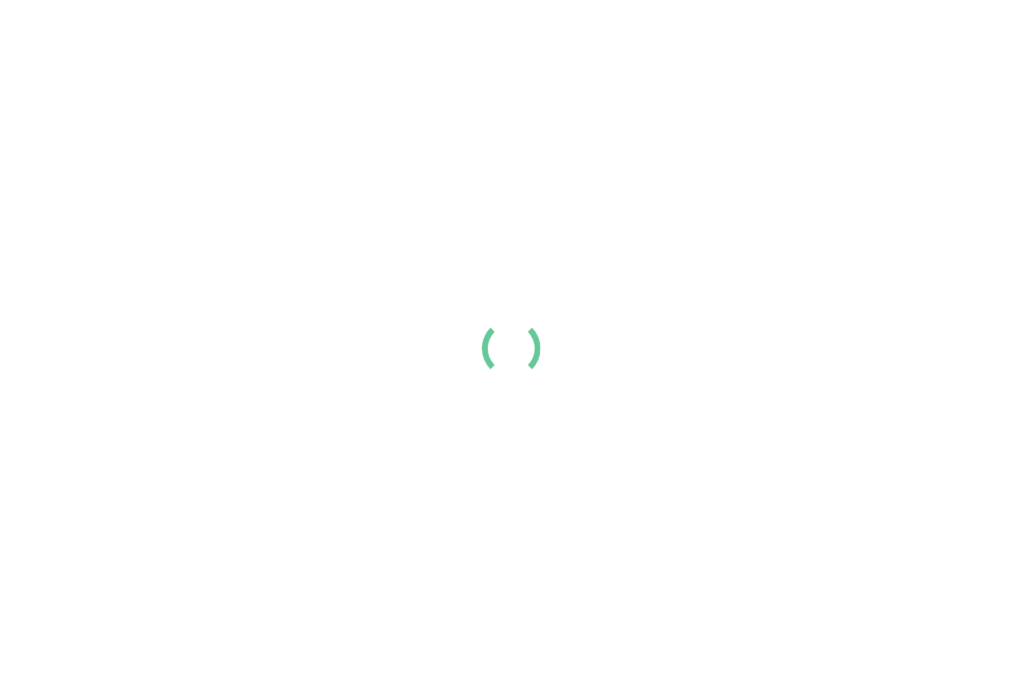 scroll, scrollTop: 0, scrollLeft: 0, axis: both 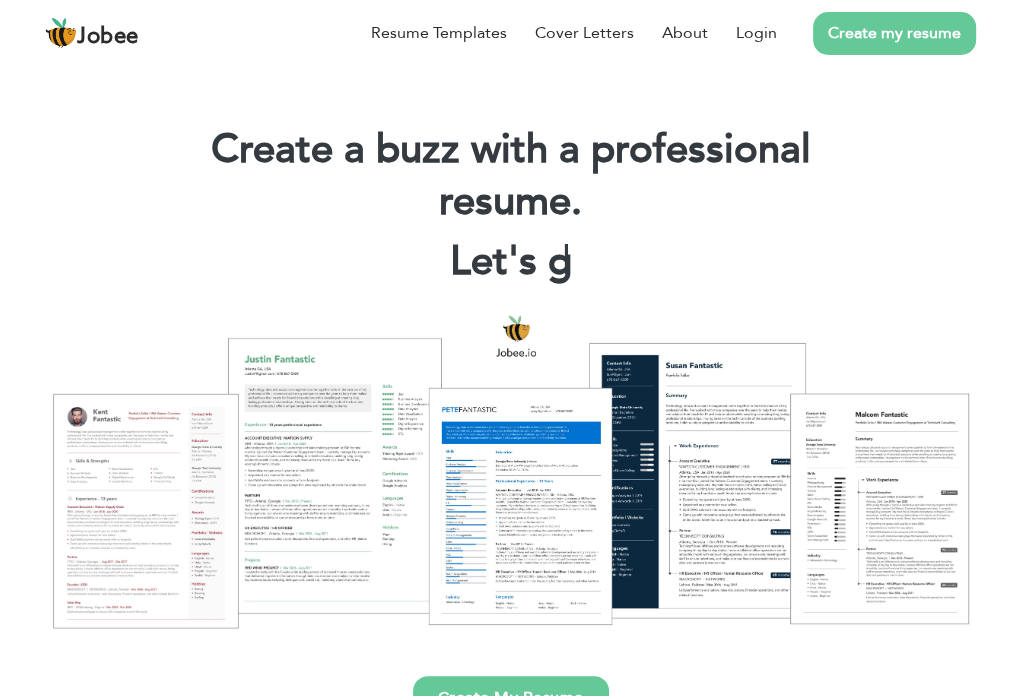 click on "Create my resume" at bounding box center [894, 33] 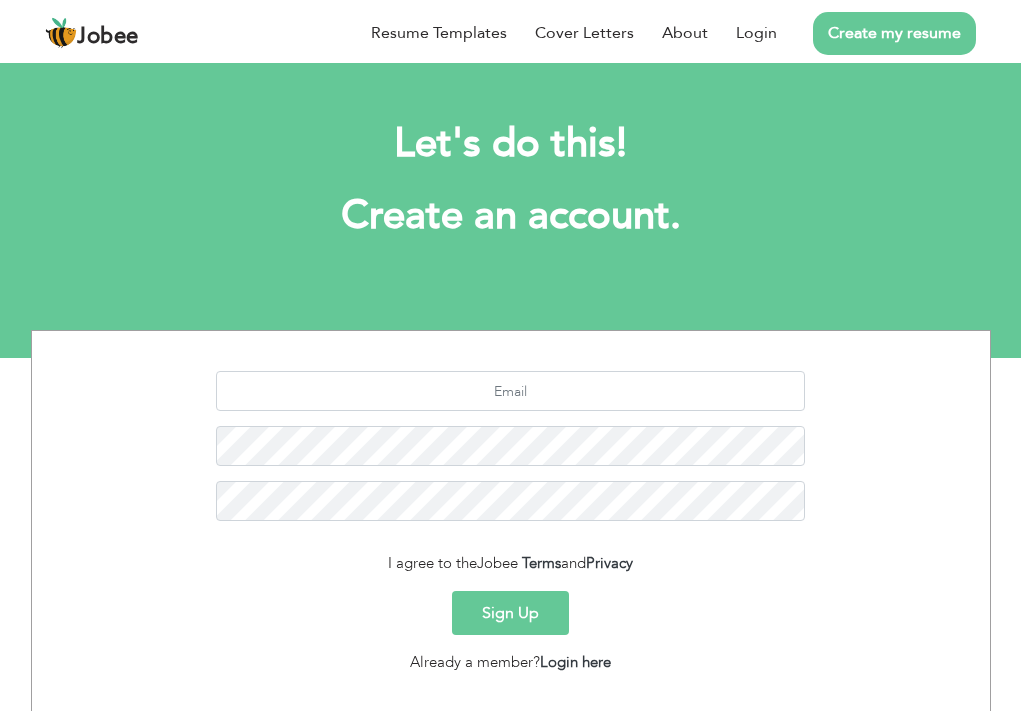 scroll, scrollTop: 0, scrollLeft: 0, axis: both 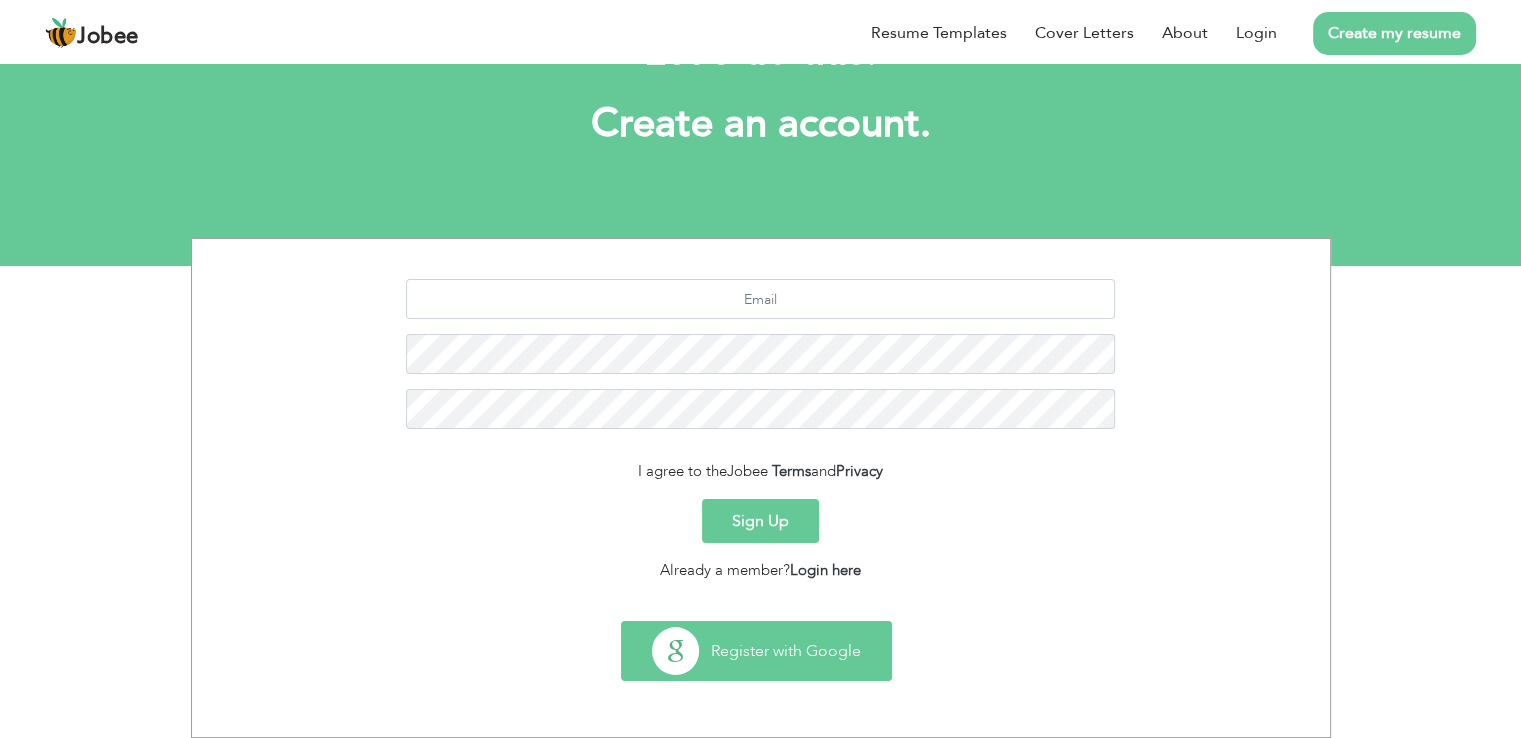 click on "Register with Google" at bounding box center [756, 651] 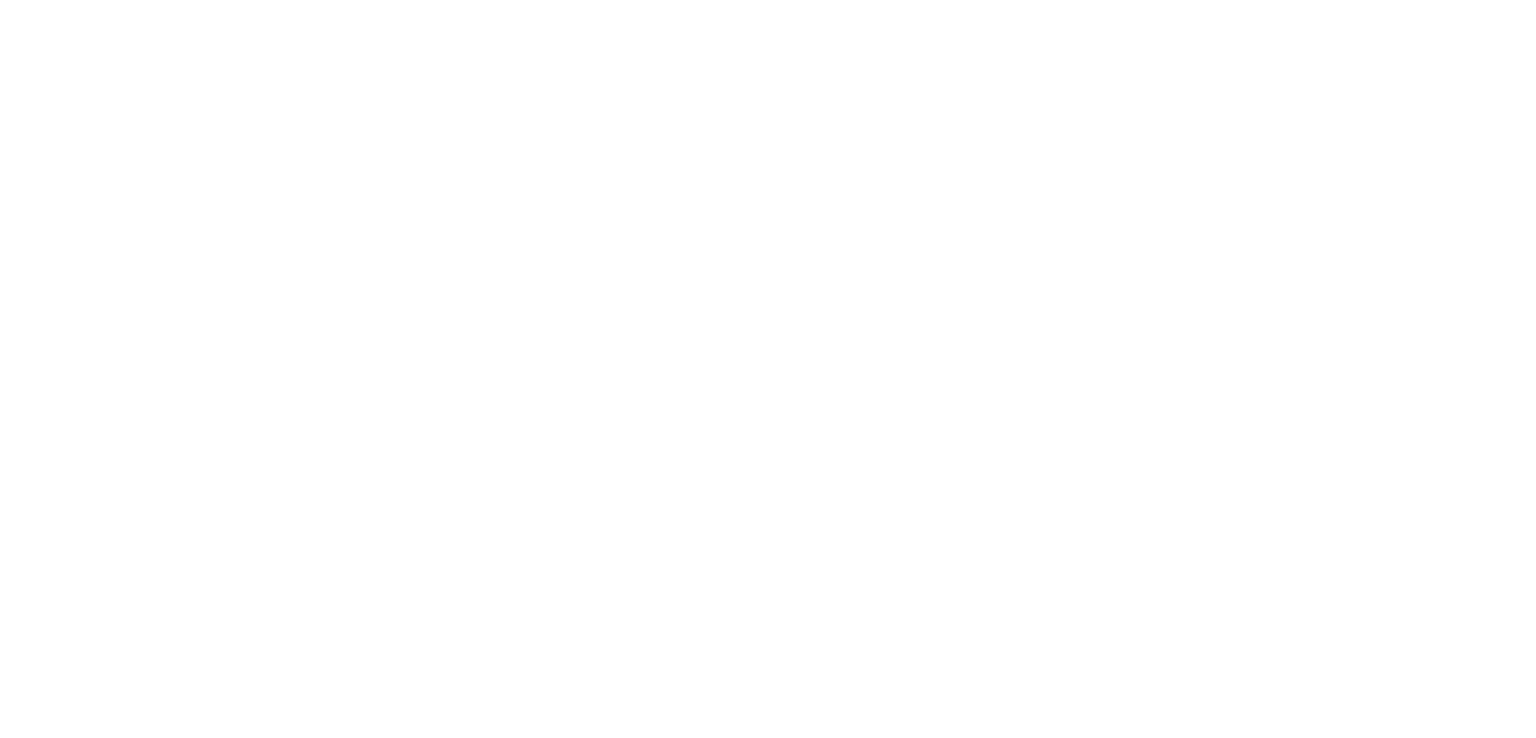 scroll, scrollTop: 0, scrollLeft: 0, axis: both 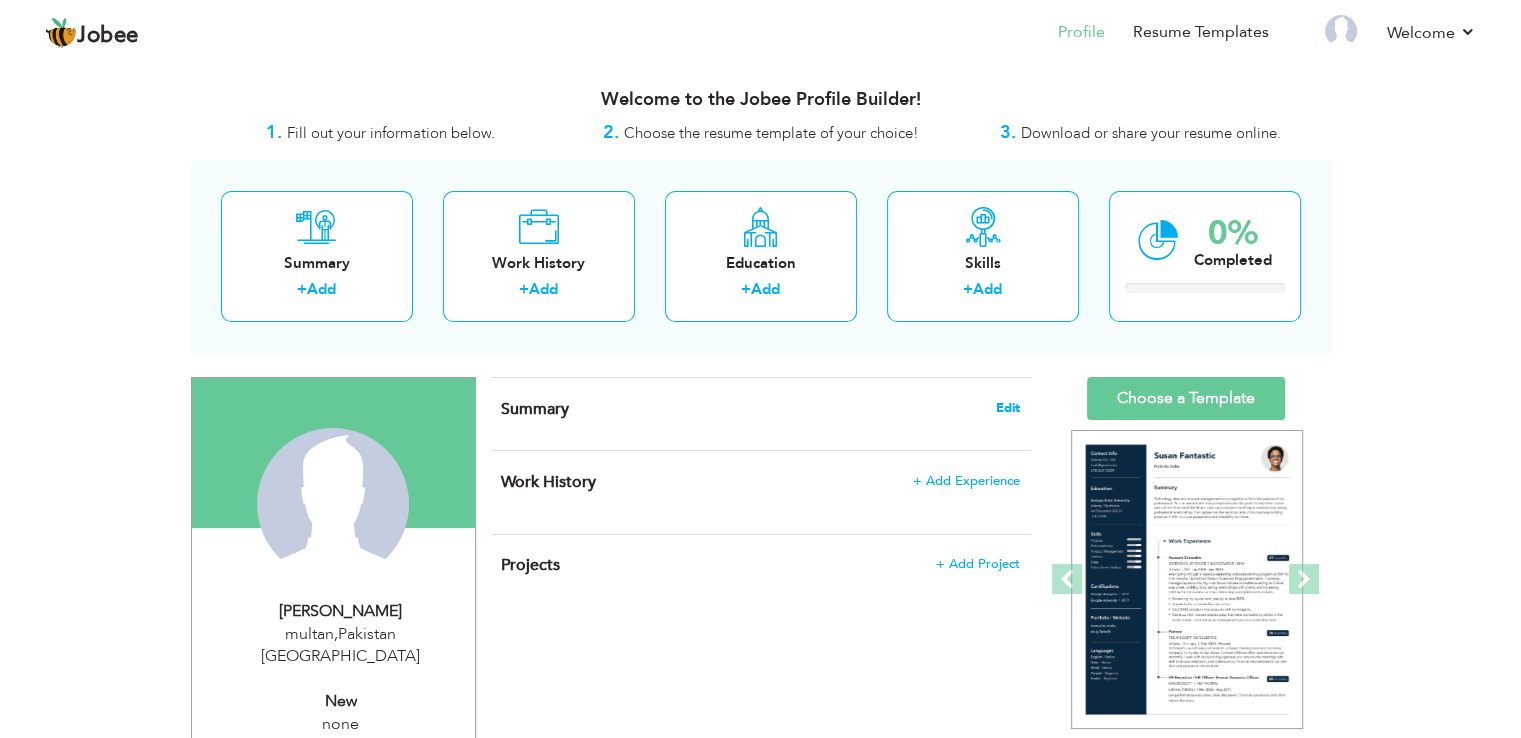 click on "Edit" at bounding box center (1008, 408) 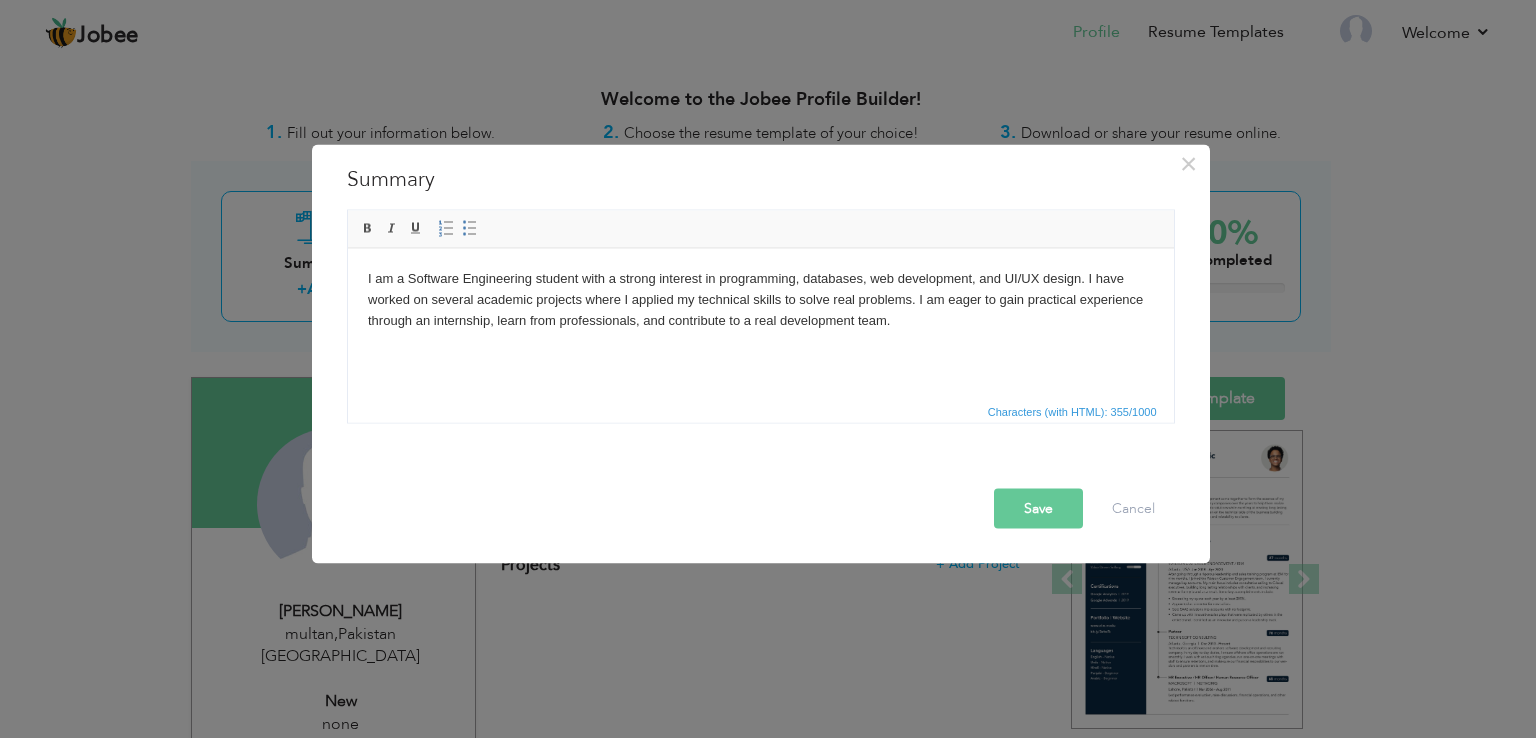 click on "Save" at bounding box center (1038, 509) 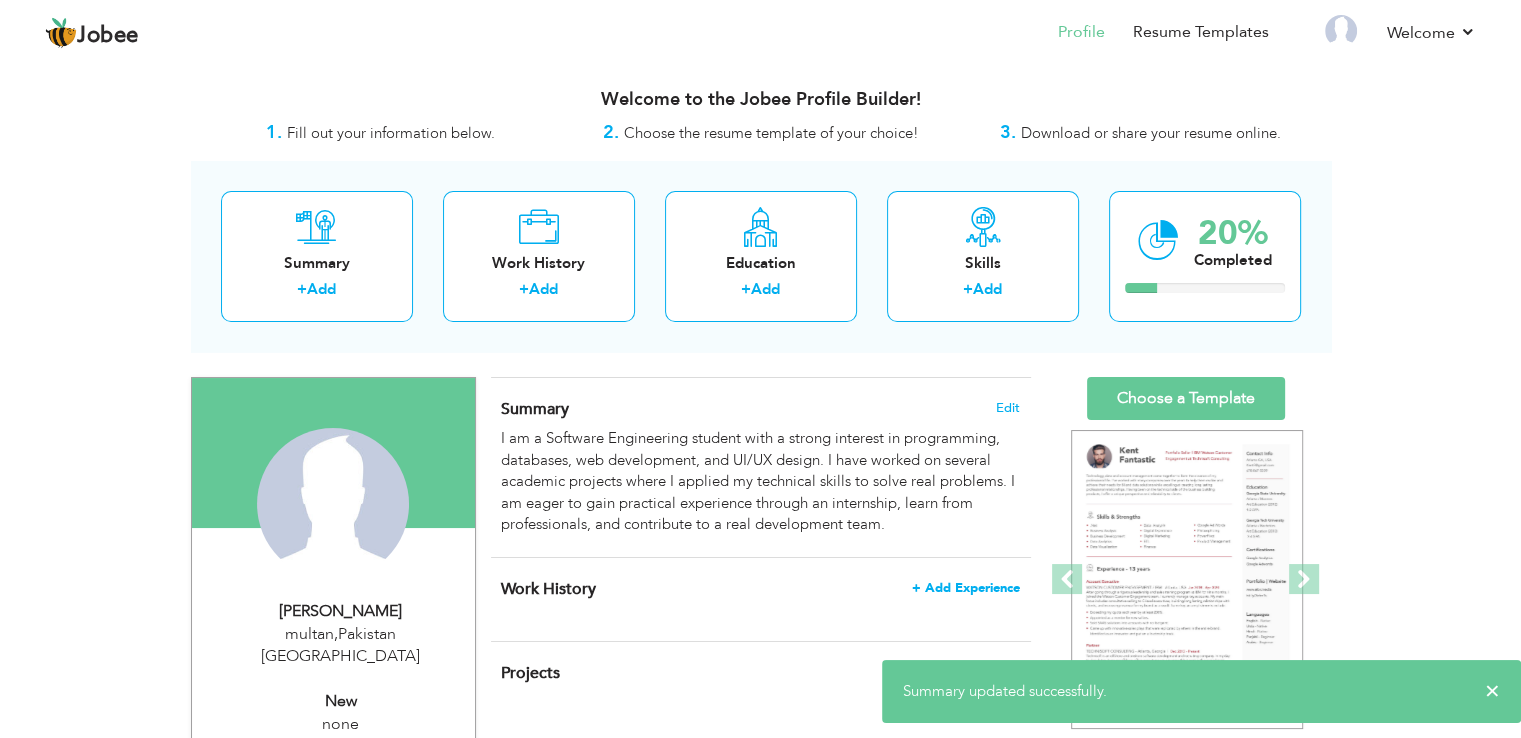 click on "+ Add Experience" at bounding box center (966, 588) 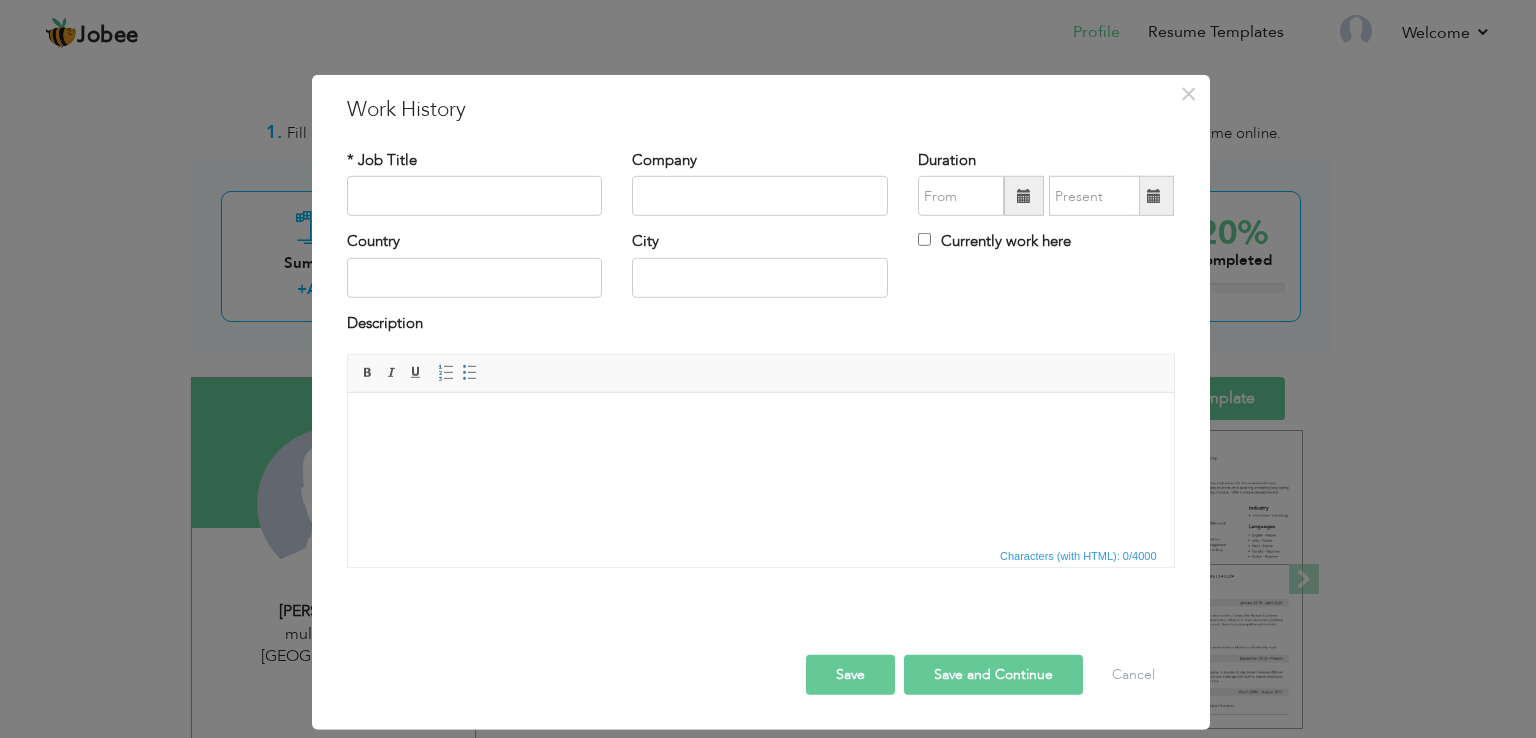 click on "Currently work here" at bounding box center [1046, 244] 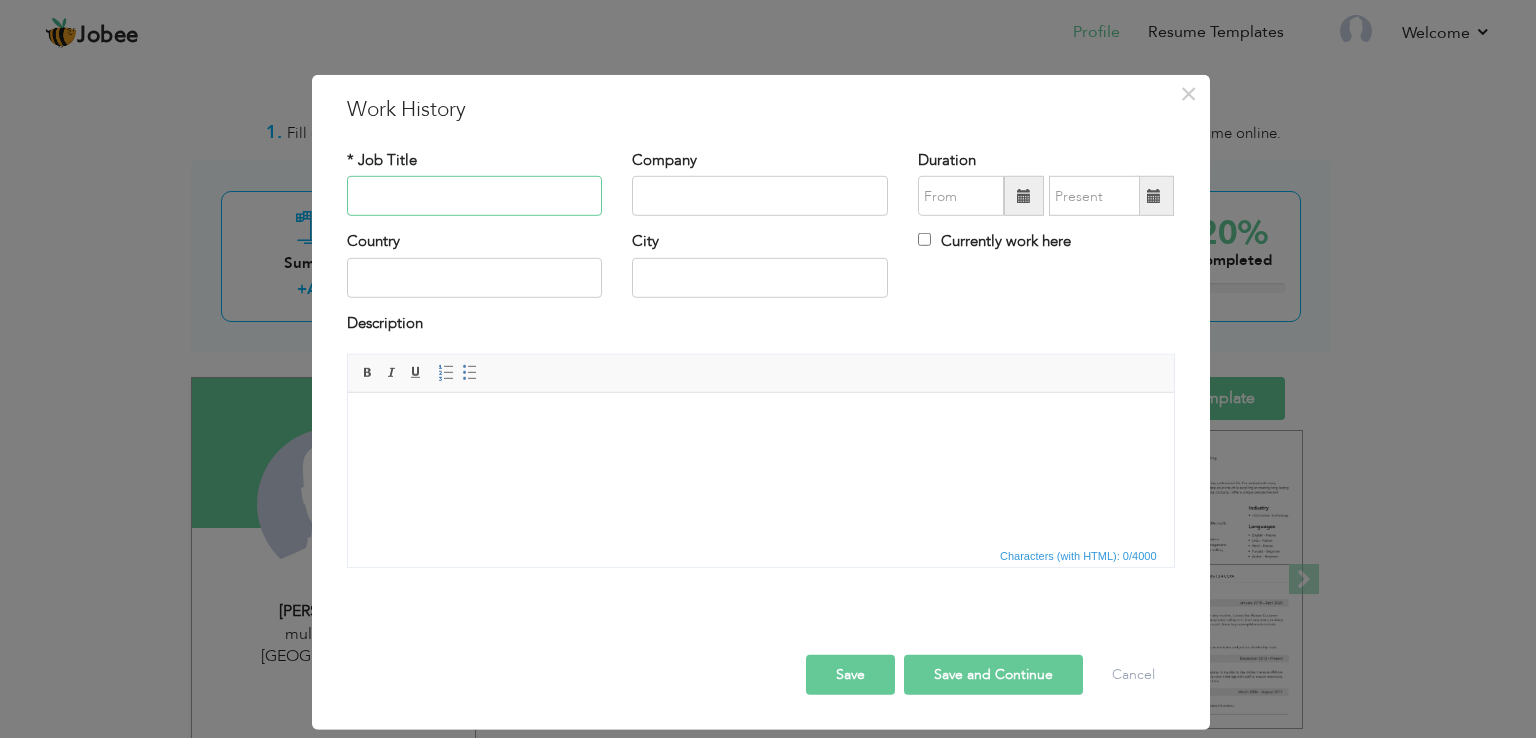 click at bounding box center (475, 196) 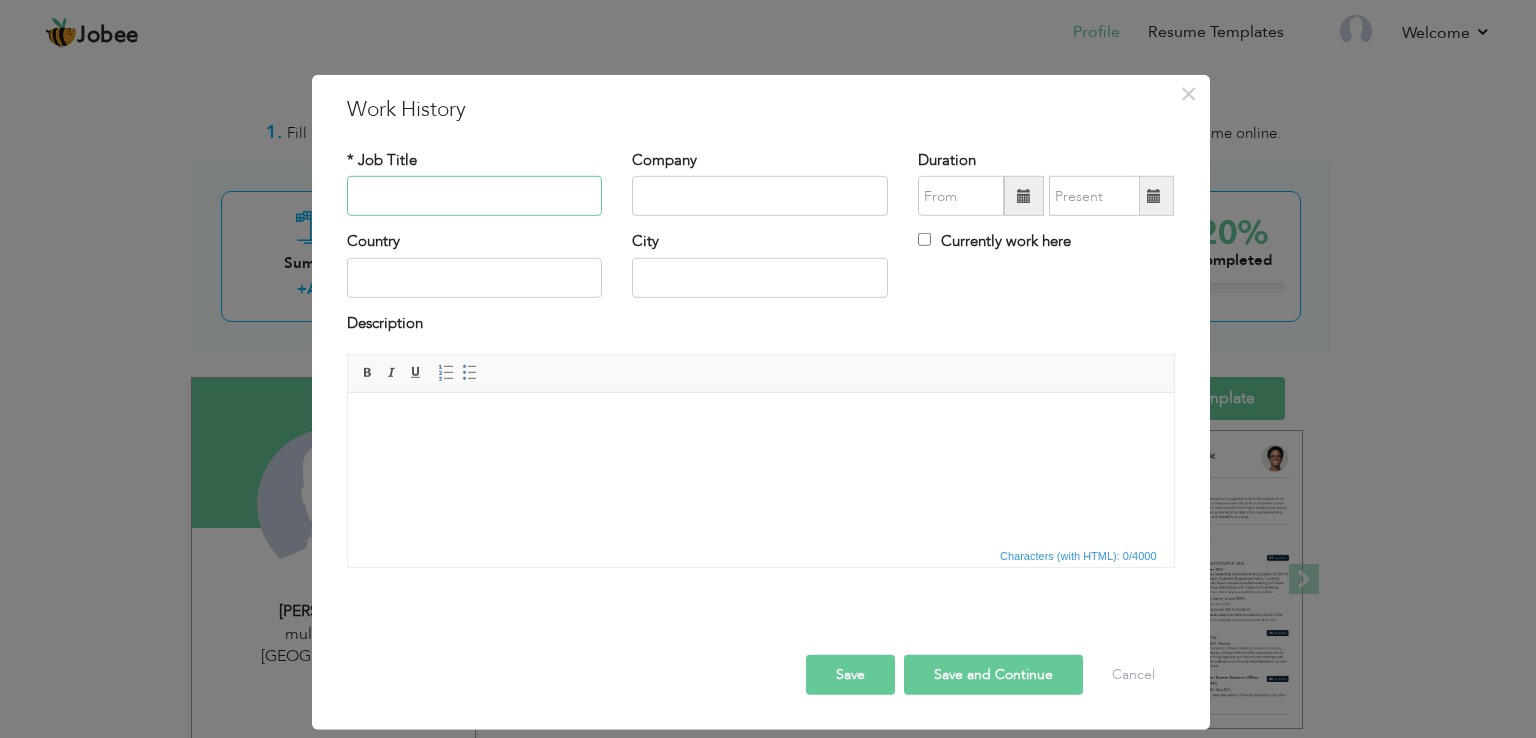 paste on "E-commerce Office Internship" 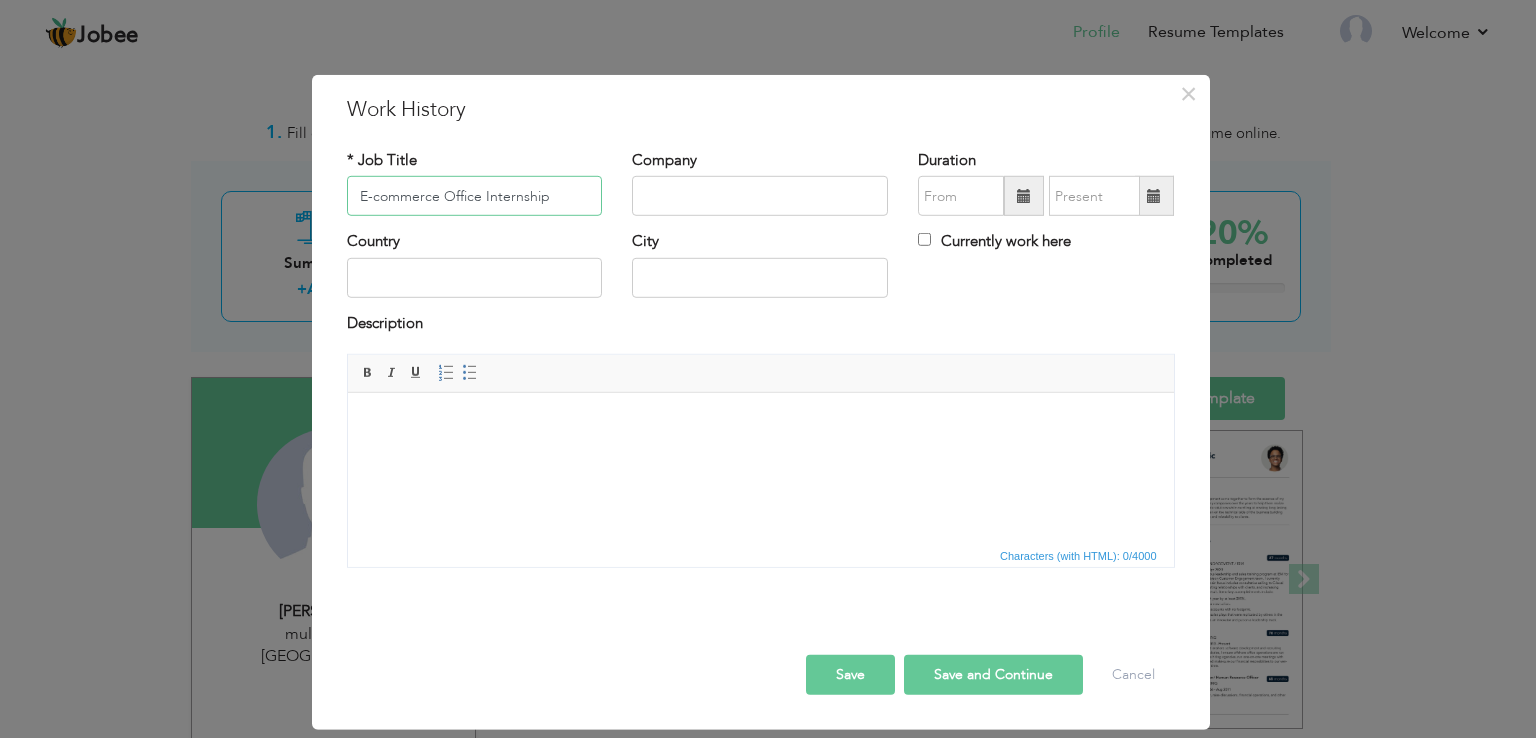 type on "E-commerce Office Internship" 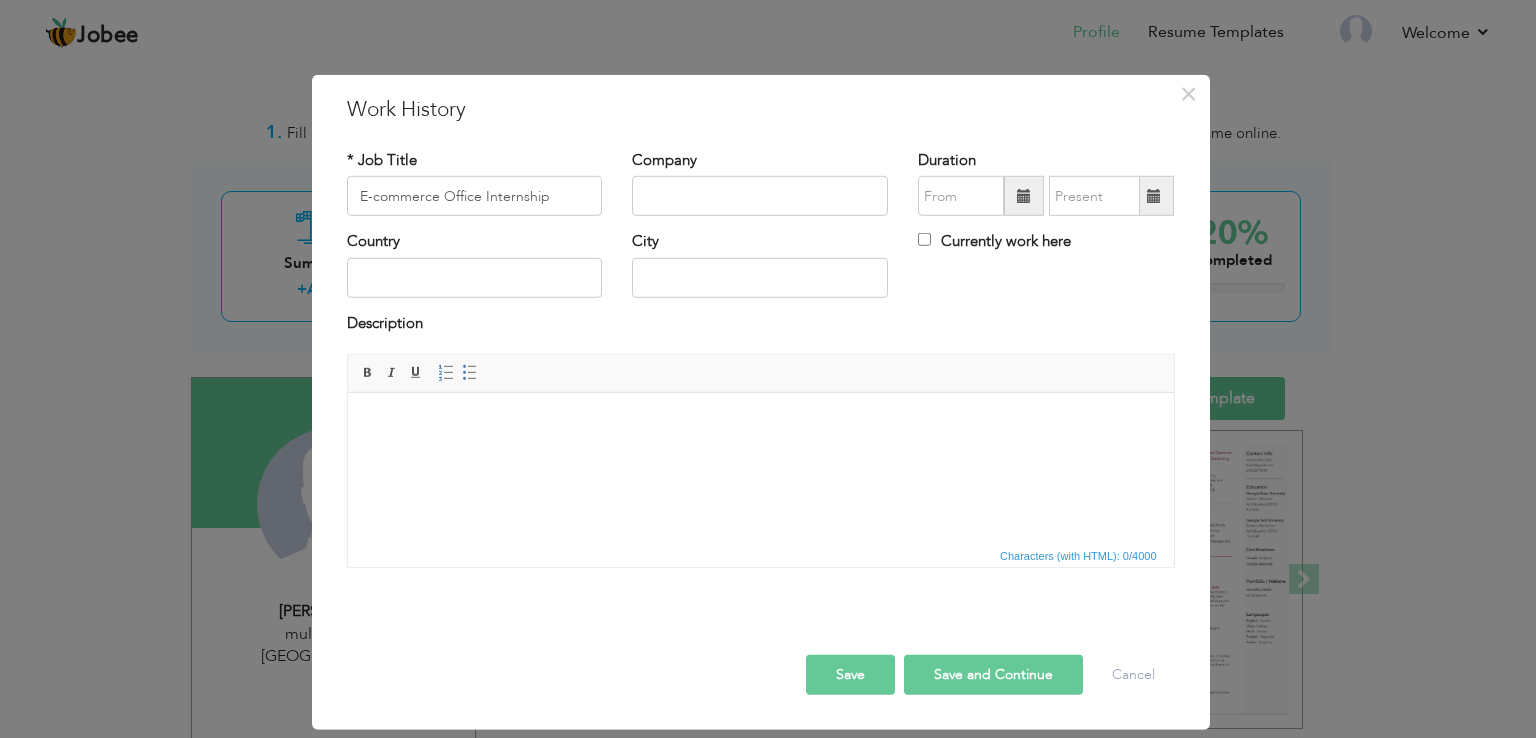 click on "Country
City
Currently work here" at bounding box center [761, 271] 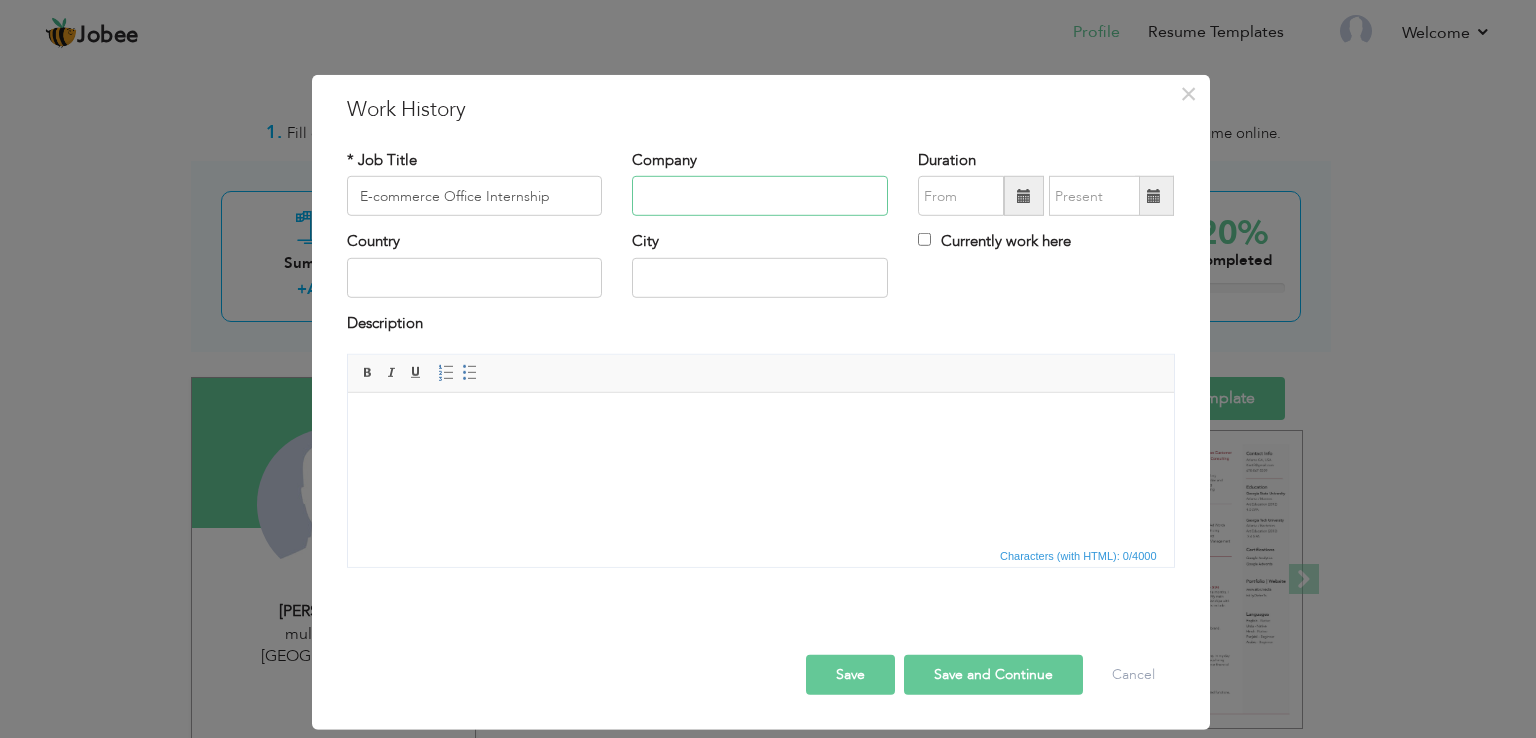 click at bounding box center [760, 196] 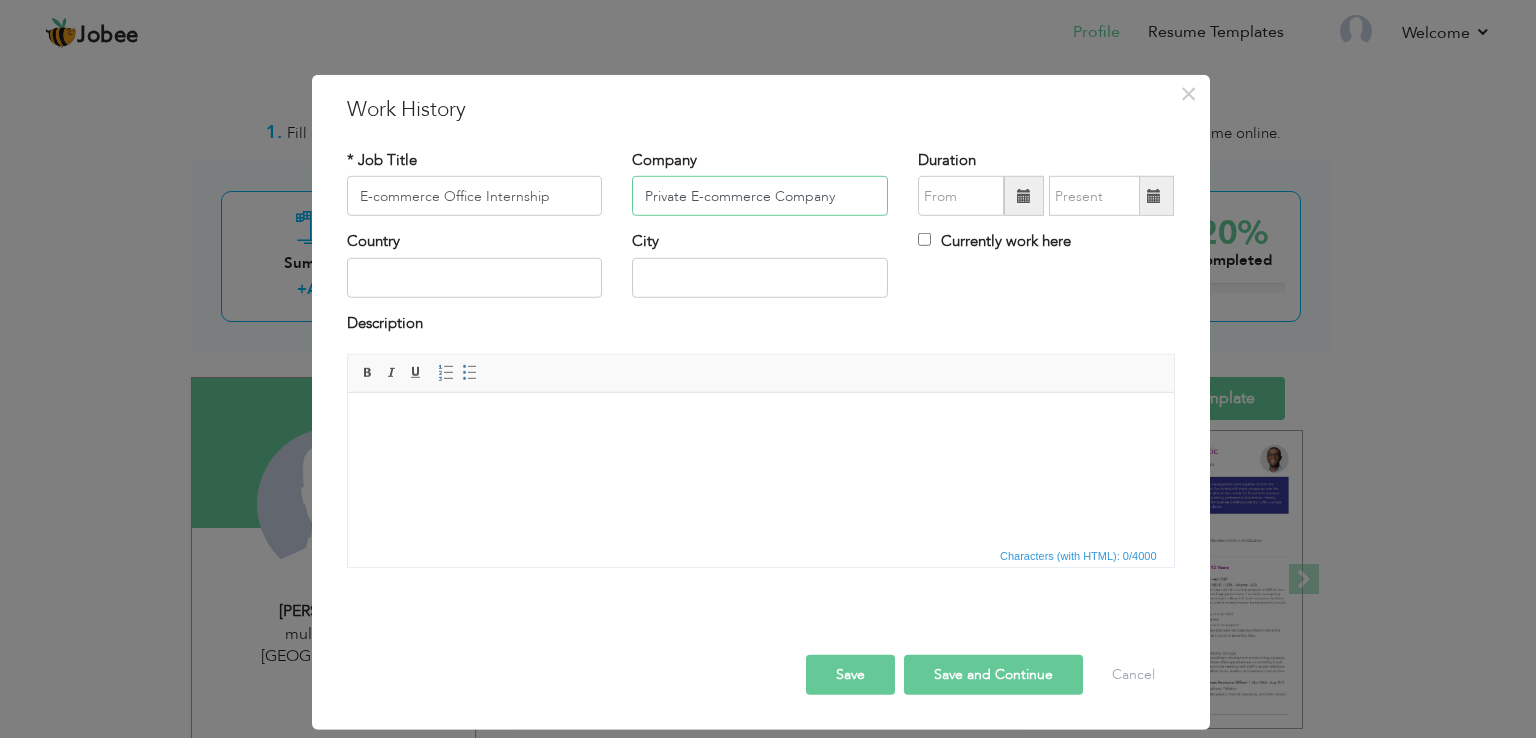 type on "Private E-commerce Company" 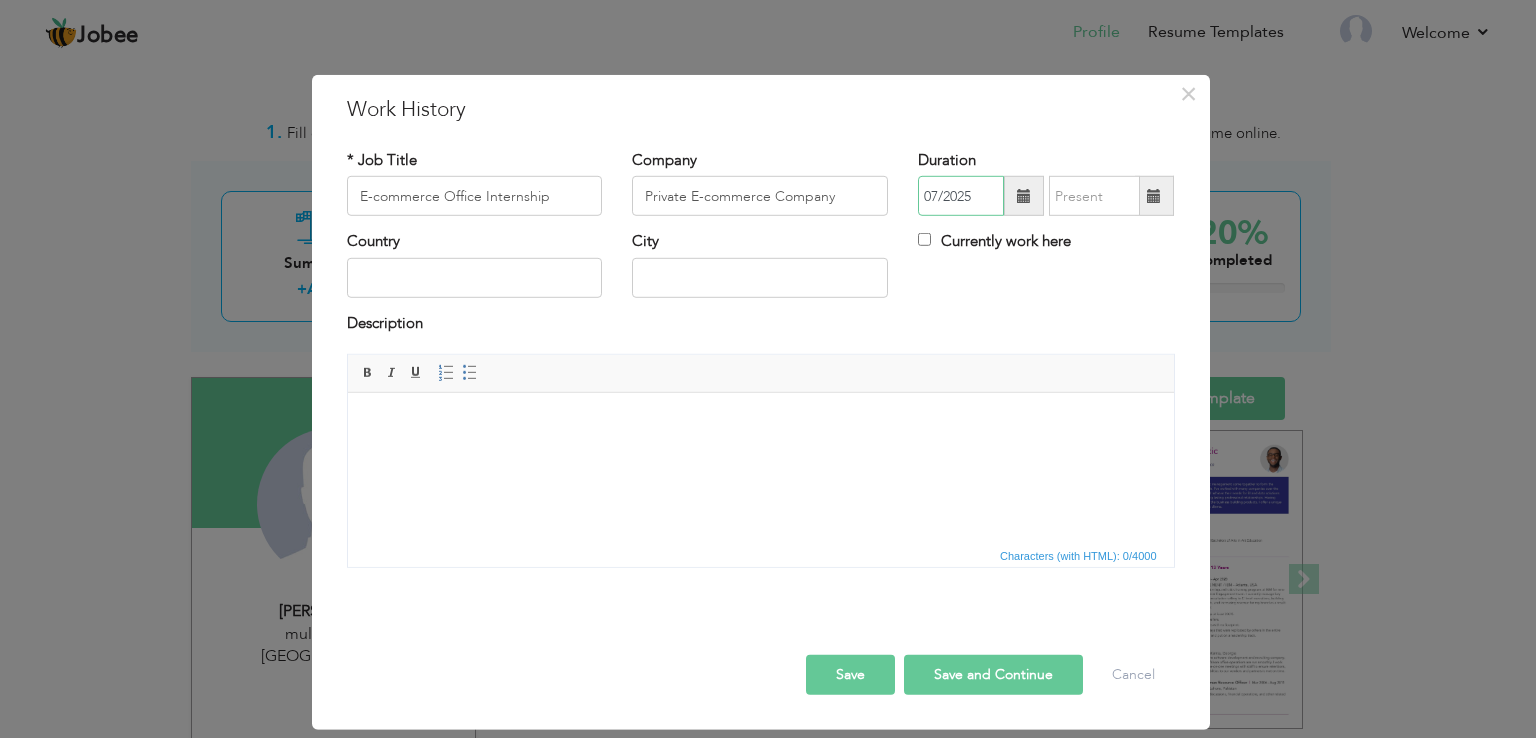 click on "07/2025" at bounding box center (961, 196) 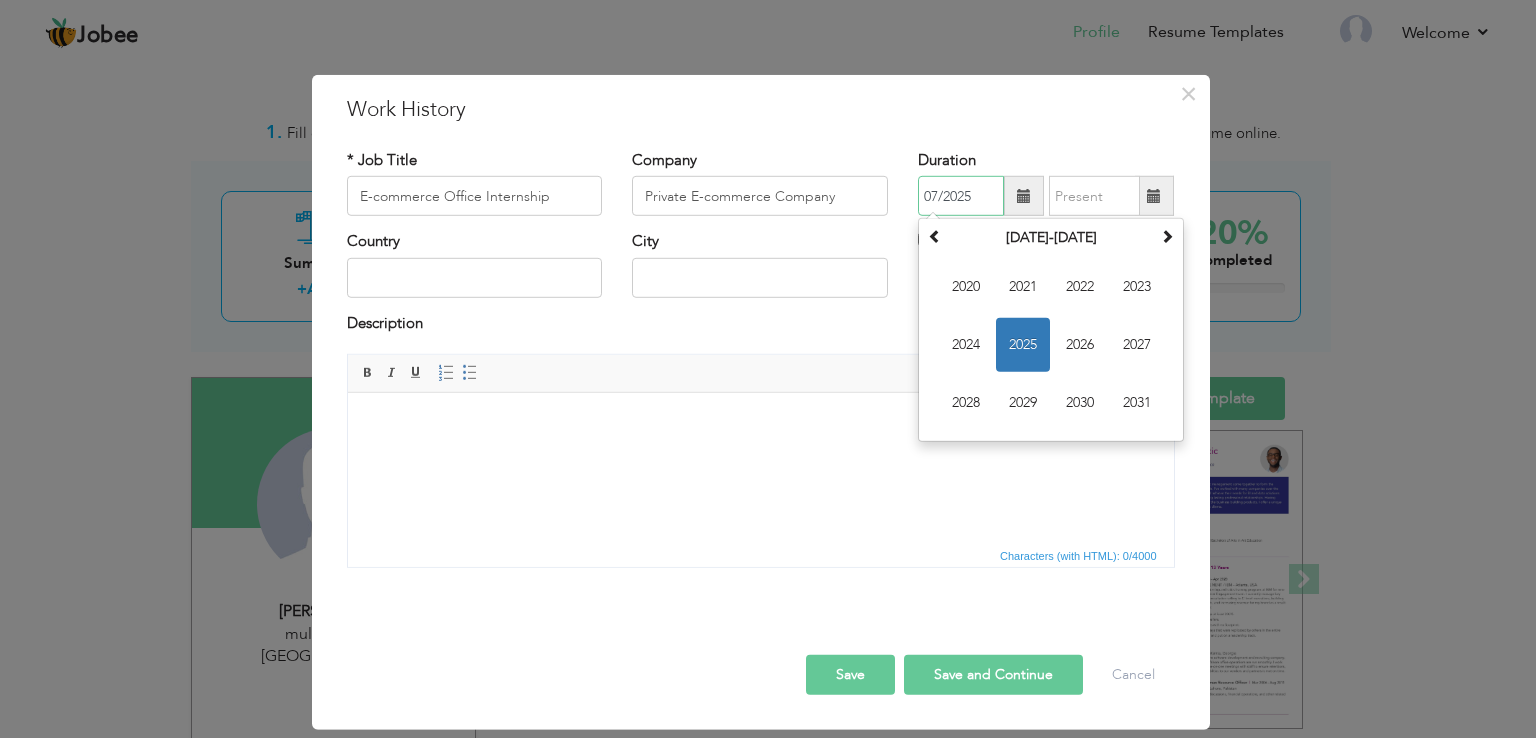 click on "07/2025" at bounding box center (961, 196) 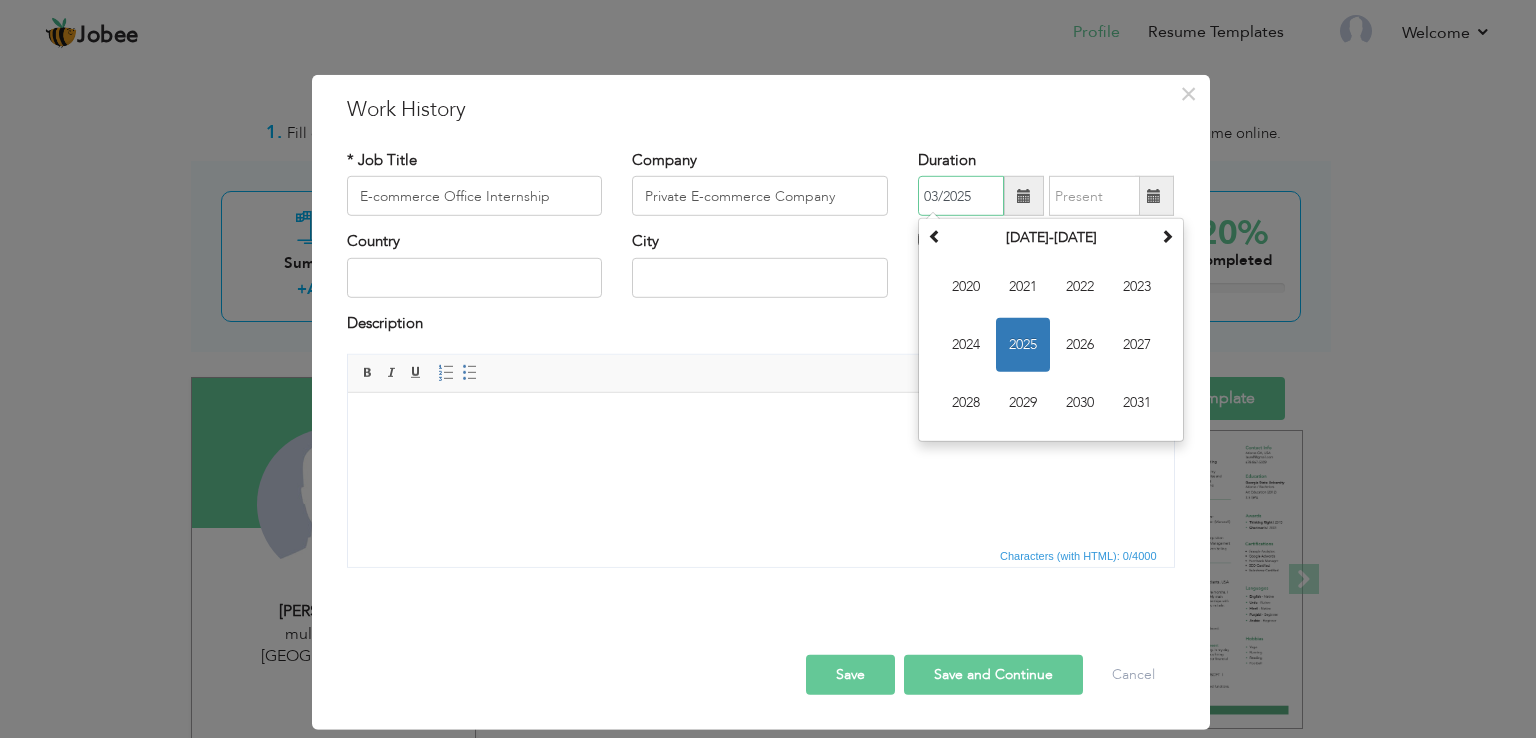 type on "03/2025" 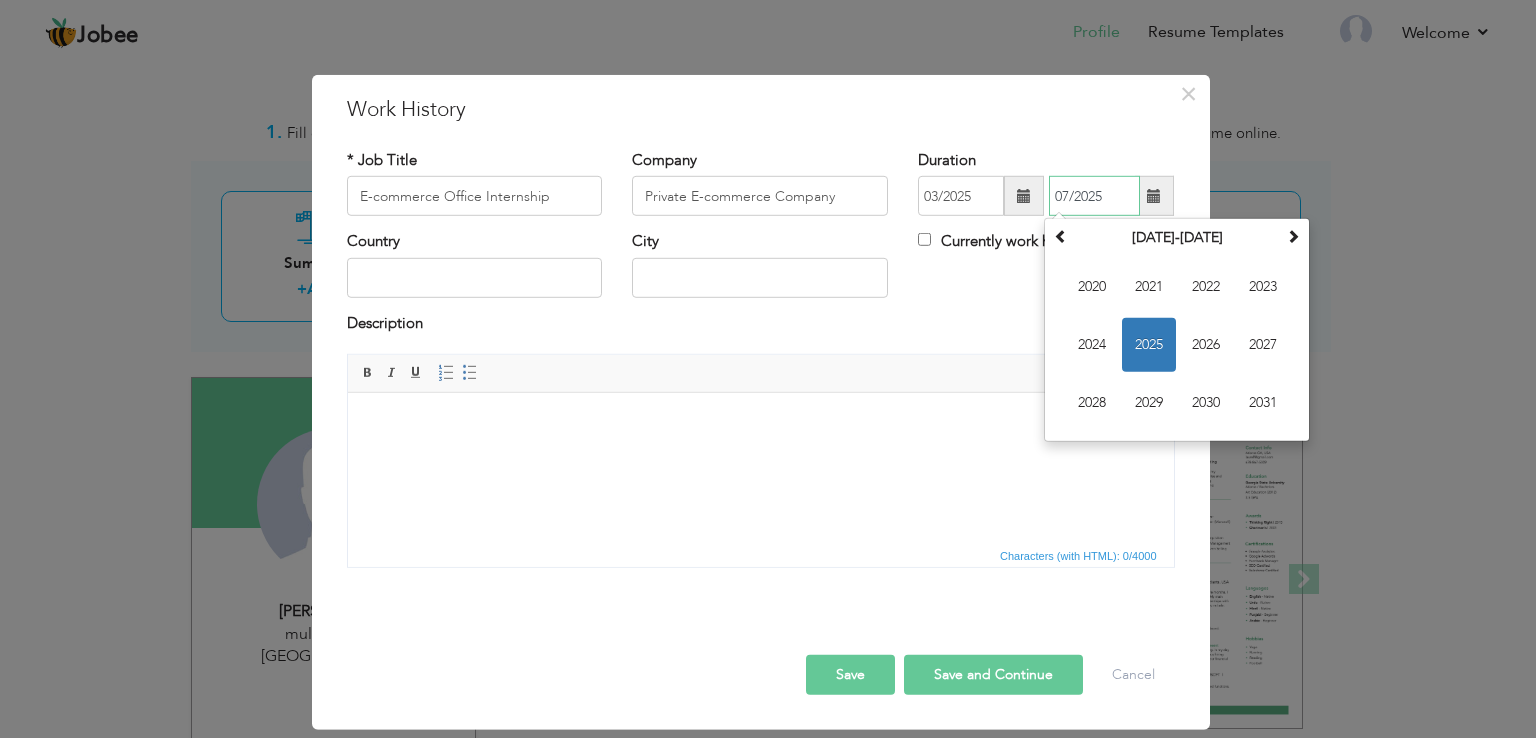 click on "07/2025" at bounding box center [1094, 196] 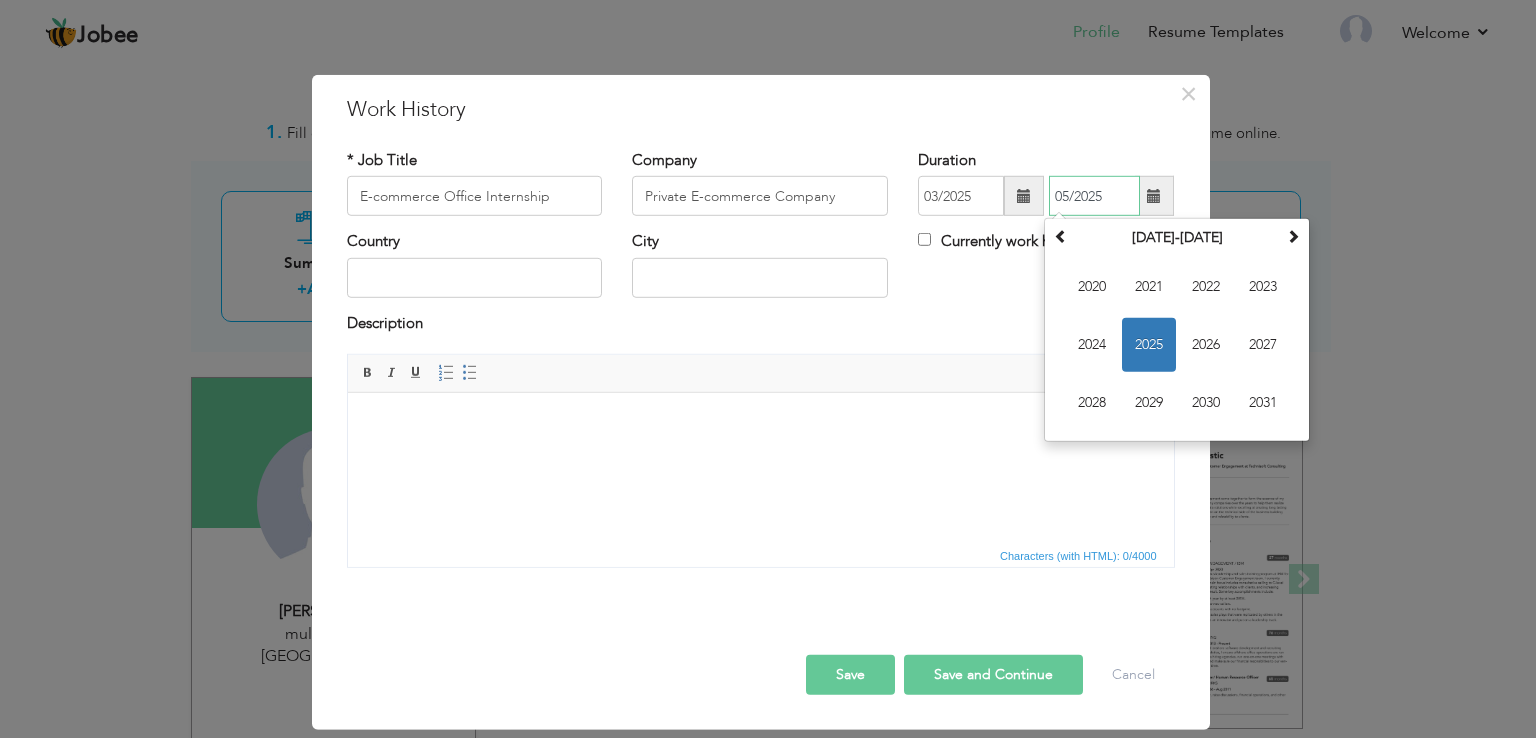 type on "05/2025" 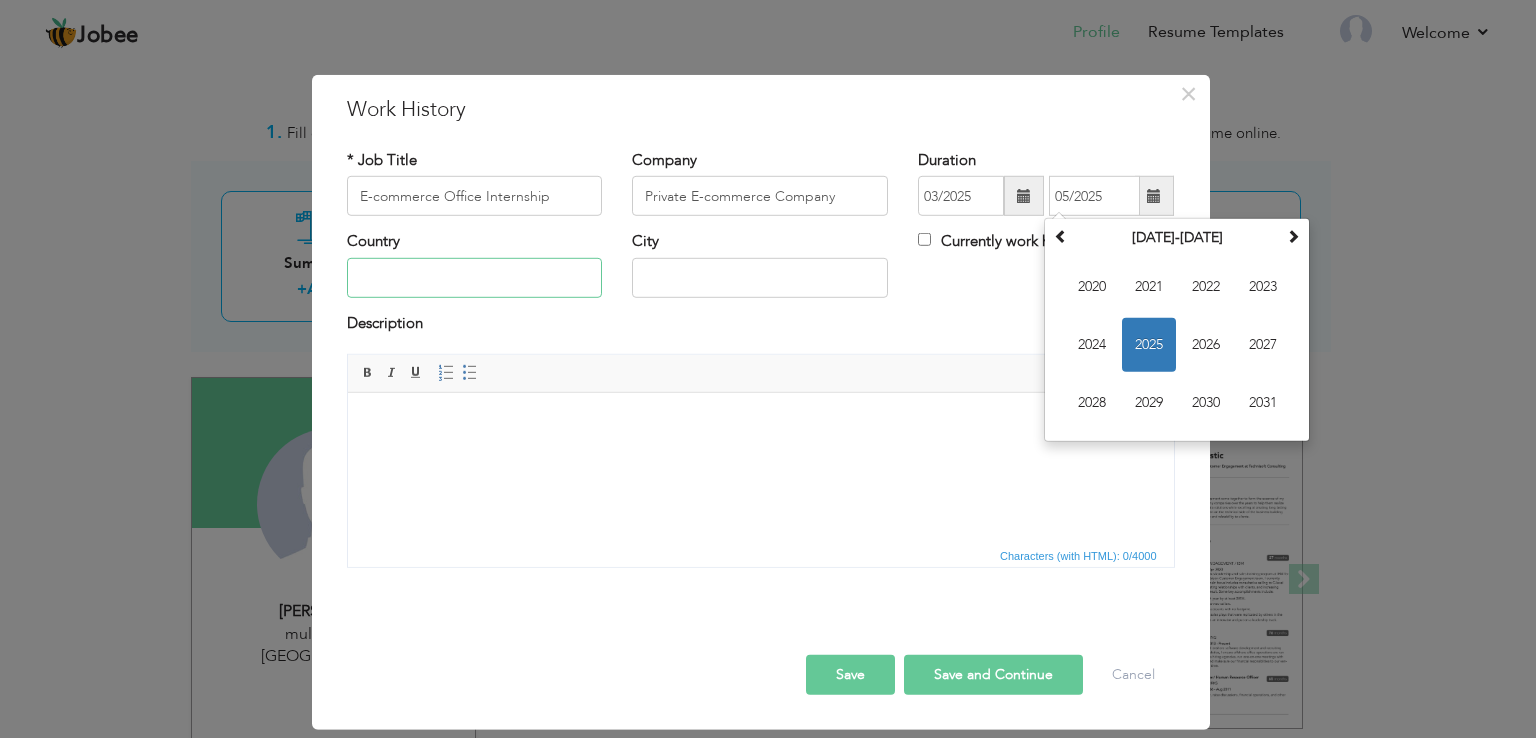 click at bounding box center [475, 278] 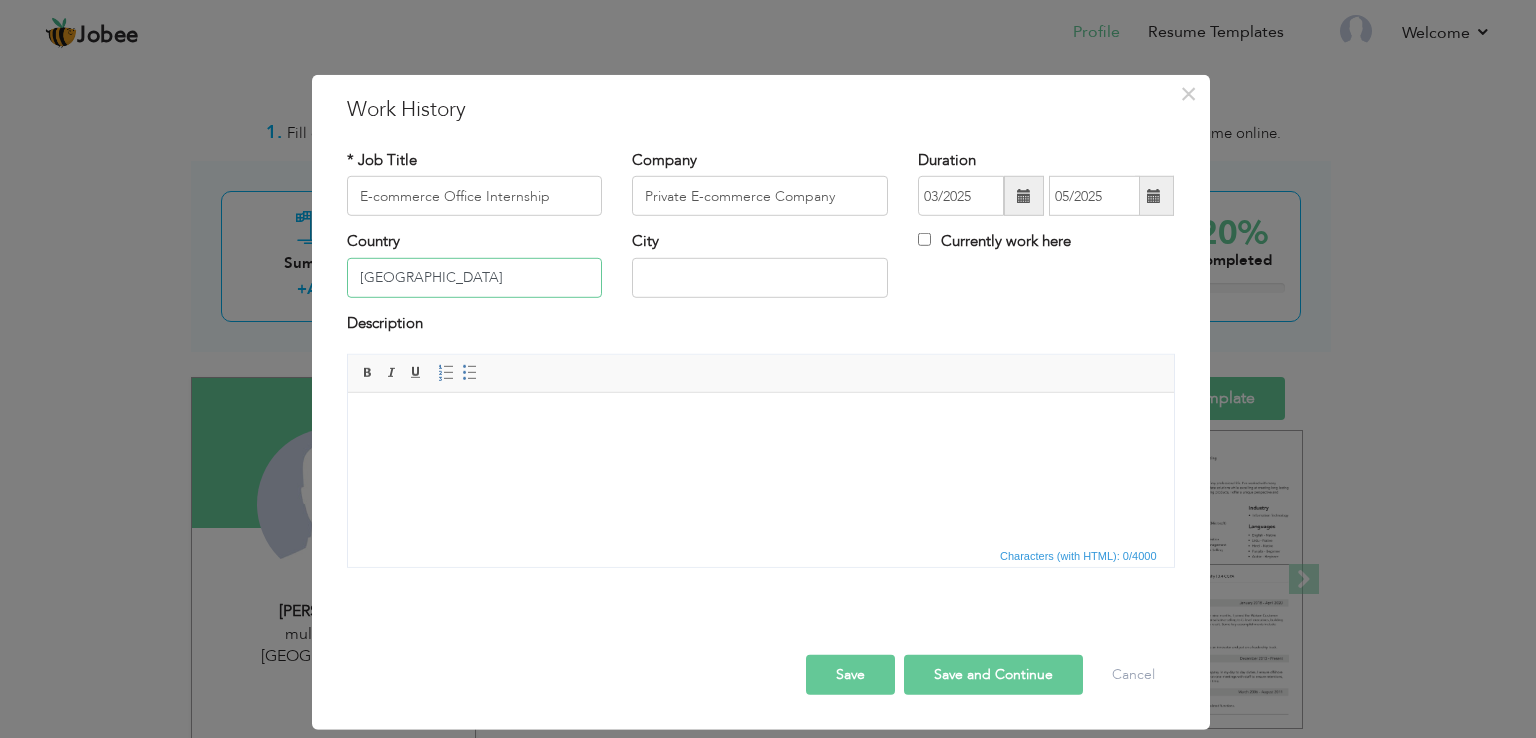 type on "[GEOGRAPHIC_DATA]" 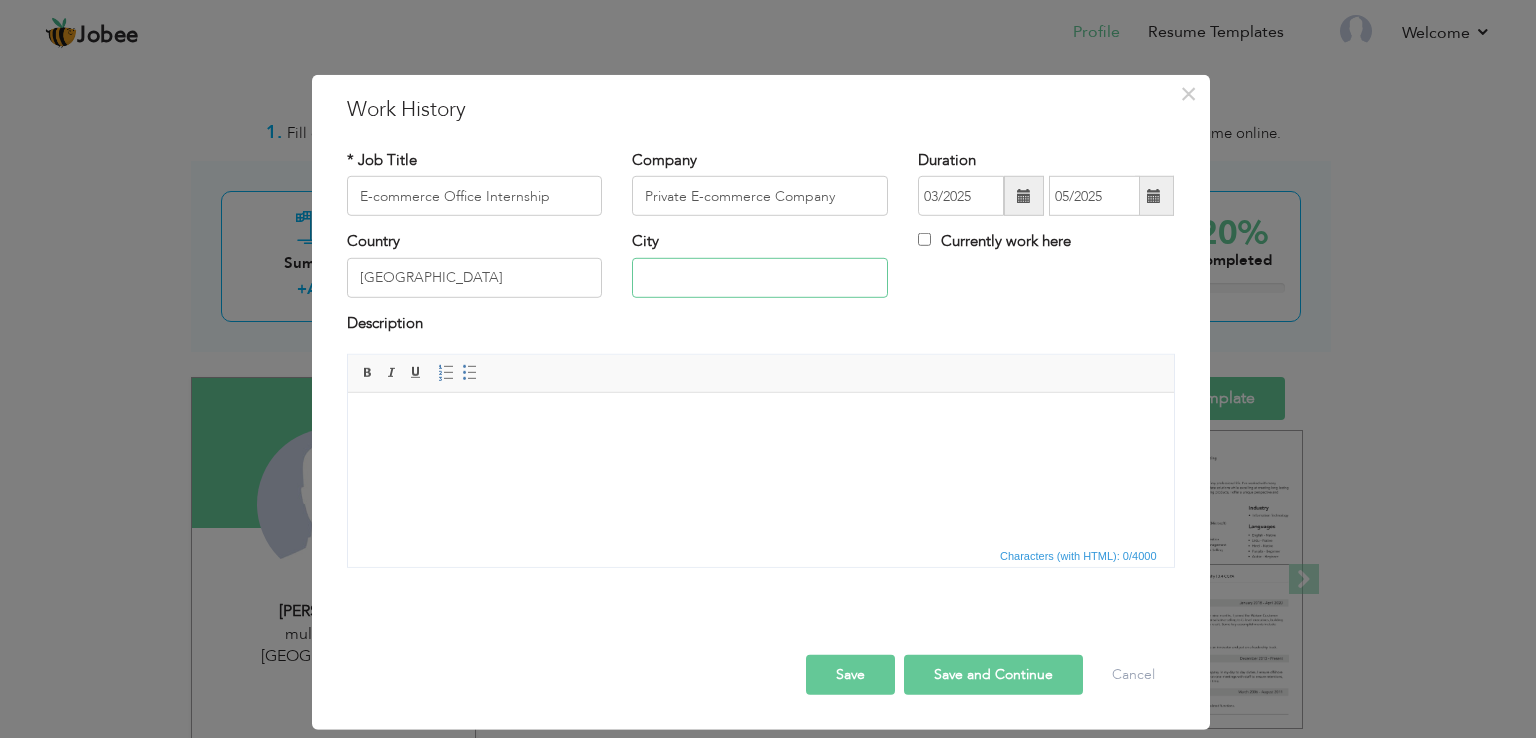 click at bounding box center [760, 278] 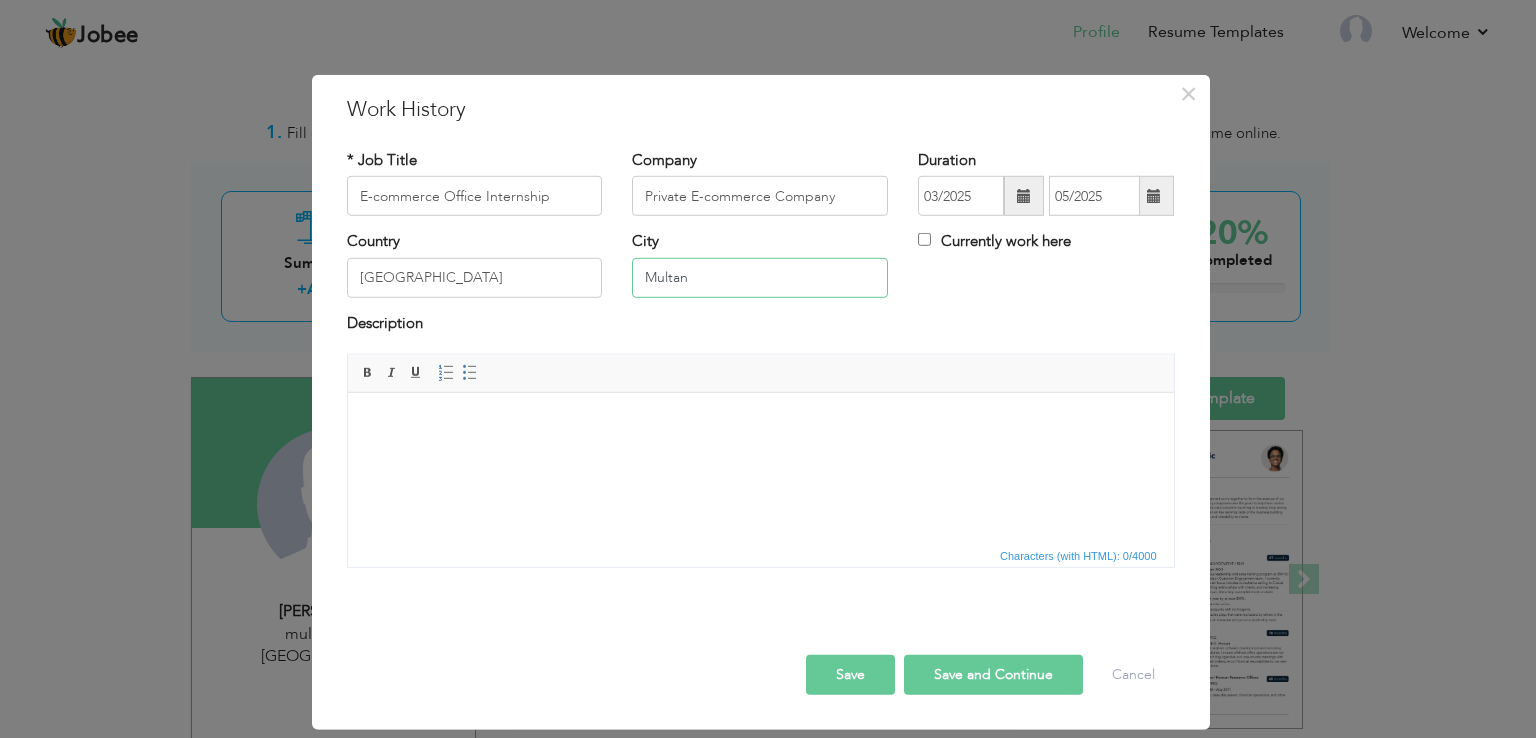 type on "Multan" 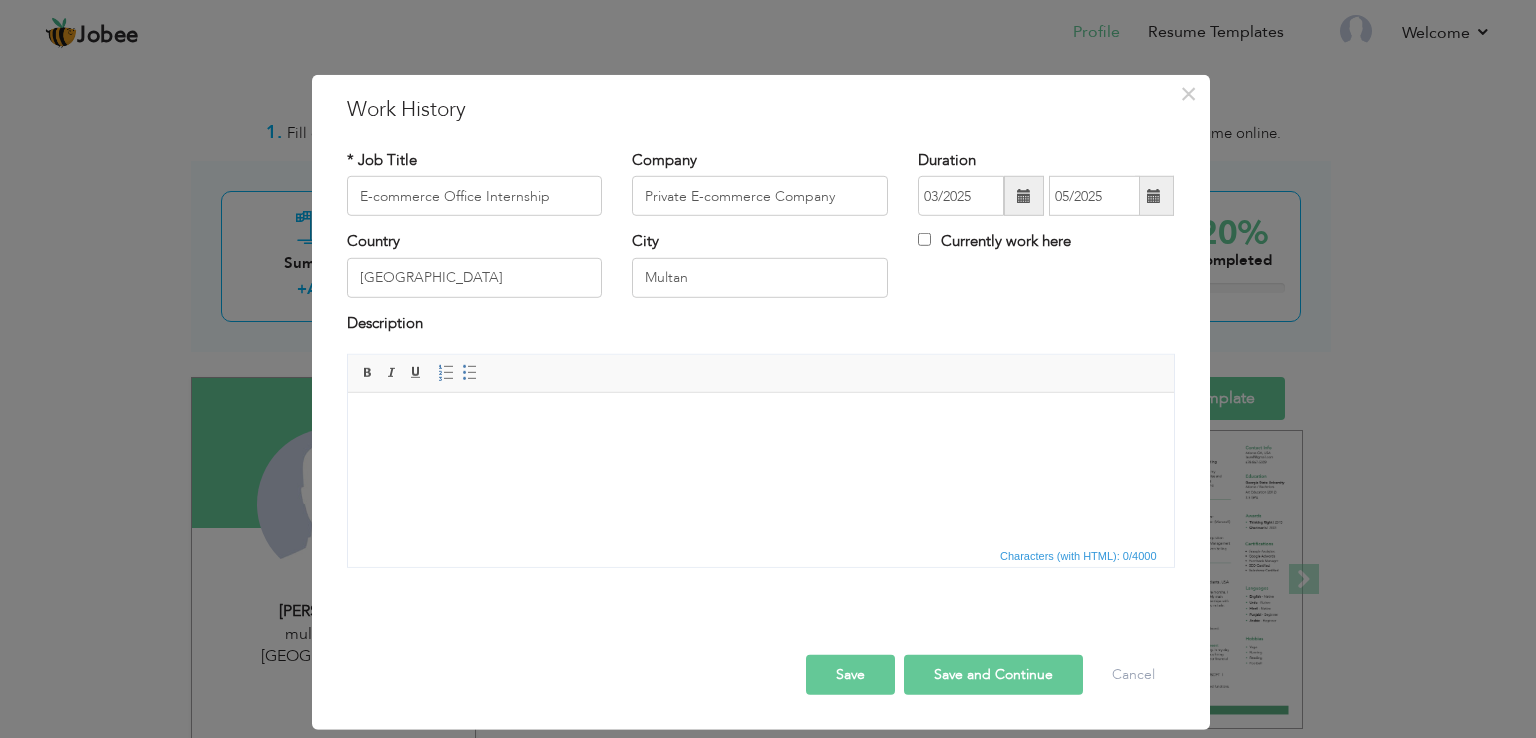 click on "Description" at bounding box center (761, 326) 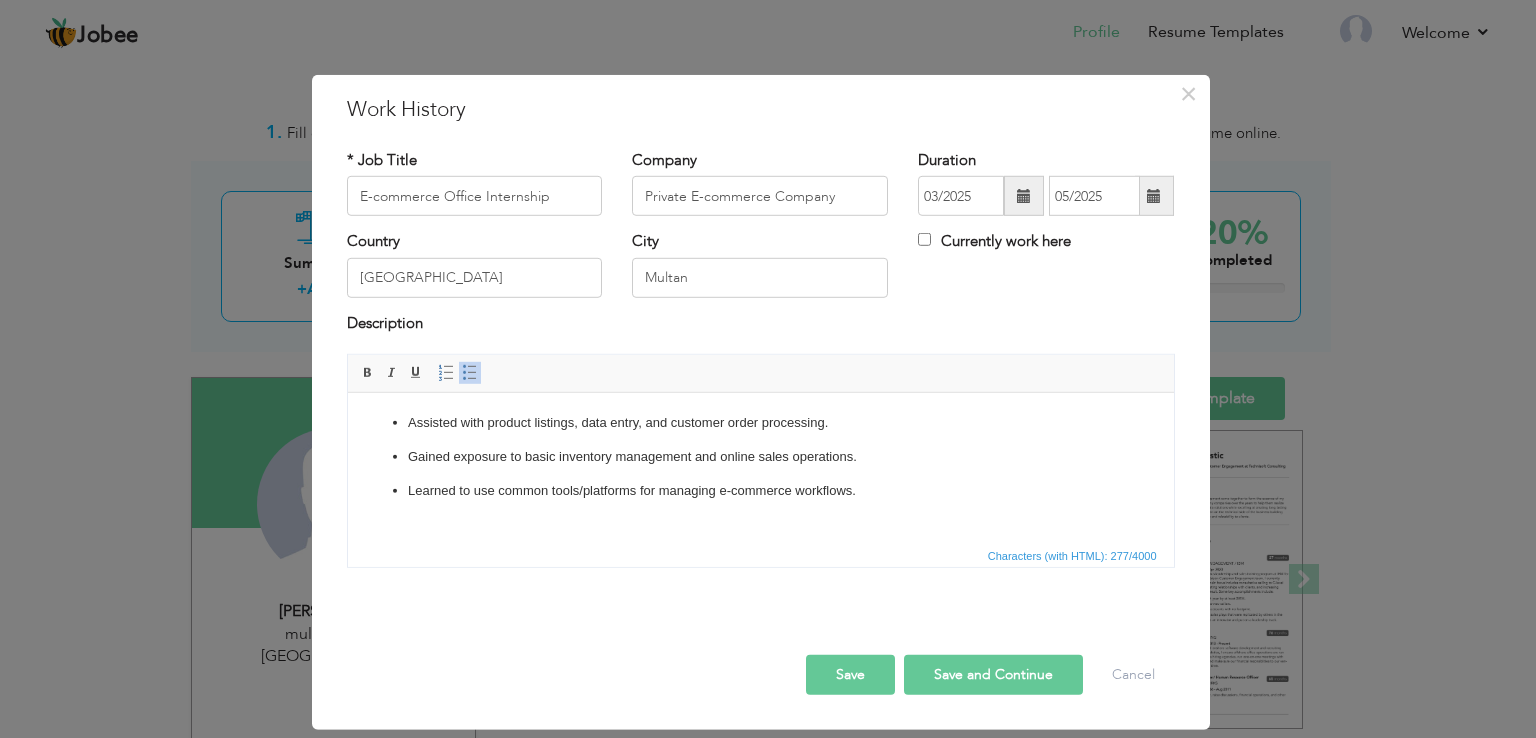 click on "Save" at bounding box center [850, 675] 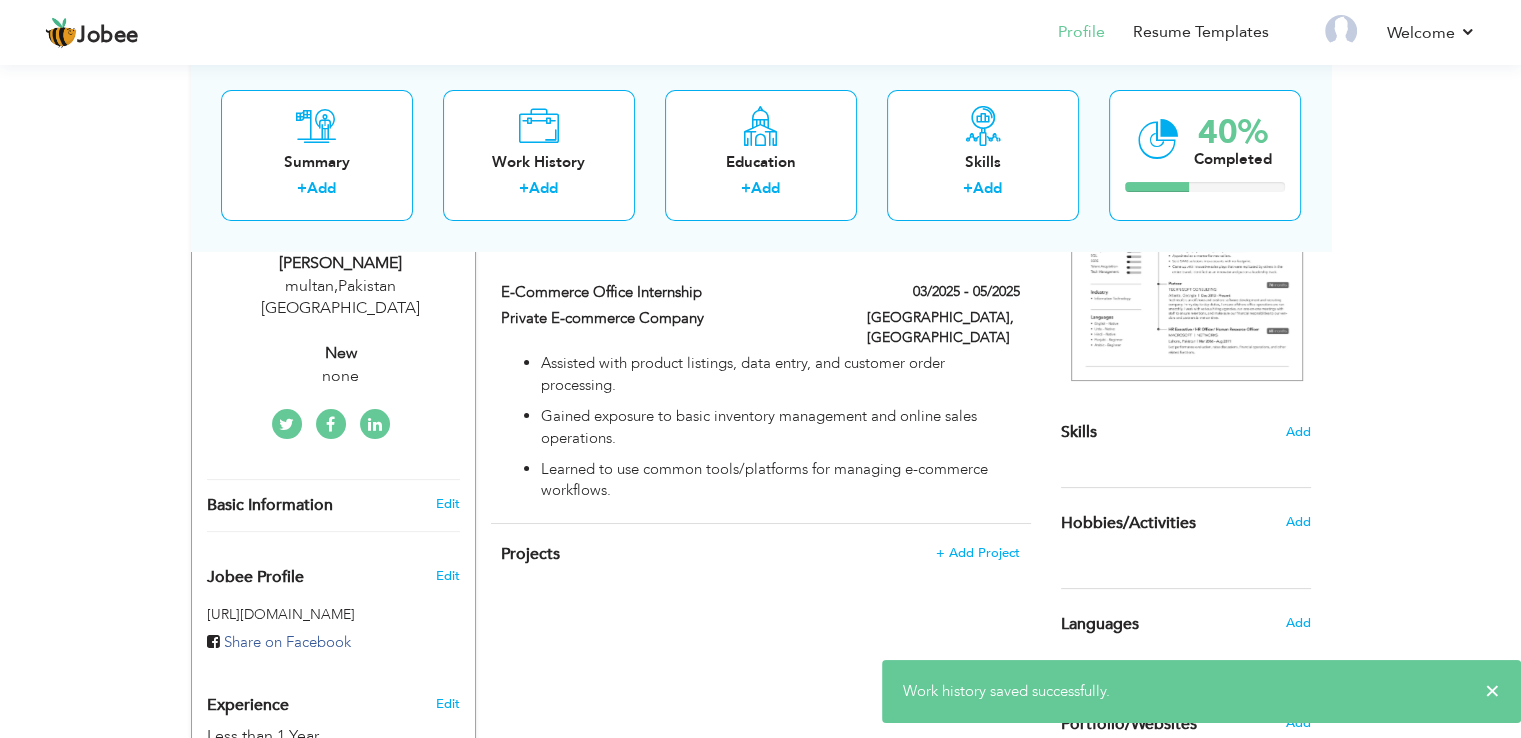 scroll, scrollTop: 572, scrollLeft: 0, axis: vertical 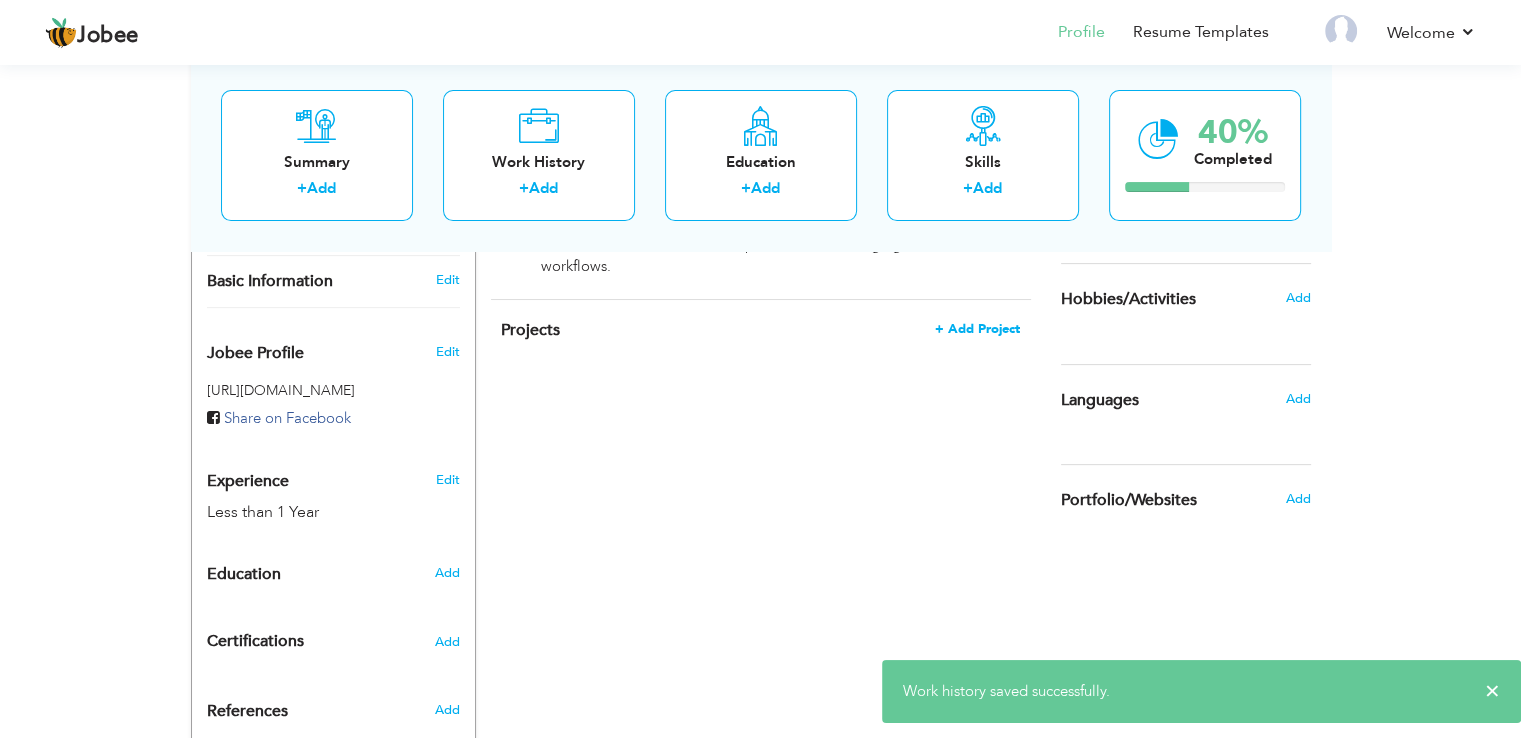 click on "+ Add Project" at bounding box center (977, 329) 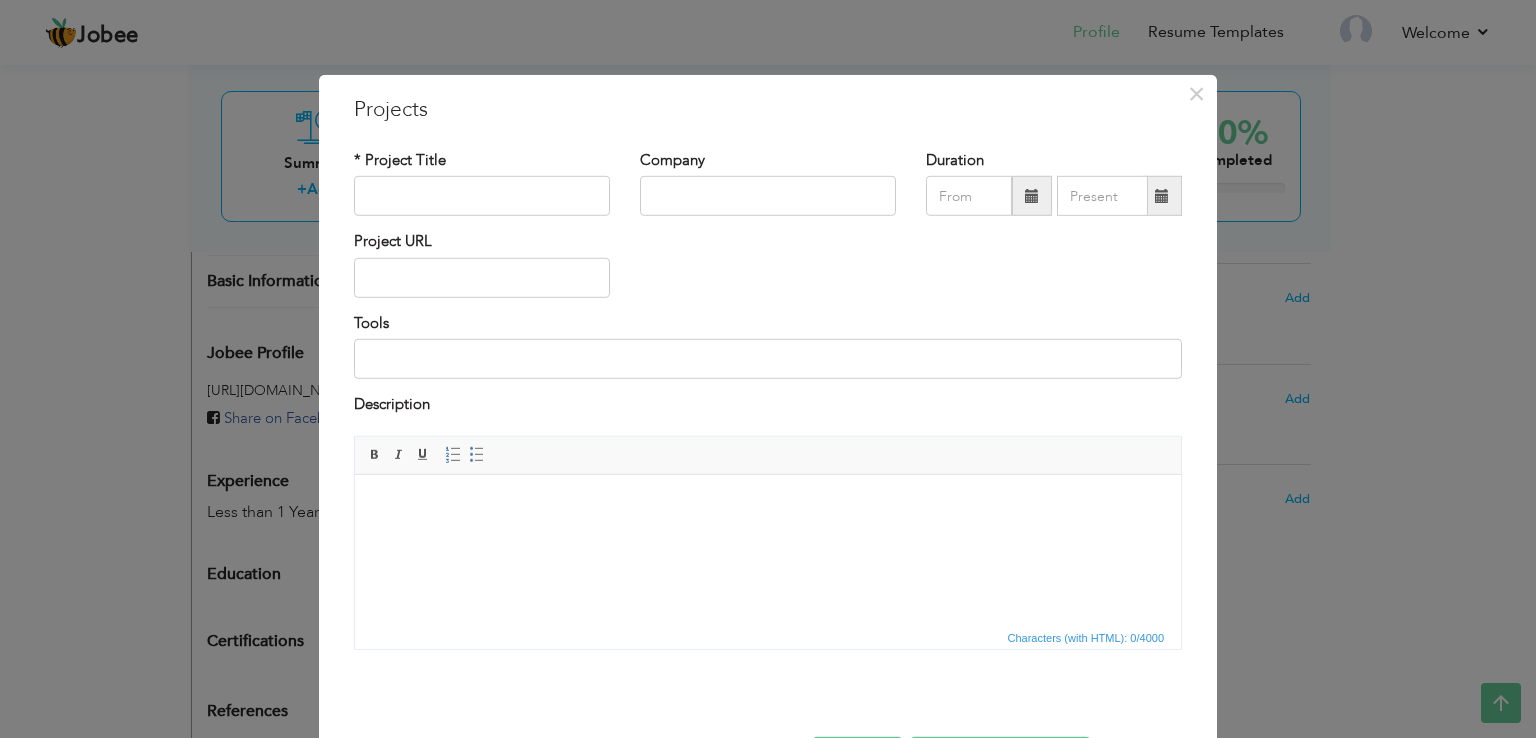 click on "×
Projects
* Project Title
Company
Duration Project URL Tools Description" at bounding box center [768, 369] 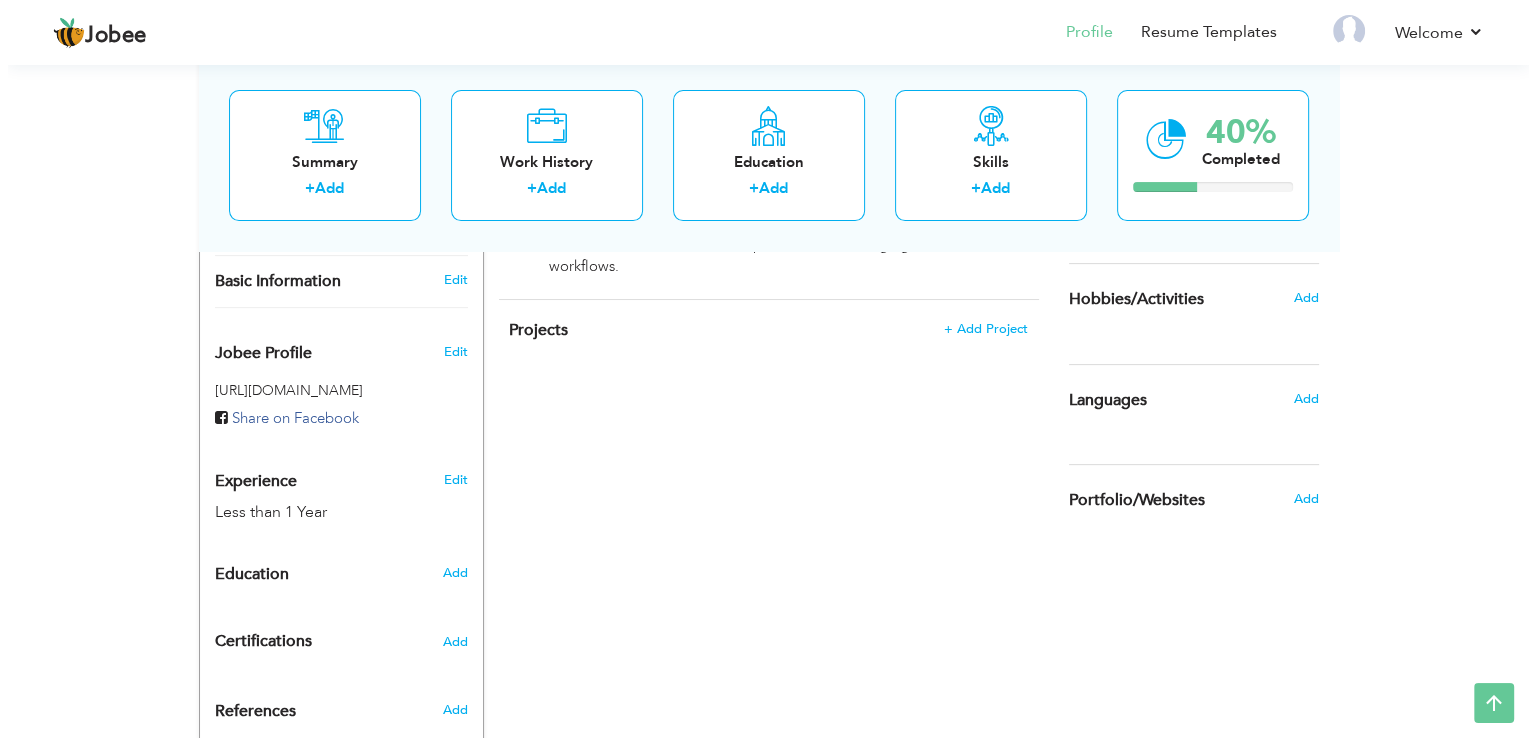 scroll, scrollTop: 316, scrollLeft: 0, axis: vertical 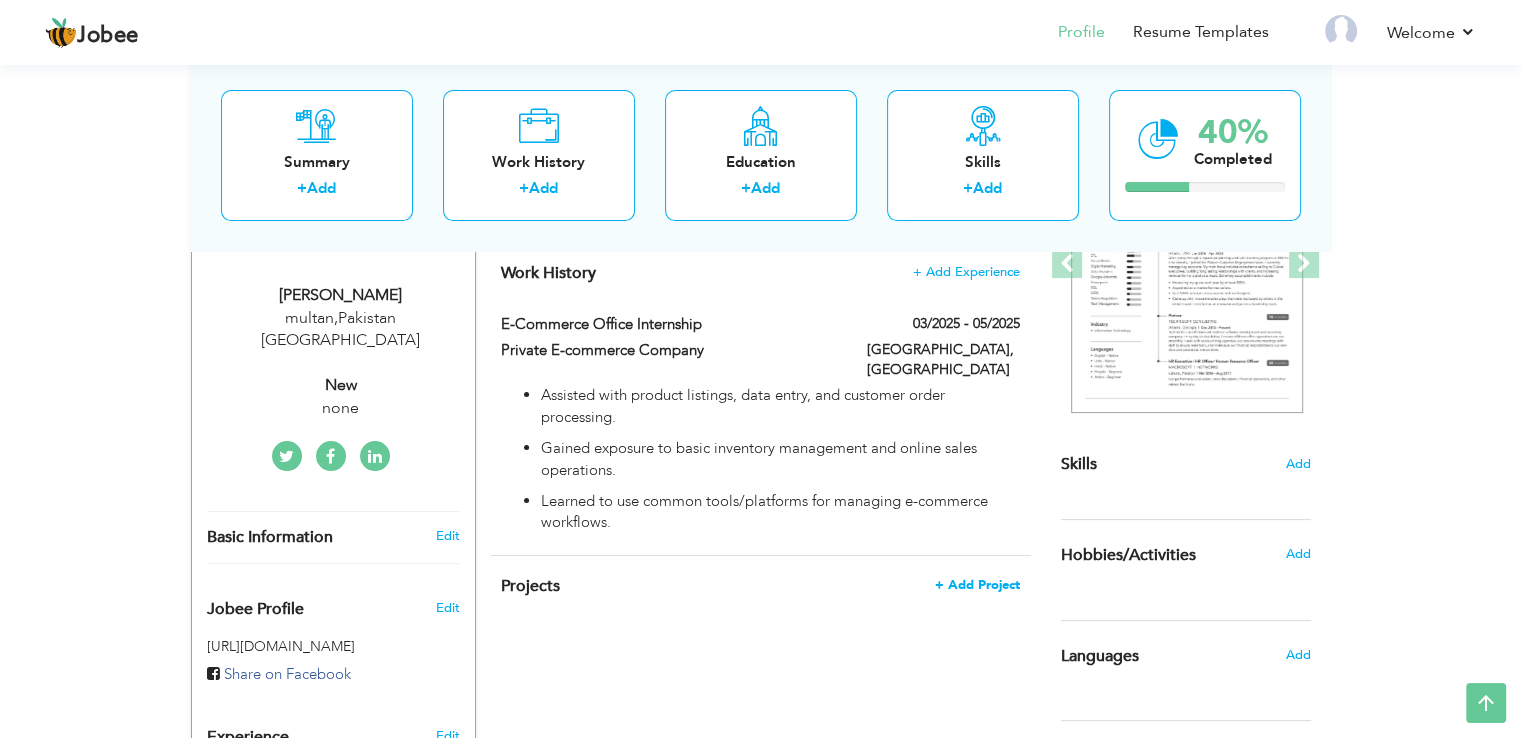 click on "+ Add Project" at bounding box center [977, 585] 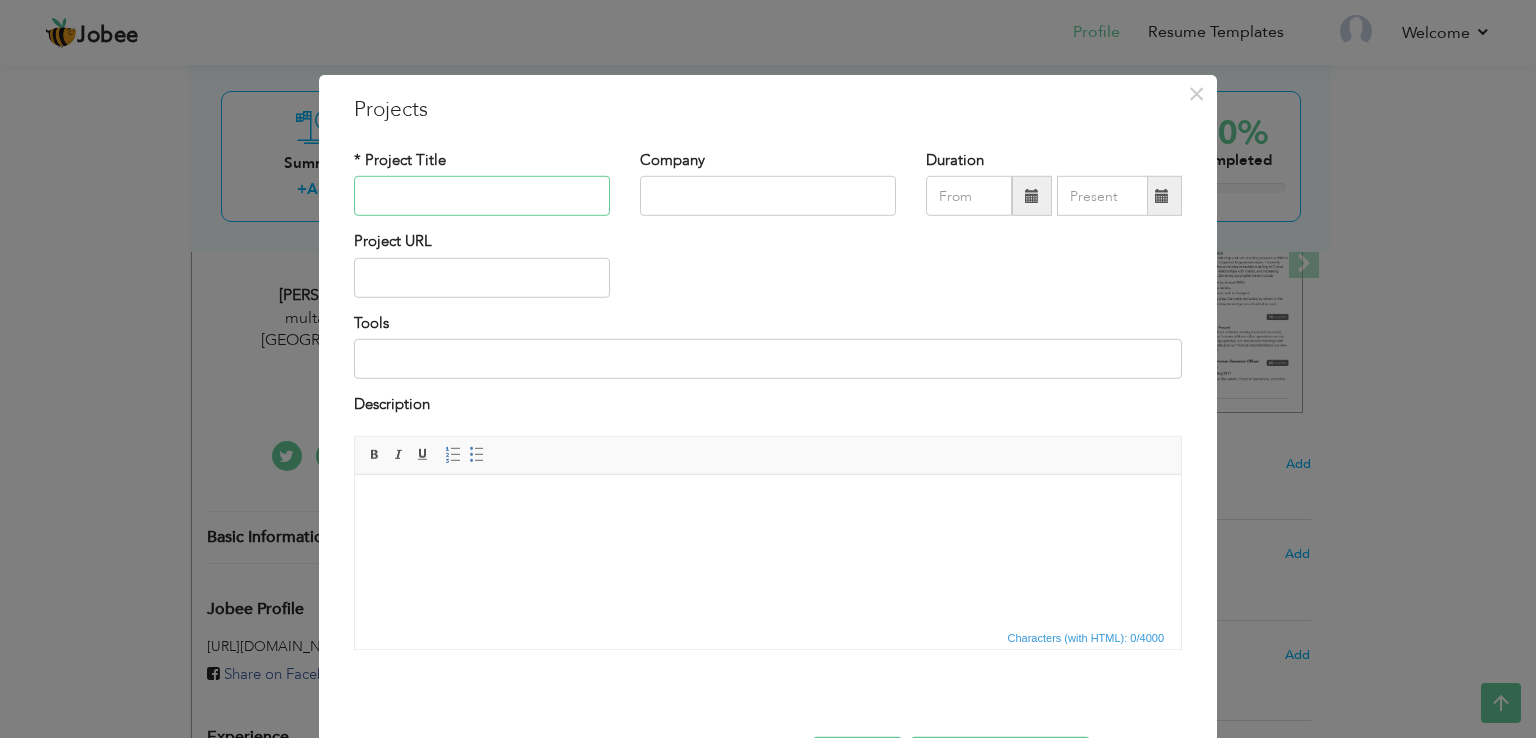 click at bounding box center [482, 196] 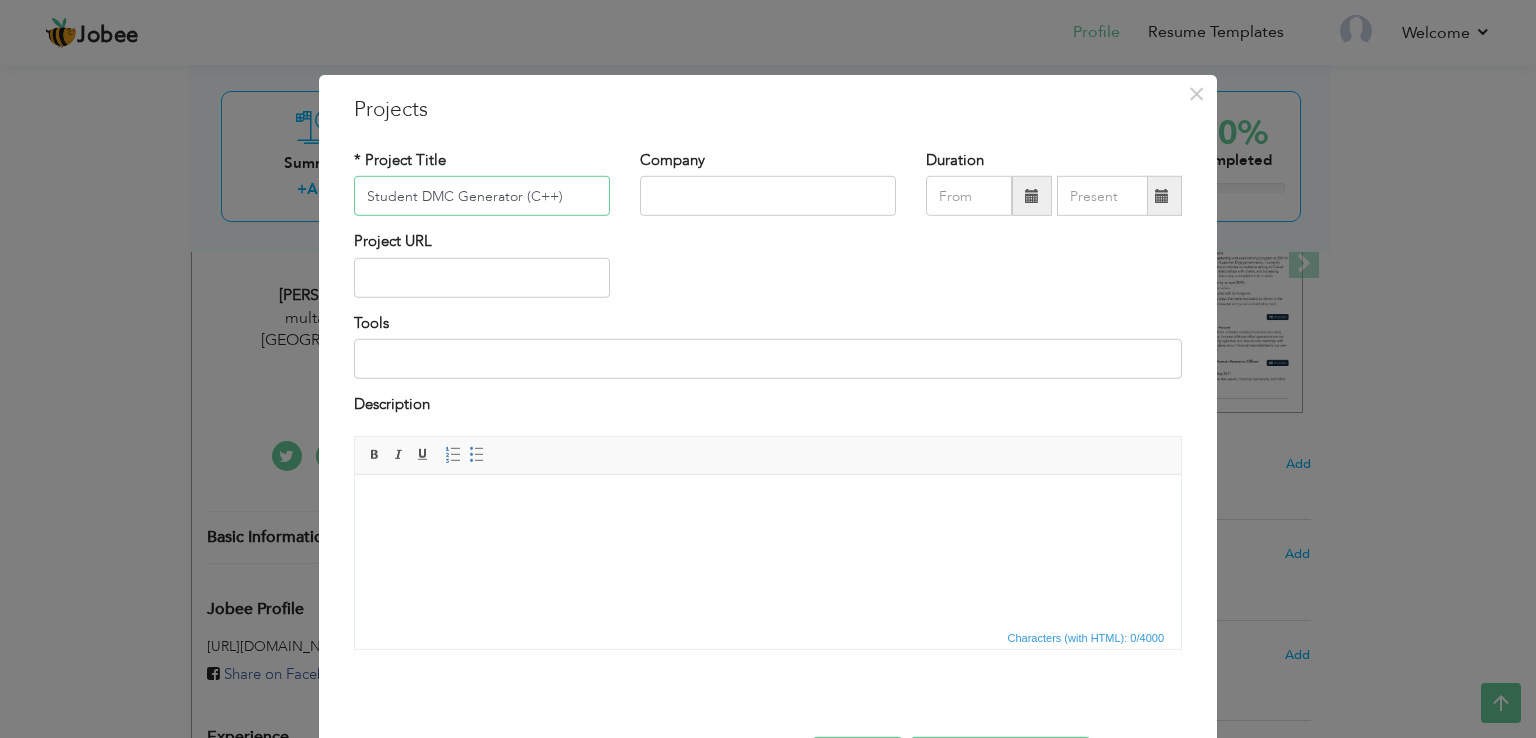 type on "Student DMC Generator (C++)" 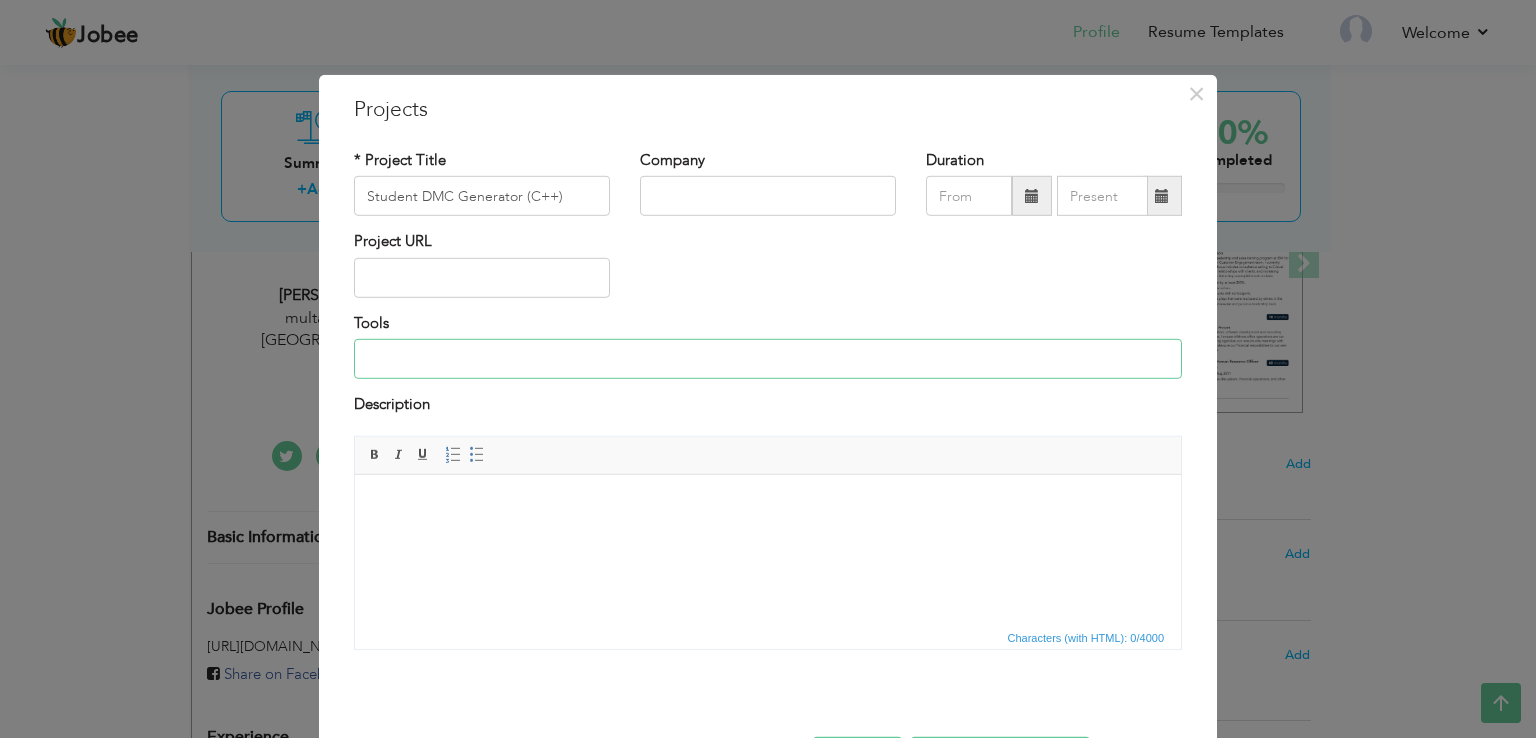 click at bounding box center (768, 359) 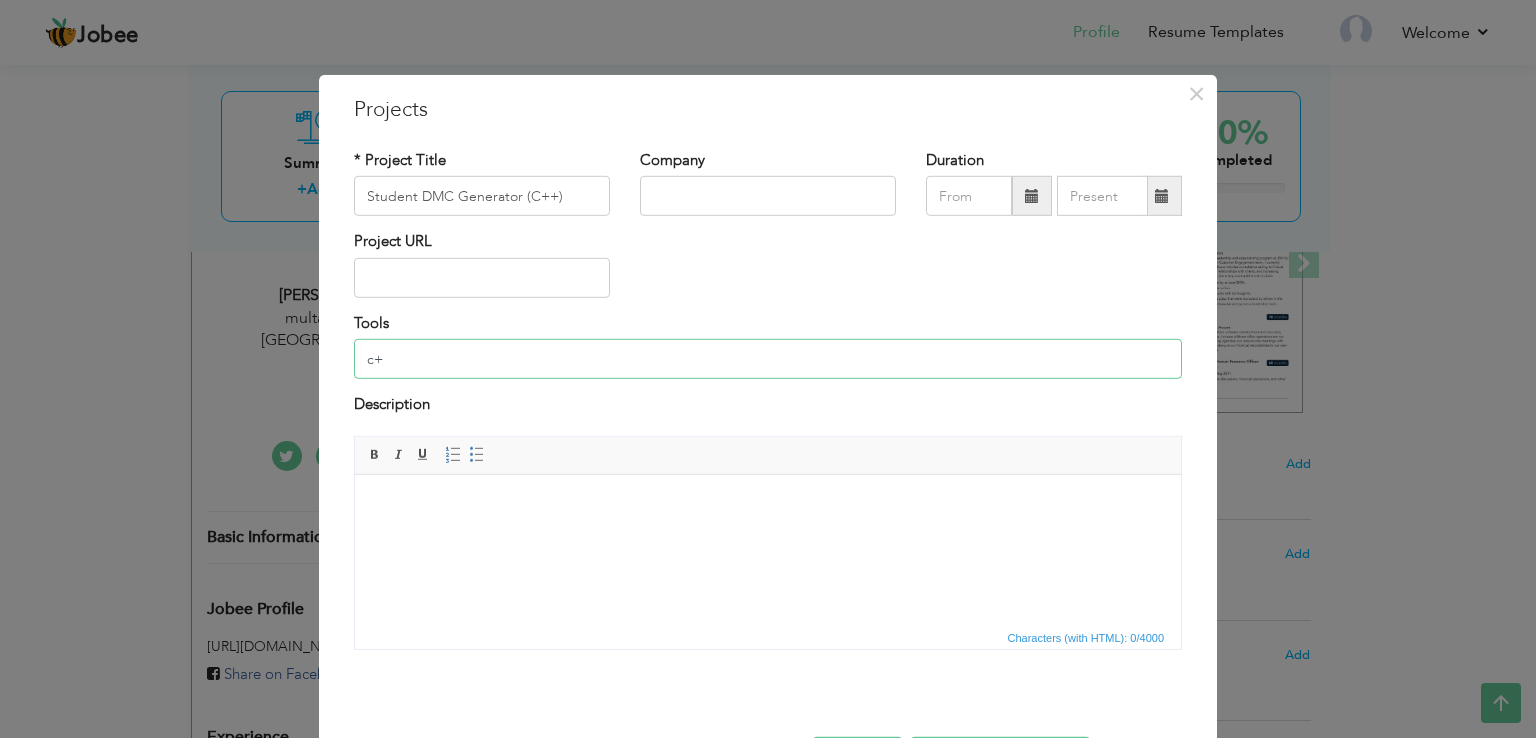type on "c" 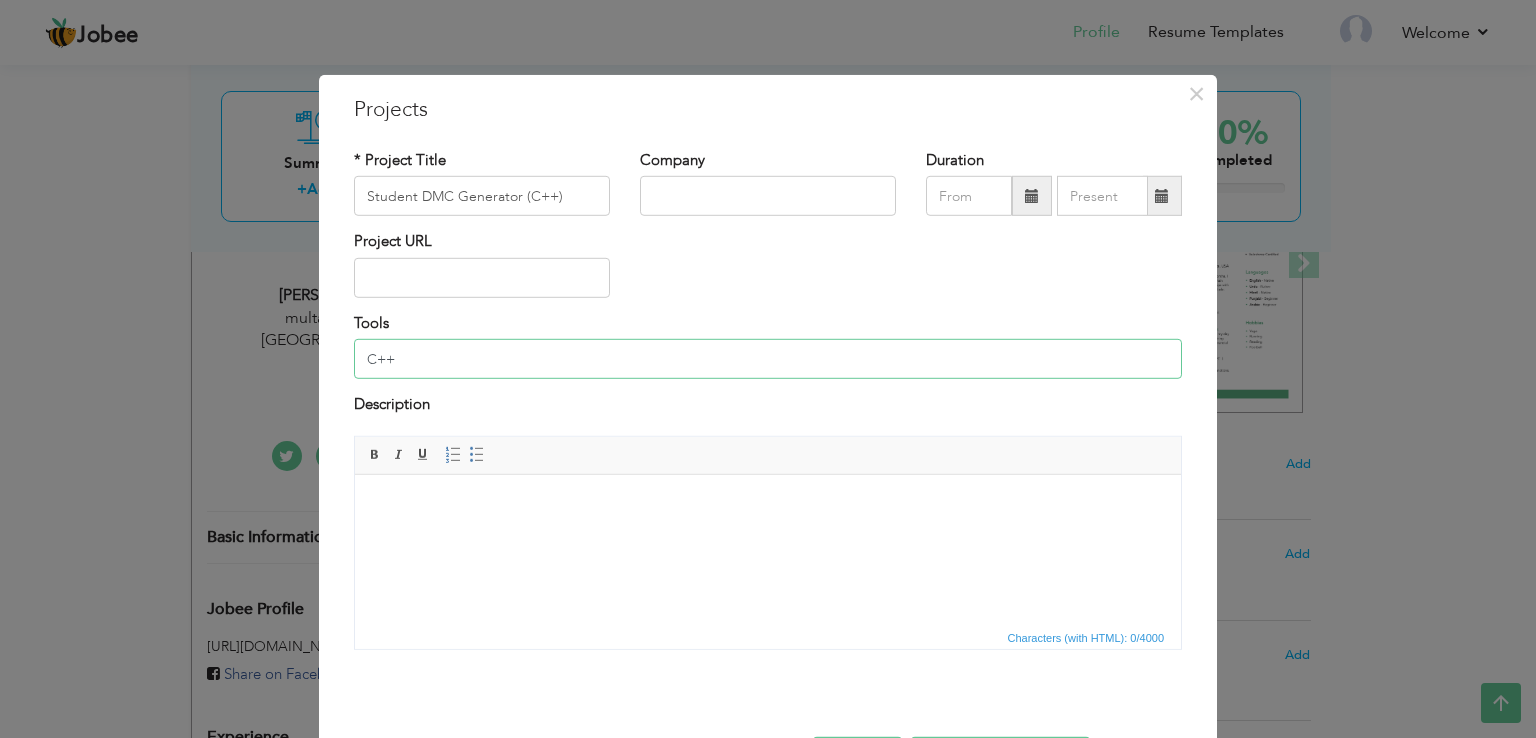 type on "C++" 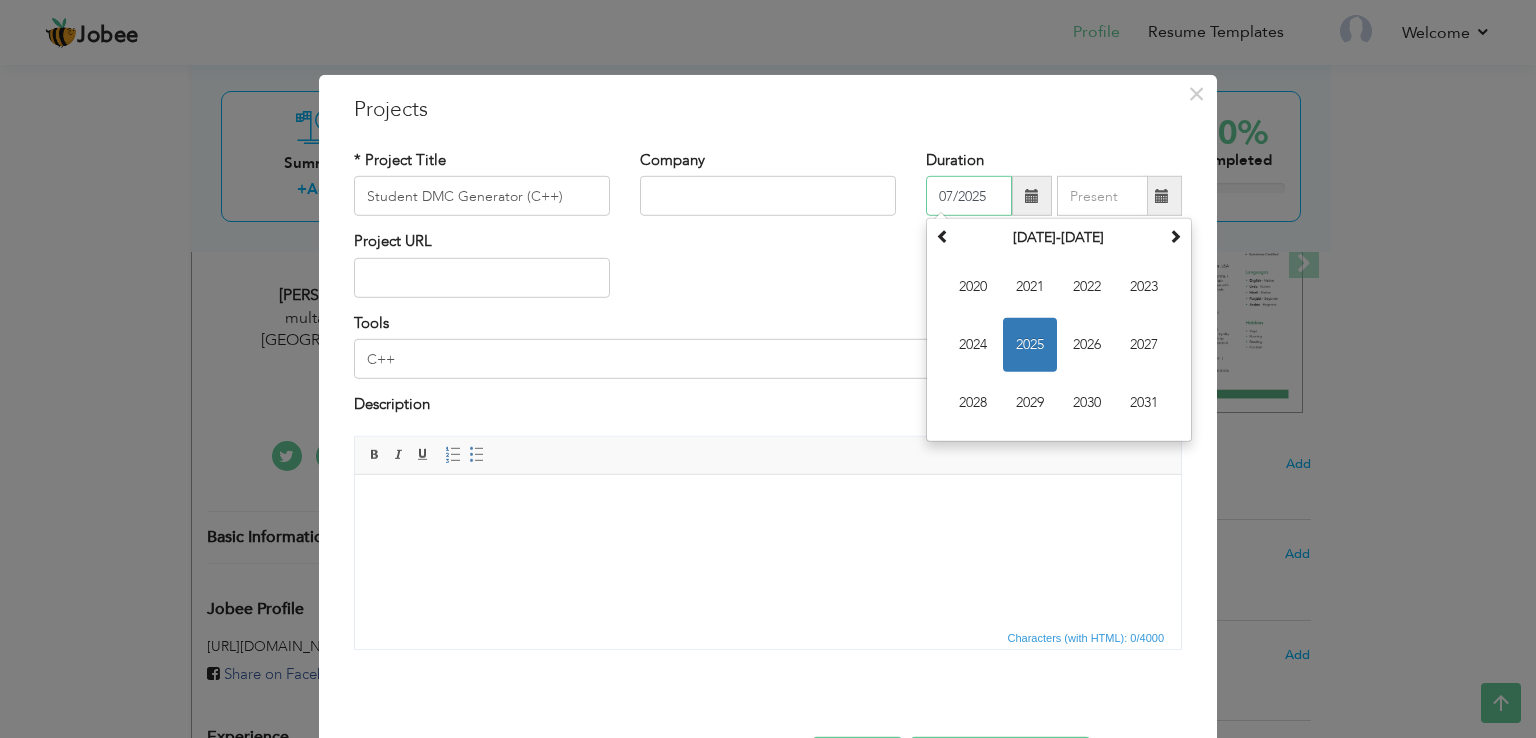 click on "07/2025" at bounding box center [969, 196] 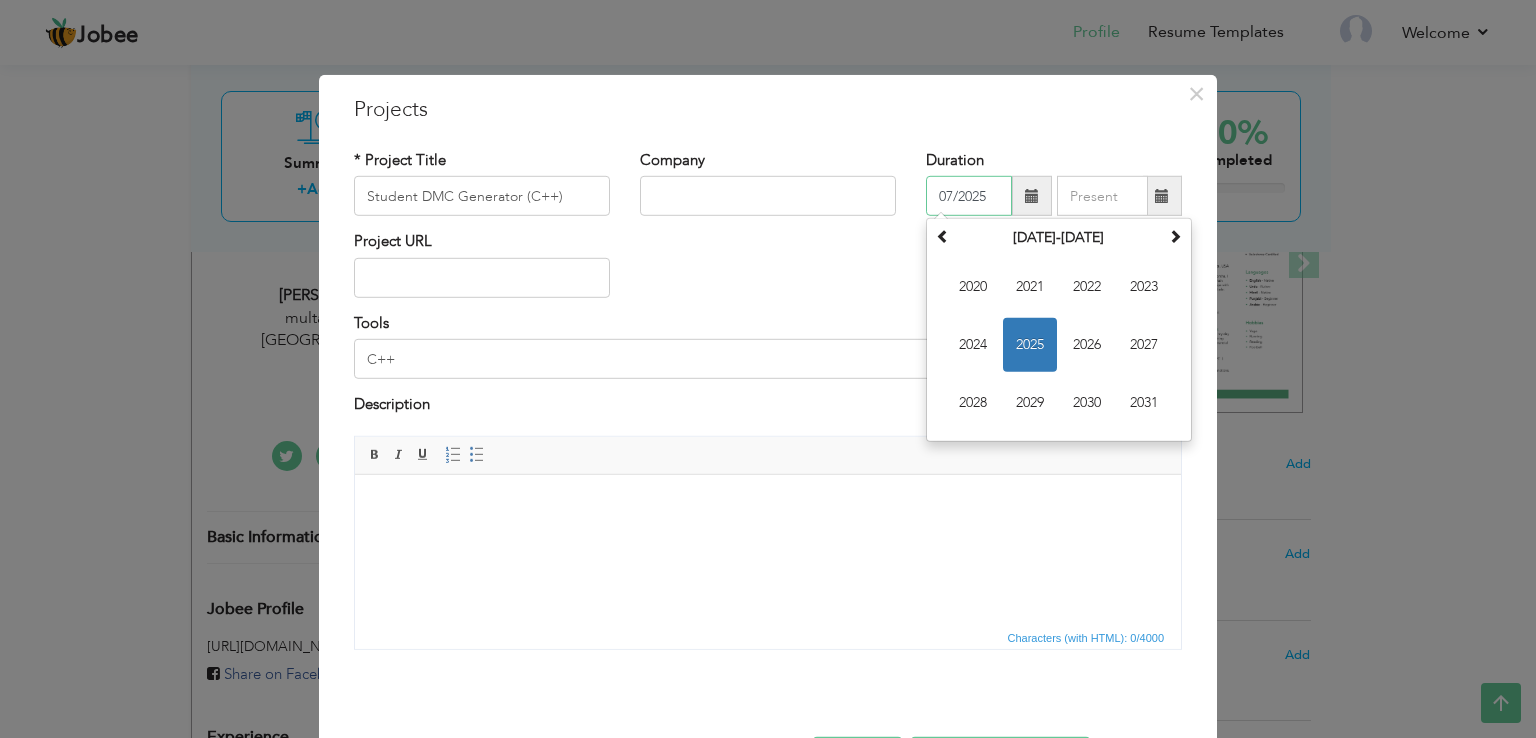 click on "07/2025" at bounding box center [969, 196] 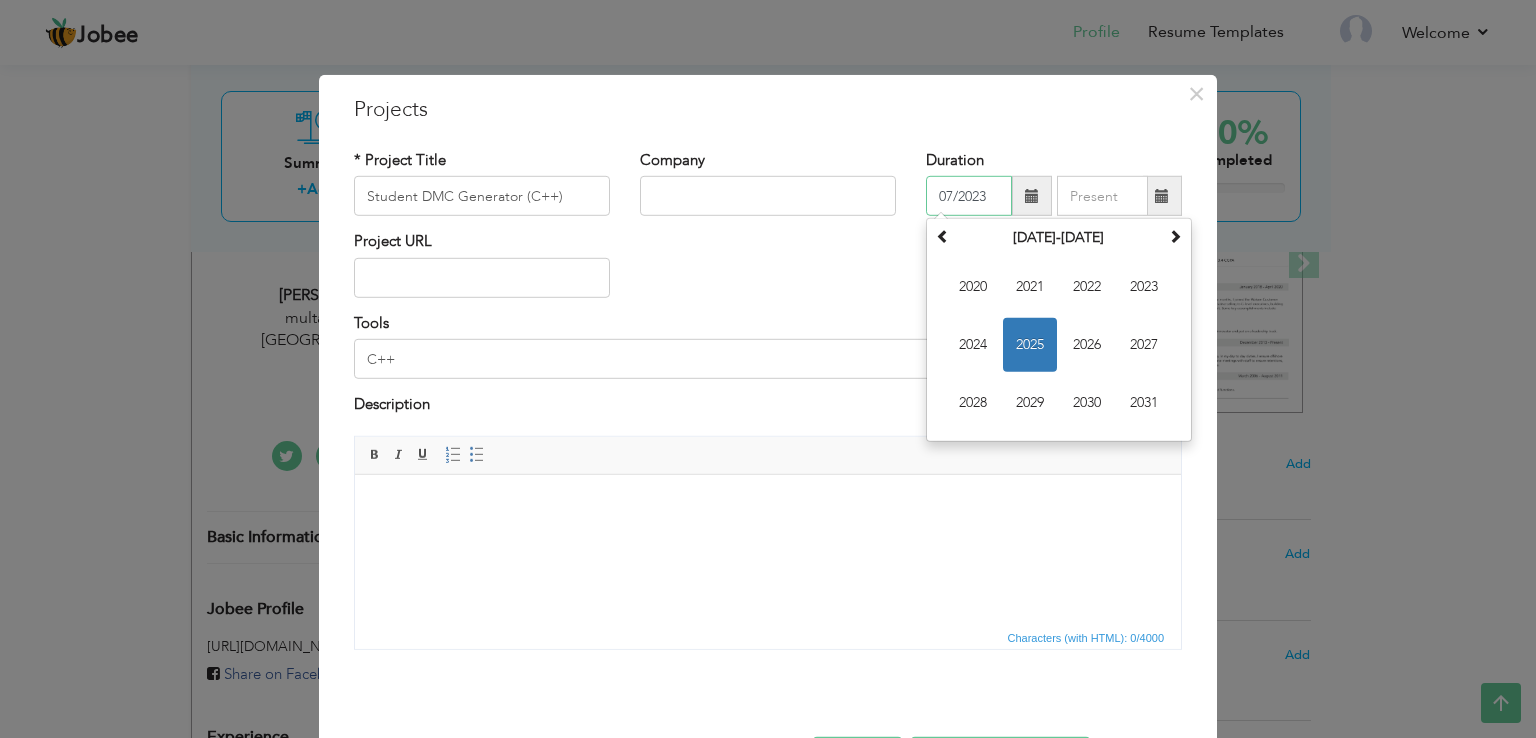 click on "07/2023" at bounding box center [969, 196] 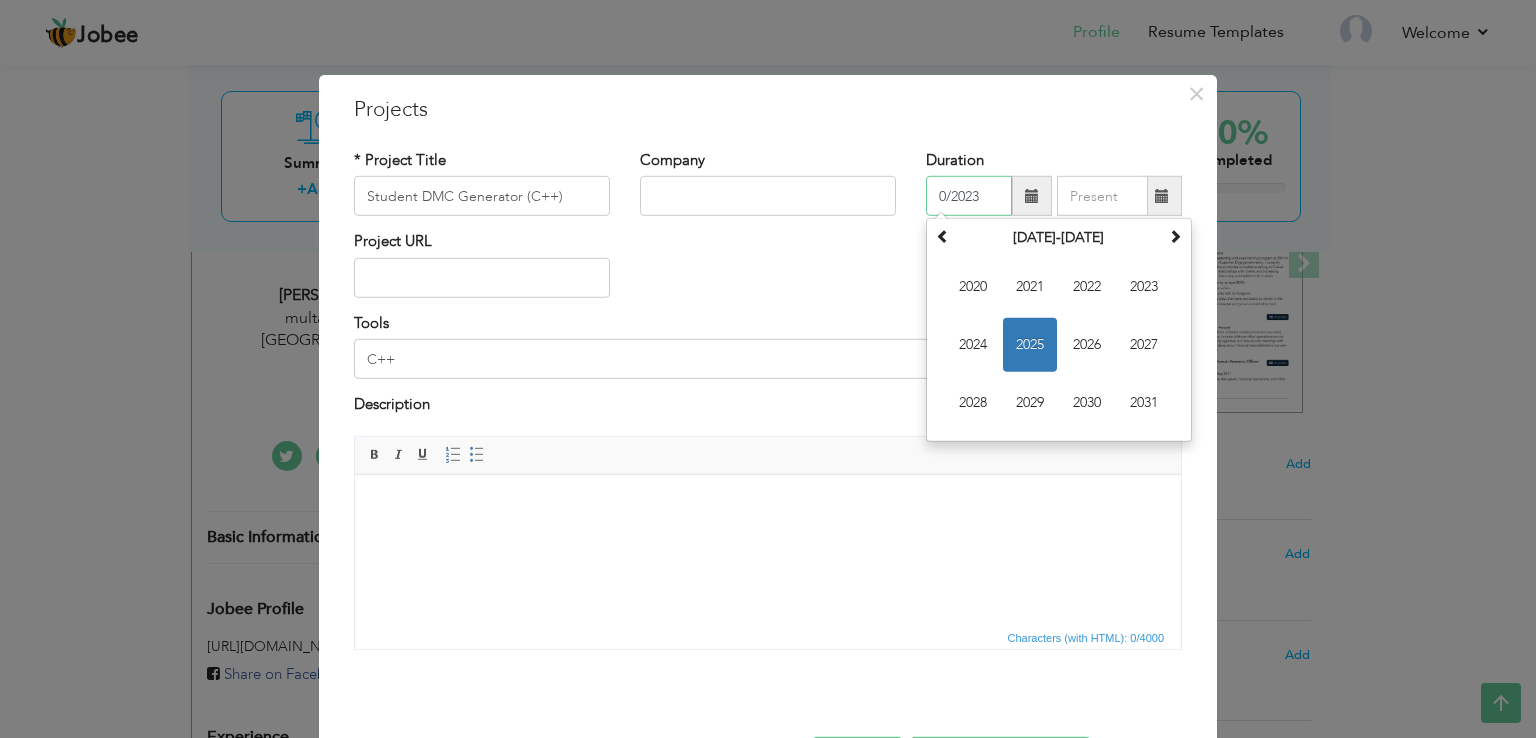 click on "0/2023" at bounding box center [969, 196] 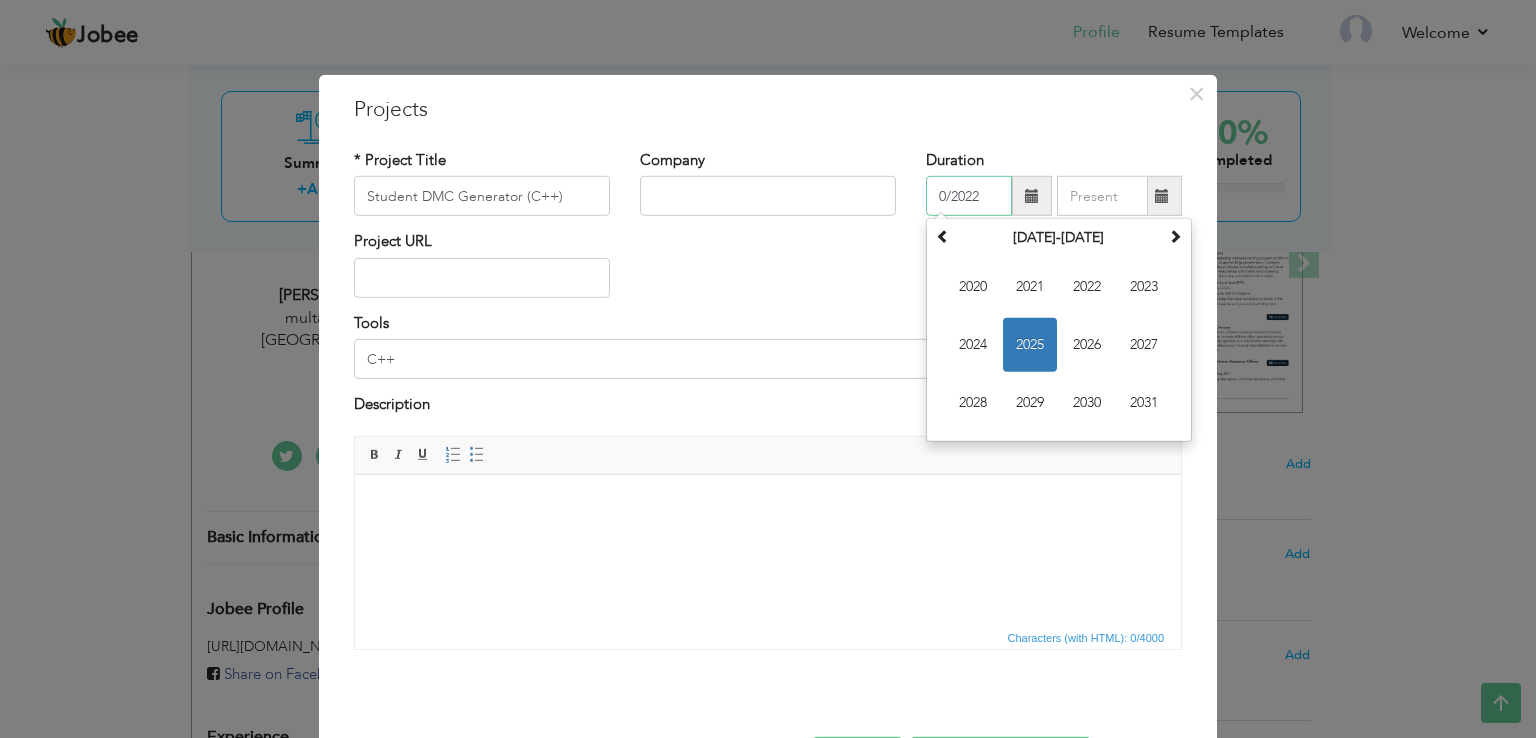 click on "0/2022" at bounding box center [969, 196] 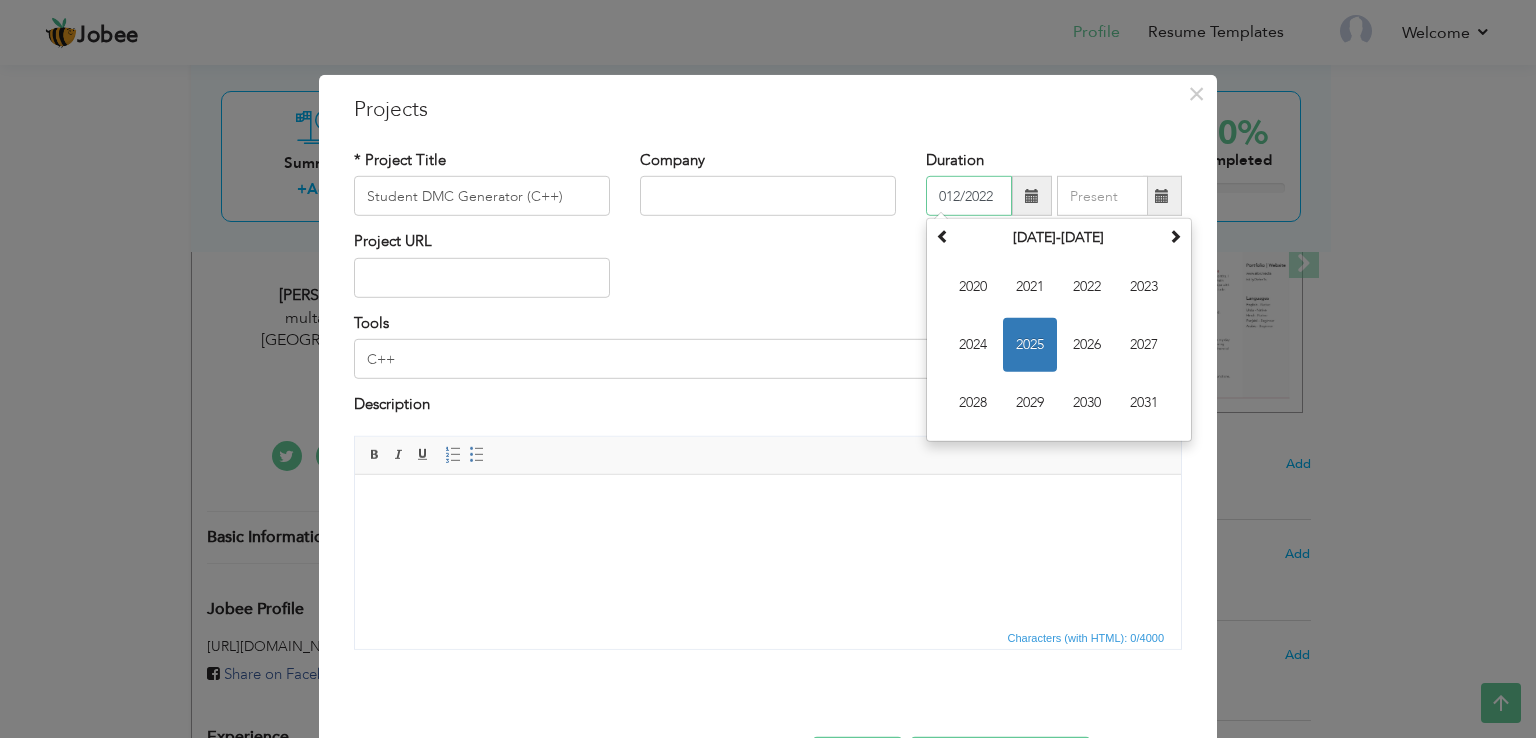 click on "012/2022" at bounding box center [969, 196] 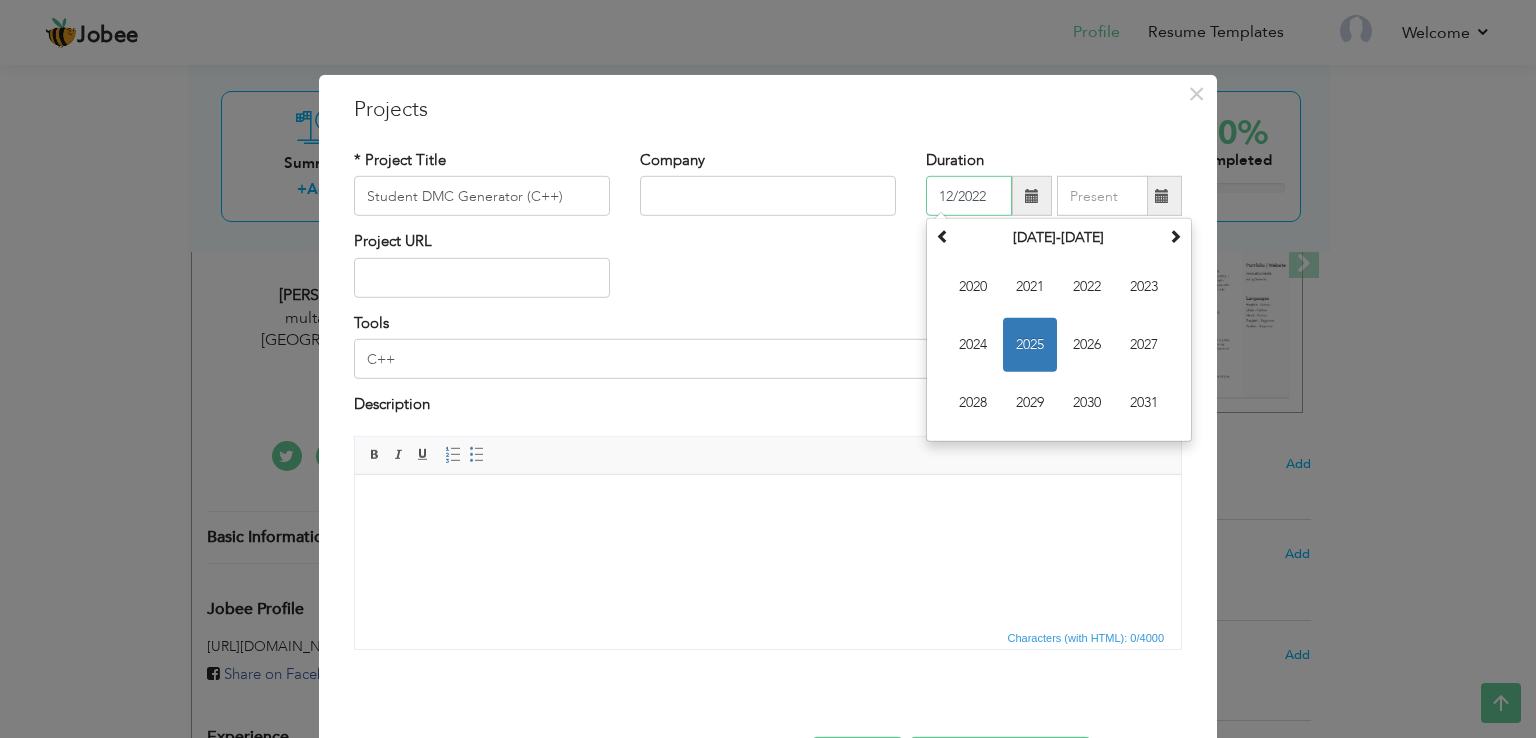 type on "12/2022" 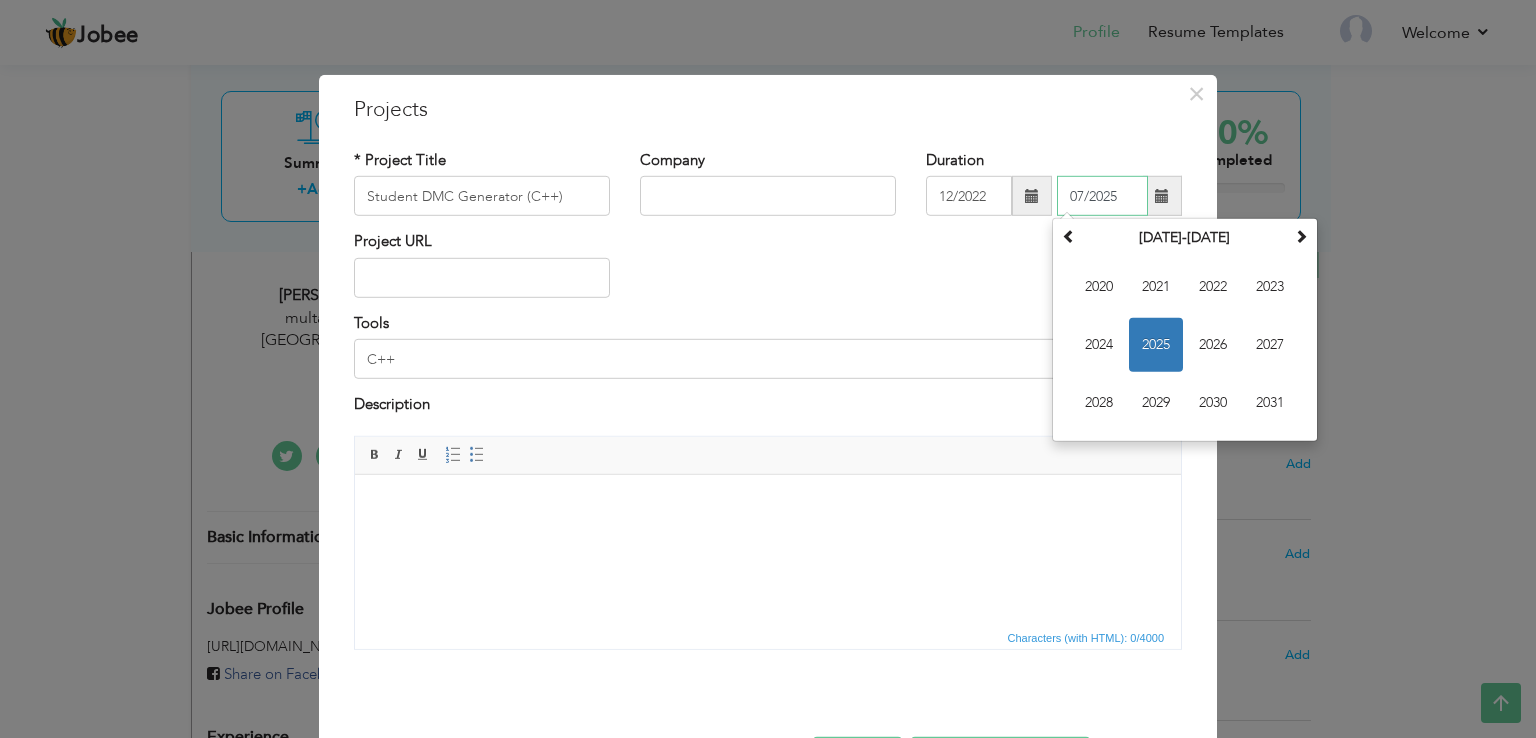 click on "07/2025" at bounding box center [1102, 196] 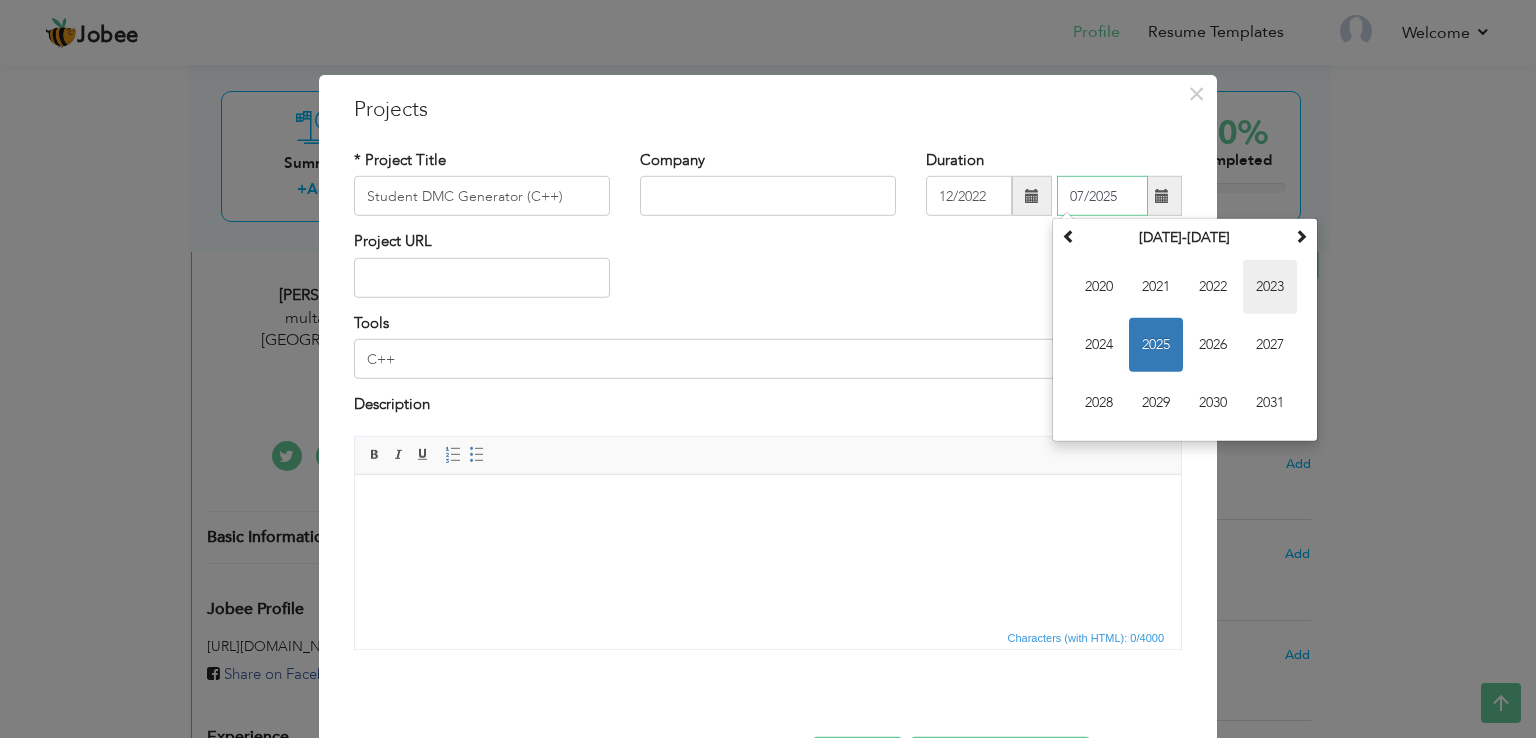 click on "2023" at bounding box center [1270, 287] 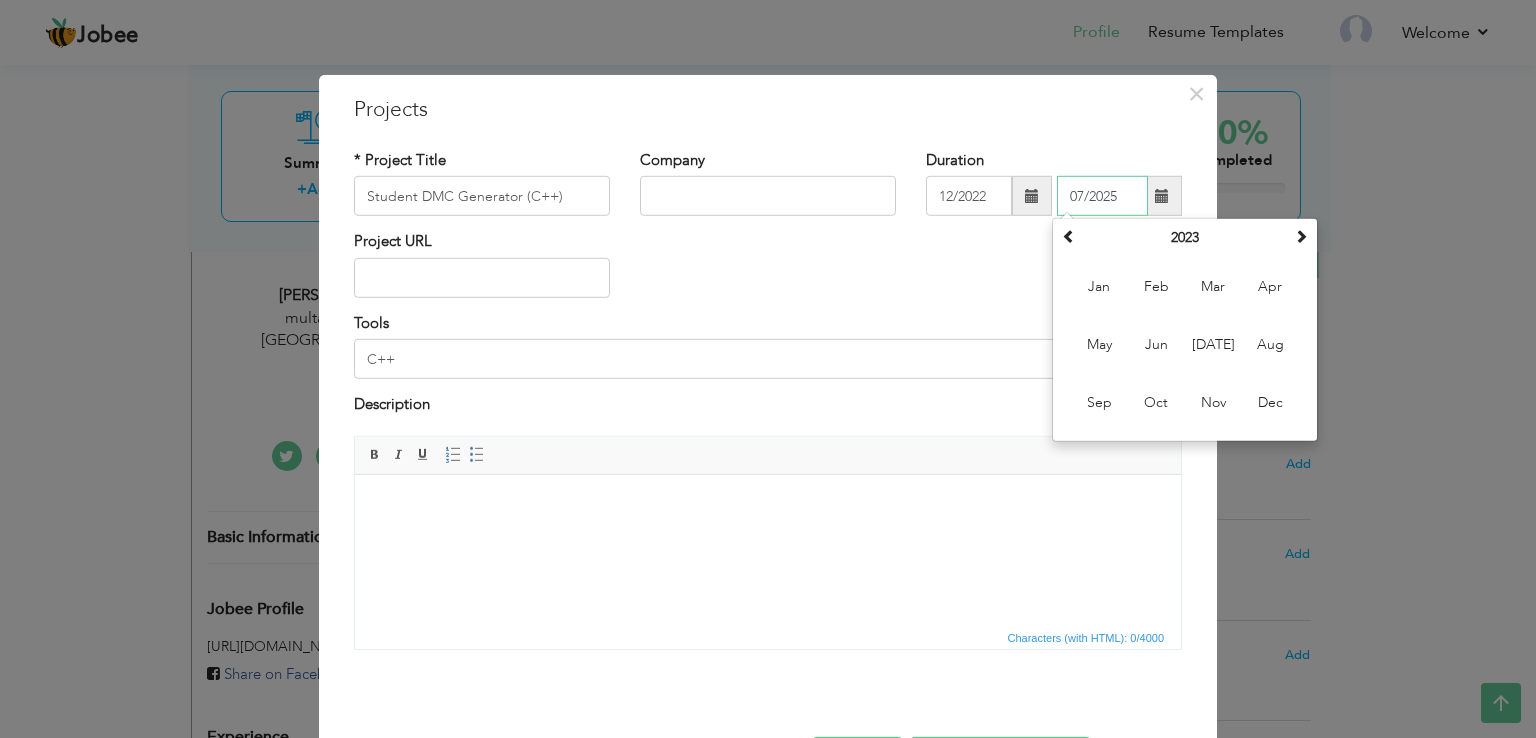 click on "07/2025" at bounding box center (1102, 196) 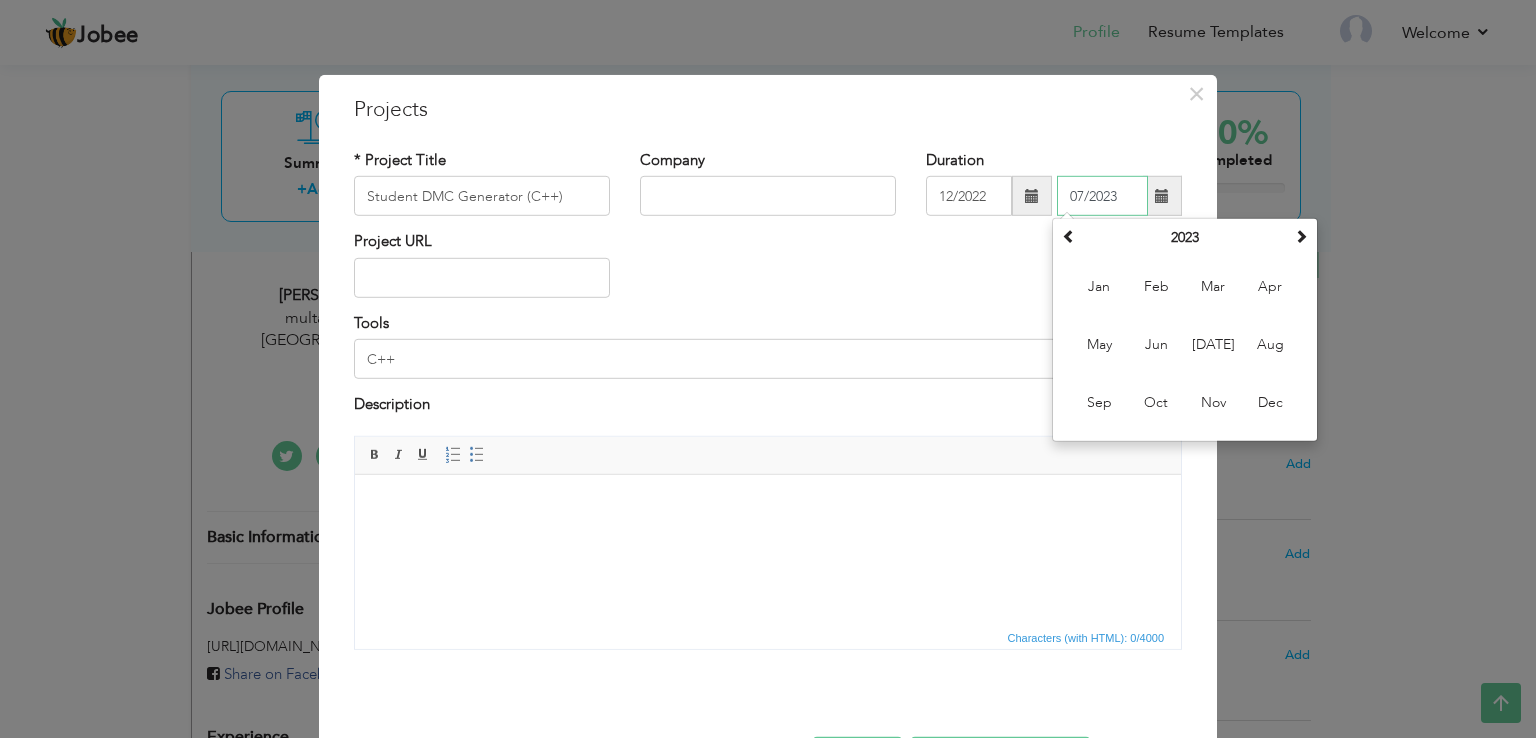 click on "07/2023" at bounding box center (1102, 196) 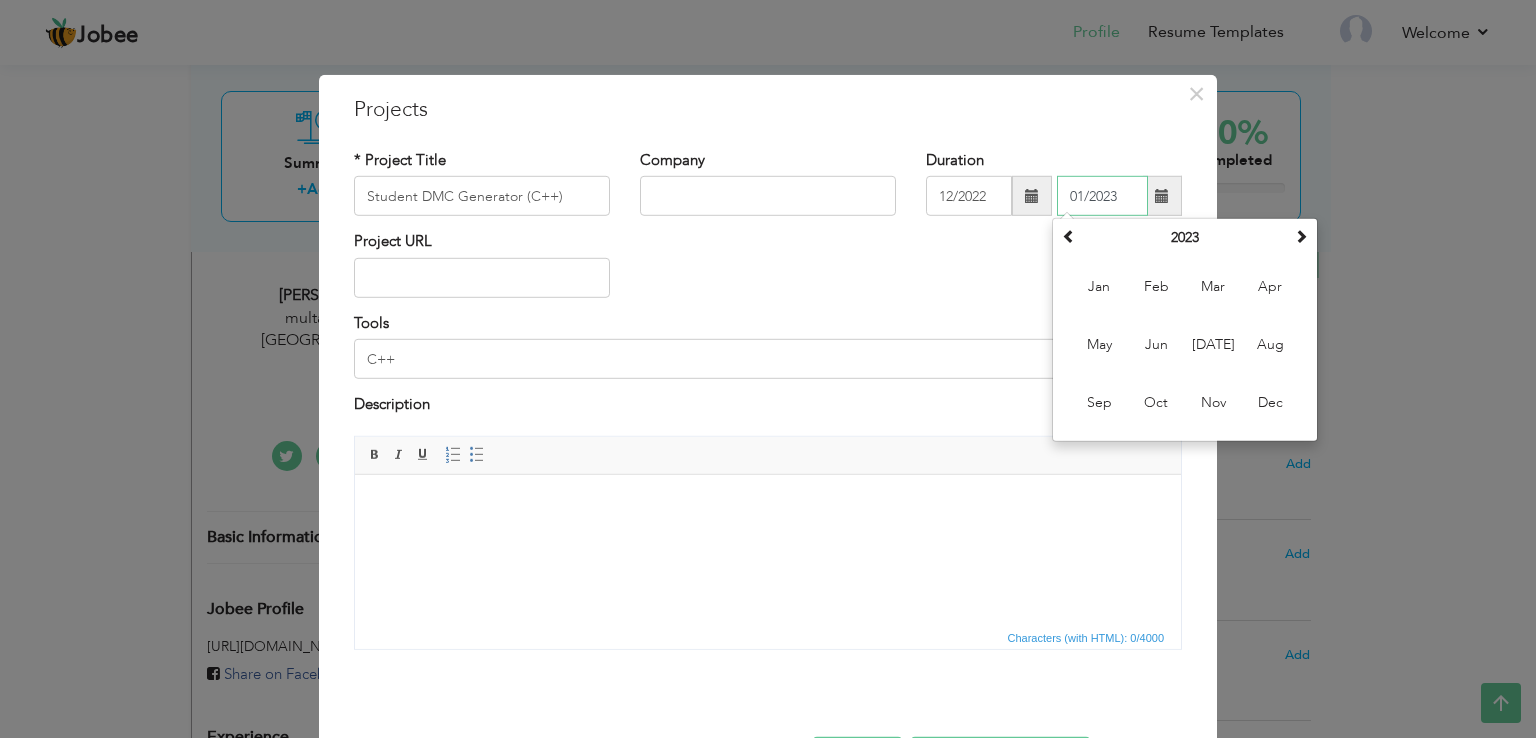type on "01/2023" 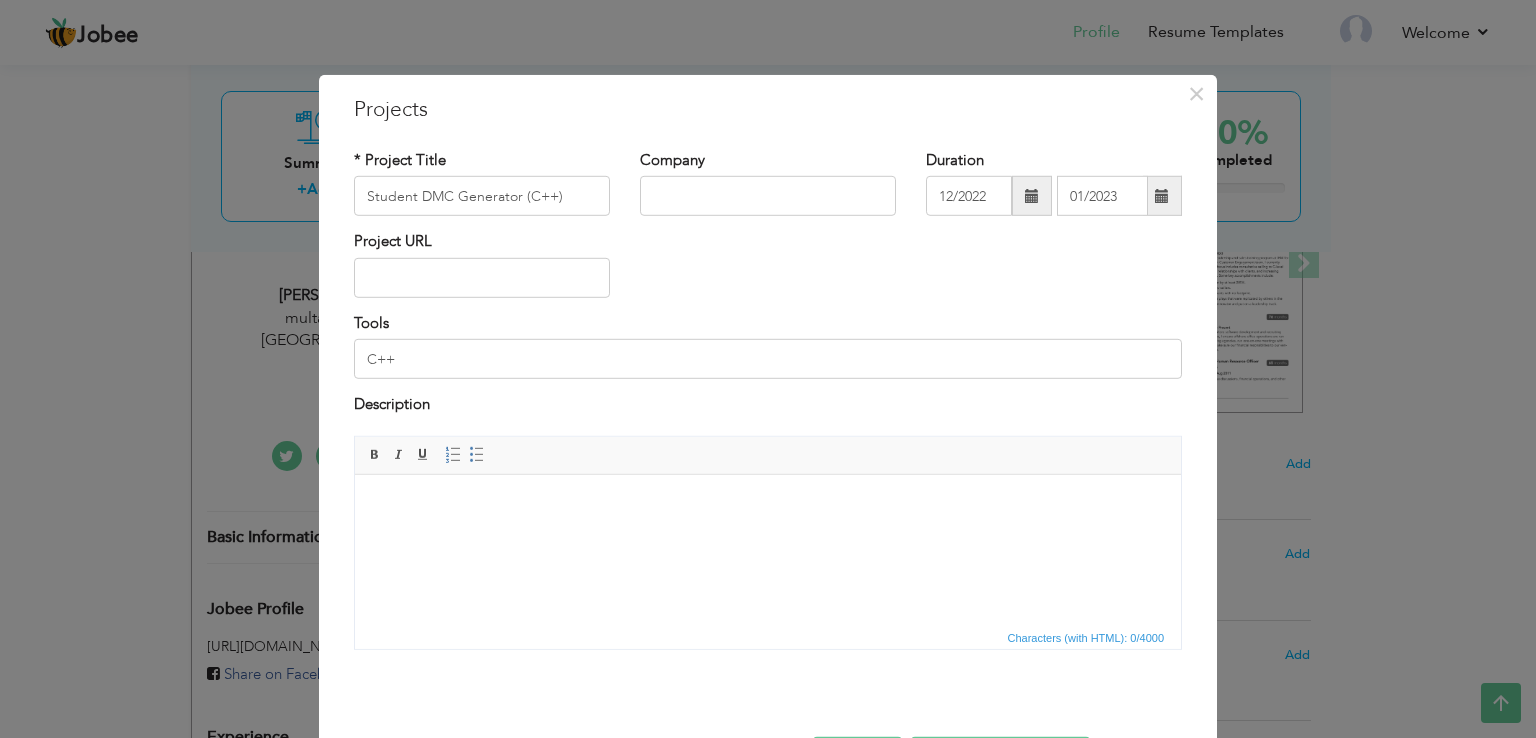 click at bounding box center [768, 504] 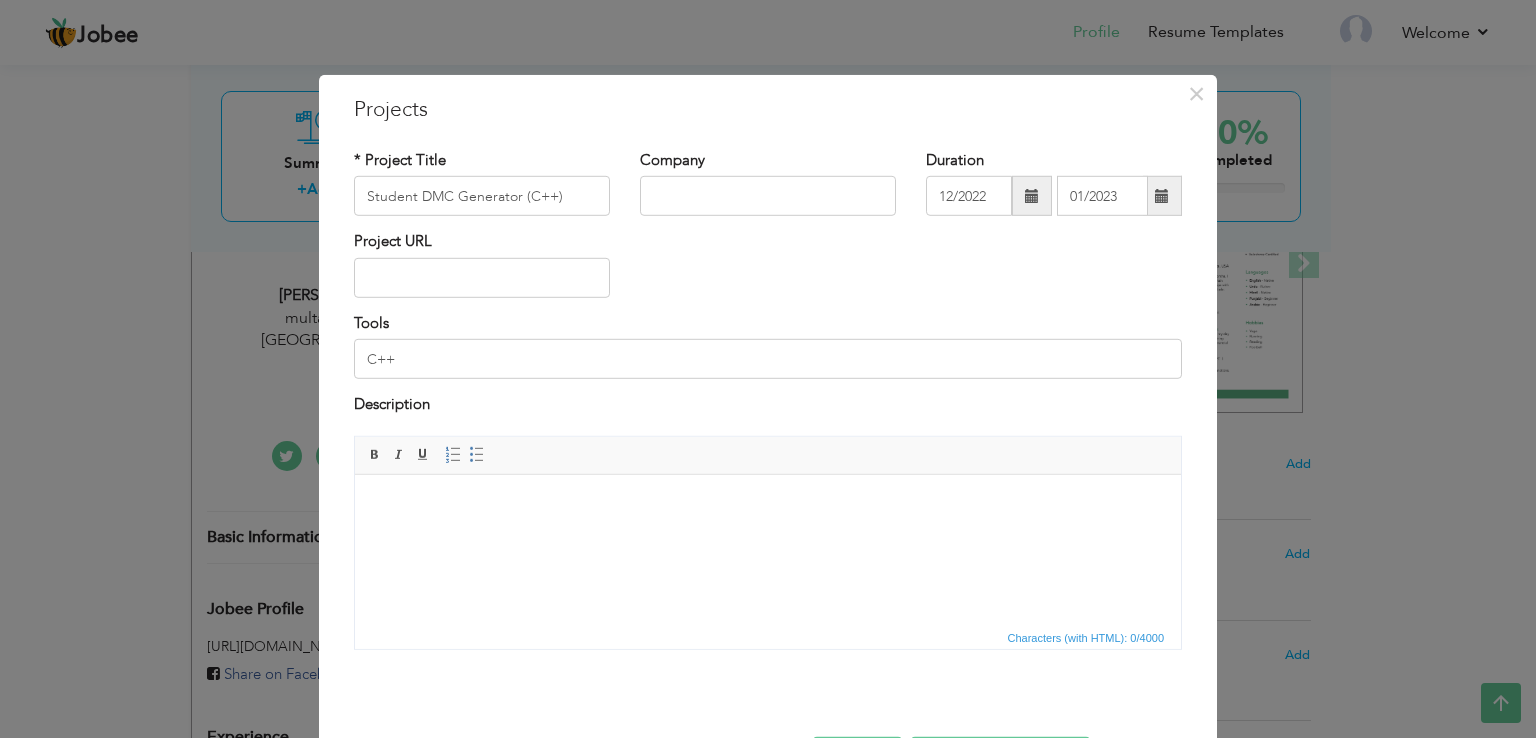 click on "Project URL" at bounding box center (768, 271) 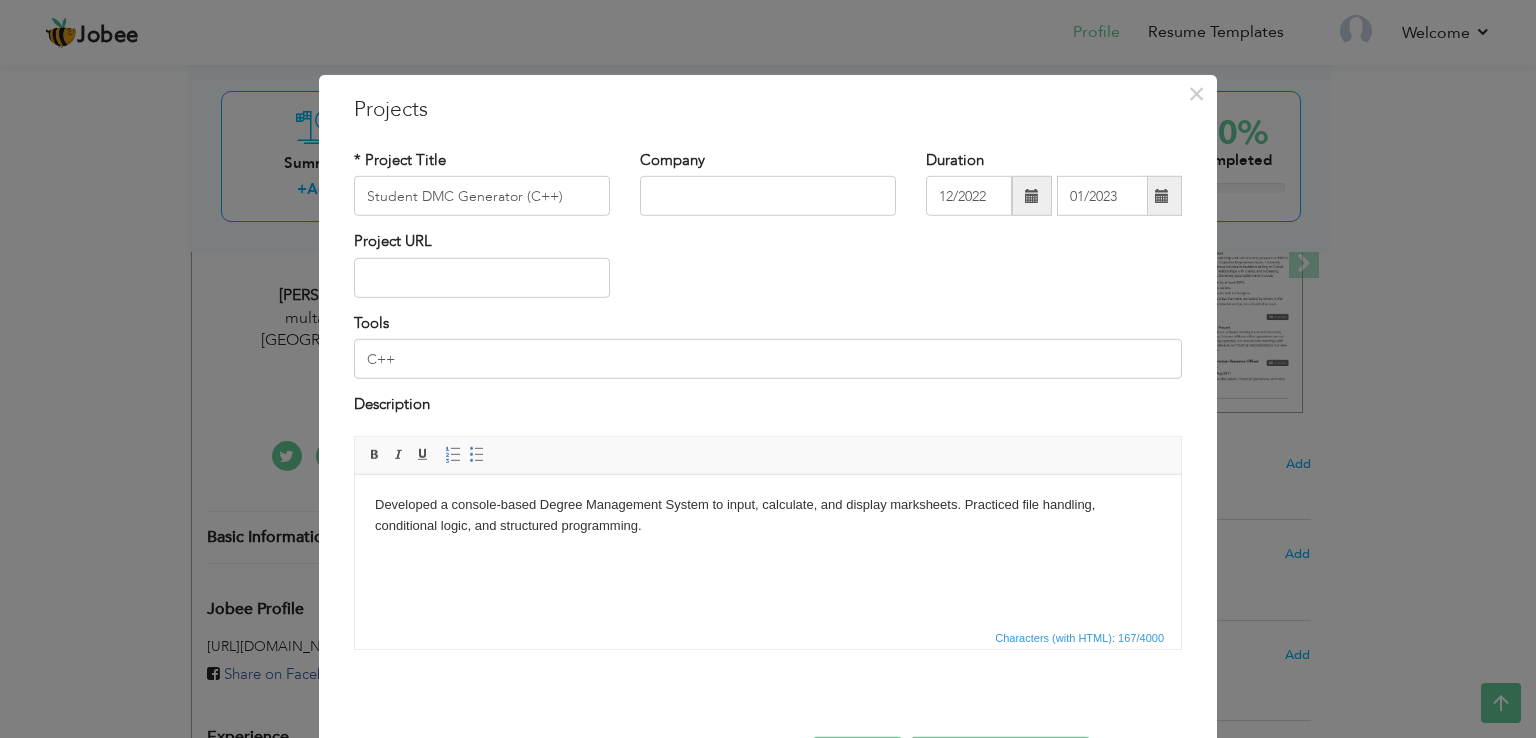 scroll, scrollTop: 72, scrollLeft: 0, axis: vertical 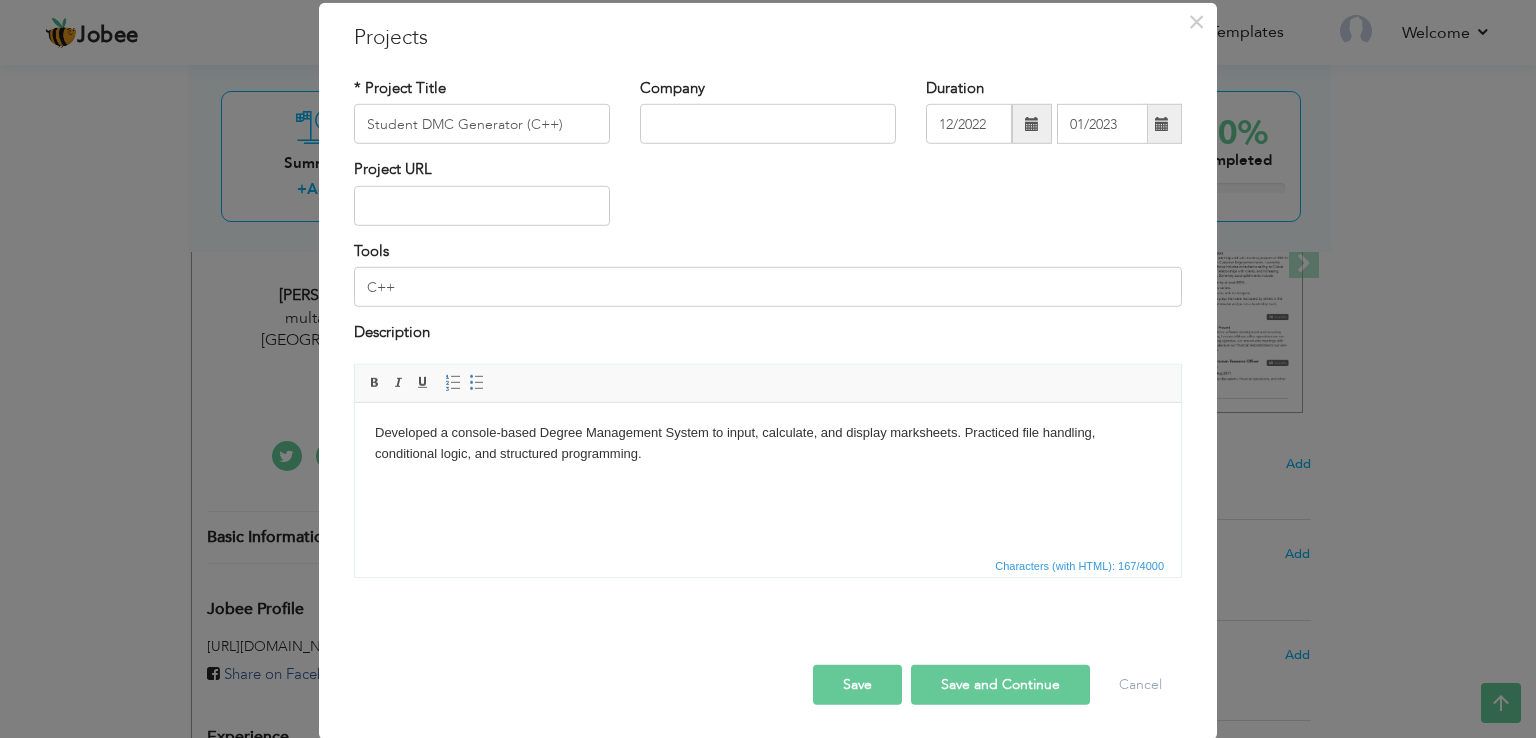 click on "Save and Continue" at bounding box center [1000, 684] 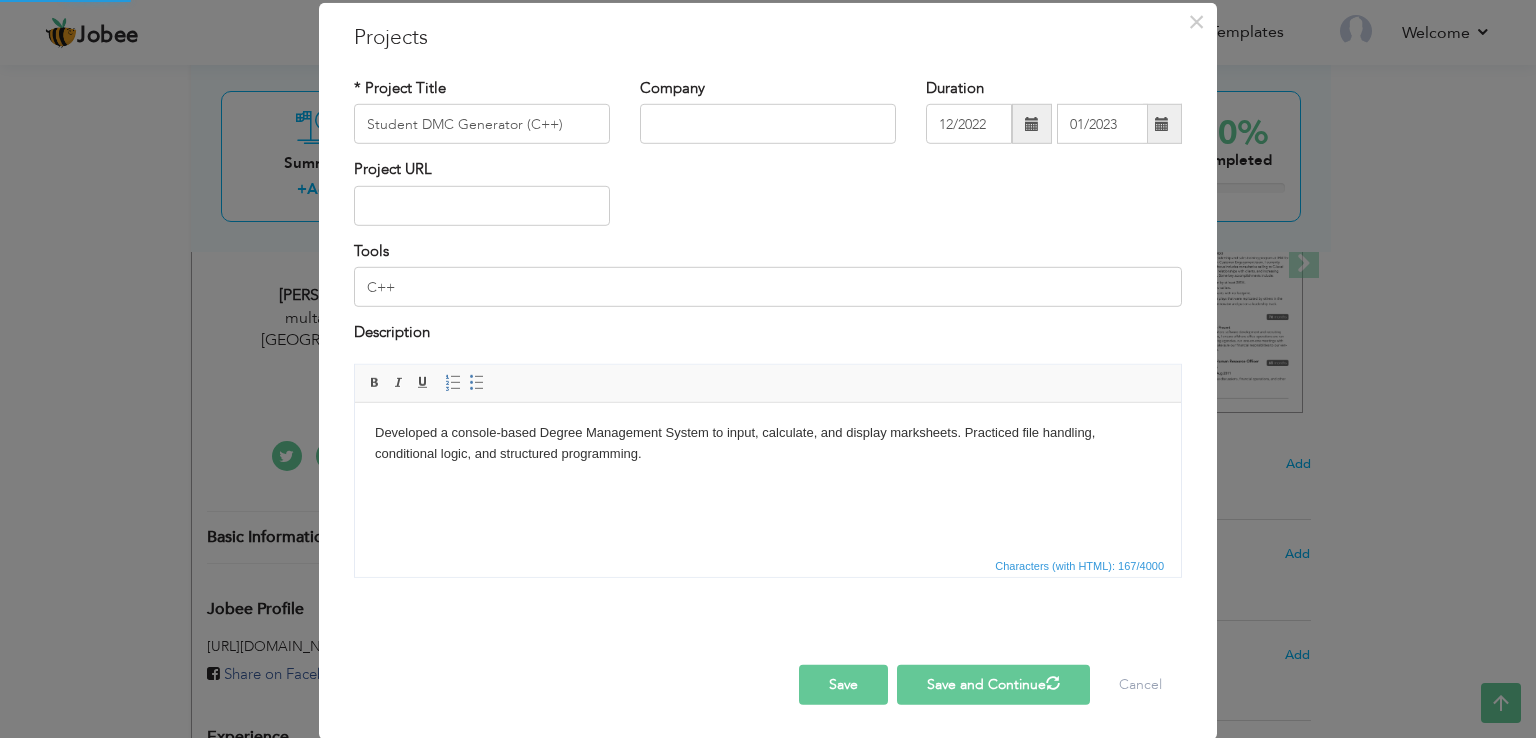 type 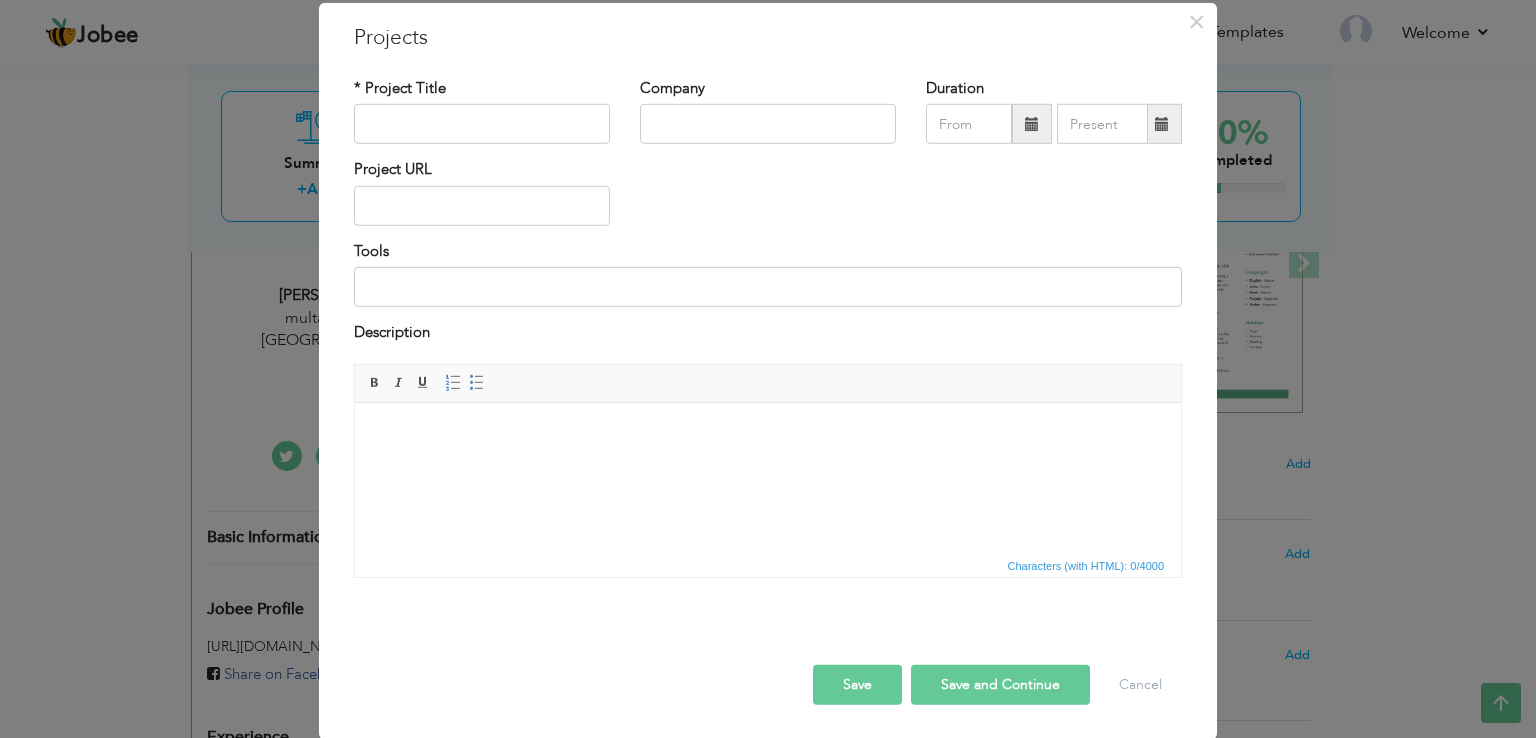 click on "Project URL" at bounding box center (768, 199) 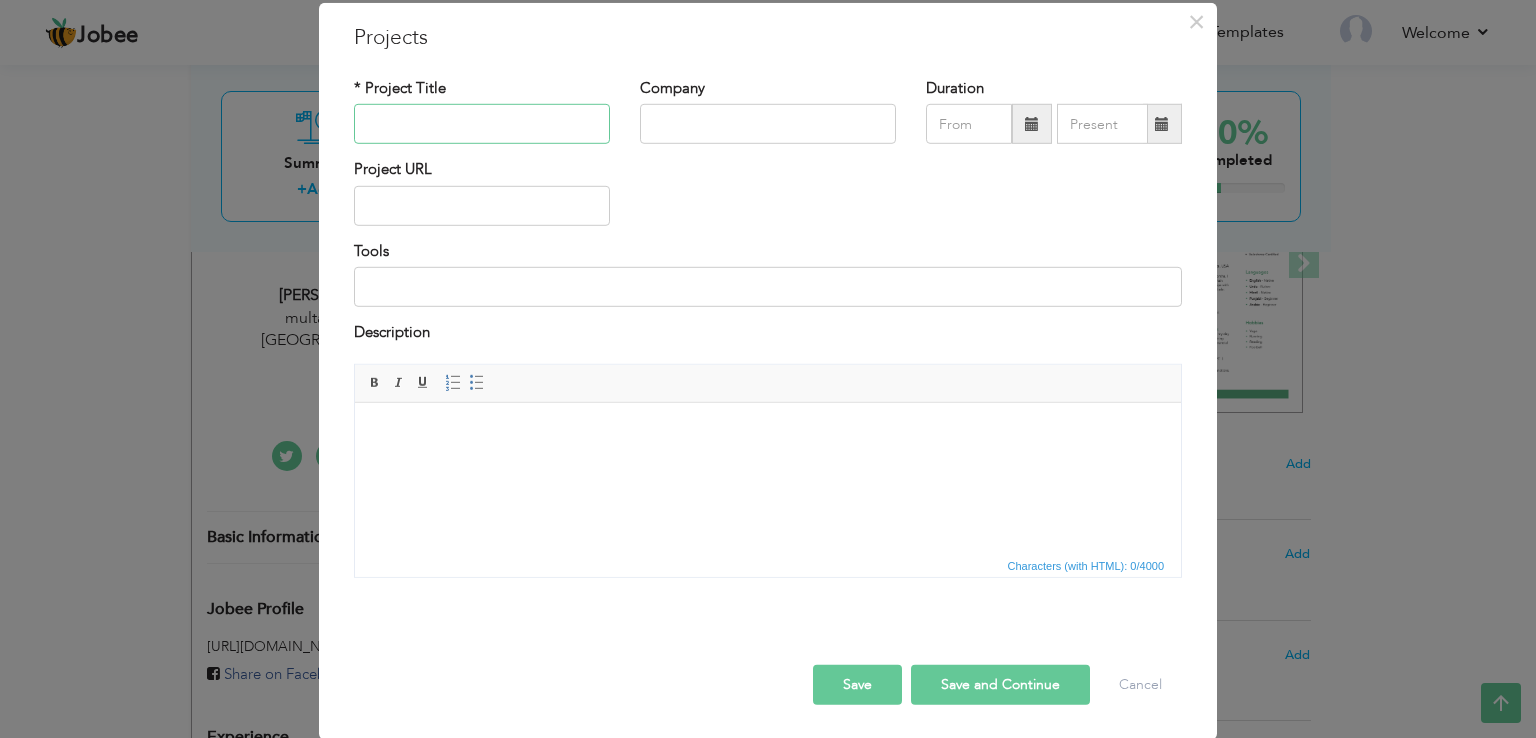 click at bounding box center [482, 124] 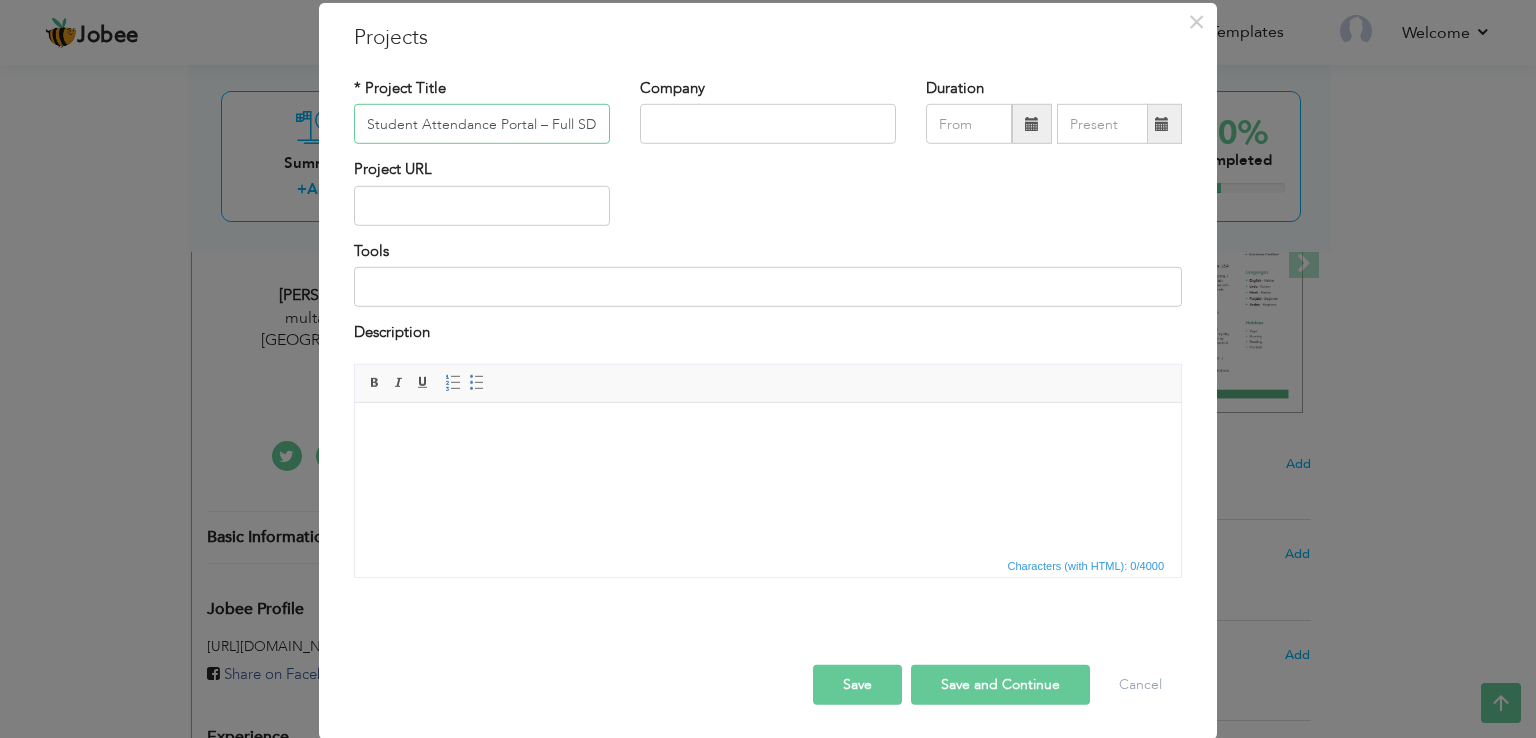 scroll, scrollTop: 0, scrollLeft: 171, axis: horizontal 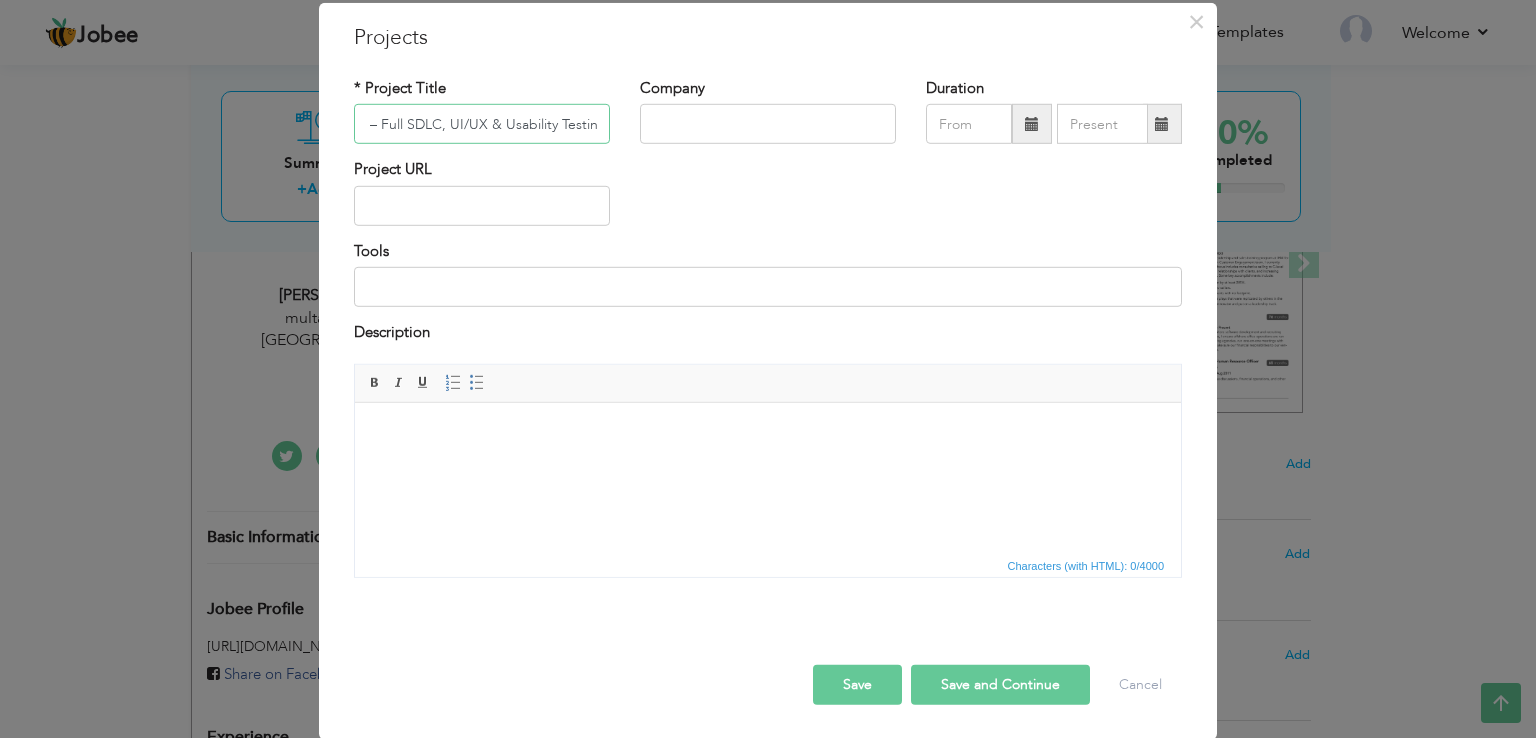 type on "Student Attendance Portal – Full SDLC, UI/UX & Usability Testing" 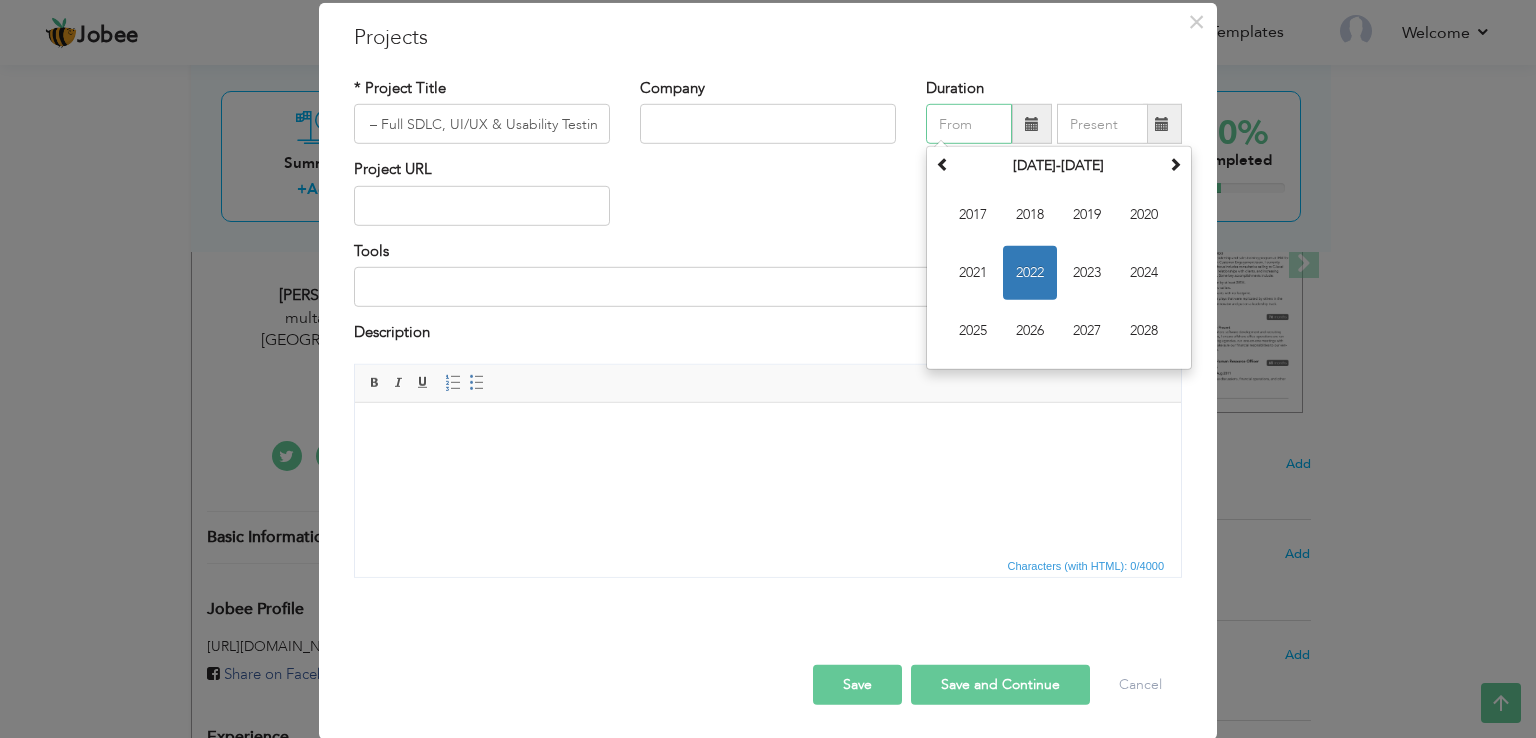 scroll, scrollTop: 0, scrollLeft: 0, axis: both 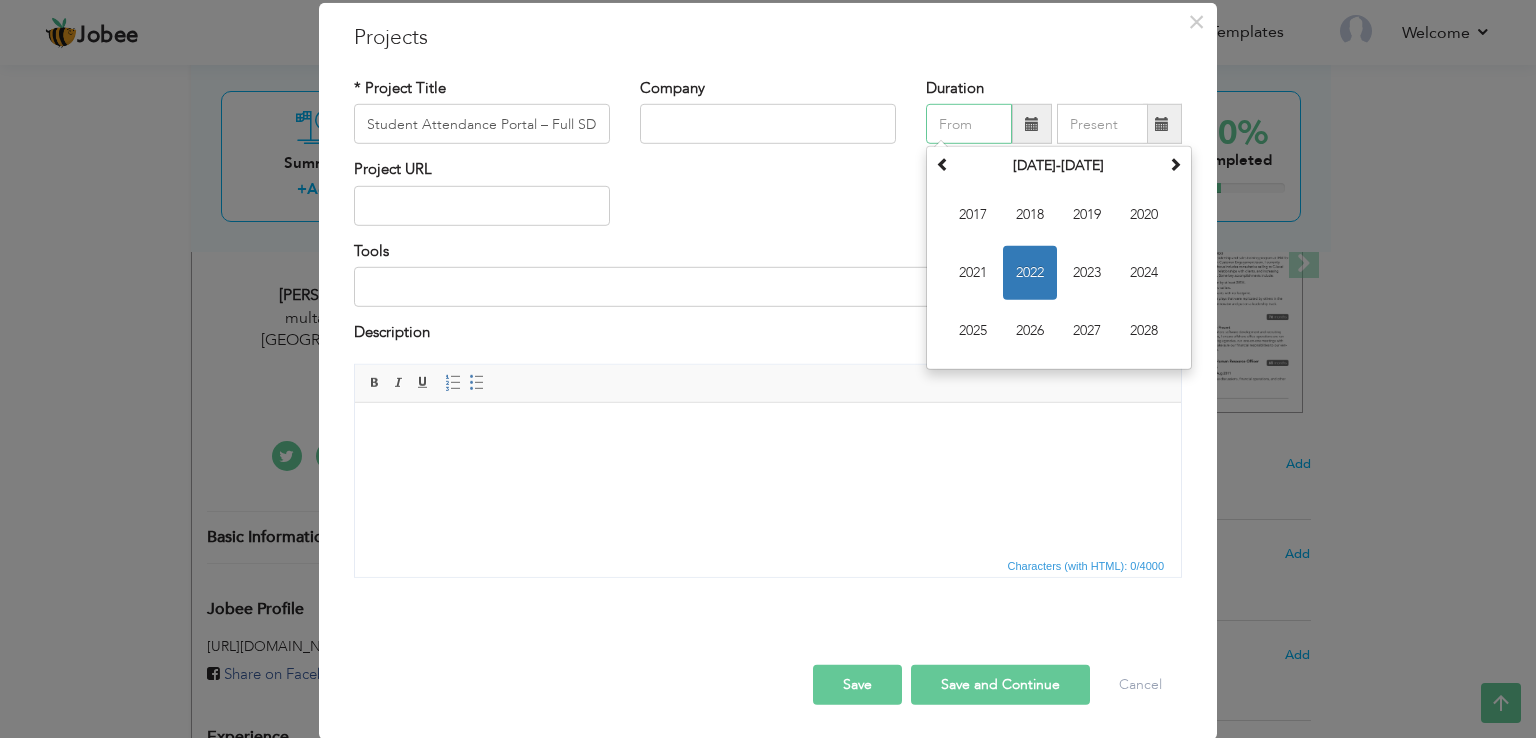 click at bounding box center (969, 124) 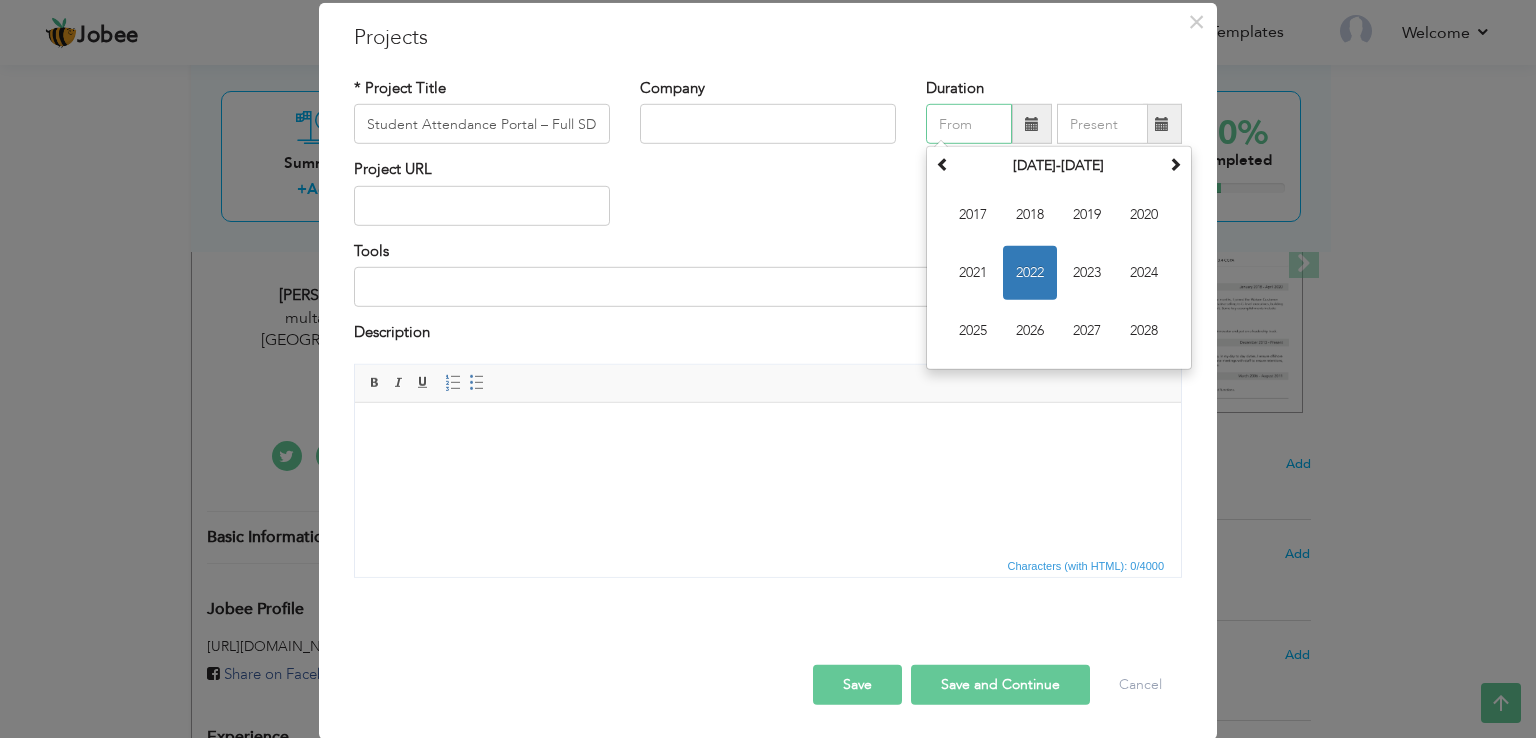 click at bounding box center [969, 124] 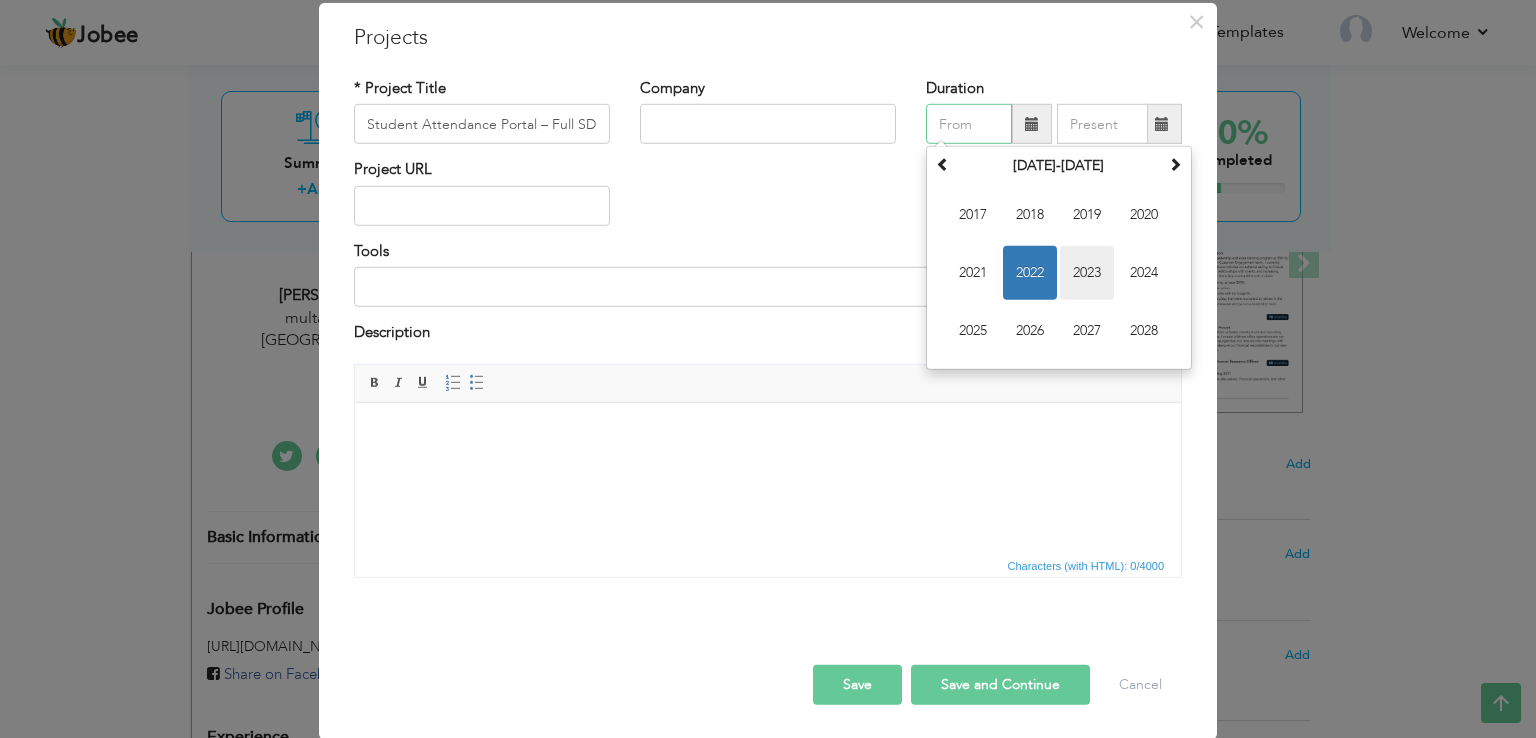 click on "2023" at bounding box center (1087, 273) 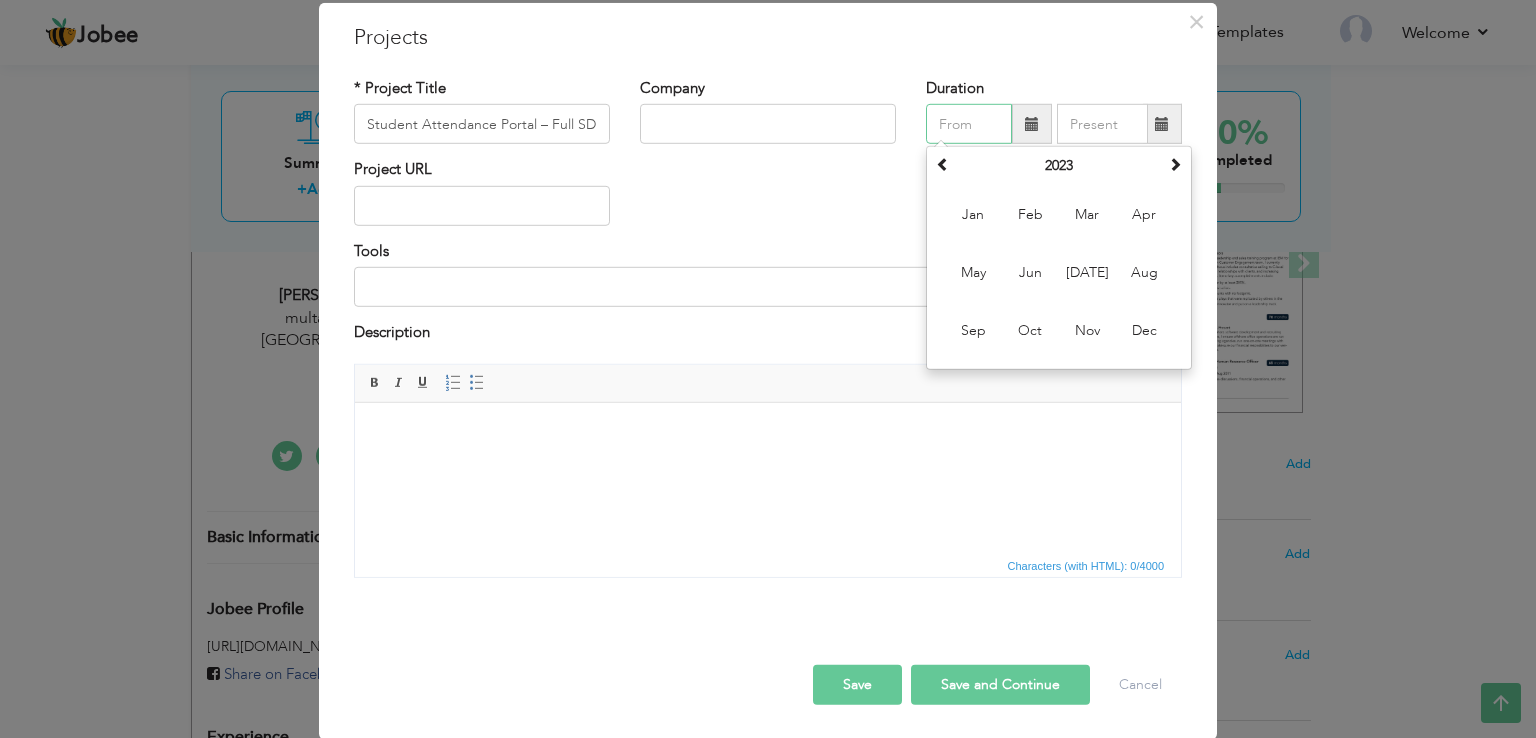 click at bounding box center [969, 124] 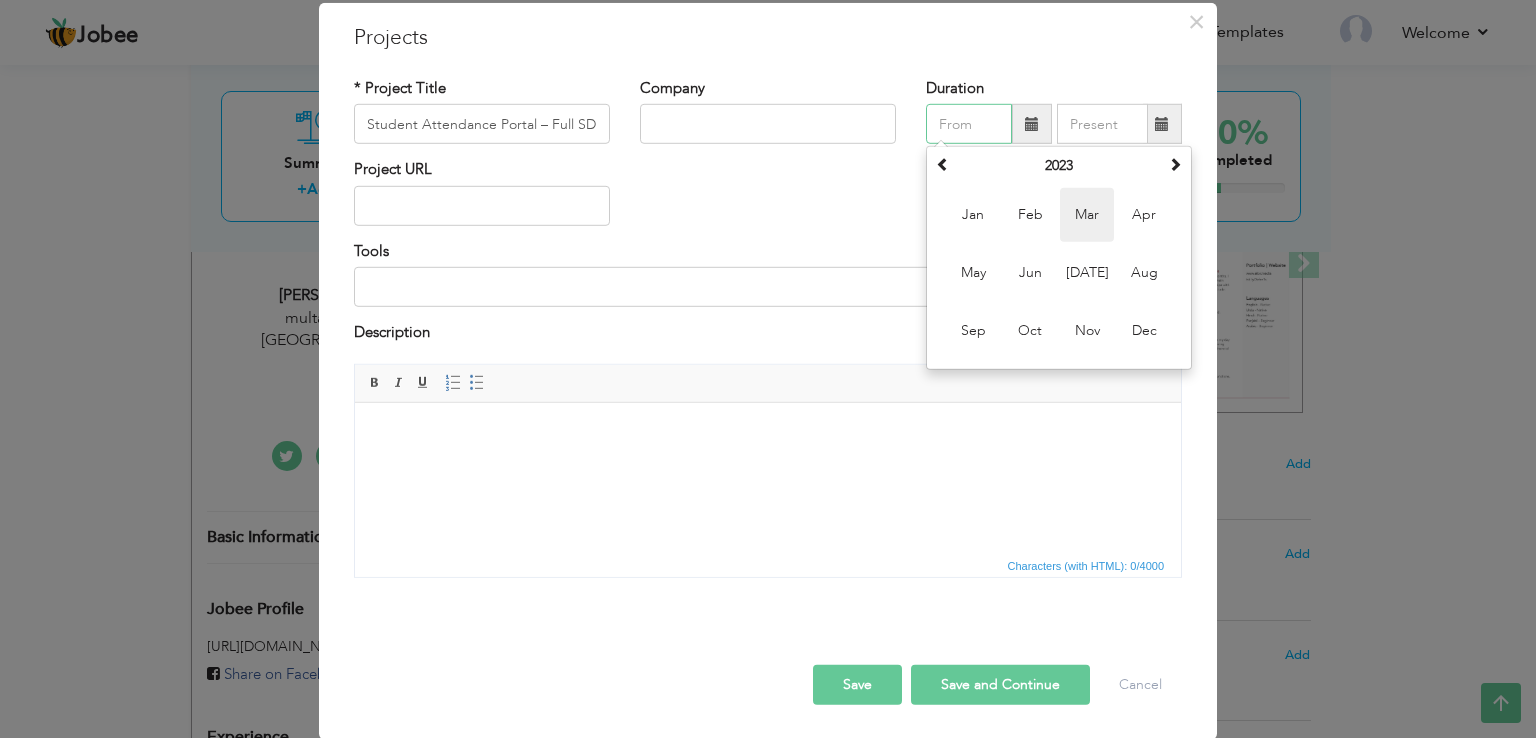 click on "Mar" at bounding box center (1087, 215) 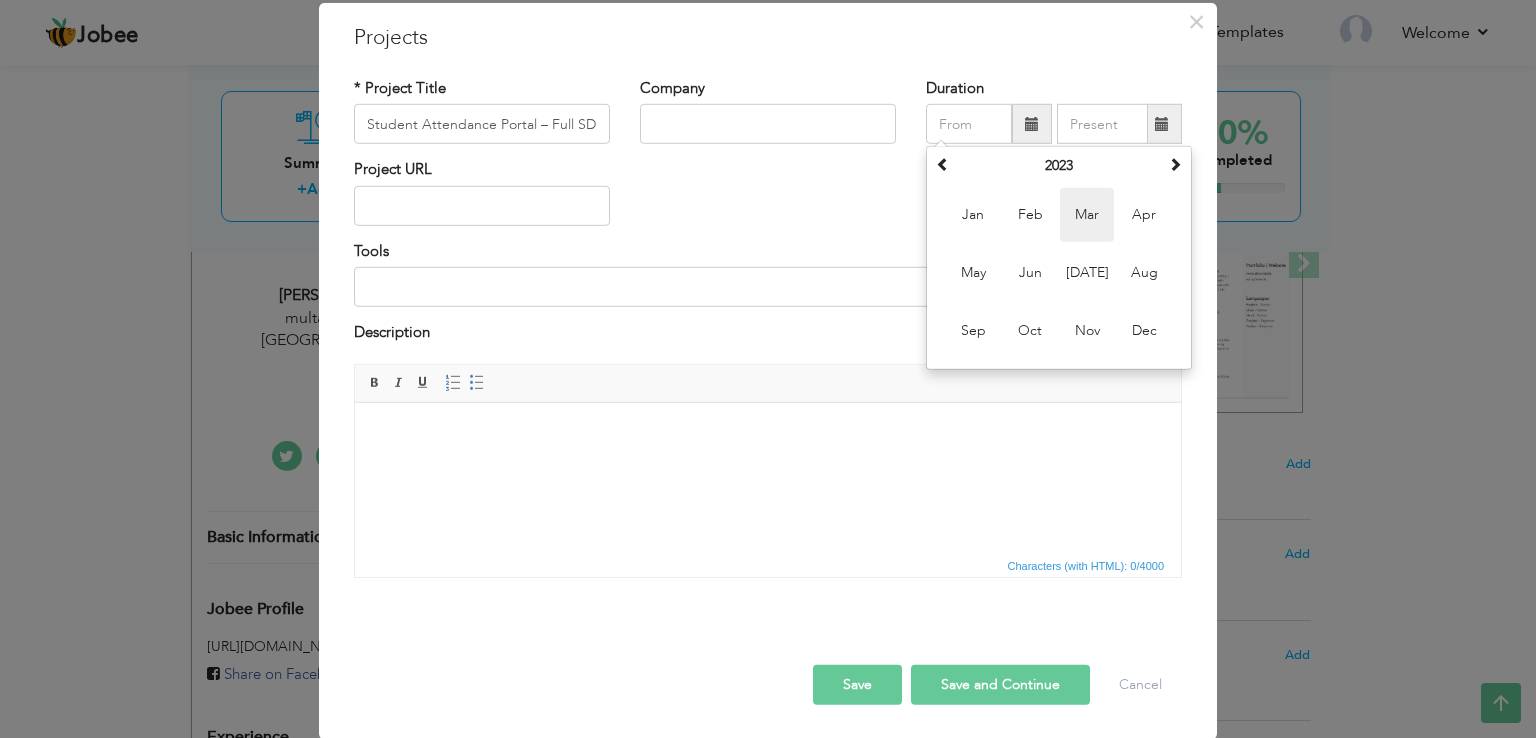 type on "03/2023" 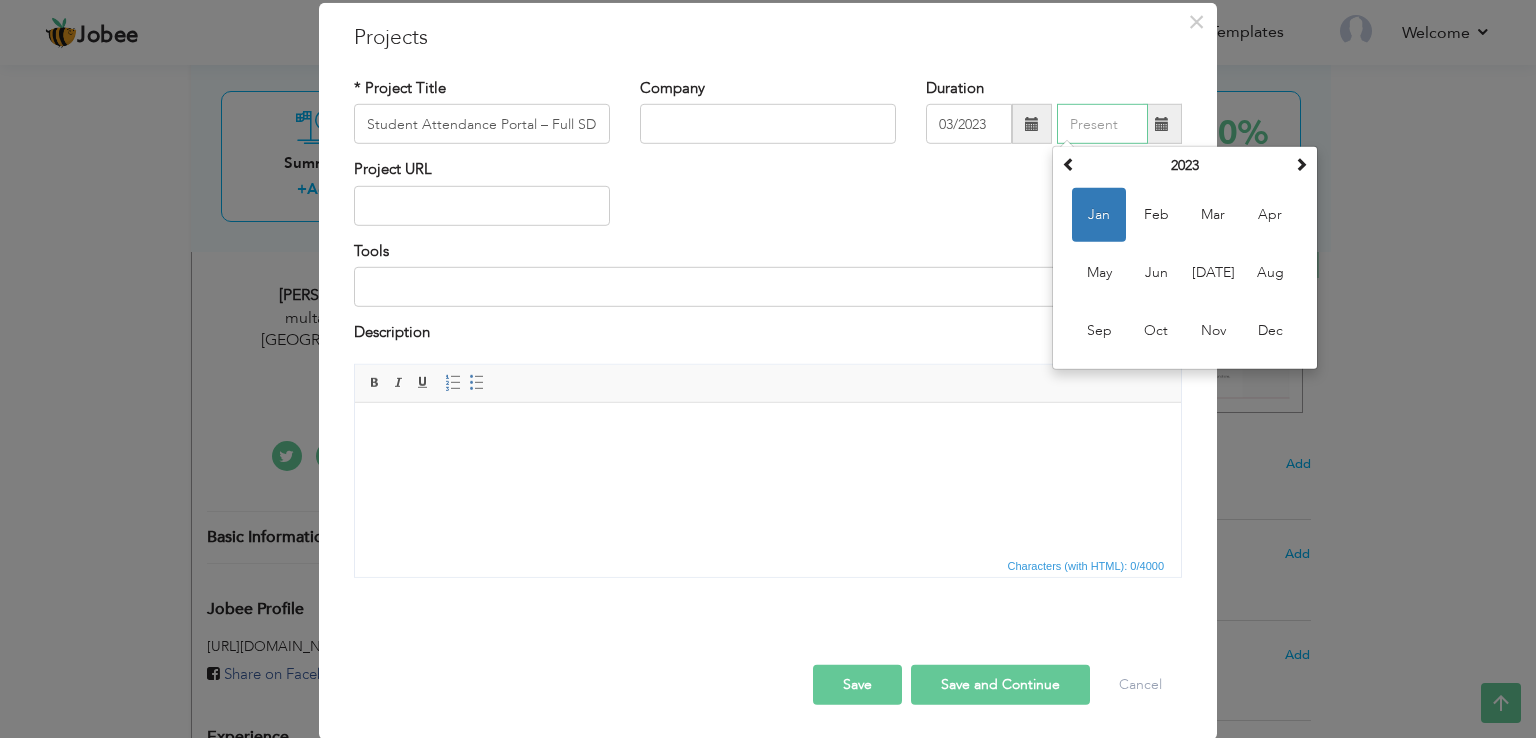 click at bounding box center (1102, 124) 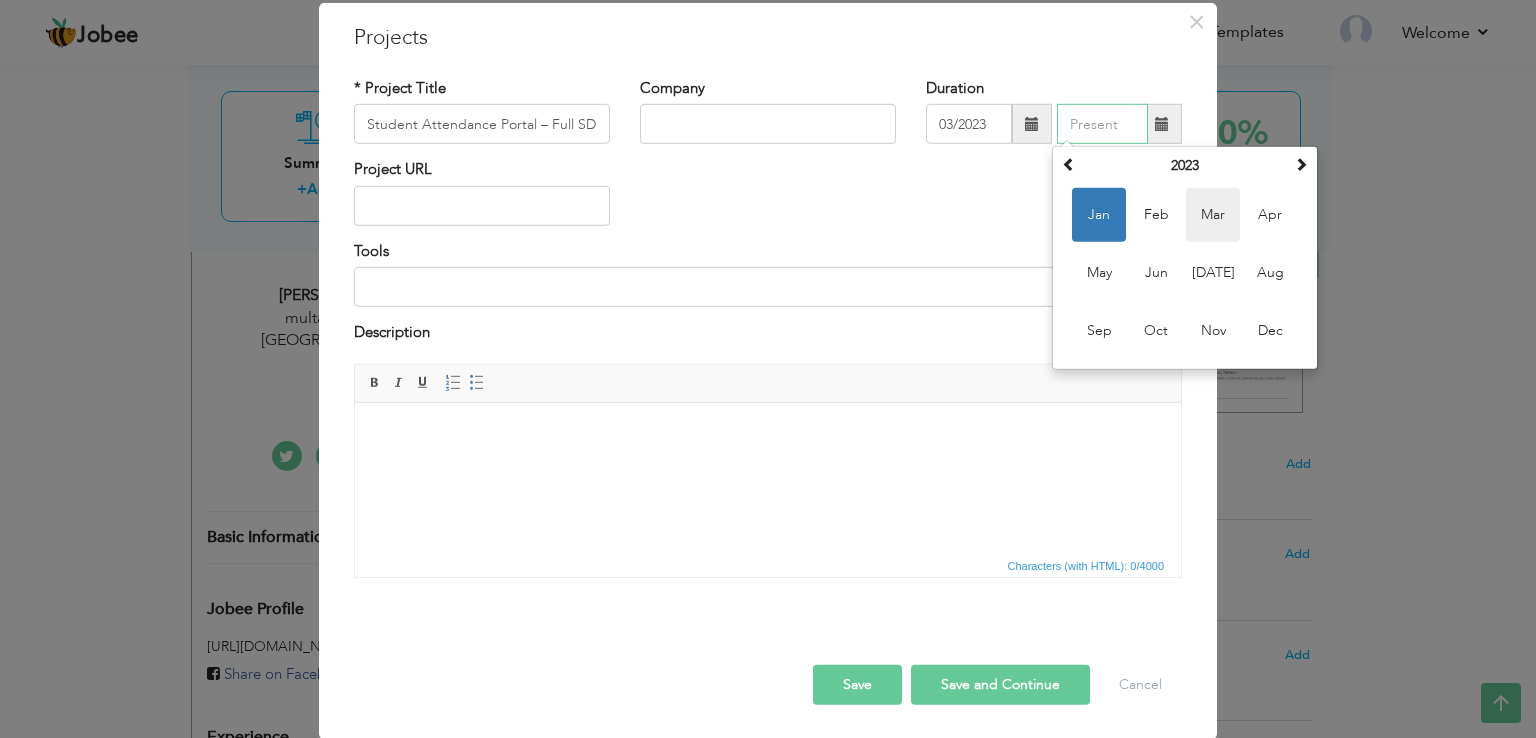 click on "Mar" at bounding box center [1213, 215] 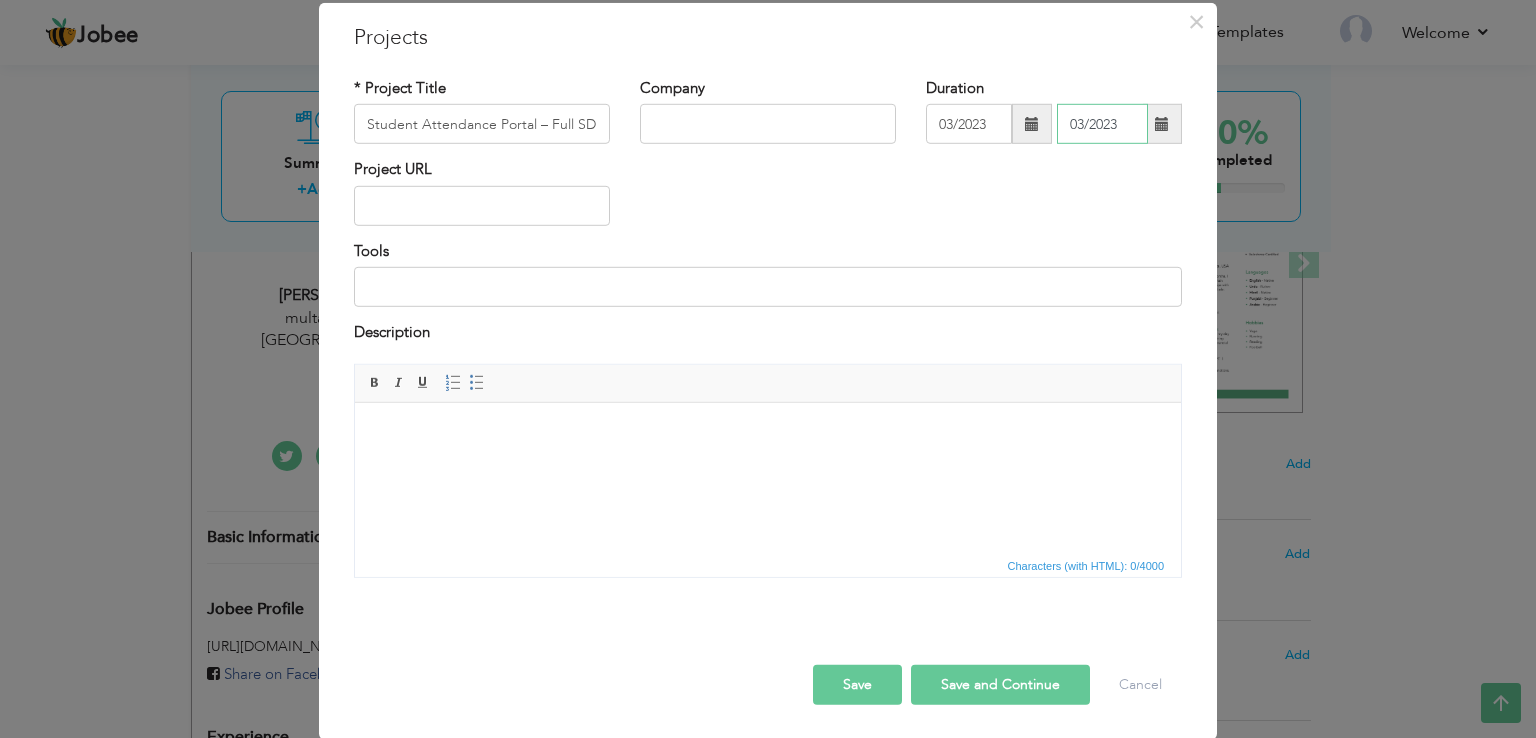click on "03/2023" at bounding box center [1102, 124] 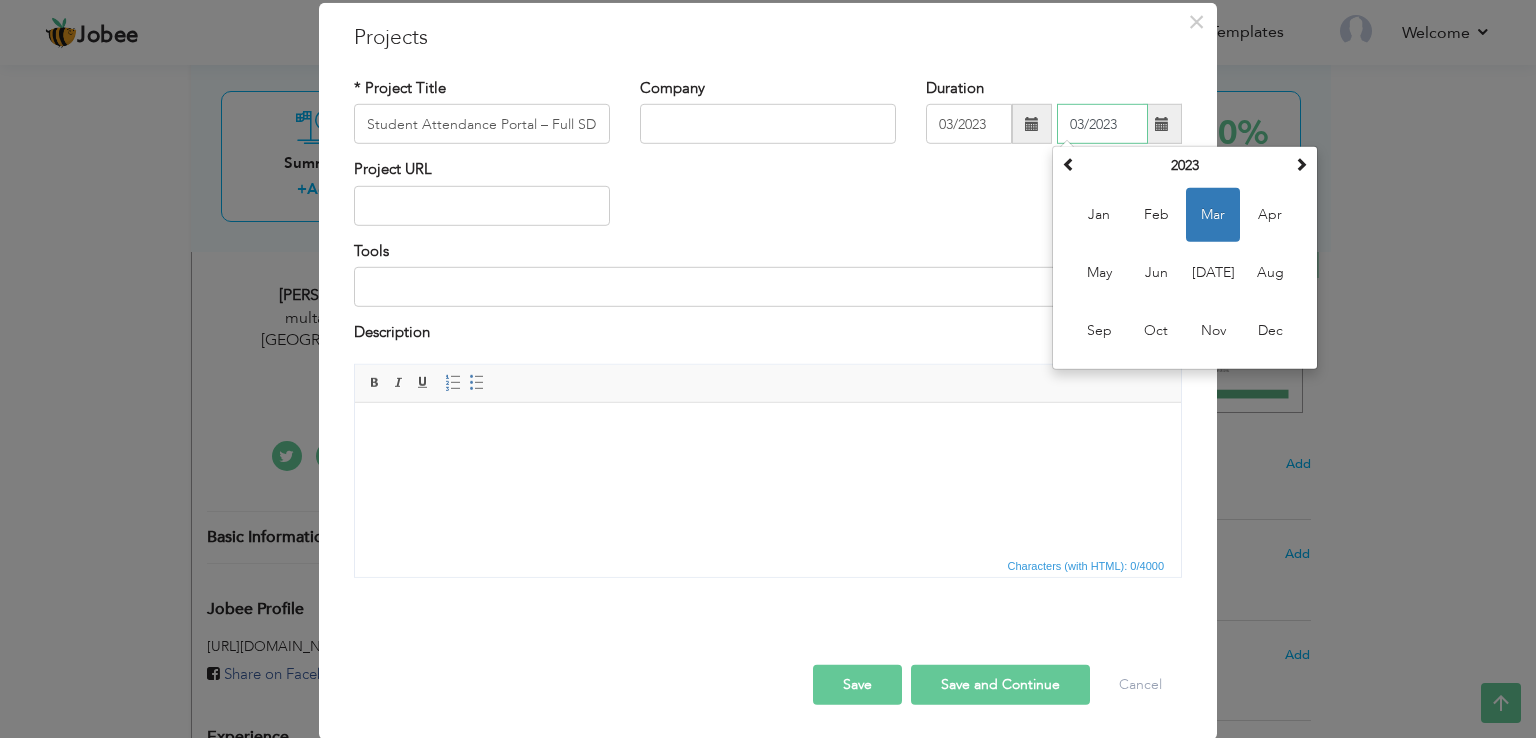click on "03/2023" at bounding box center [1102, 124] 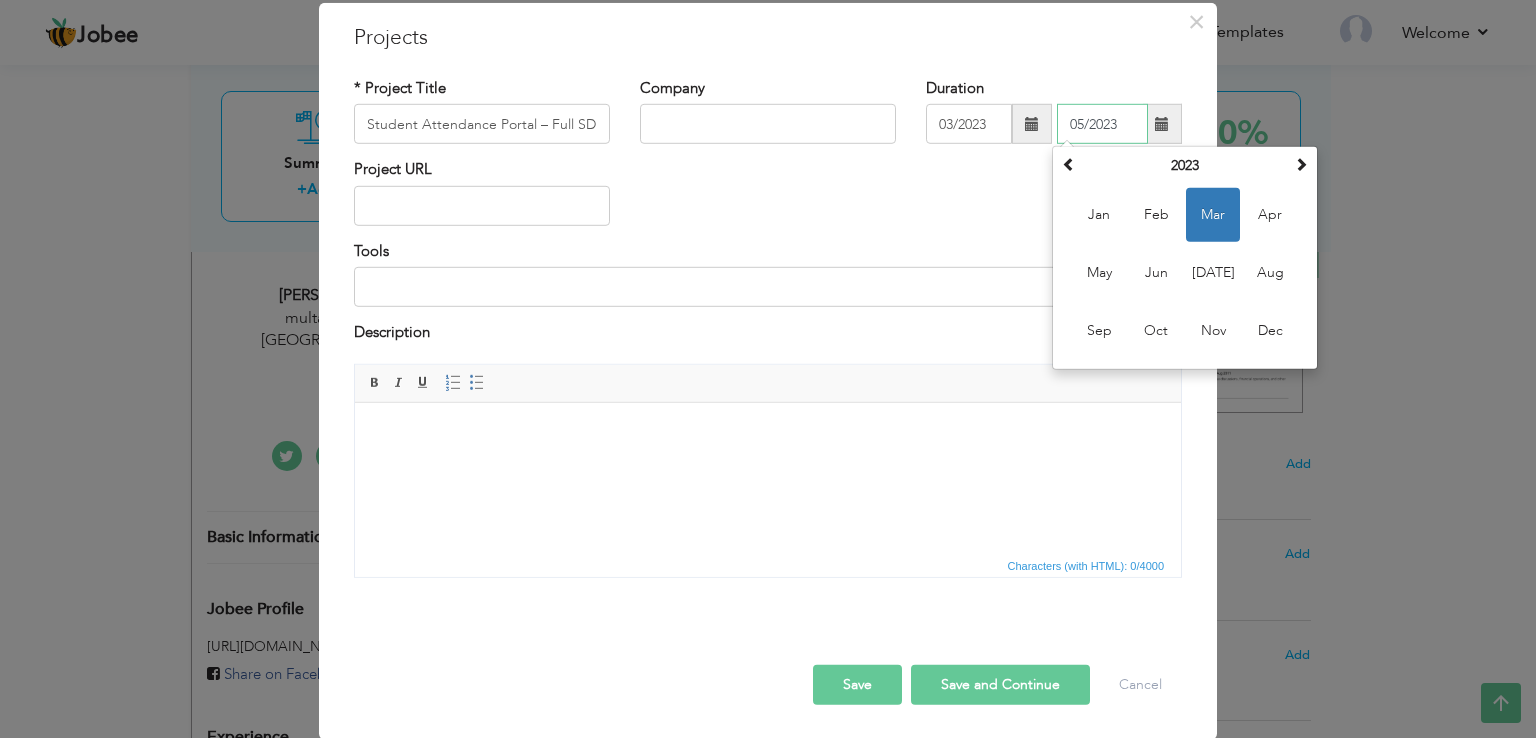 type on "05/2023" 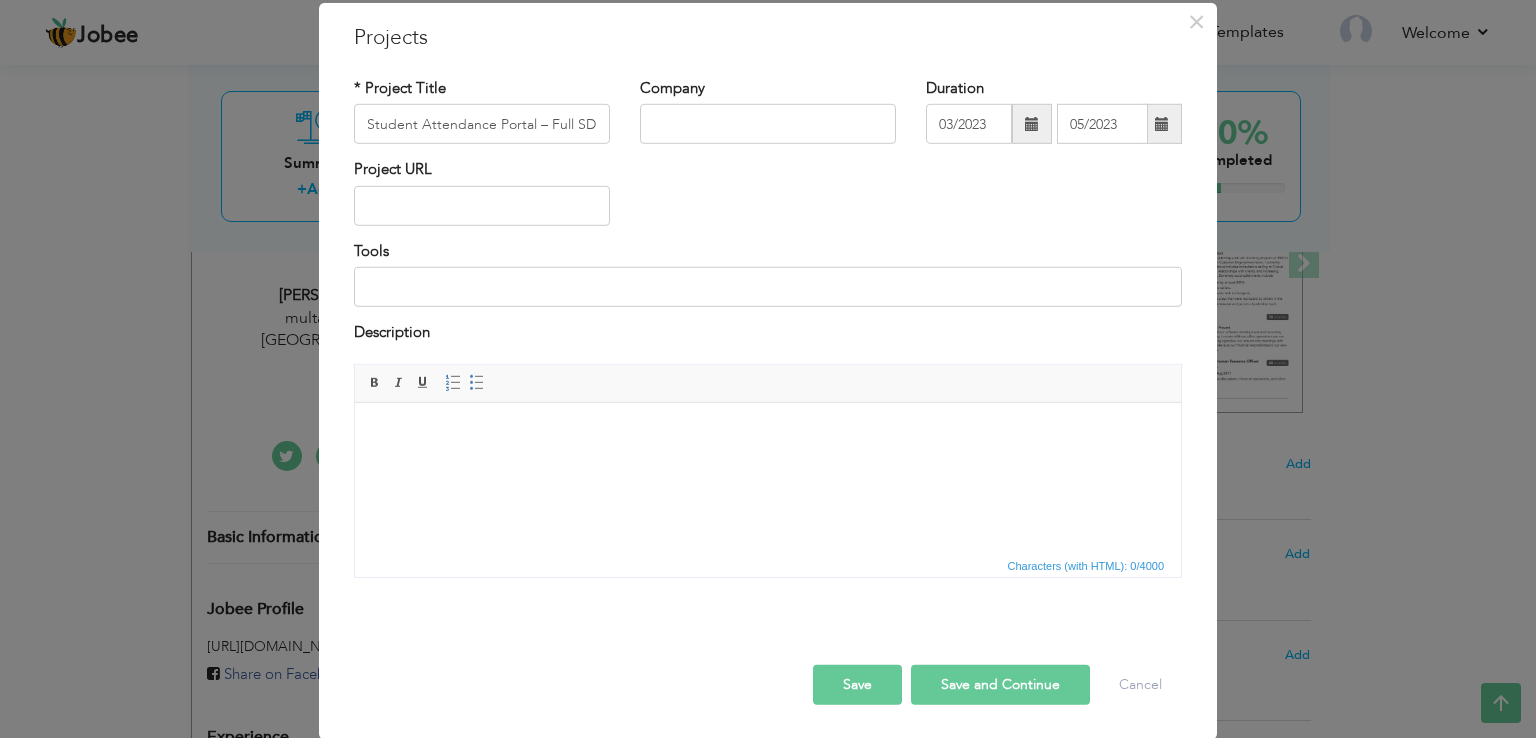 click at bounding box center [768, 432] 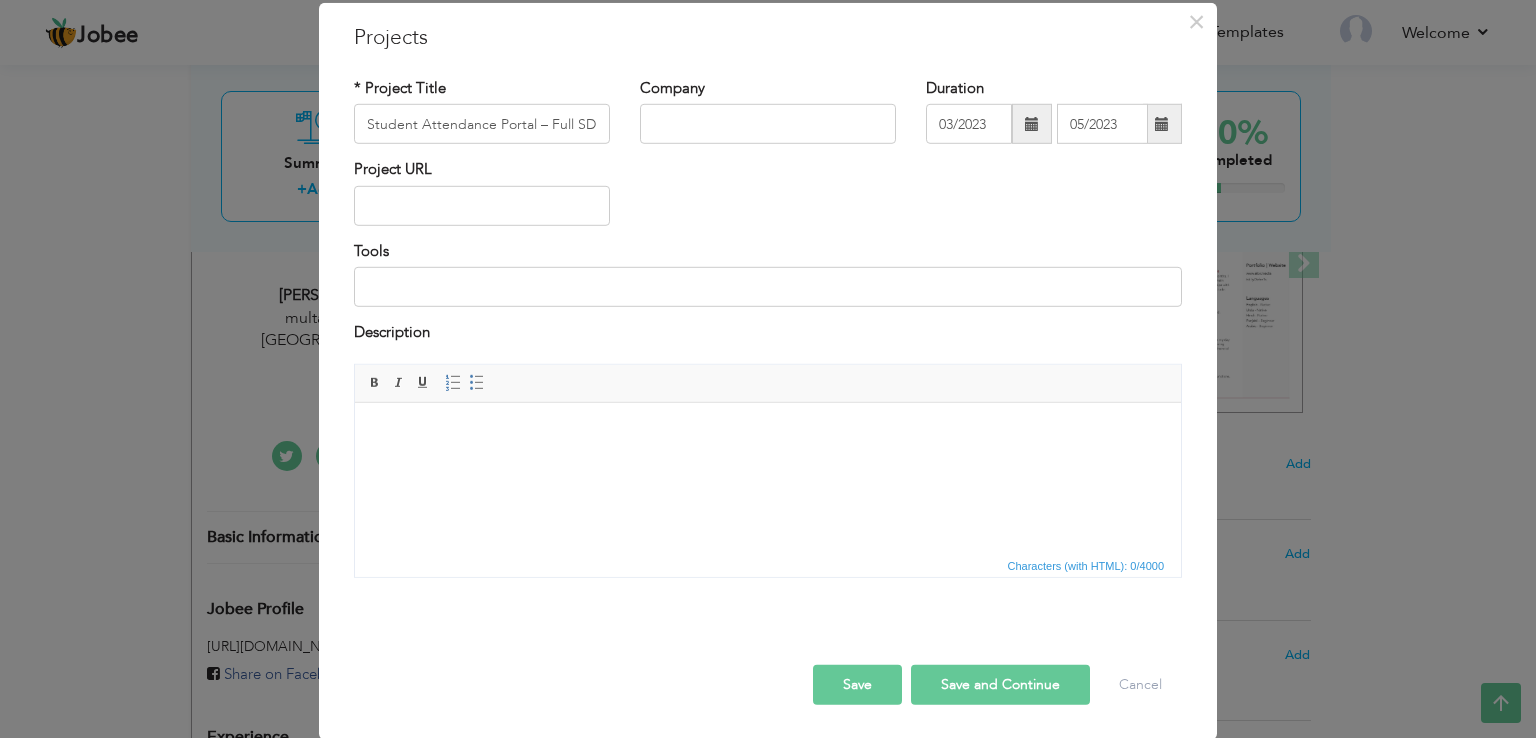 click on "Project URL" at bounding box center (768, 199) 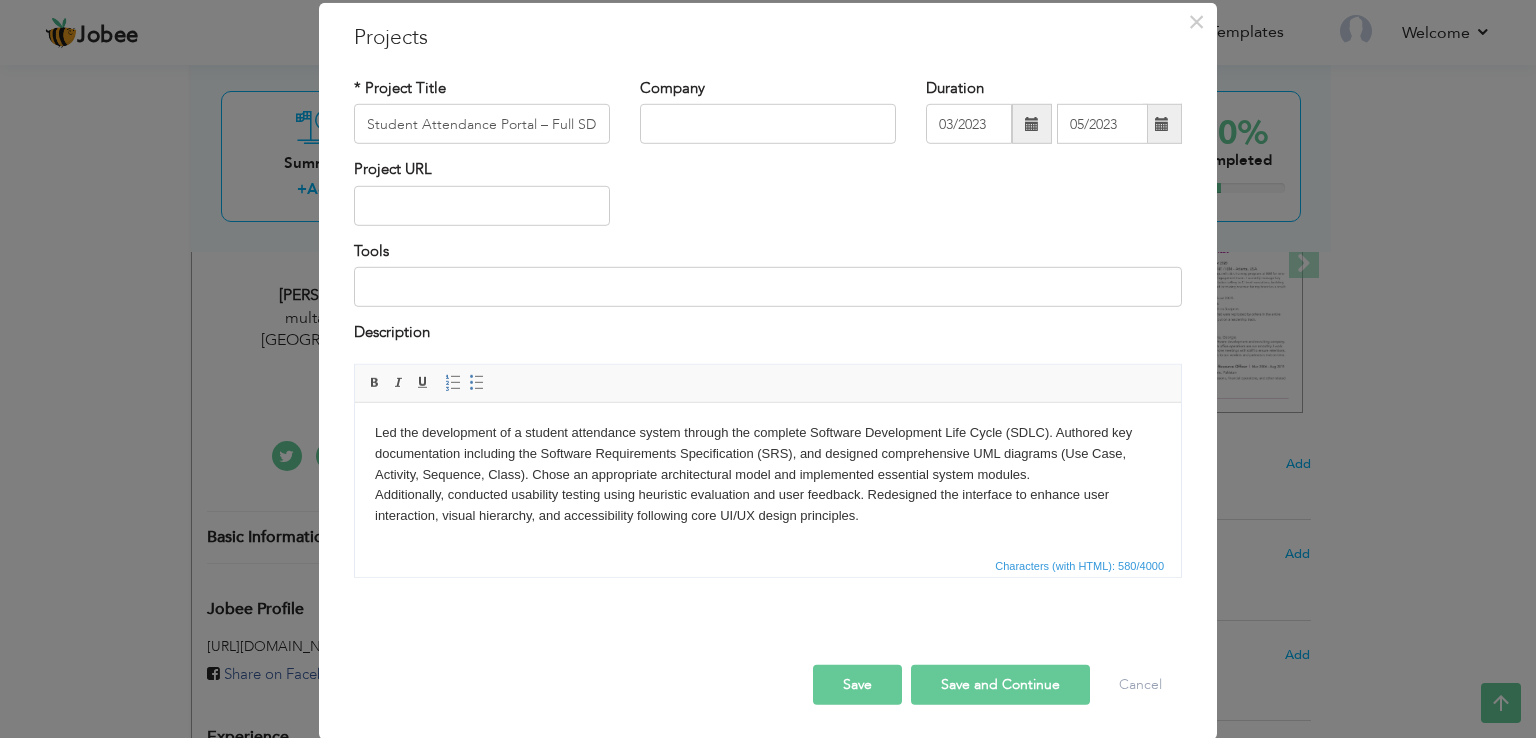 click on "Save and Continue" at bounding box center (1000, 684) 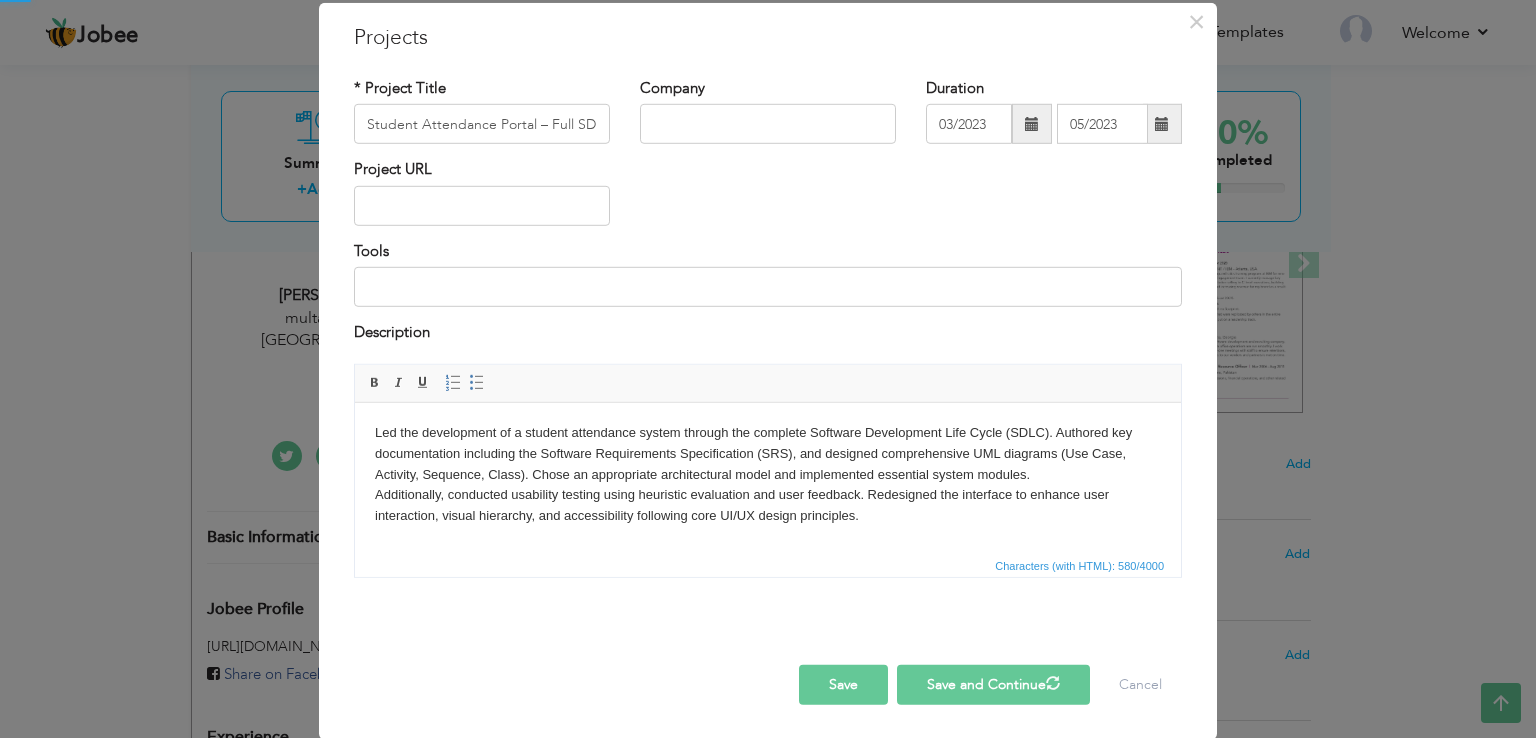 type 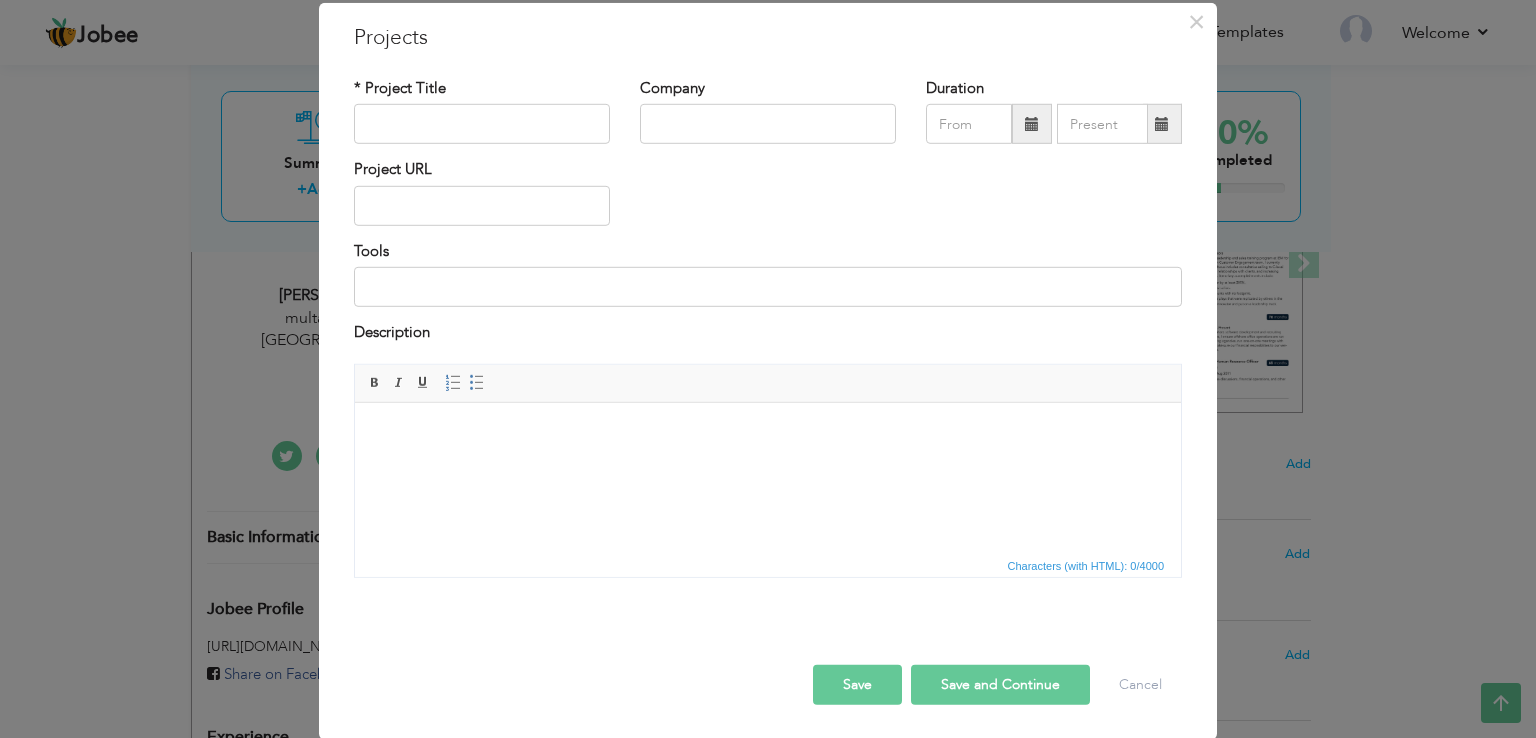 click on "Project URL" at bounding box center (768, 199) 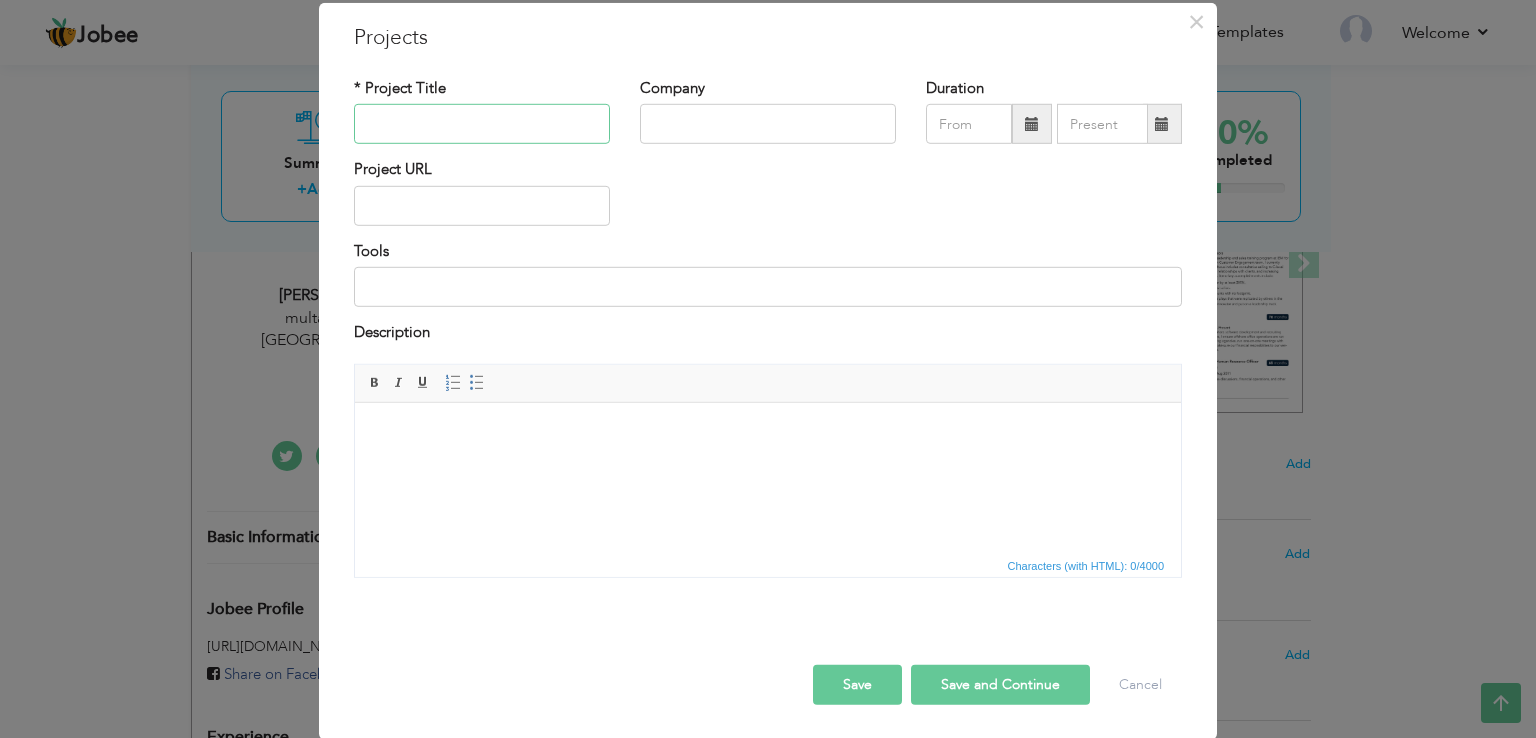 click at bounding box center [482, 124] 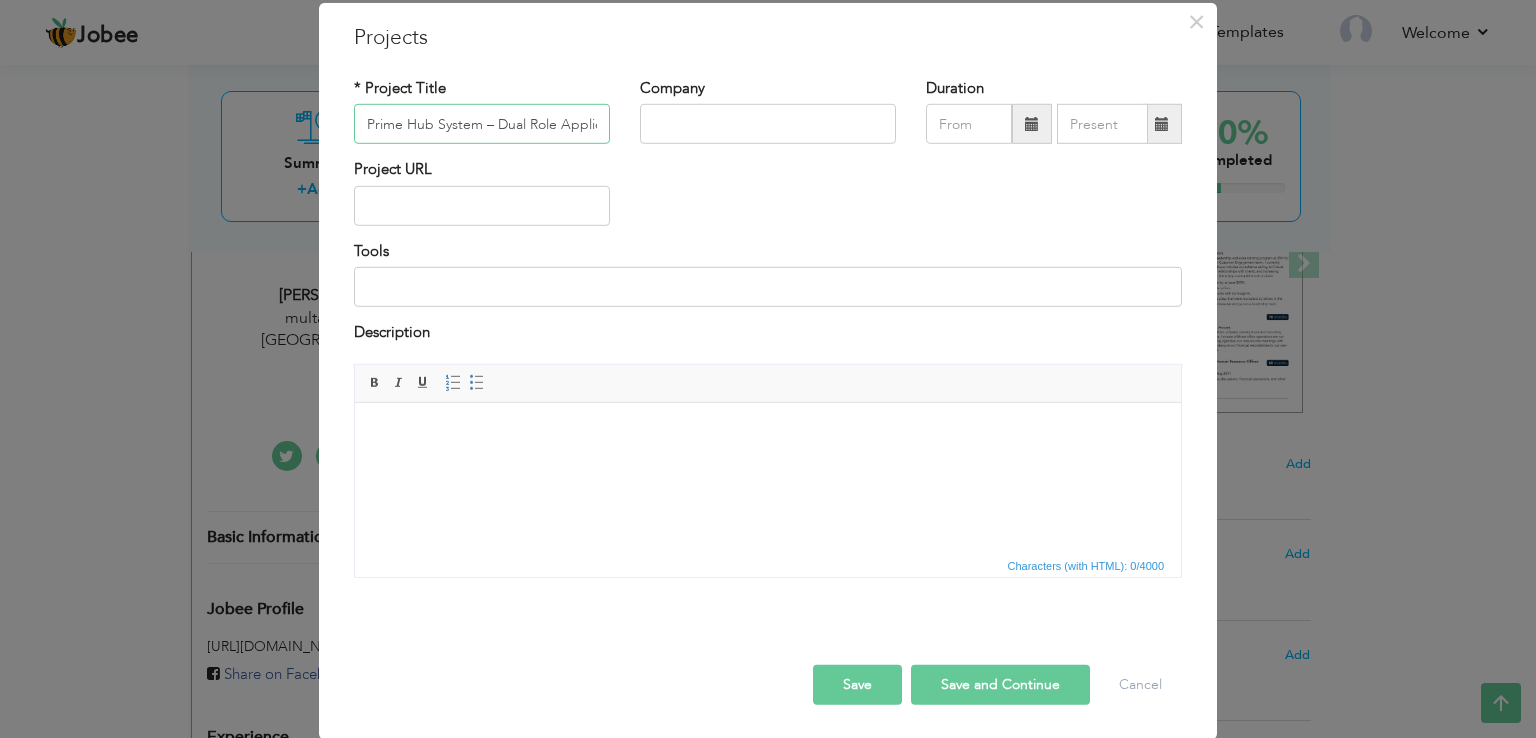 scroll, scrollTop: 0, scrollLeft: 193, axis: horizontal 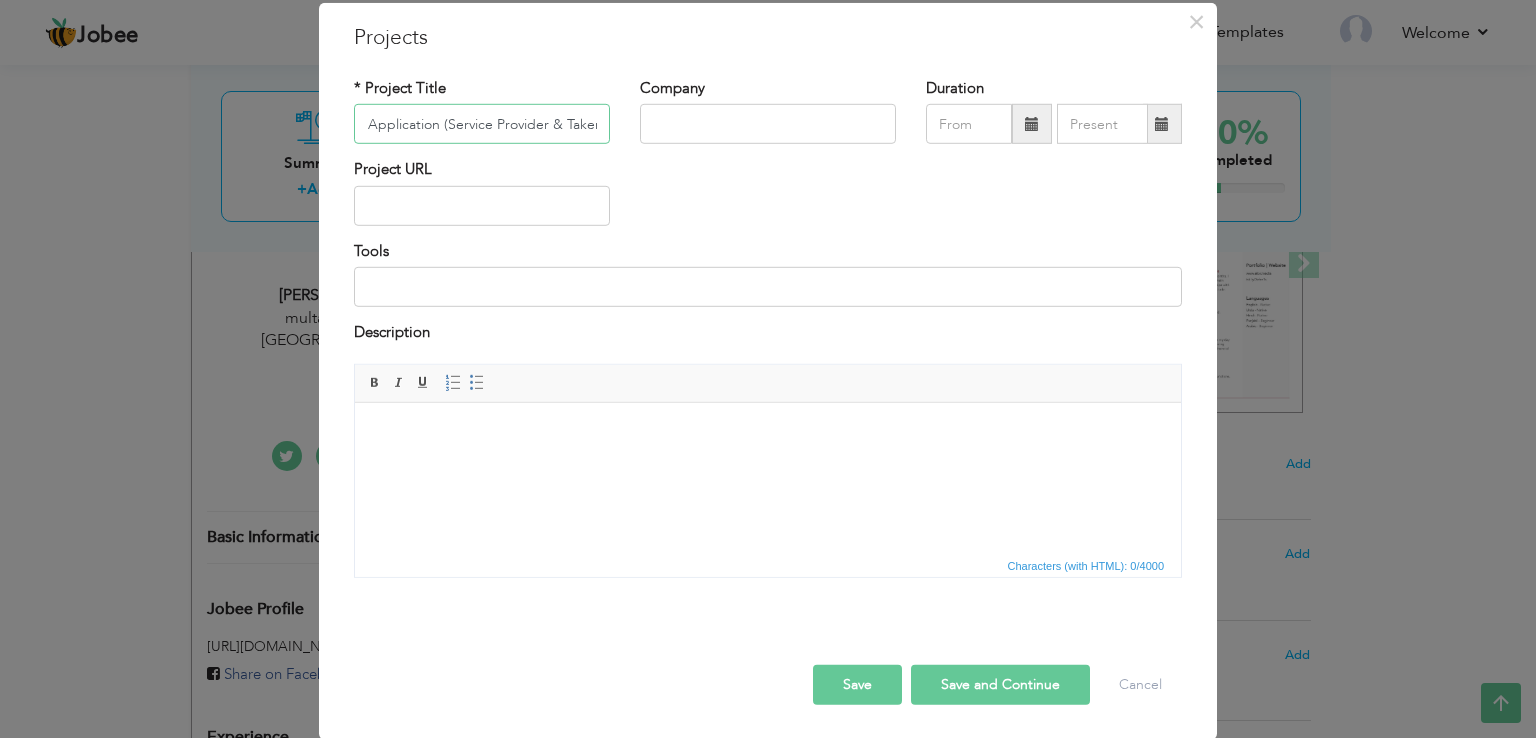 type on "Prime Hub System – Dual Role Application (Service Provider & Taker)" 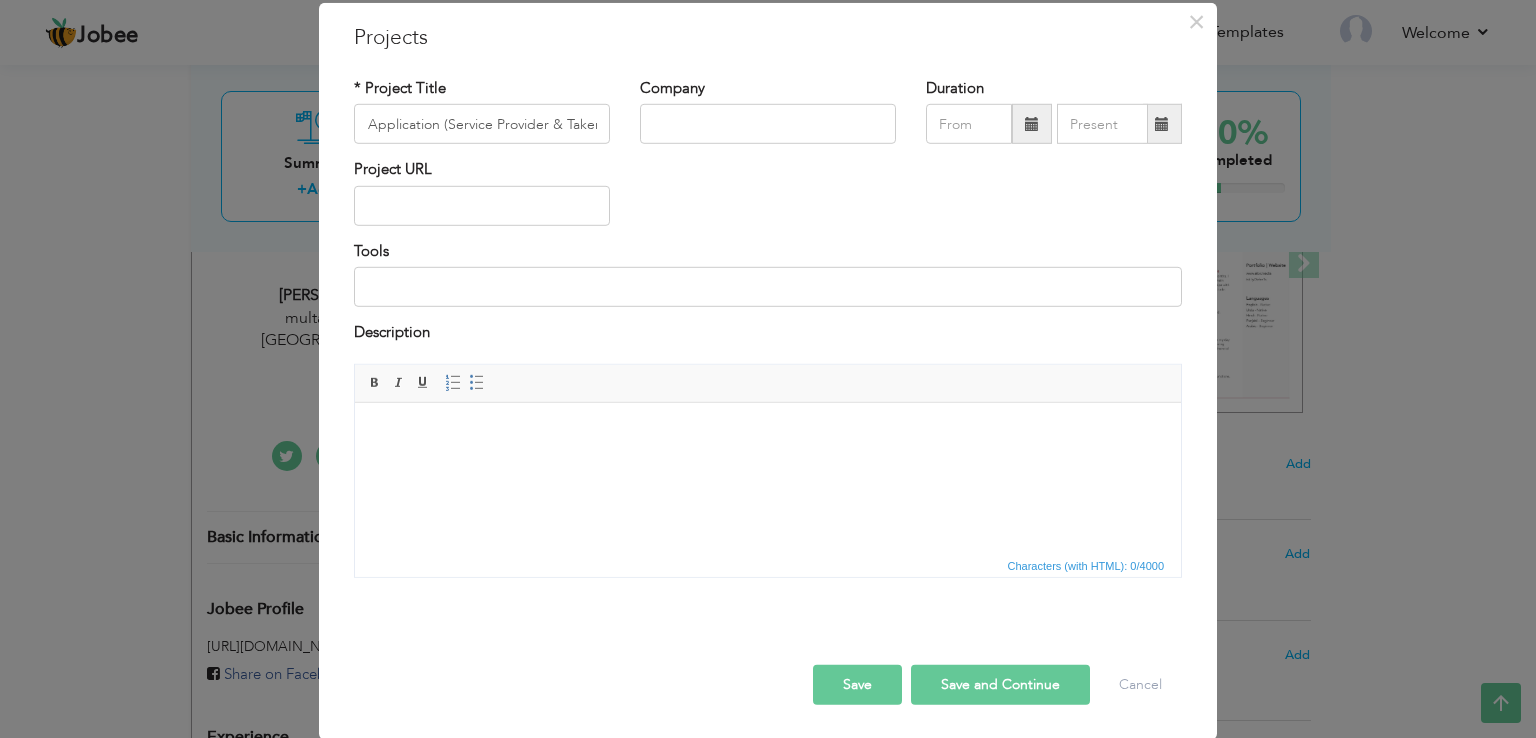 scroll, scrollTop: 0, scrollLeft: 0, axis: both 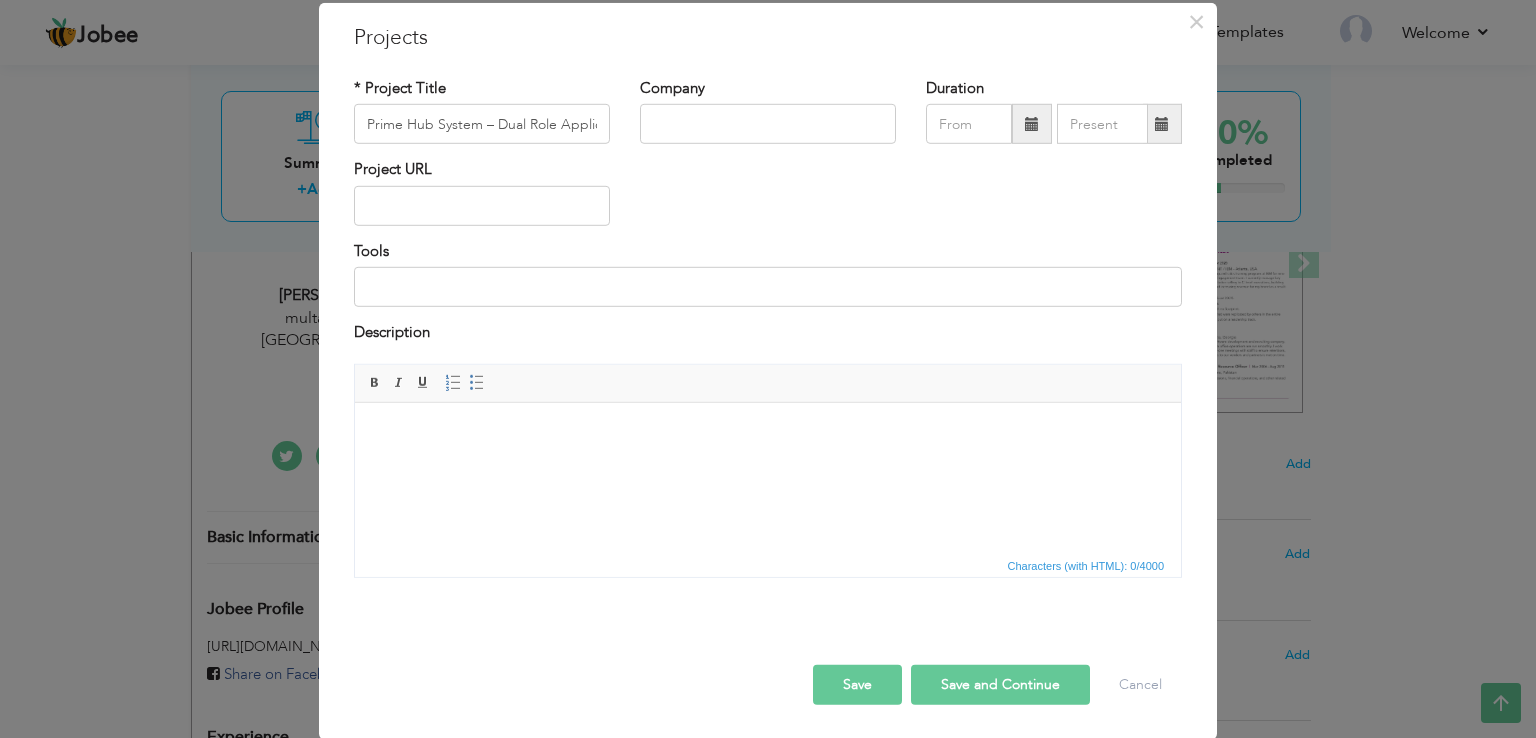 click on "Project URL" at bounding box center (768, 199) 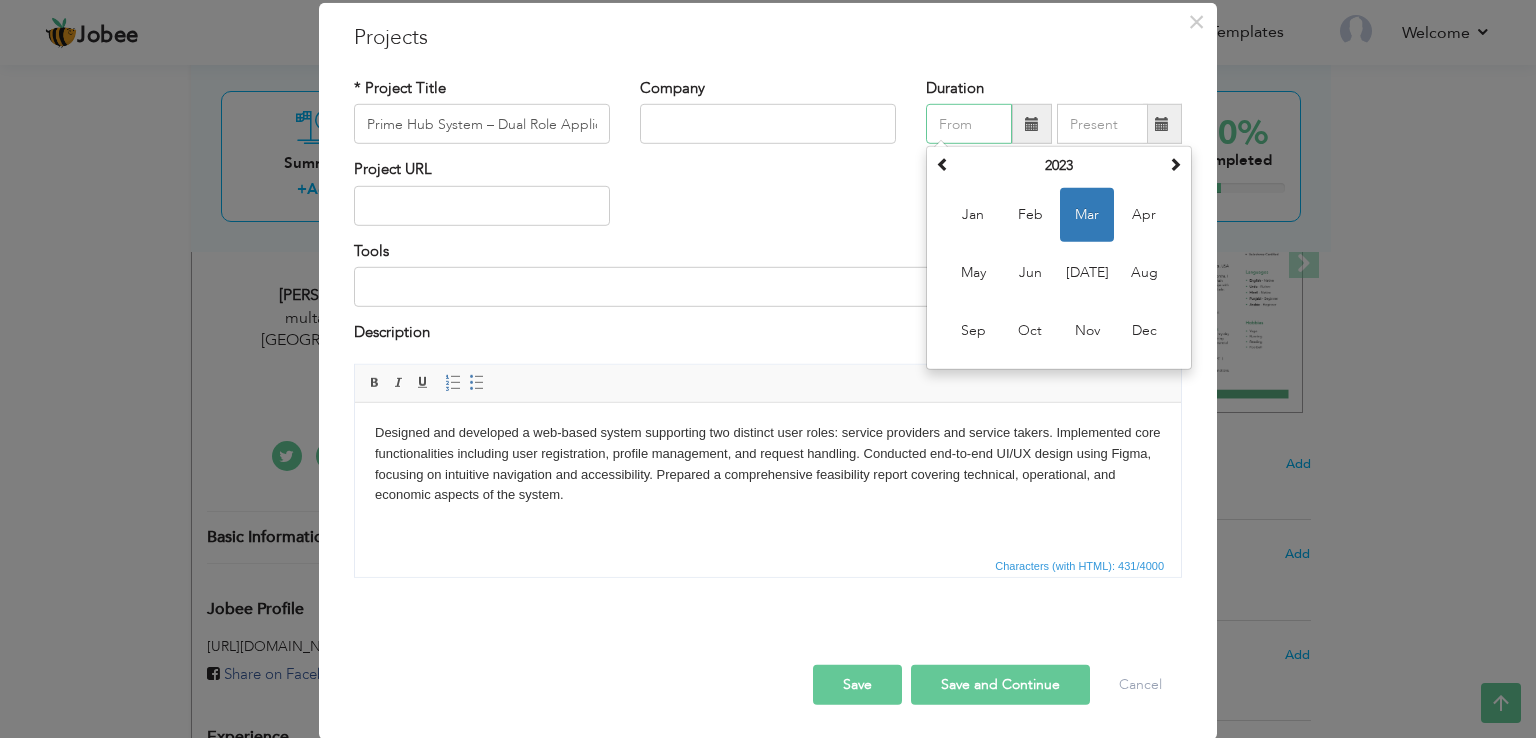click at bounding box center [969, 124] 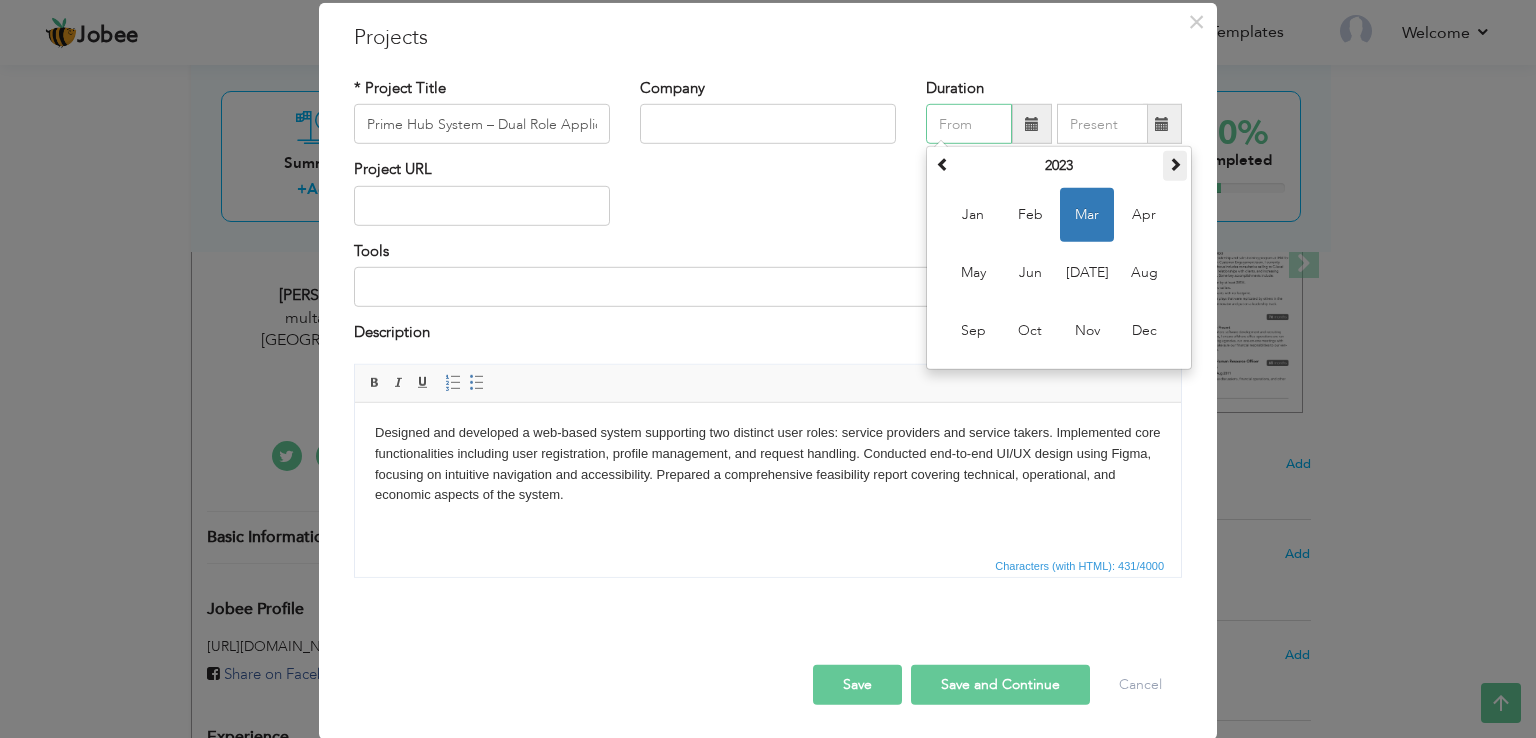 click at bounding box center (1175, 164) 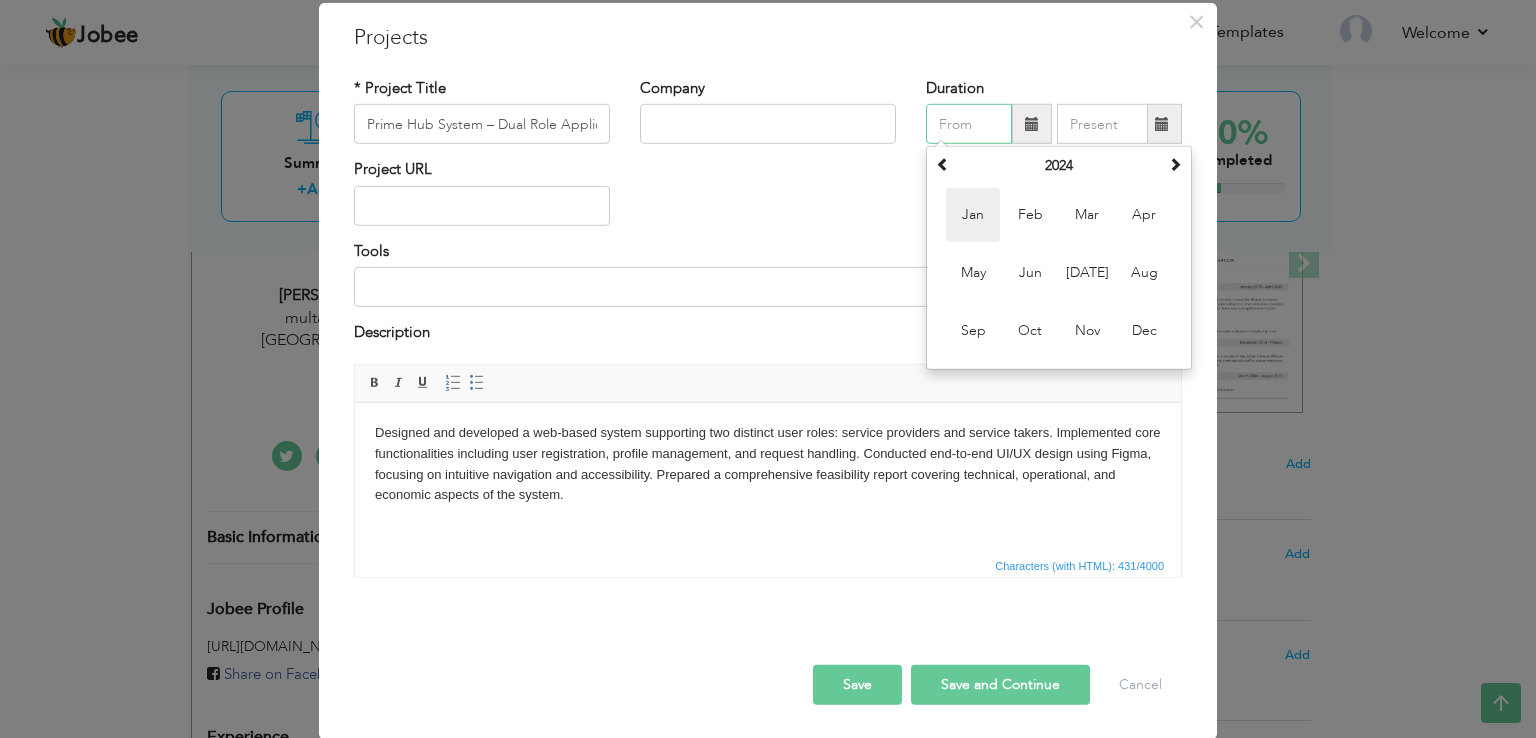click on "Jan" at bounding box center (973, 215) 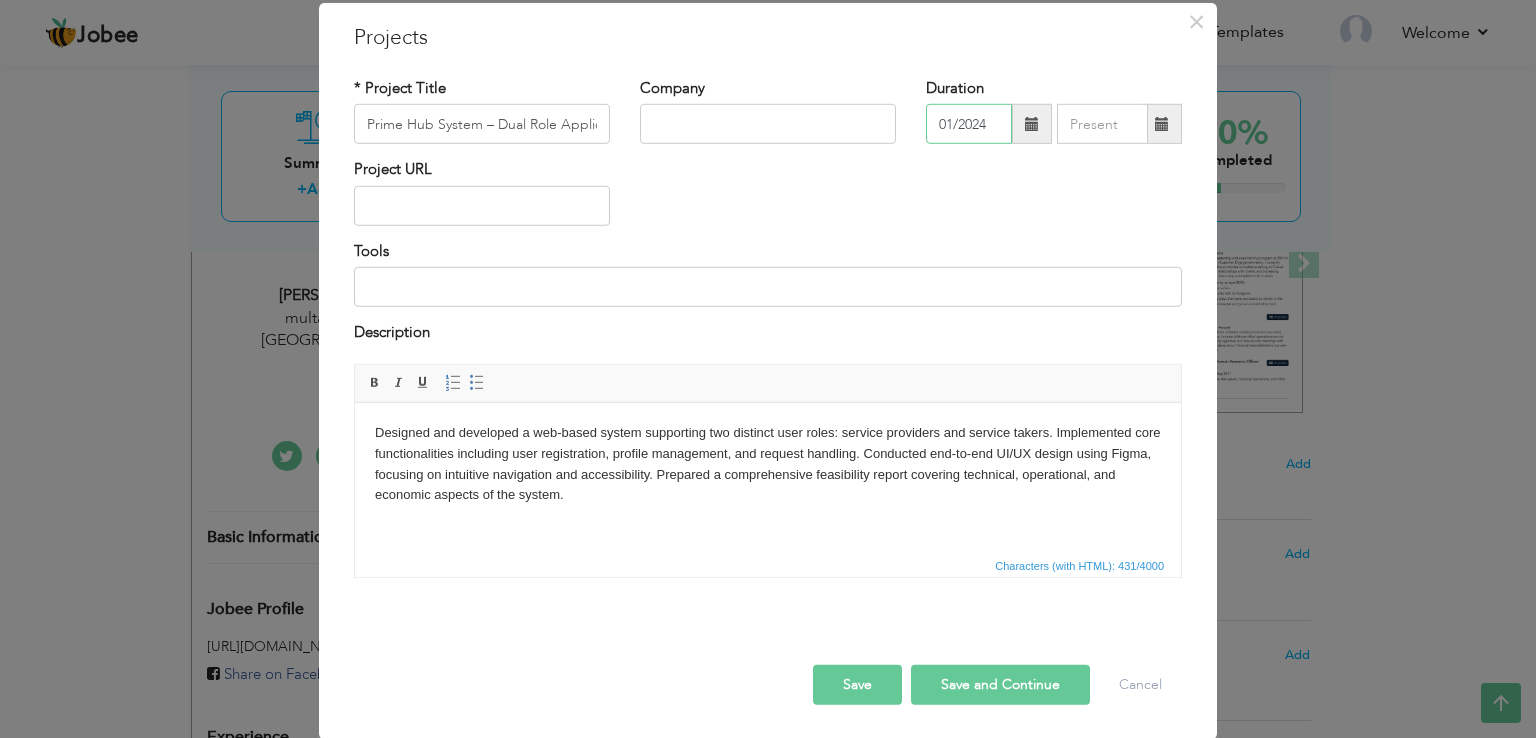 click on "01/2024" at bounding box center (969, 124) 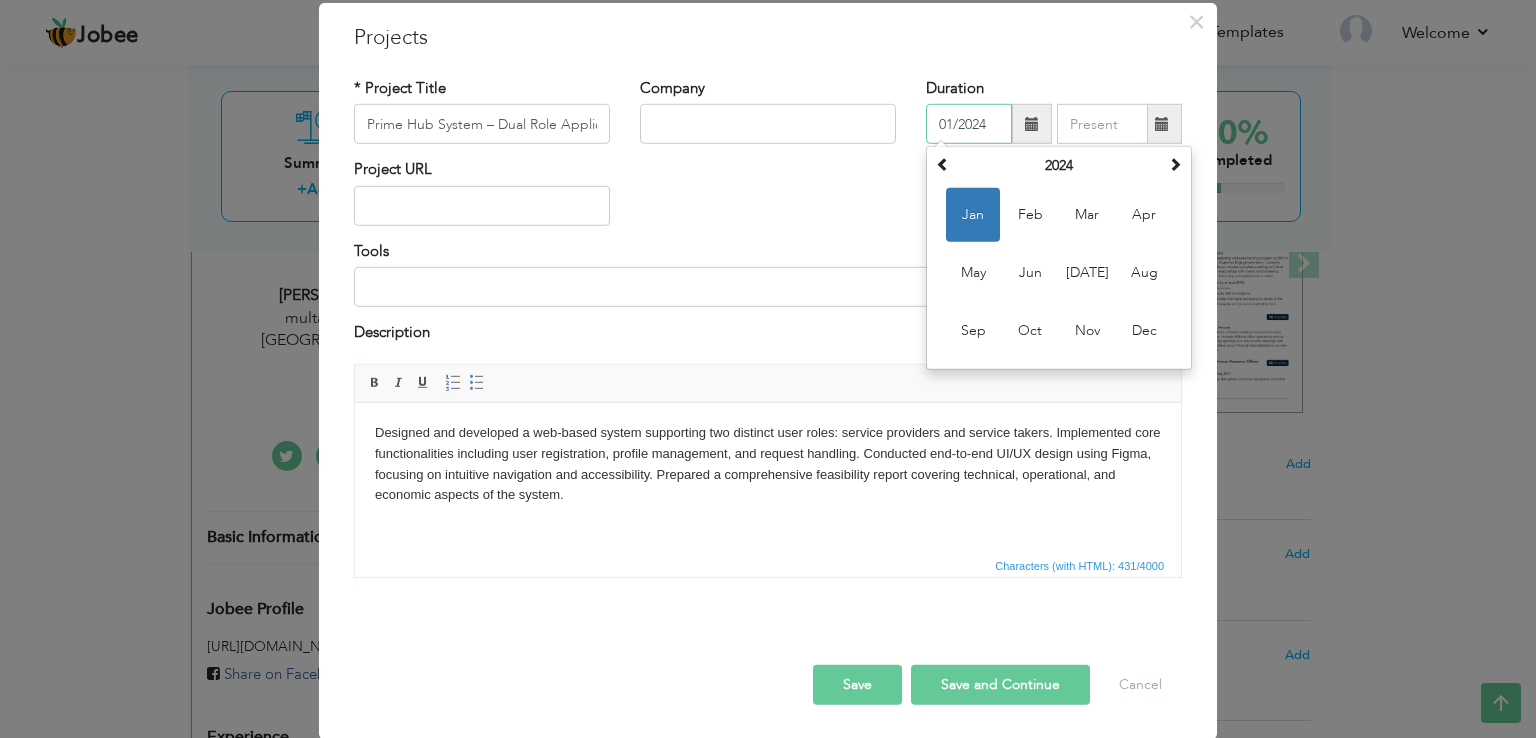 click on "01/2024" at bounding box center [969, 124] 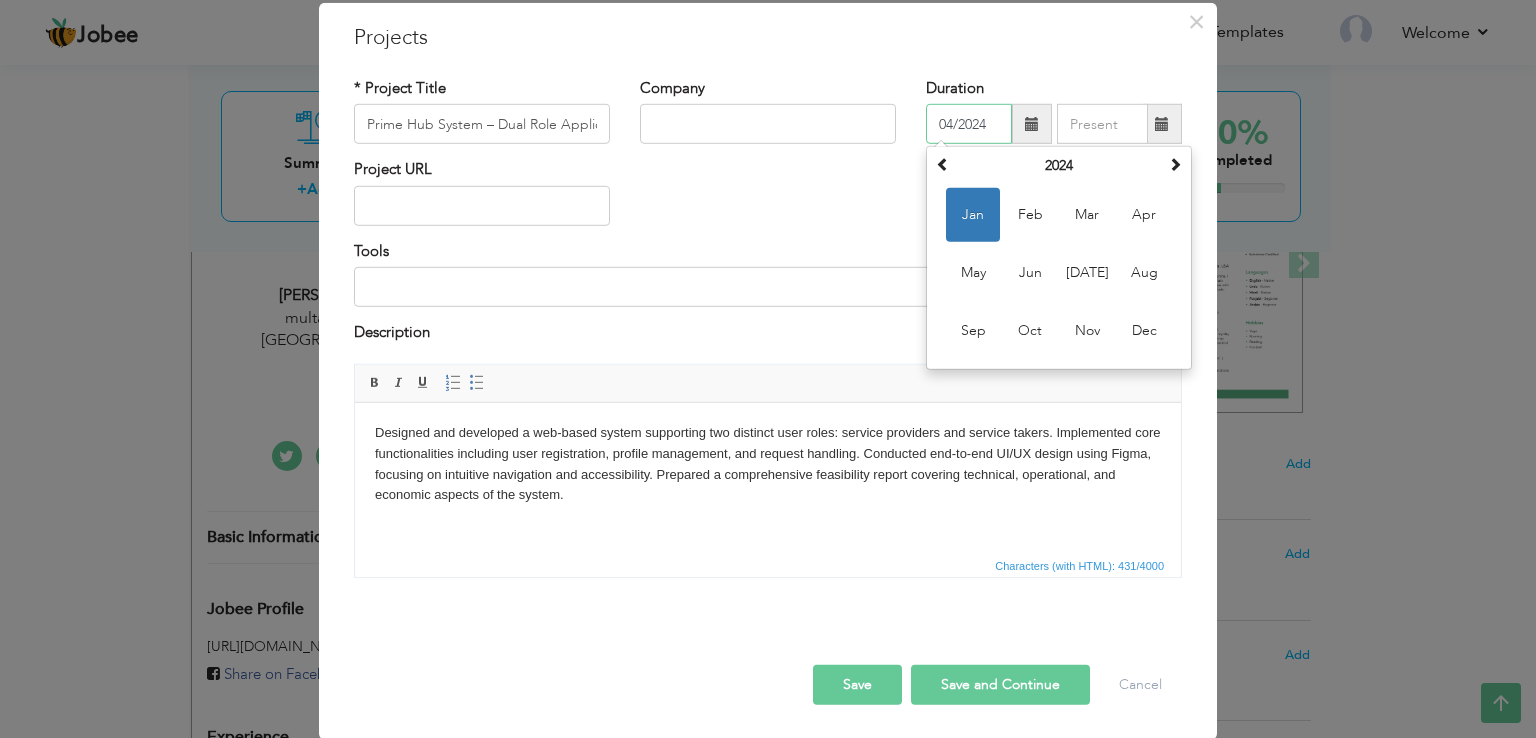 type on "04/2024" 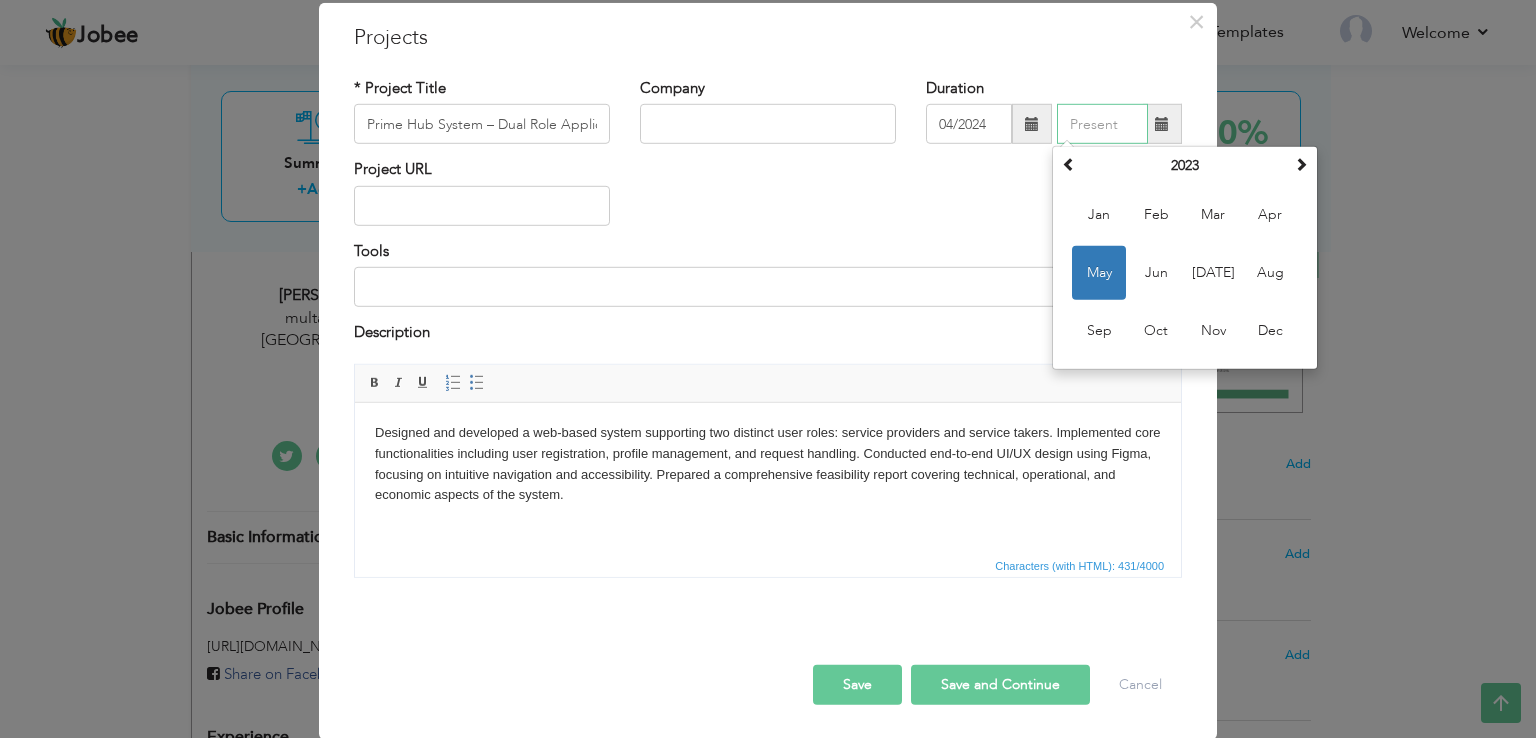 click at bounding box center (1102, 124) 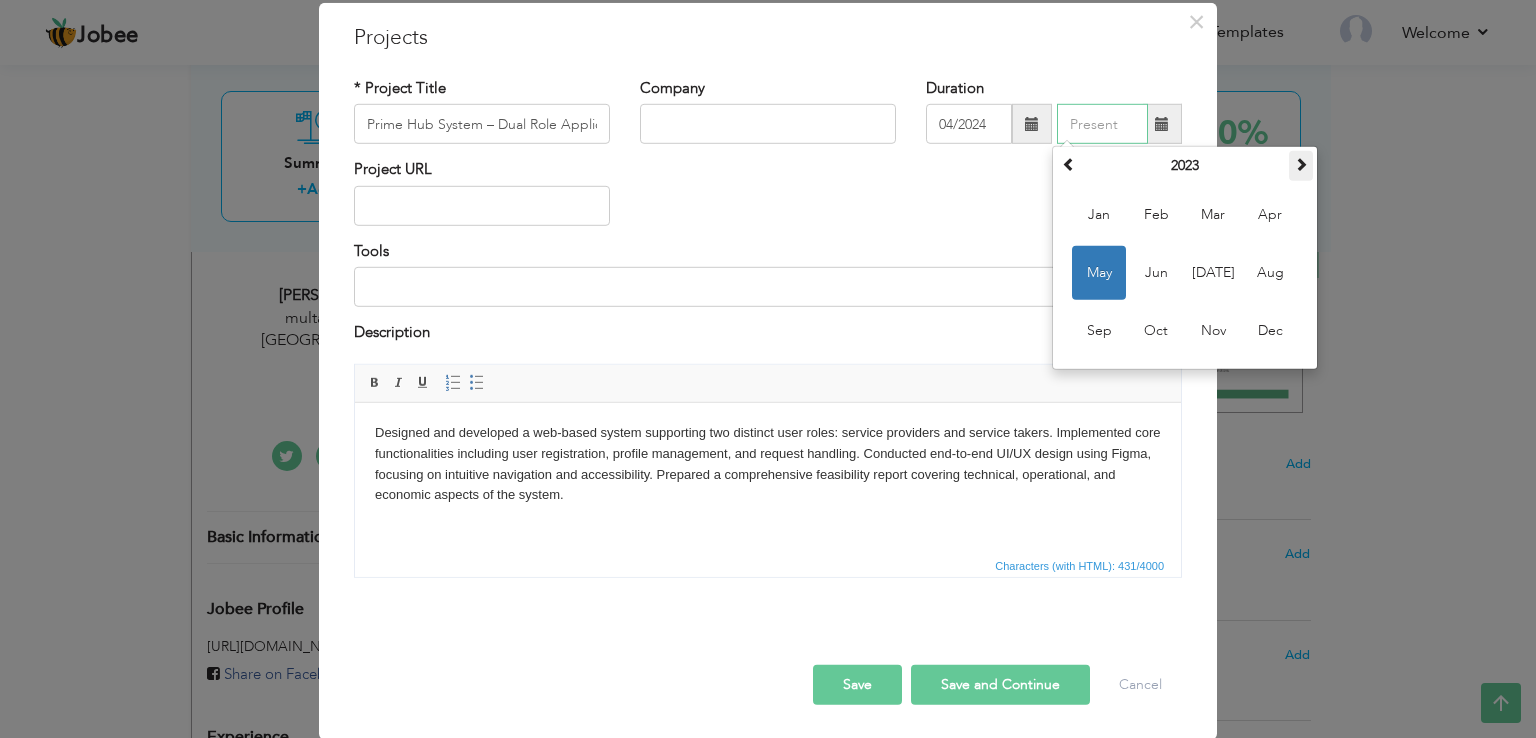 click at bounding box center (1301, 164) 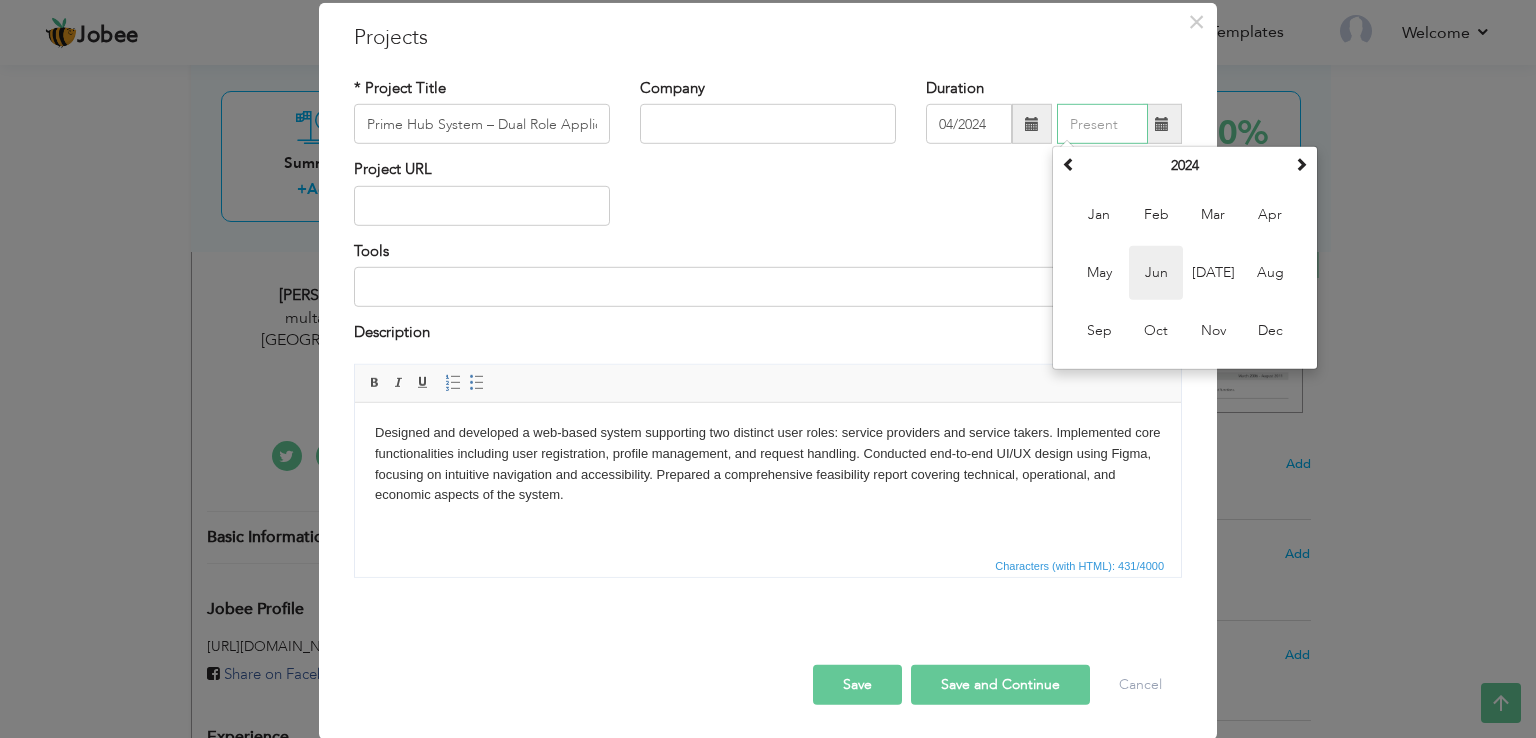 click on "Jun" at bounding box center [1156, 273] 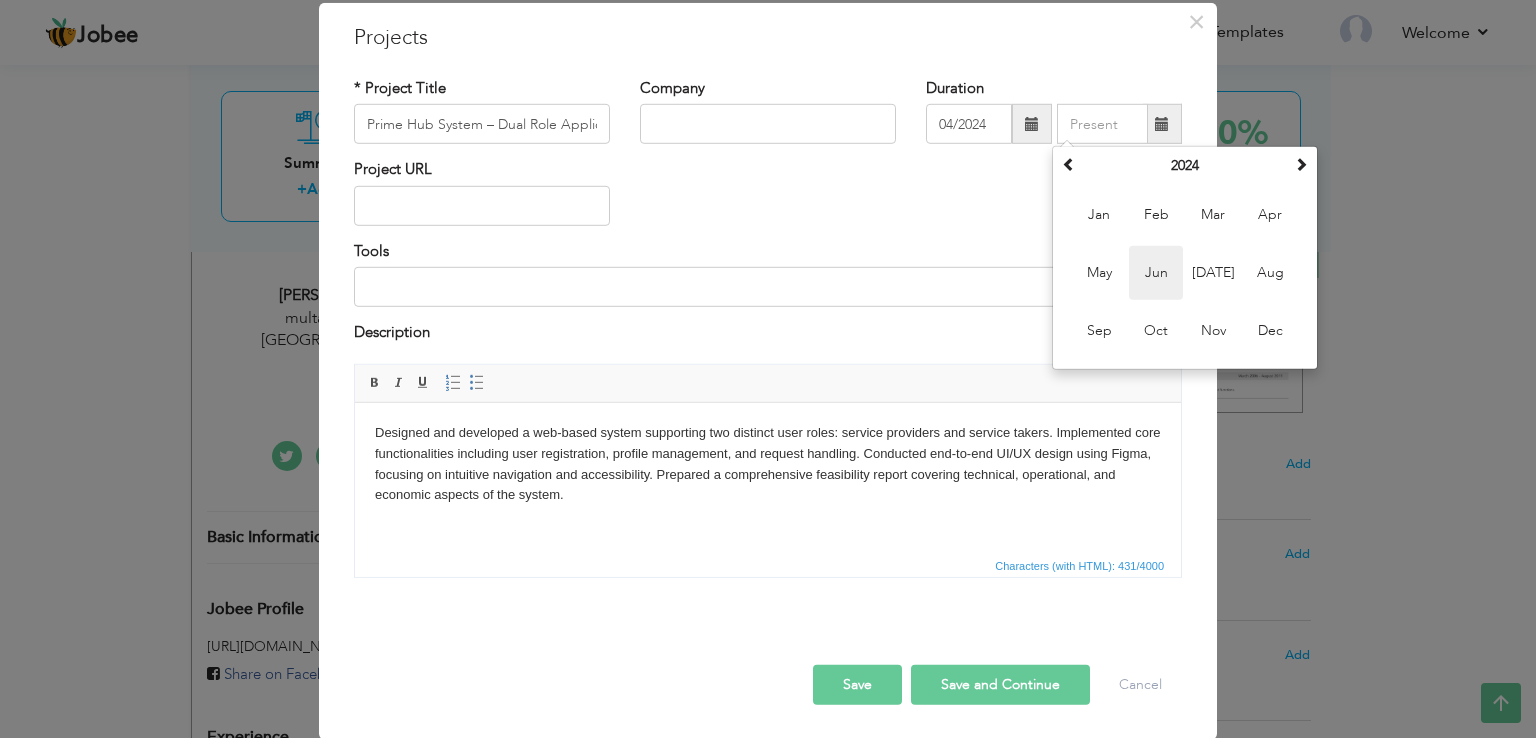 type on "06/2024" 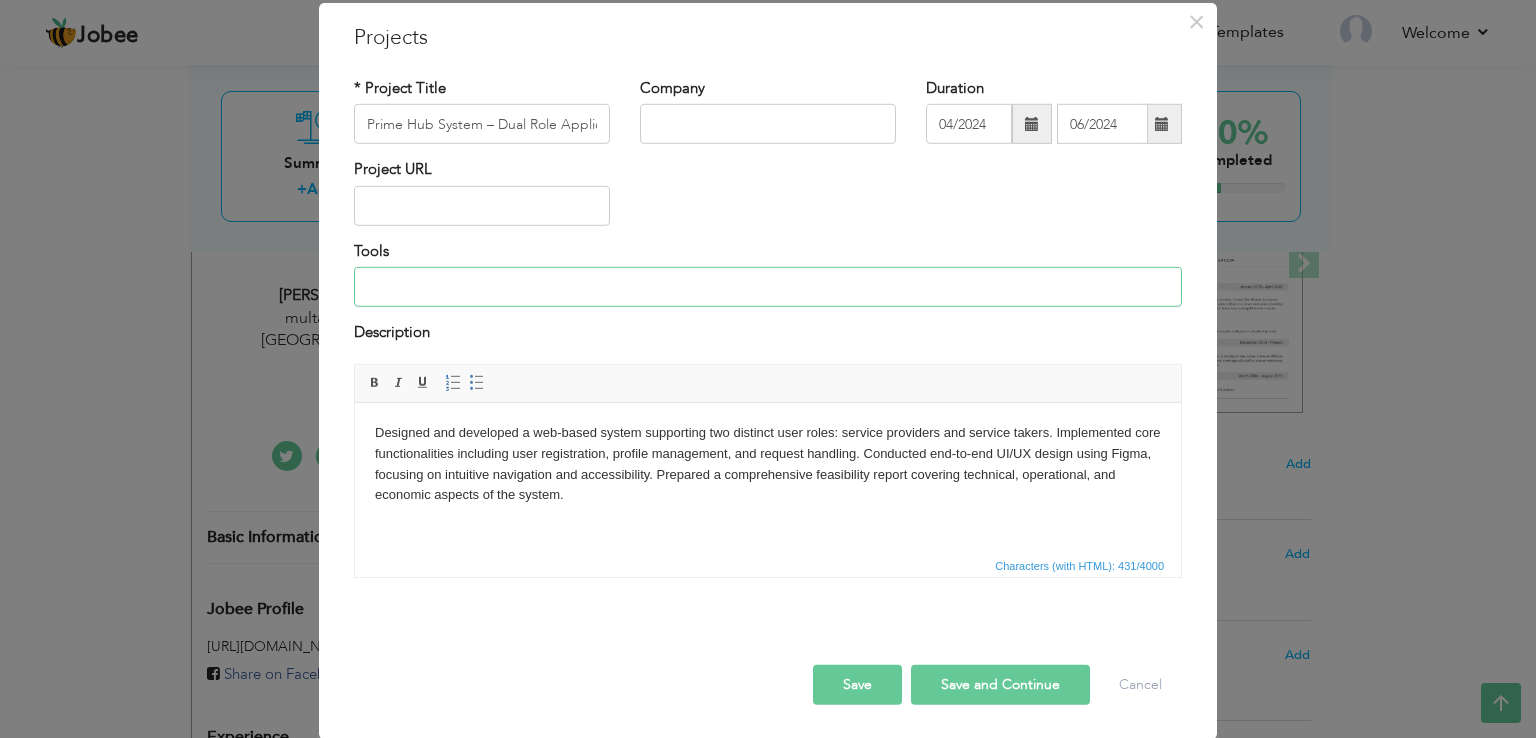 click at bounding box center [768, 287] 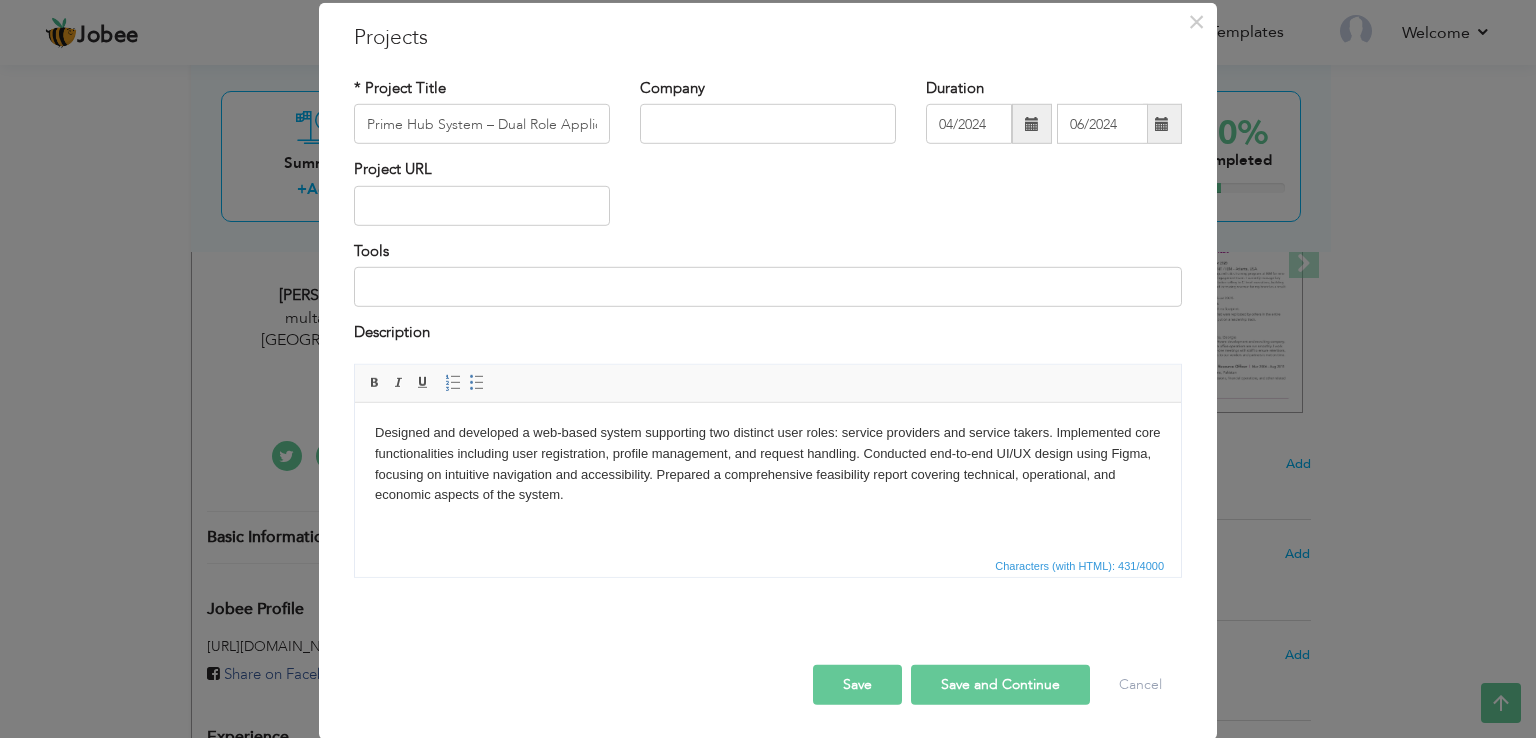 click on "Project URL" at bounding box center [768, 199] 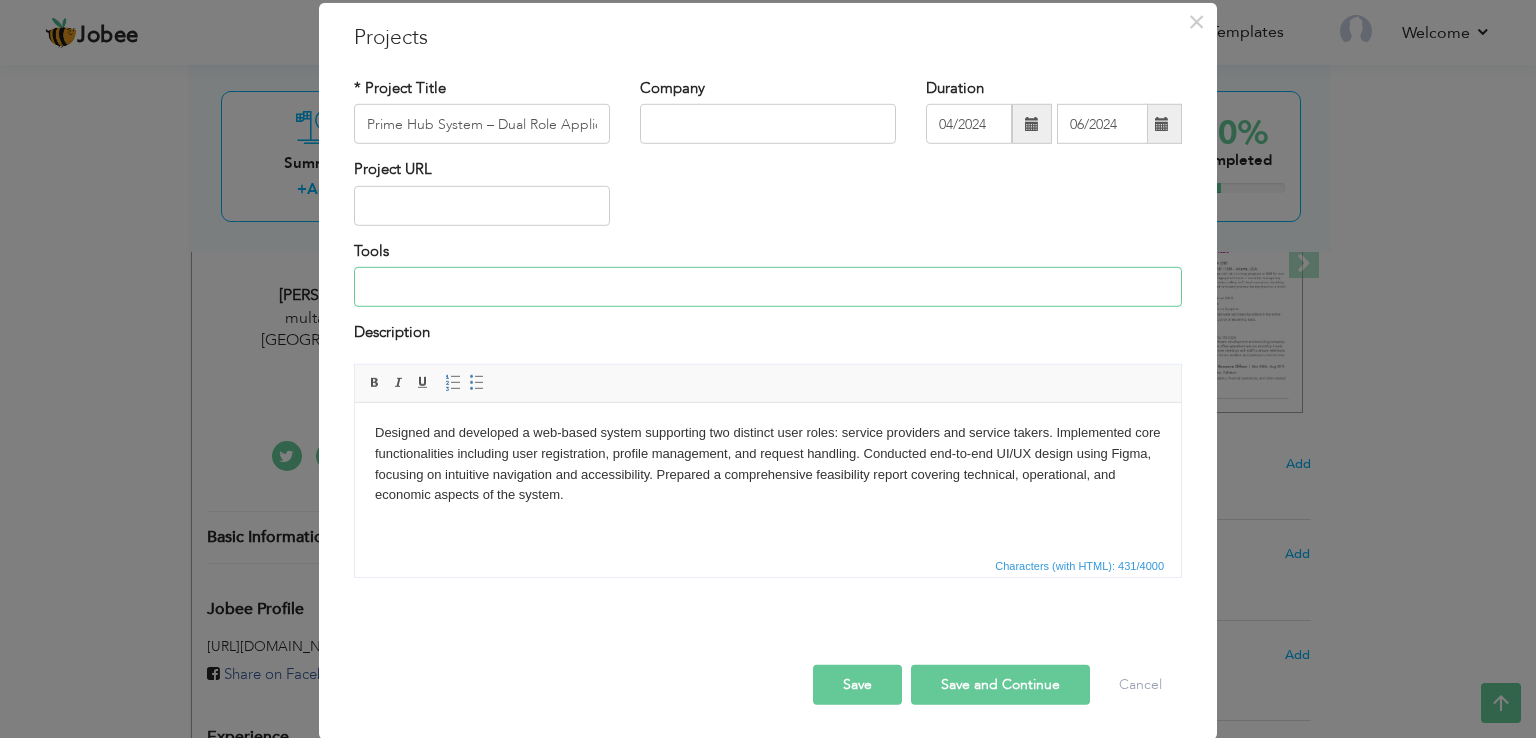 click at bounding box center [768, 287] 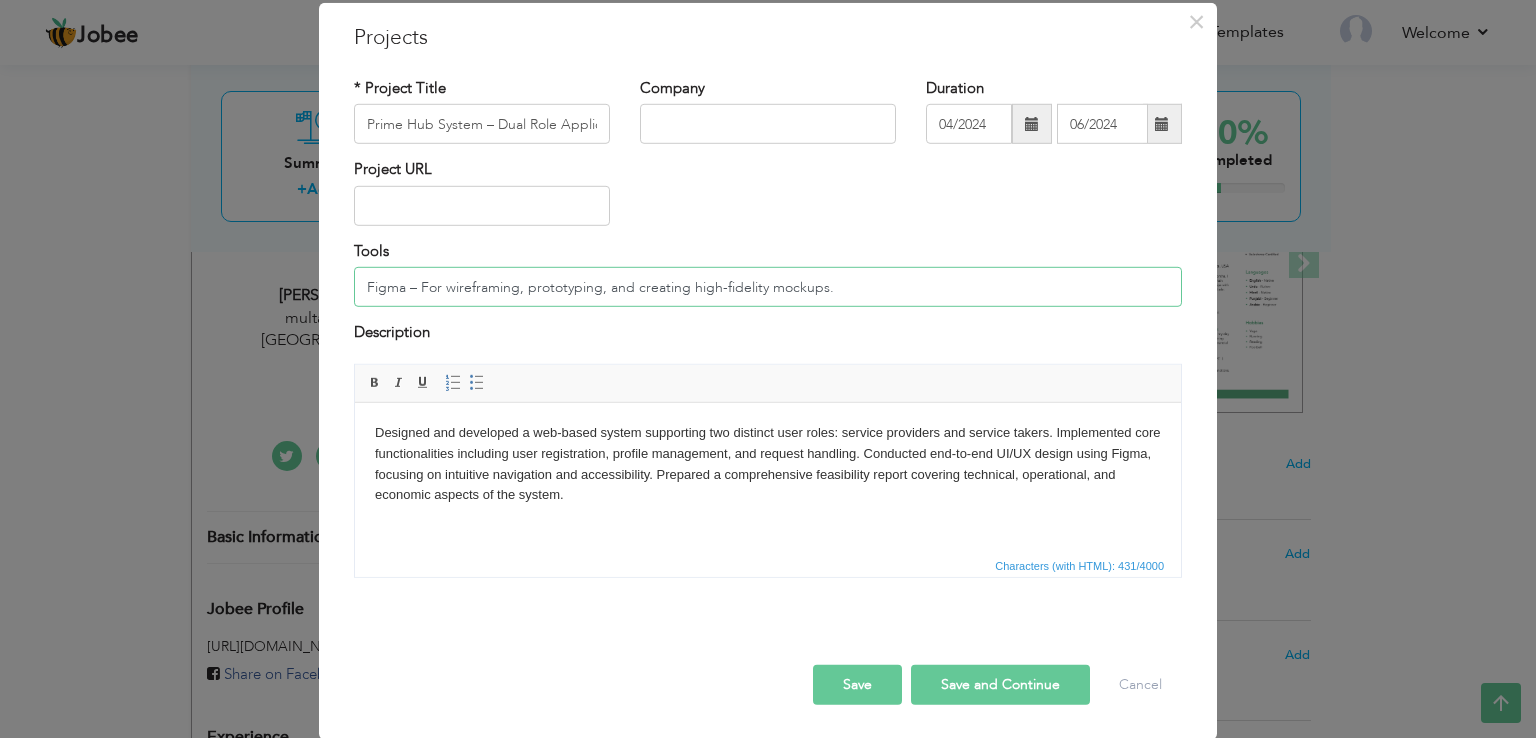 type on "Figma – For wireframing, prototyping, and creating high-fidelity mockups." 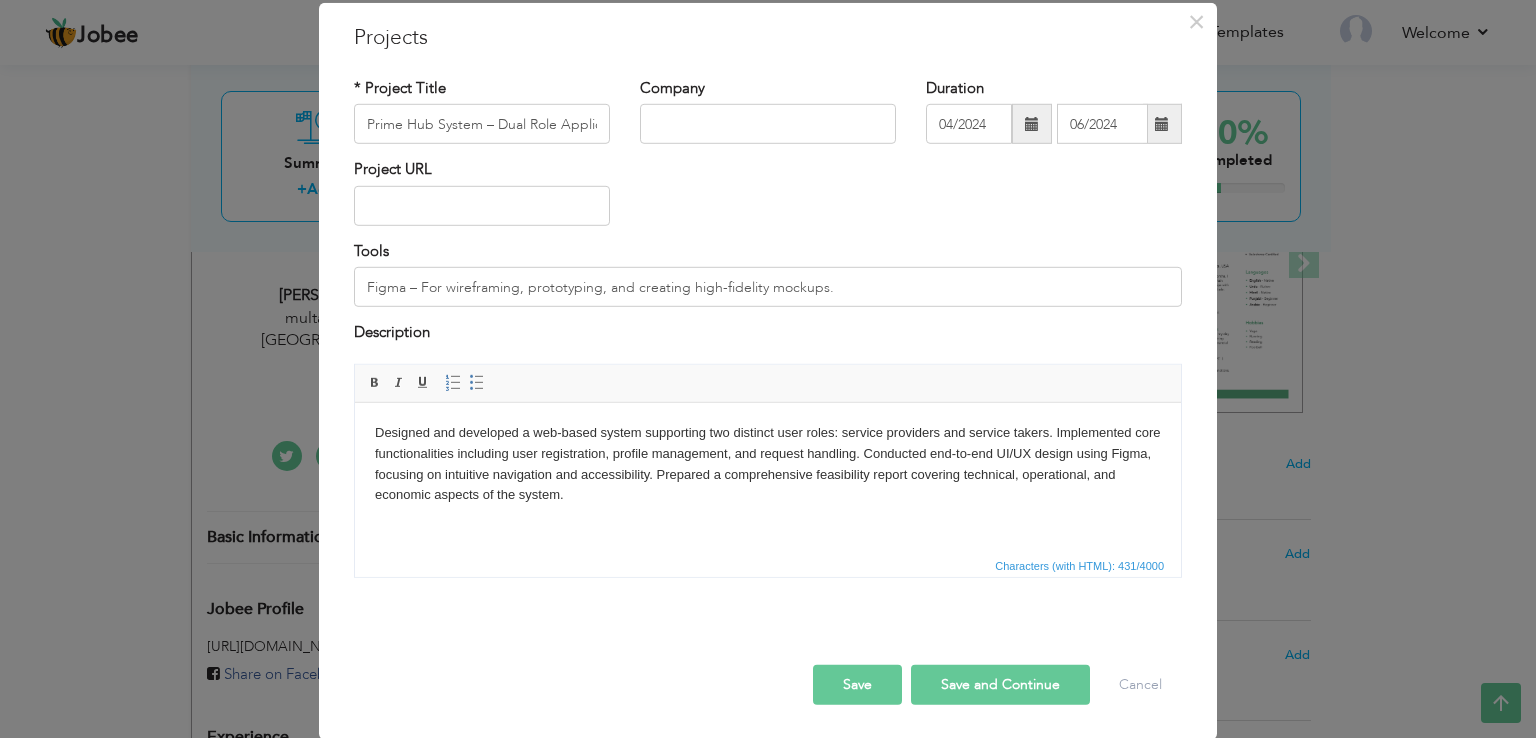 click on "Save and Continue" at bounding box center (1000, 684) 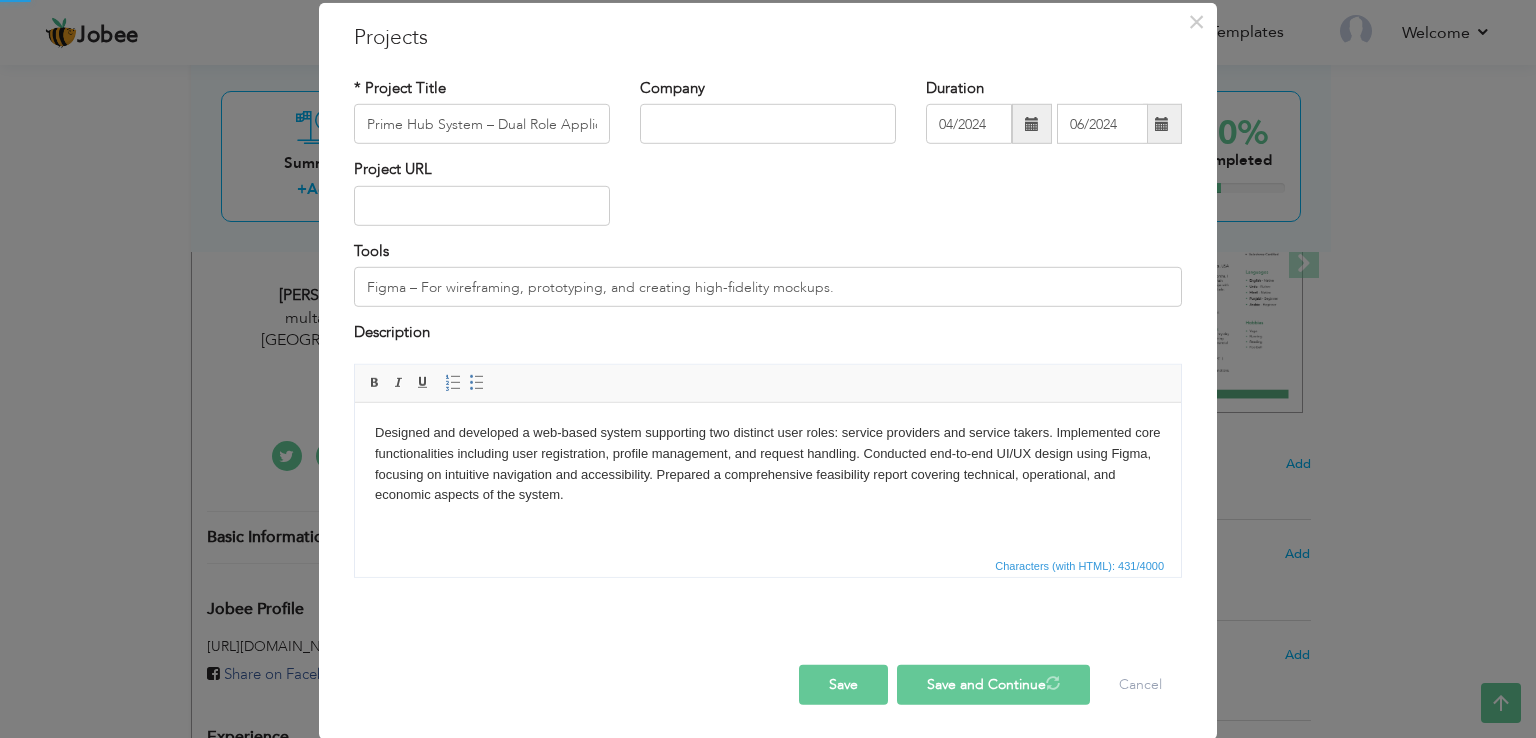 type 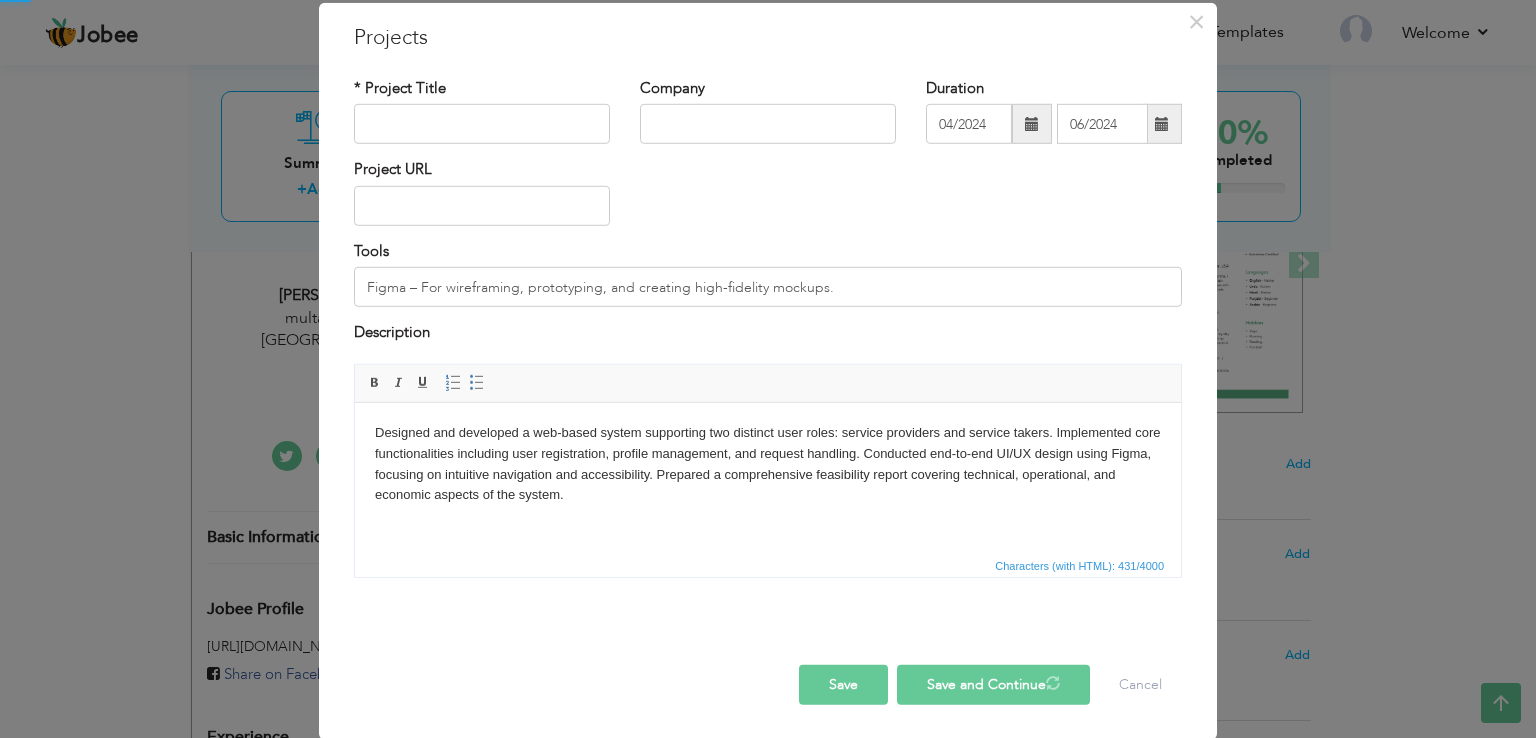 type 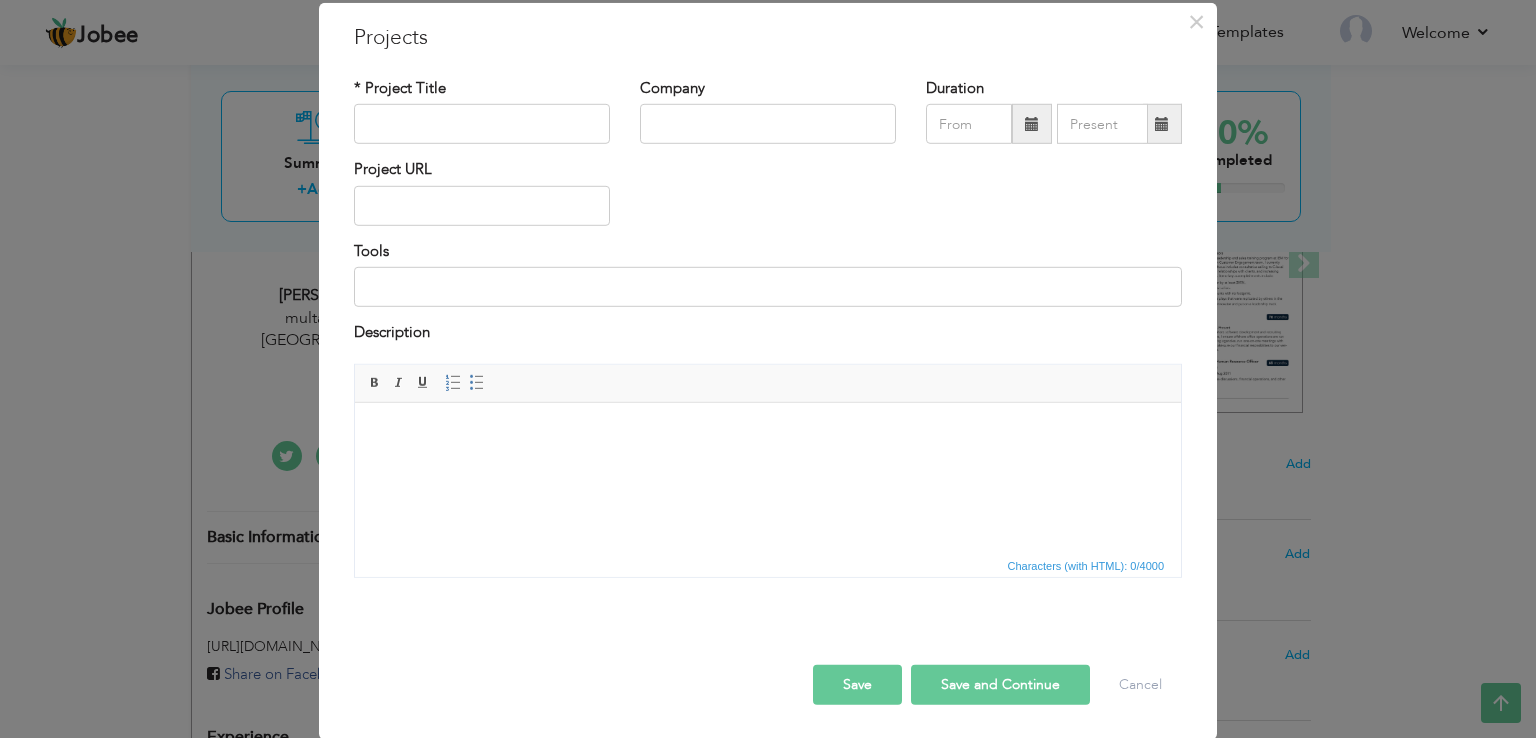click on "Project URL" at bounding box center [768, 199] 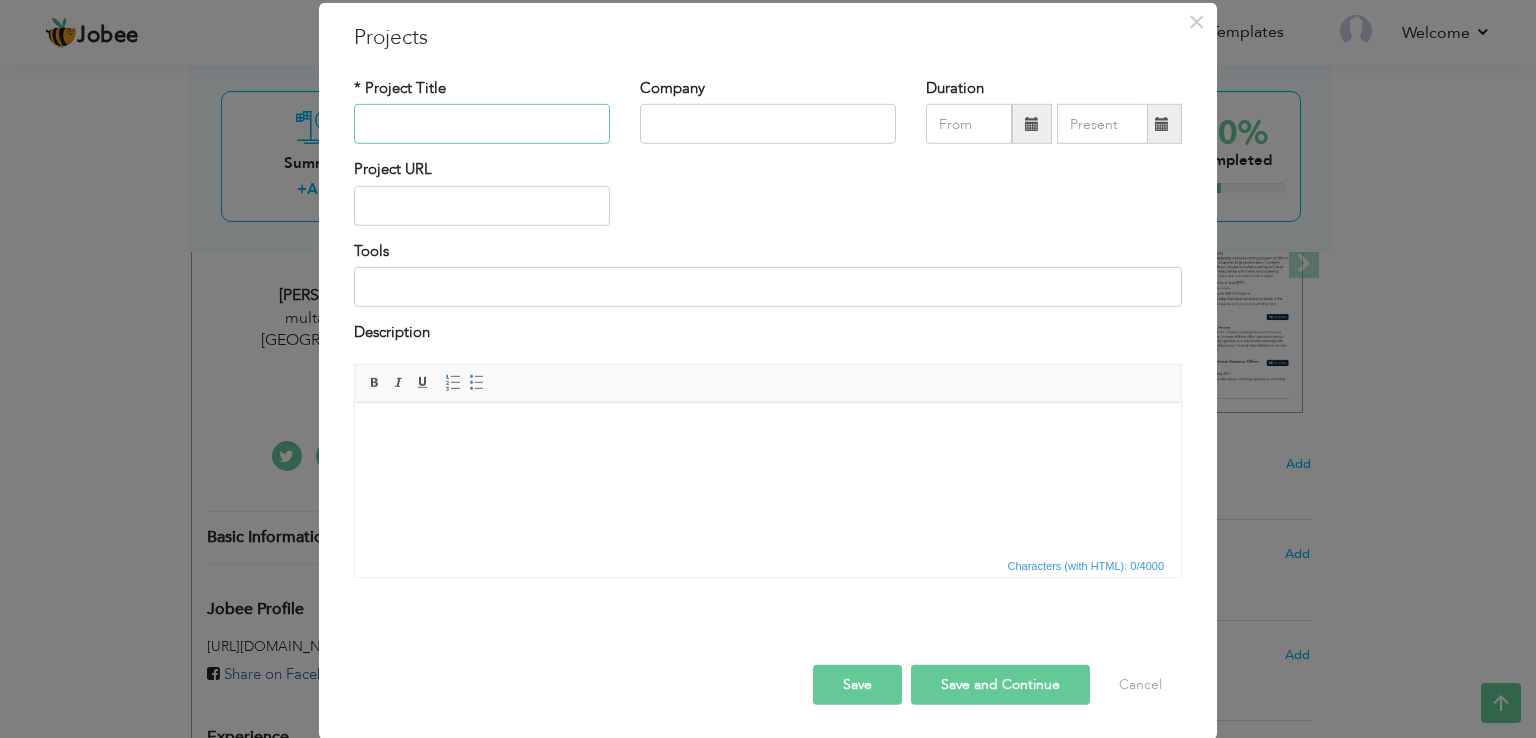 click at bounding box center (482, 124) 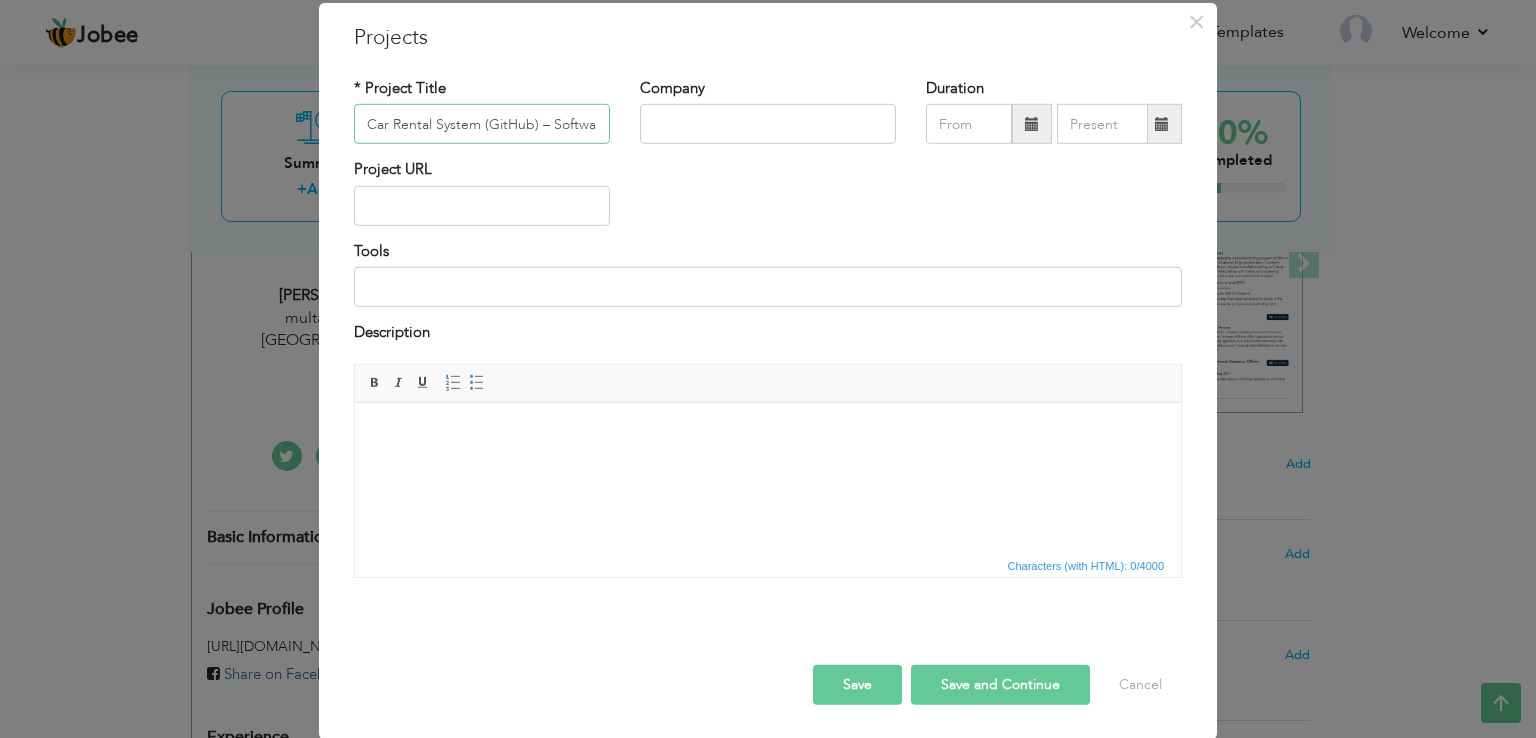 scroll, scrollTop: 0, scrollLeft: 109, axis: horizontal 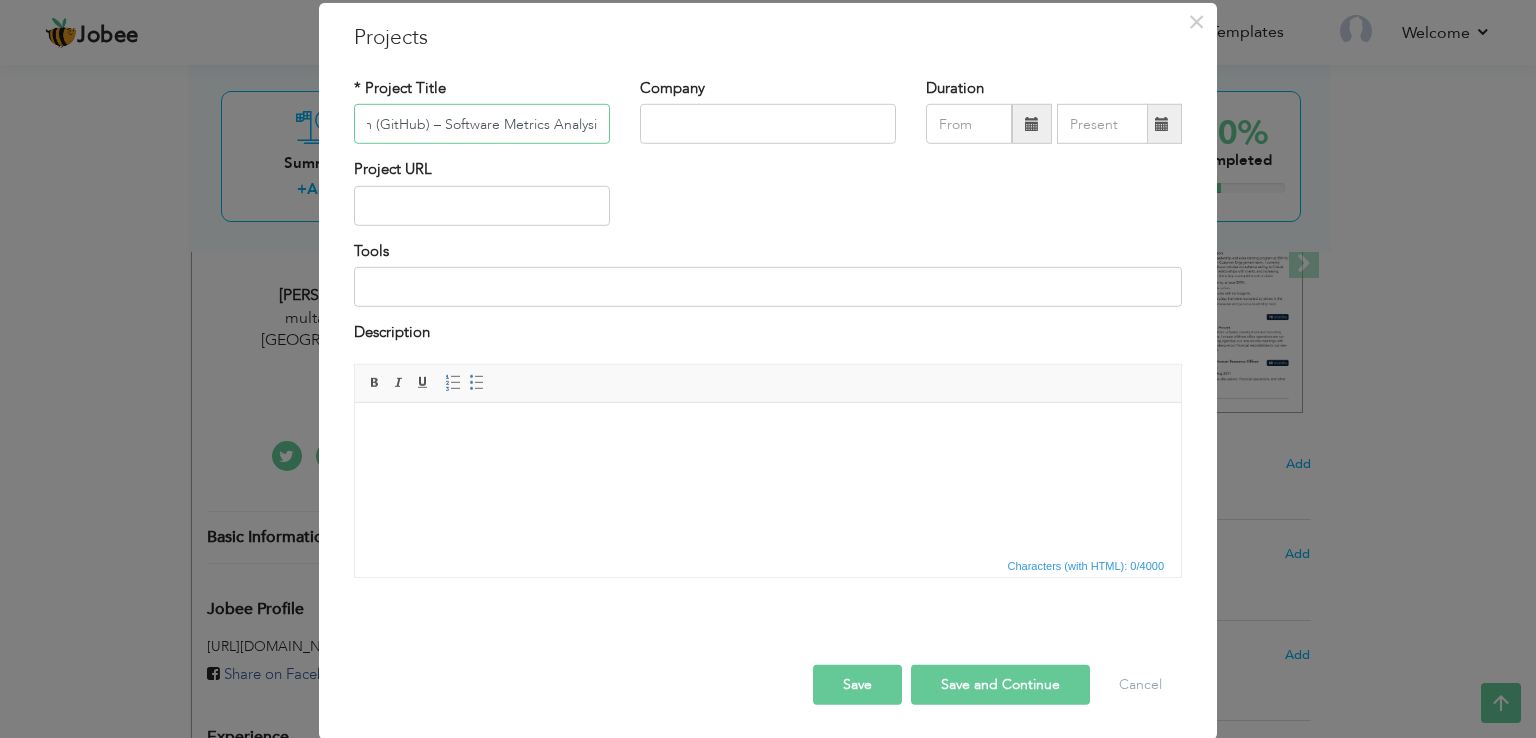 type on "Car Rental System (GitHub) – Software Metrics Analysis" 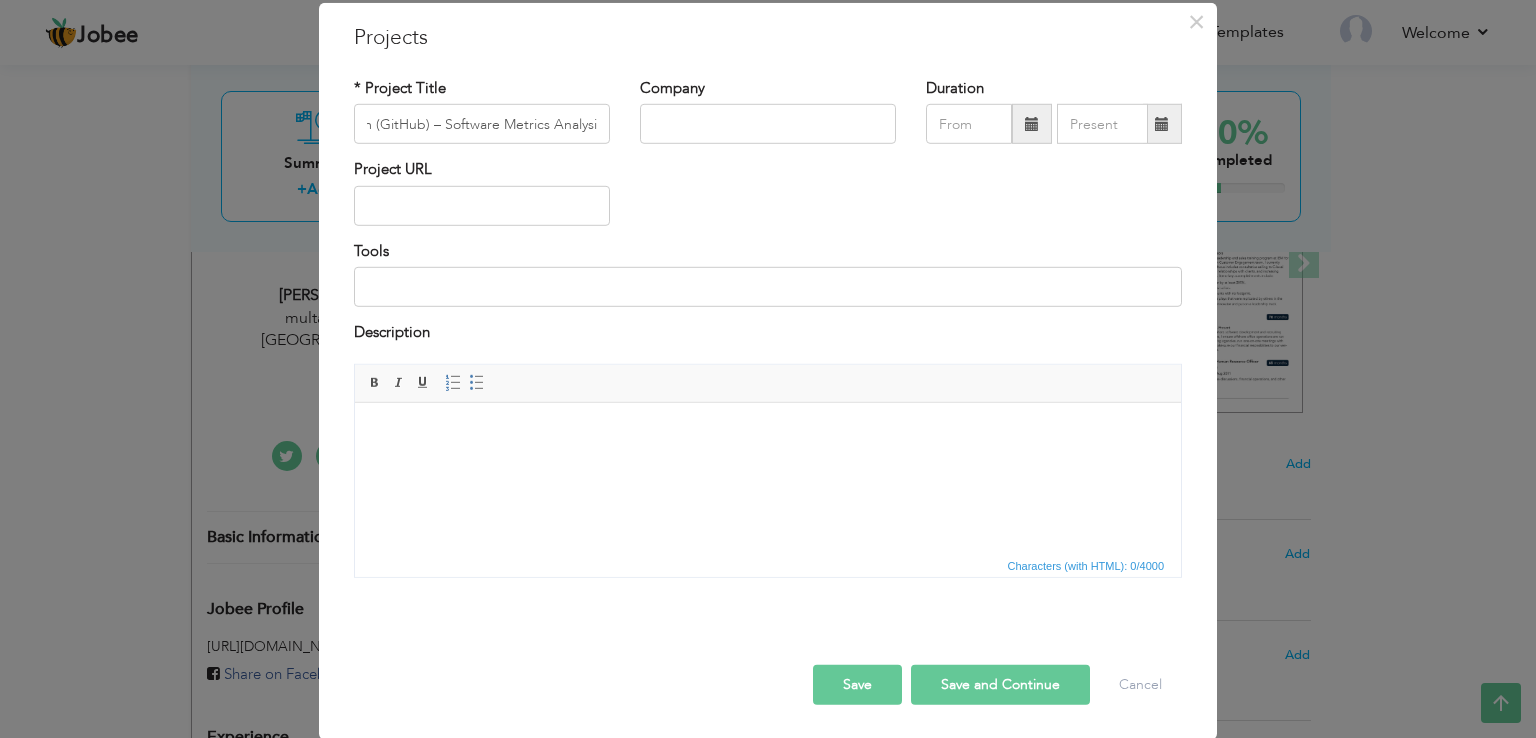 scroll, scrollTop: 0, scrollLeft: 0, axis: both 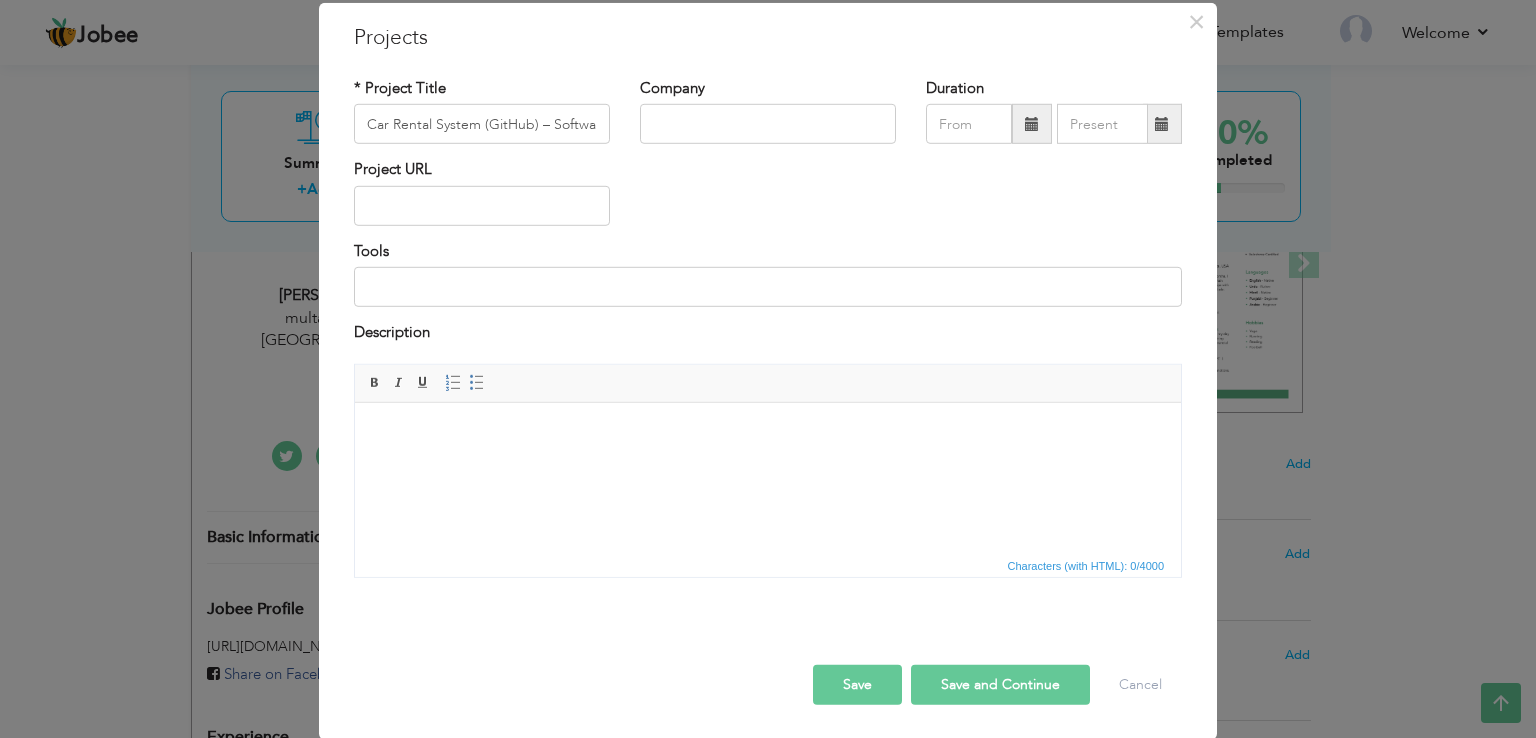 click on "Project URL" at bounding box center [768, 199] 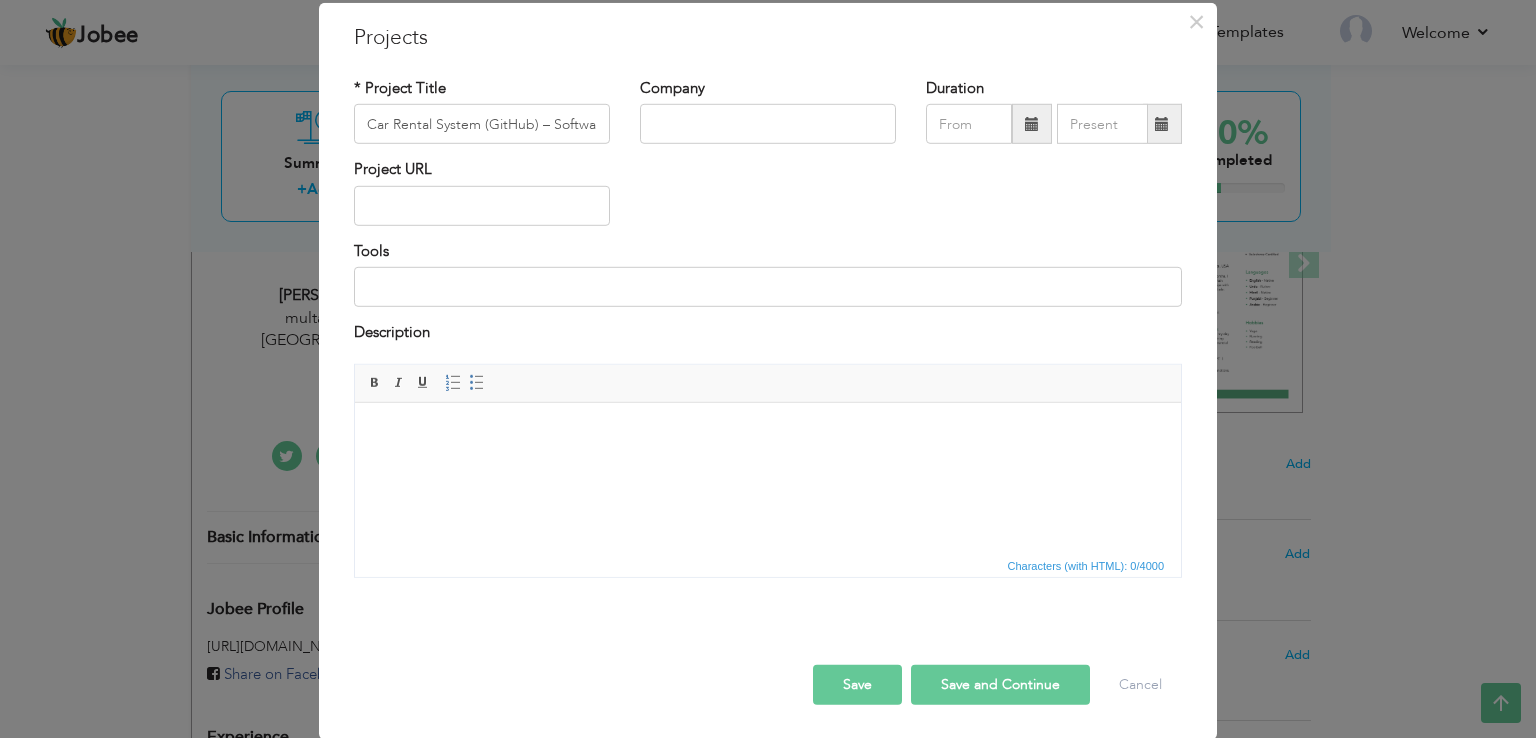 click at bounding box center [768, 432] 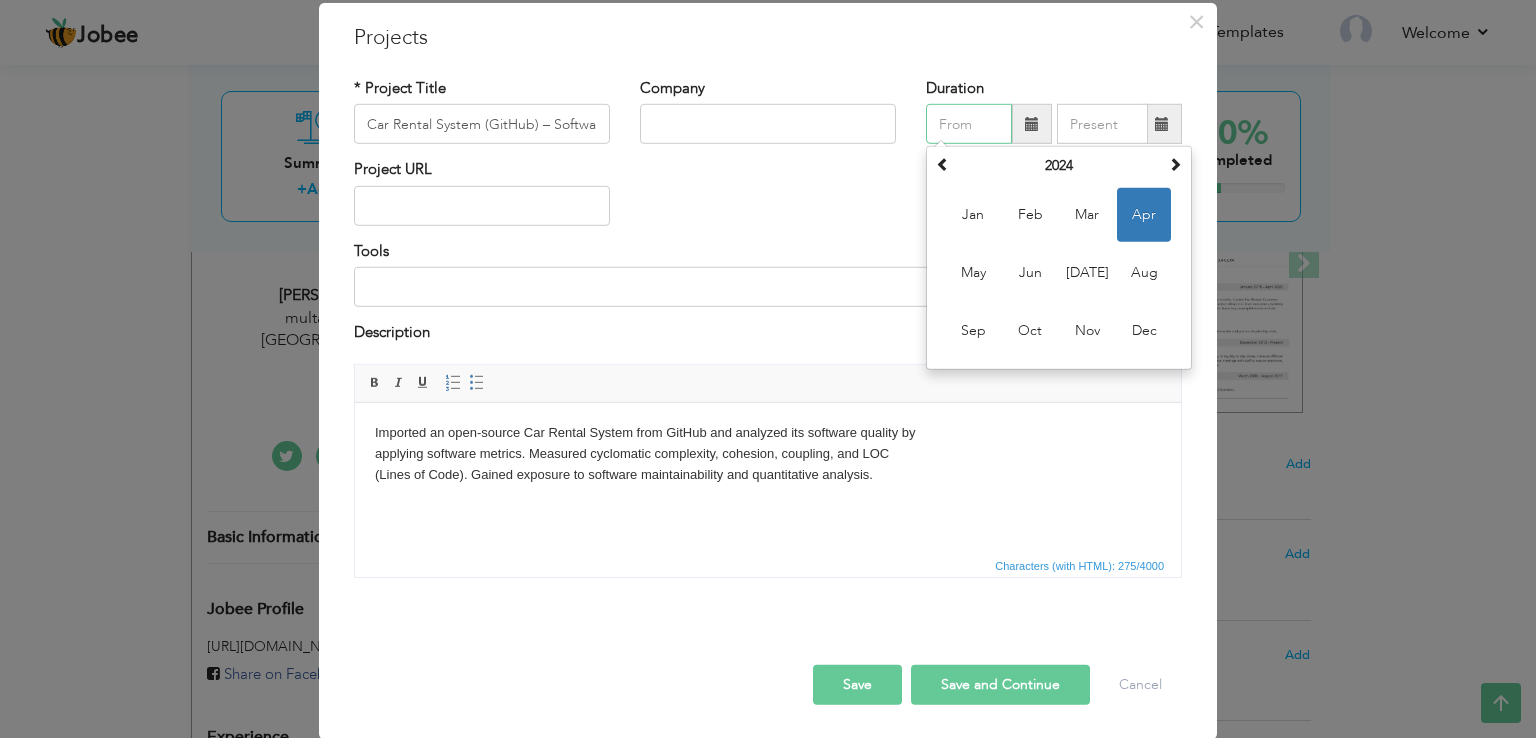 click at bounding box center [969, 124] 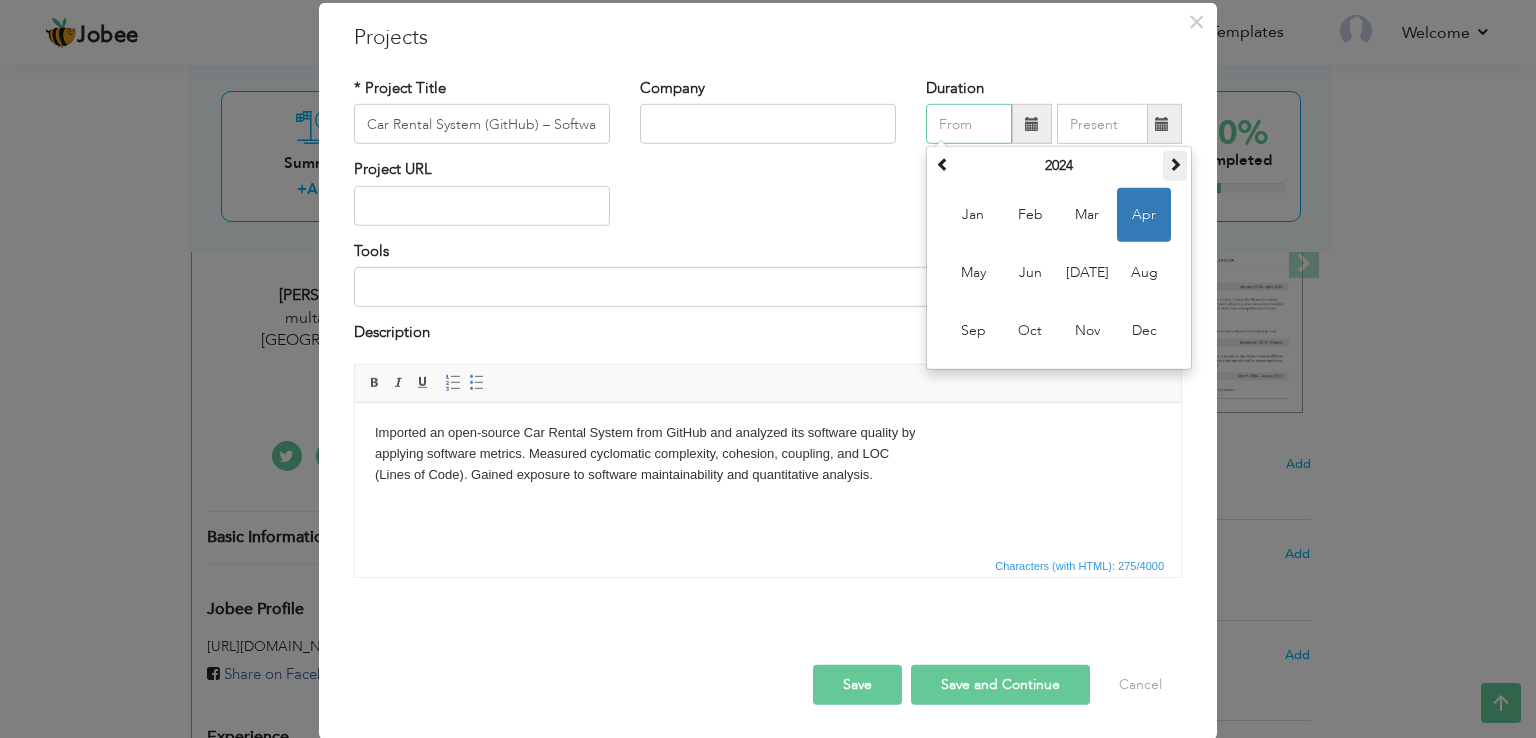 click at bounding box center (1175, 164) 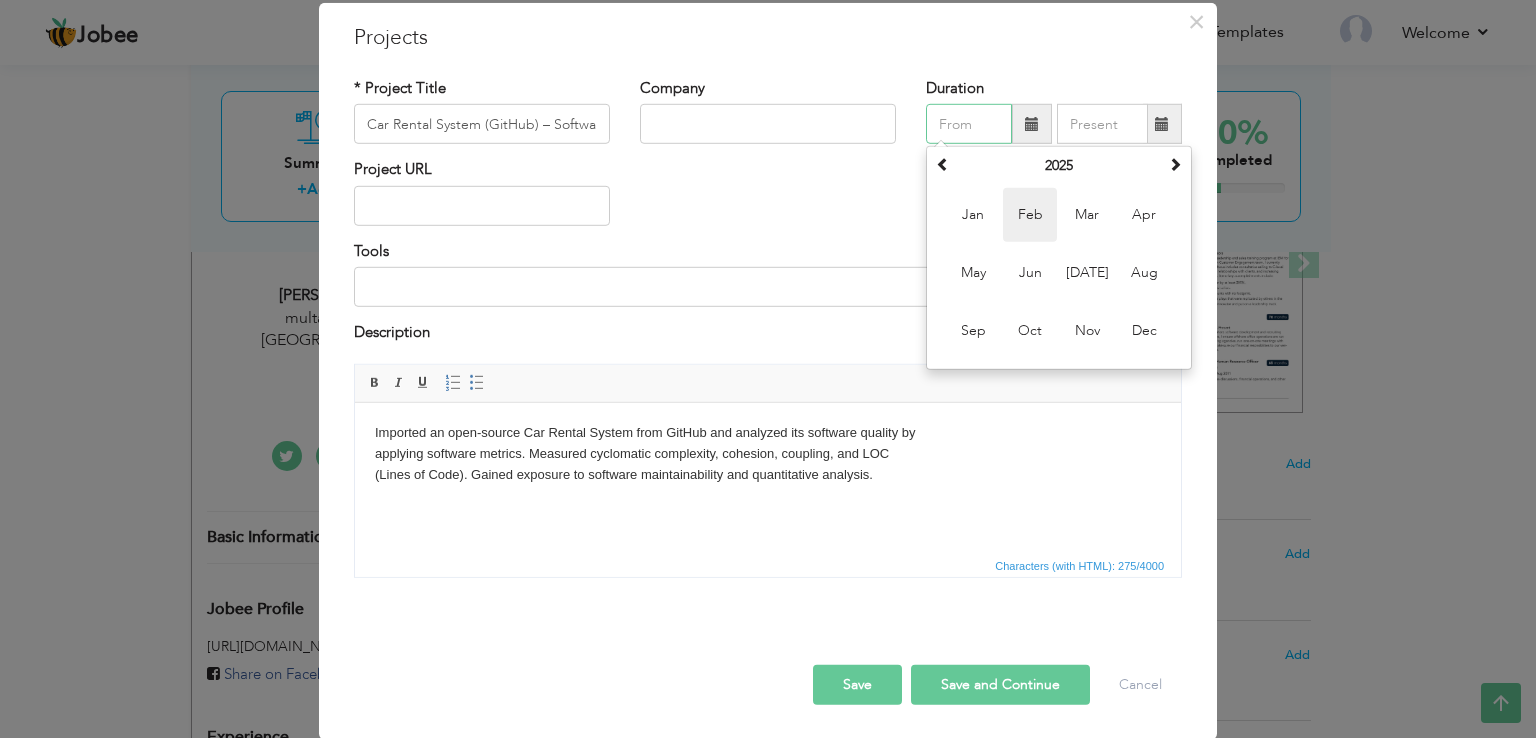 click on "Feb" at bounding box center (1030, 215) 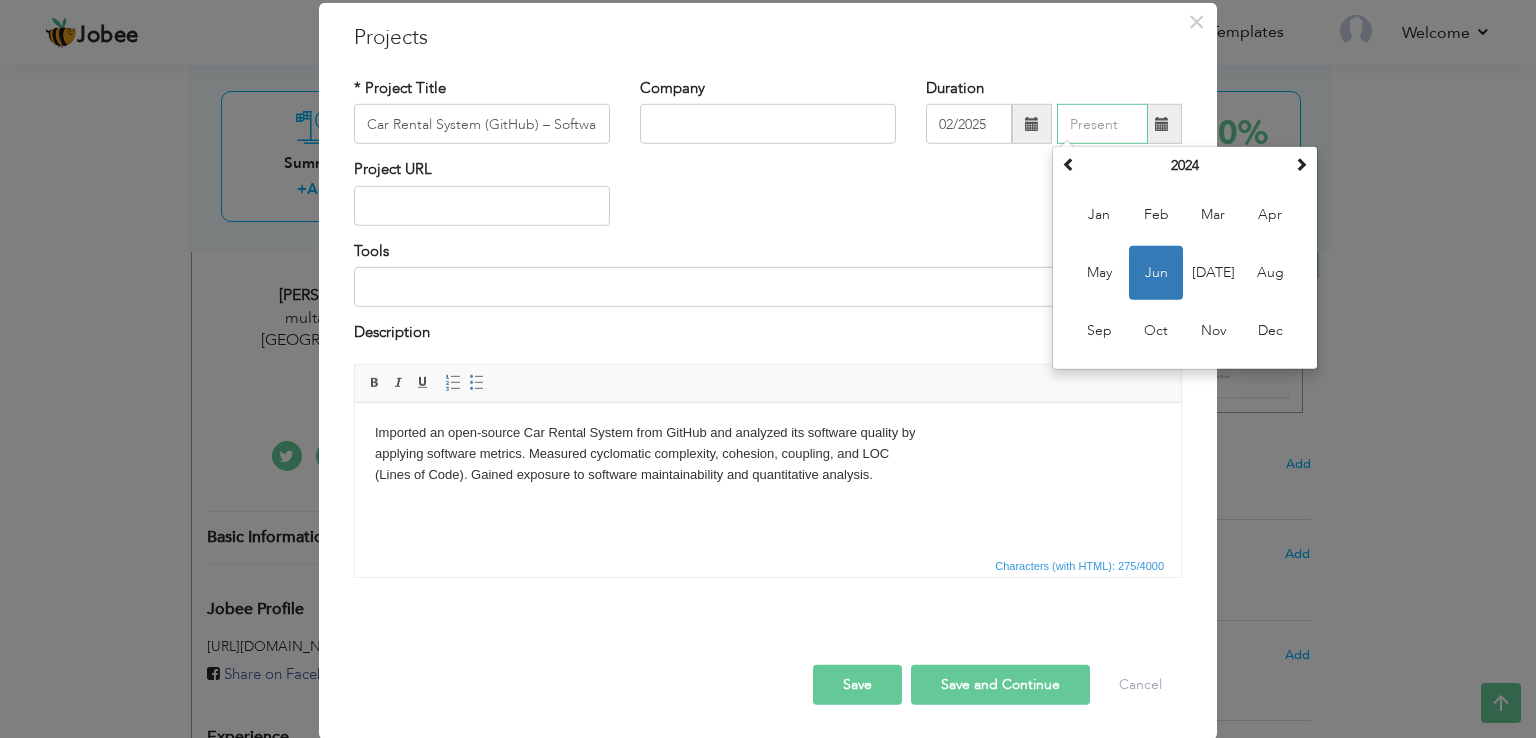 click at bounding box center [1102, 124] 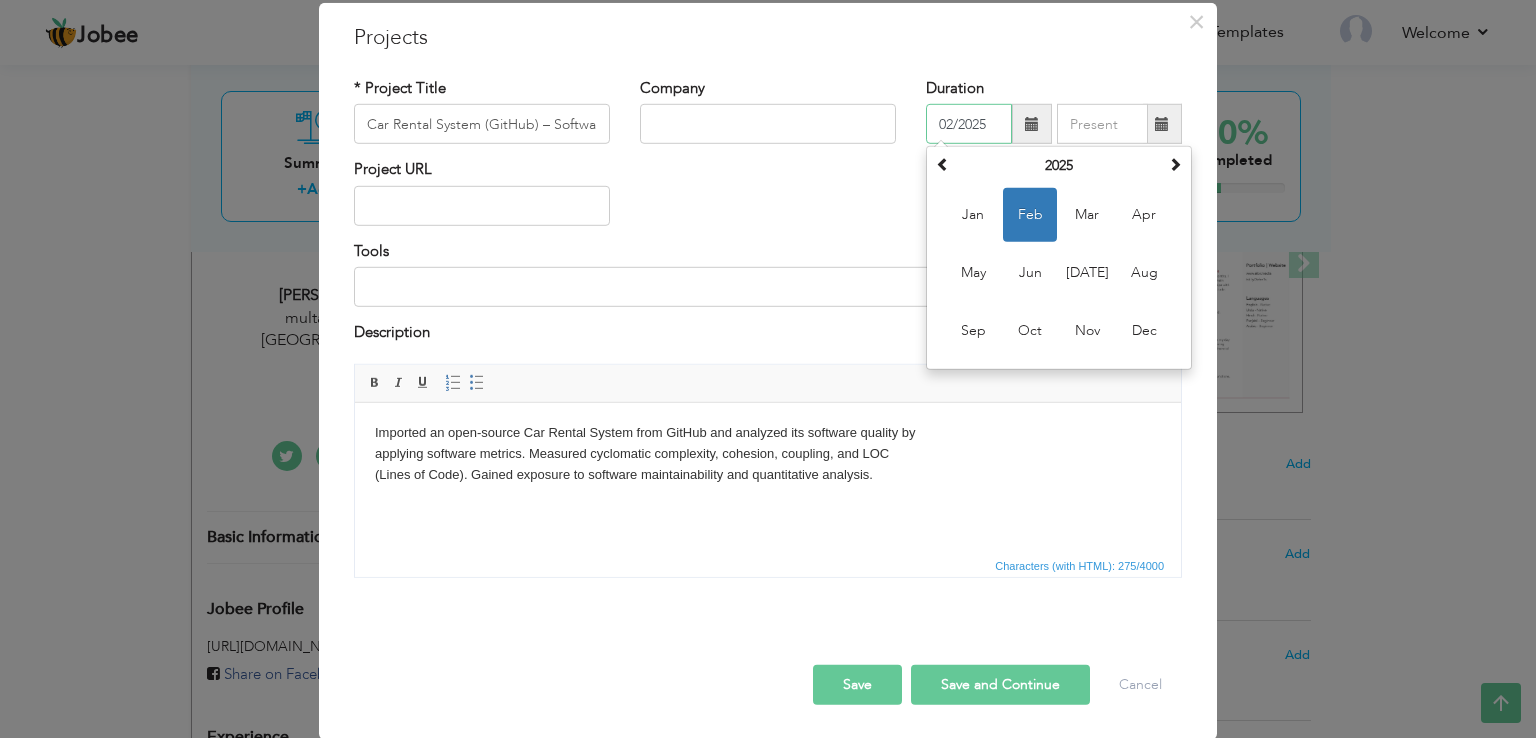 click on "02/2025" at bounding box center (969, 124) 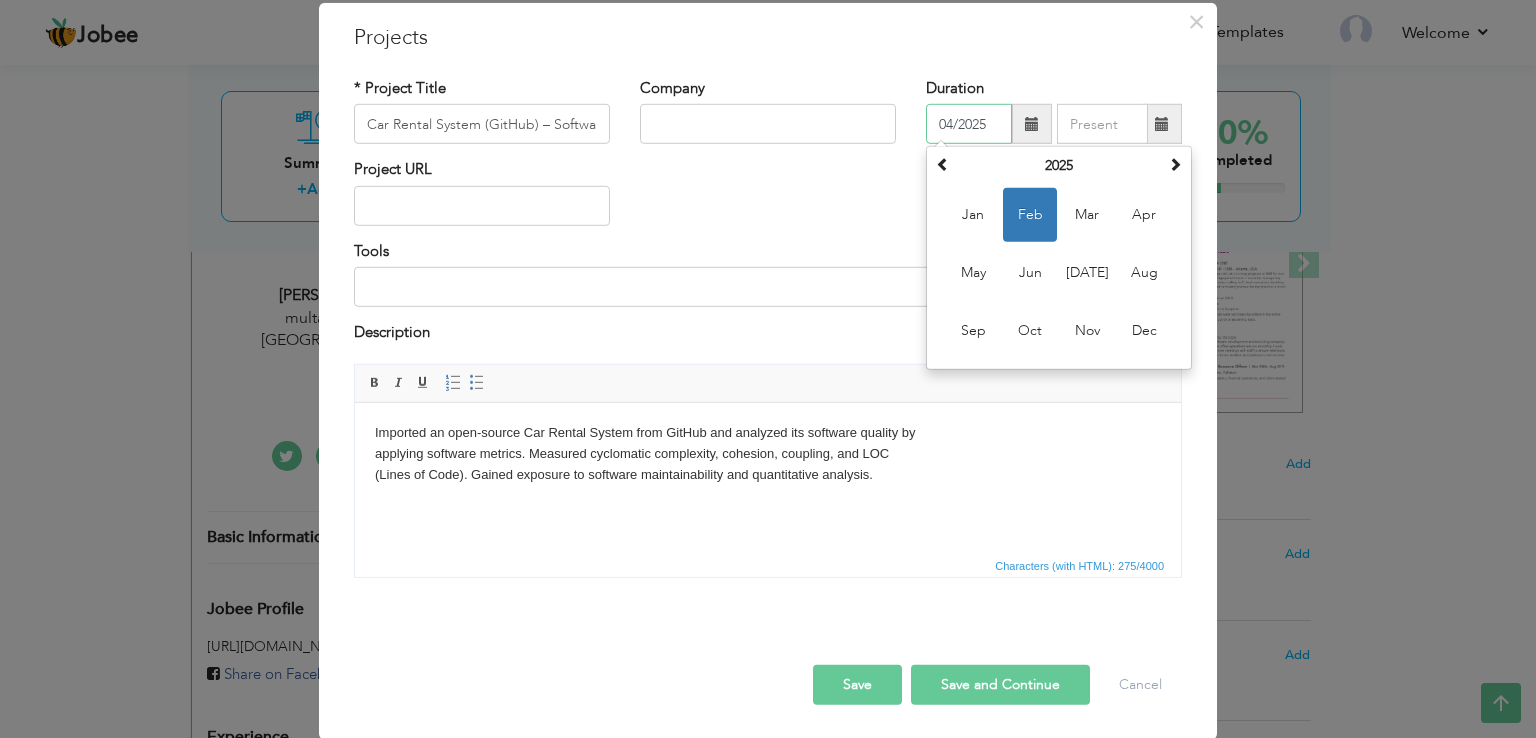 type on "04/2025" 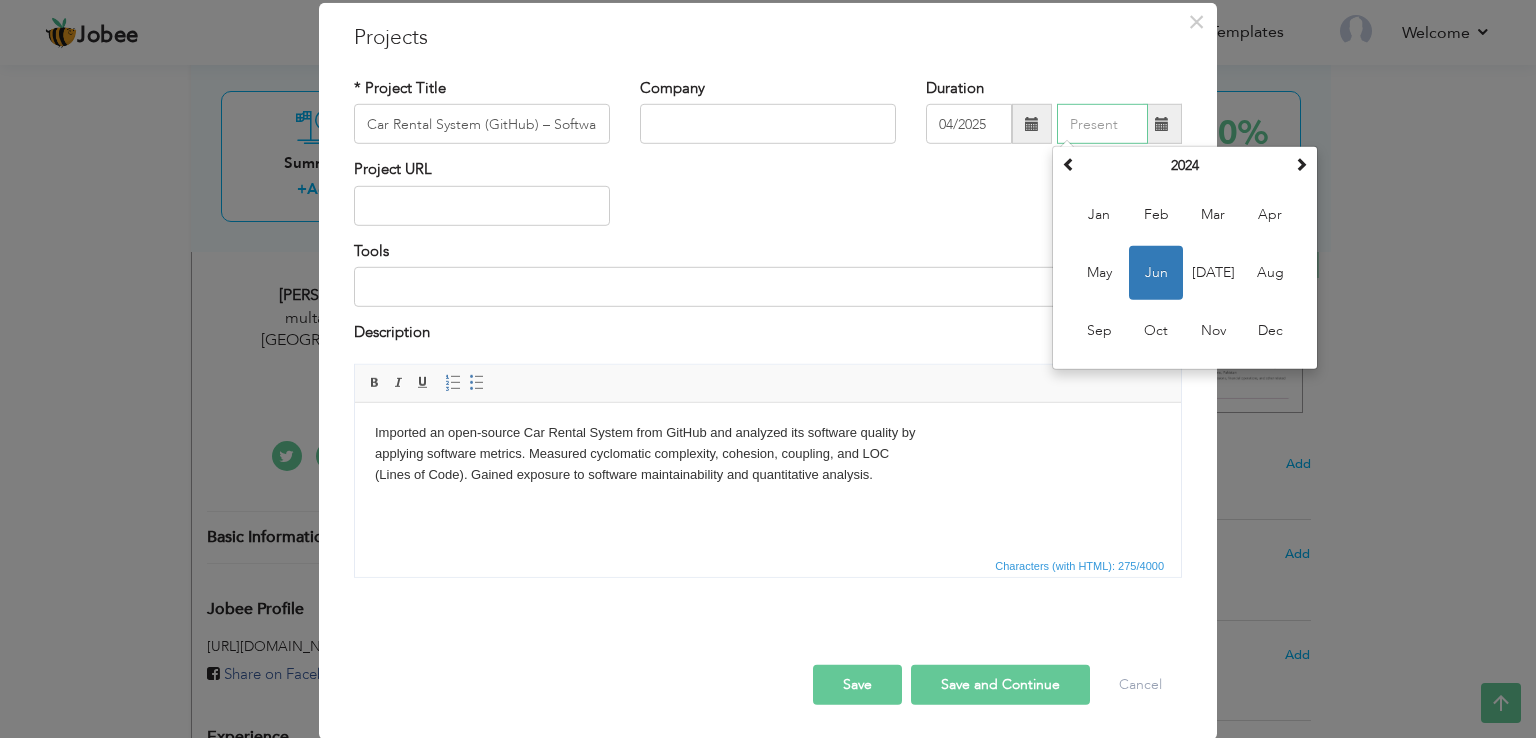 click at bounding box center (1102, 124) 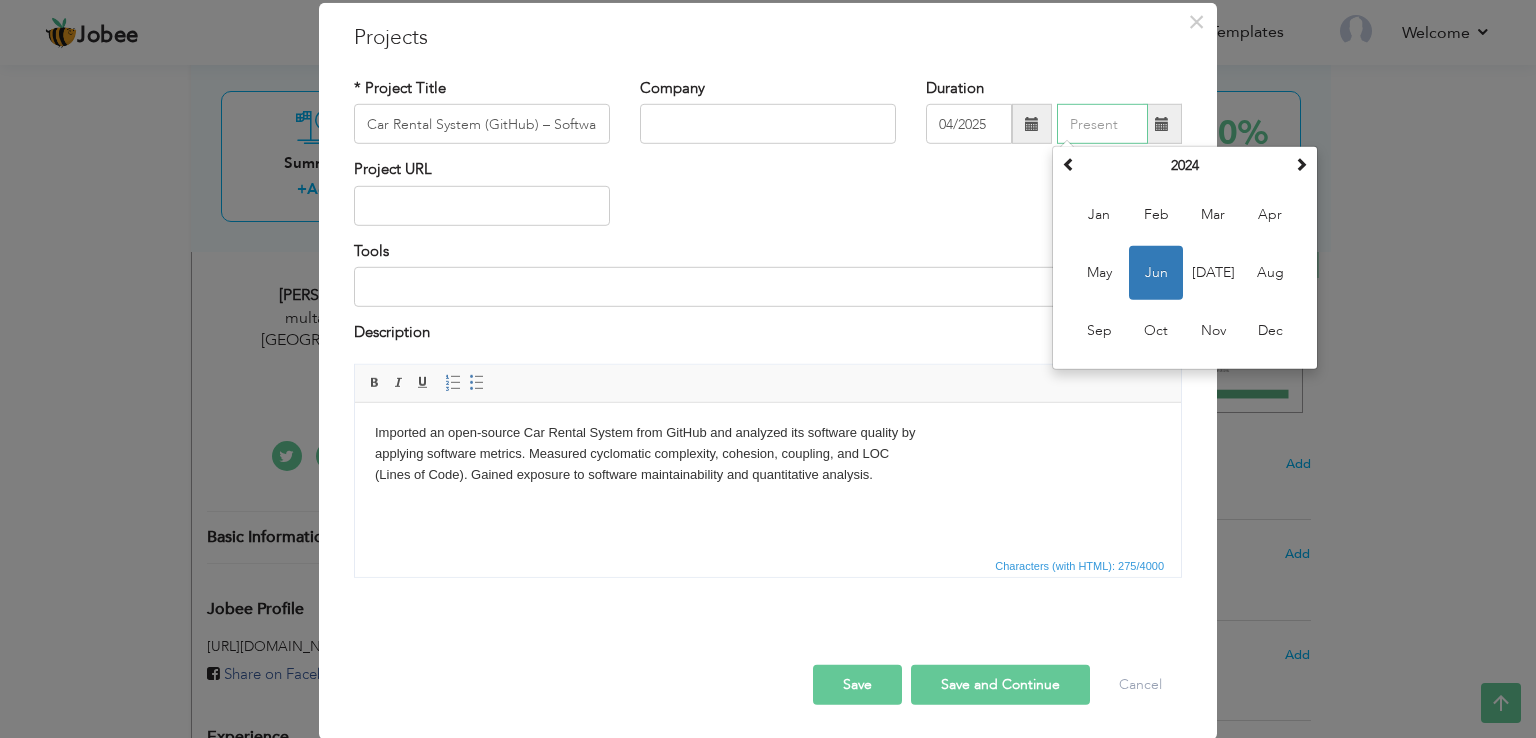 click on "Jun" at bounding box center (1156, 273) 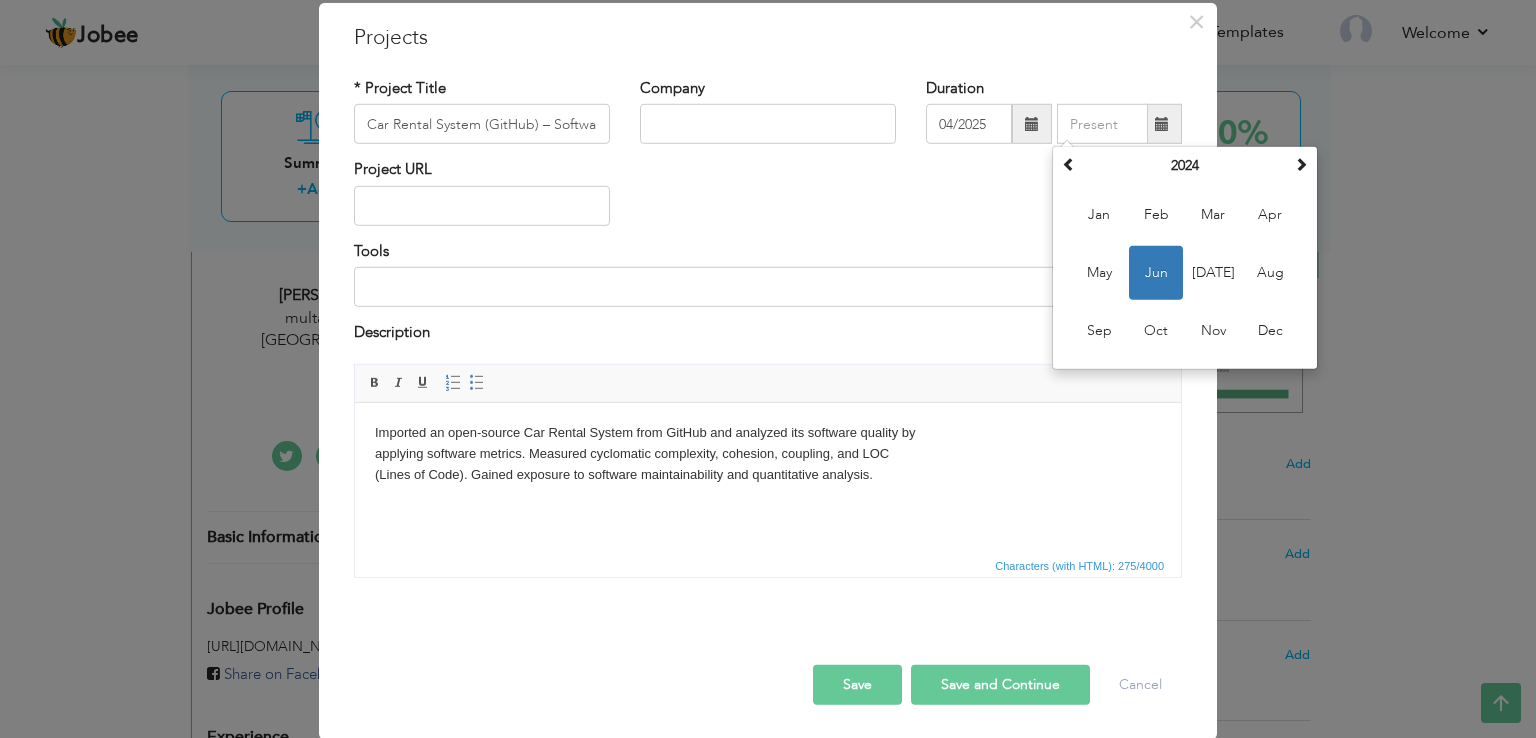 type on "06/2024" 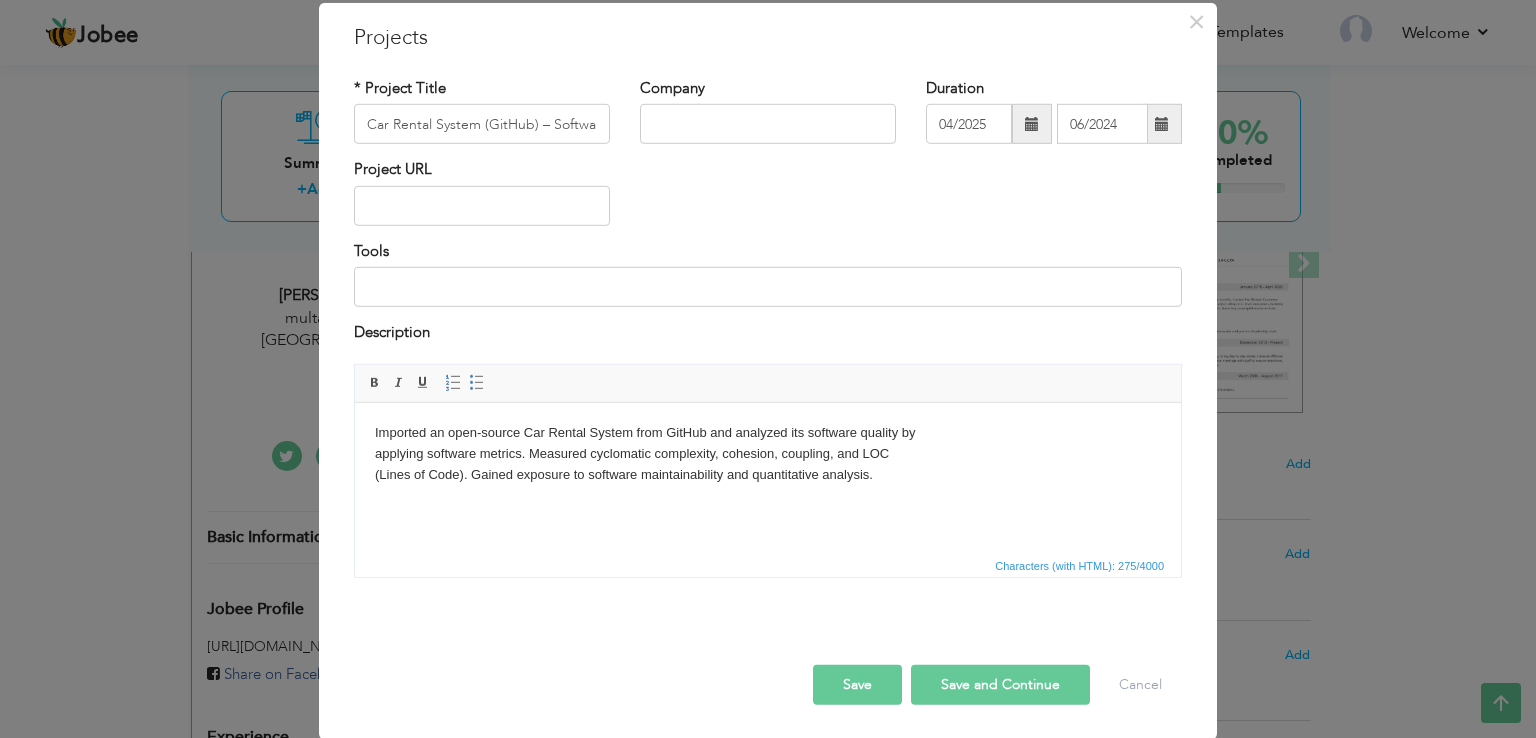 click on "Imported an open-source Car Rental System from GitHub and analyzed its software quality by applying software metrics. Measured cyclomatic complexity, cohesion, coupling, and LOC (Lines of Code). Gained exposure to software maintainability and quantitative analysis." at bounding box center [768, 453] 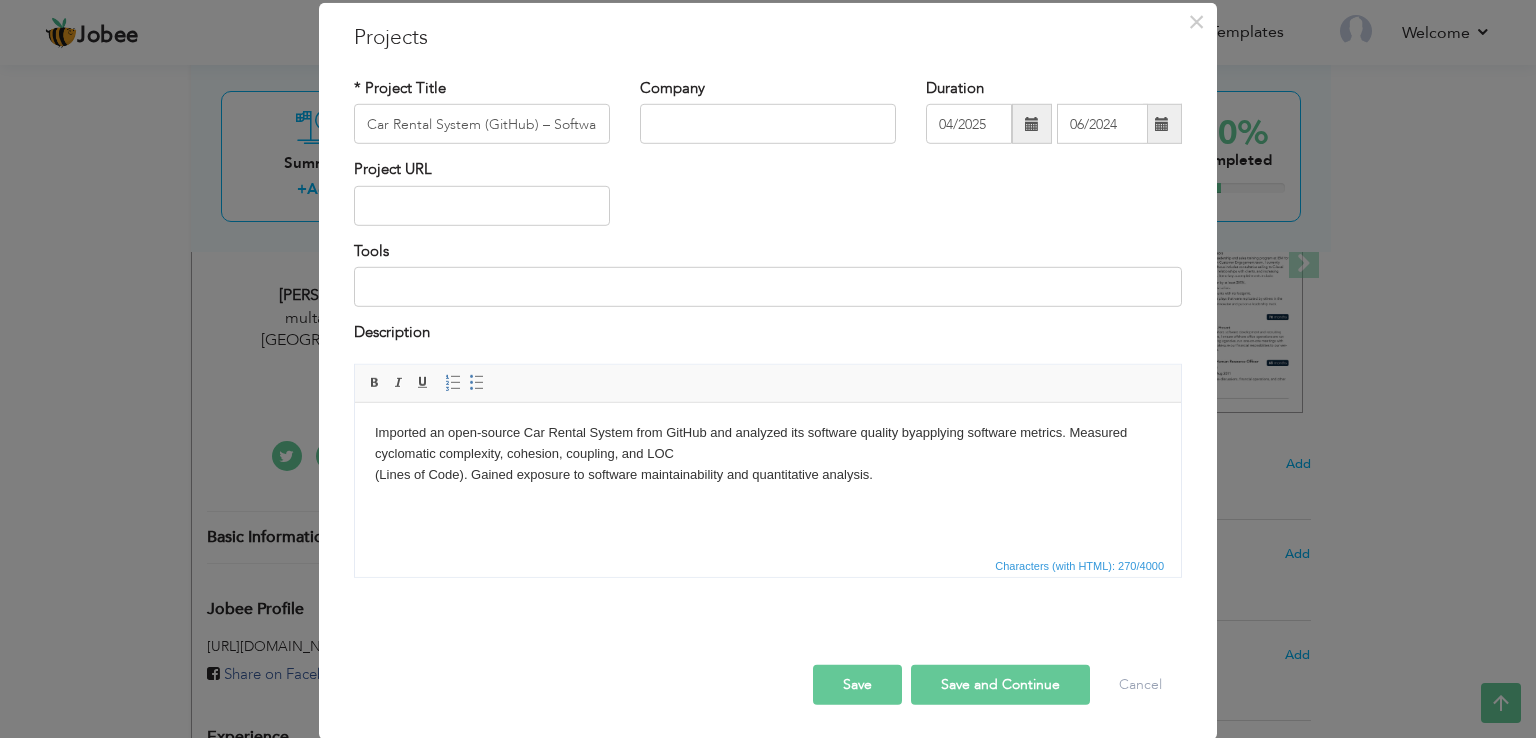 click on "Imported an open-source Car Rental System from GitHub and analyzed its software quality by  applying software metrics. Measured cyclomatic complexity, cohesion, coupling, and LOC (Lines of Code). Gained exposure to software maintainability and quantitative analysis." at bounding box center (768, 453) 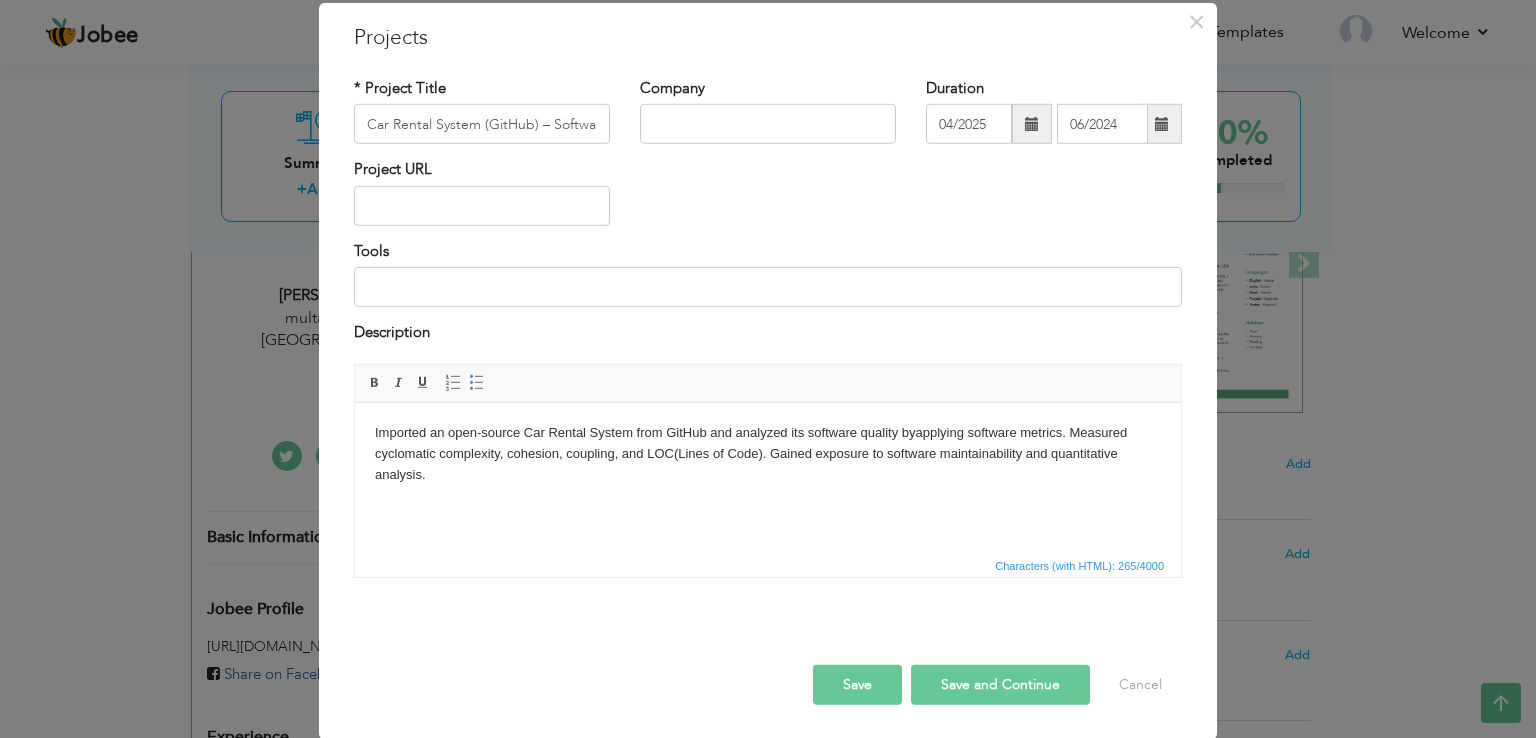 click on "Save and Continue" at bounding box center [1000, 684] 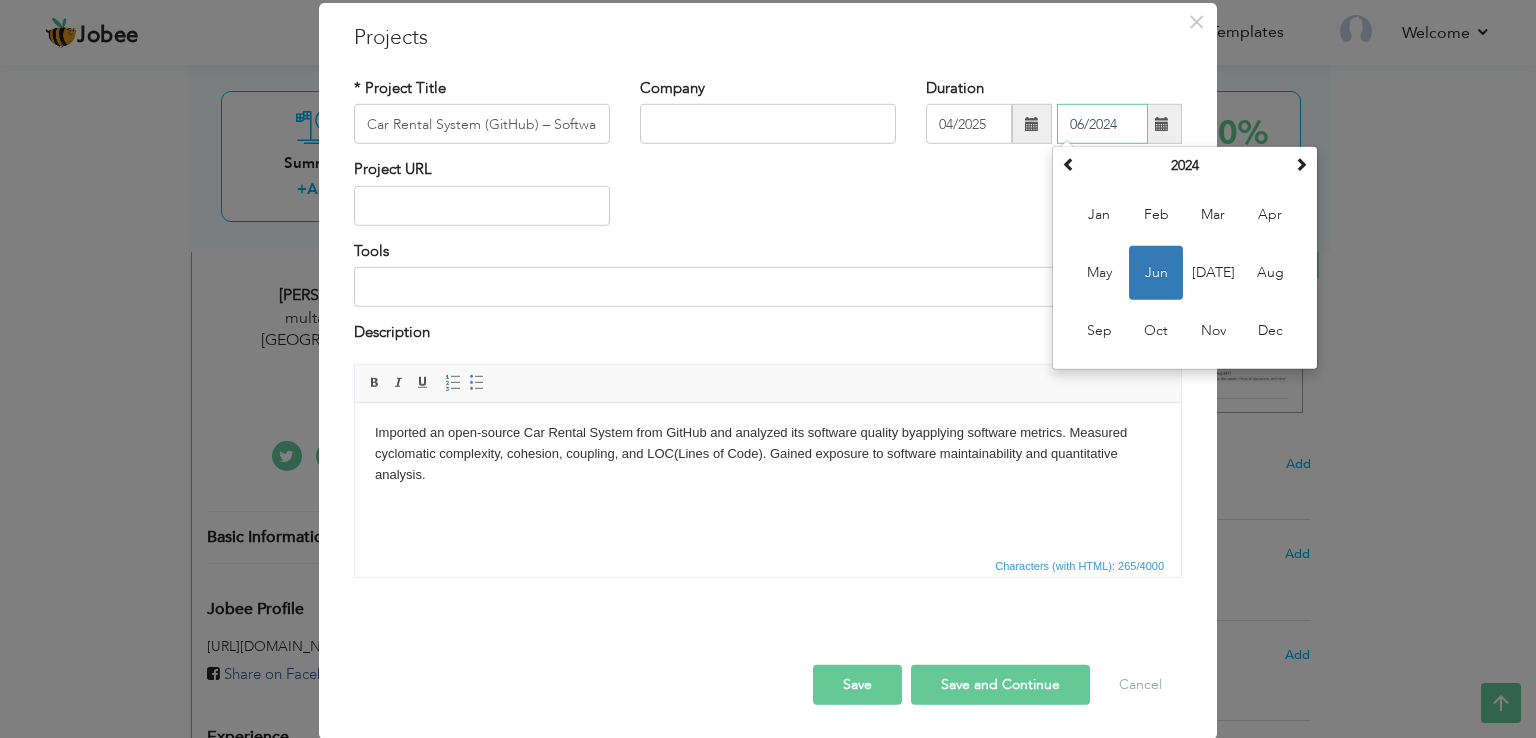 click on "06/2024" at bounding box center (1102, 124) 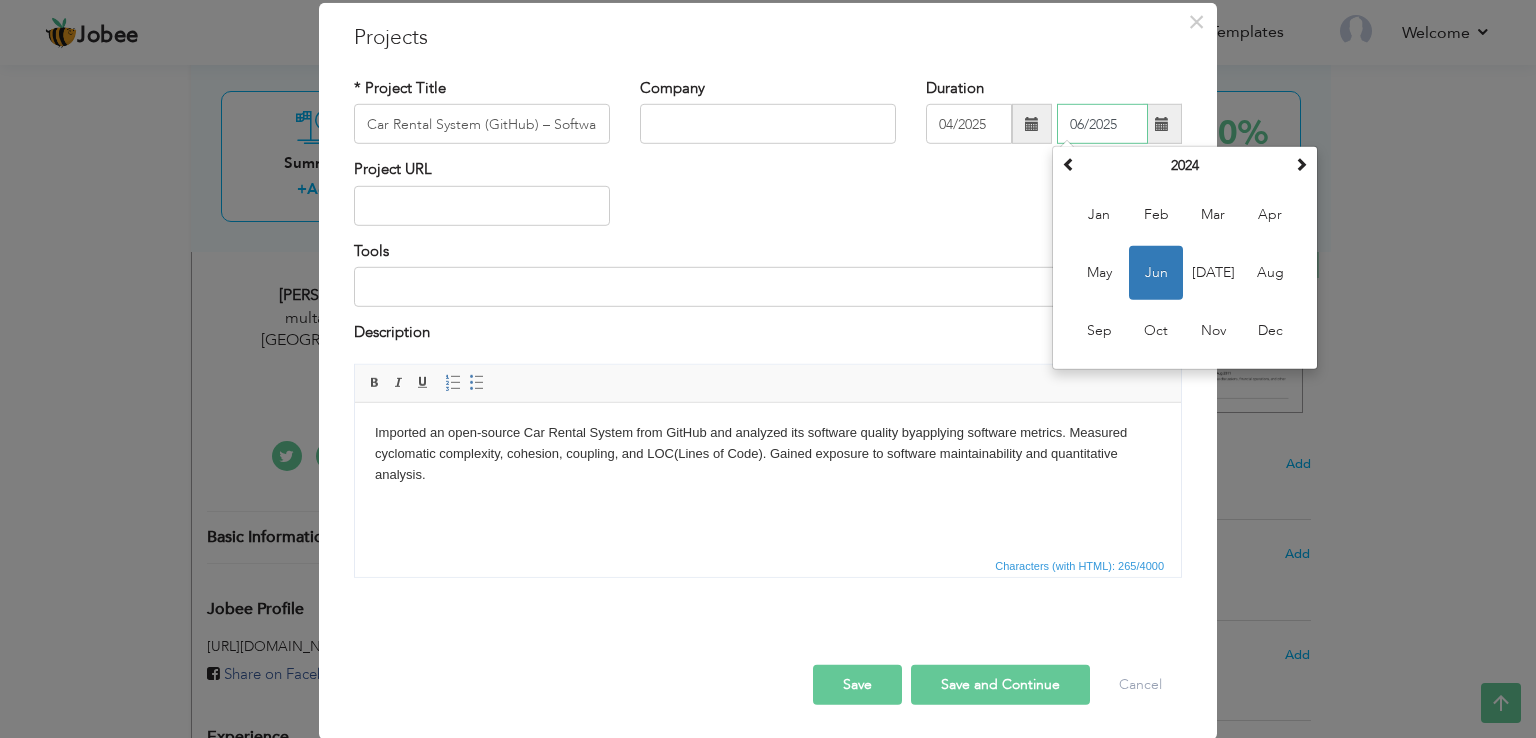 type on "06/2025" 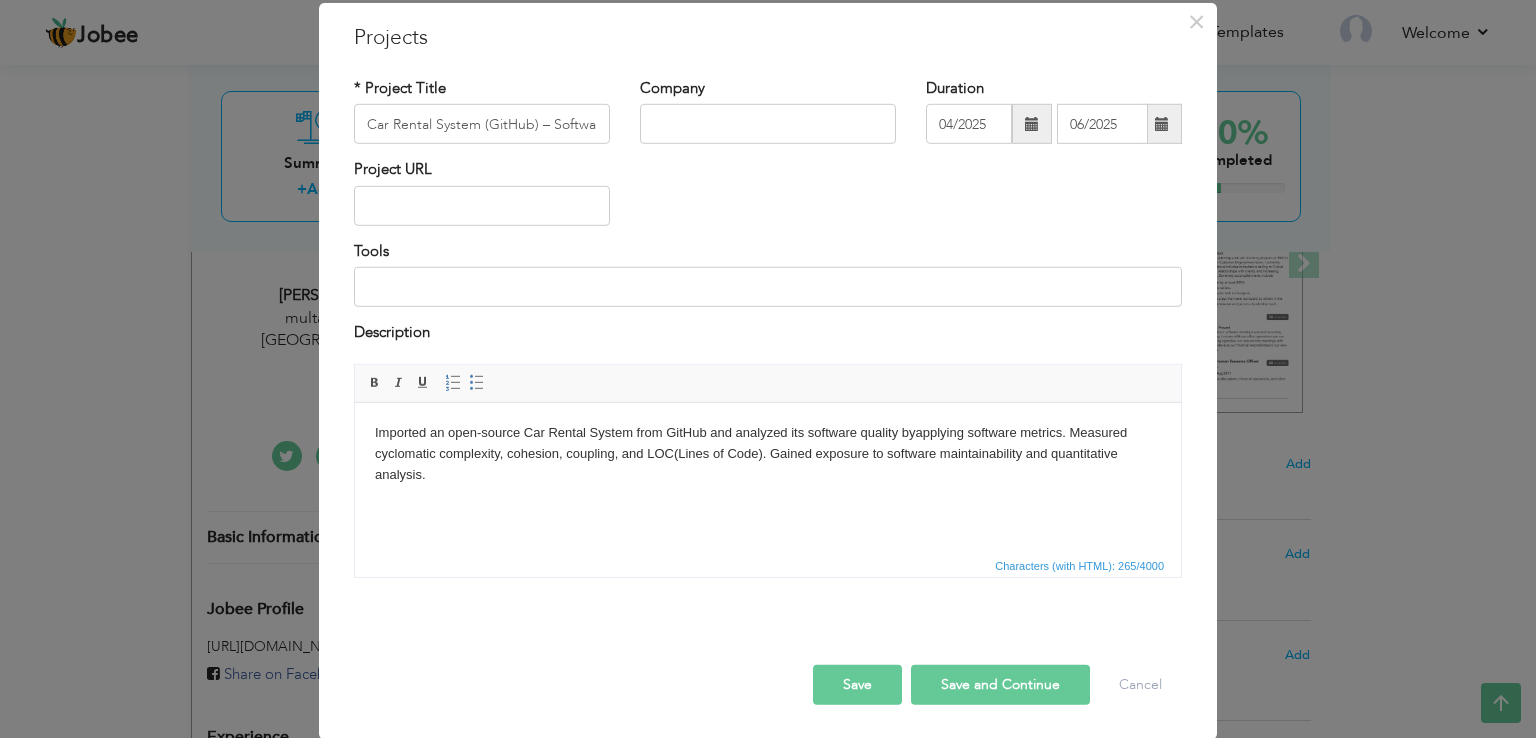 click on "Save and Continue" at bounding box center (1000, 684) 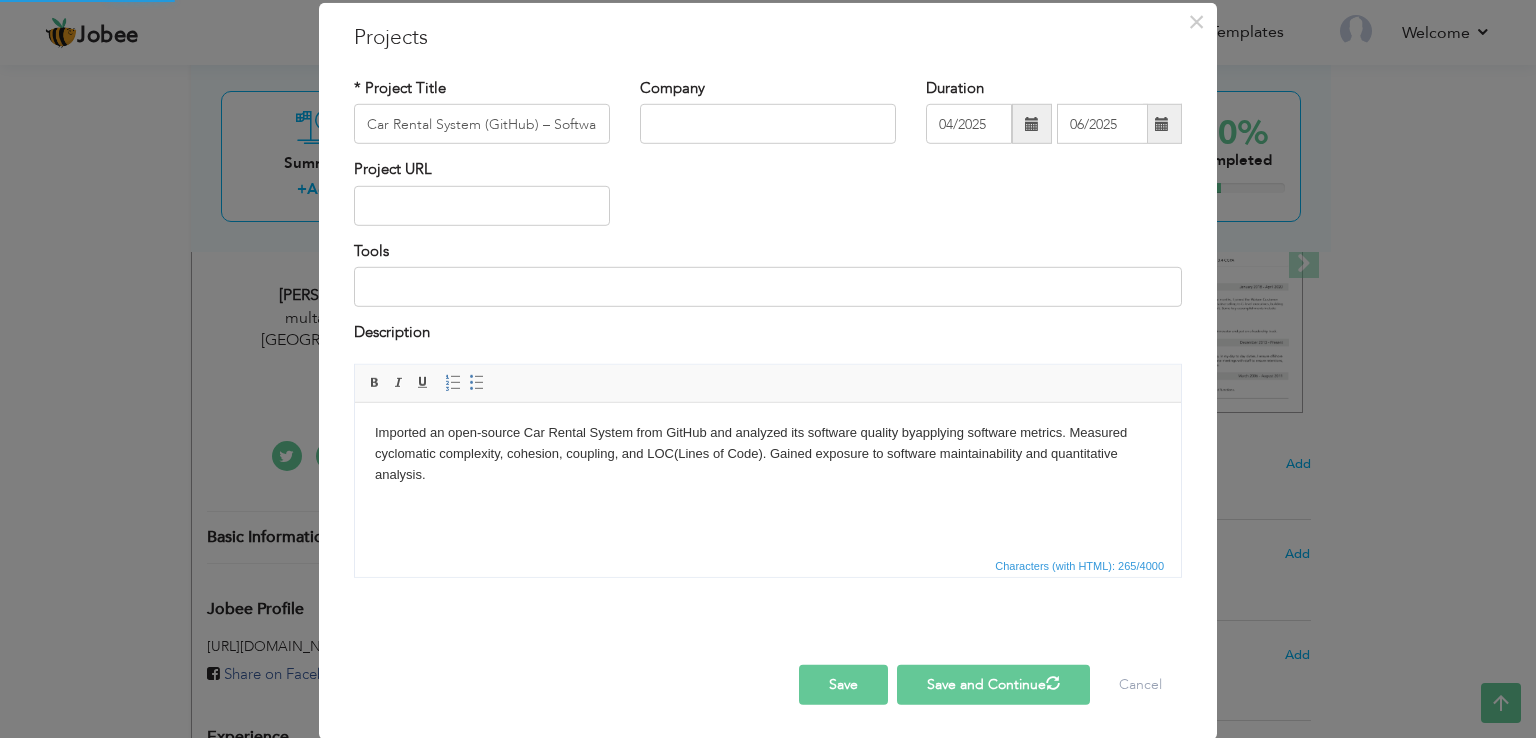 type 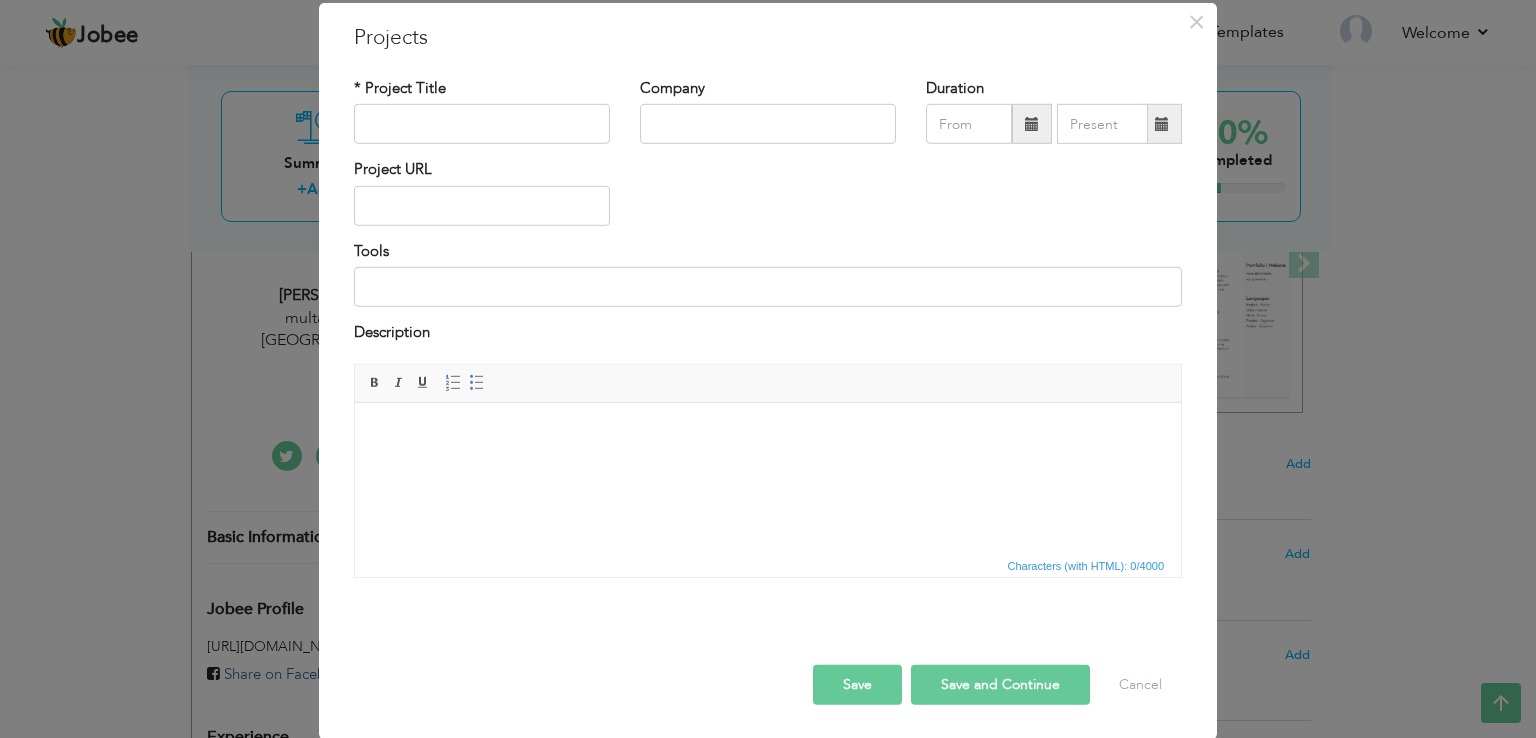 click on "Project URL" at bounding box center [768, 199] 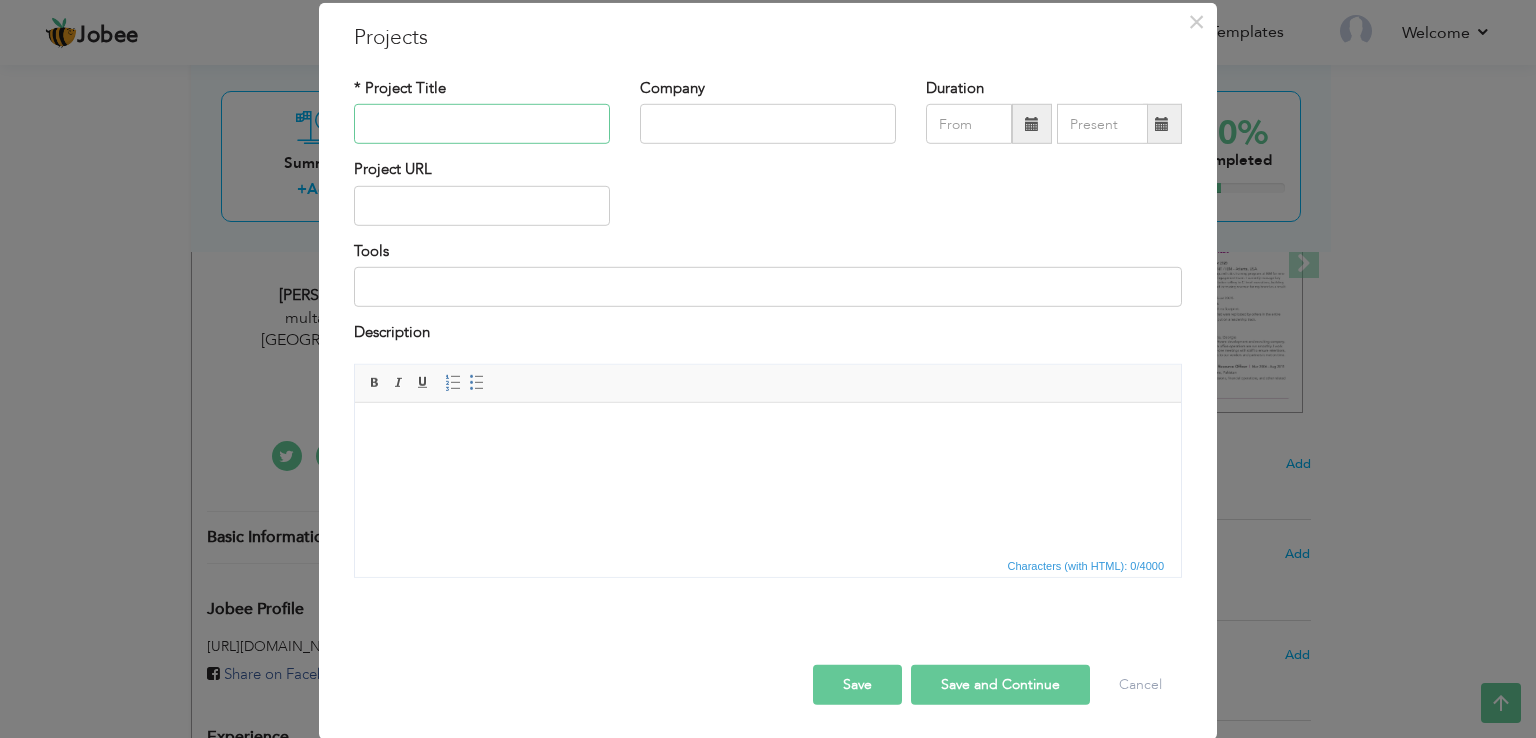 click at bounding box center [482, 124] 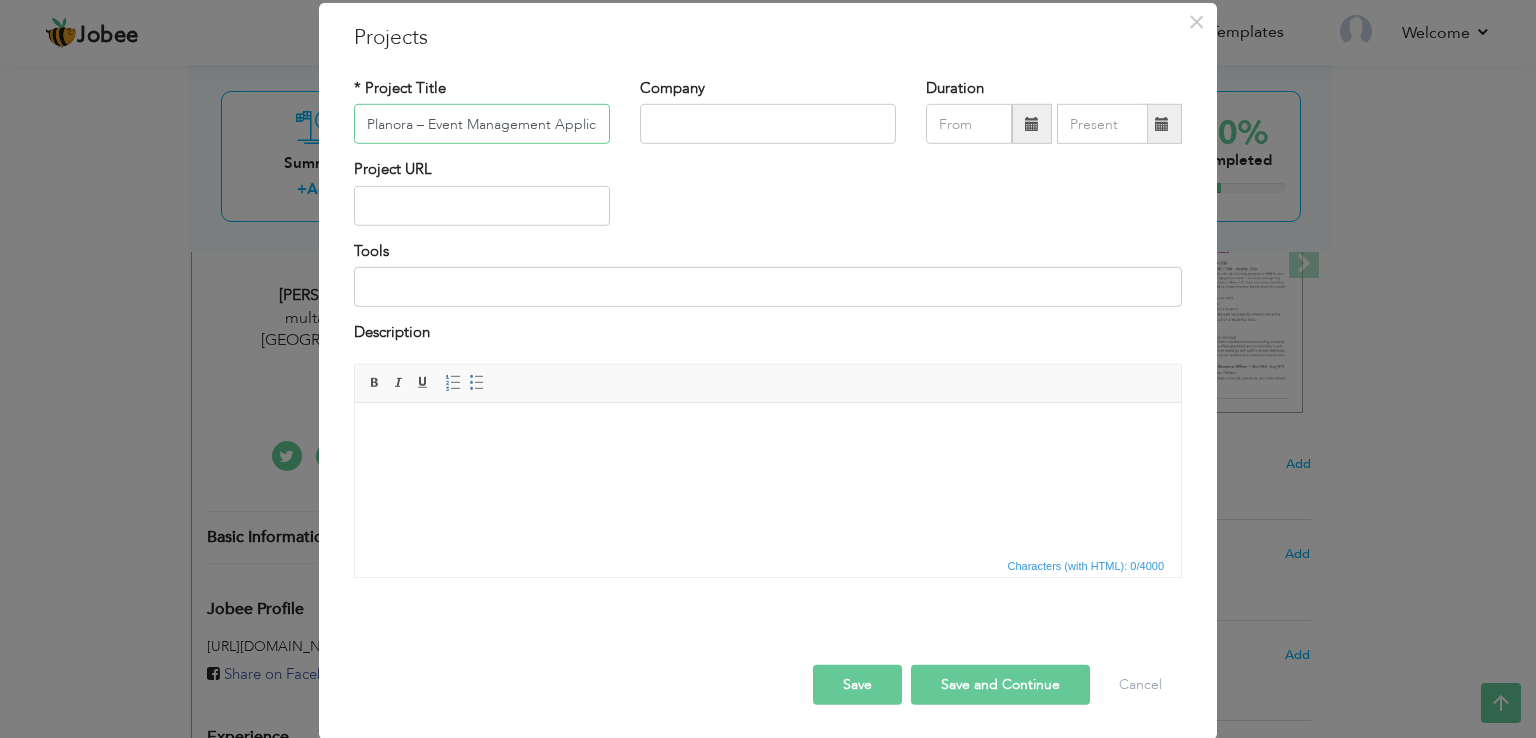 scroll, scrollTop: 0, scrollLeft: 199, axis: horizontal 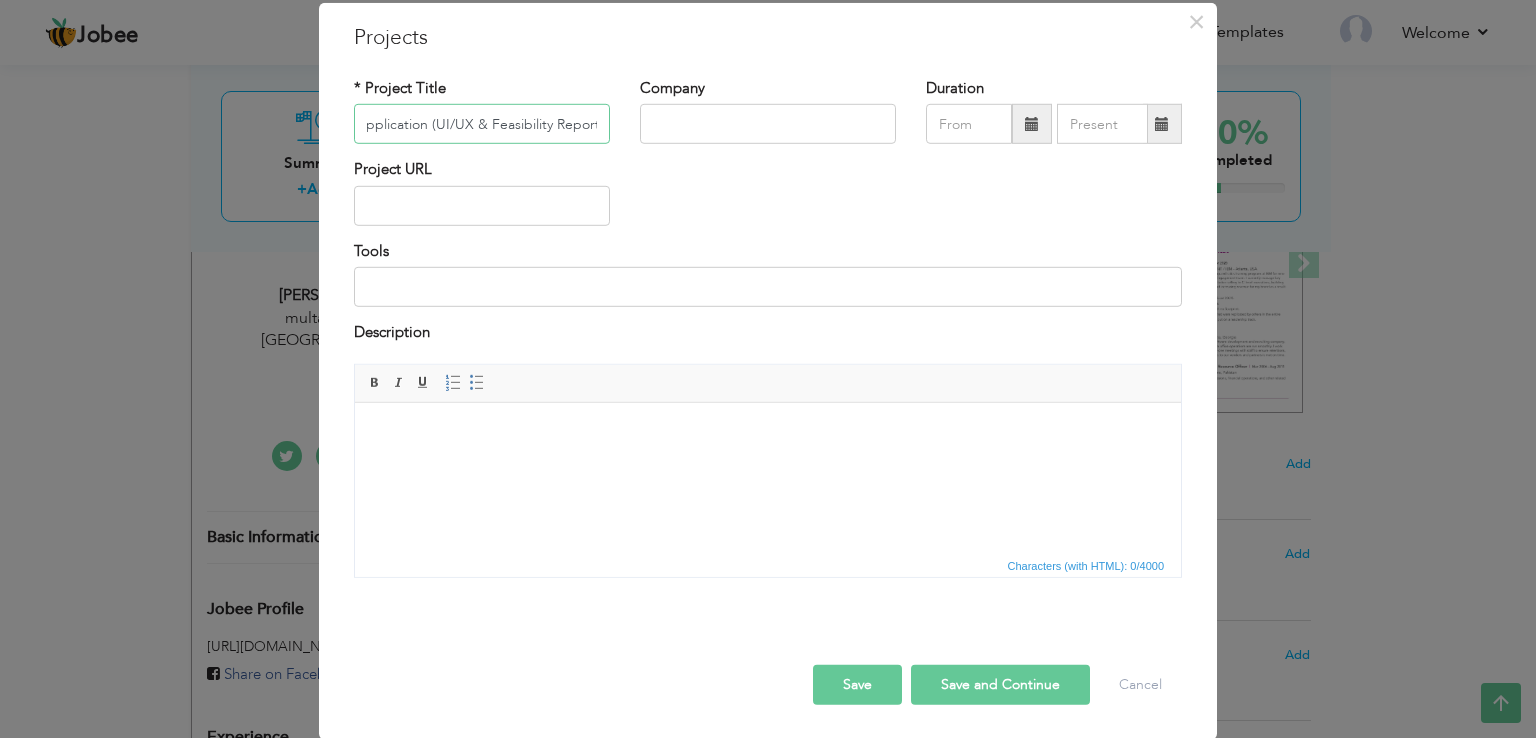 type on "Planora – Event Management Application (UI/UX & Feasibility Report)" 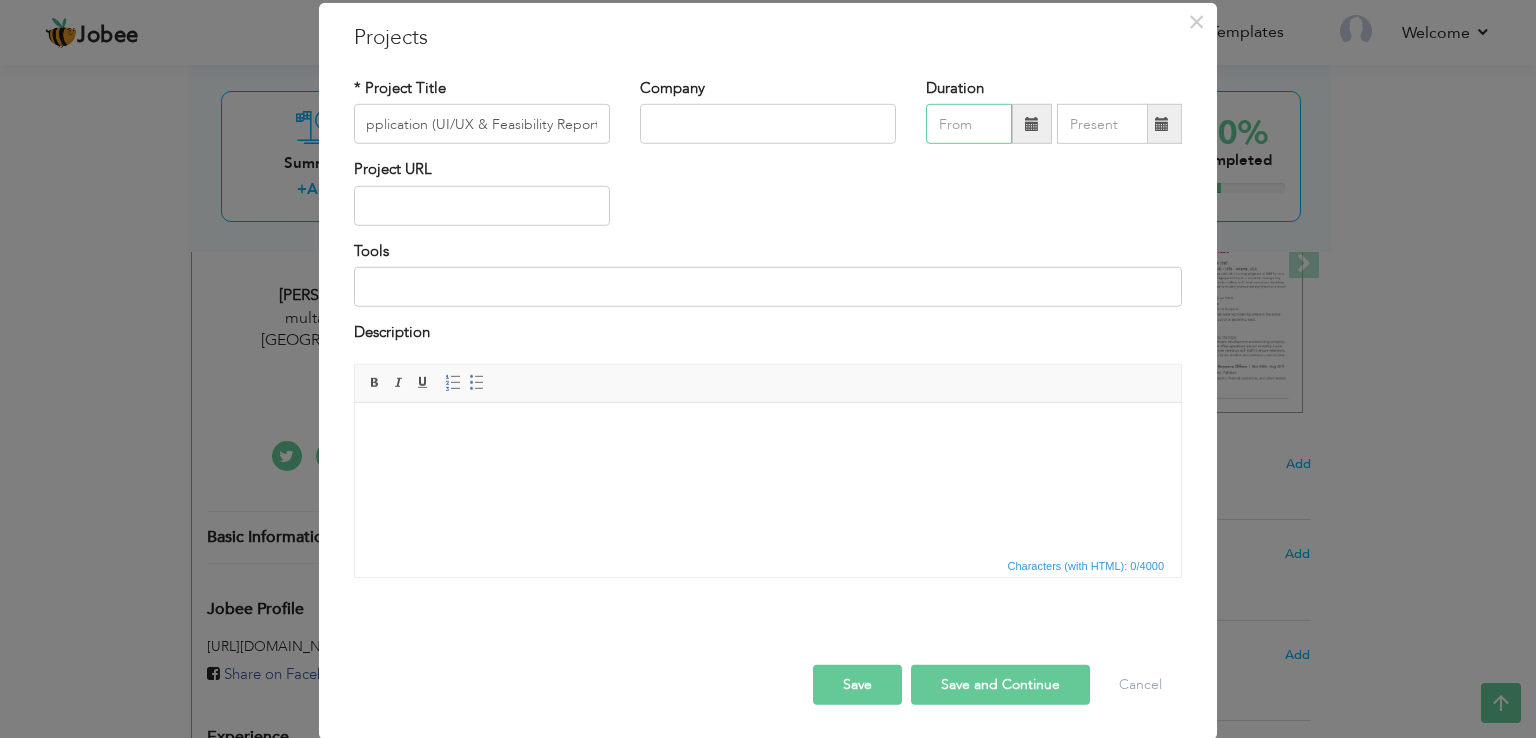 scroll, scrollTop: 0, scrollLeft: 0, axis: both 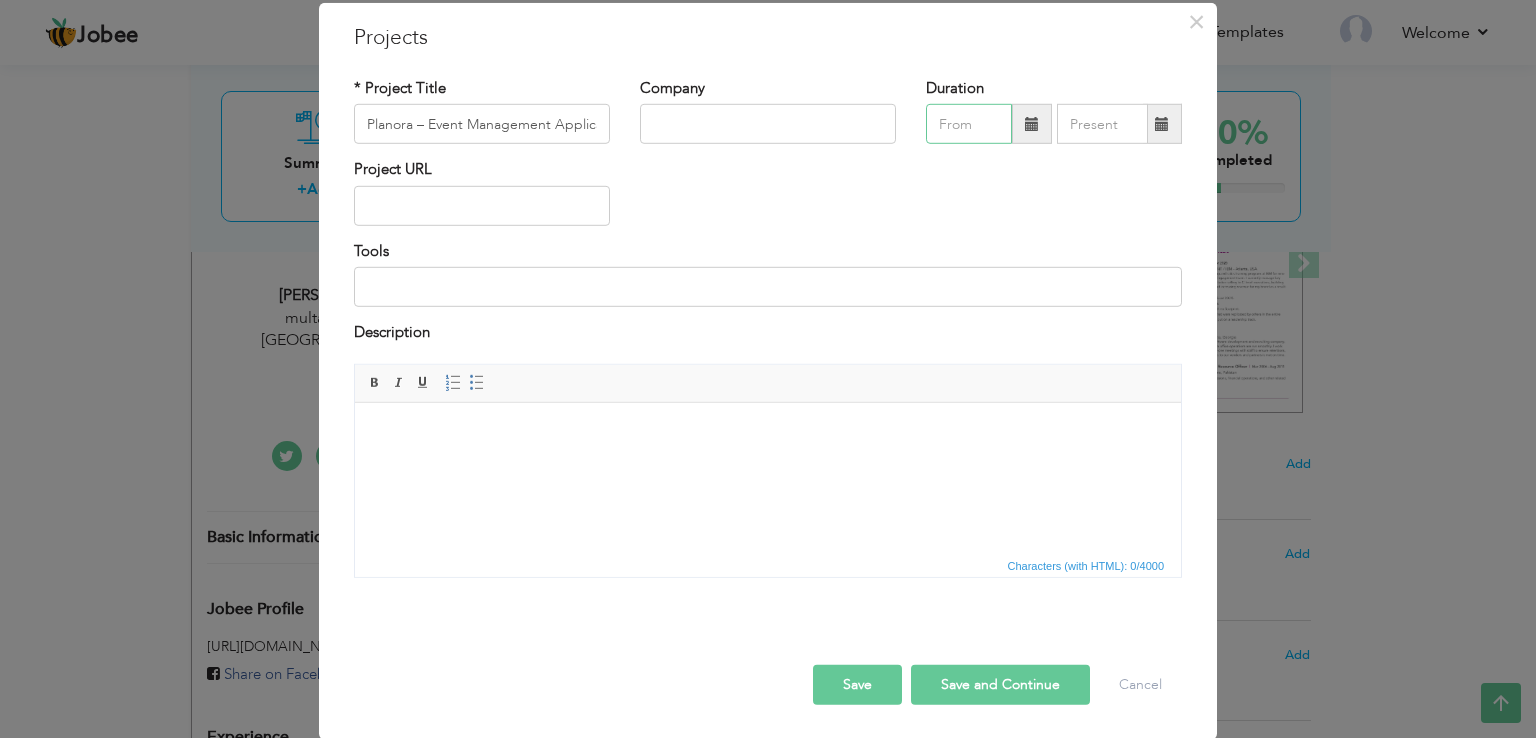 click at bounding box center [969, 124] 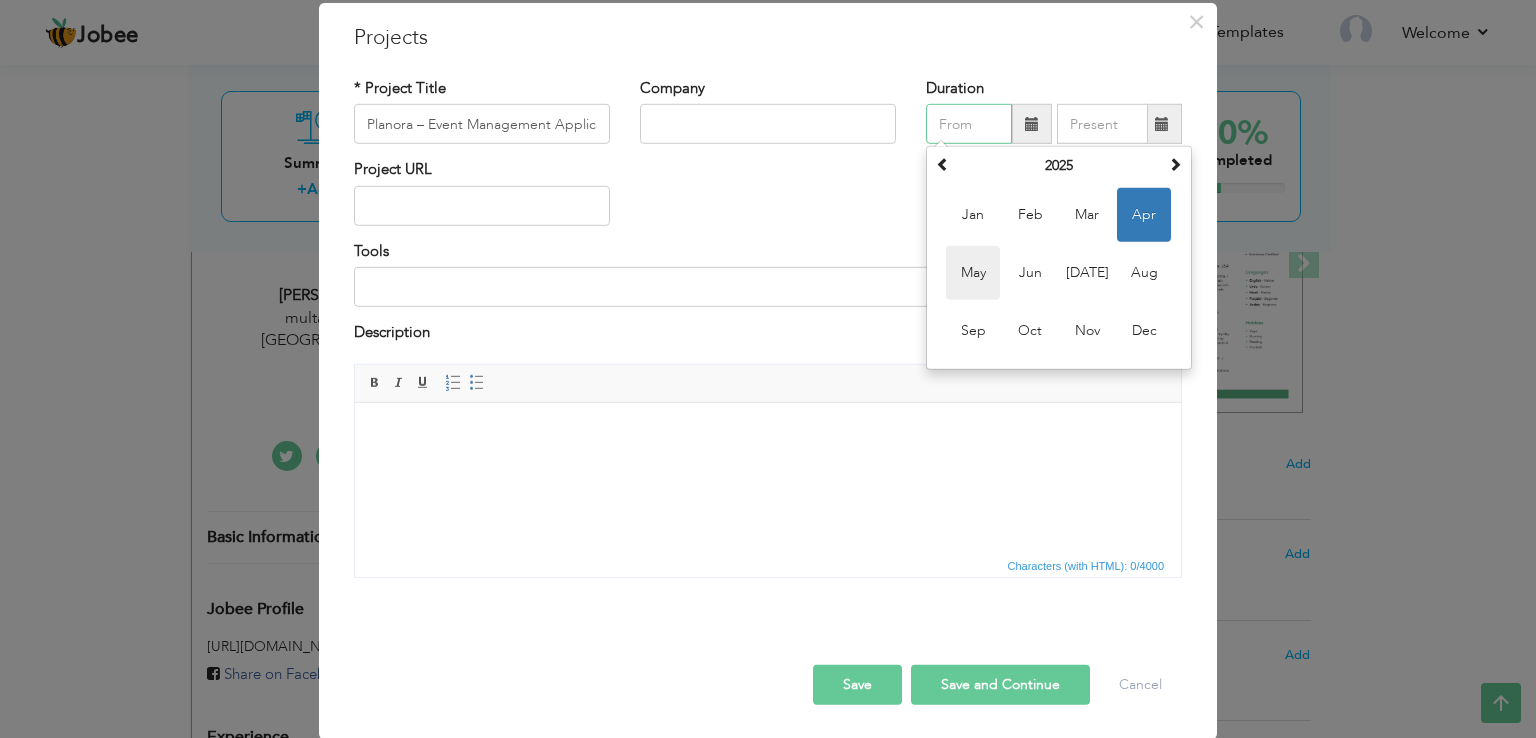 click on "May" at bounding box center [973, 273] 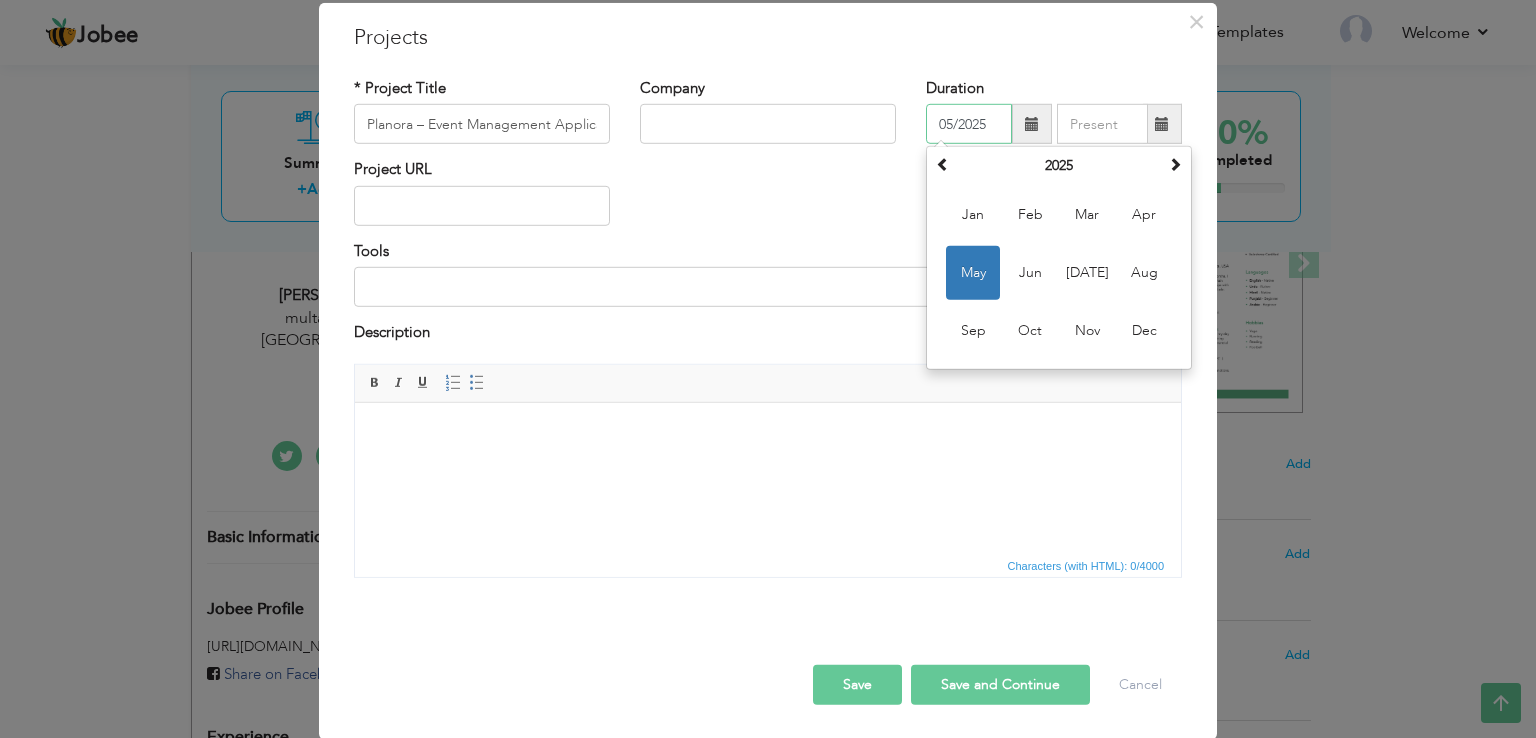 click on "05/2025" at bounding box center [969, 124] 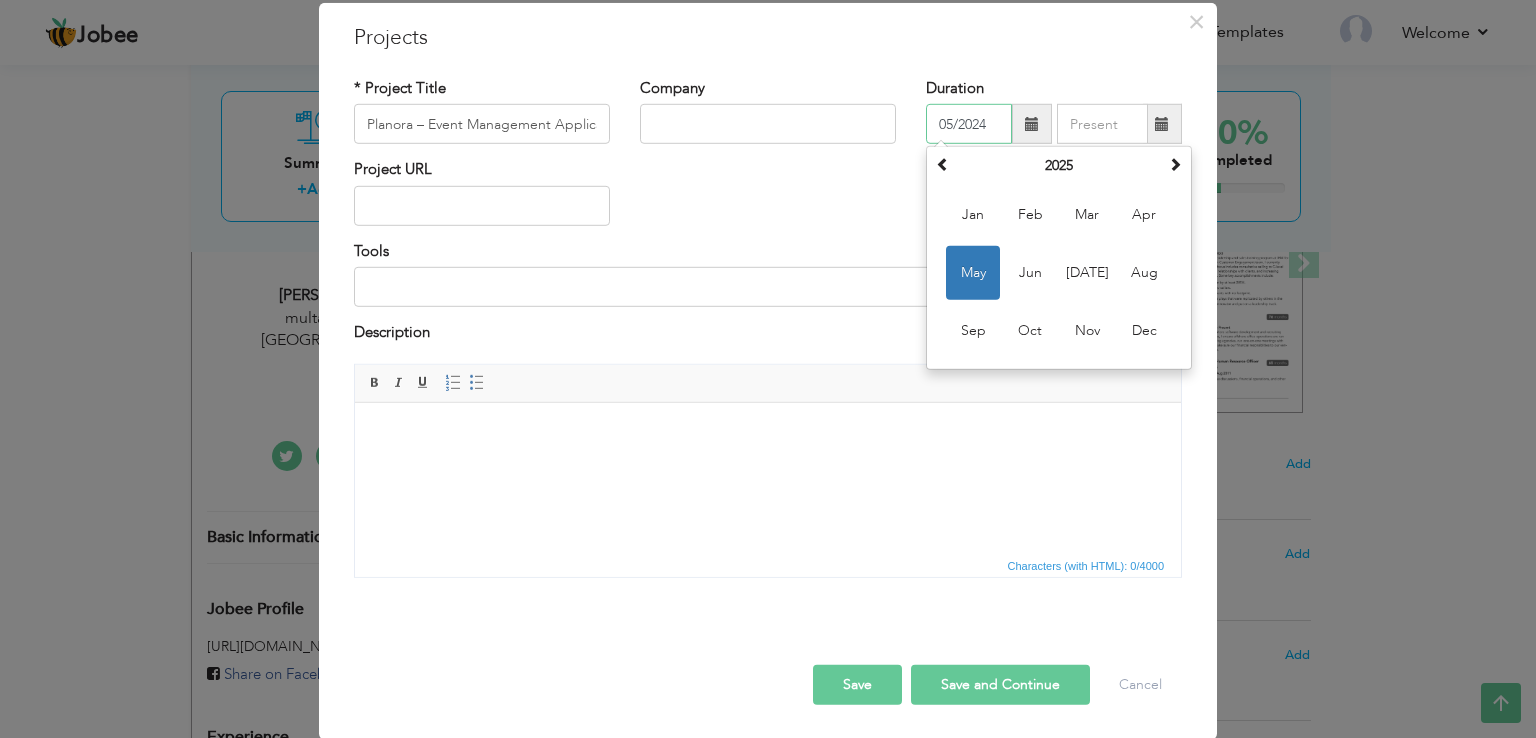 type on "05/2024" 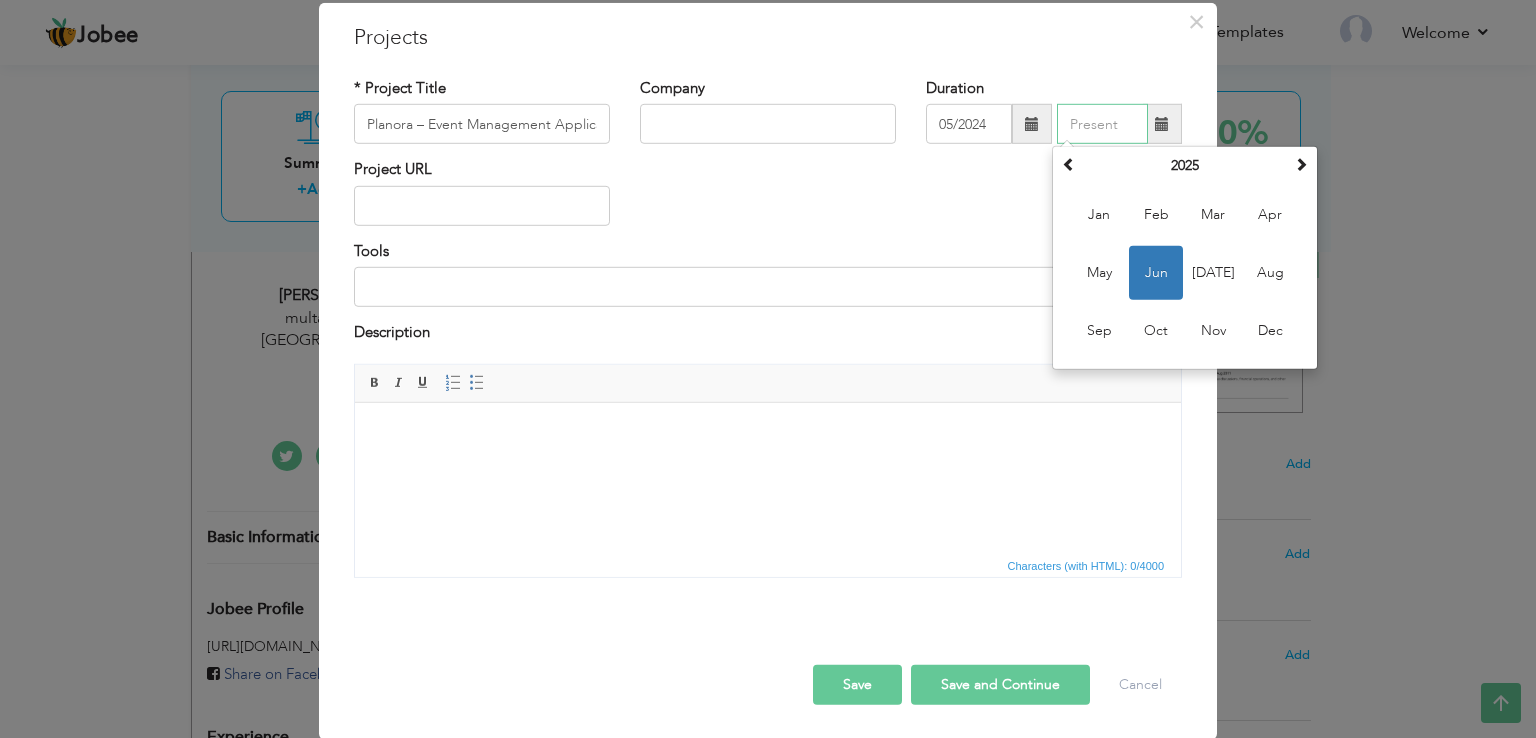 click at bounding box center (1102, 124) 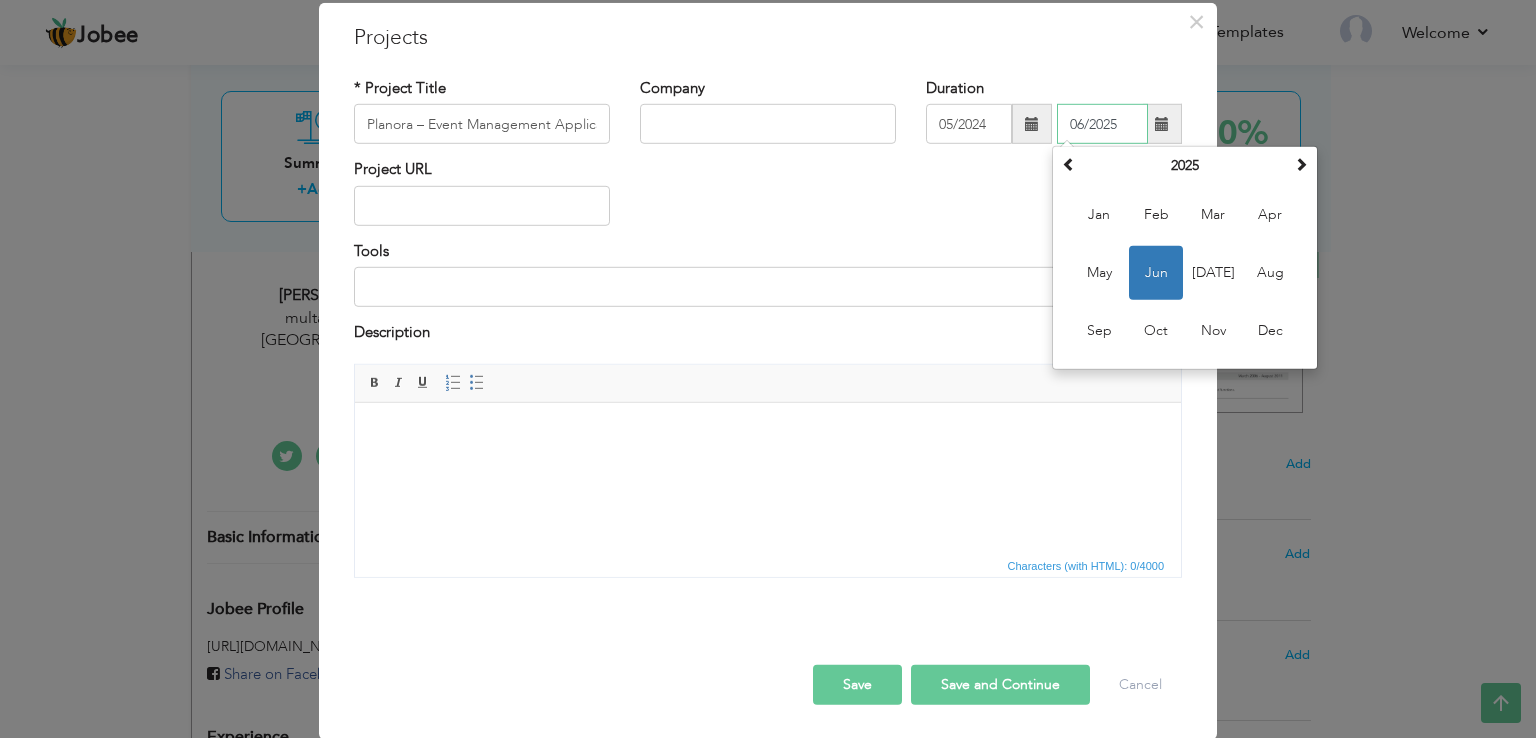 click on "06/2025" at bounding box center [1102, 124] 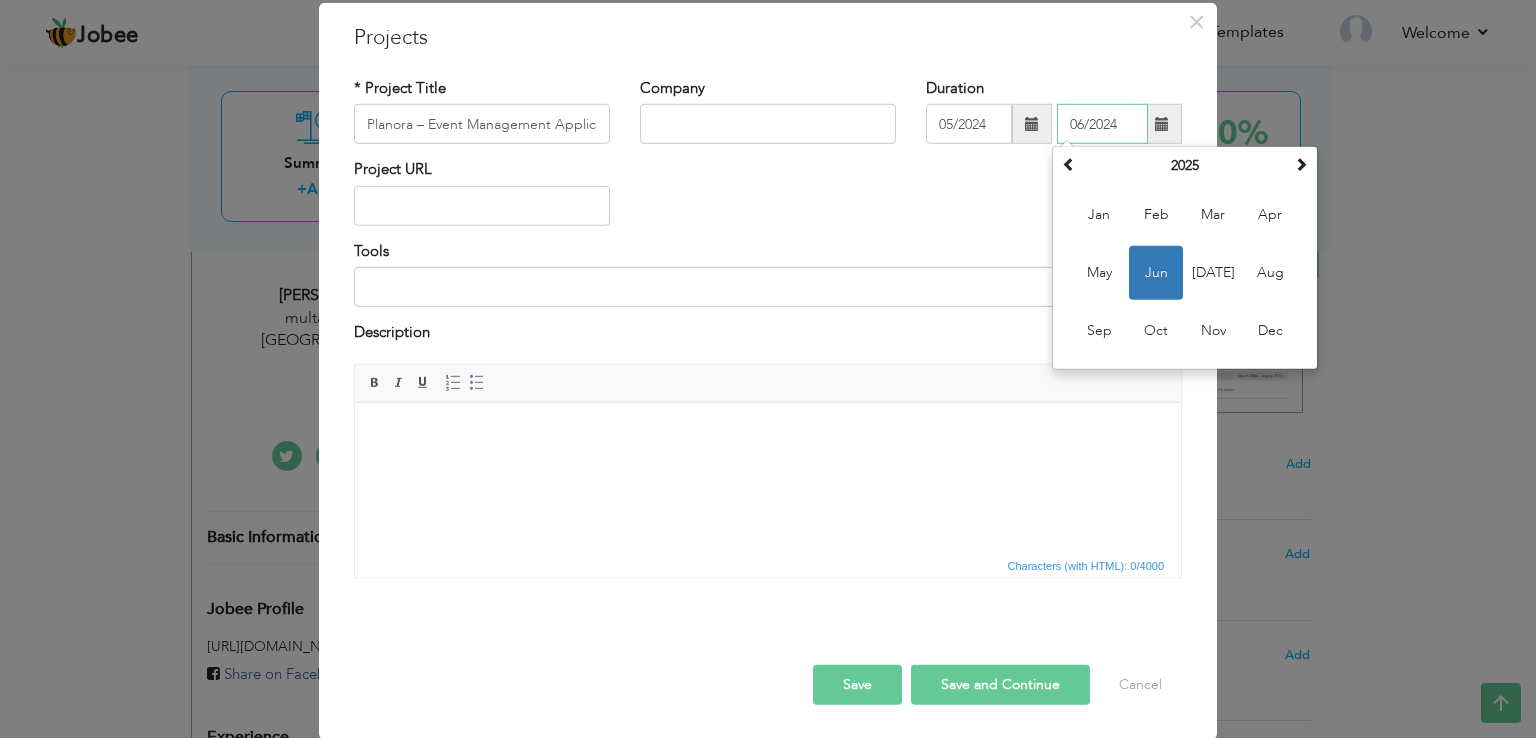type on "06/2024" 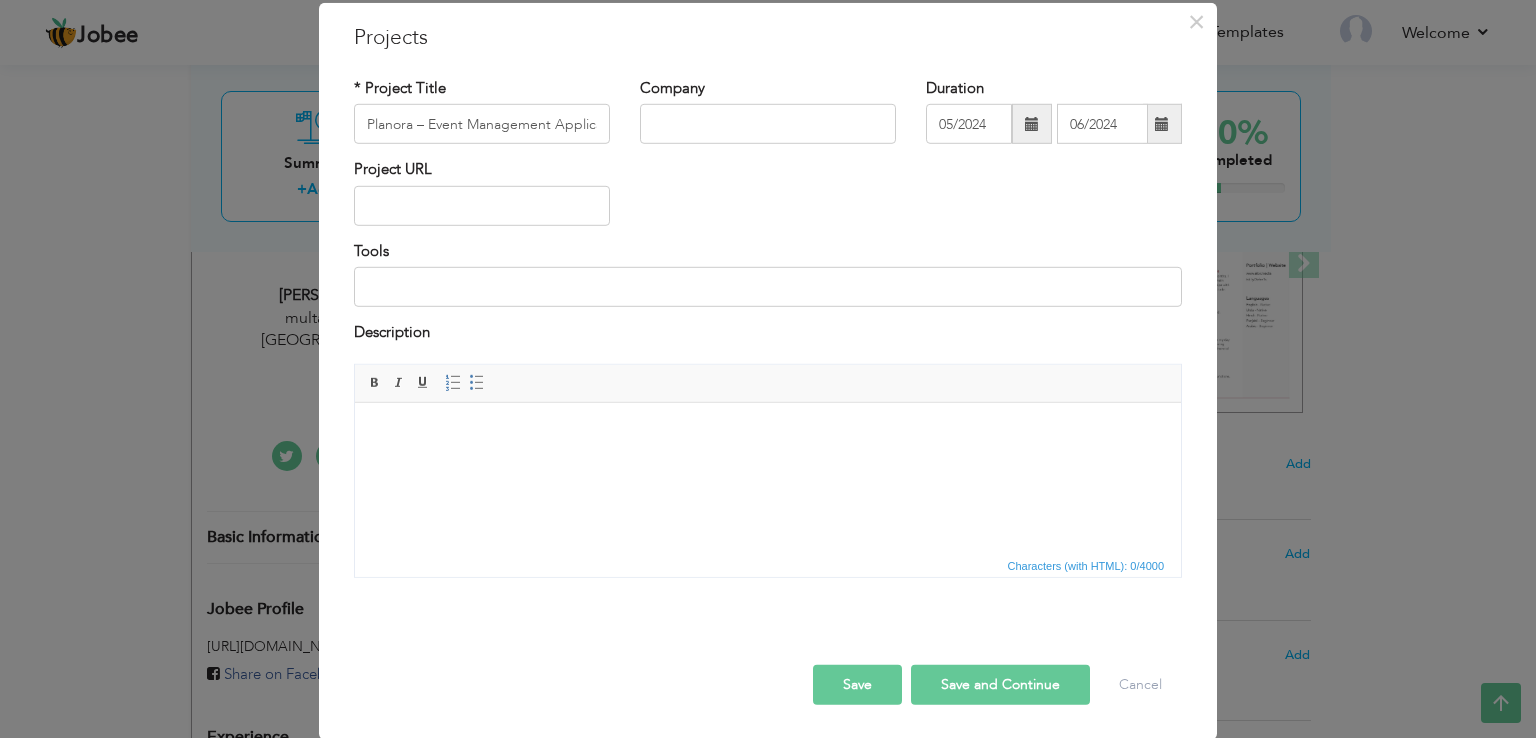 click on "Project URL" at bounding box center (768, 199) 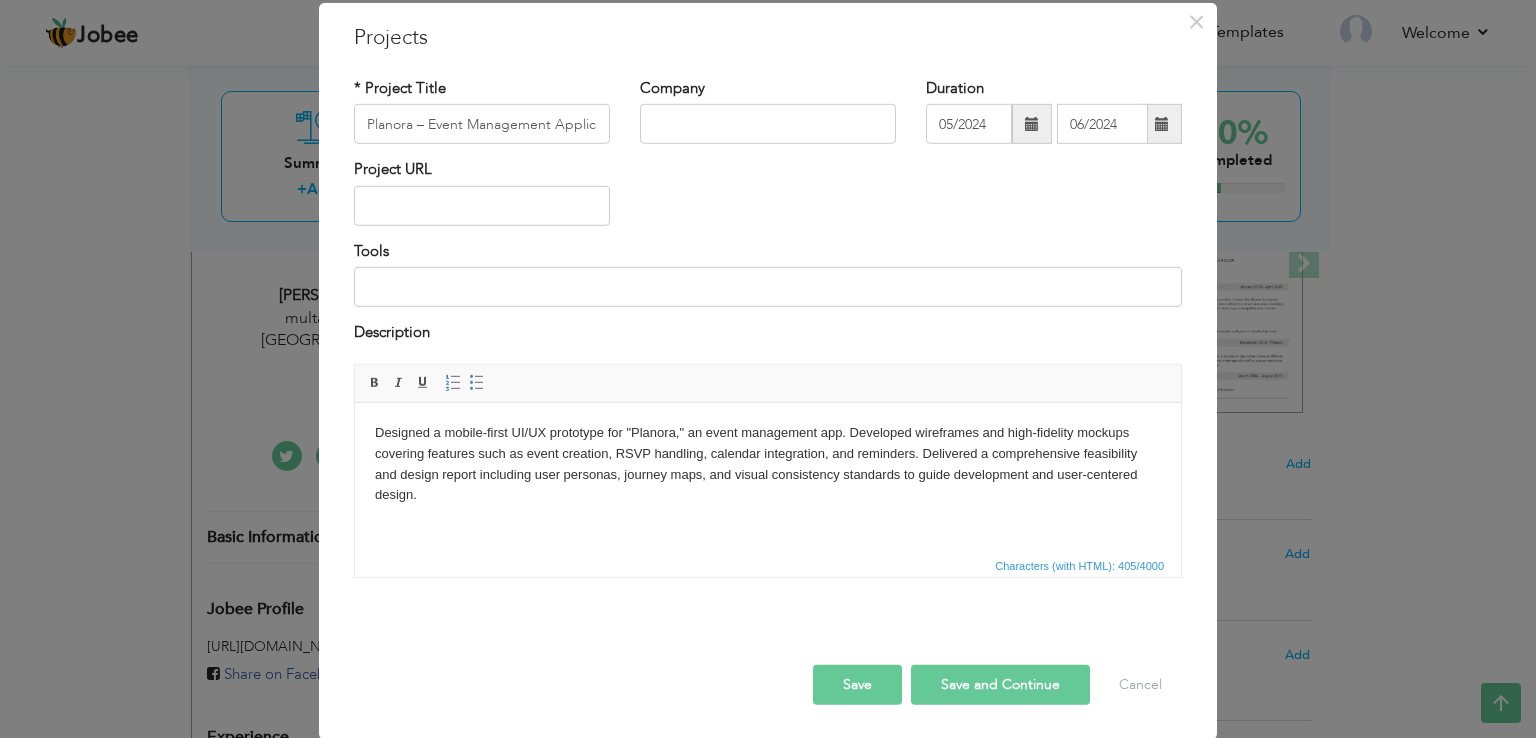 click on "Project URL" at bounding box center [768, 199] 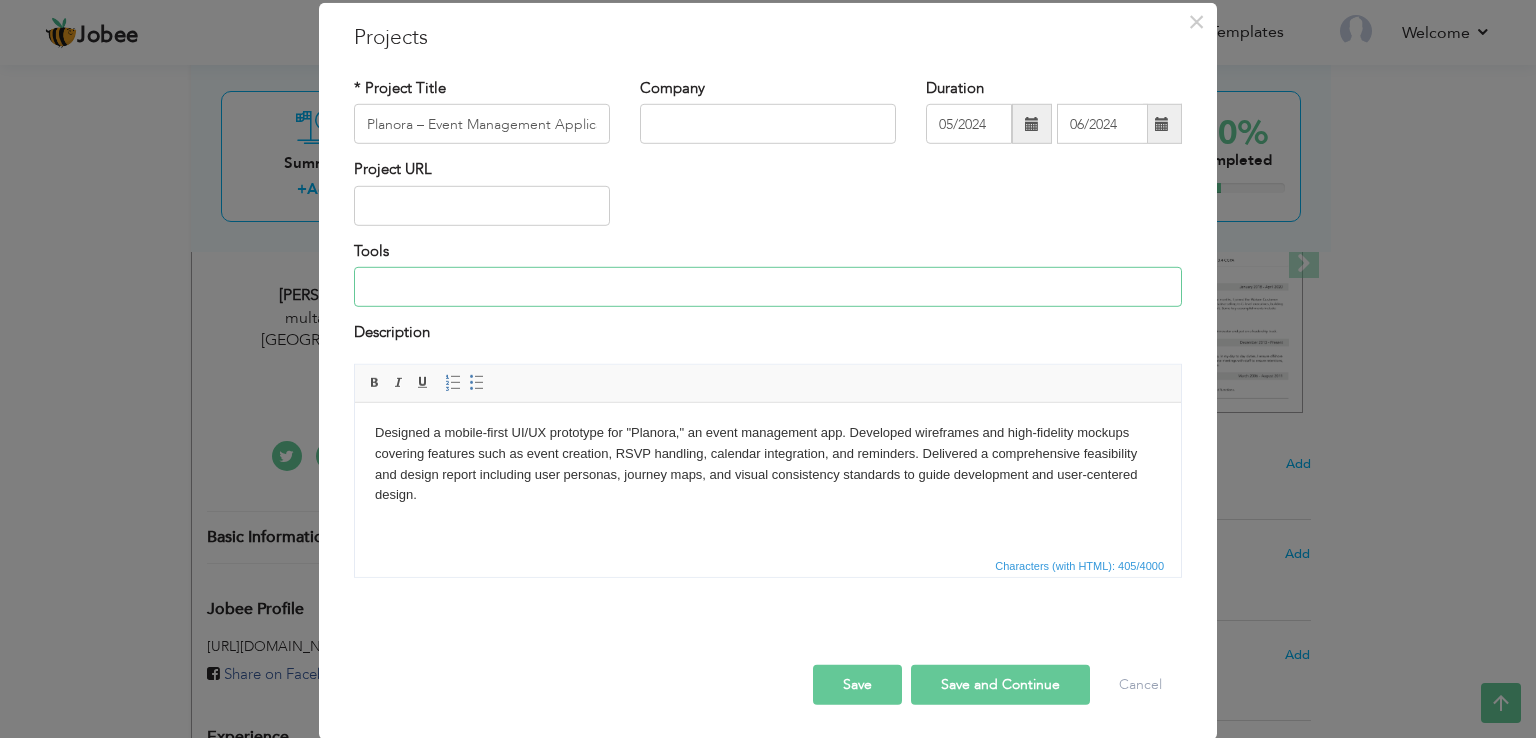 click at bounding box center (768, 287) 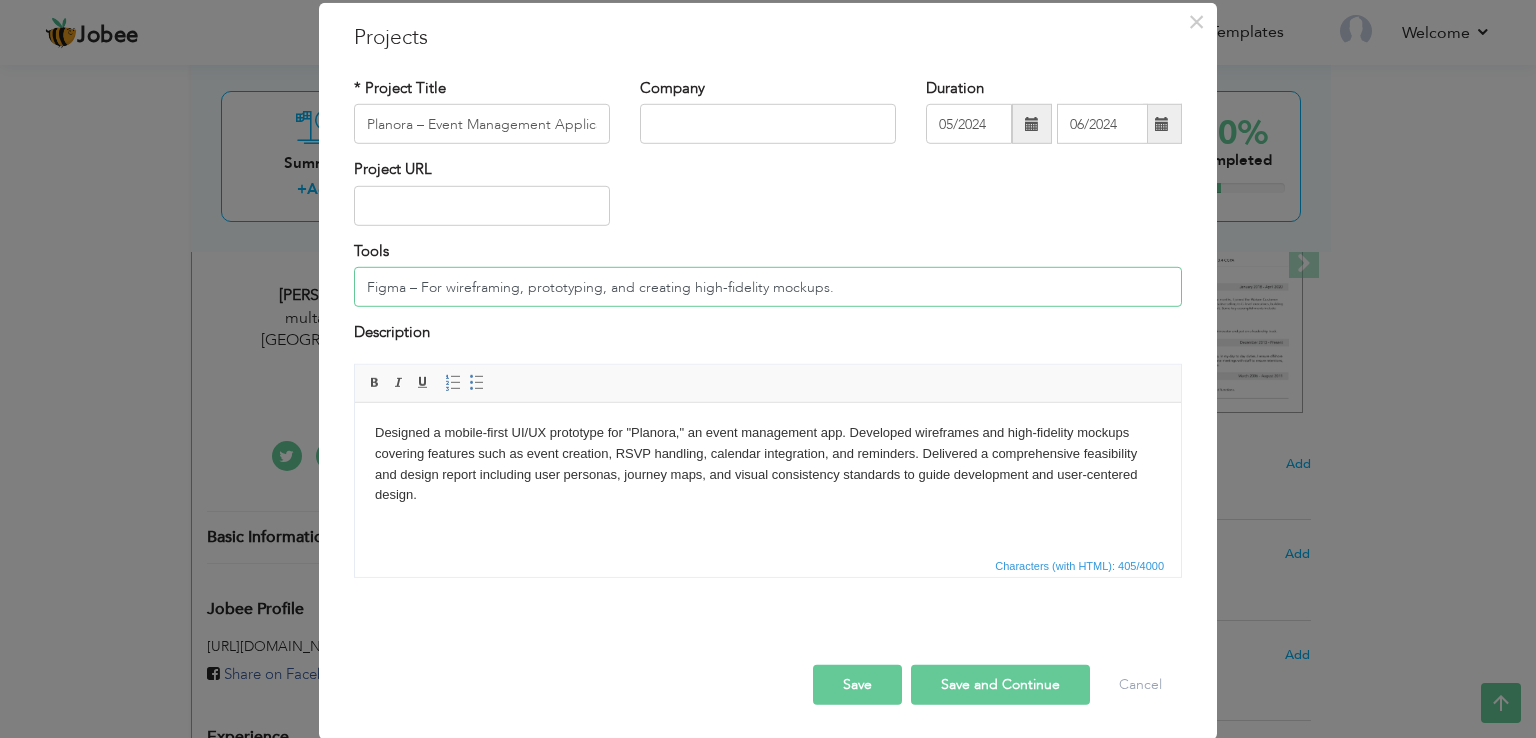 type on "Figma – For wireframing, prototyping, and creating high-fidelity mockups." 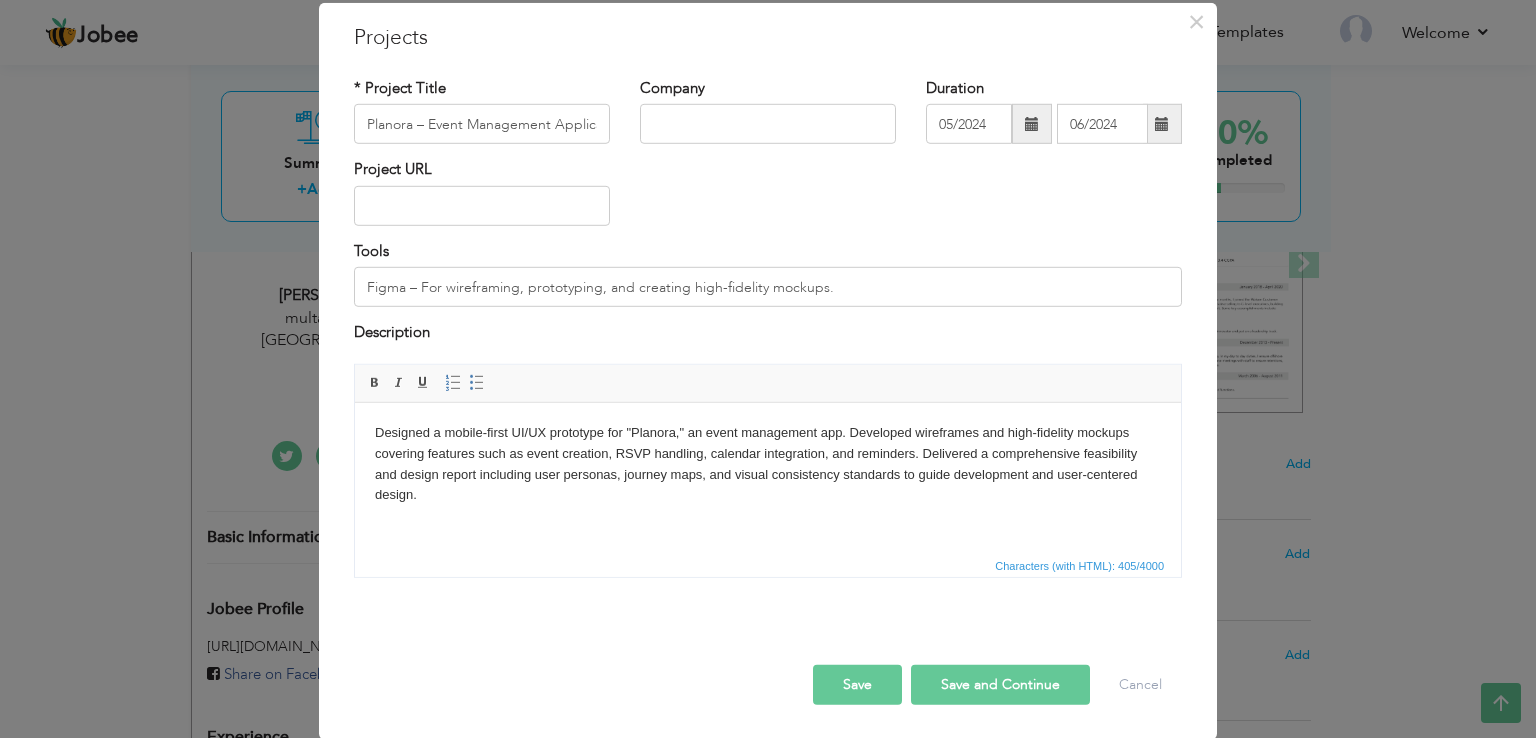 click on "Save and Continue" at bounding box center (1000, 684) 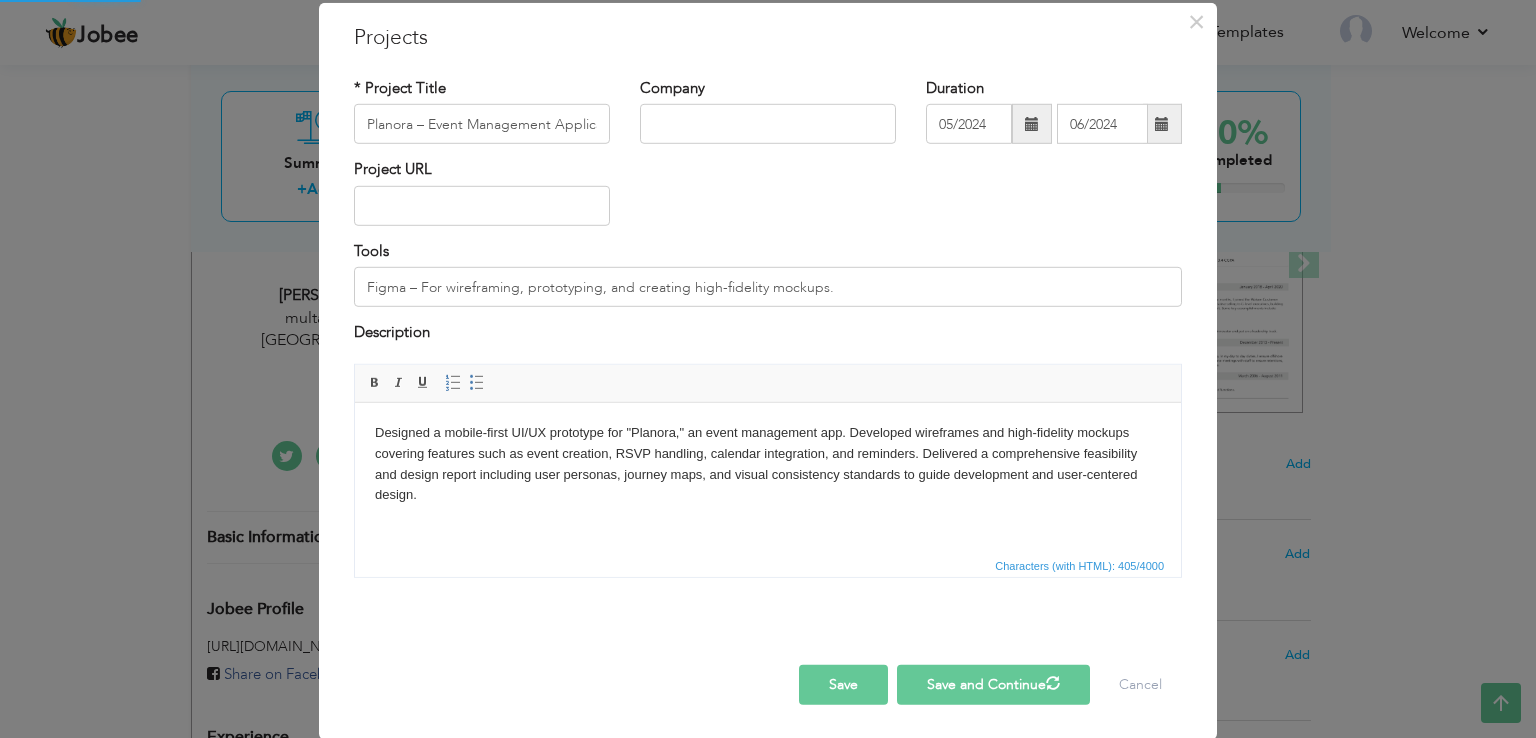 type 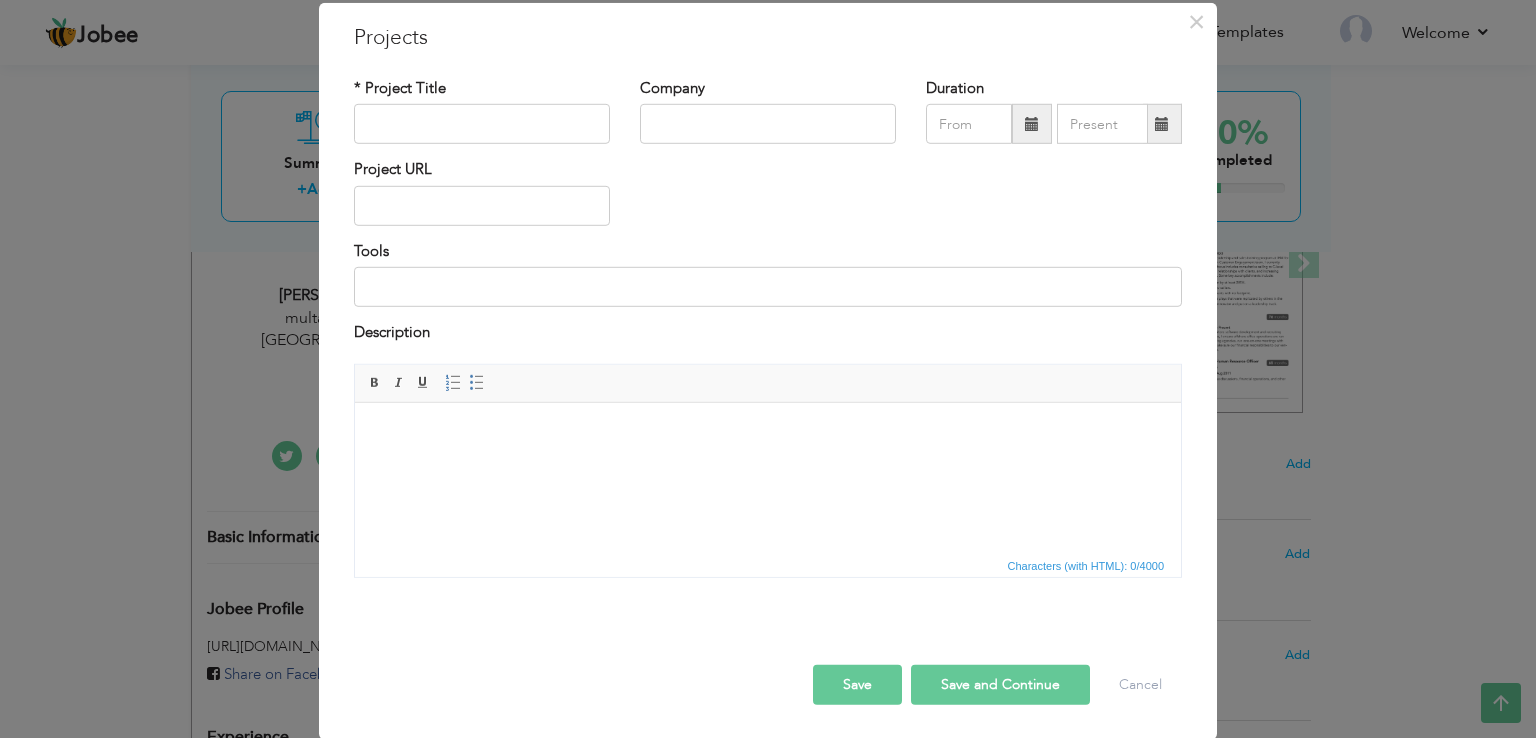 click on "Duration" at bounding box center (1054, 118) 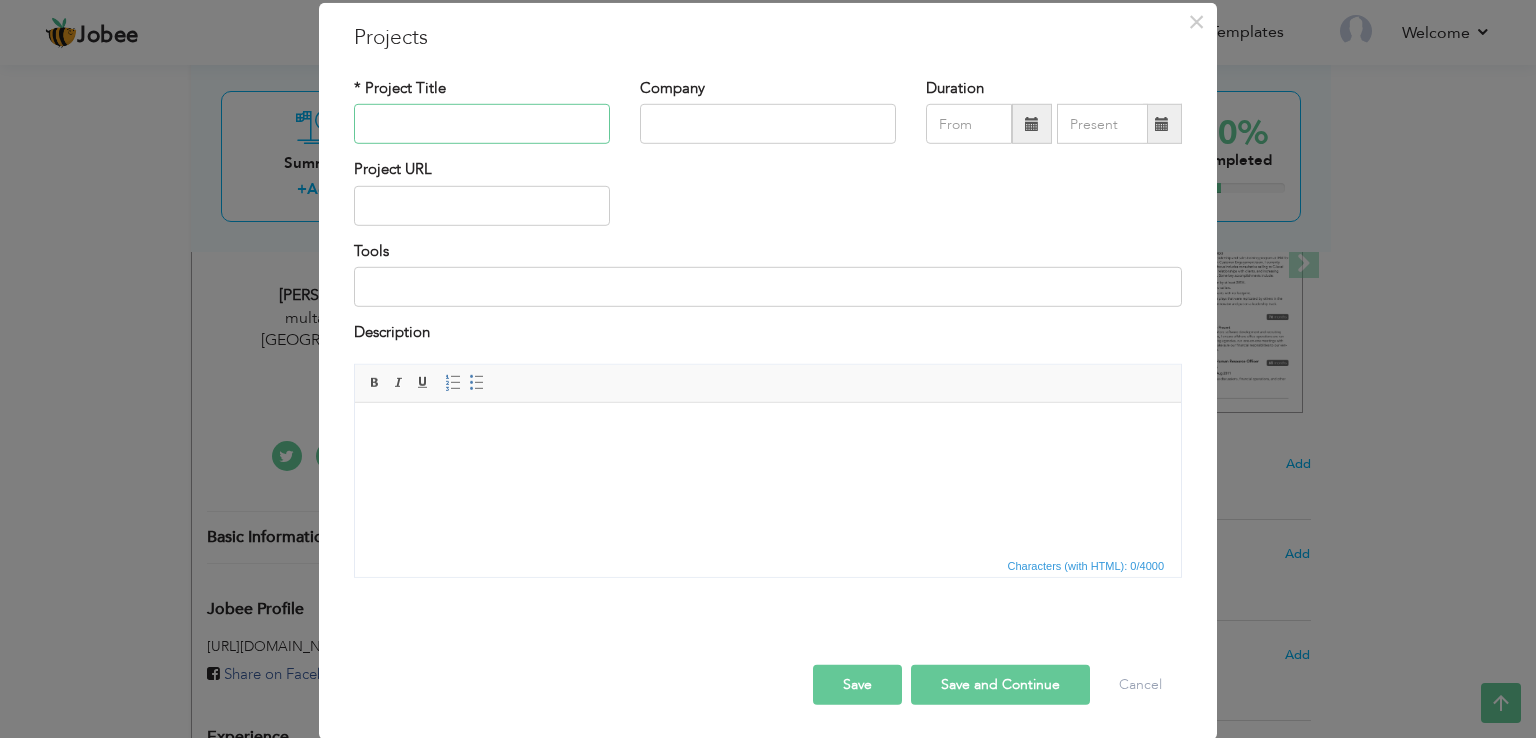 click at bounding box center [482, 124] 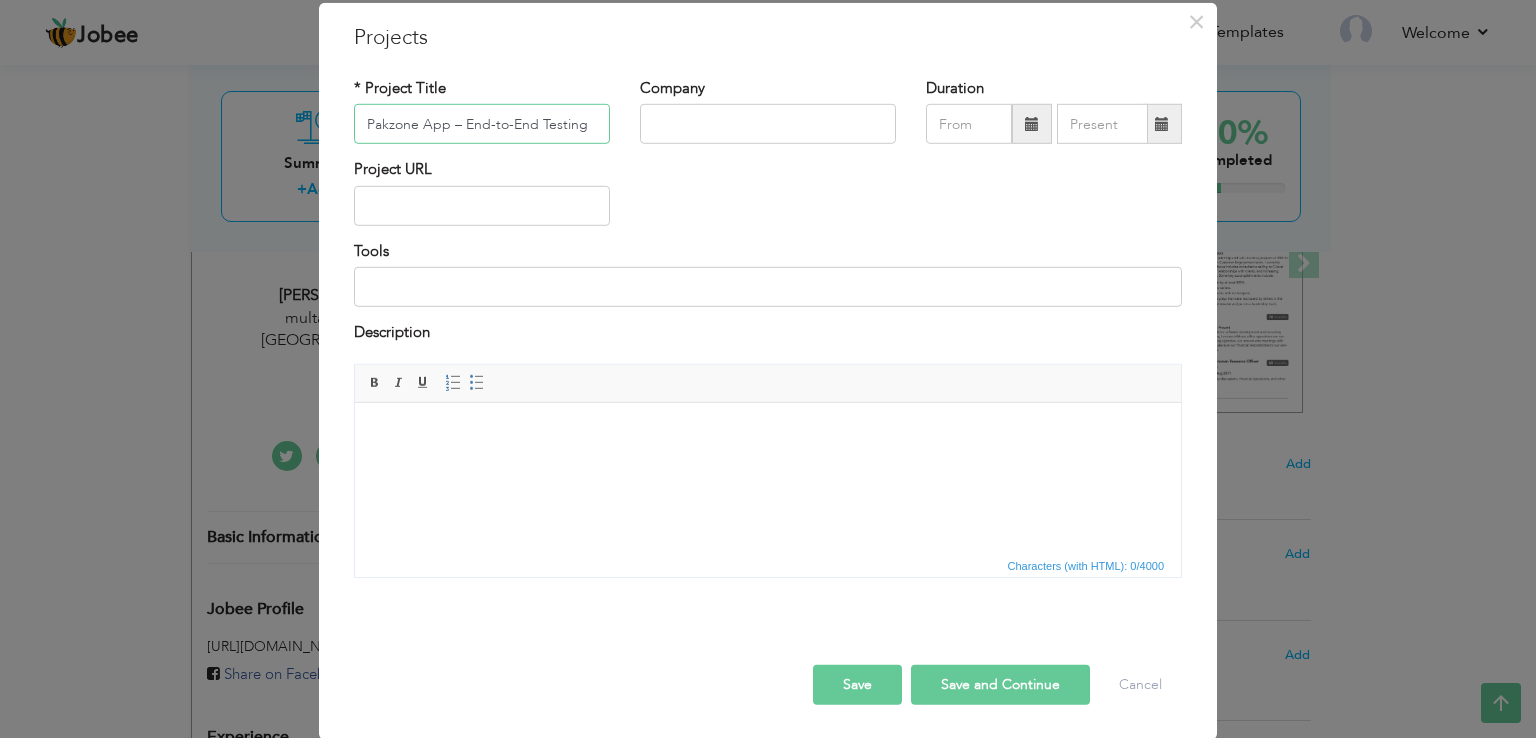 scroll, scrollTop: 0, scrollLeft: 0, axis: both 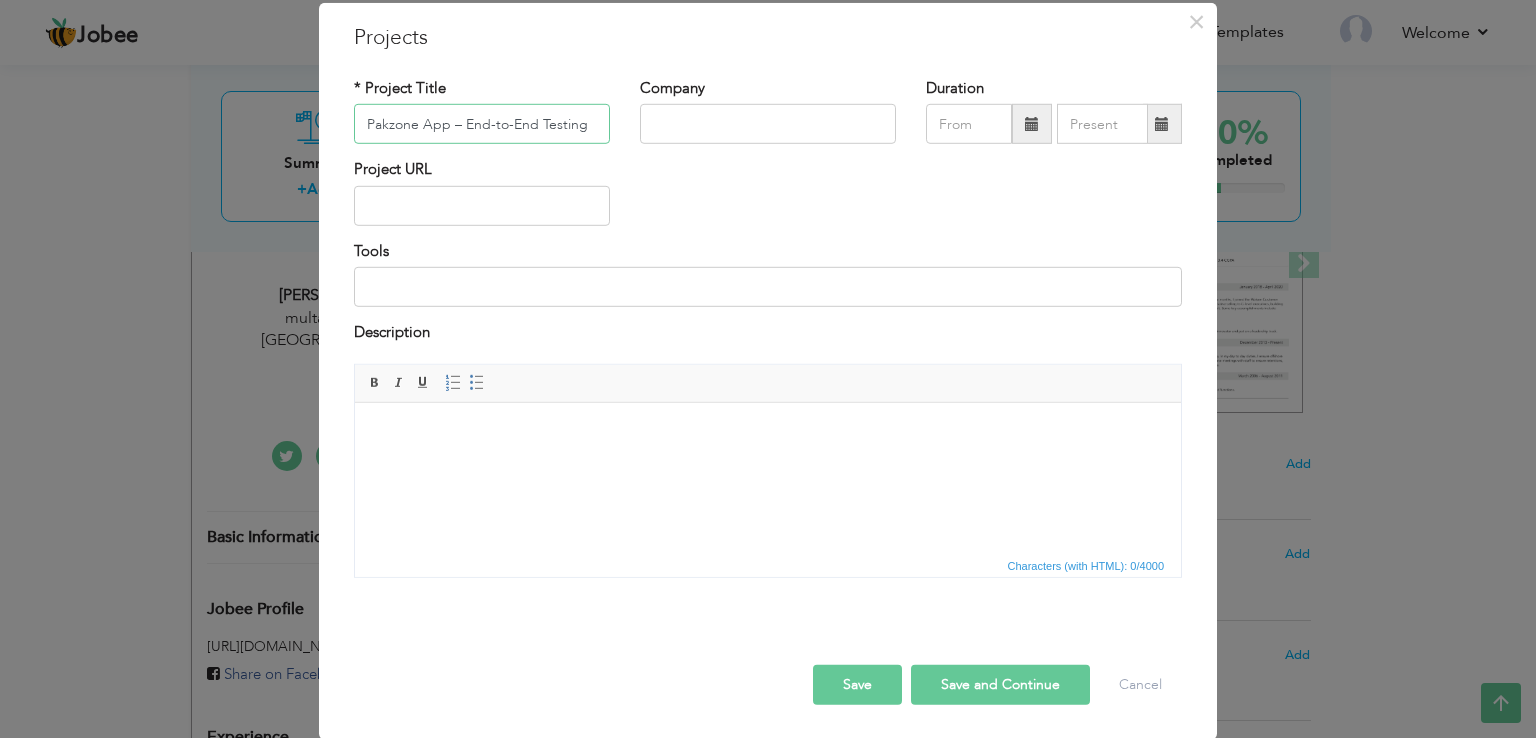 type on "Pakzone App – End-to-End Testing" 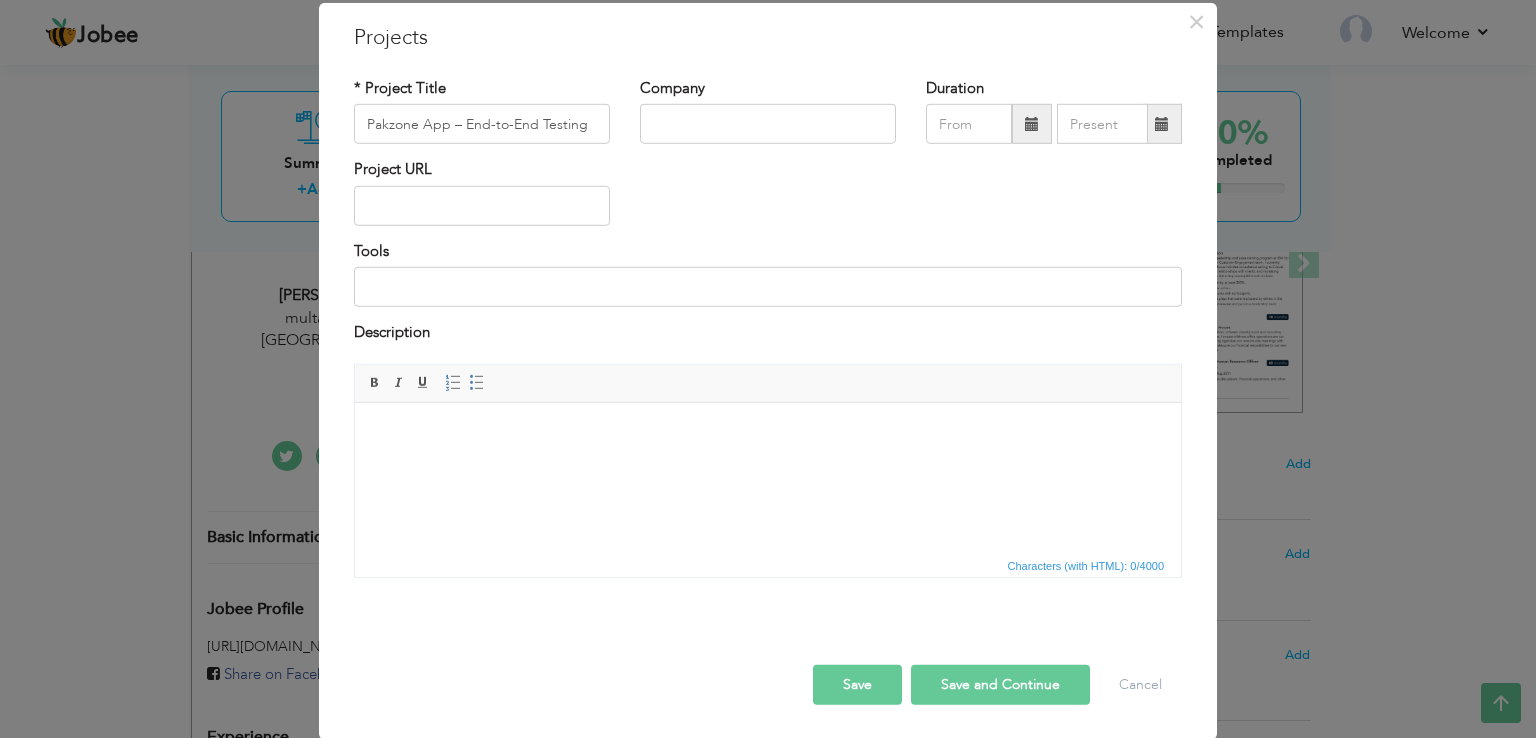 click on "Project URL" at bounding box center [768, 199] 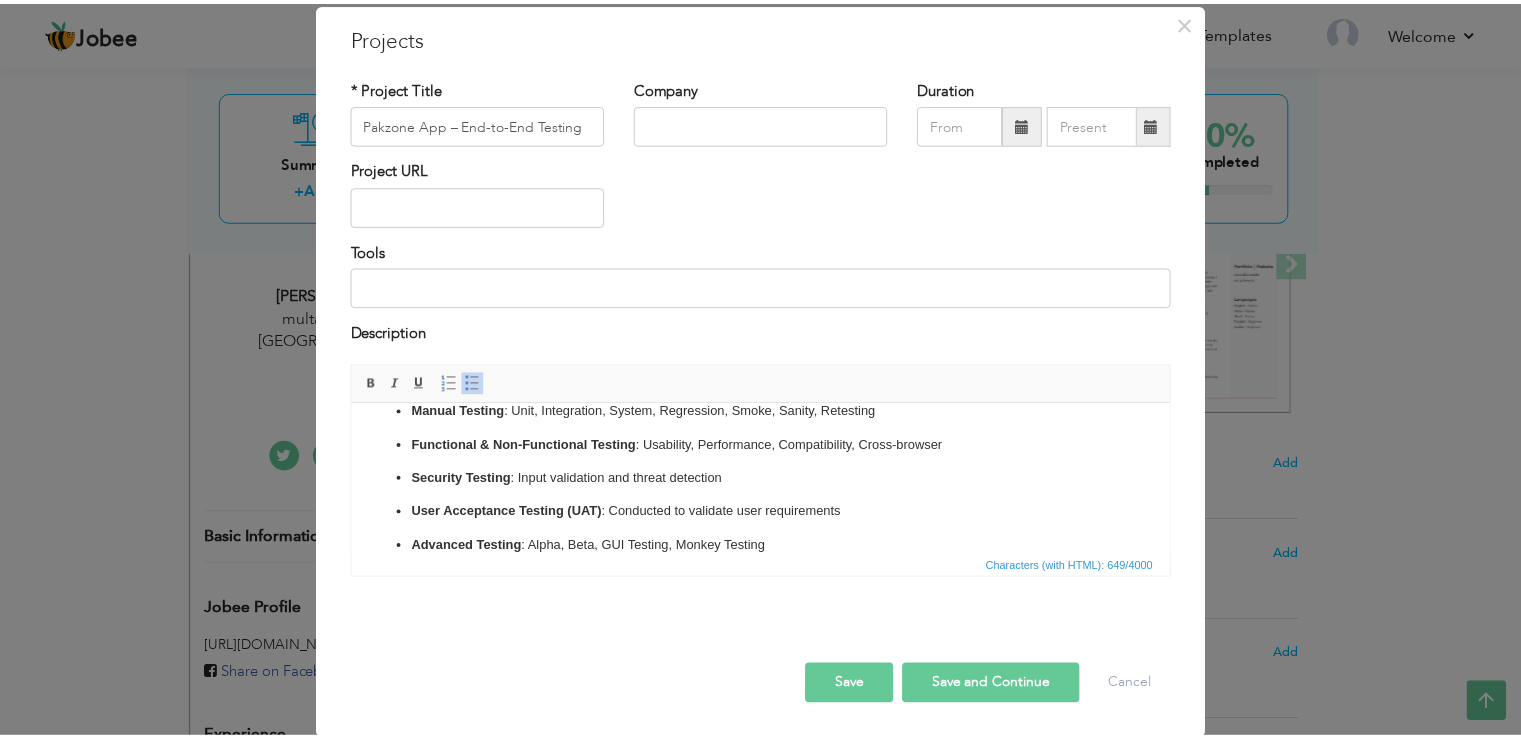 scroll, scrollTop: 0, scrollLeft: 0, axis: both 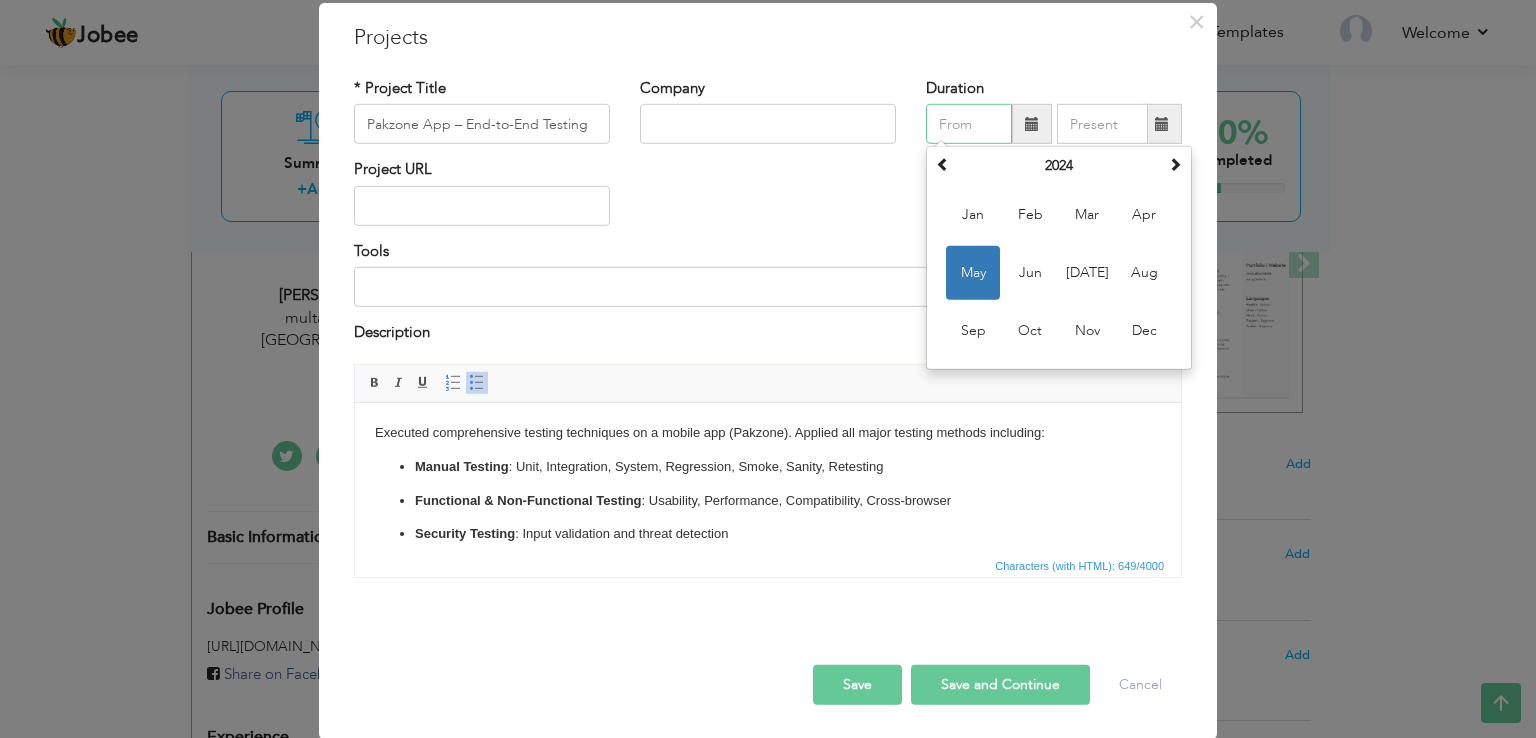 click at bounding box center (969, 124) 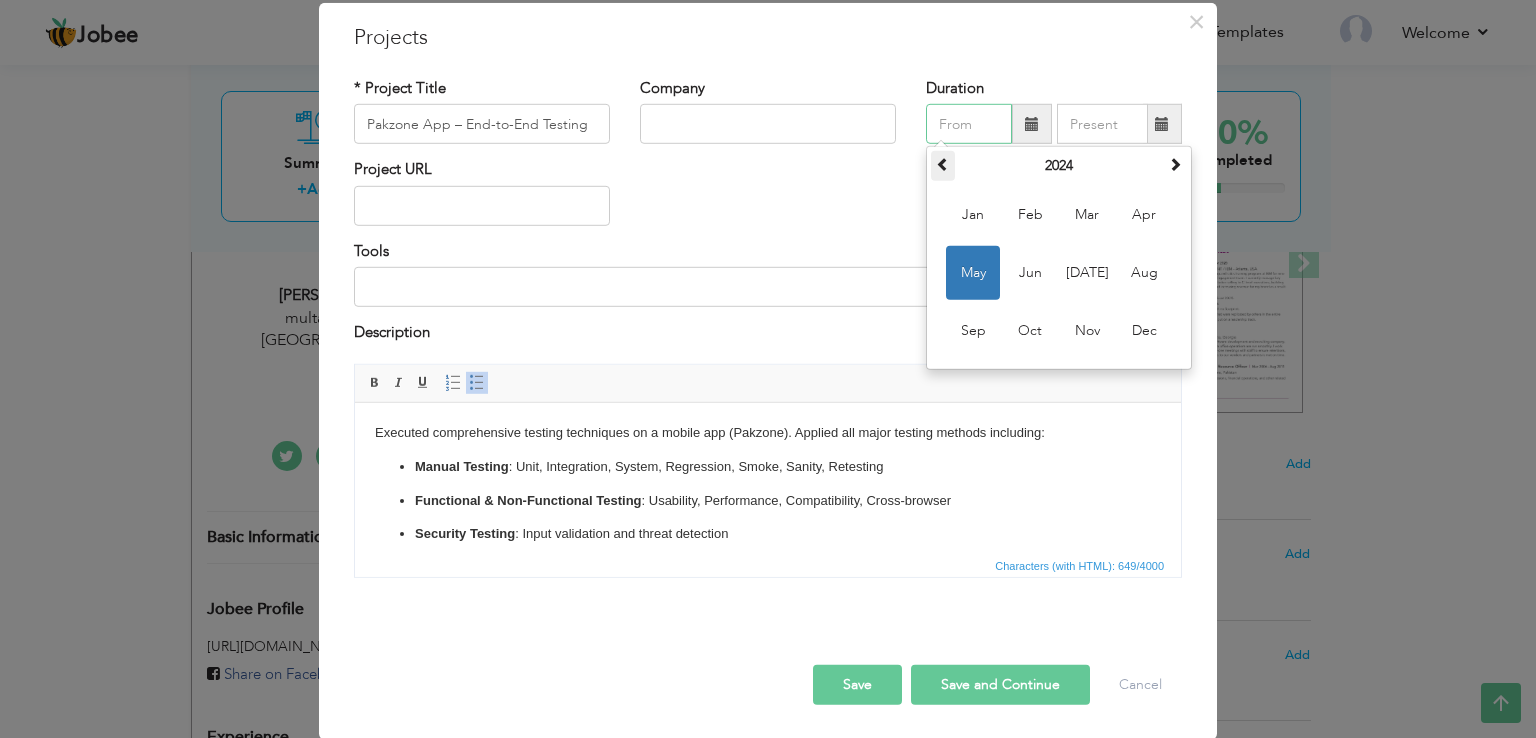 click at bounding box center [943, 164] 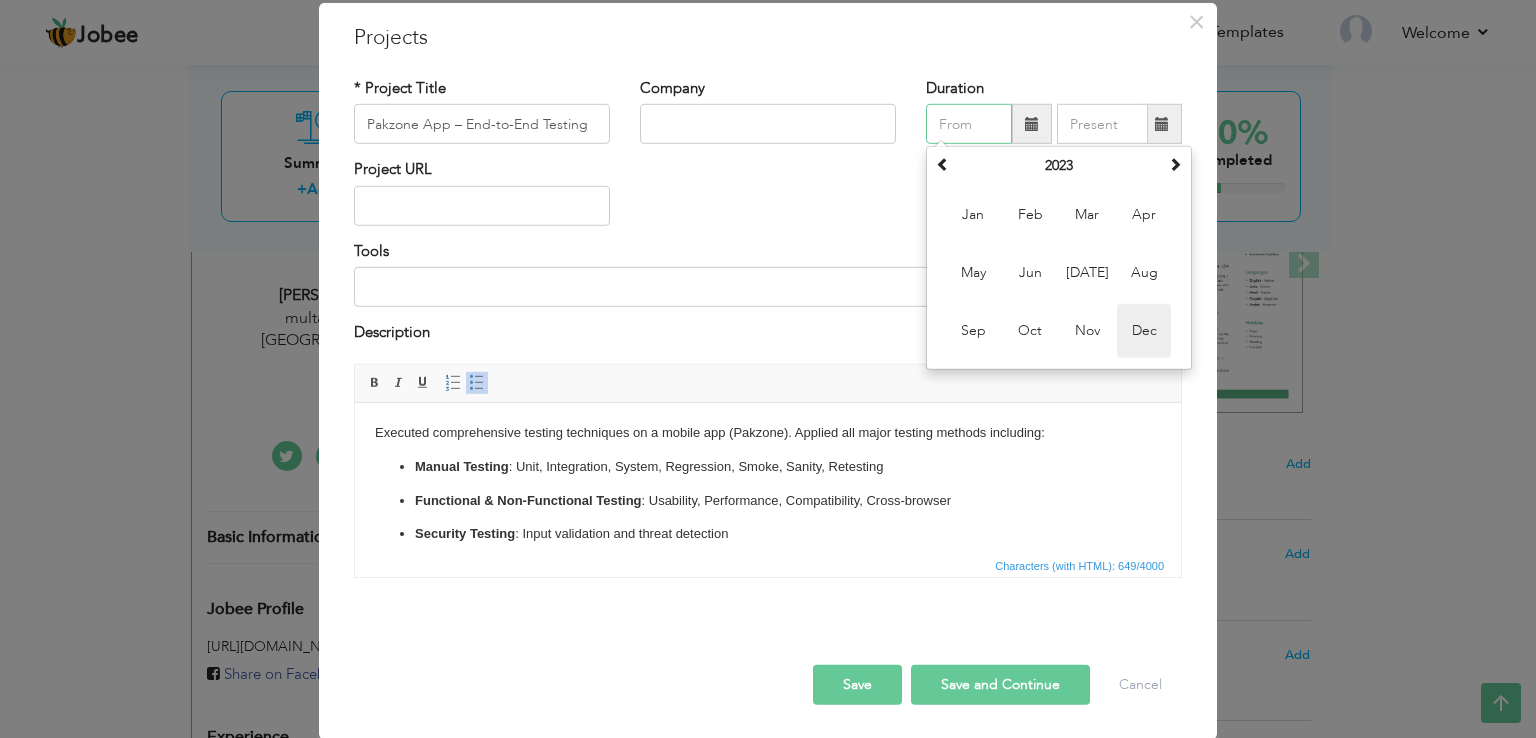 click on "Dec" at bounding box center [1144, 331] 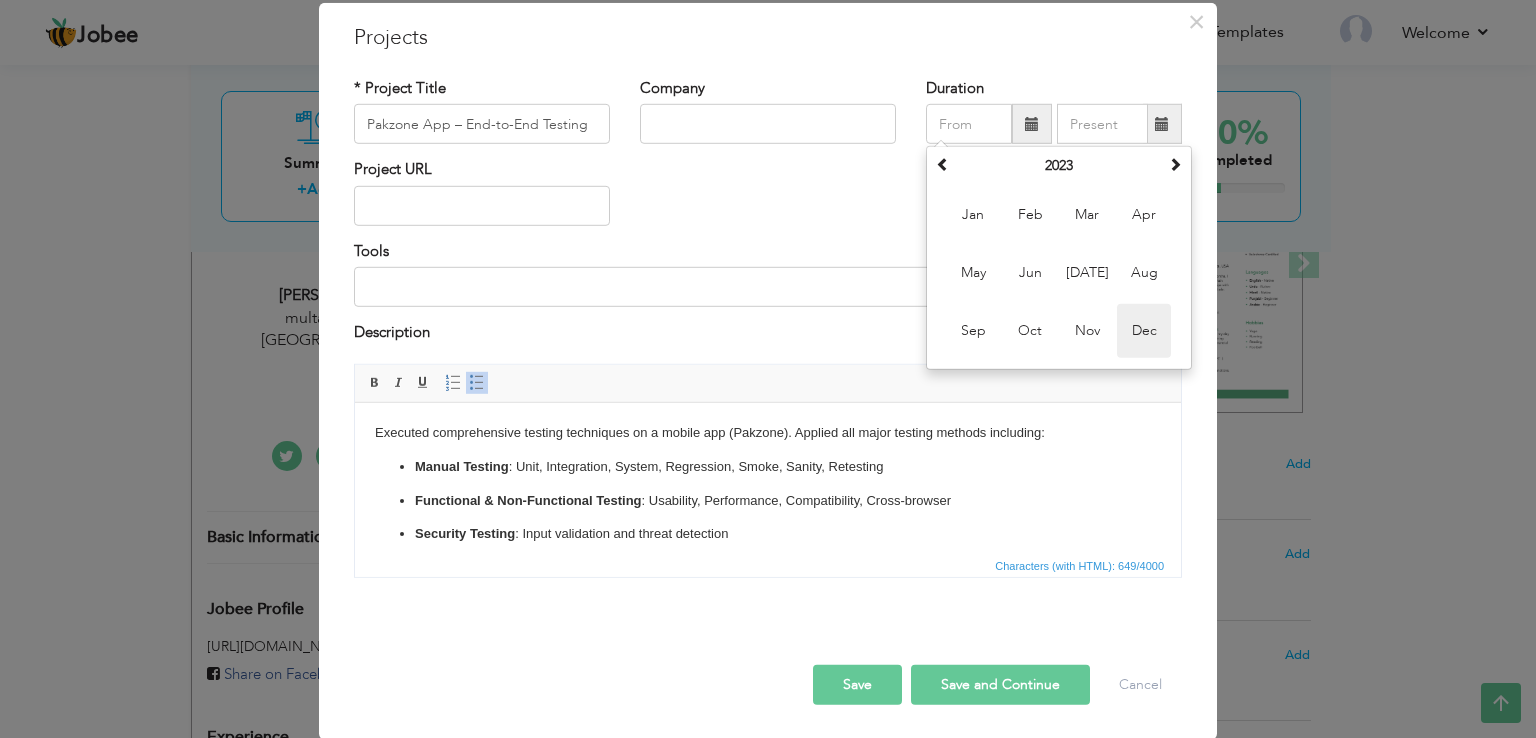 type on "12/2023" 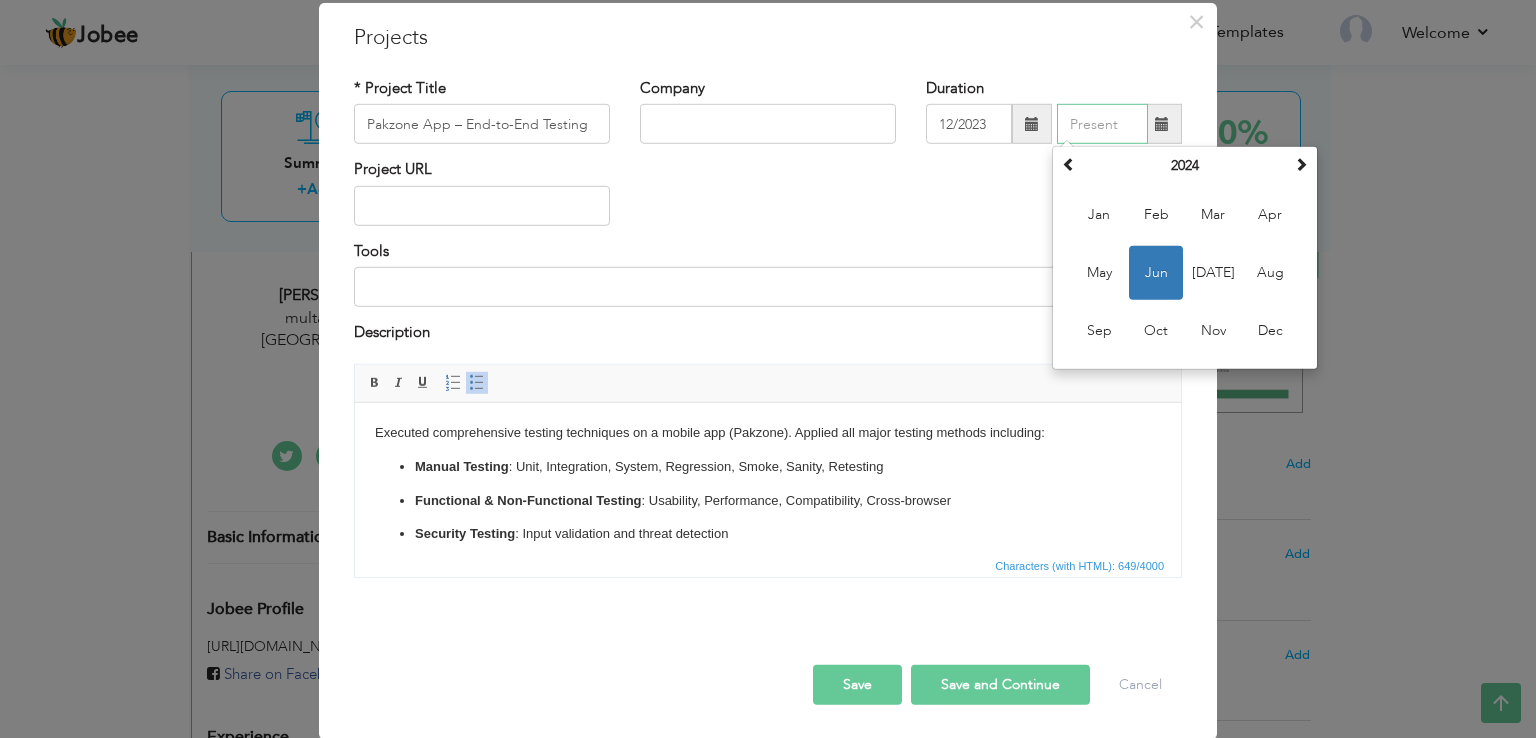 click at bounding box center [1102, 124] 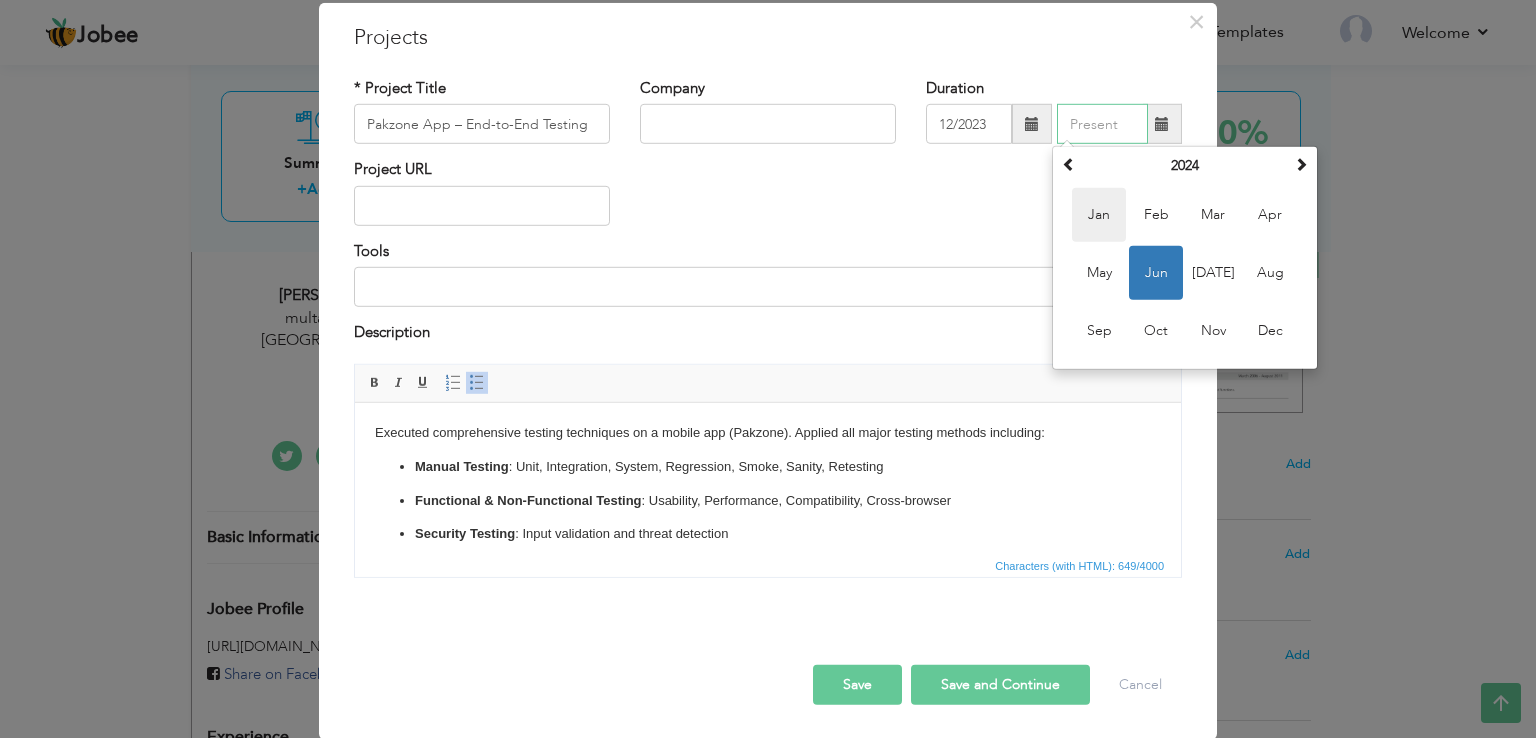 click on "Jan" at bounding box center [1099, 215] 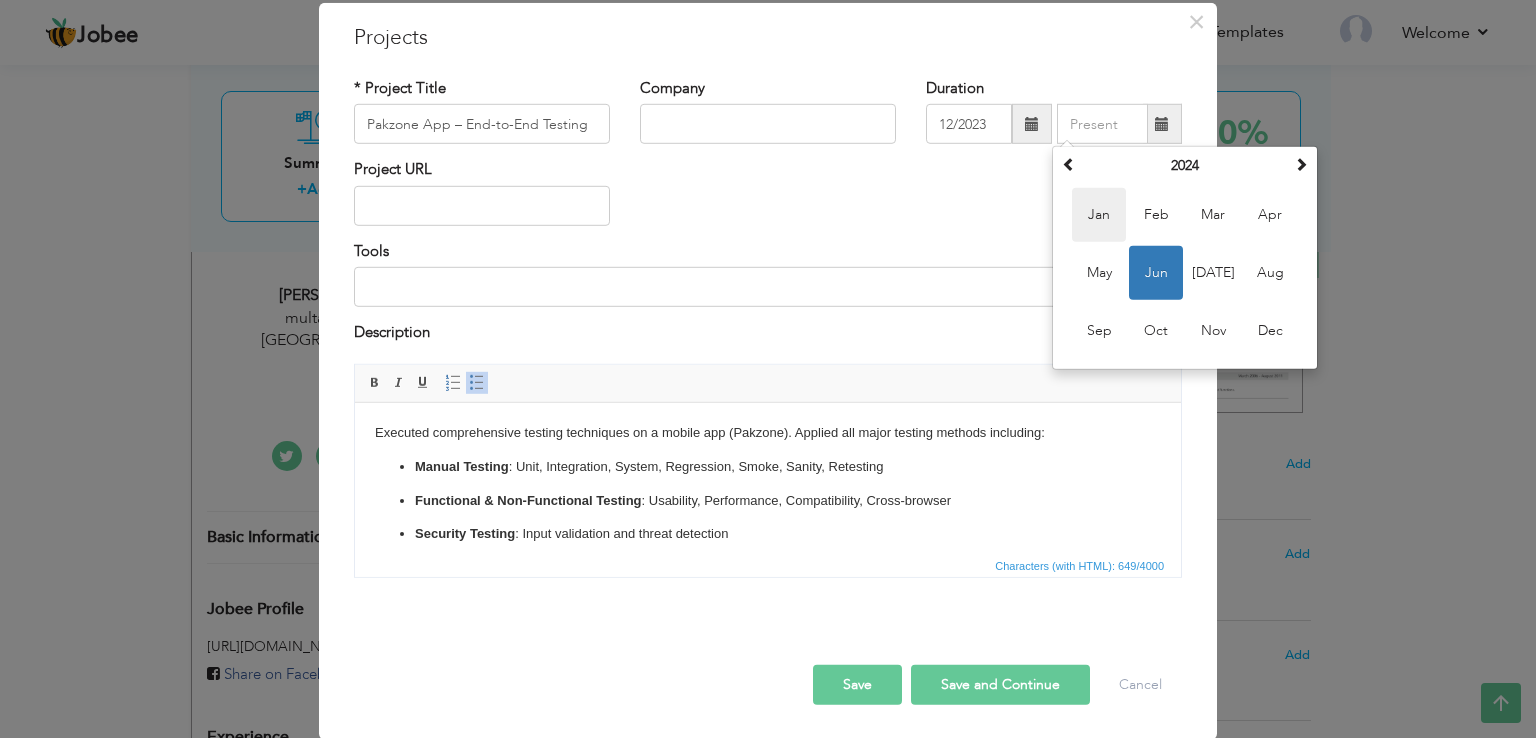 type on "01/2024" 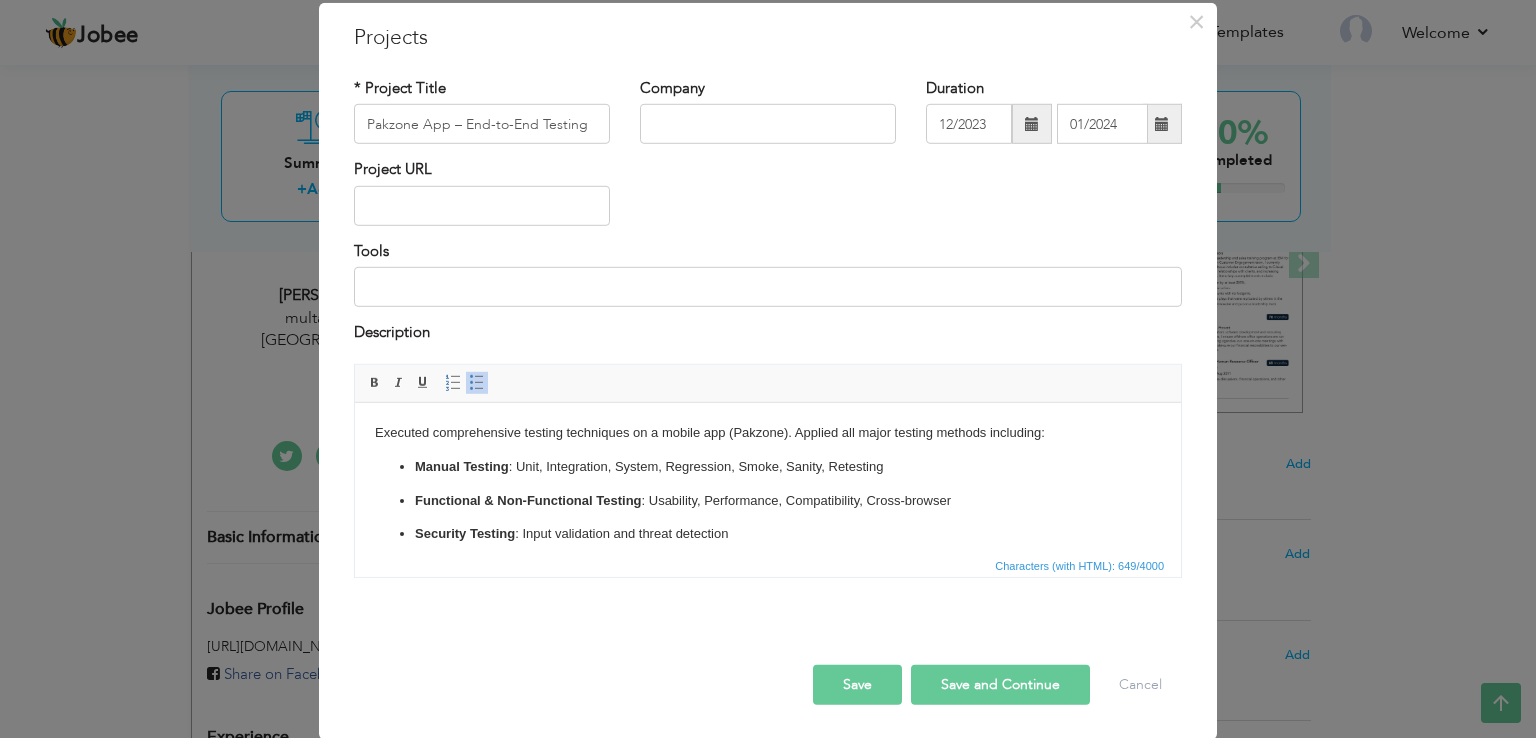 click on "Save" at bounding box center (857, 684) 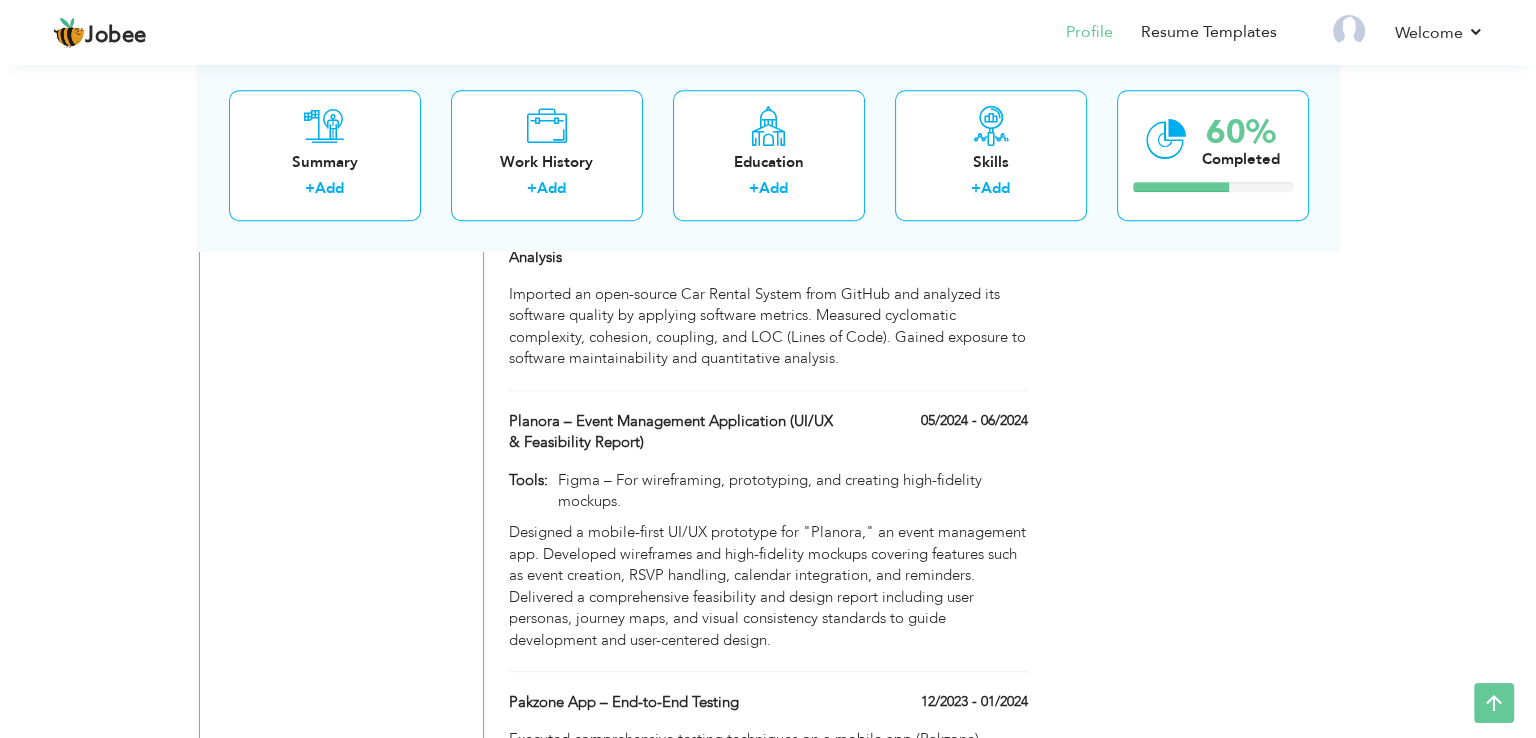 scroll, scrollTop: 1430, scrollLeft: 0, axis: vertical 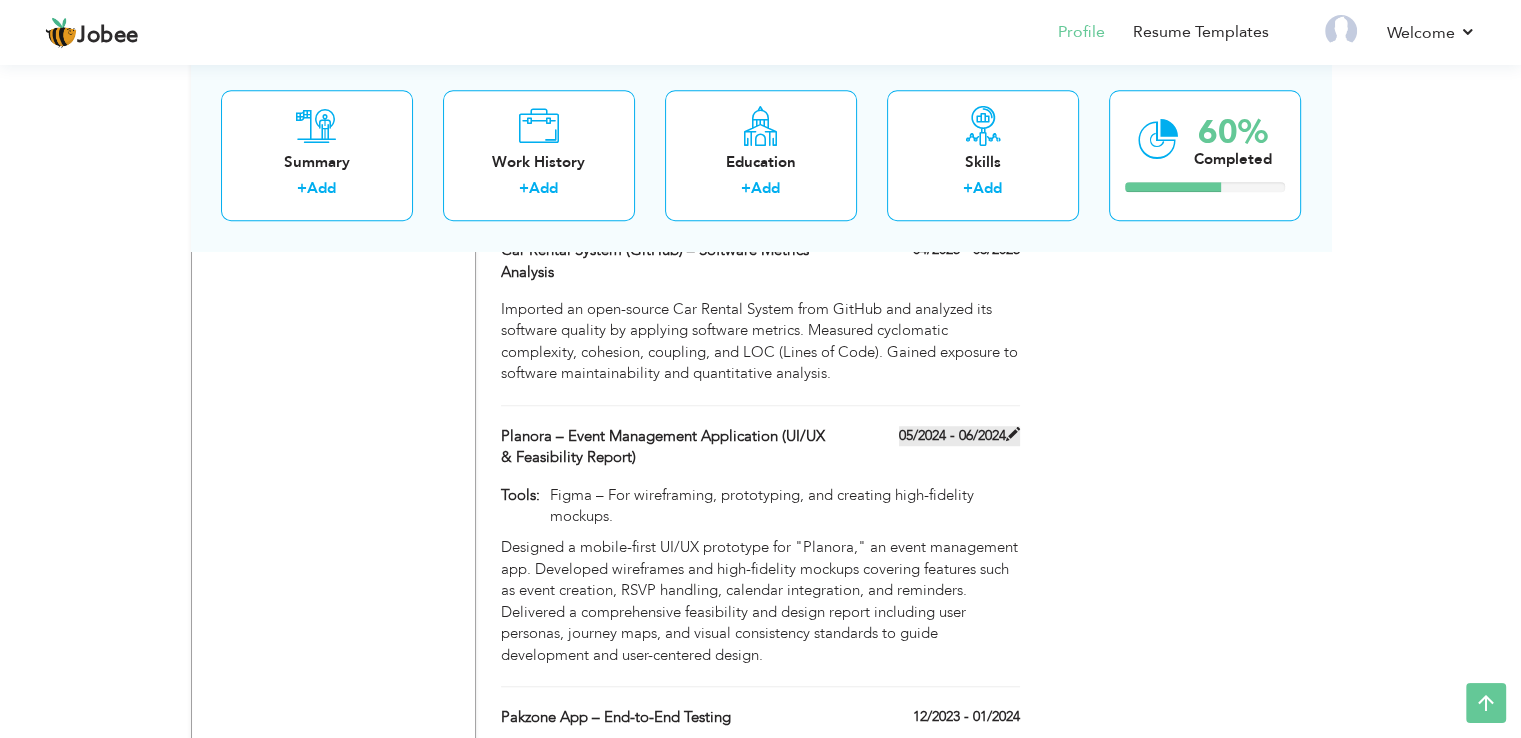click on "05/2024 -  06/2024" at bounding box center (959, 436) 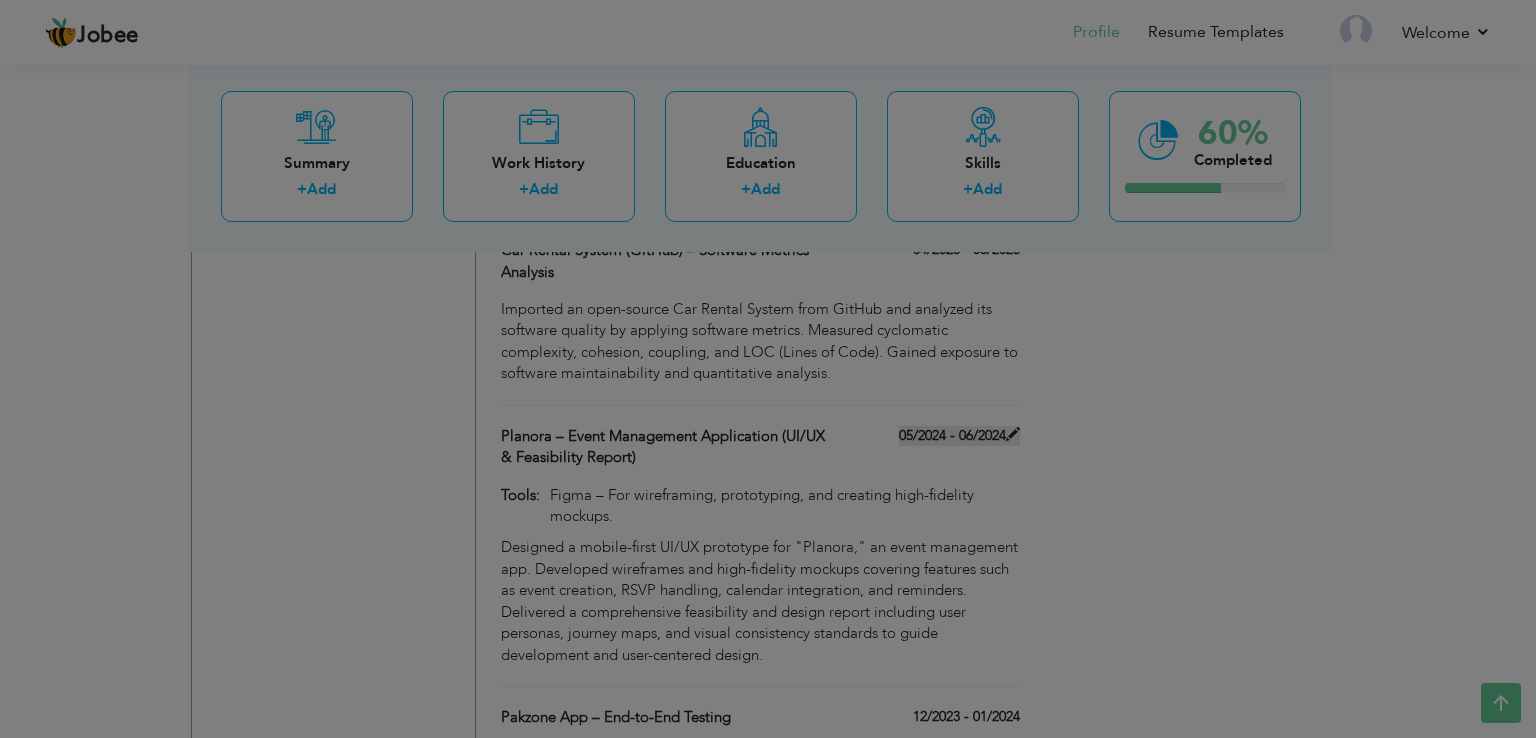 scroll, scrollTop: 0, scrollLeft: 0, axis: both 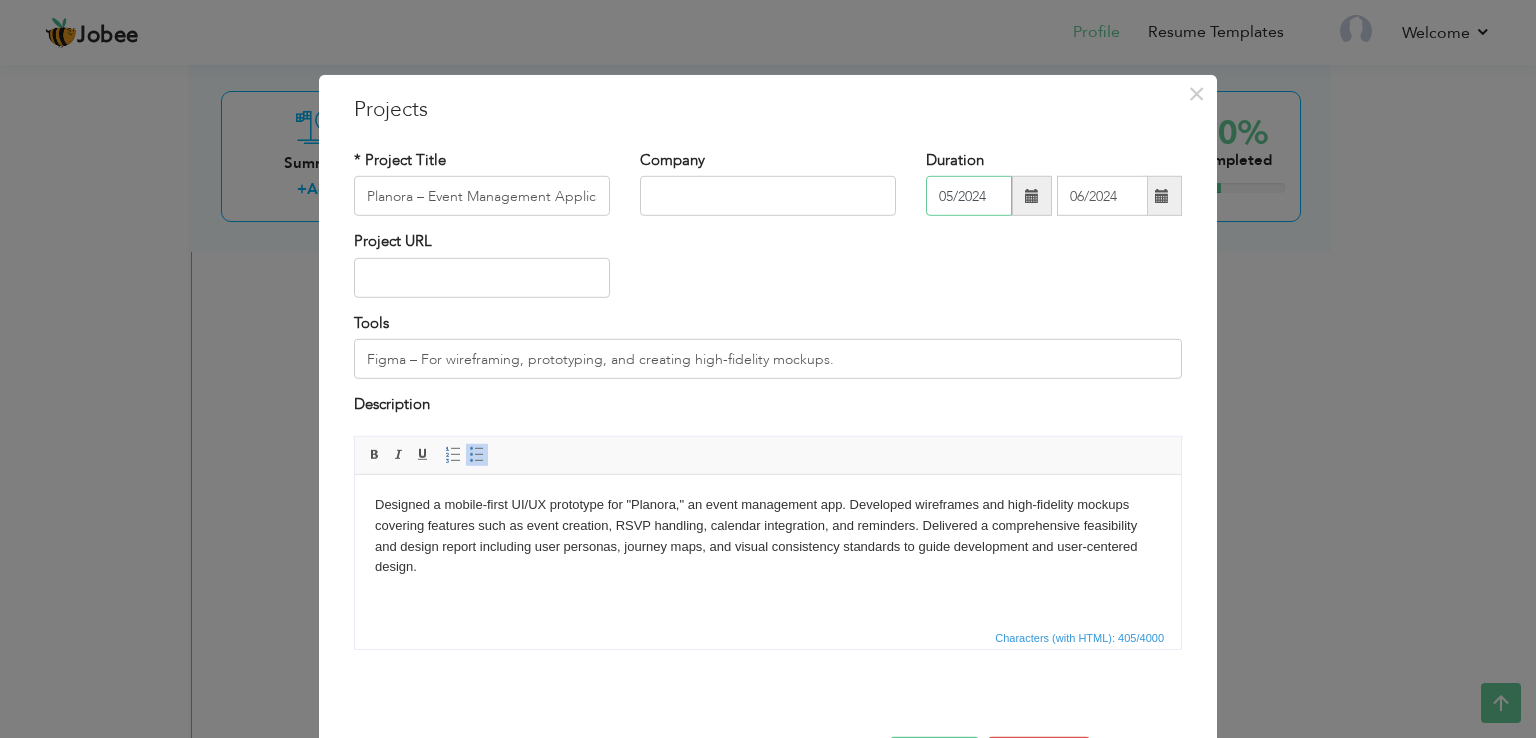 click on "05/2024" at bounding box center (969, 196) 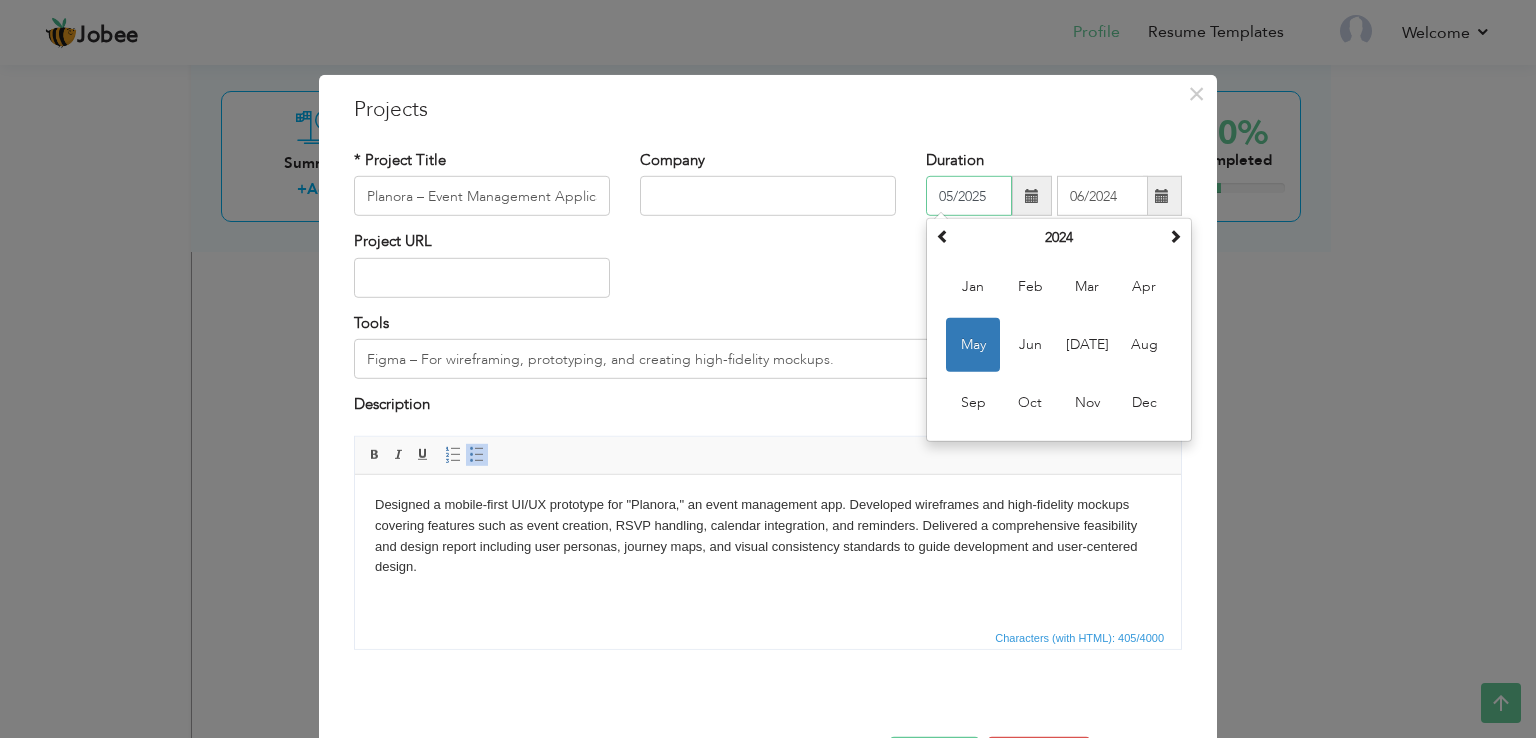 type on "05/2025" 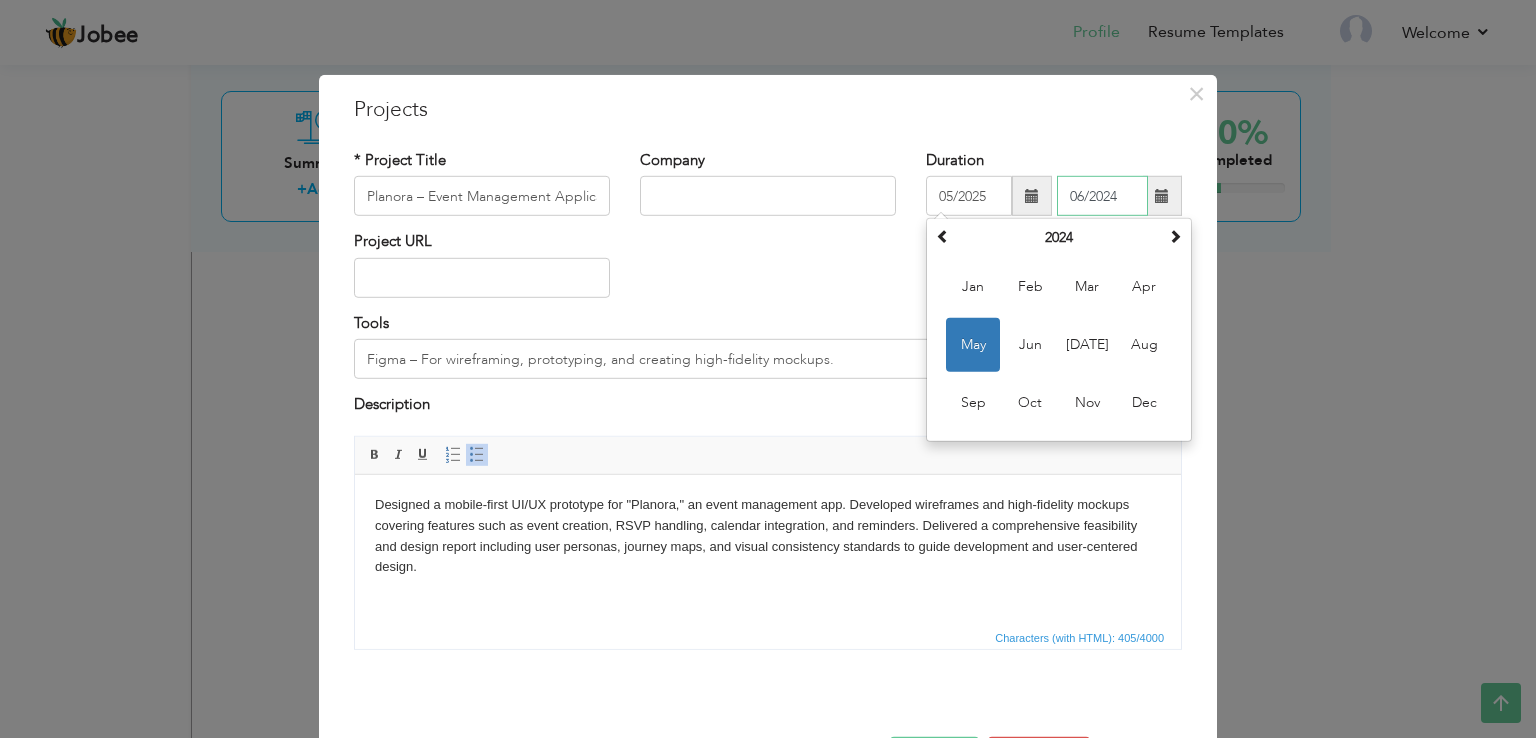 click on "06/2024" at bounding box center (1102, 196) 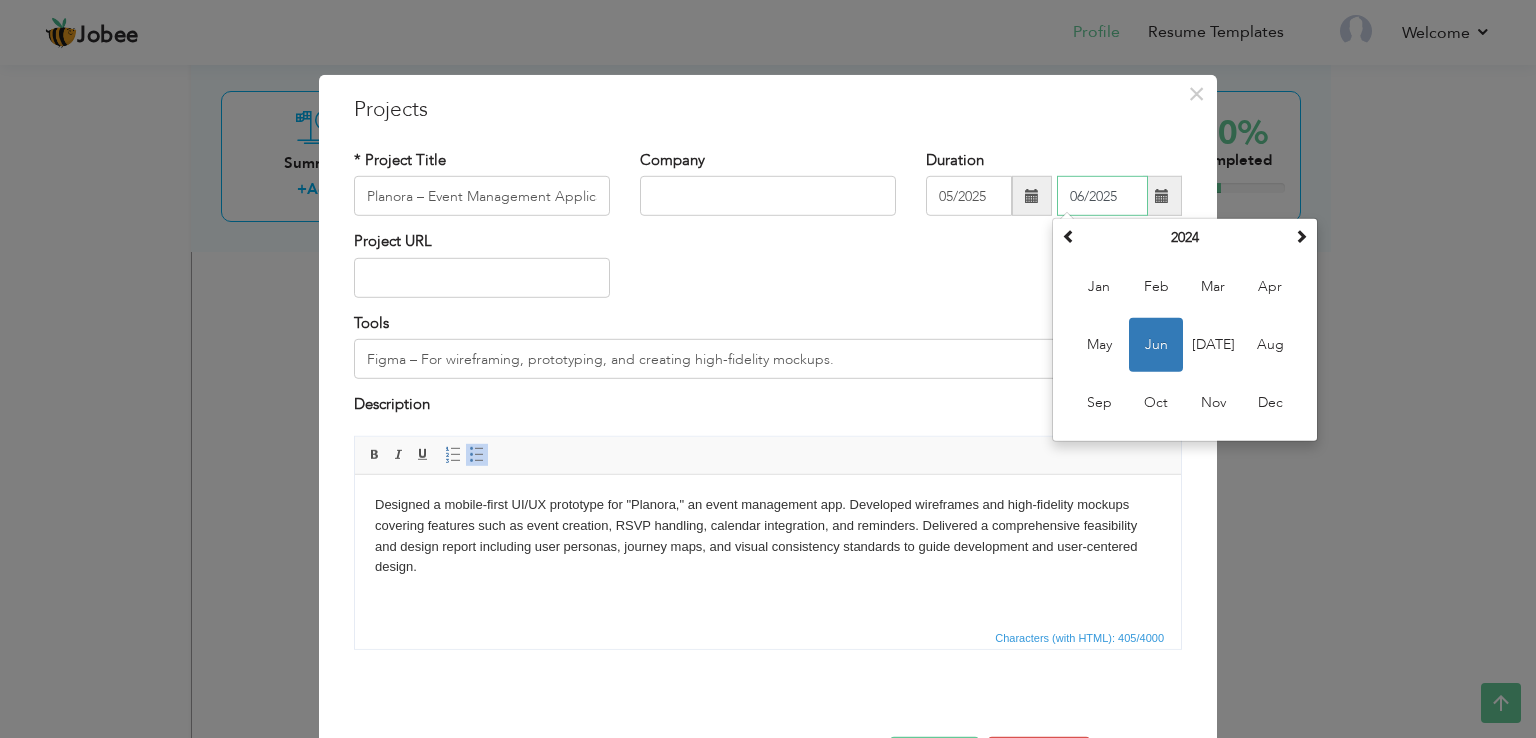 type on "06/2025" 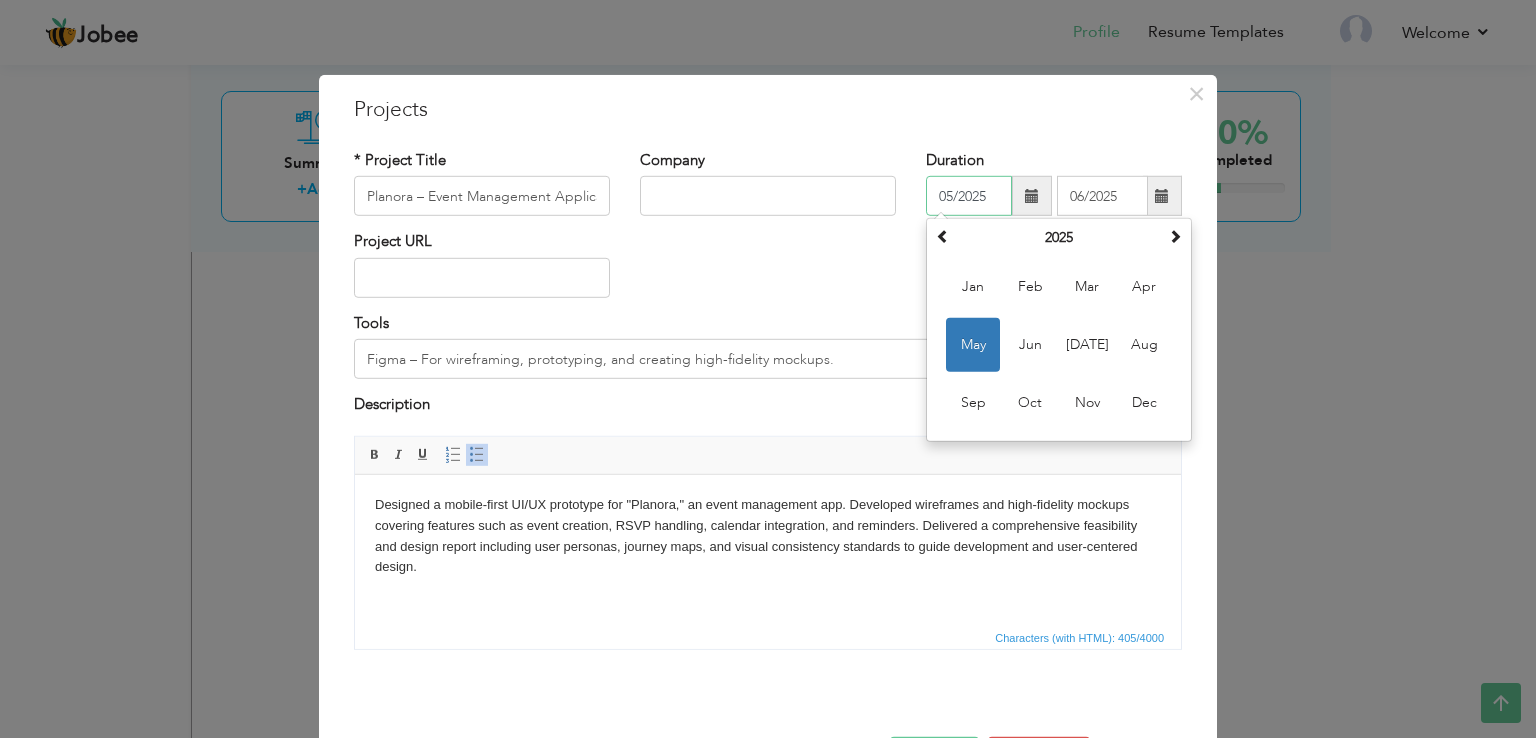 click on "05/2025" at bounding box center (969, 196) 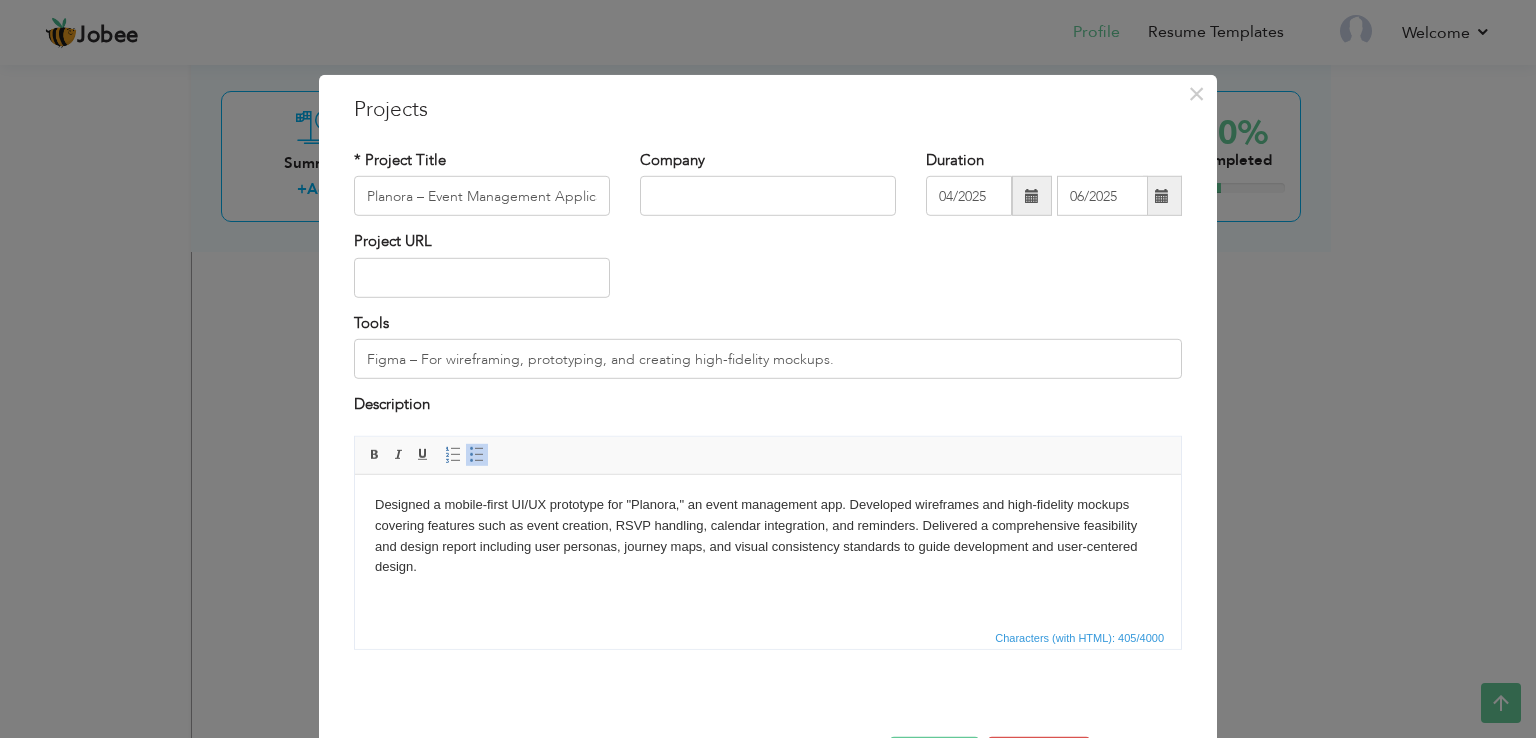 click on "×
Projects
* Project Title
Planora – Event Management Application (UI/UX & Feasibility Report)
Company
Duration Tools" at bounding box center [768, 369] 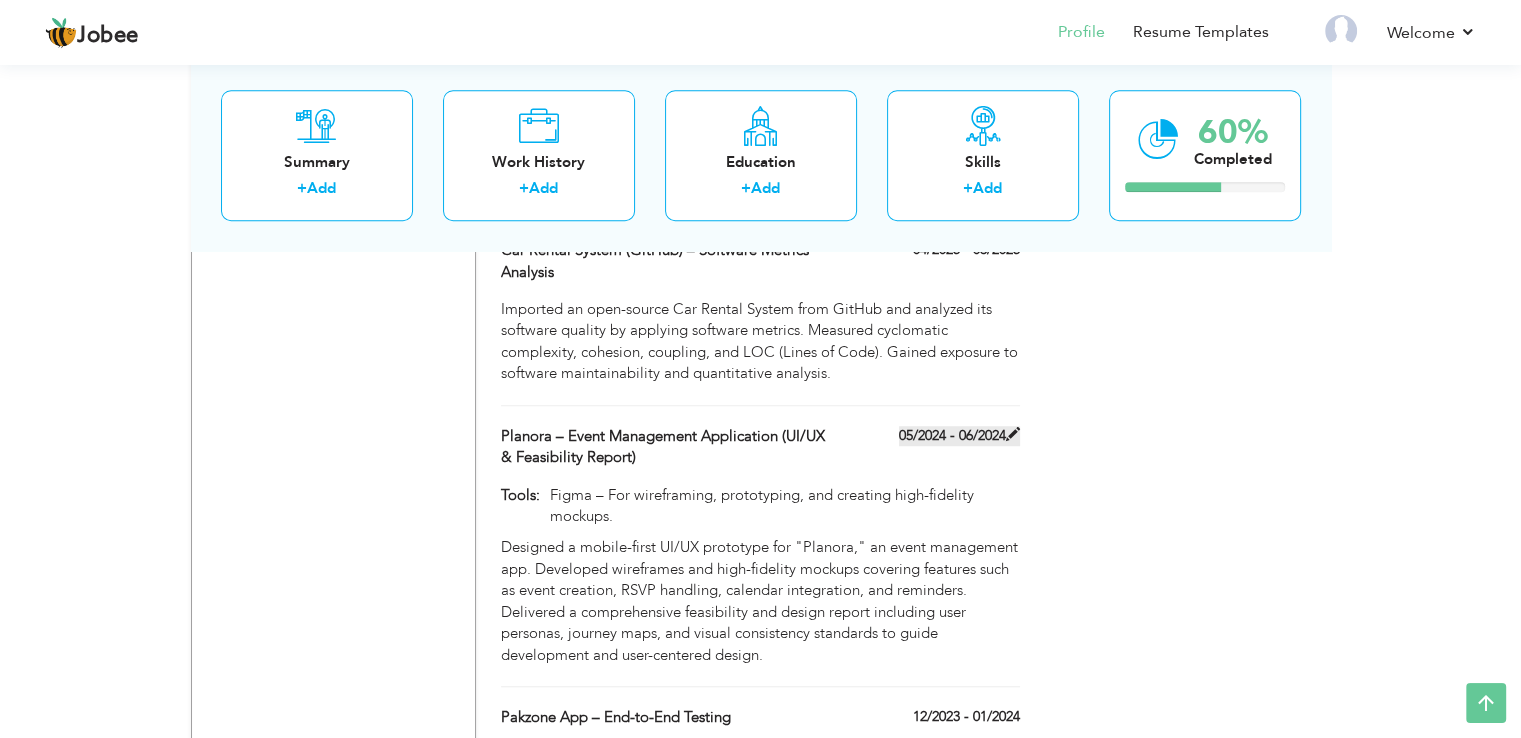 click on "05/2024 -  06/2024" at bounding box center [959, 436] 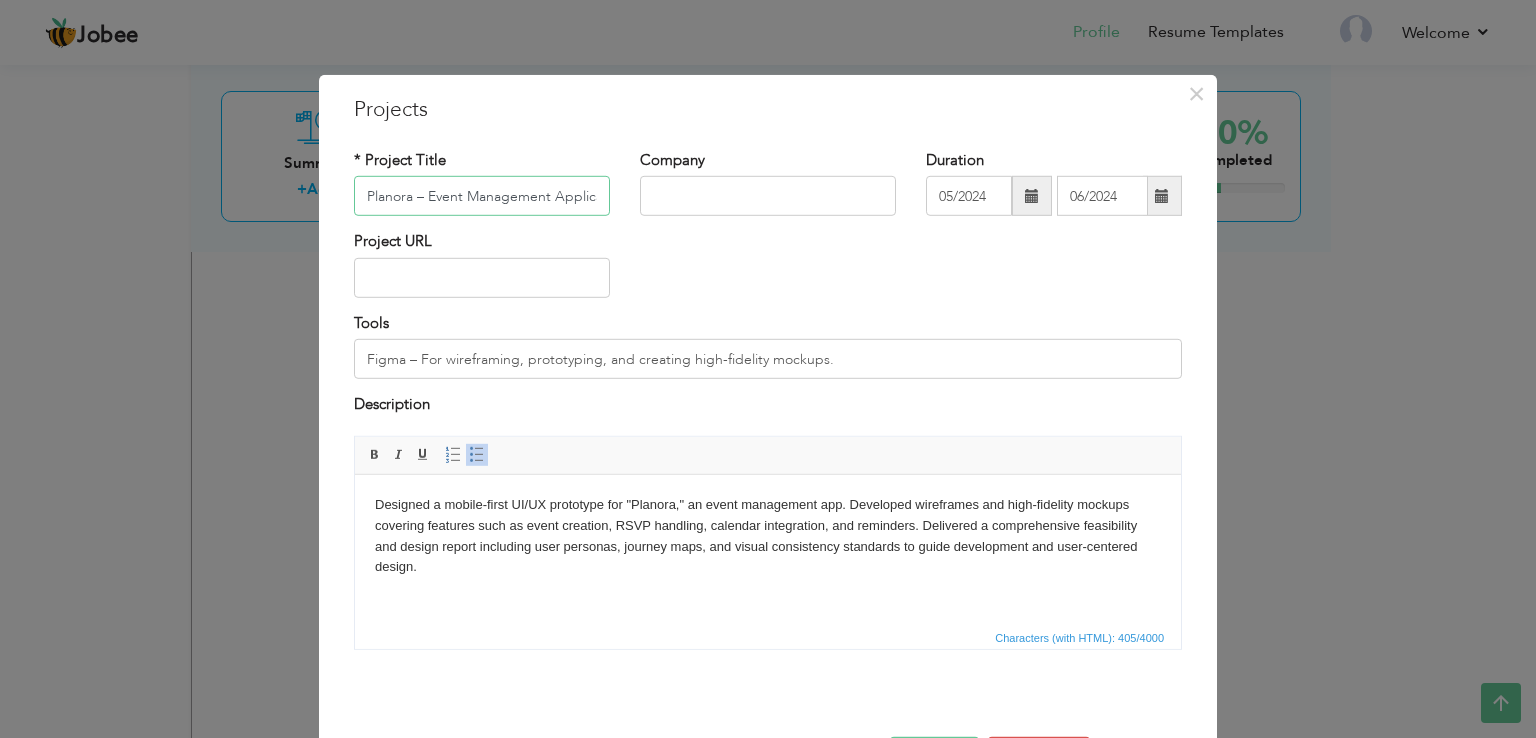 scroll, scrollTop: 0, scrollLeft: 200, axis: horizontal 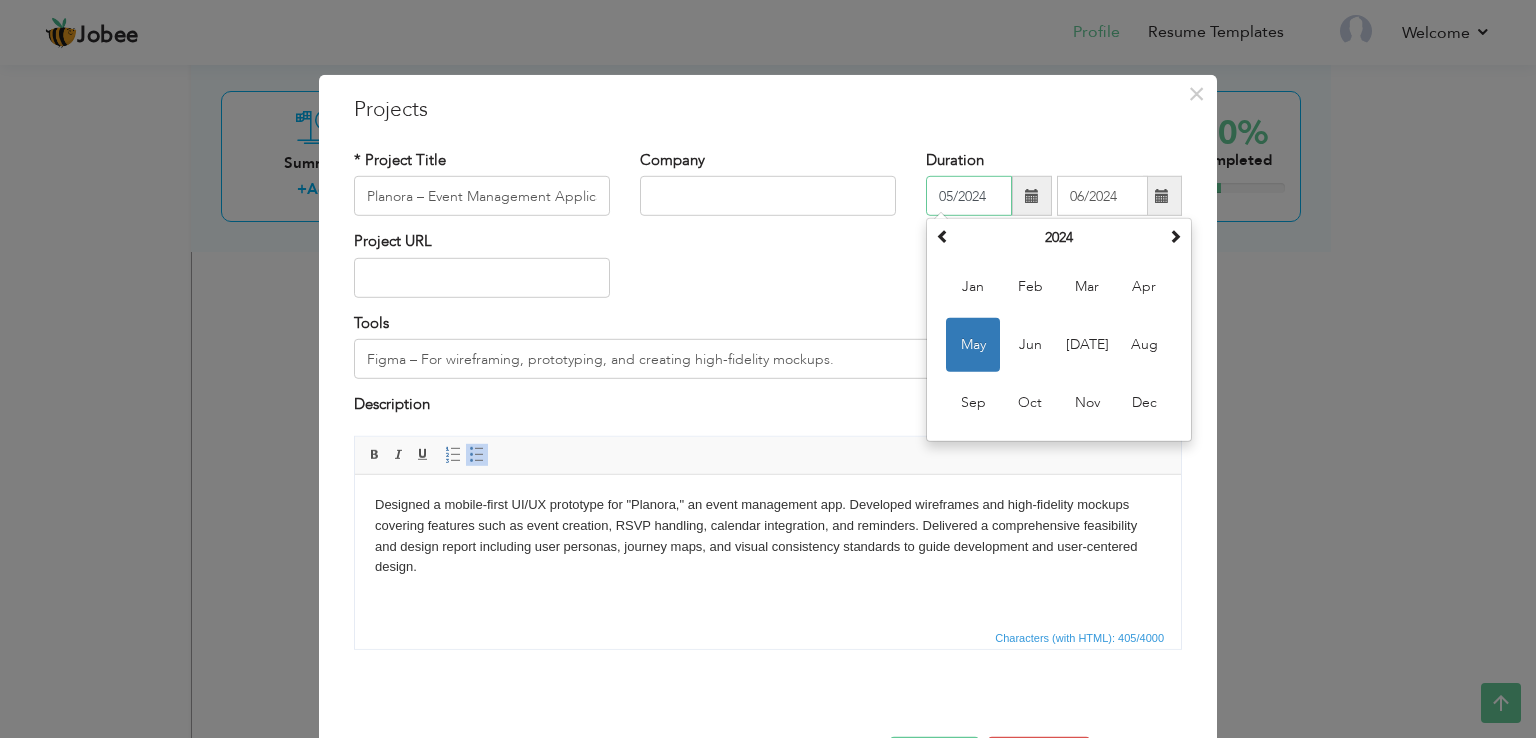 click on "05/2024" at bounding box center (969, 196) 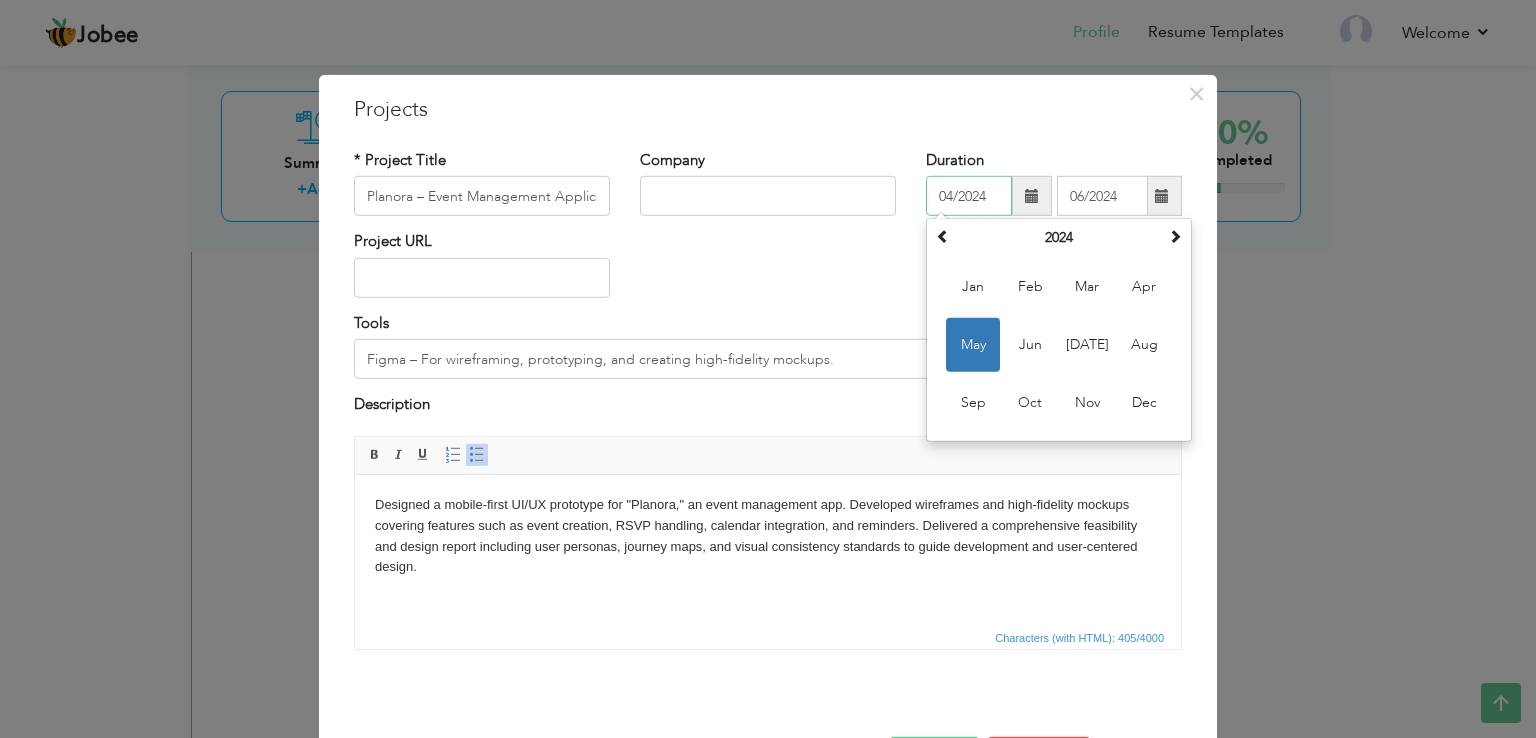click on "04/2024" at bounding box center [969, 196] 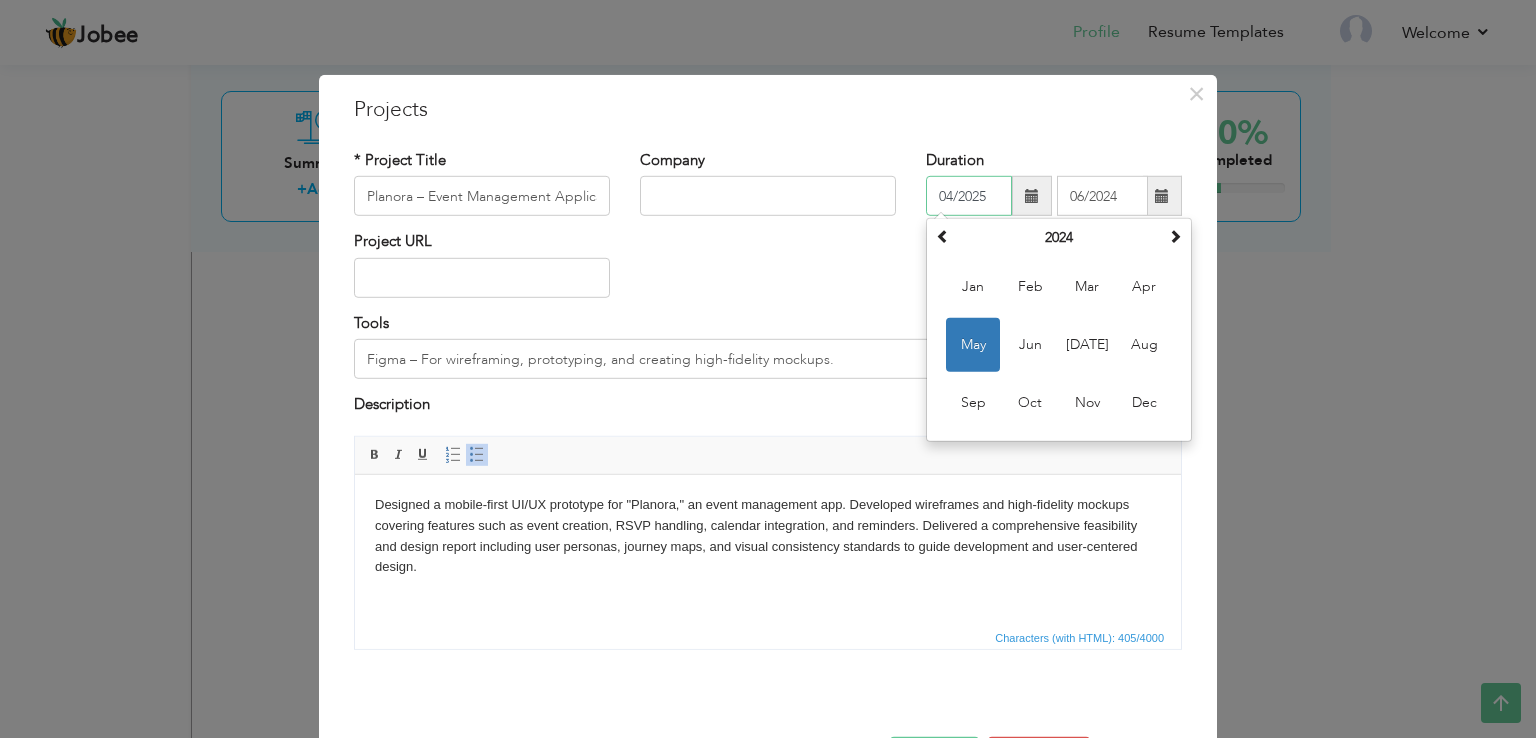type on "04/2025" 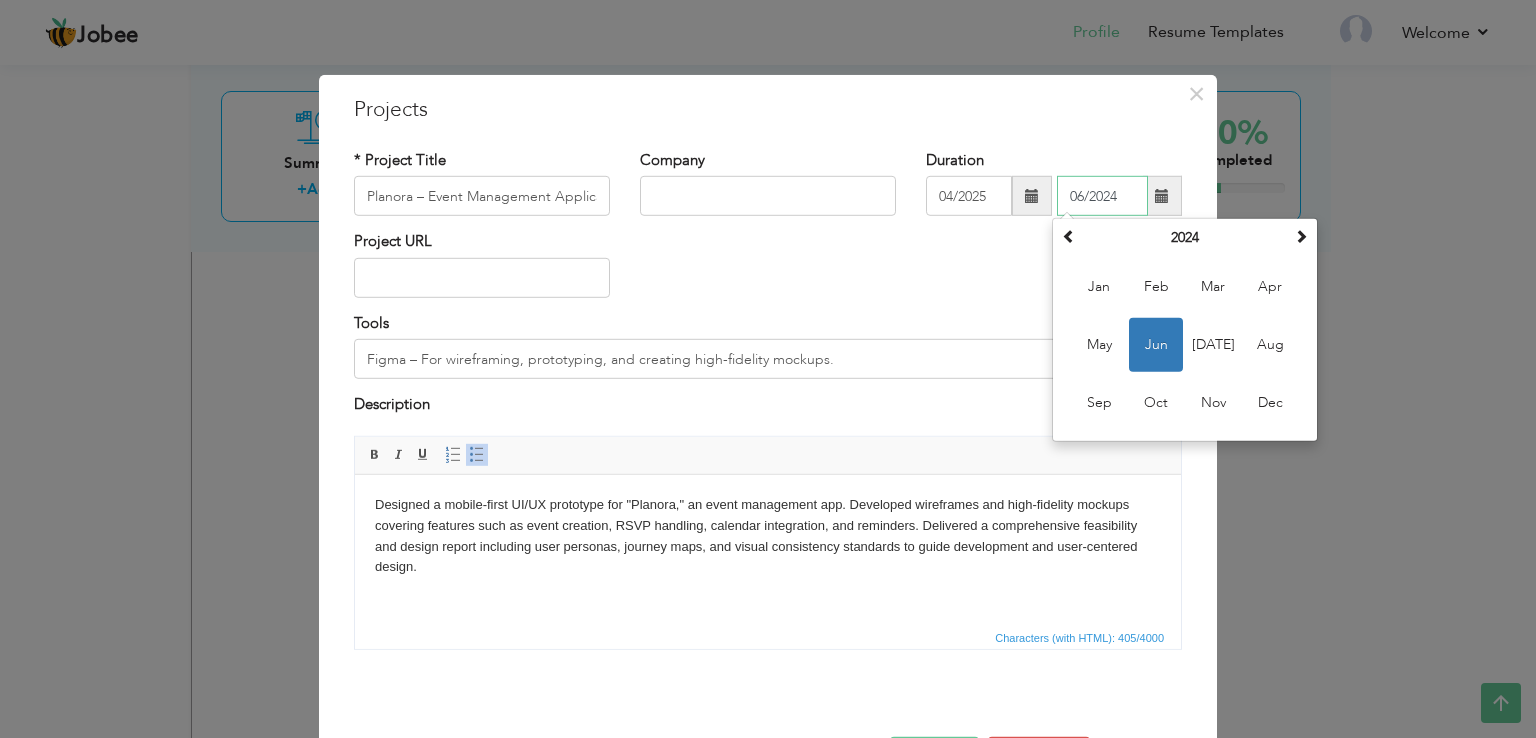 click on "06/2024" at bounding box center (1102, 196) 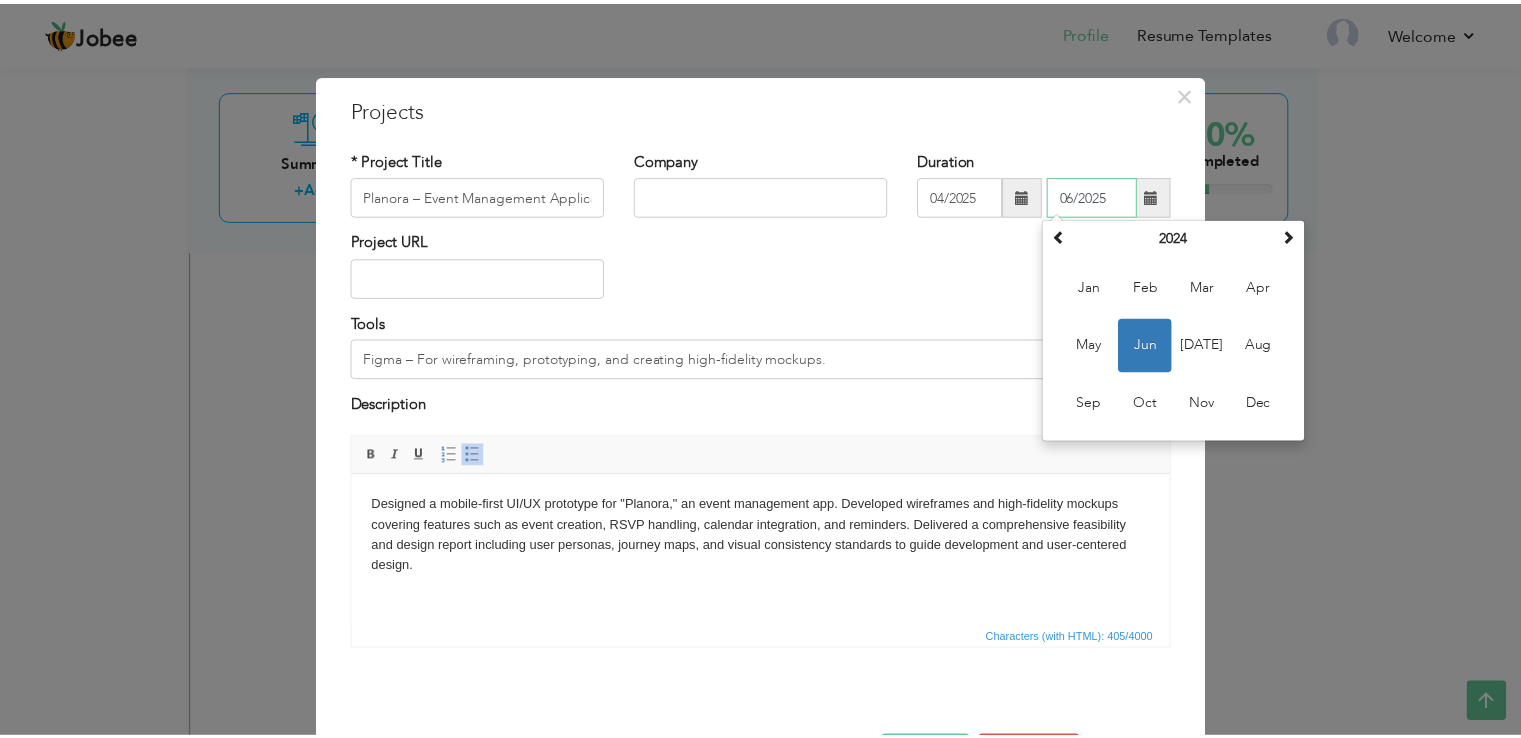 scroll, scrollTop: 72, scrollLeft: 0, axis: vertical 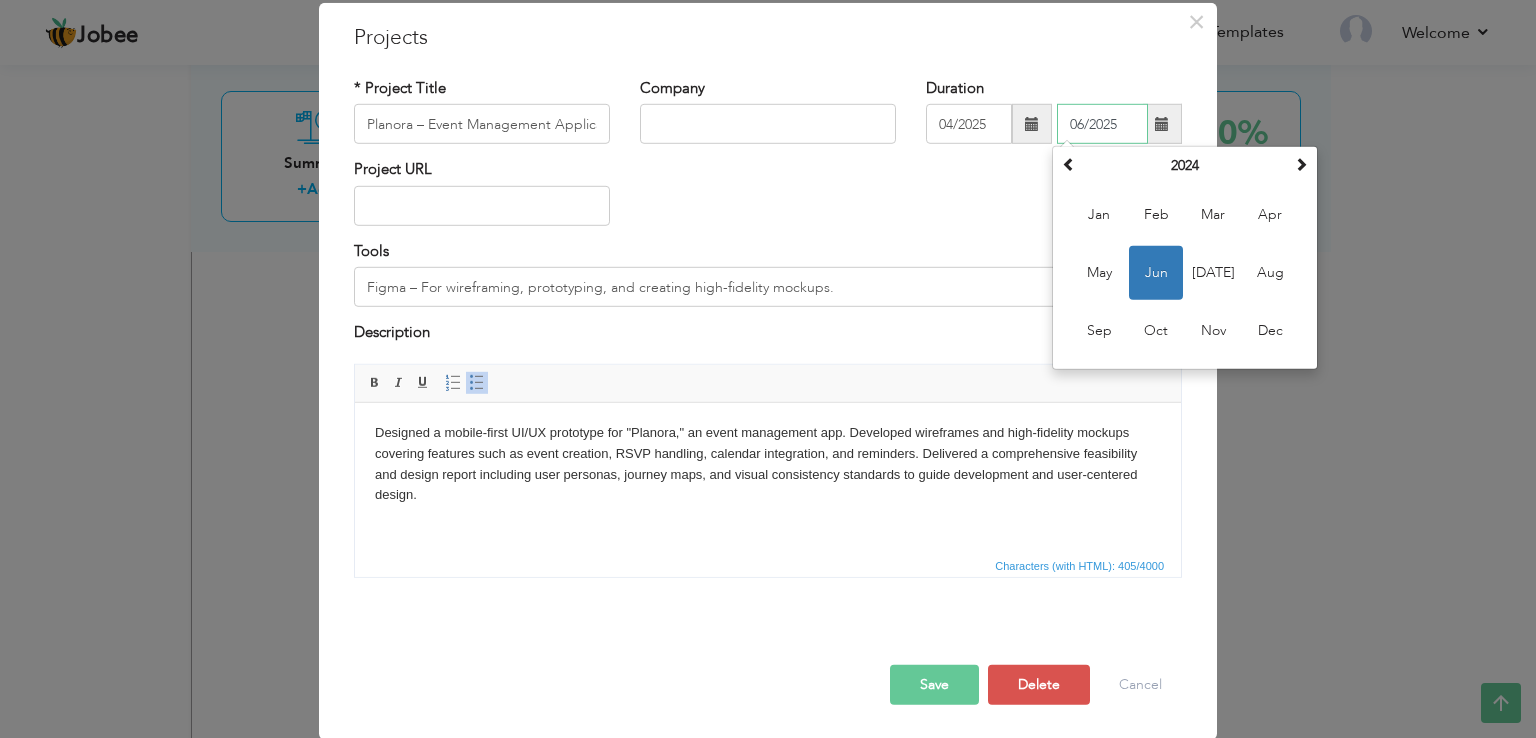 type on "06/2025" 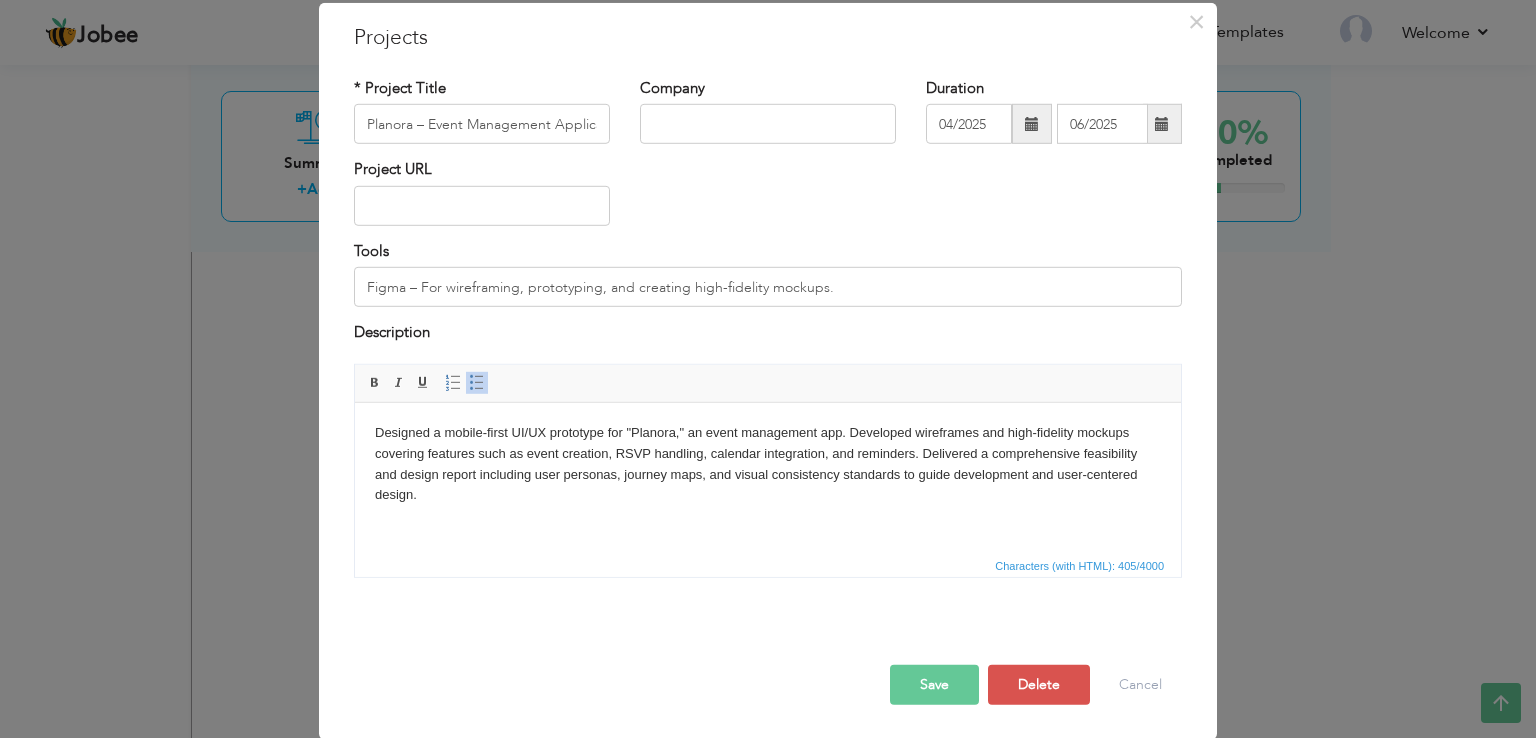click on "Save" at bounding box center (934, 684) 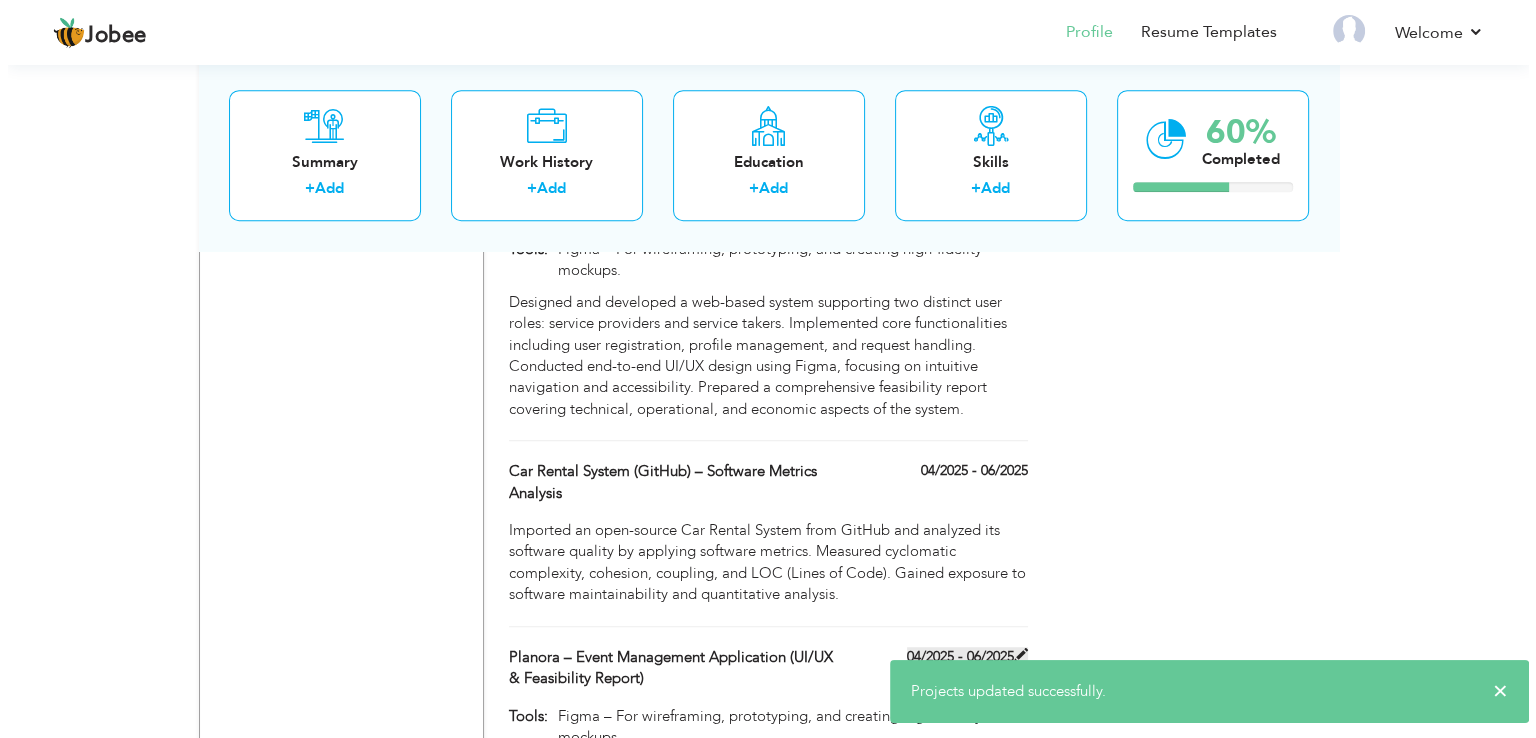 scroll, scrollTop: 1208, scrollLeft: 0, axis: vertical 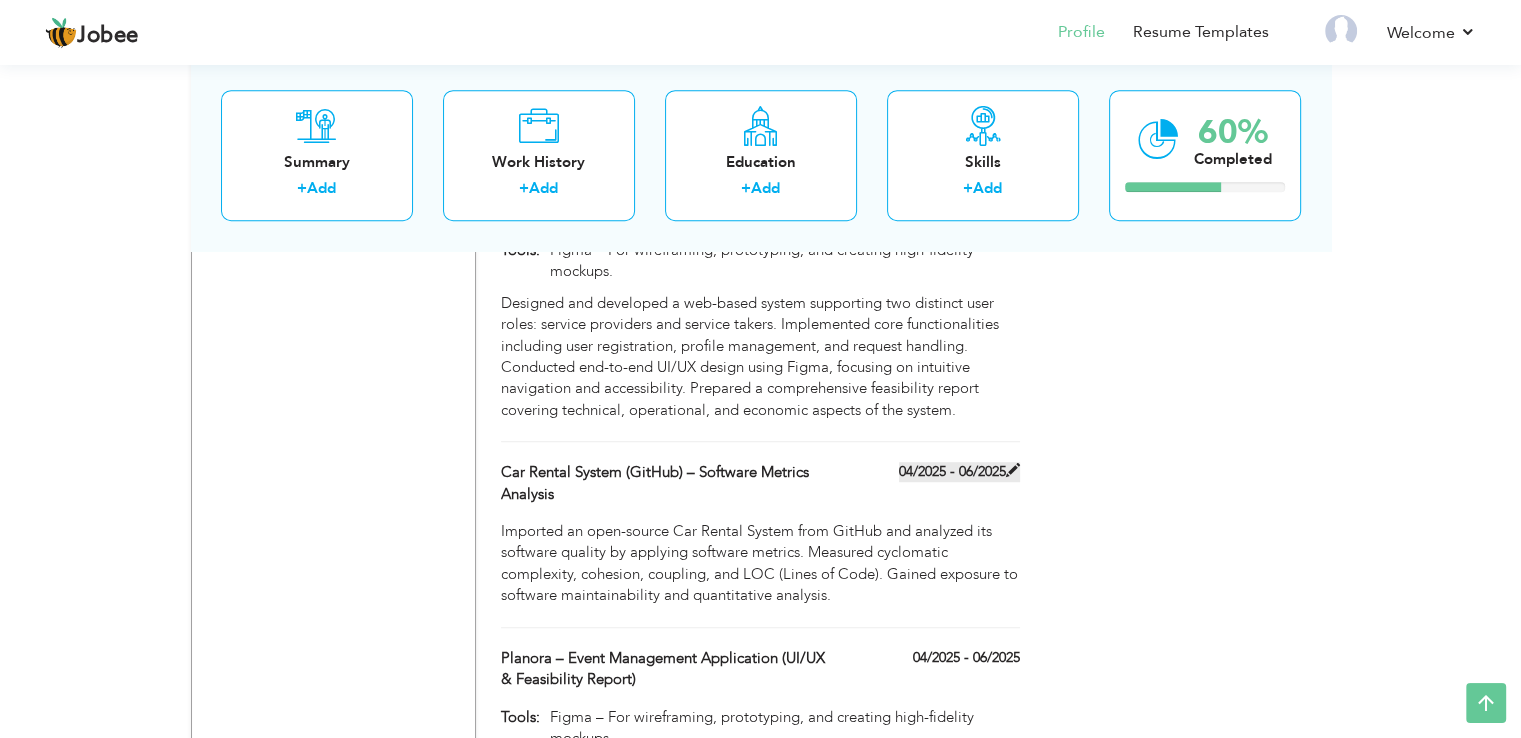 click on "04/2025 -  06/2025" at bounding box center [959, 472] 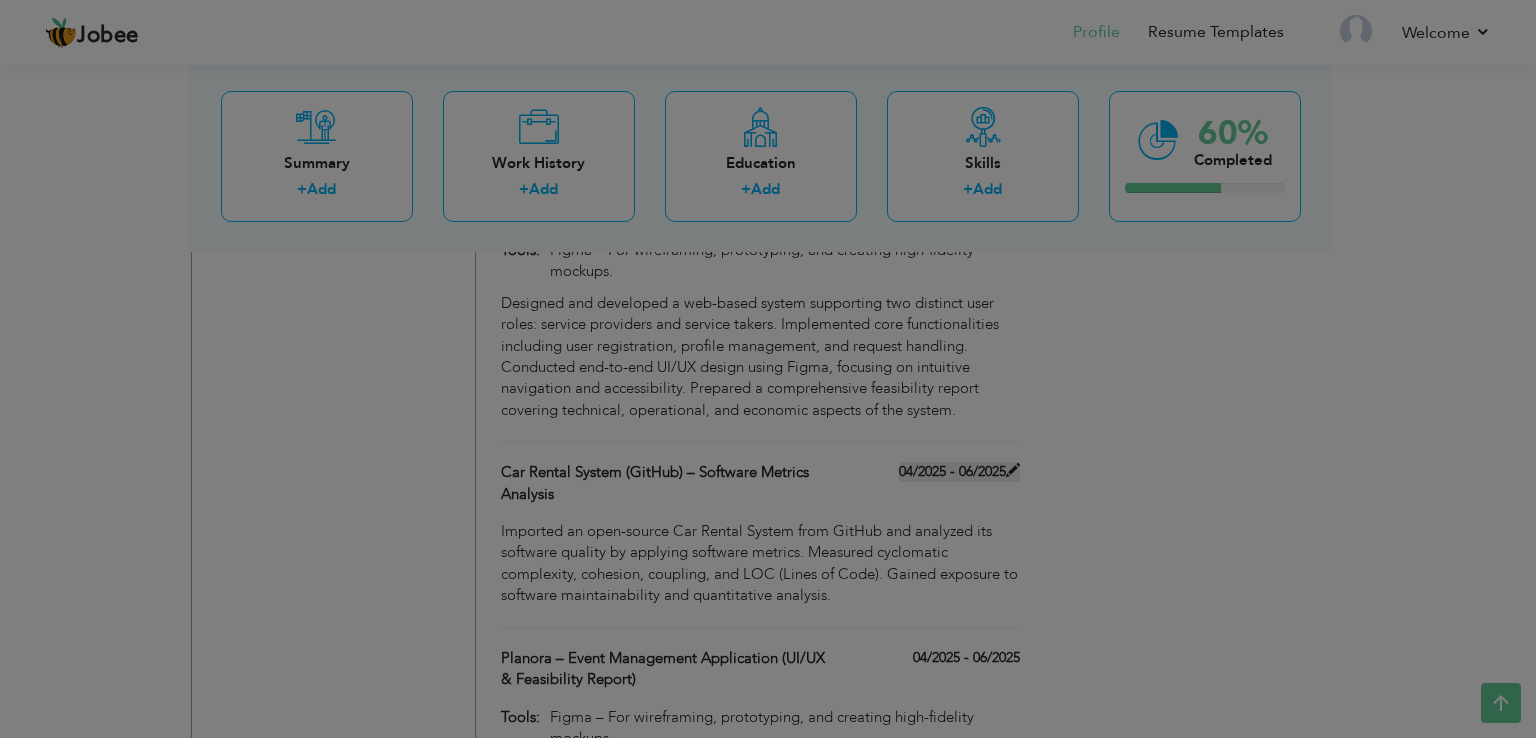 scroll, scrollTop: 0, scrollLeft: 0, axis: both 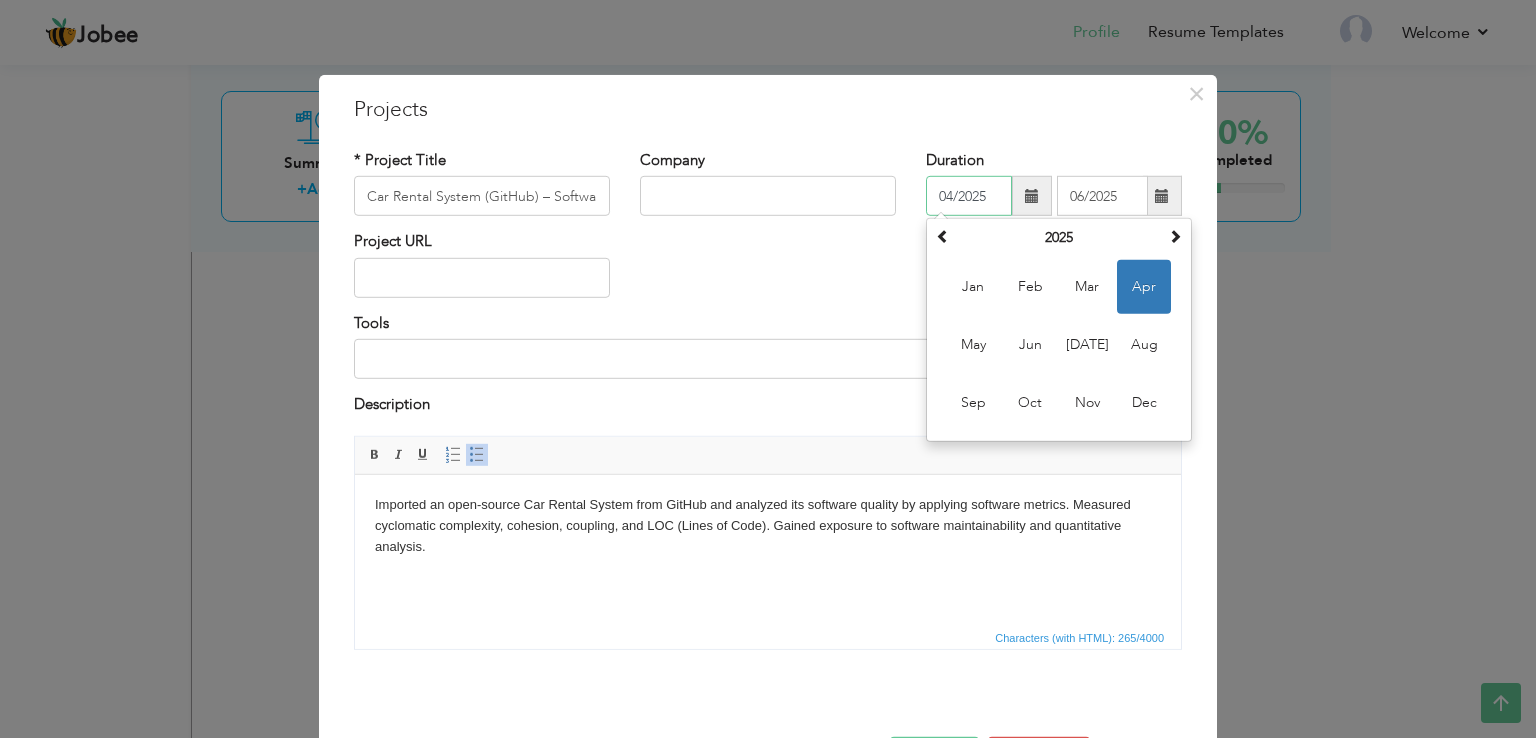 click on "04/2025" at bounding box center [969, 196] 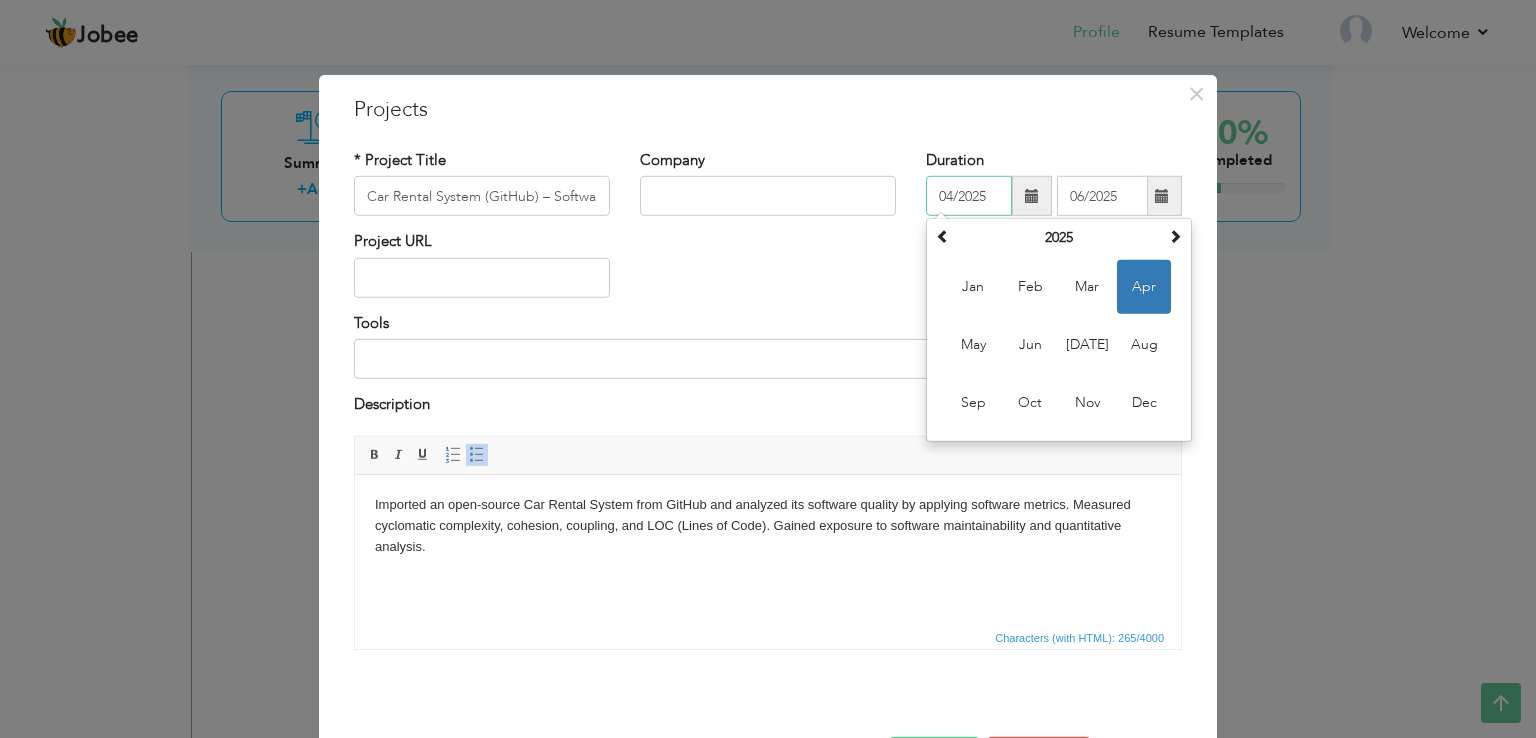 click on "04/2025" at bounding box center [969, 196] 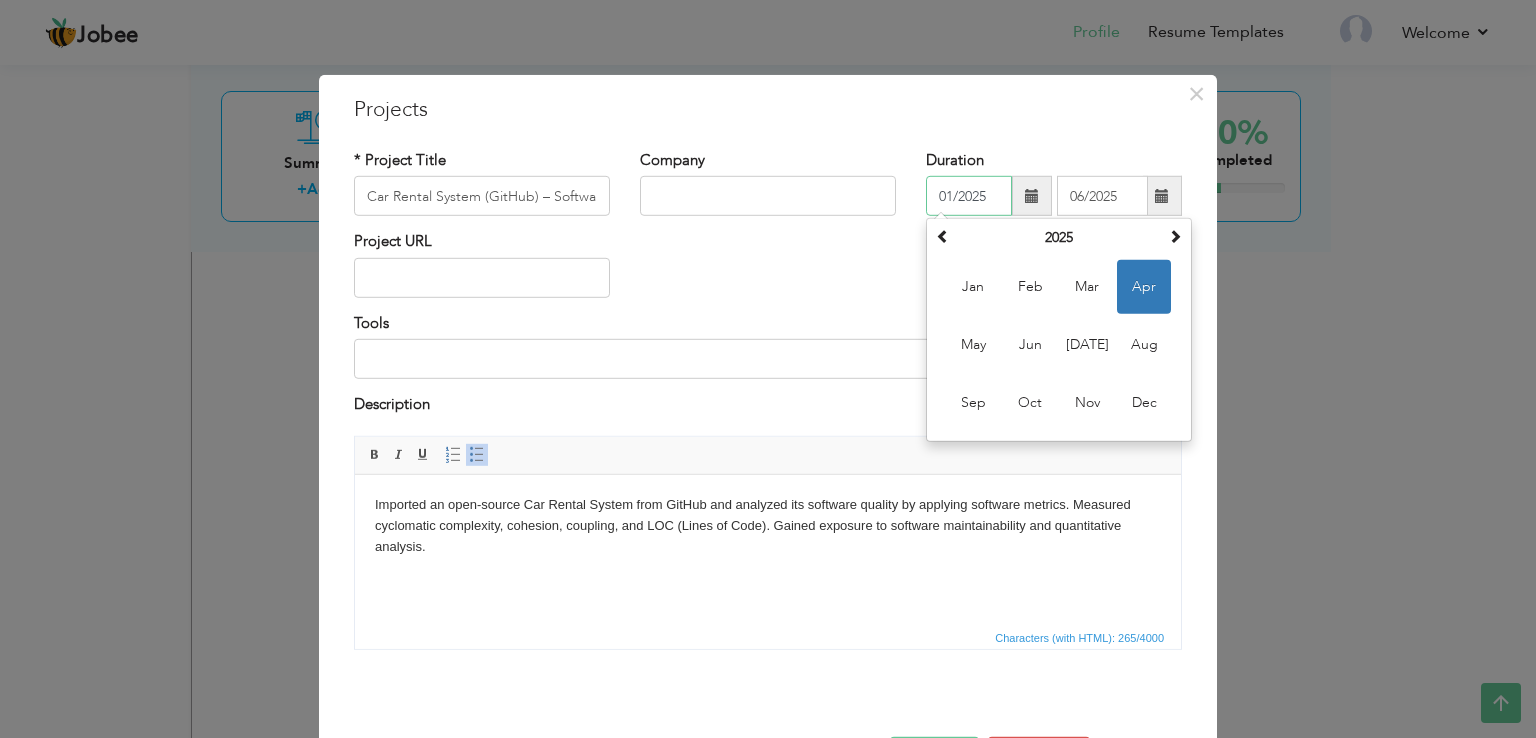 type on "01/2025" 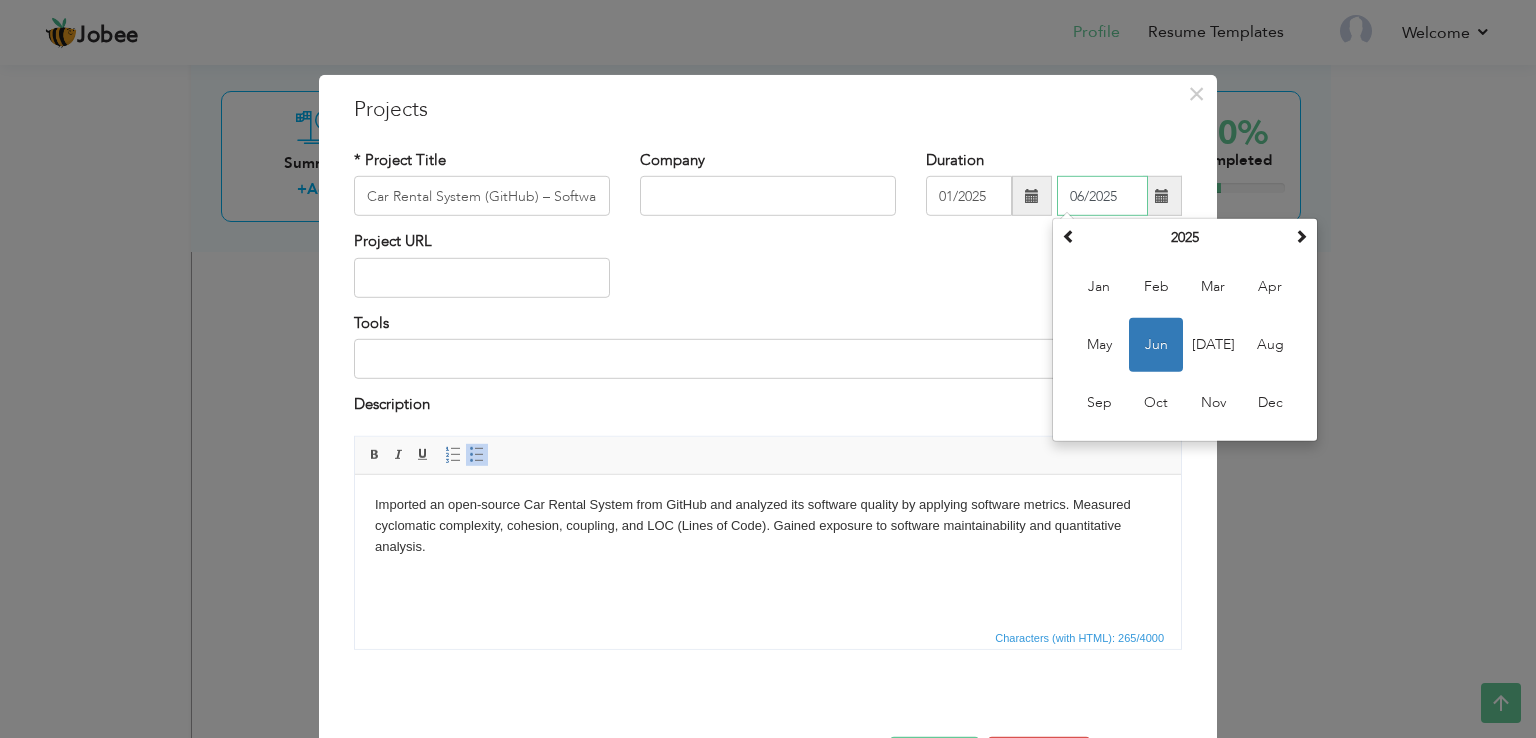click on "06/2025" at bounding box center [1102, 196] 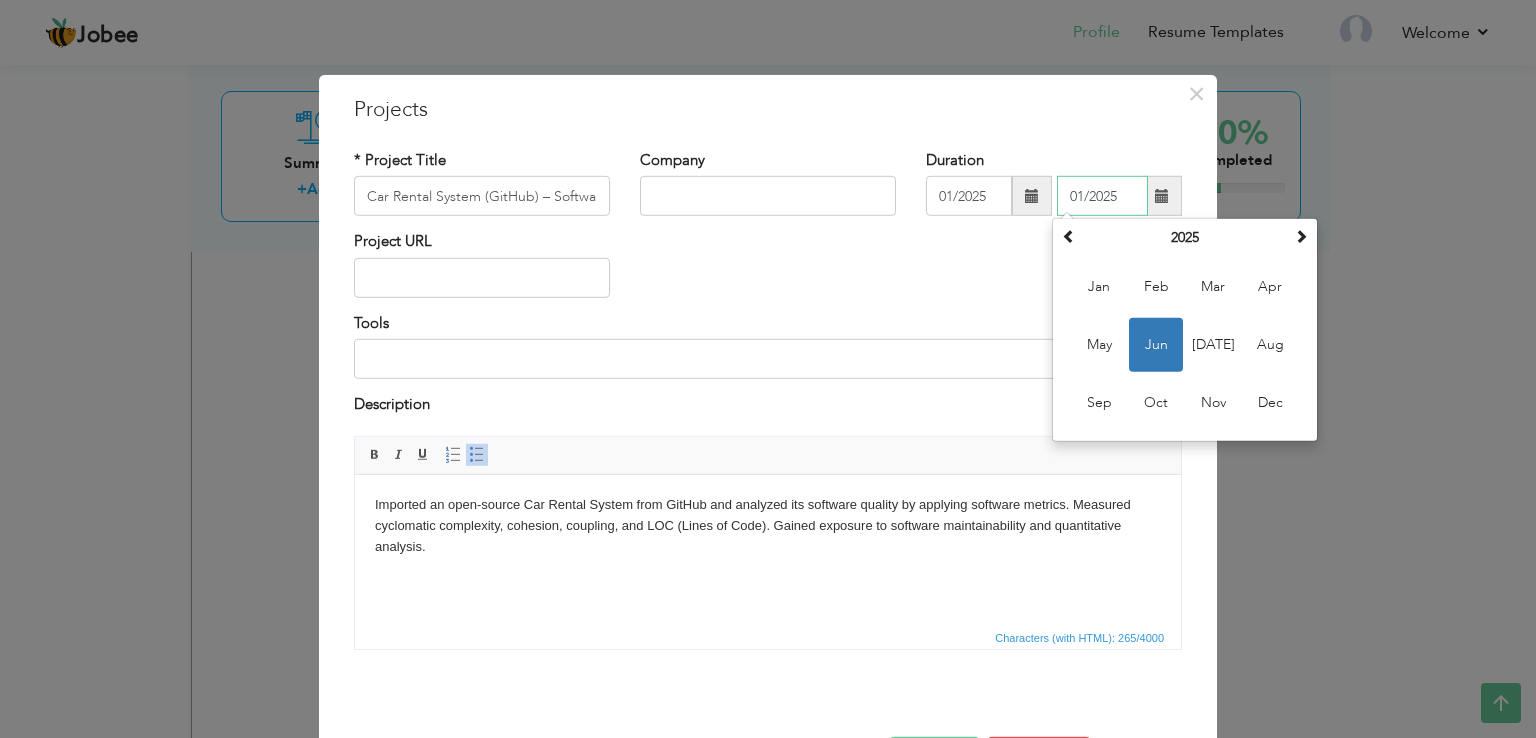 click on "01/2025" at bounding box center [1102, 196] 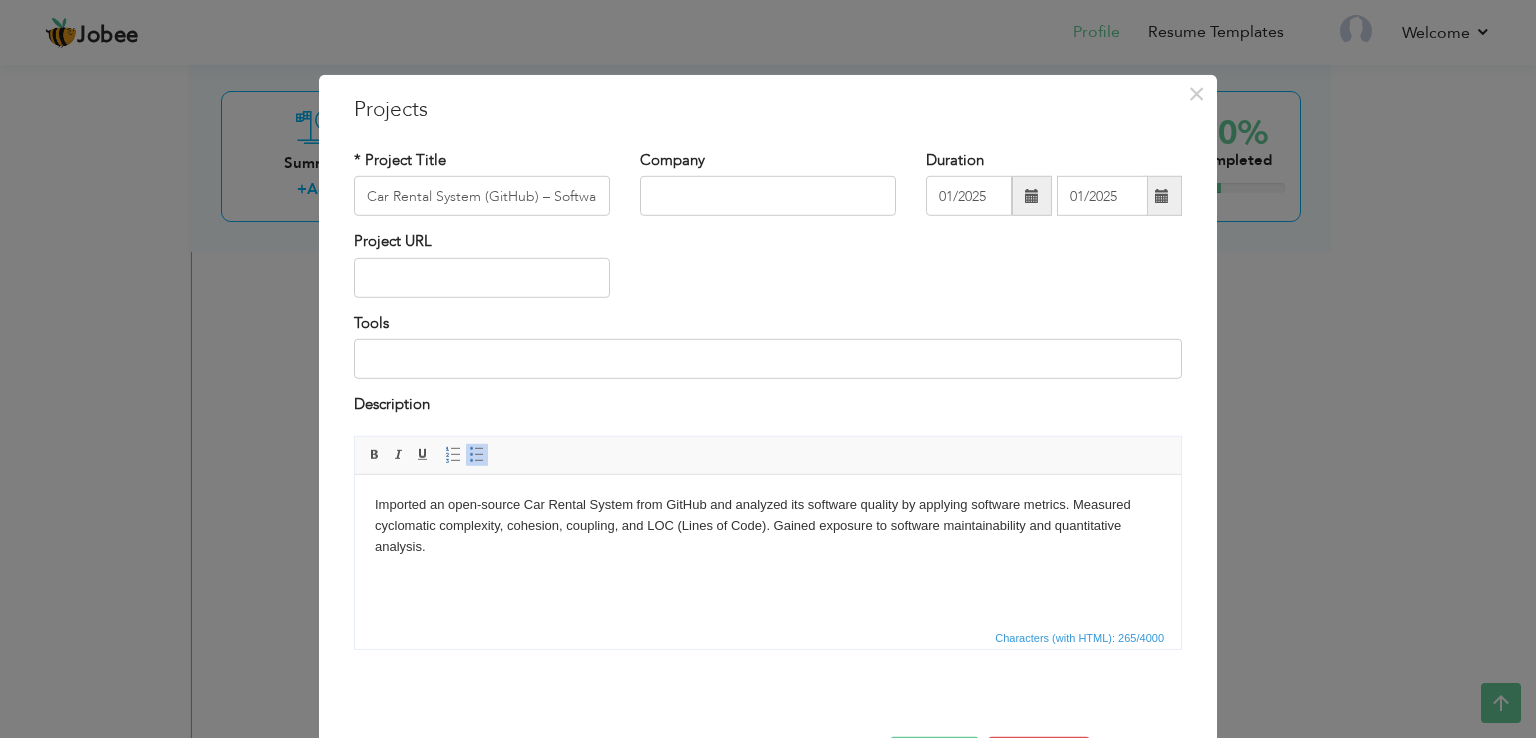 click on "Tools" at bounding box center [768, 346] 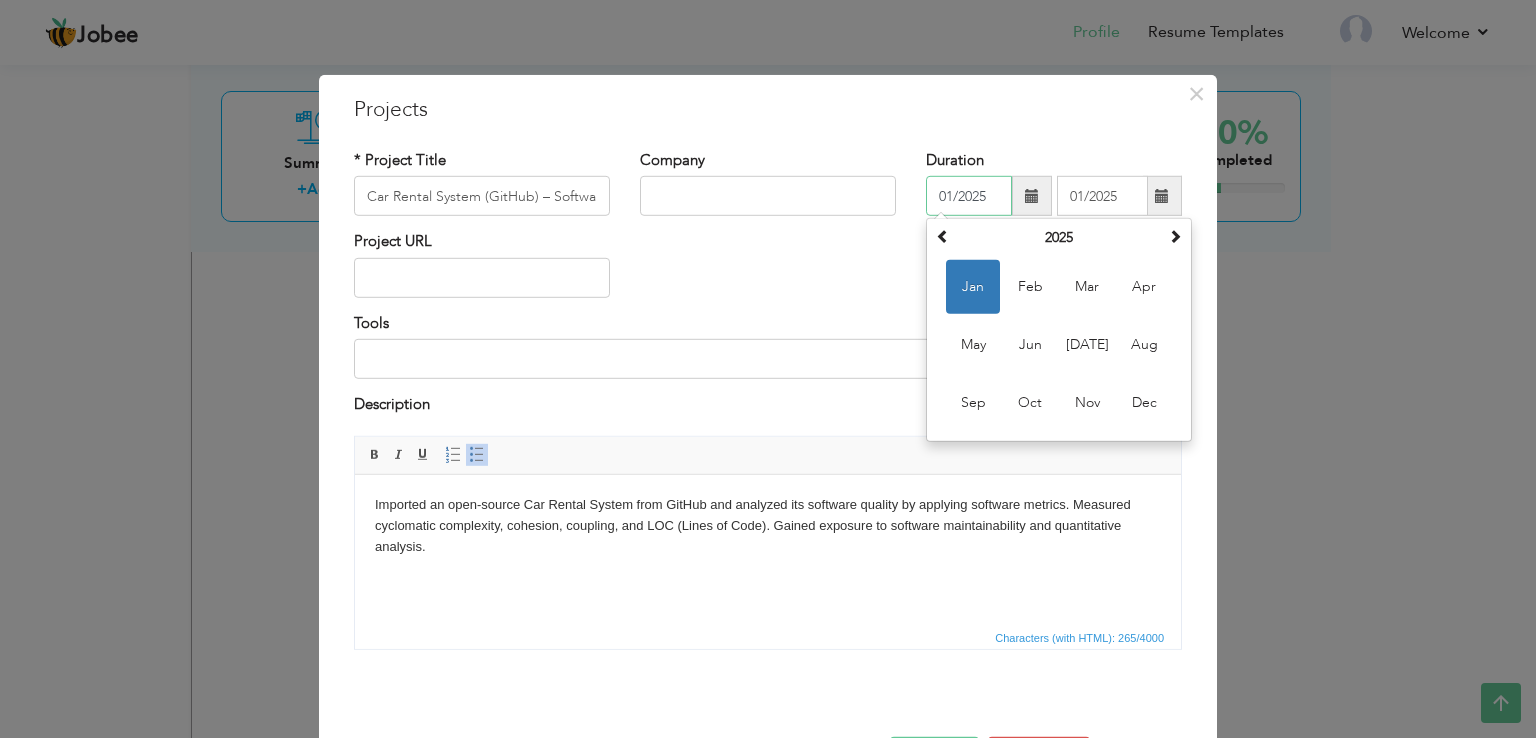 click on "01/2025" at bounding box center (969, 196) 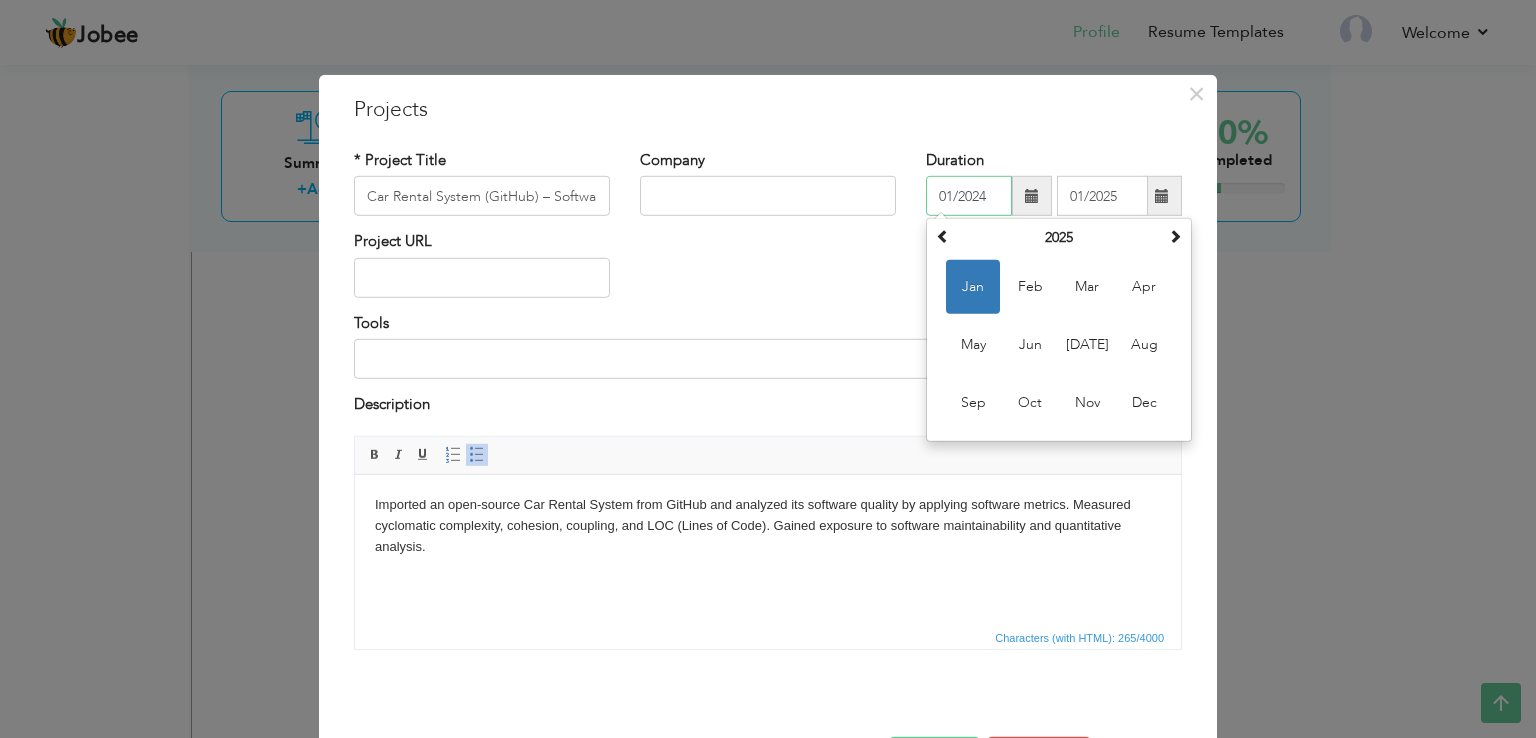click on "01/2024" at bounding box center [969, 196] 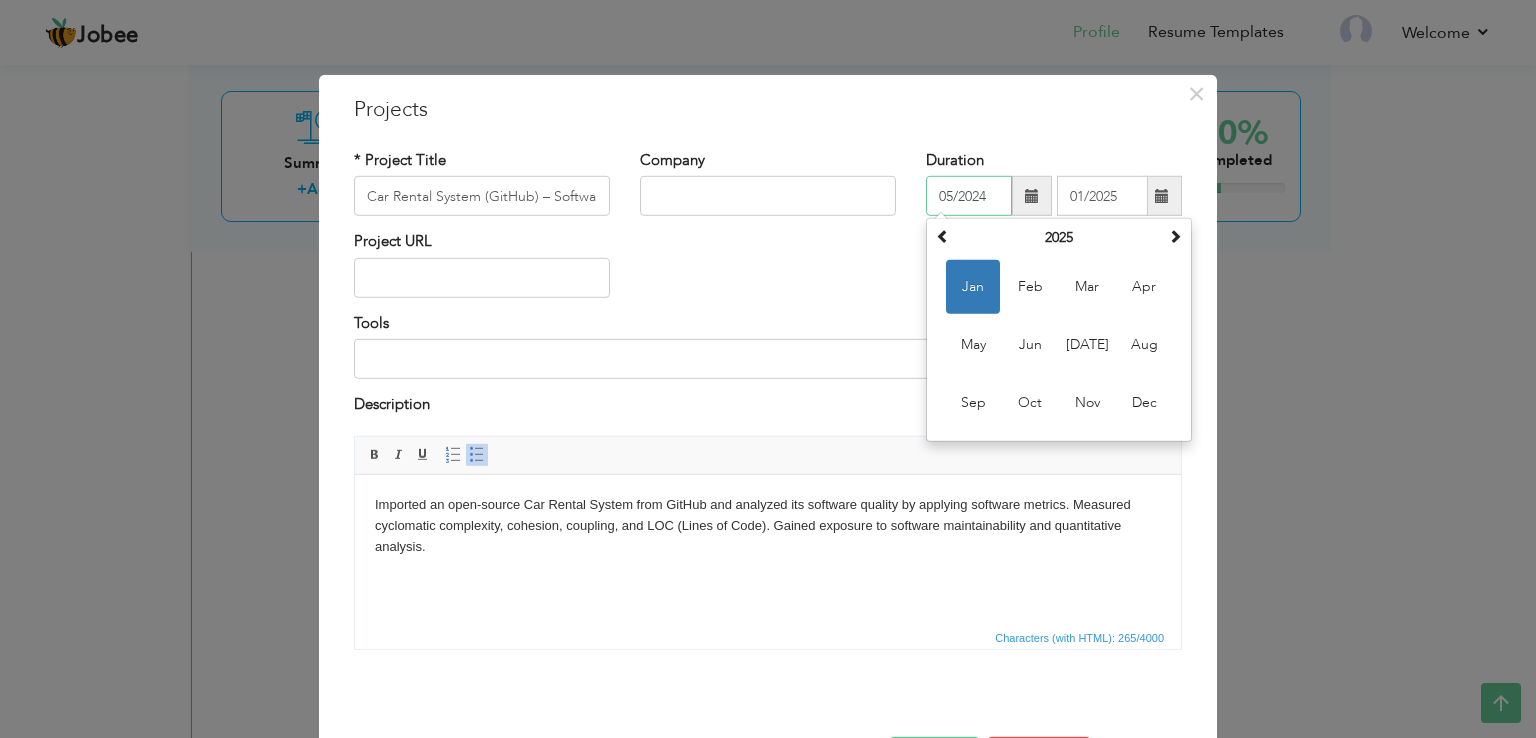 type on "05/2024" 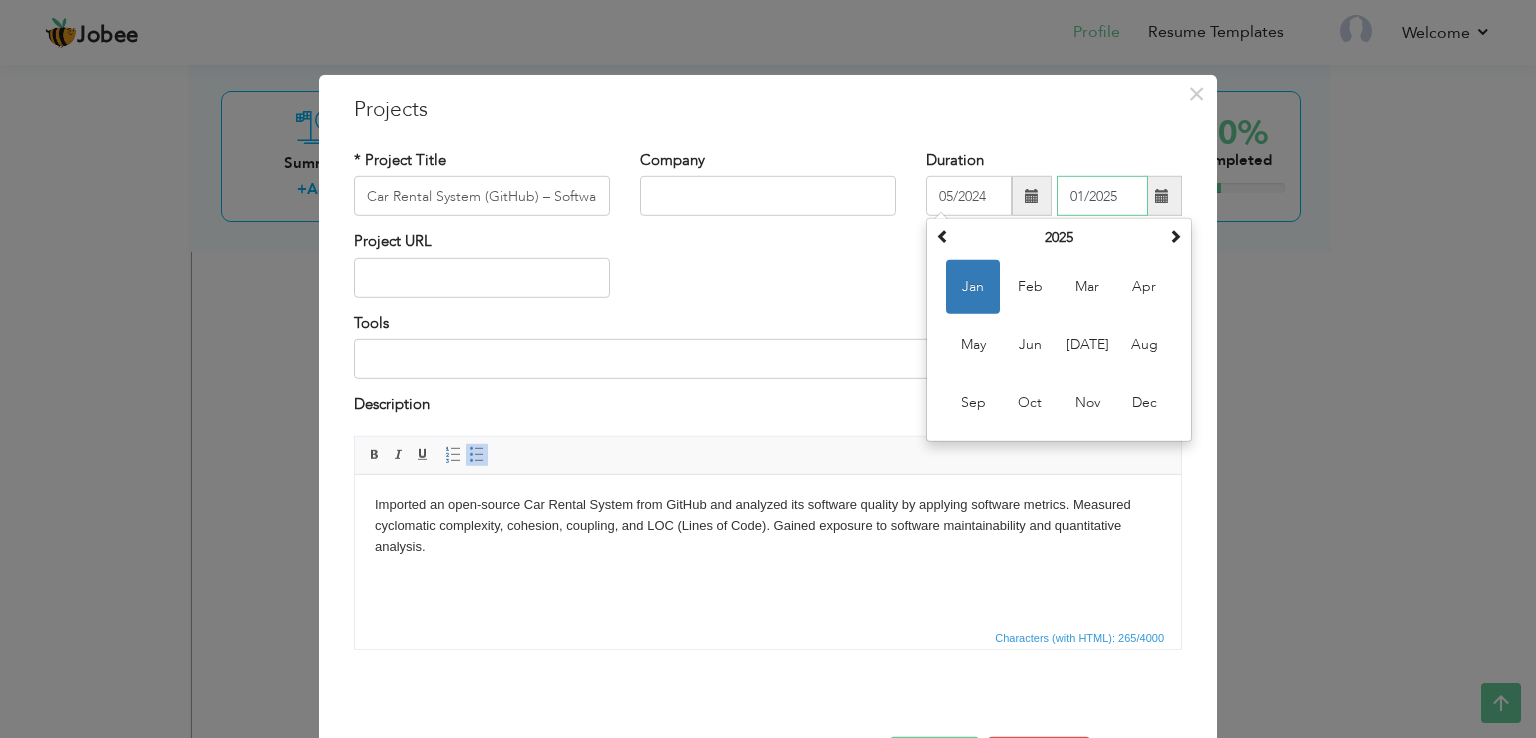 click on "01/2025" at bounding box center [1102, 196] 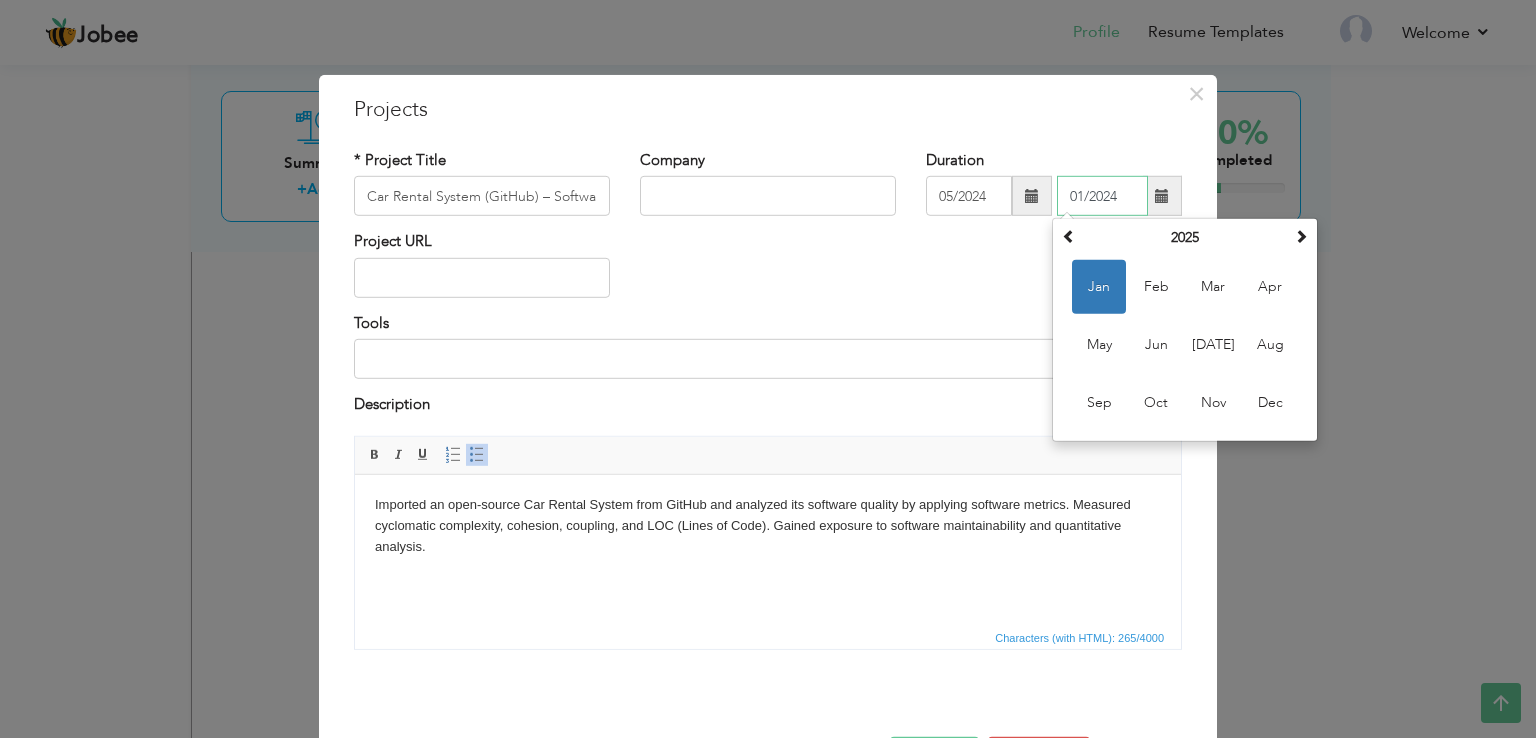 click on "01/2024" at bounding box center (1102, 196) 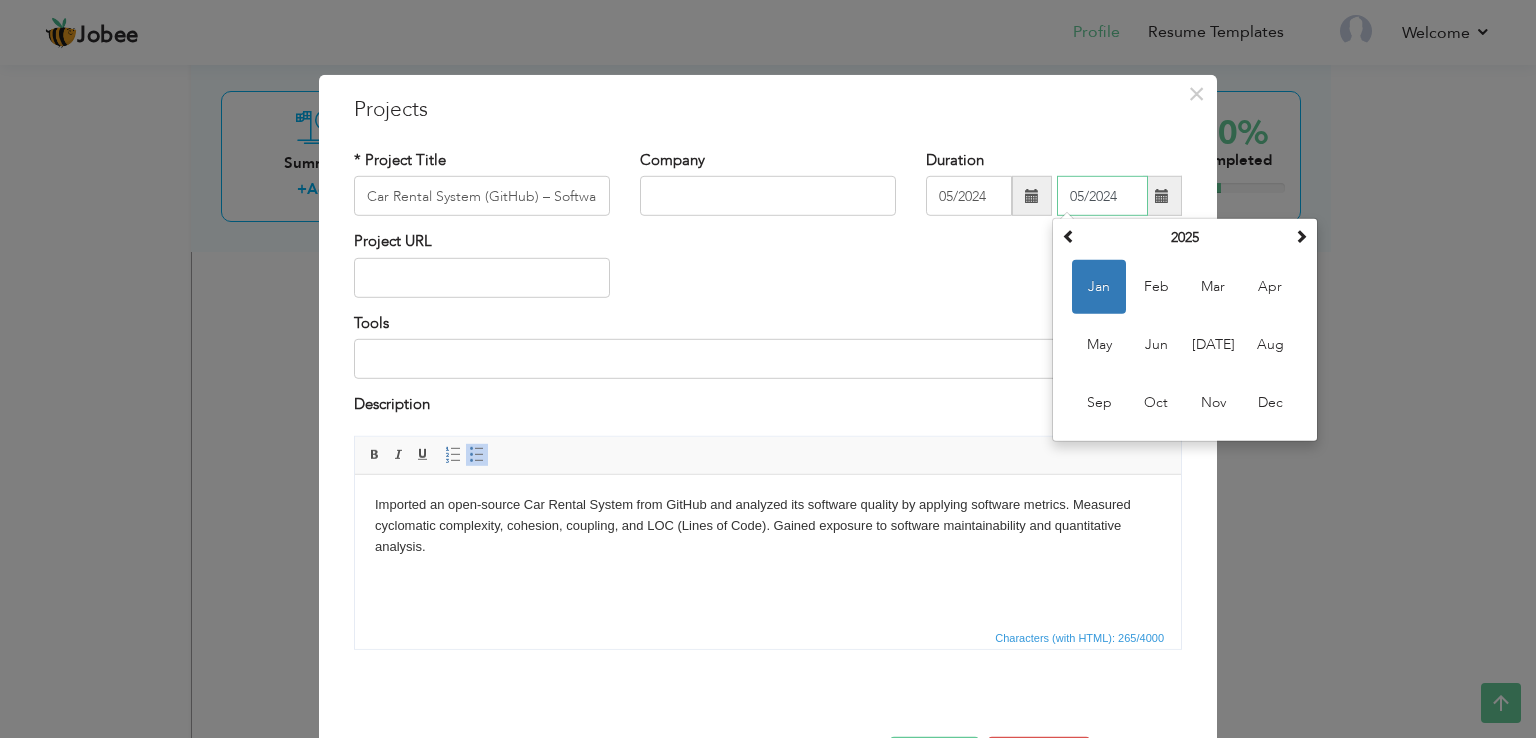 type on "05/2024" 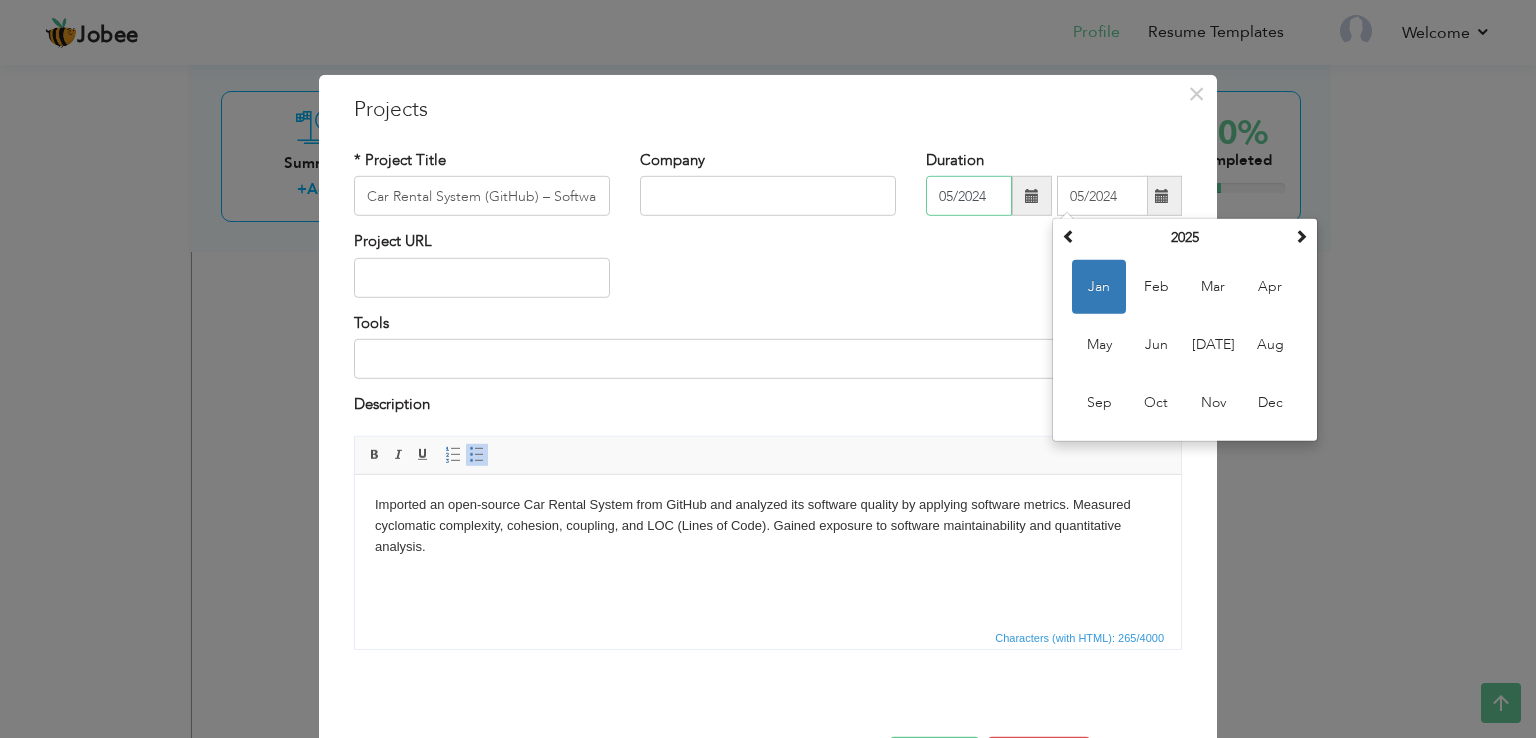 click on "05/2024" at bounding box center [969, 196] 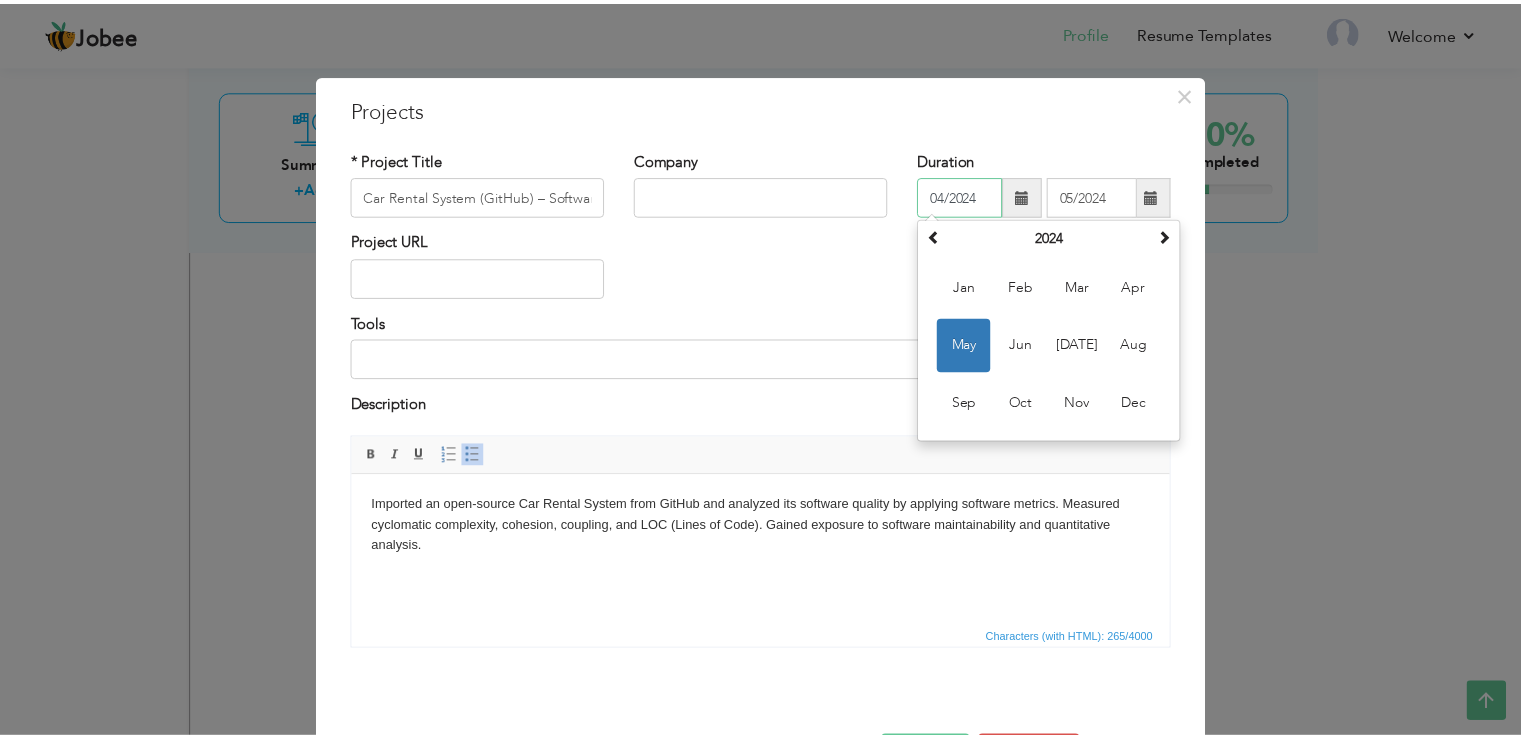 scroll, scrollTop: 72, scrollLeft: 0, axis: vertical 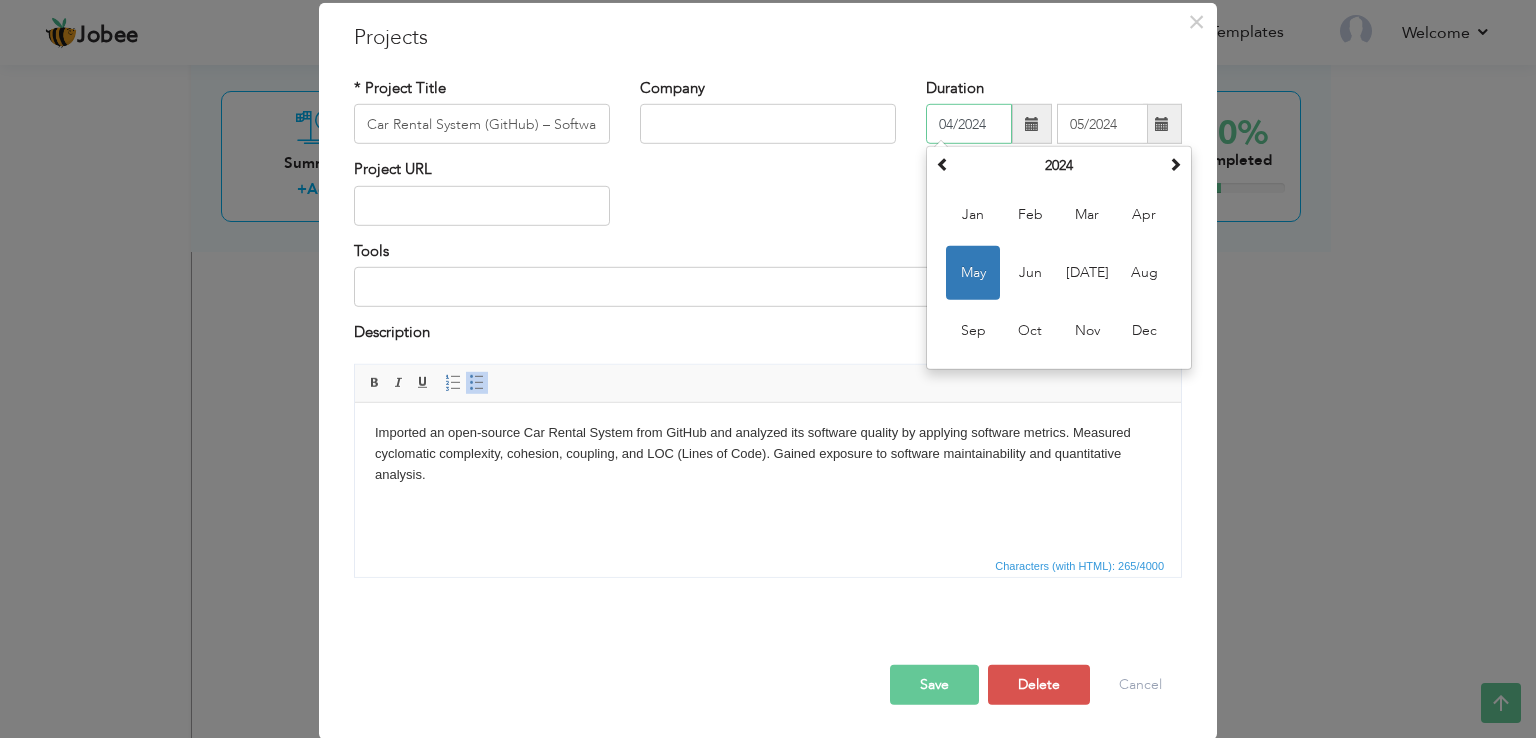 type on "04/2024" 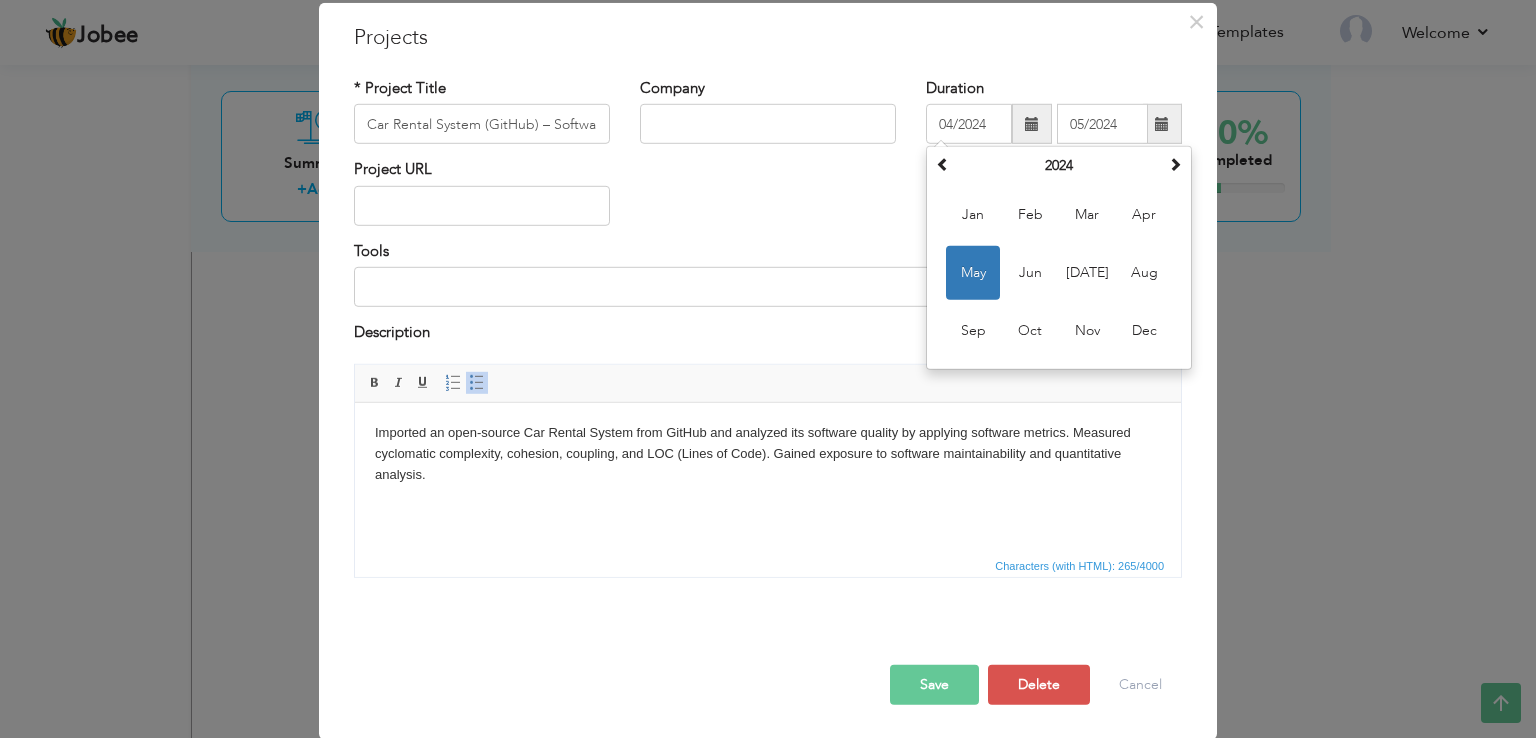 click on "Save" at bounding box center (934, 684) 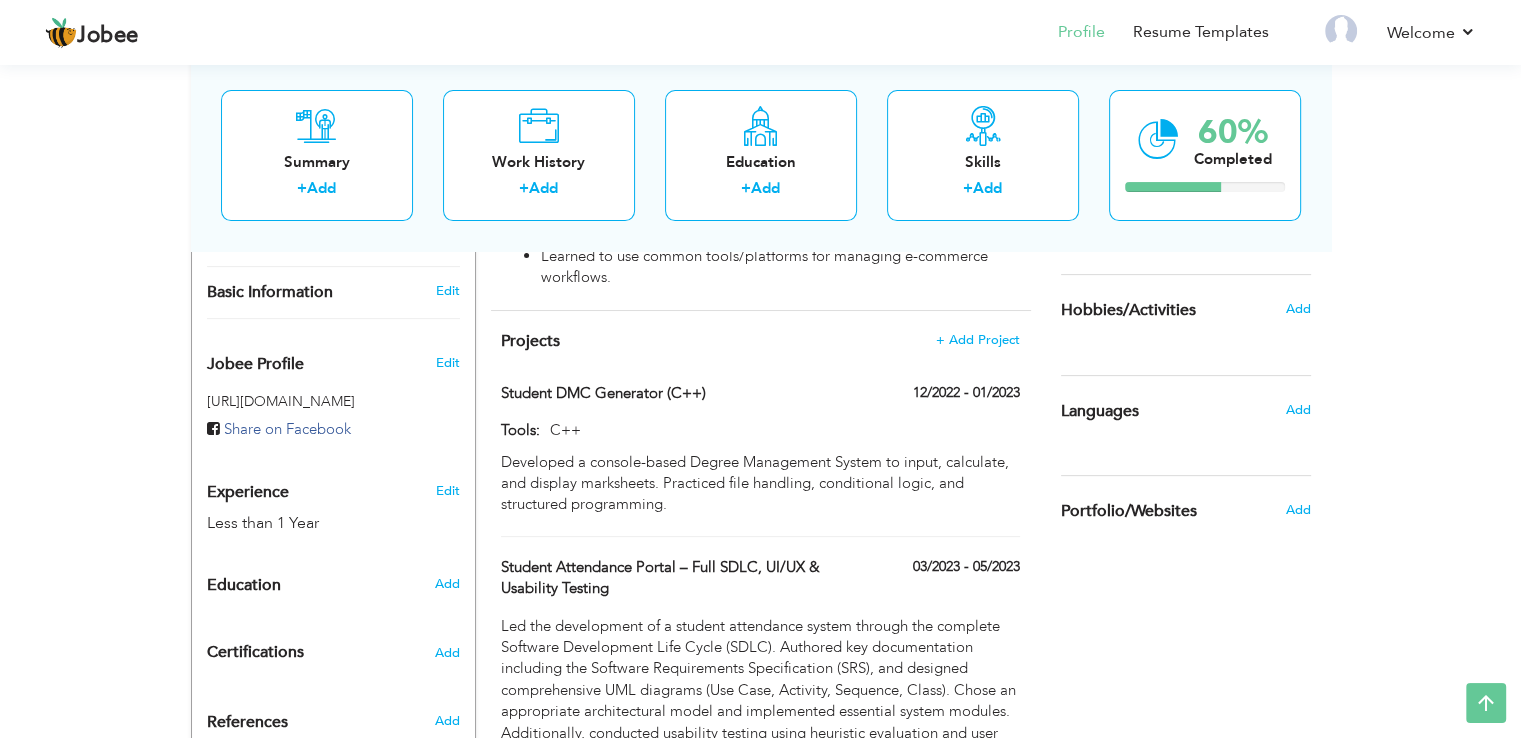 scroll, scrollTop: 562, scrollLeft: 0, axis: vertical 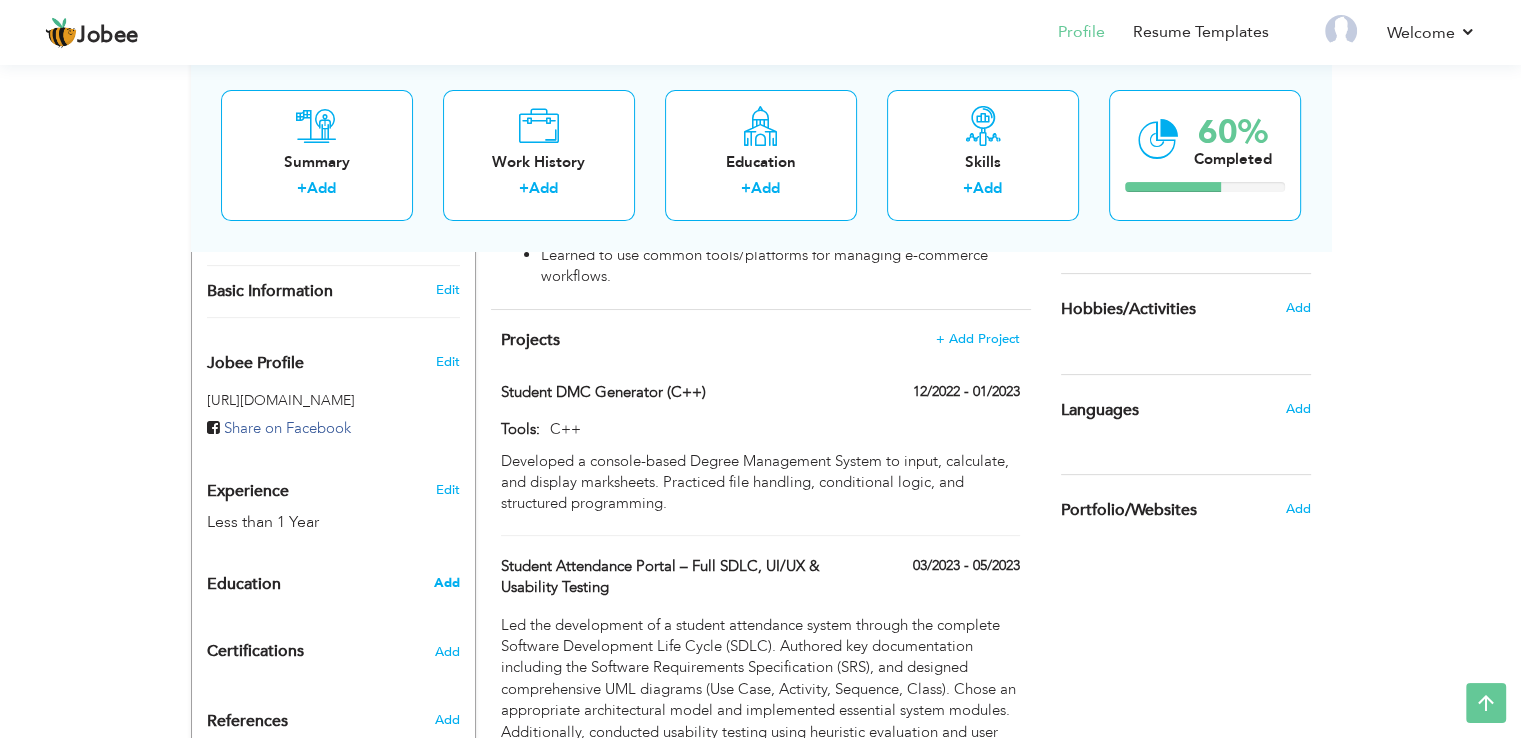 click on "Add" at bounding box center [446, 583] 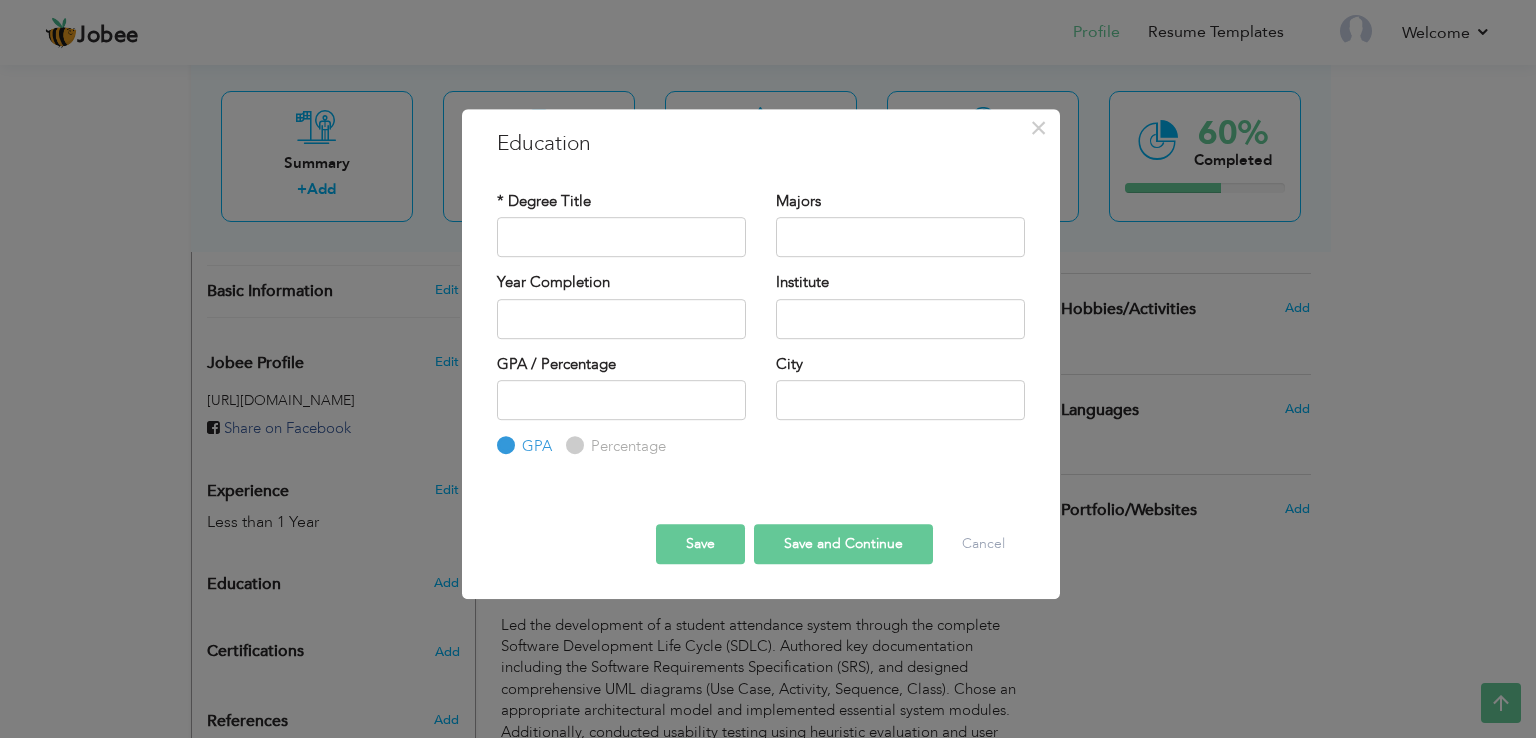 click on "×
Education
* Degree Title
Majors
Year Completion Institute GPA" at bounding box center [768, 369] 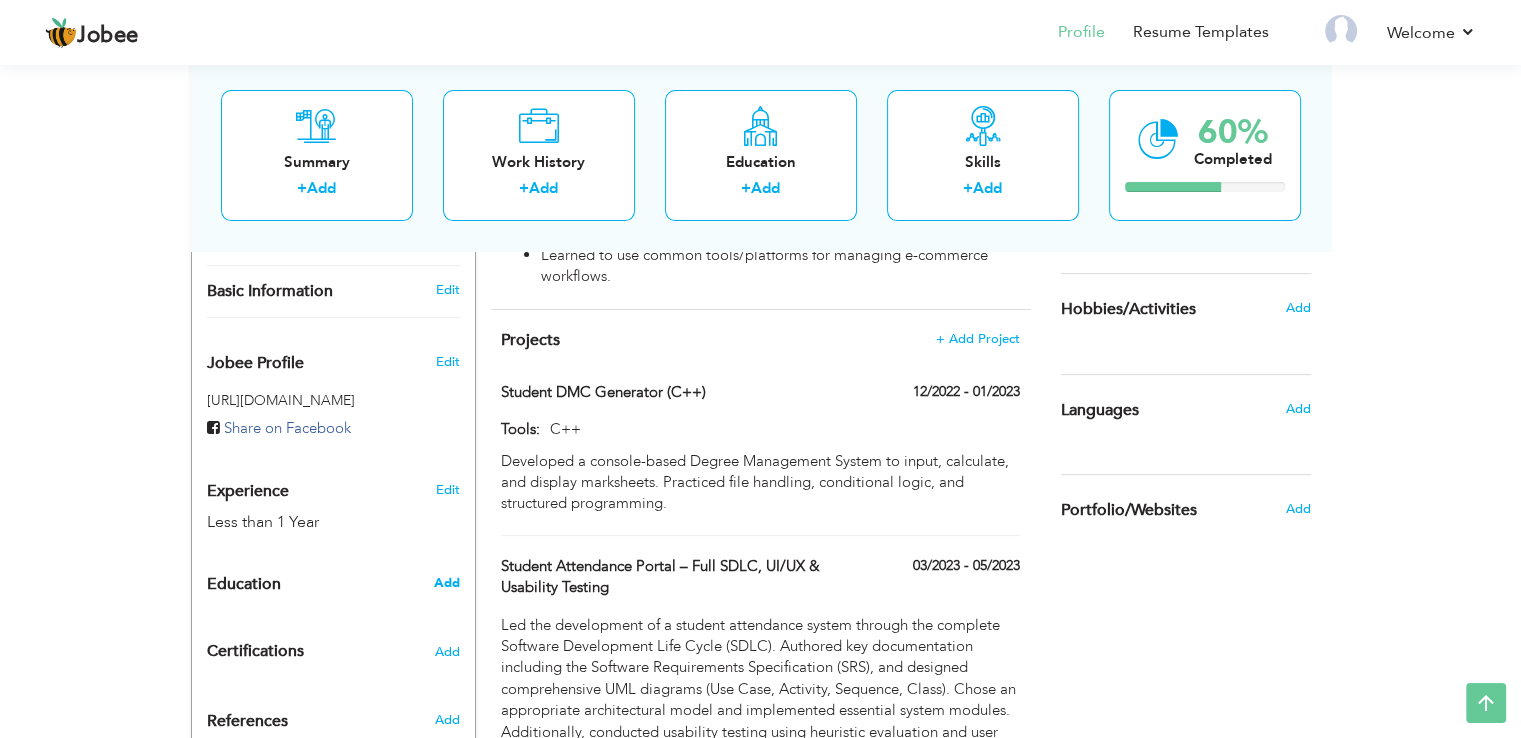 click on "Add" at bounding box center (446, 583) 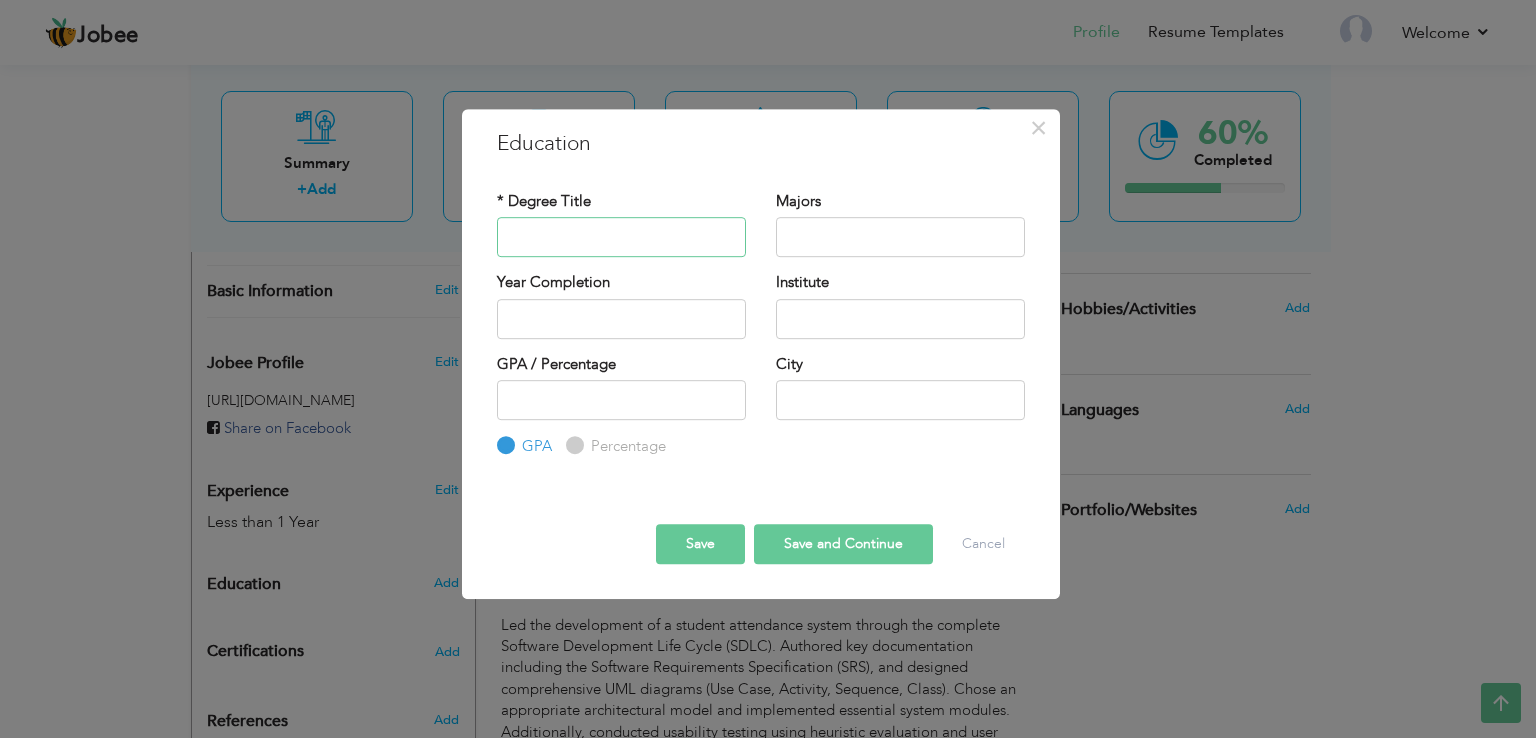 click at bounding box center (621, 237) 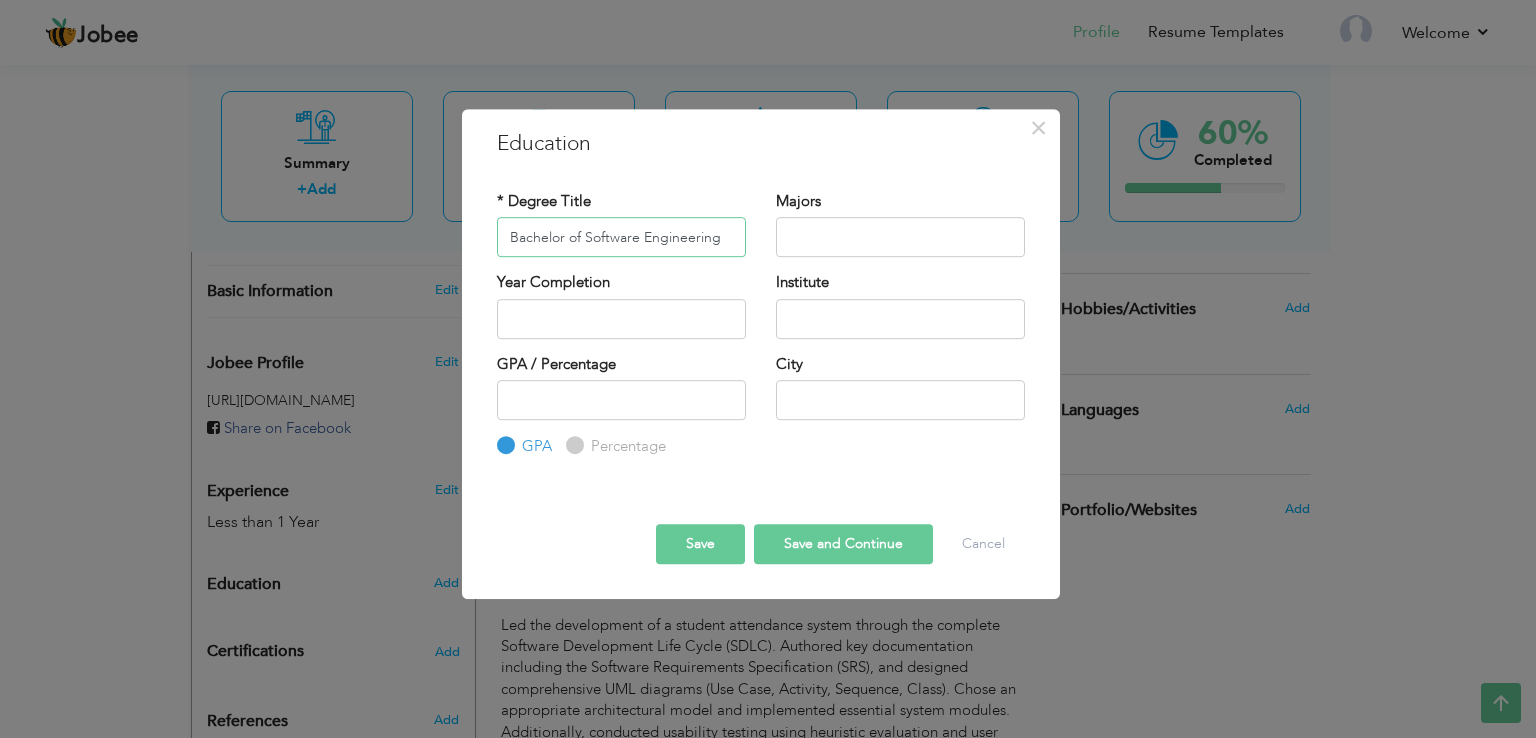 type on "Bachelor of Software Engineering" 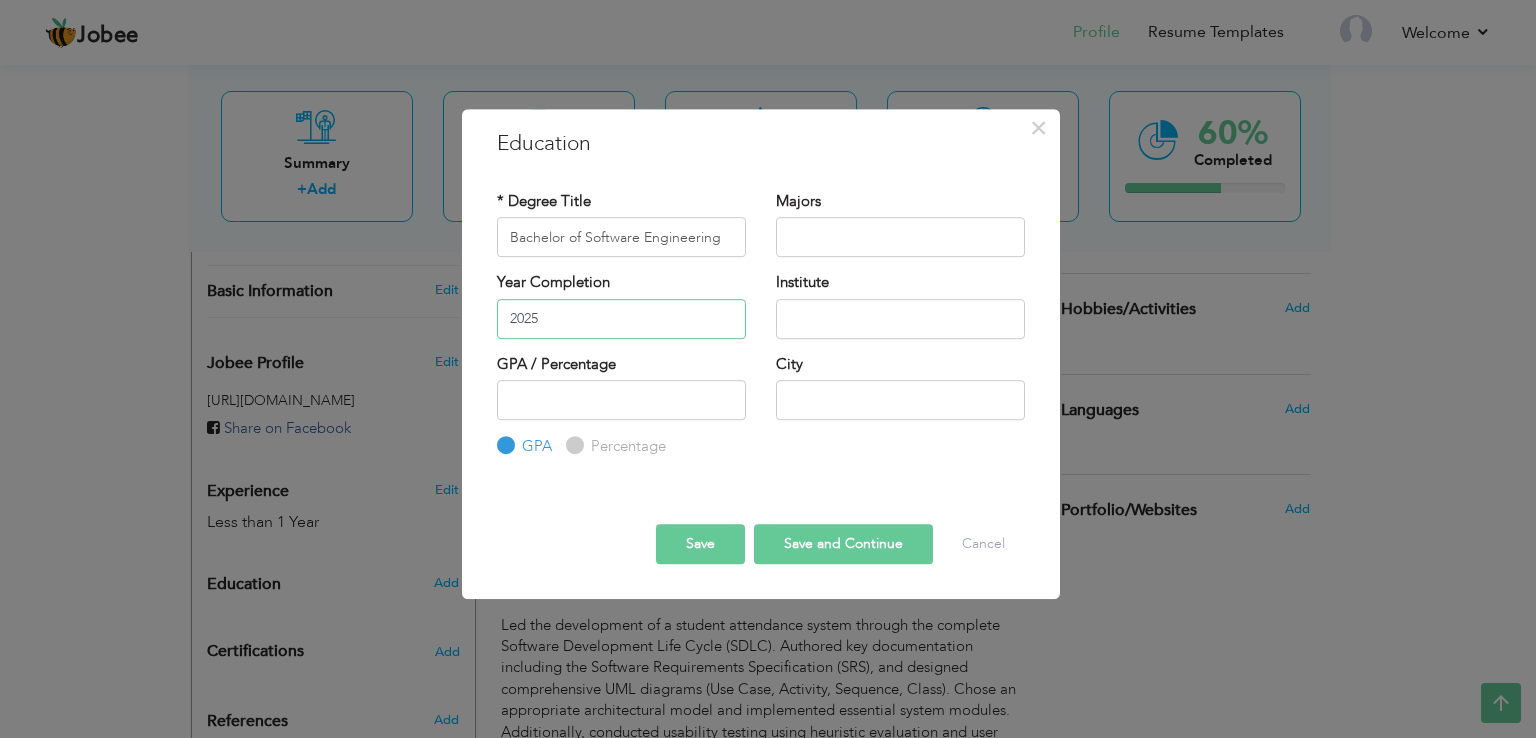 click on "2025" at bounding box center [621, 319] 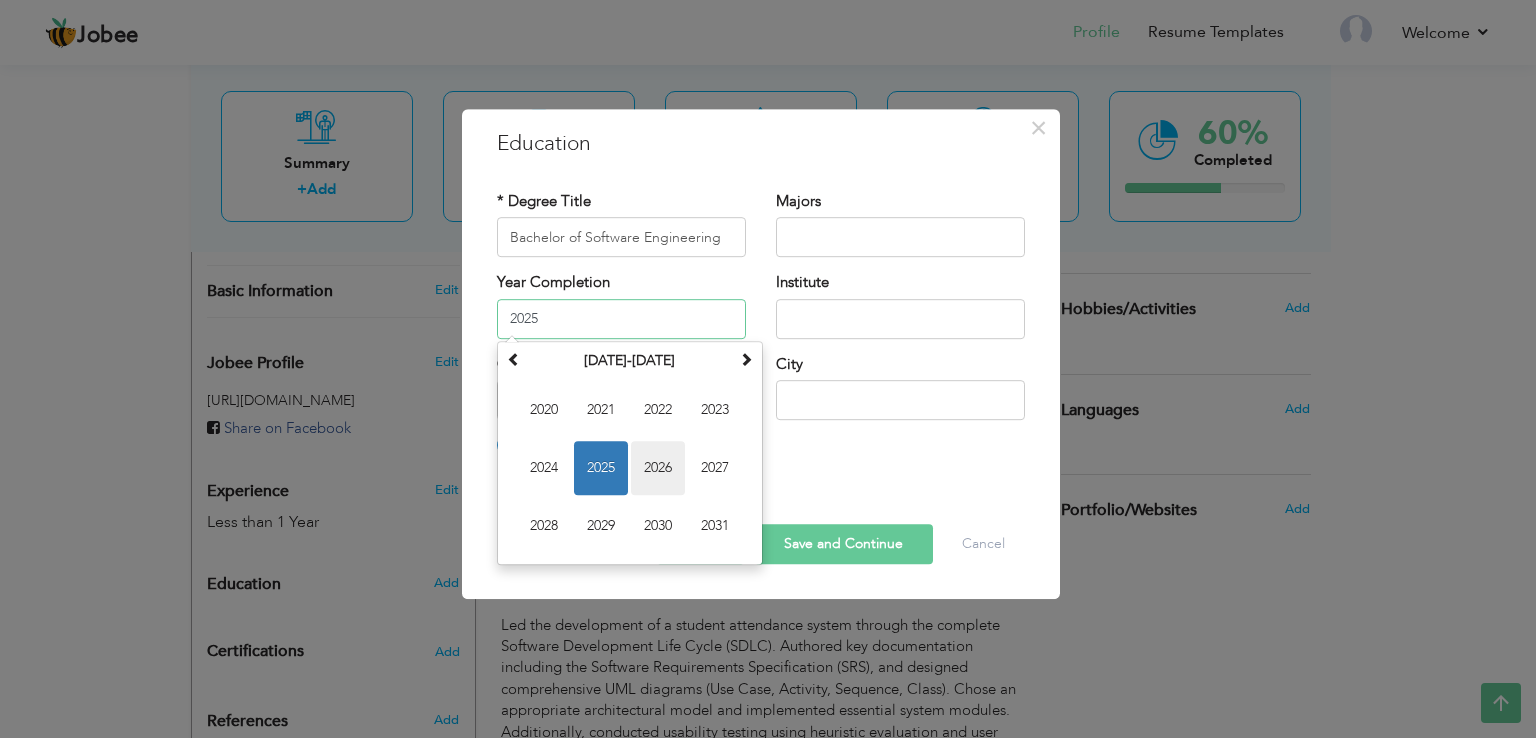 click on "2026" at bounding box center (658, 468) 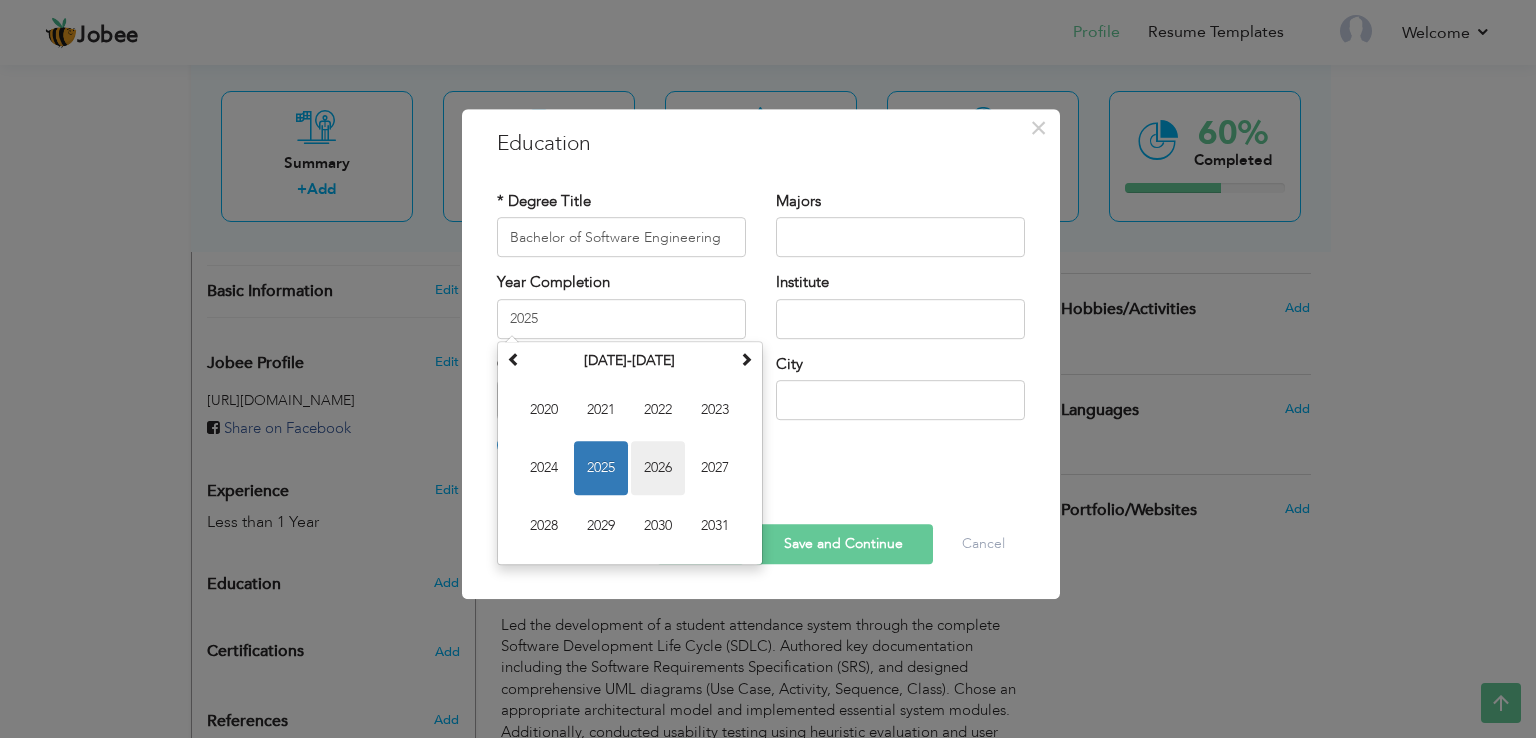 type on "2026" 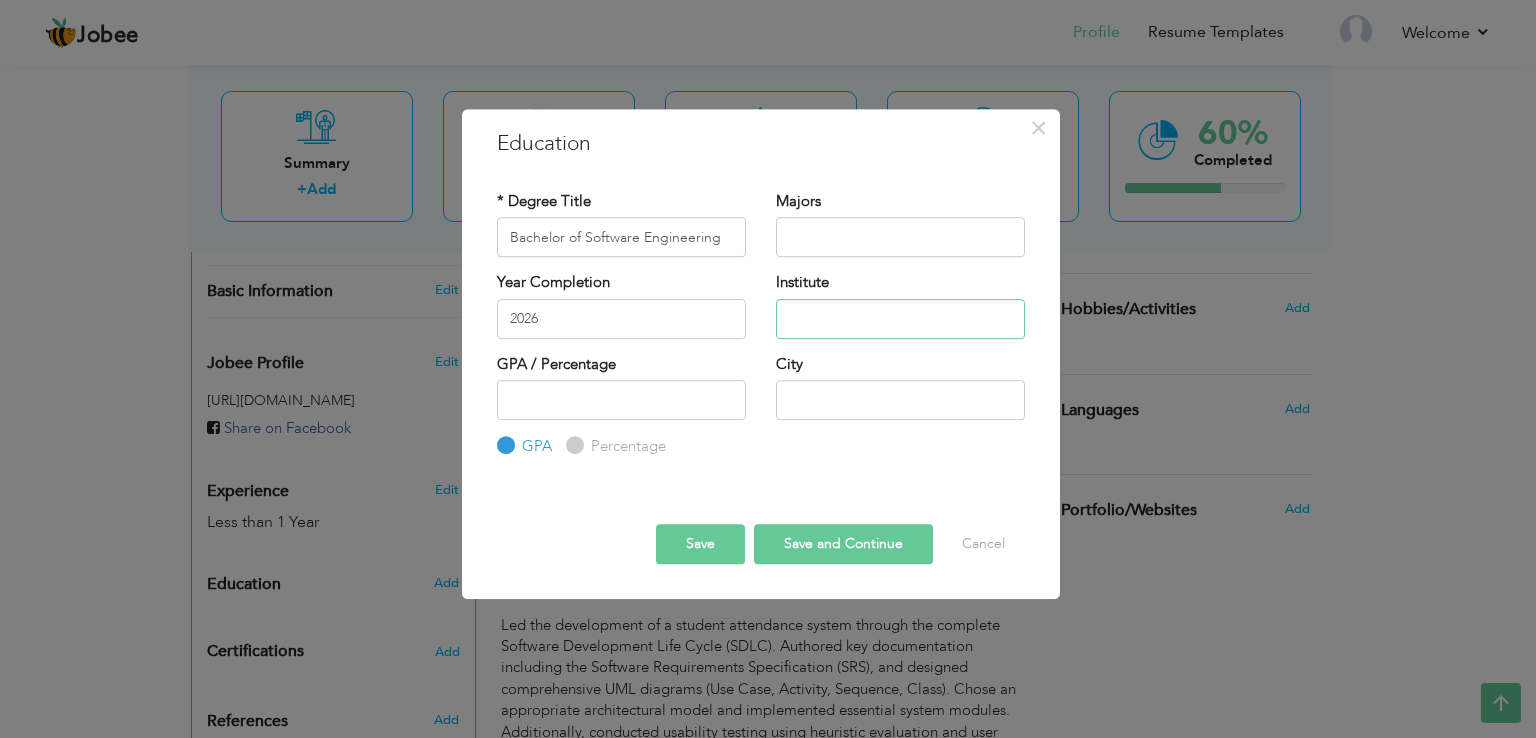 click at bounding box center (900, 319) 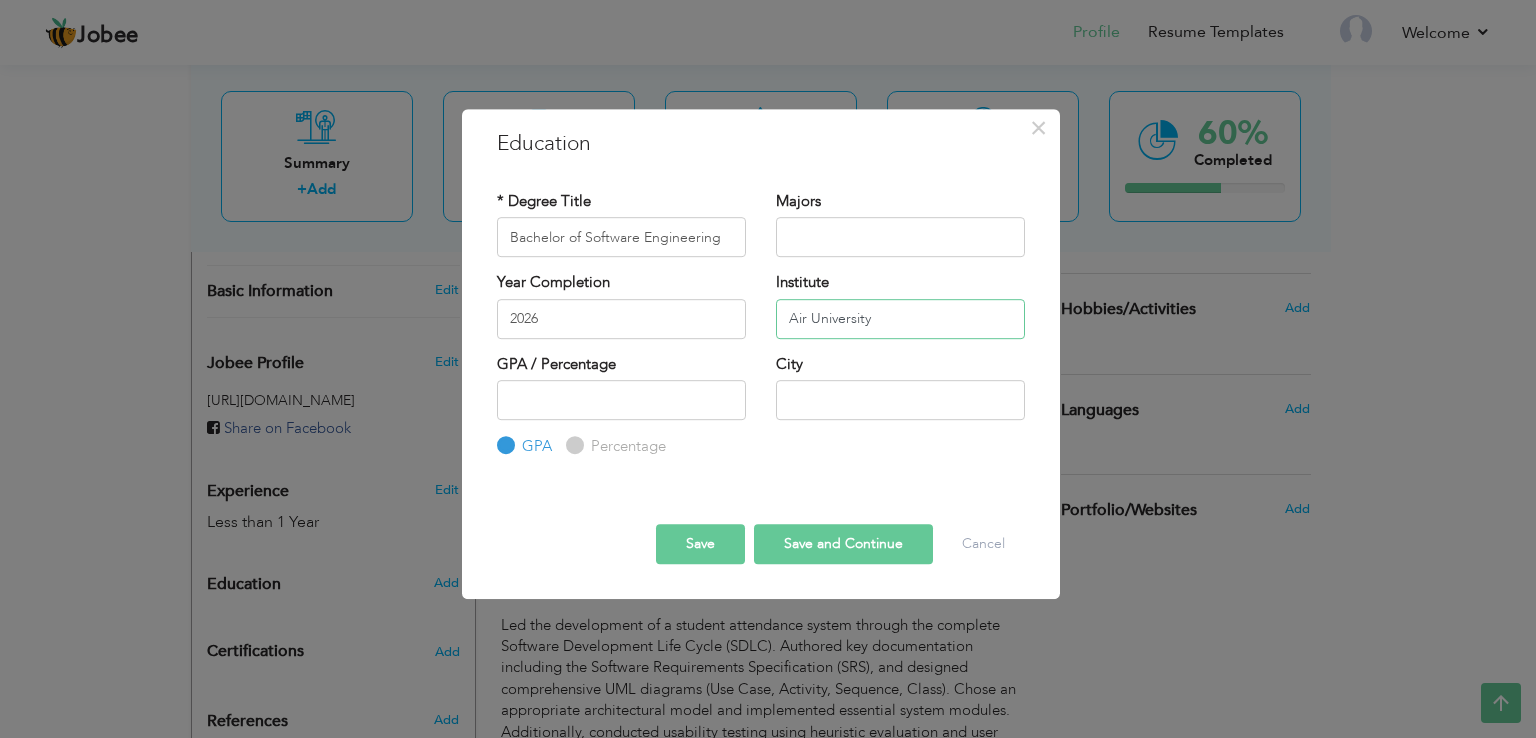 type on "Air University" 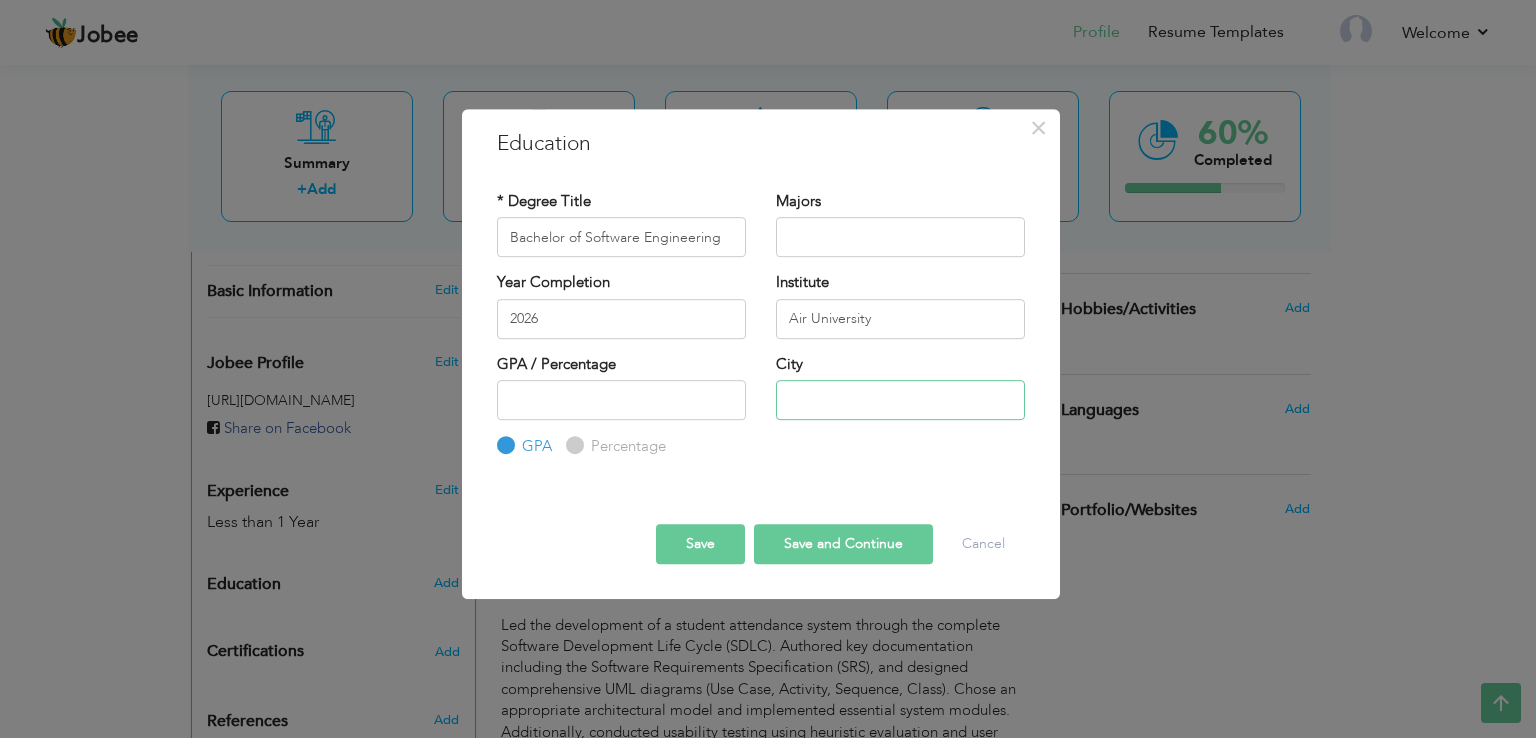 click at bounding box center [900, 400] 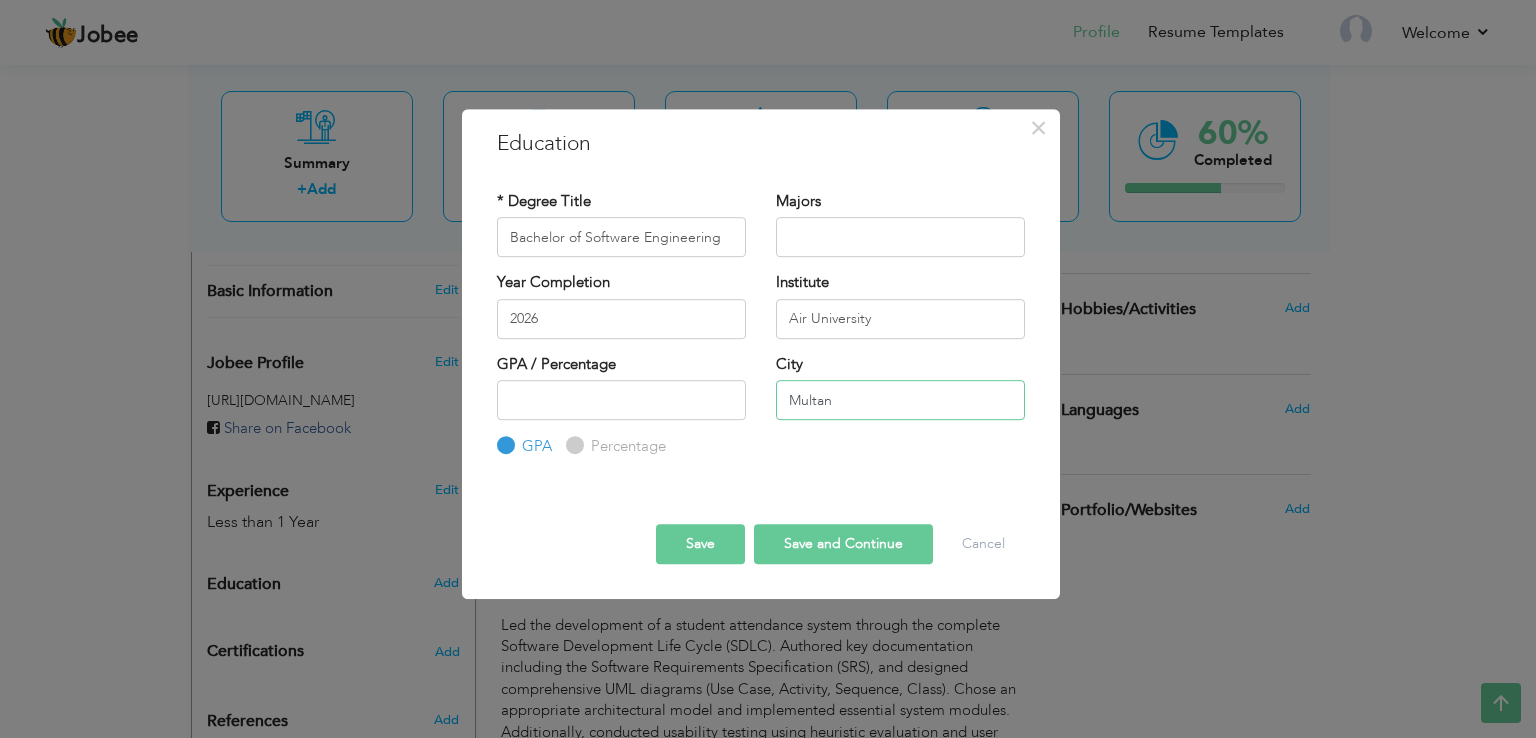 type on "Multan" 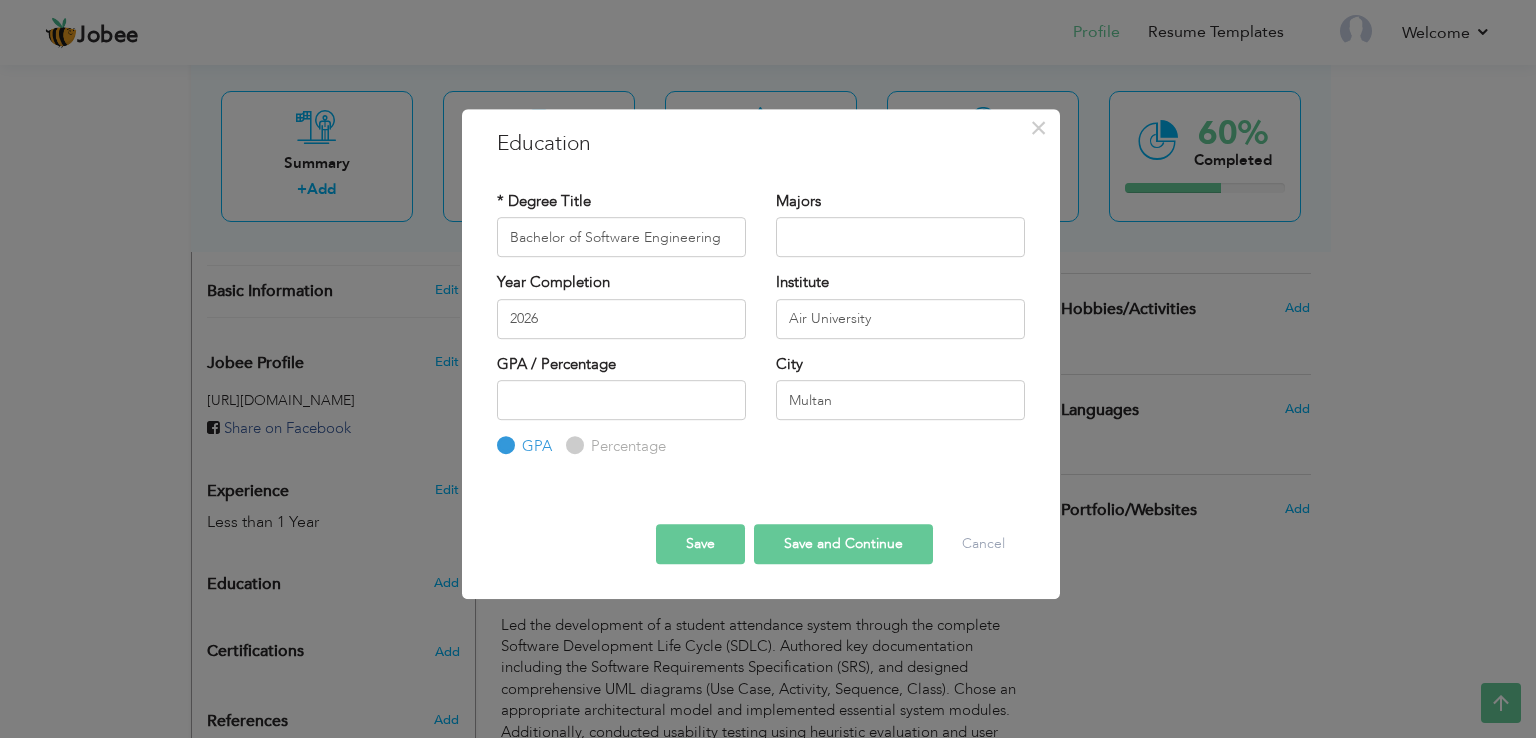 click on "Save and Continue" at bounding box center (843, 544) 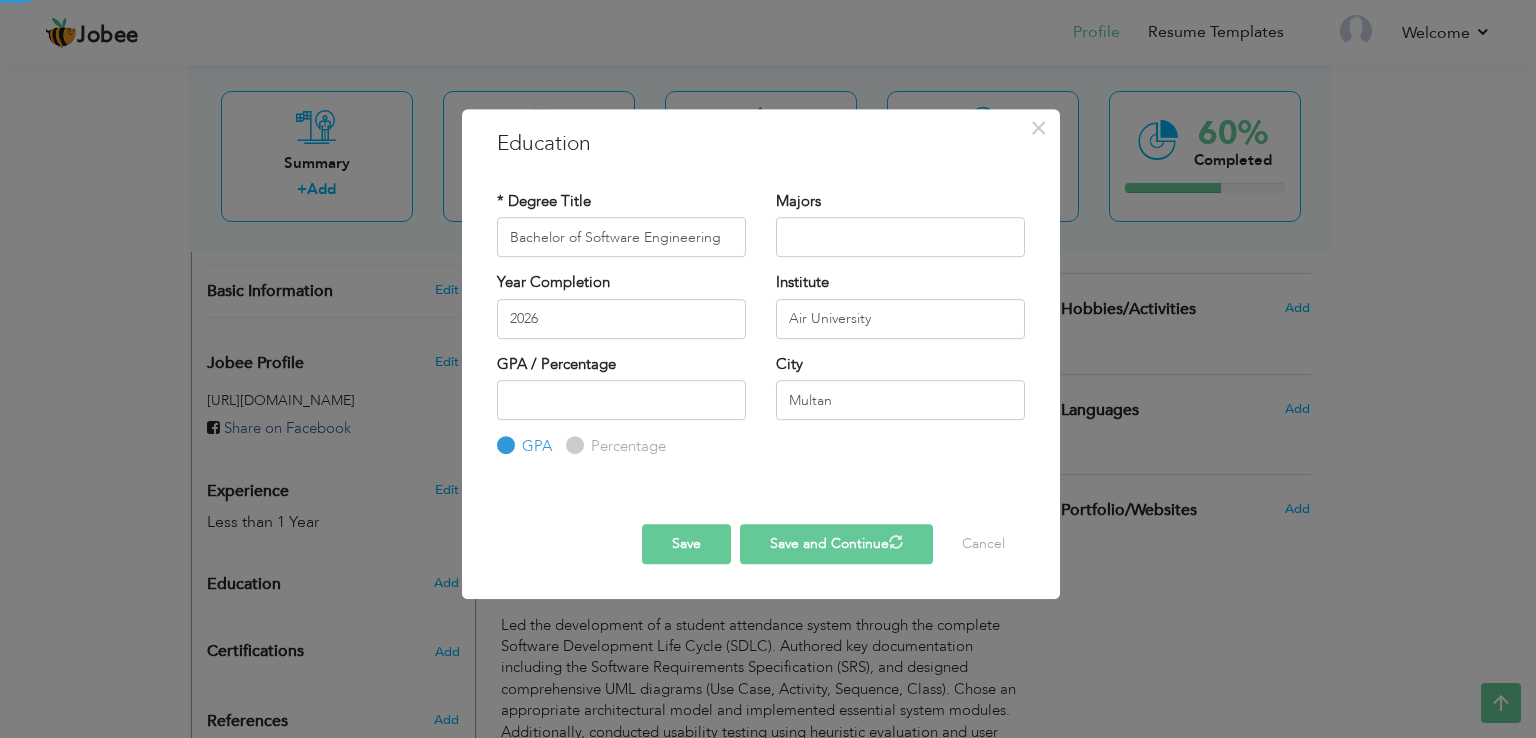 type 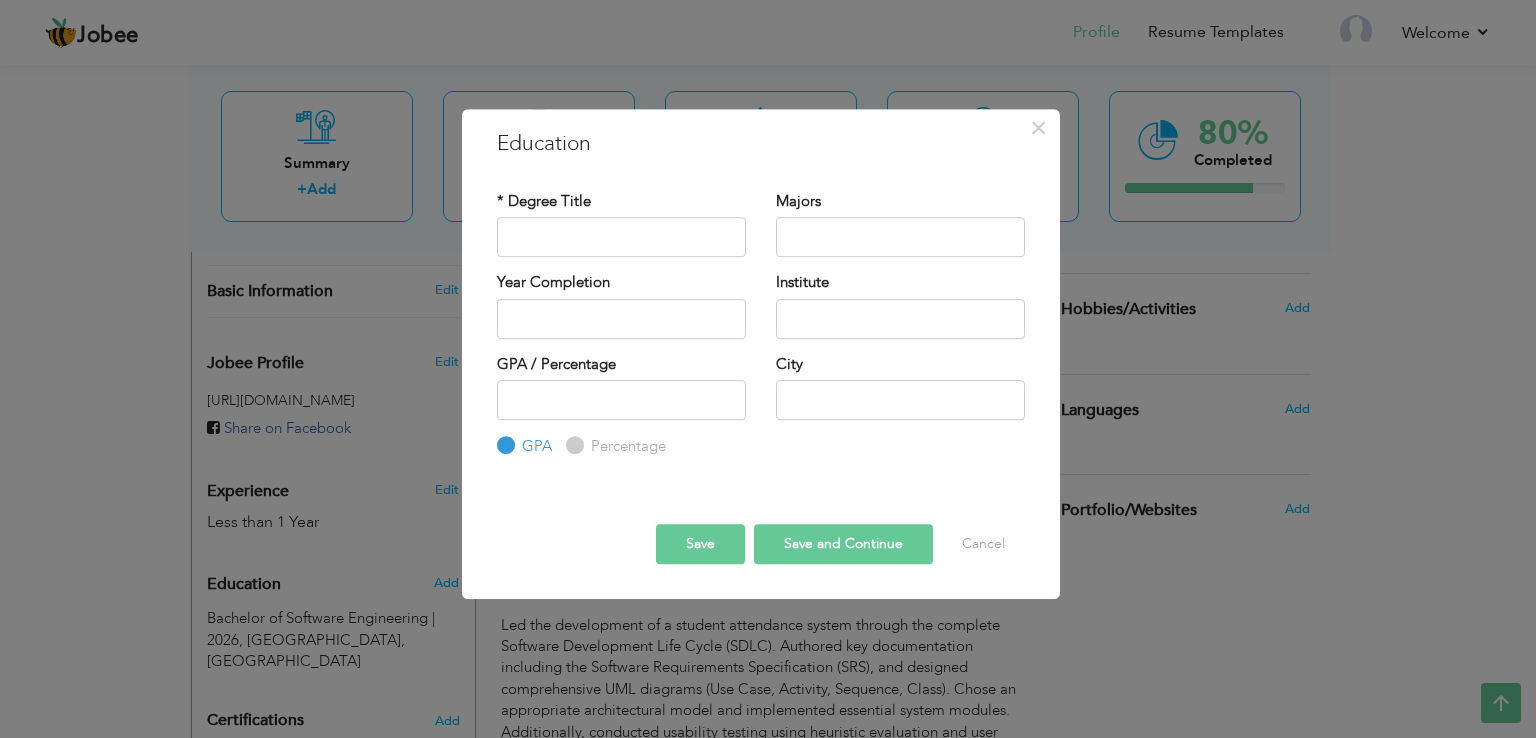 click on "×
Education
* Degree Title
Majors
Year Completion Institute GPA" at bounding box center [768, 369] 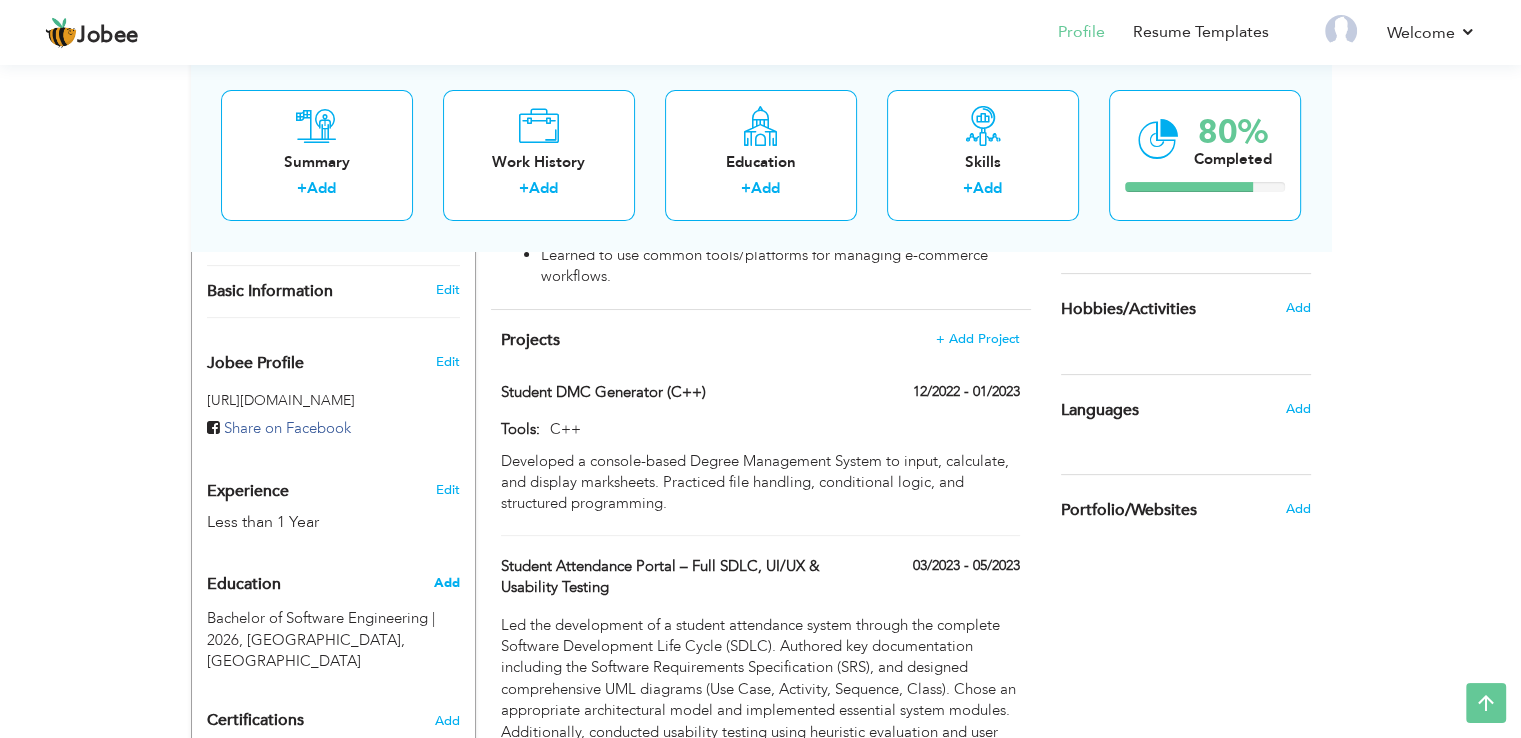 click on "Add" at bounding box center [446, 583] 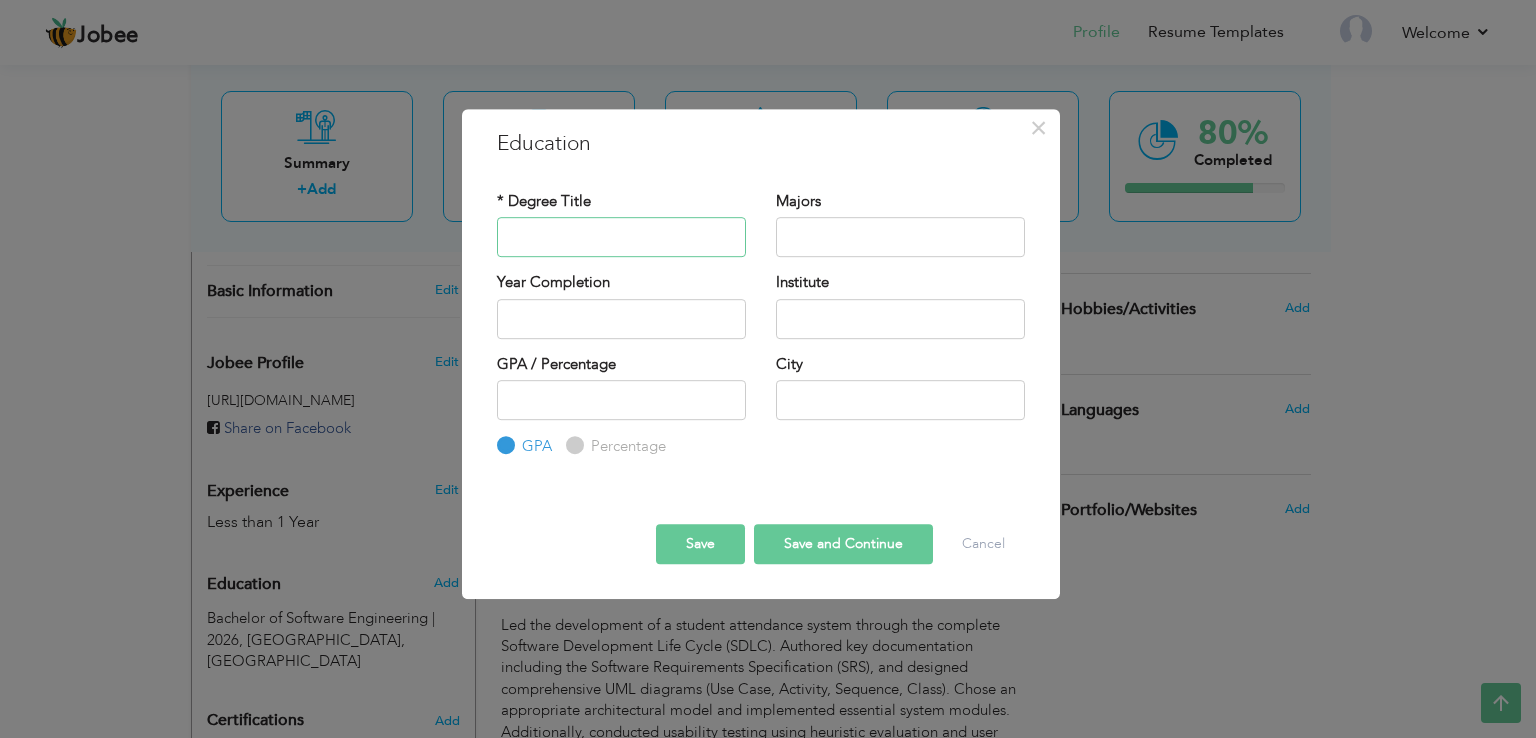 click at bounding box center [621, 237] 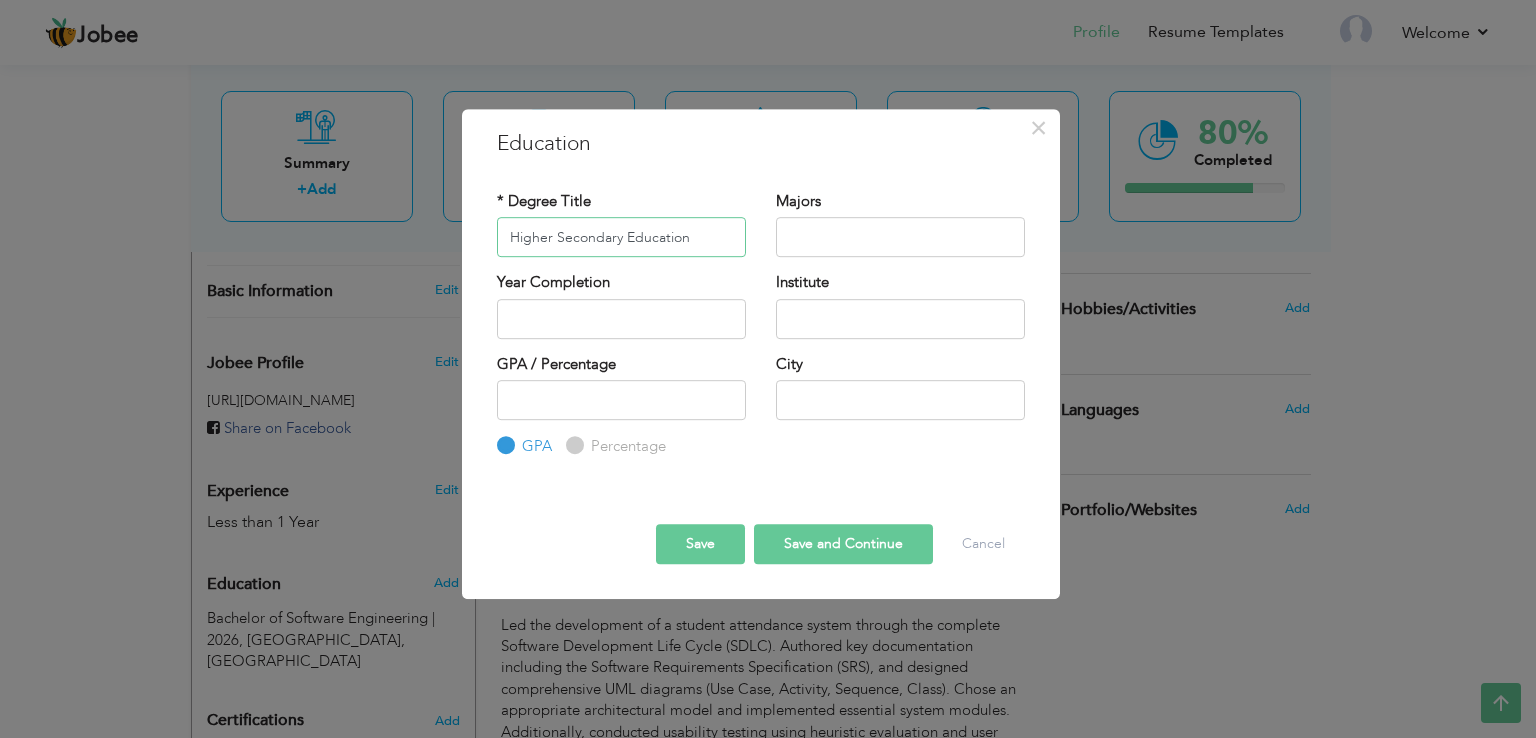 type on "Higher Secondary Education" 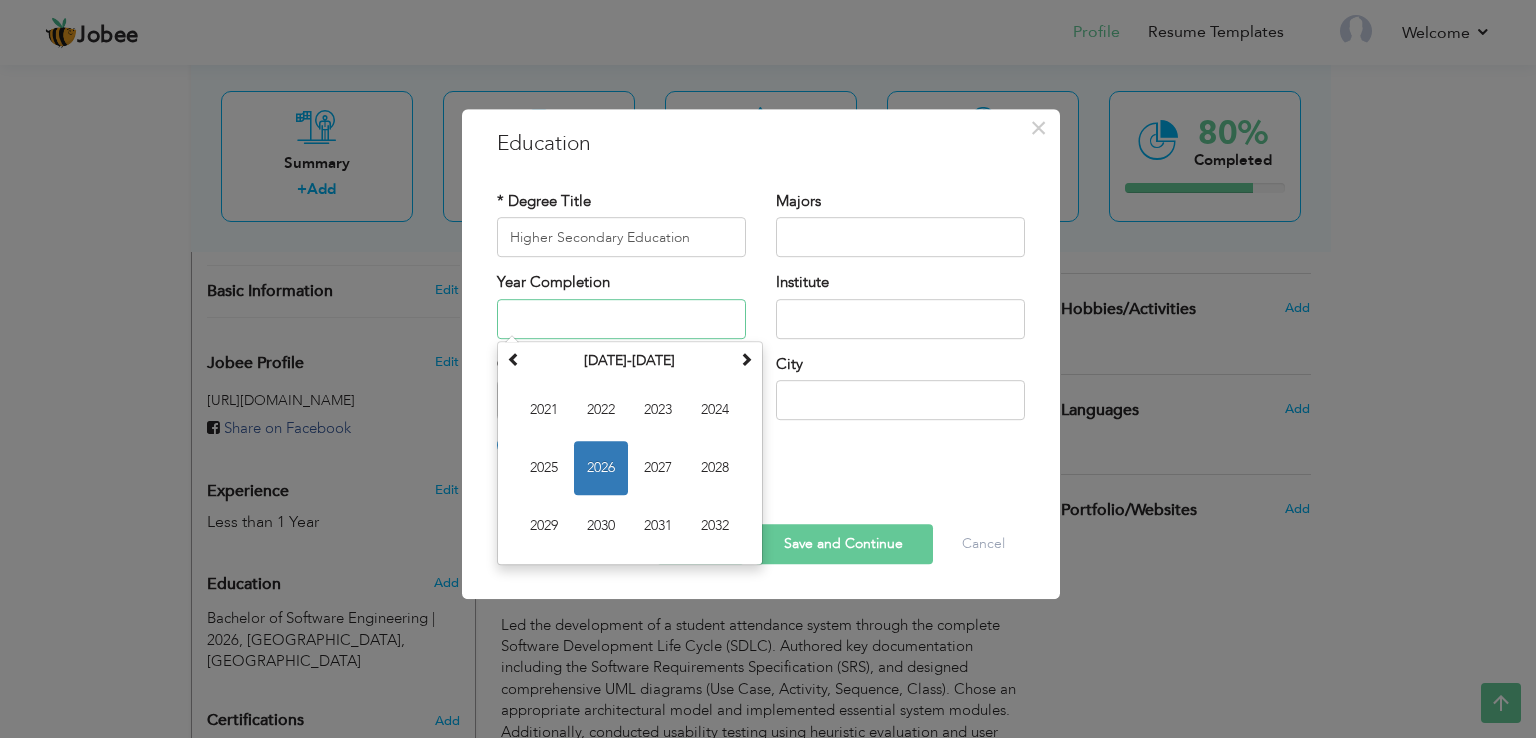 click at bounding box center (621, 319) 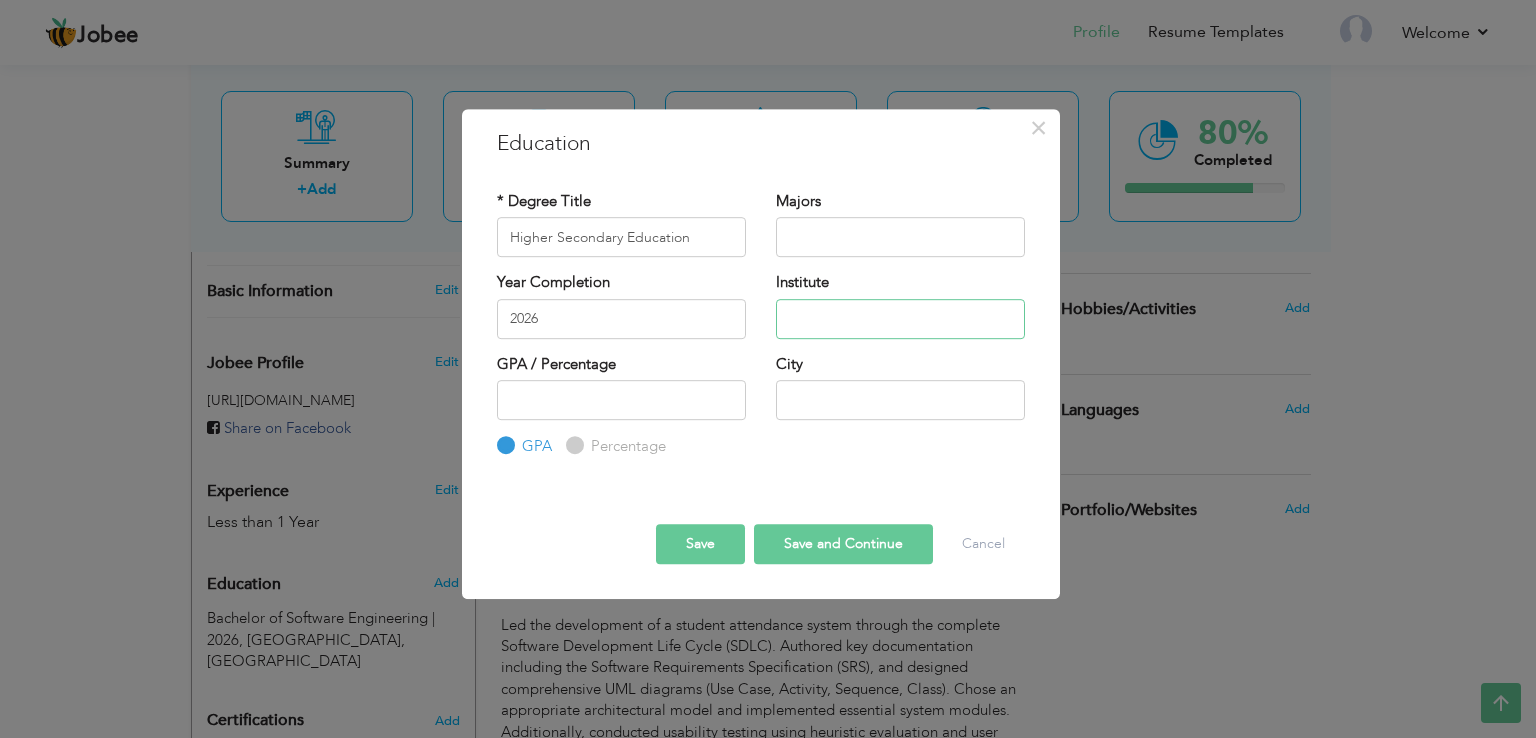 click at bounding box center [900, 319] 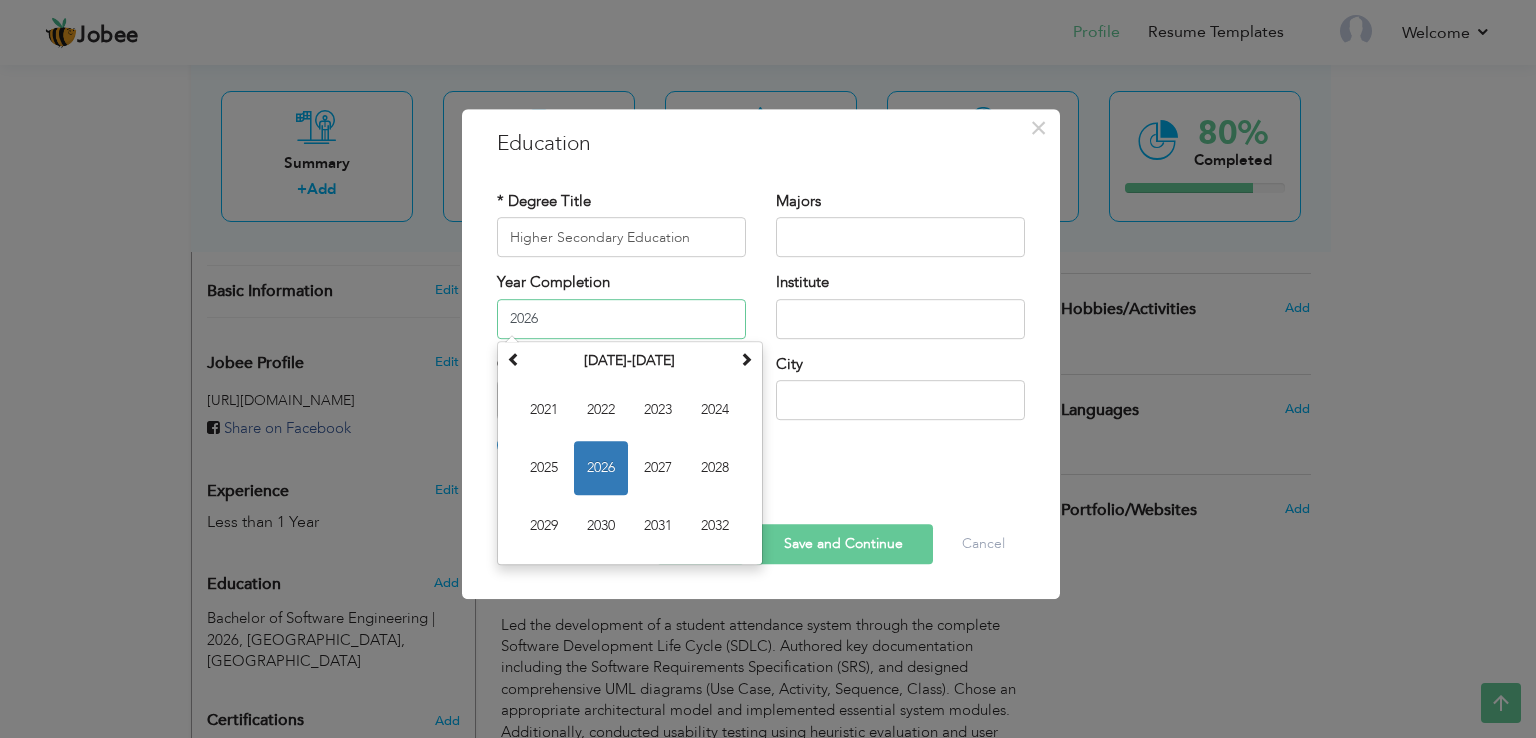 click on "2026" at bounding box center (621, 319) 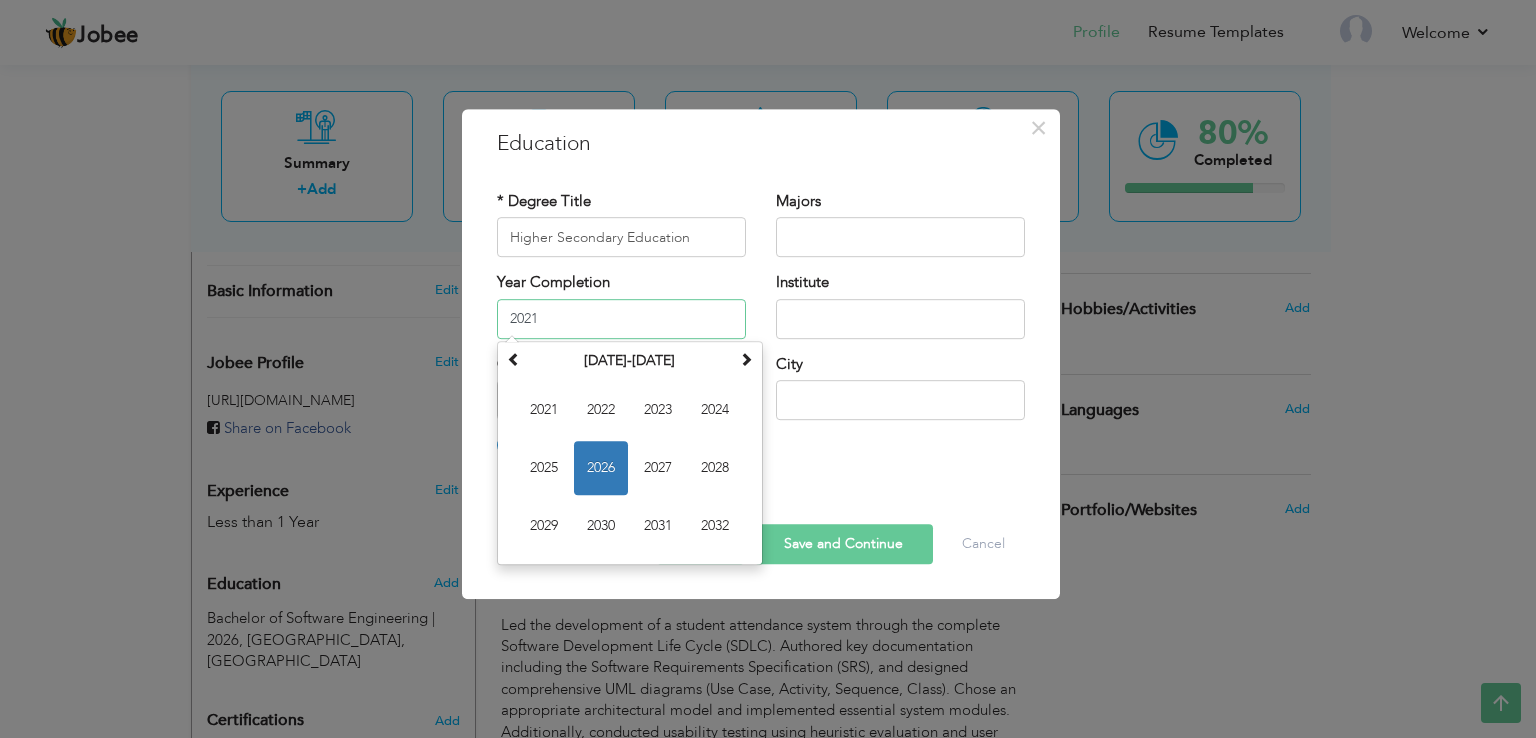 type on "2021" 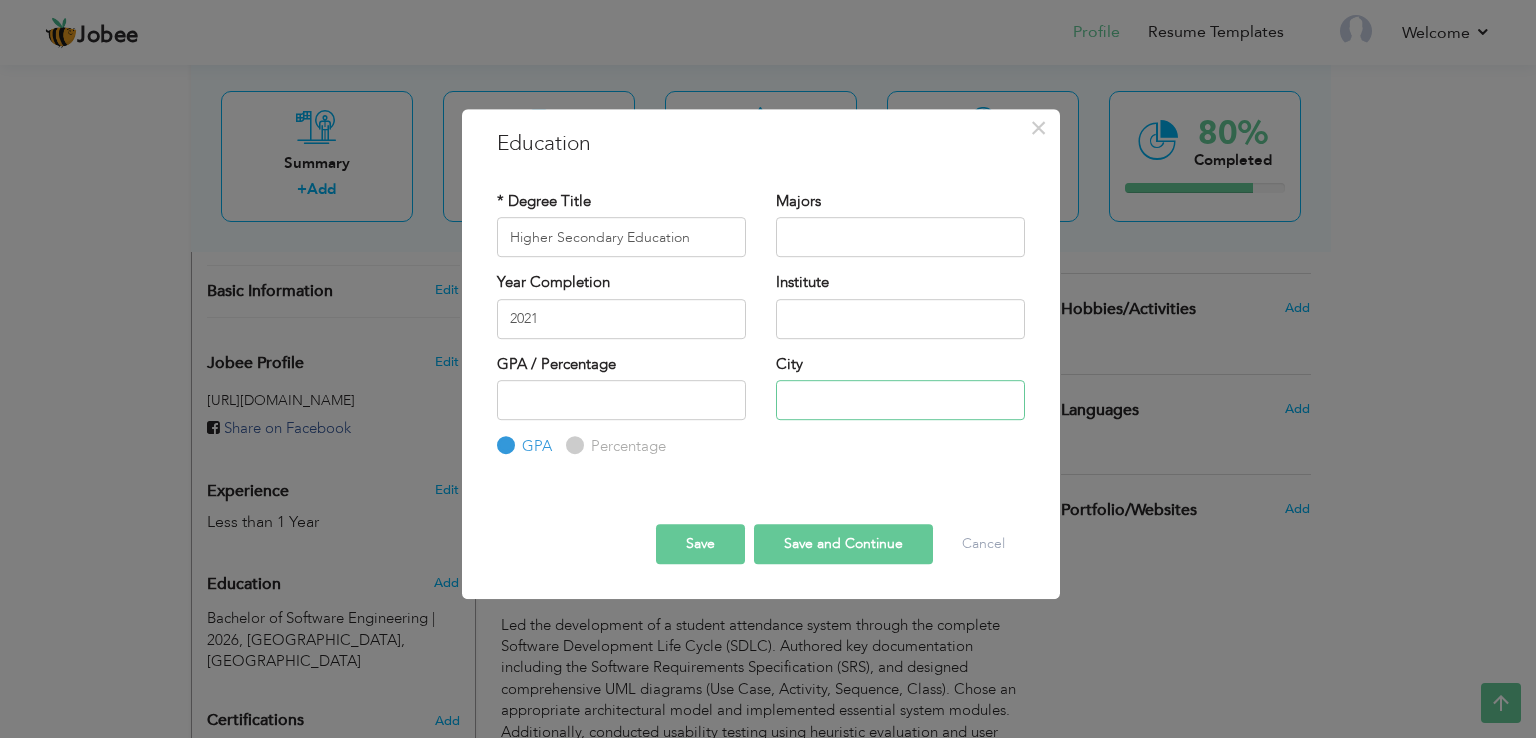 click at bounding box center (900, 400) 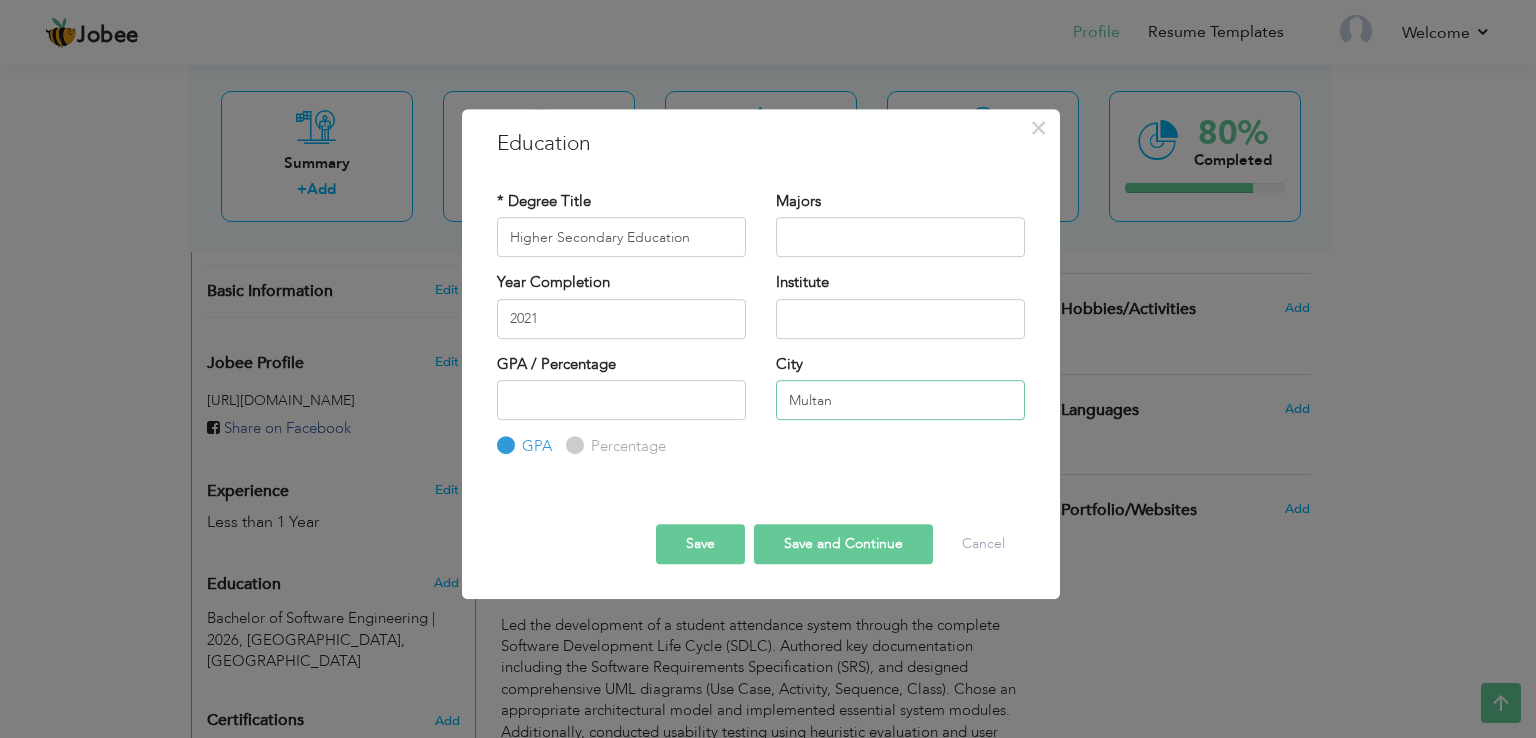 type on "Multan" 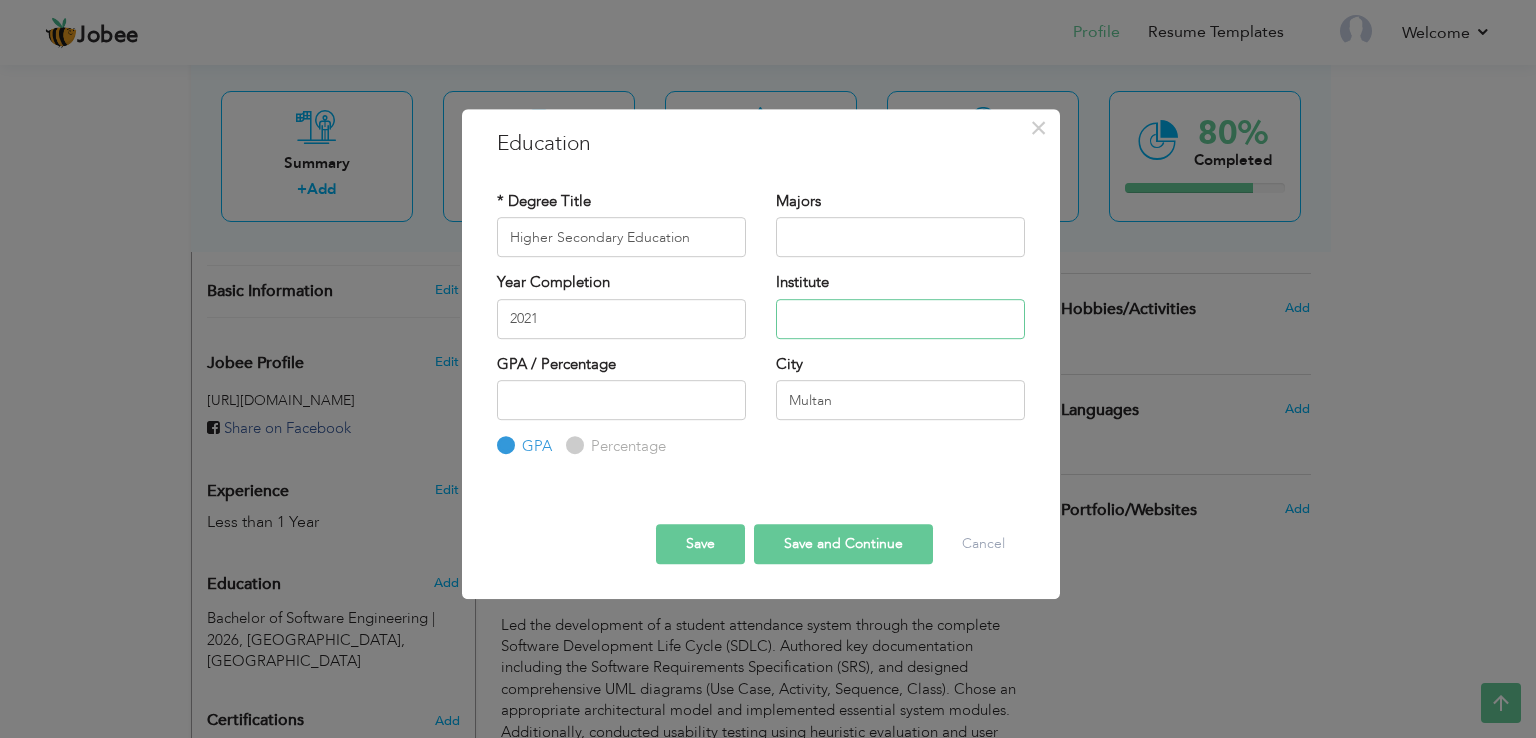 click at bounding box center [900, 319] 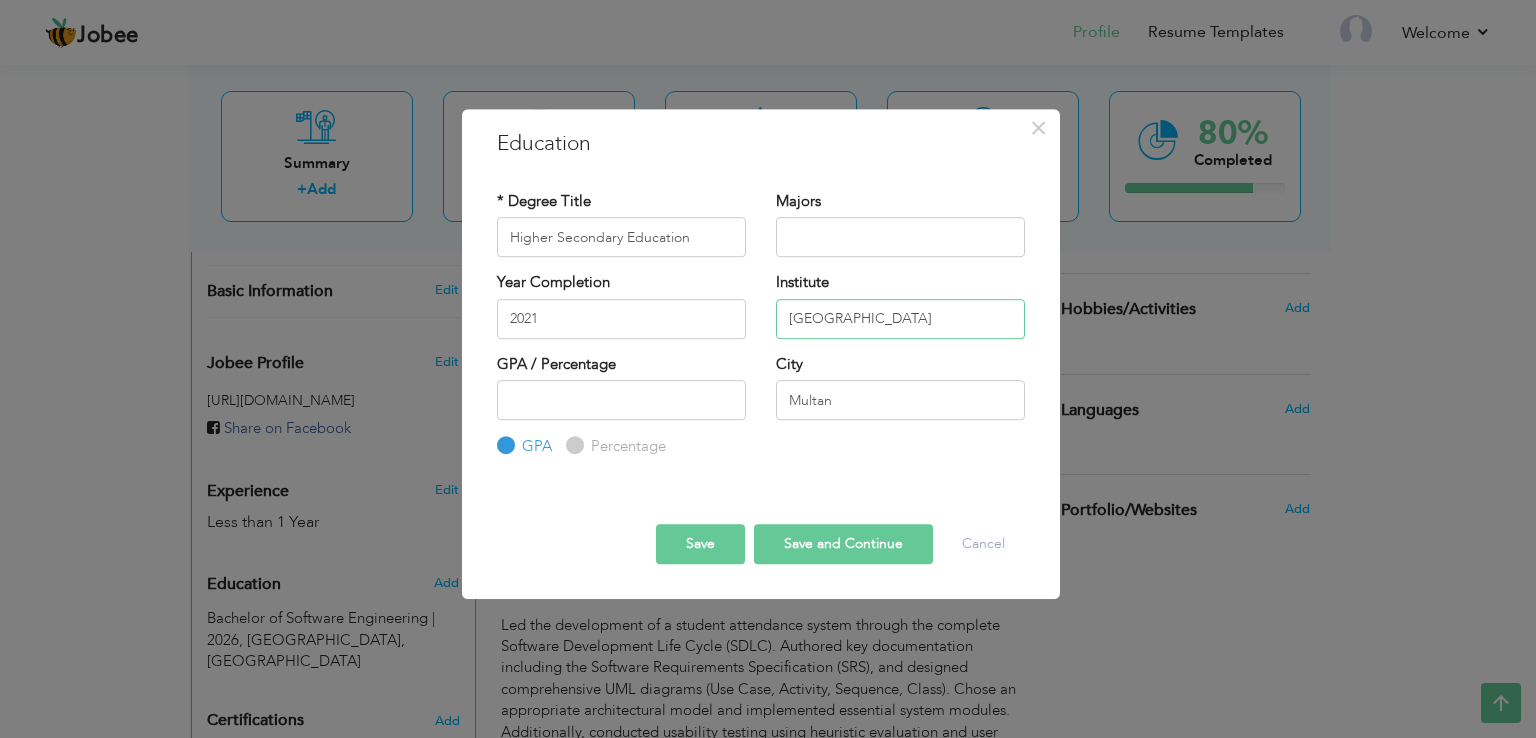 type on "Kips College" 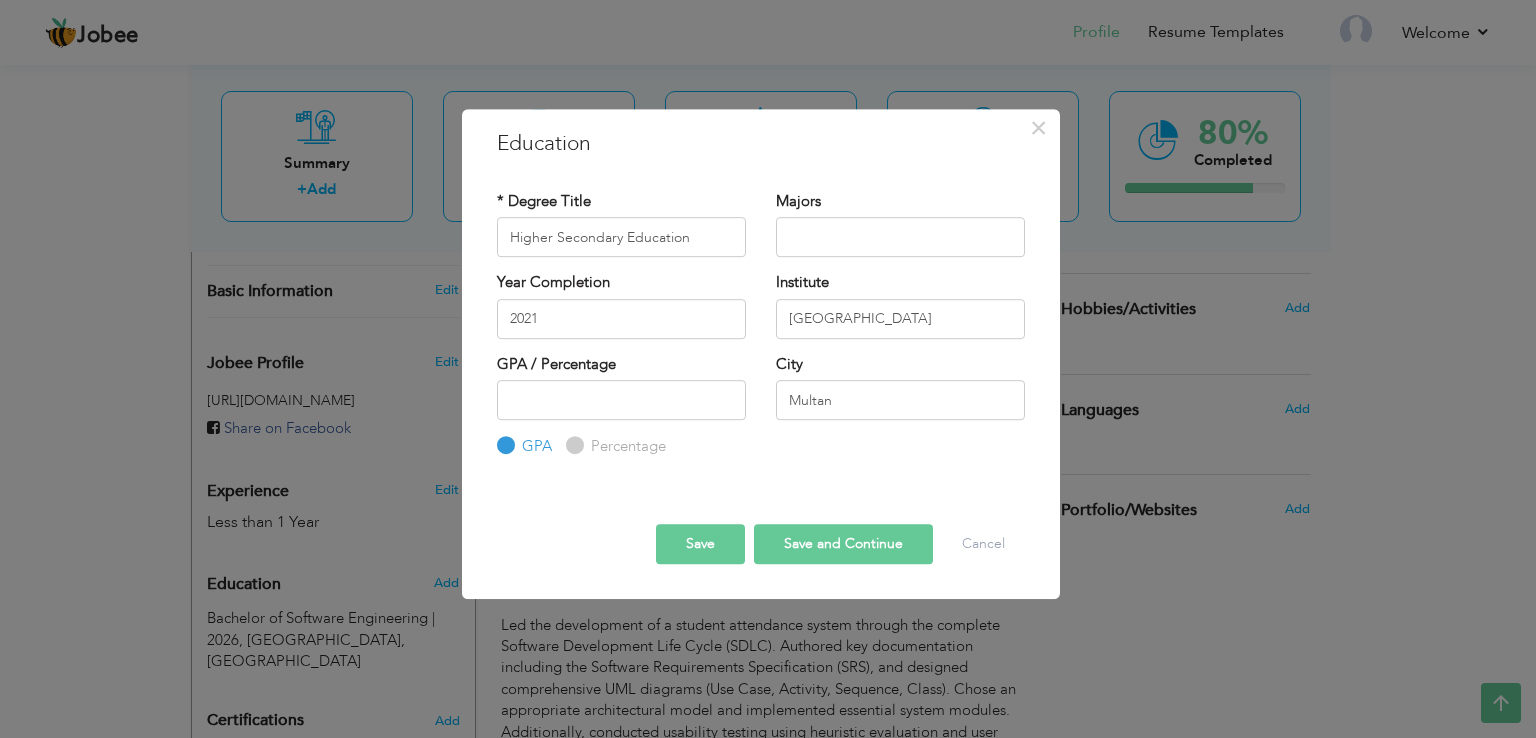 click on "Save and Continue" at bounding box center [843, 544] 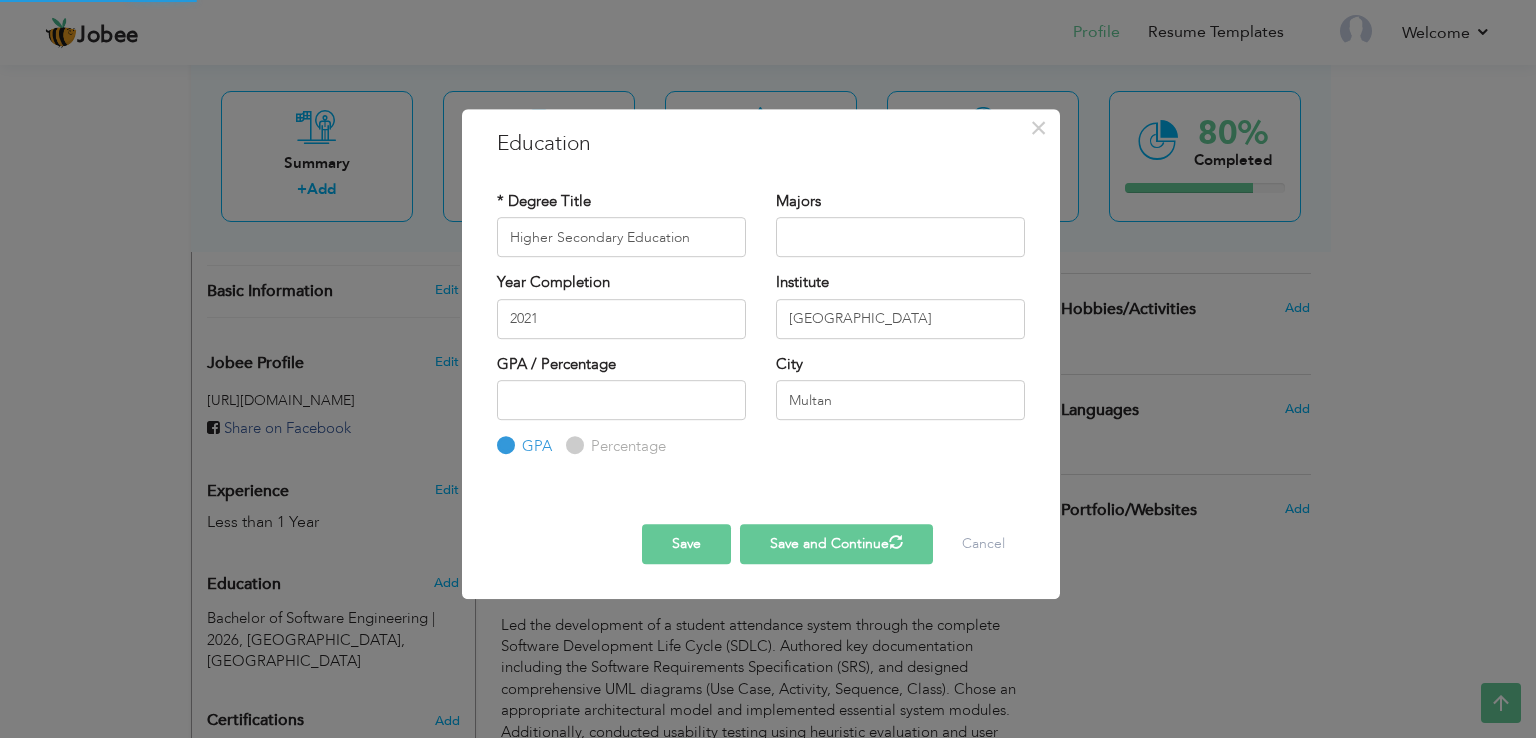 type 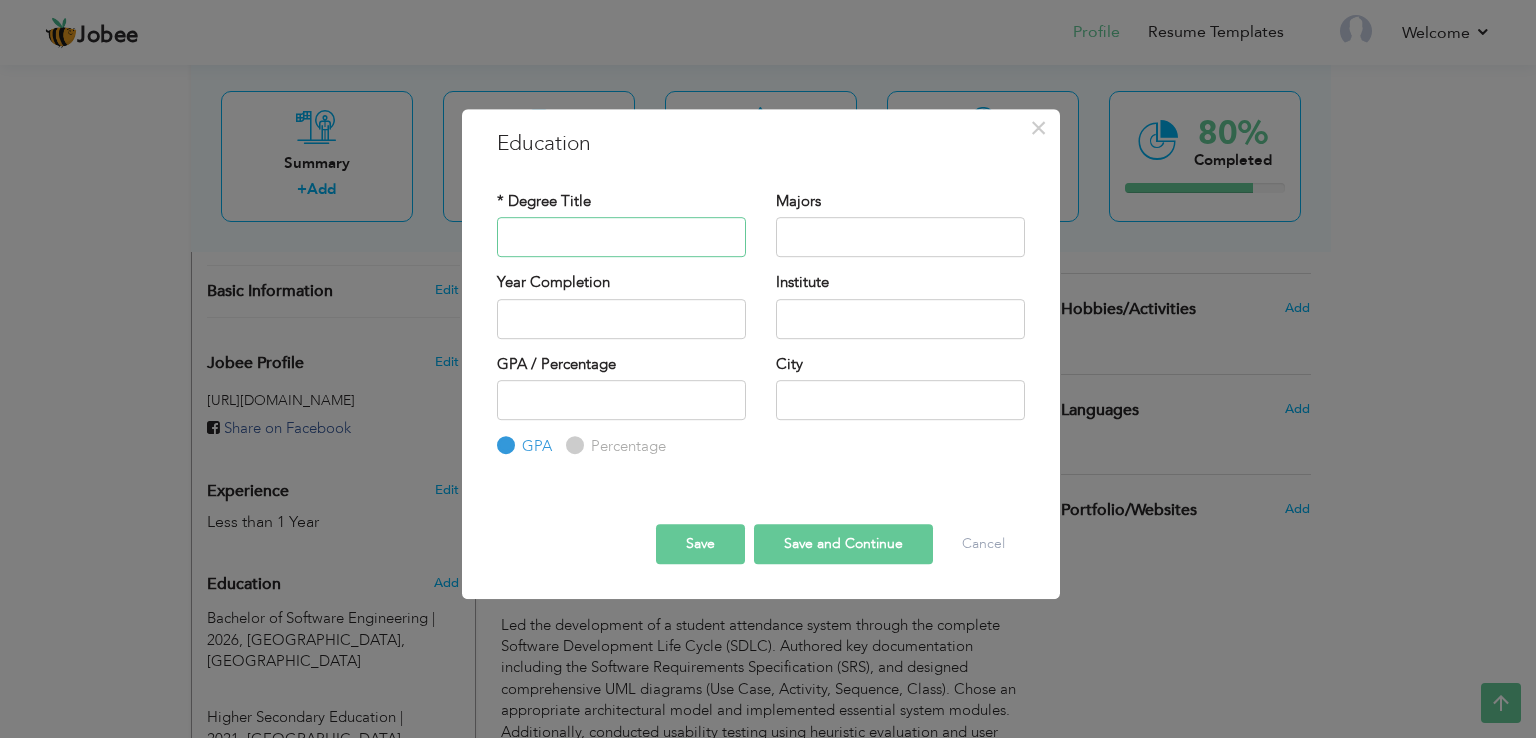 click at bounding box center (621, 237) 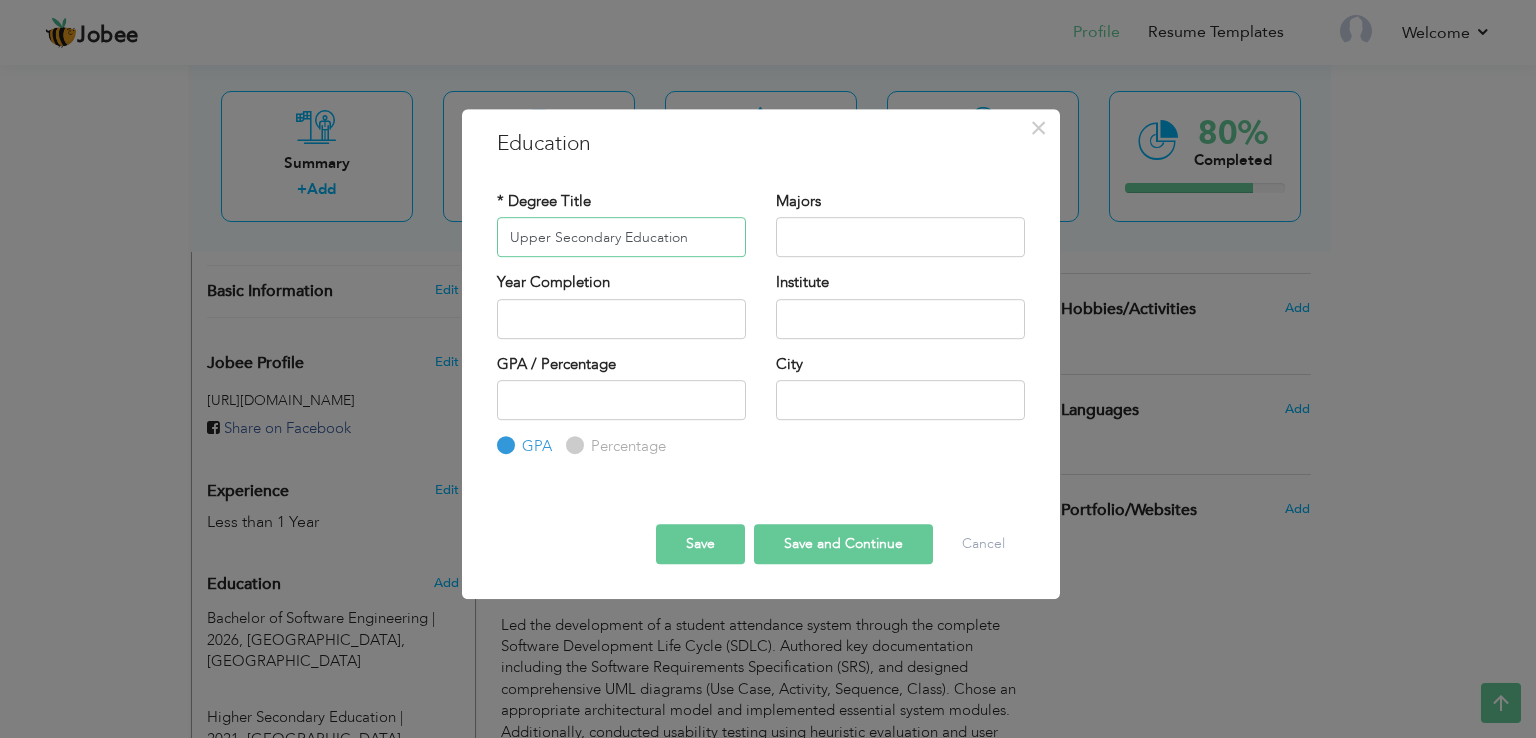 type on "Upper Secondary Education" 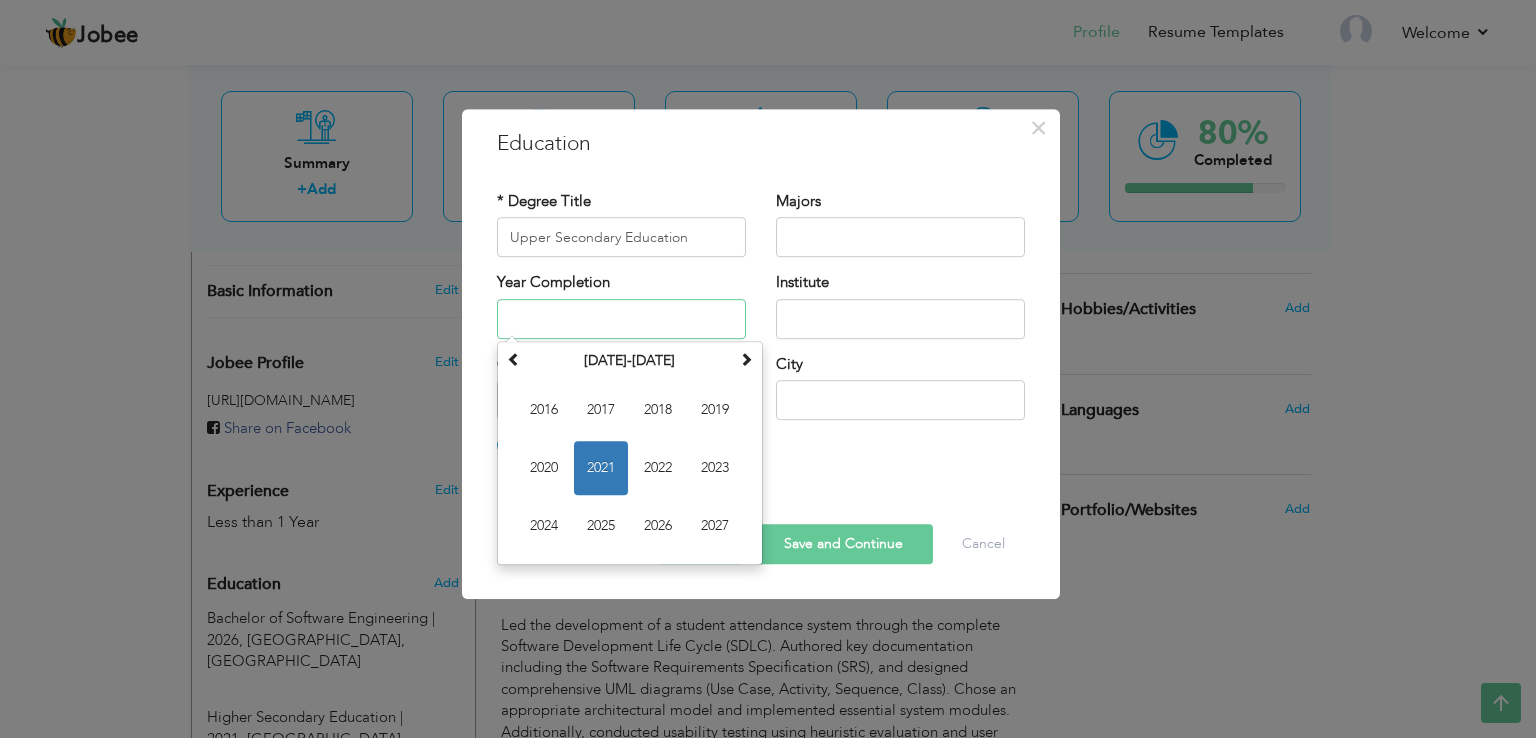 click at bounding box center [621, 319] 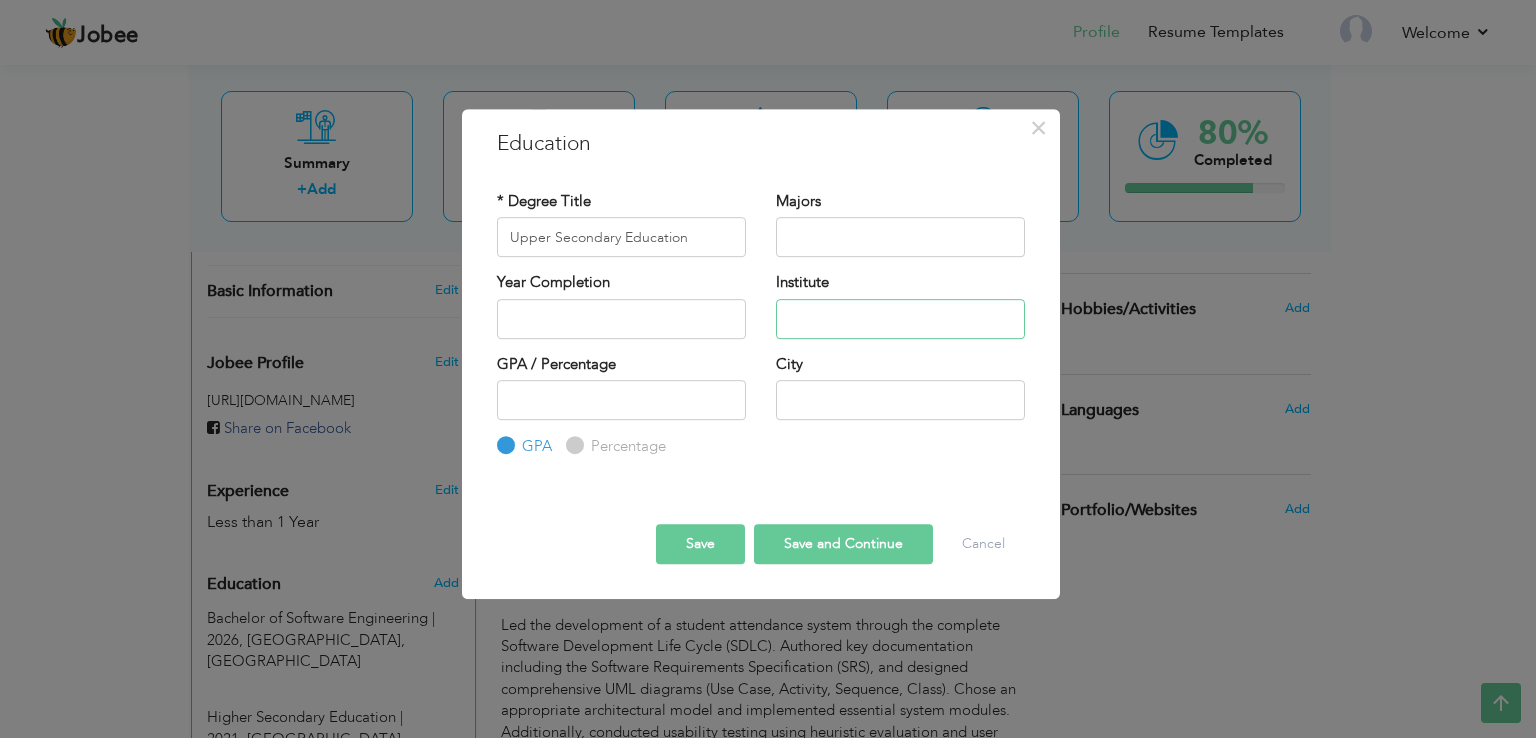 click at bounding box center [900, 319] 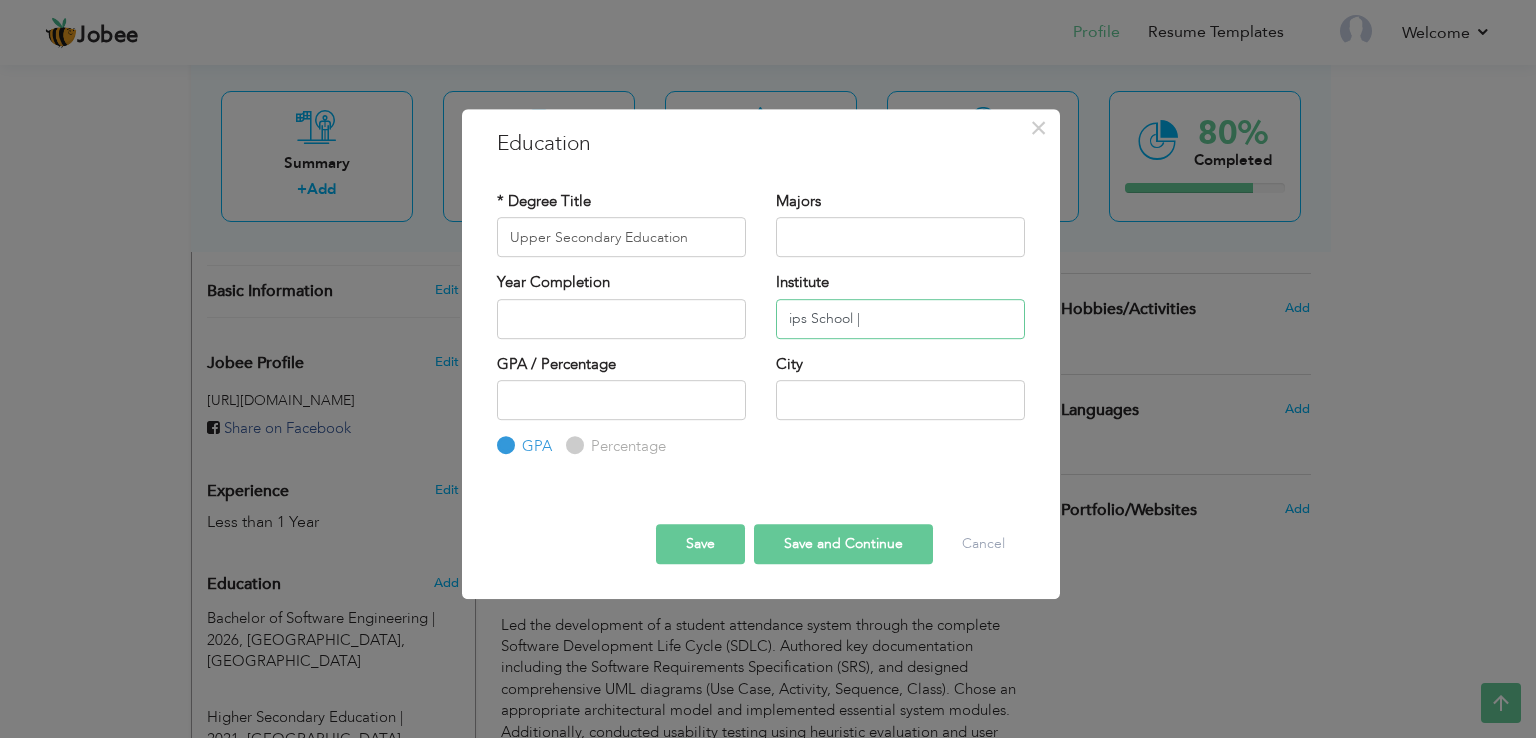 click on "ips School |" at bounding box center [900, 319] 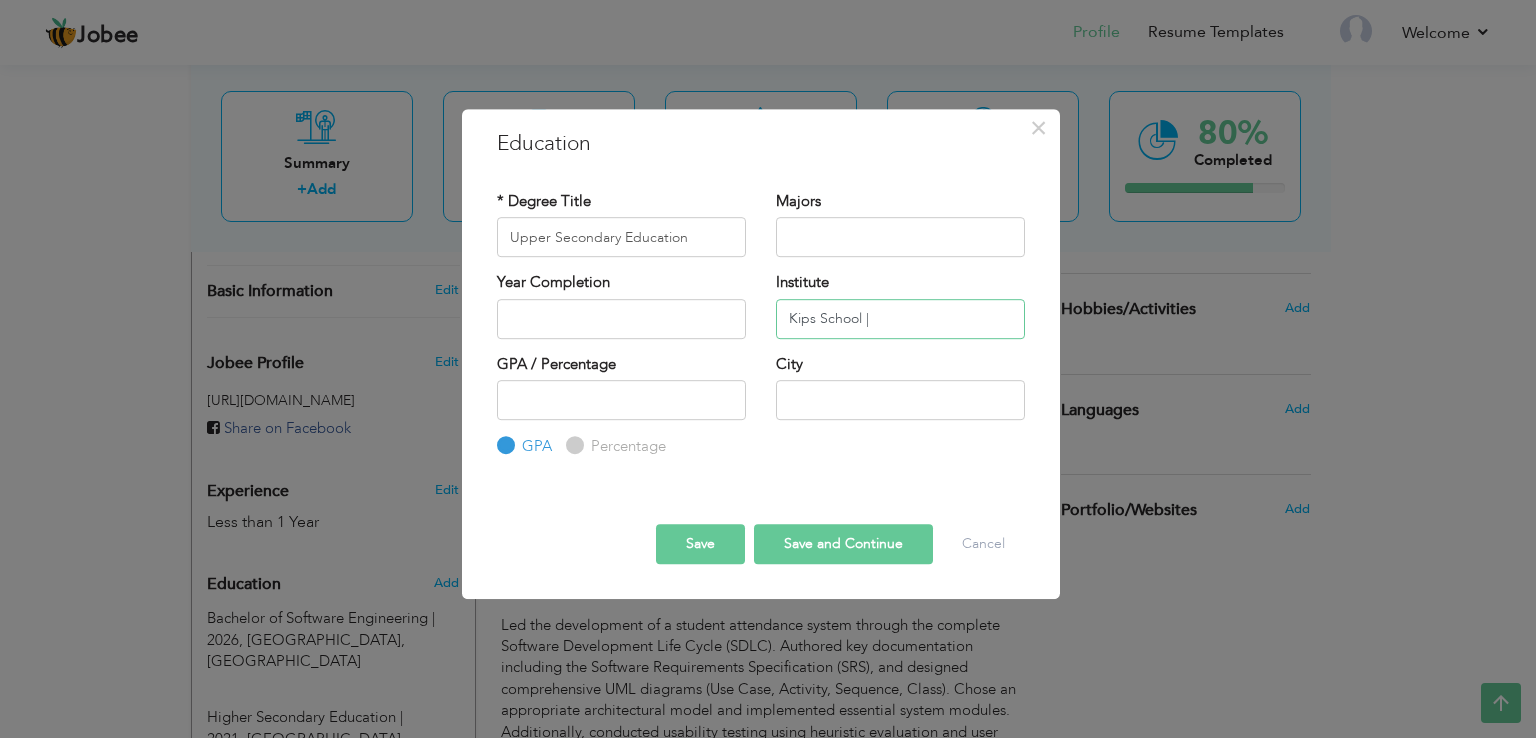 click on "Kips School |" at bounding box center [900, 319] 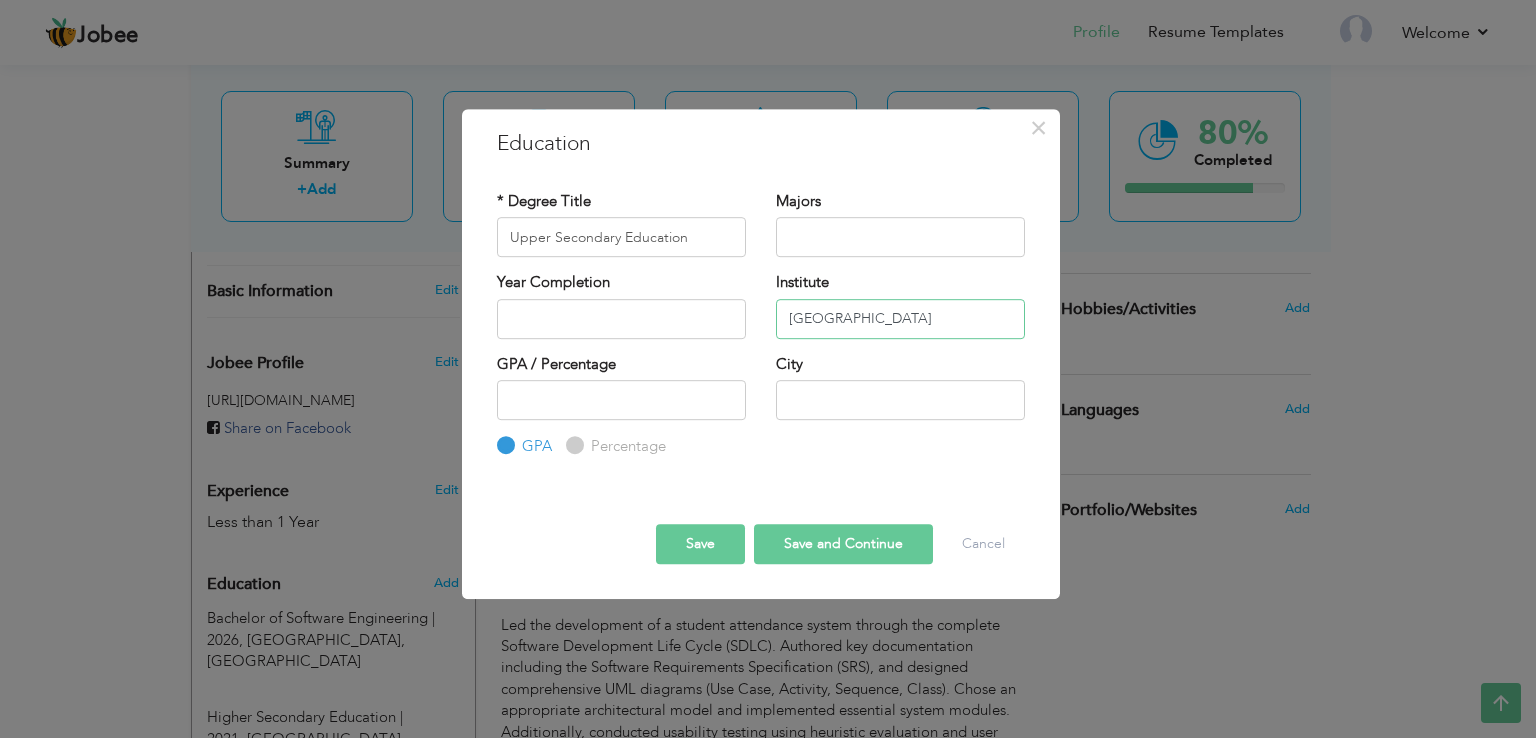 type on "Kips School" 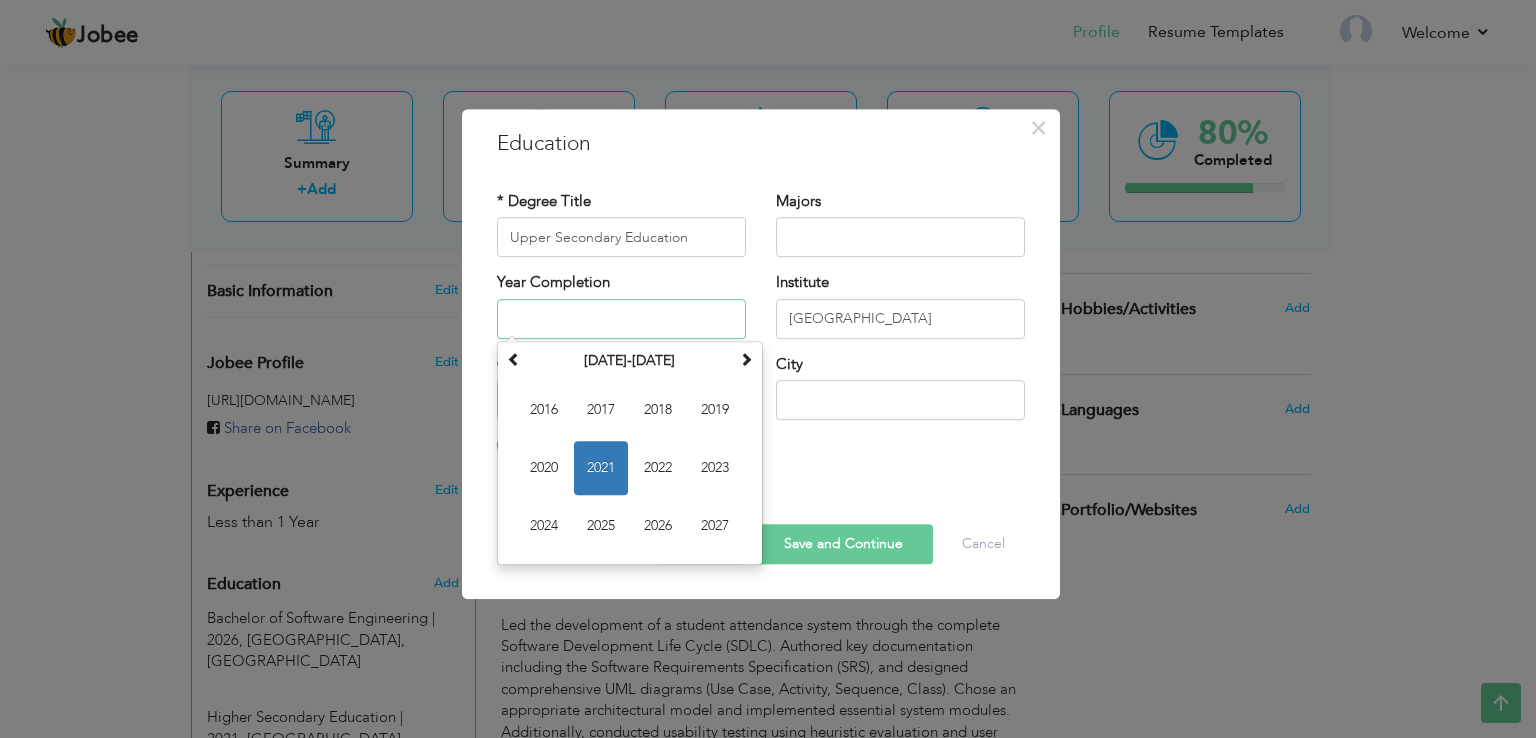 click at bounding box center (621, 319) 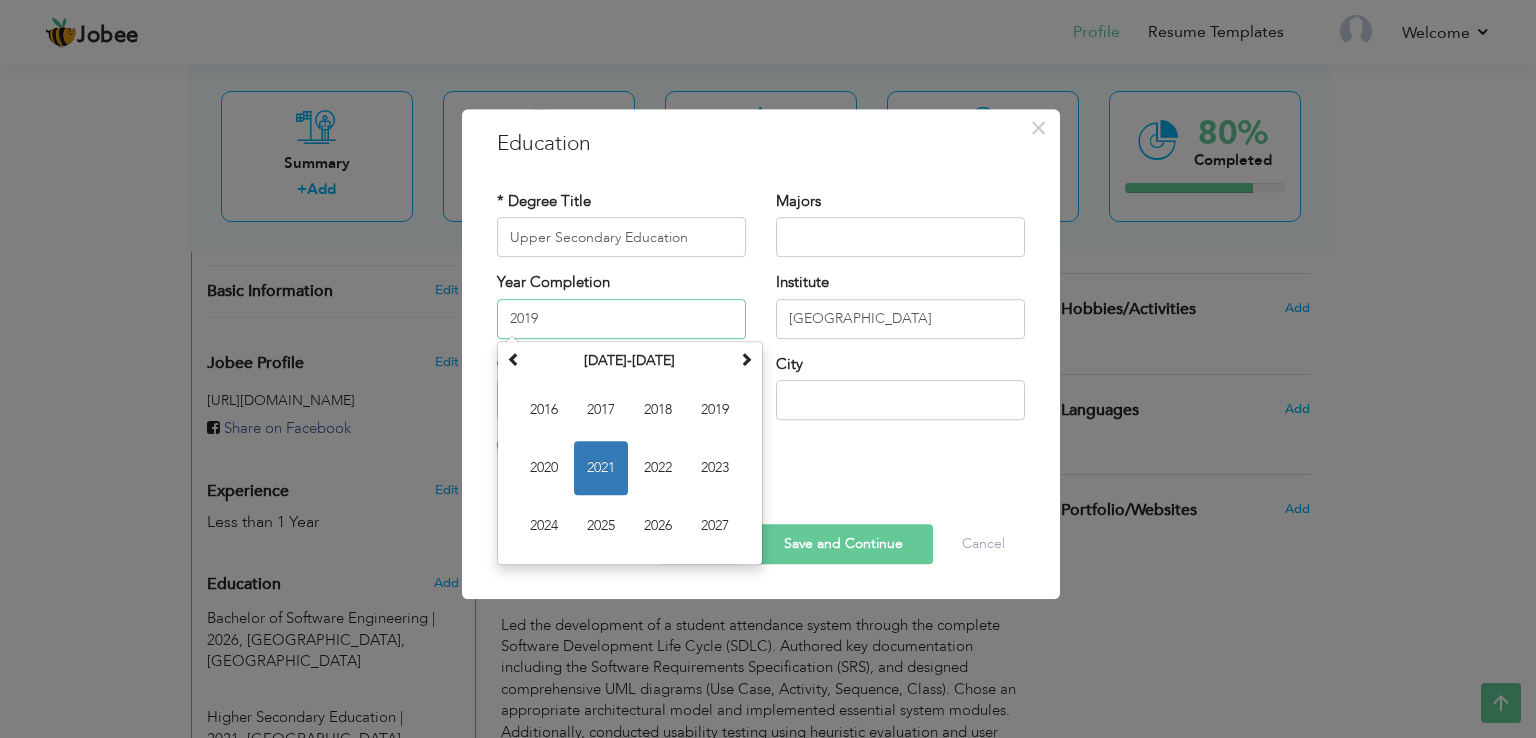 type on "2019" 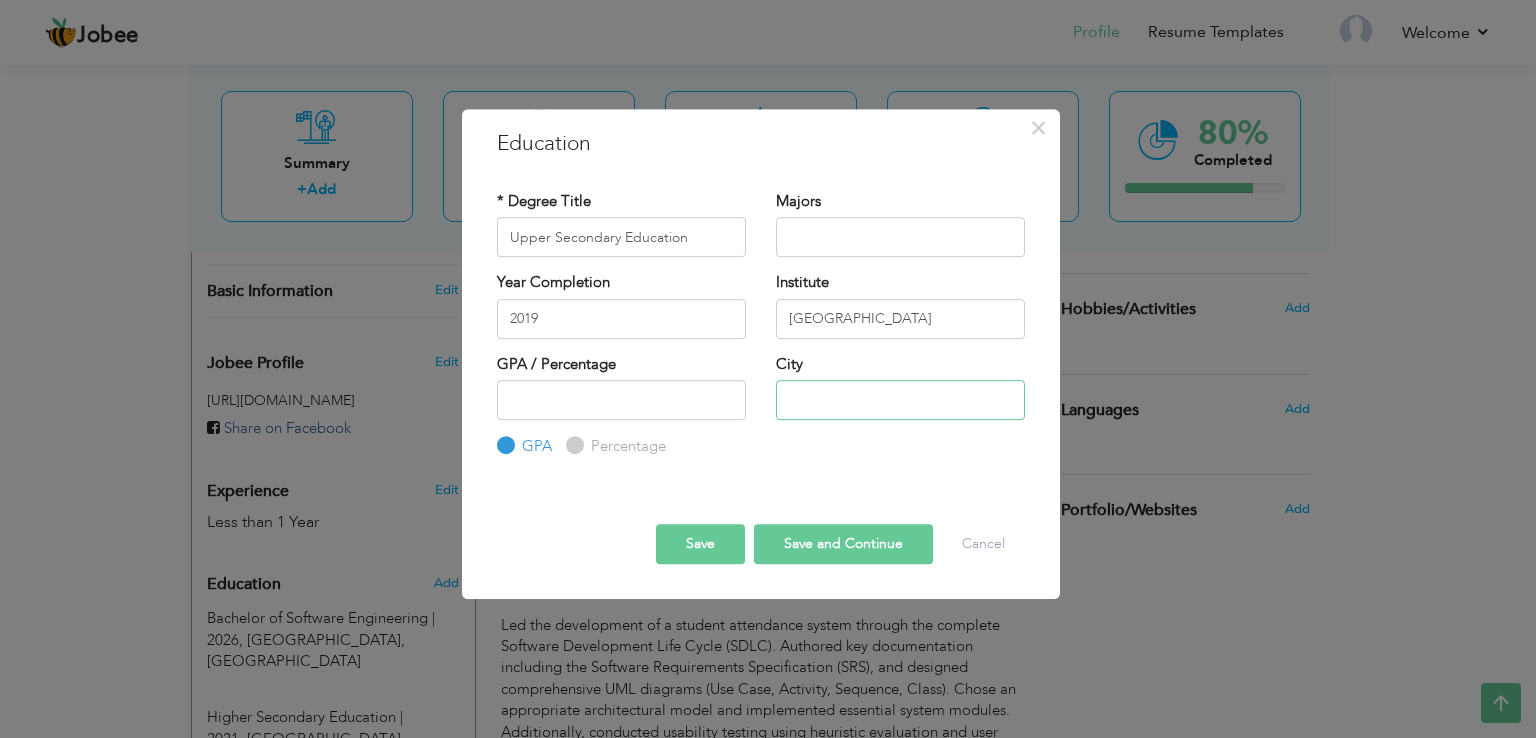 click at bounding box center (900, 400) 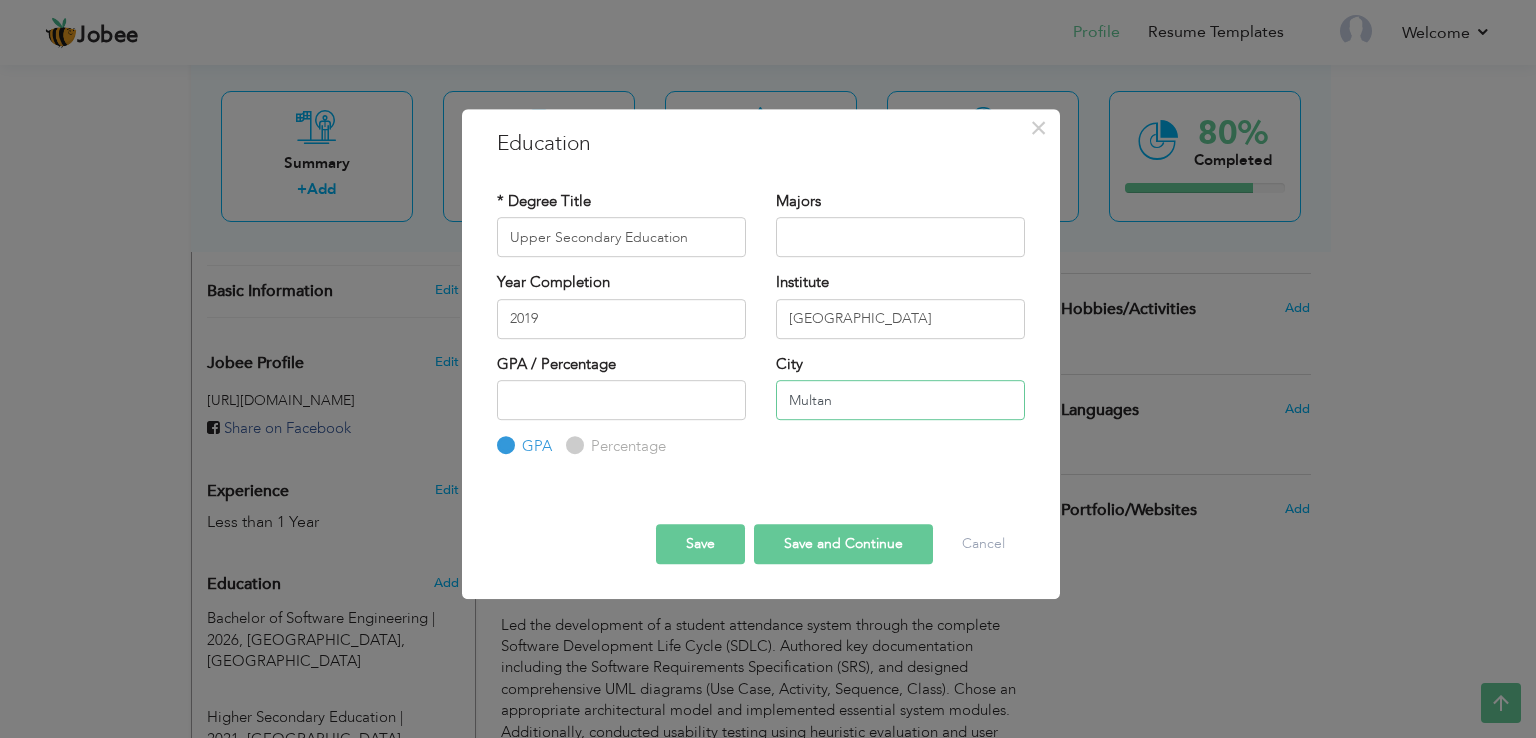 type on "Multan" 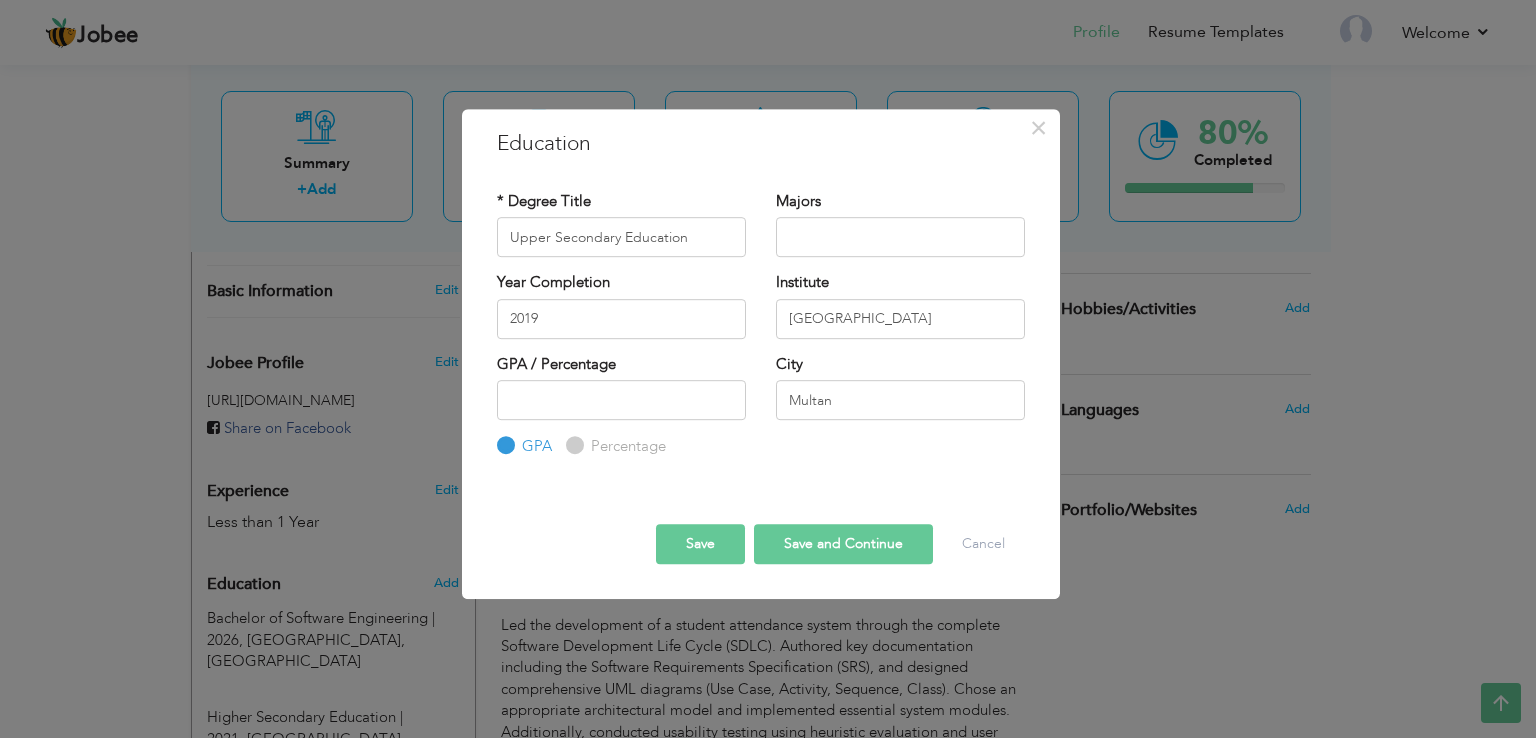 click on "Save and Continue" at bounding box center (843, 544) 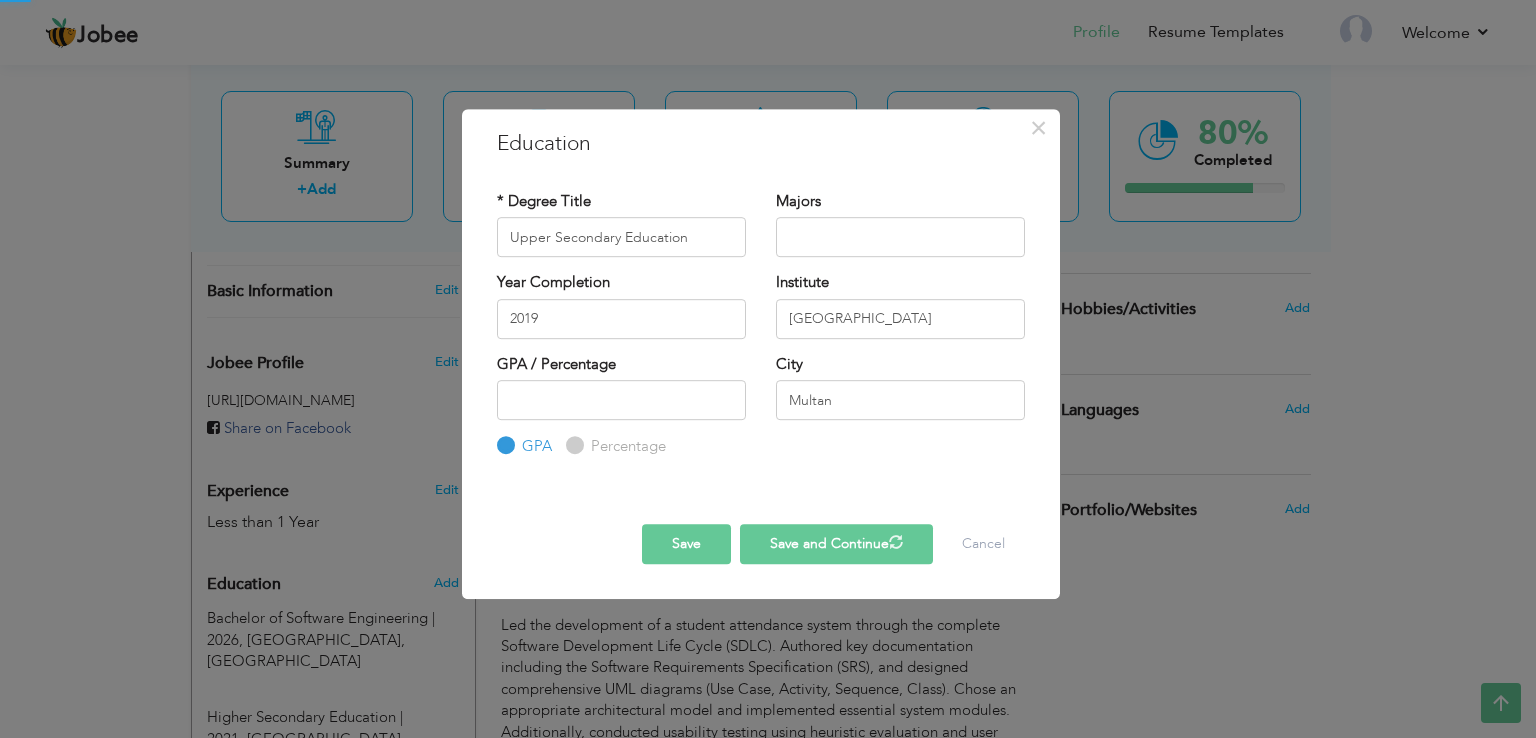 type 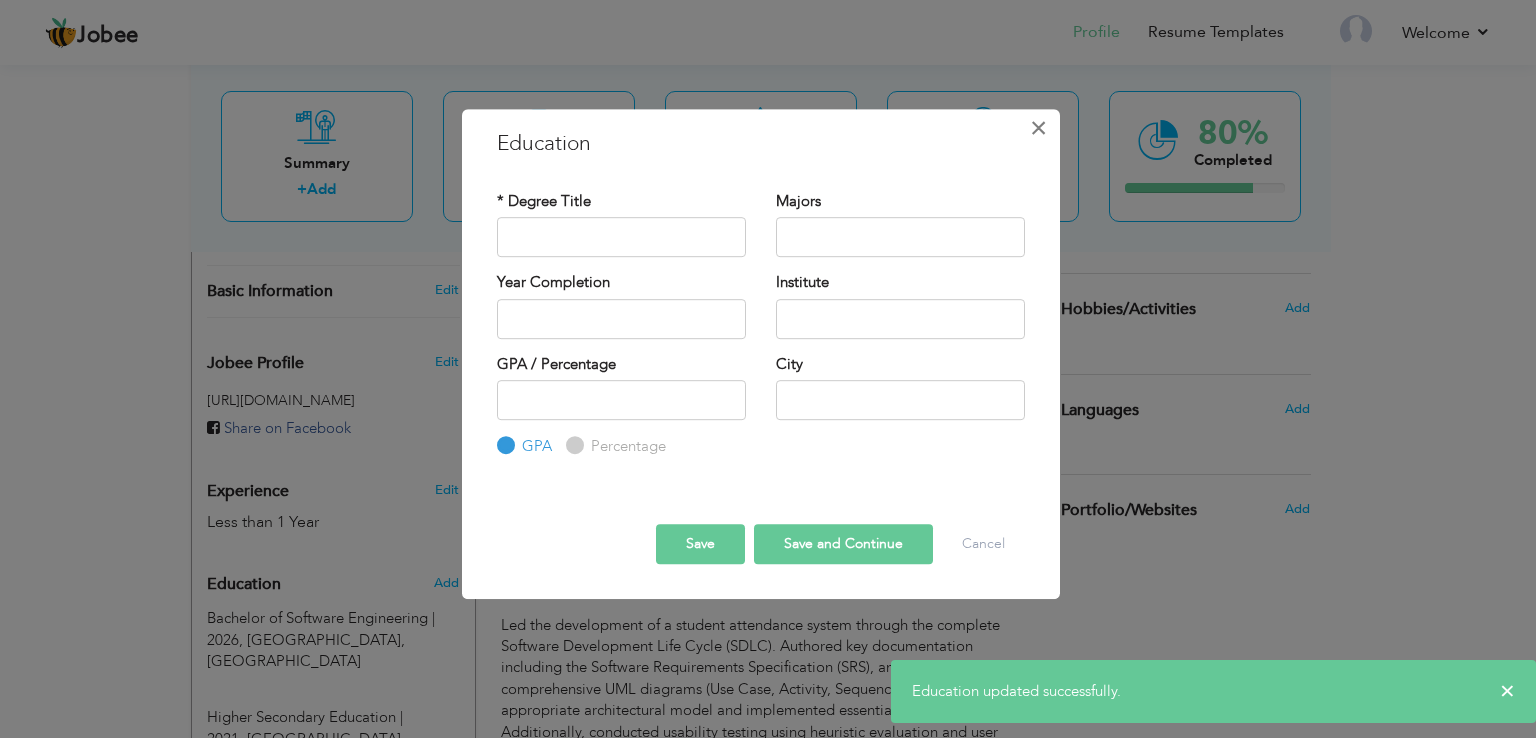 click on "×" at bounding box center [1038, 128] 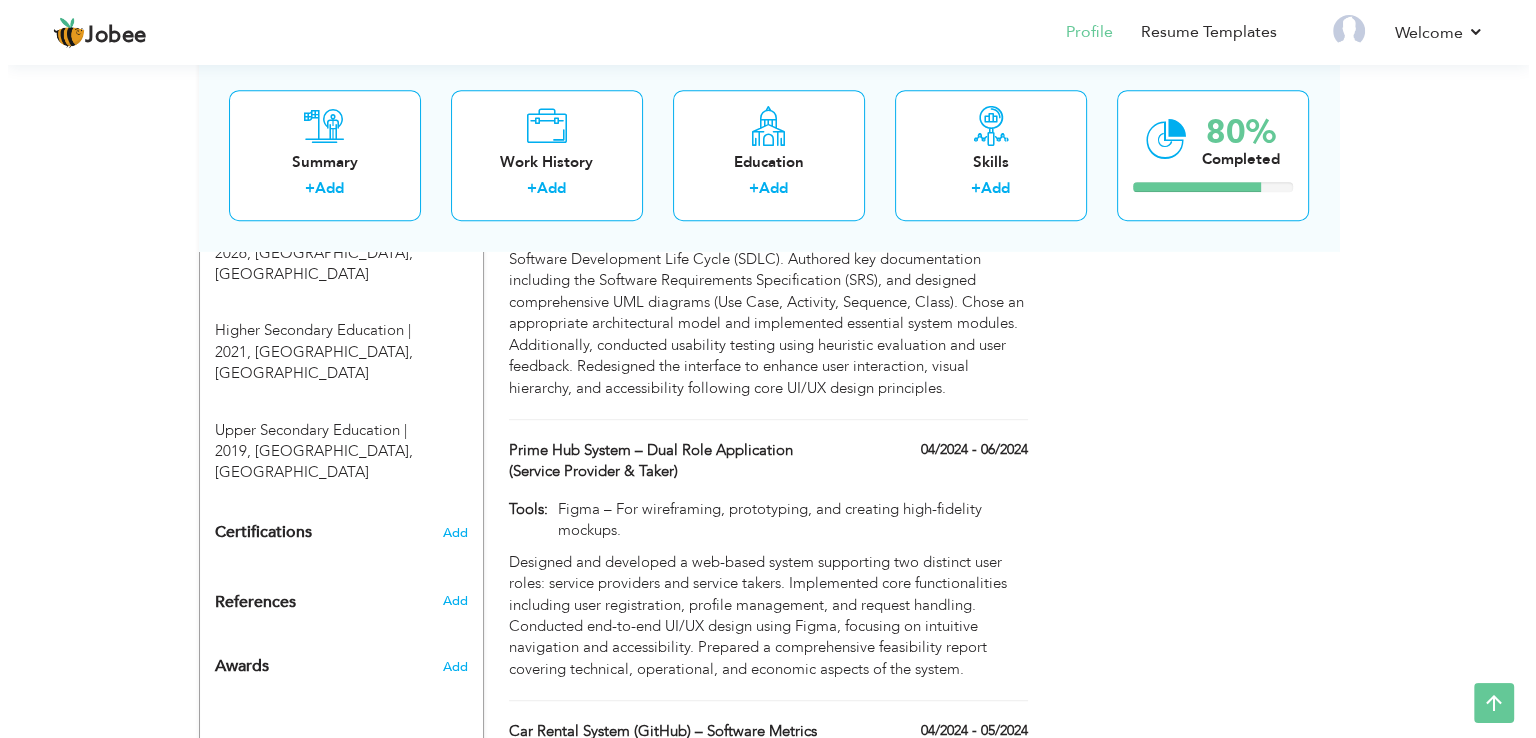 scroll, scrollTop: 956, scrollLeft: 0, axis: vertical 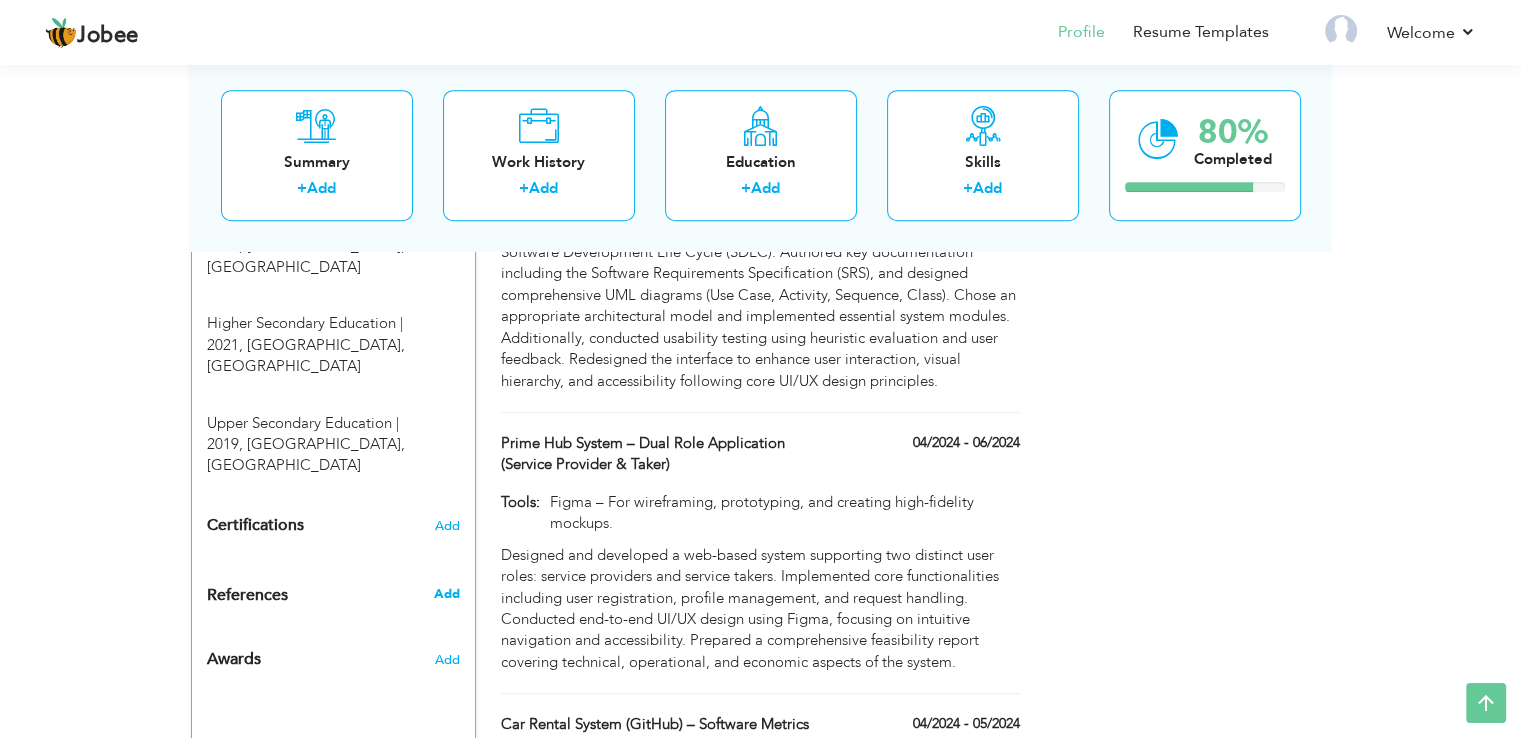 click on "Add" at bounding box center (446, 594) 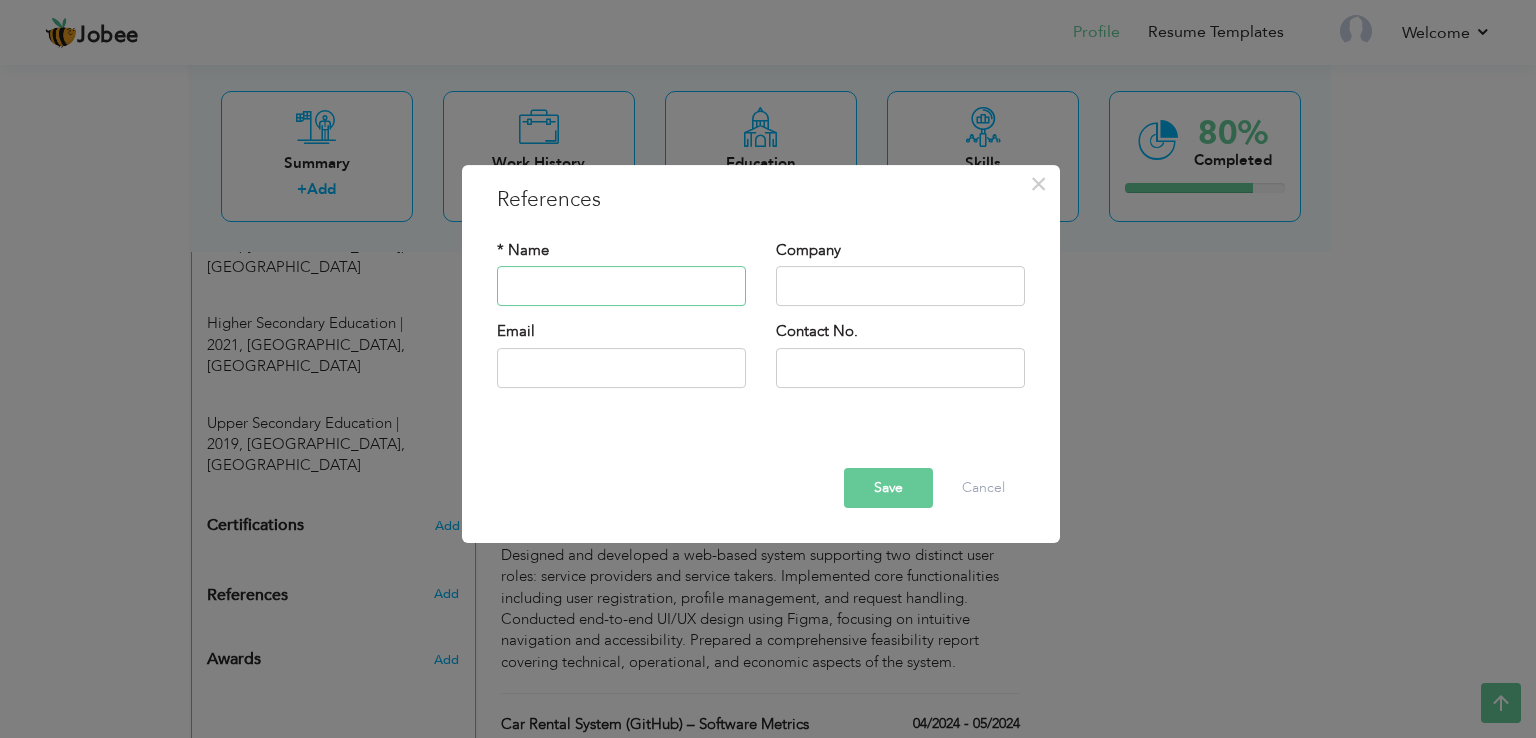 click at bounding box center (621, 287) 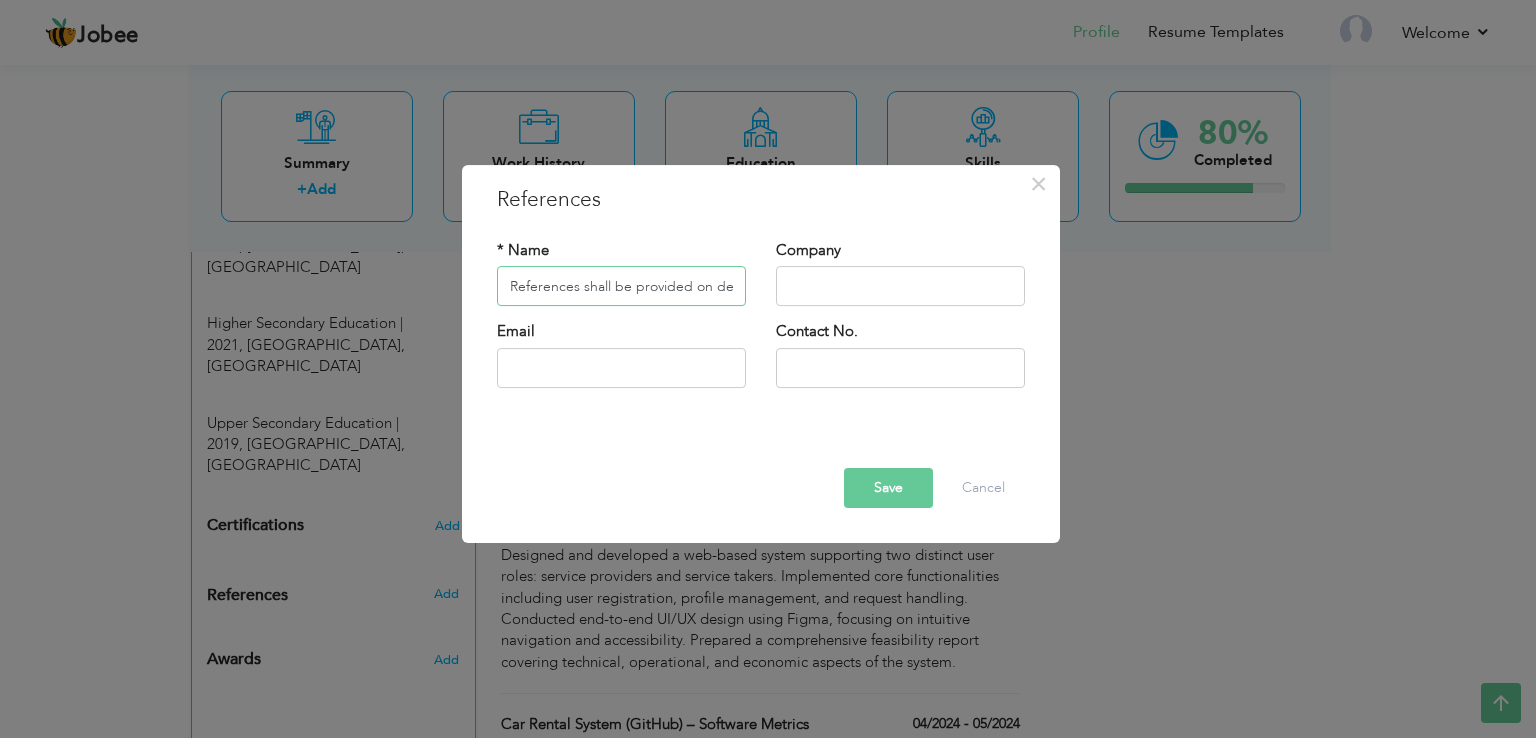 scroll, scrollTop: 0, scrollLeft: 34, axis: horizontal 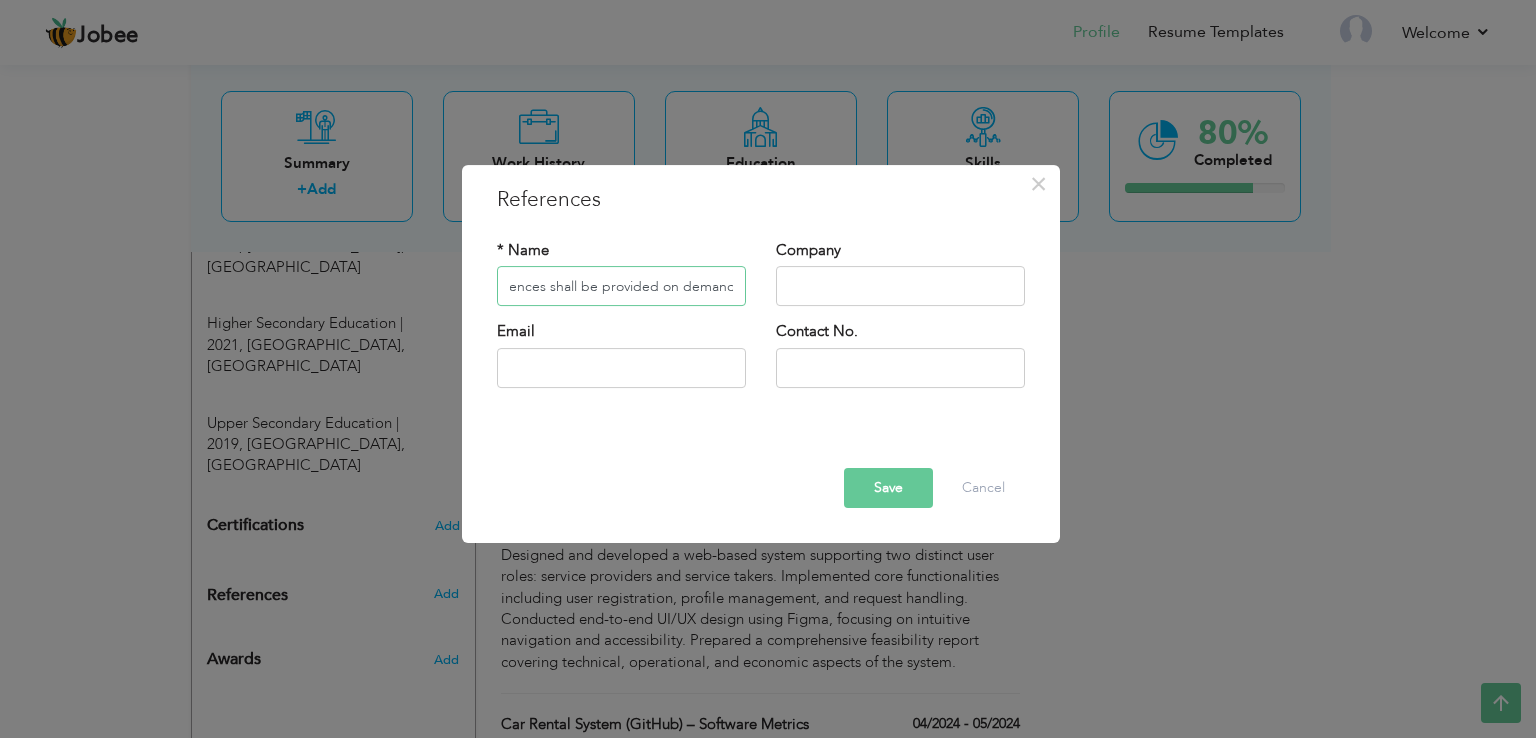 type on "References shall be provided on demand" 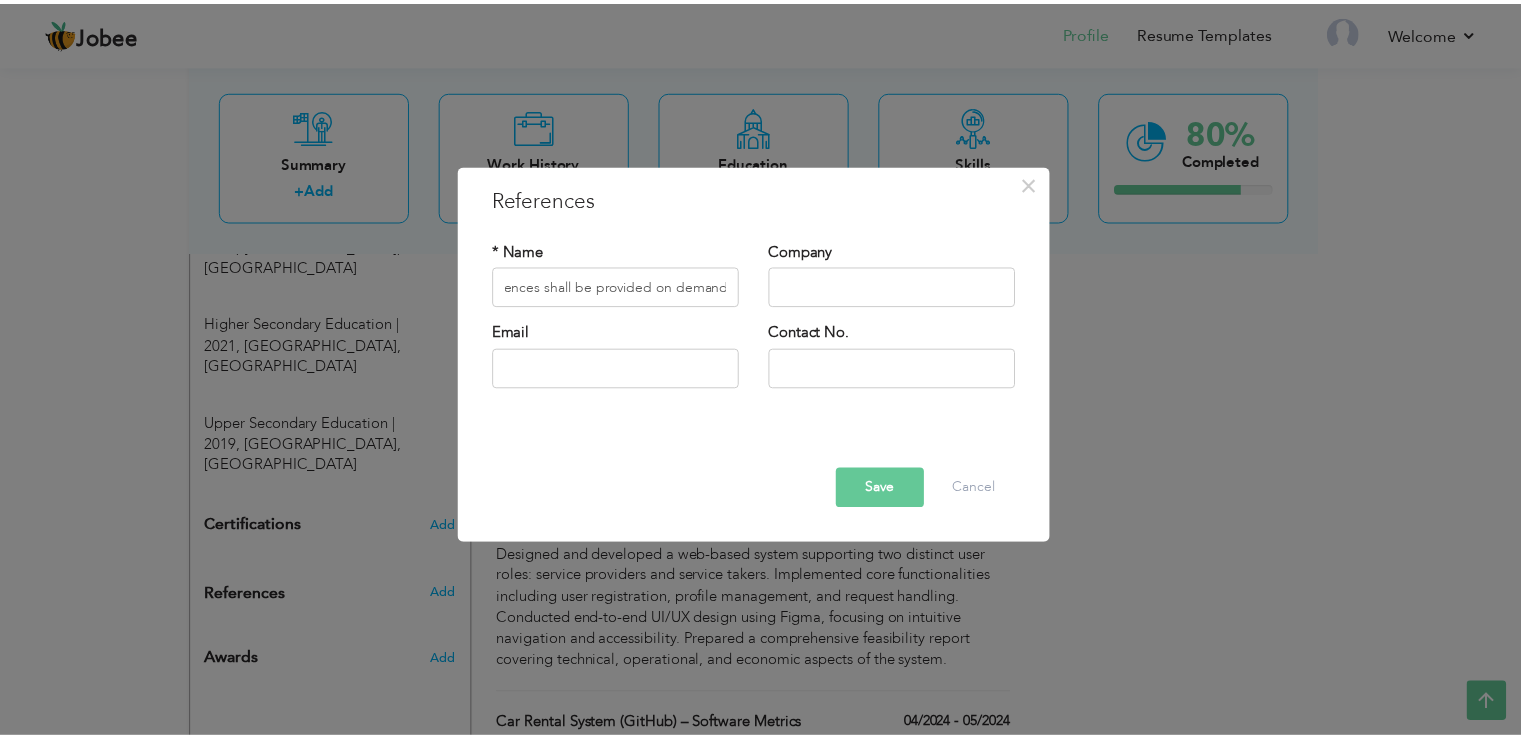 scroll, scrollTop: 0, scrollLeft: 0, axis: both 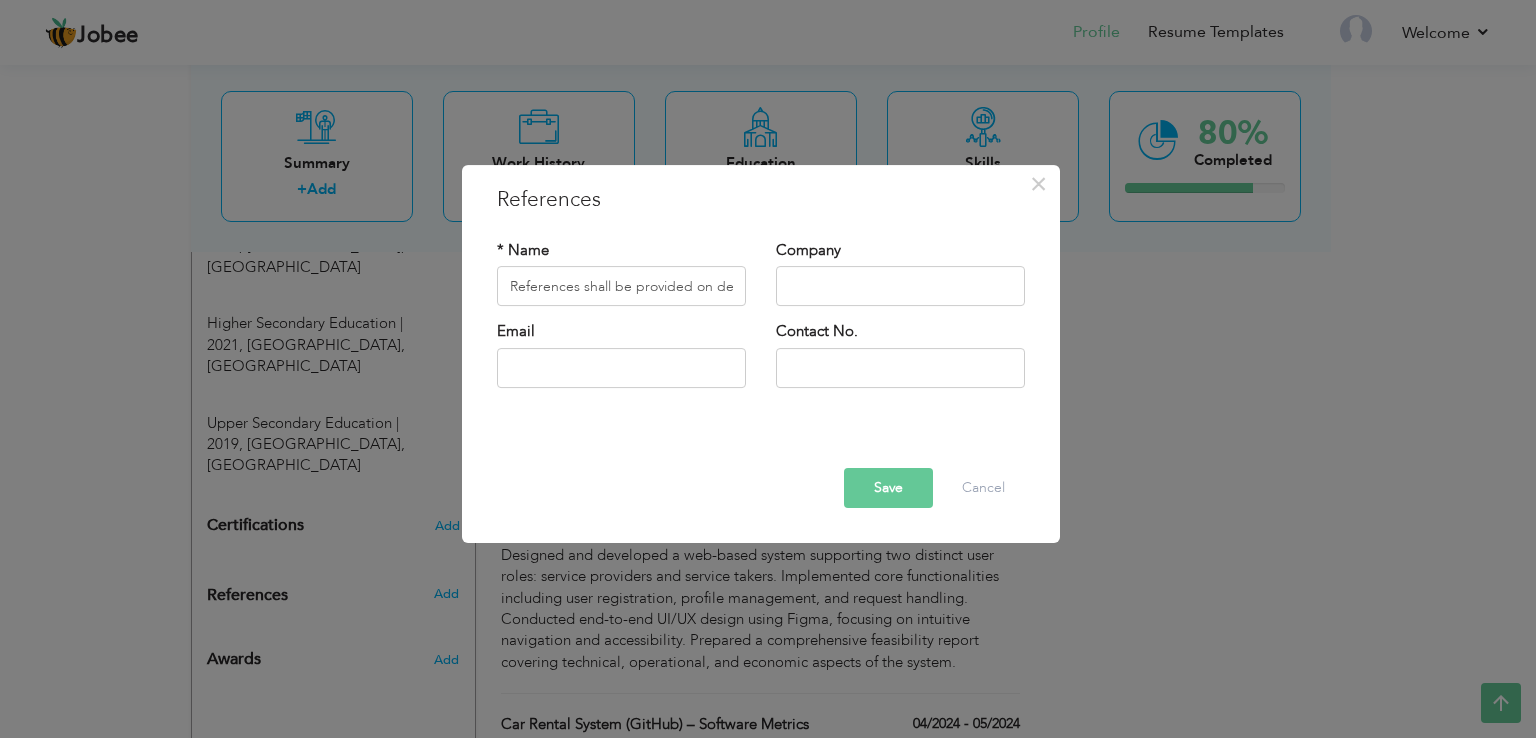 click on "Save" at bounding box center (888, 488) 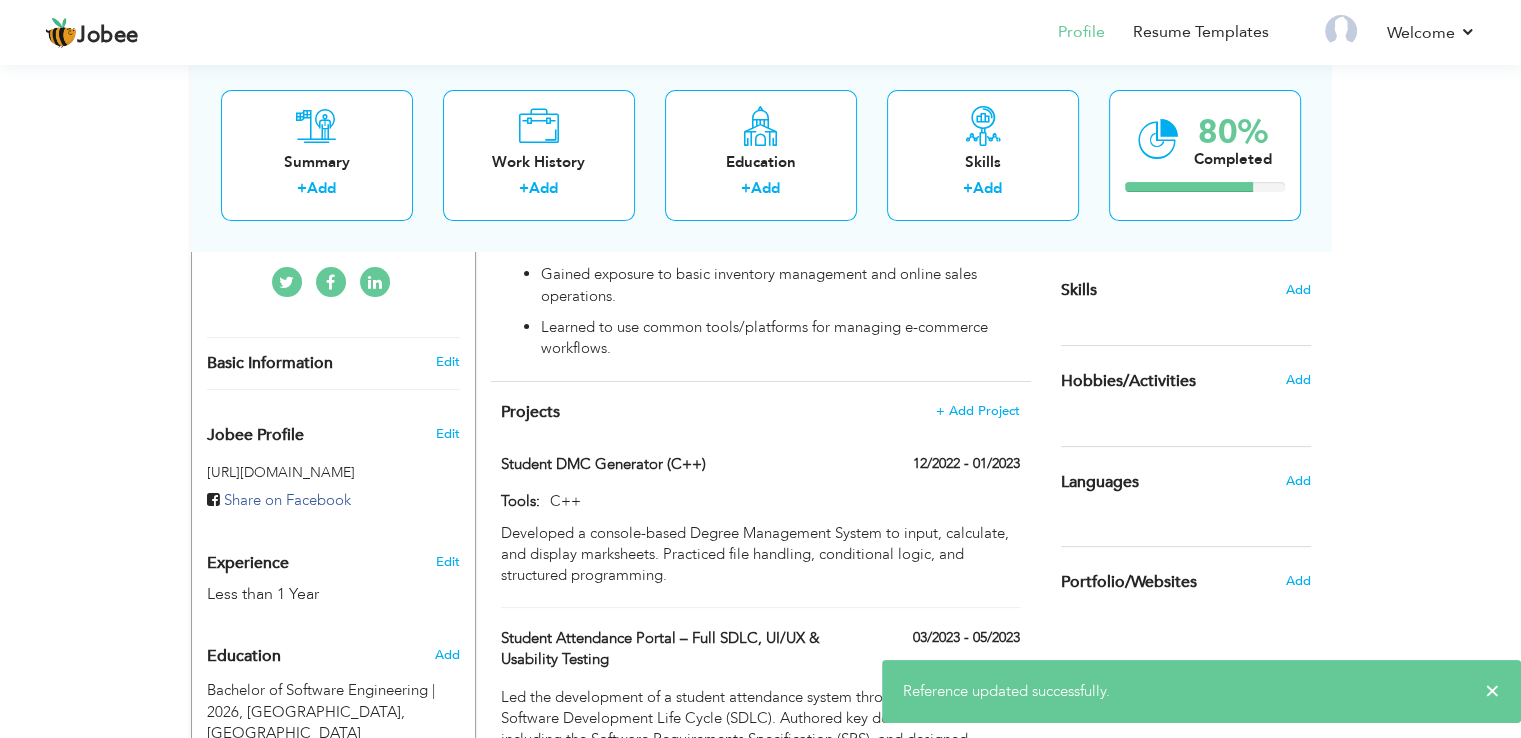 scroll, scrollTop: 488, scrollLeft: 0, axis: vertical 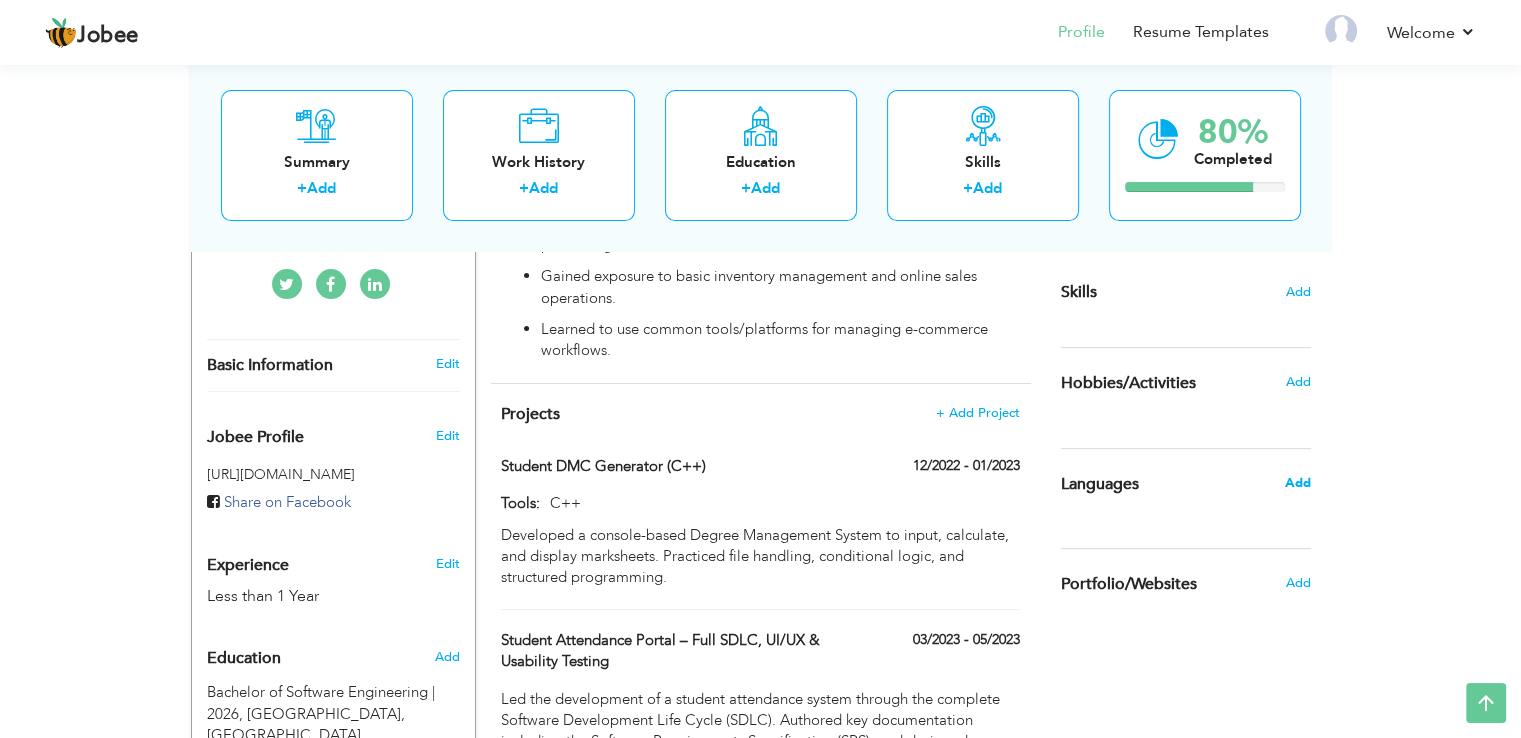 click on "Add" at bounding box center (1297, 483) 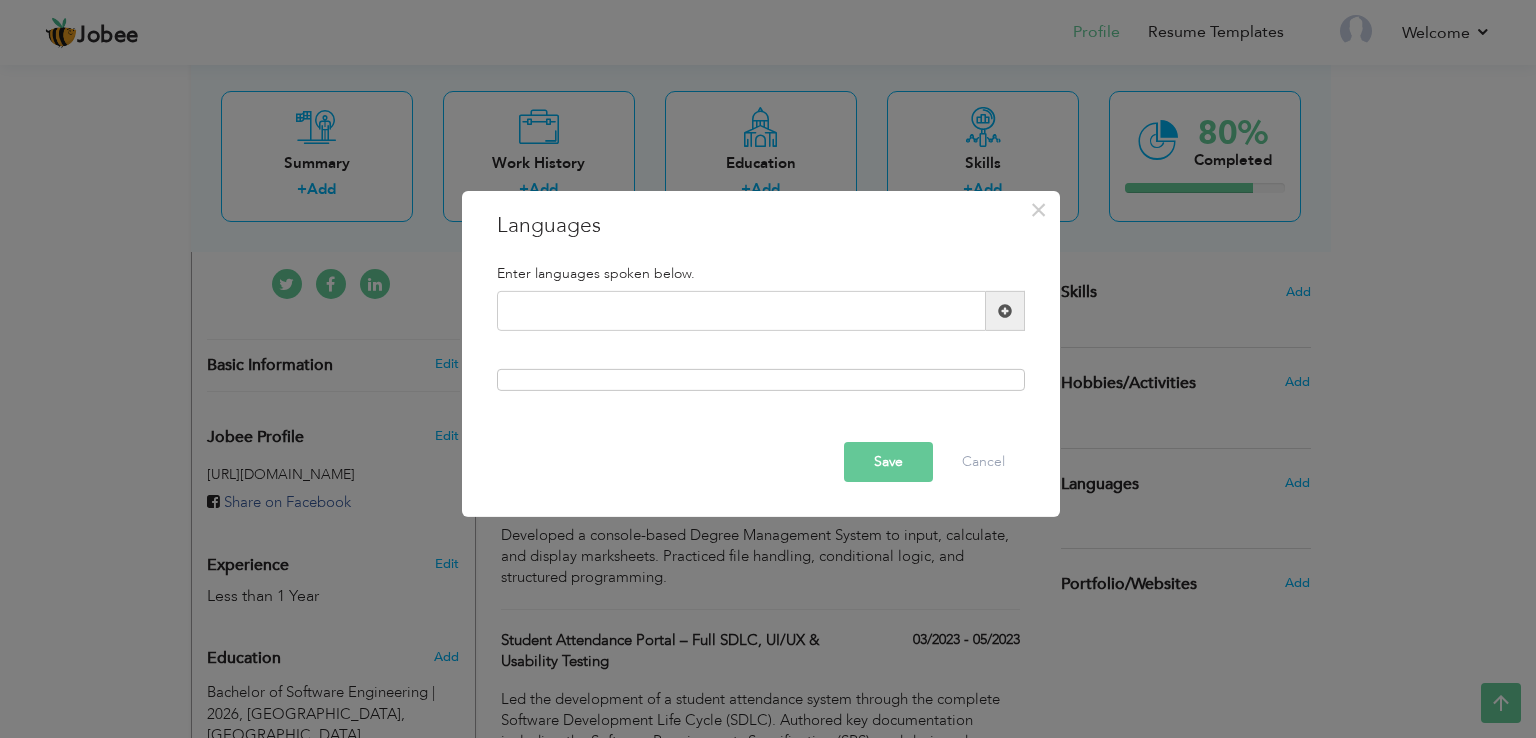 click on "×
Languages
Enter languages spoken below.
Save Cancel" at bounding box center (768, 369) 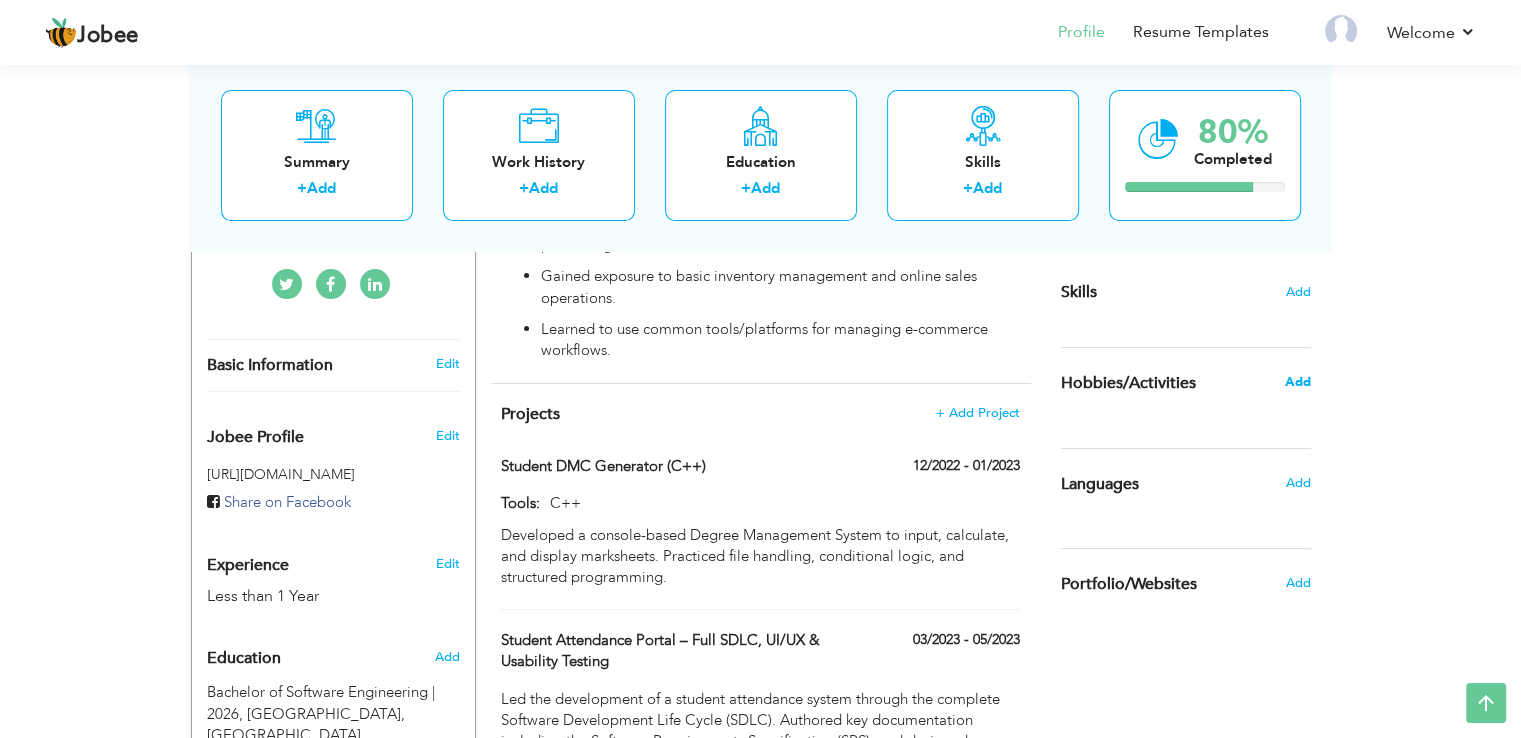 click on "Add" at bounding box center [1297, 382] 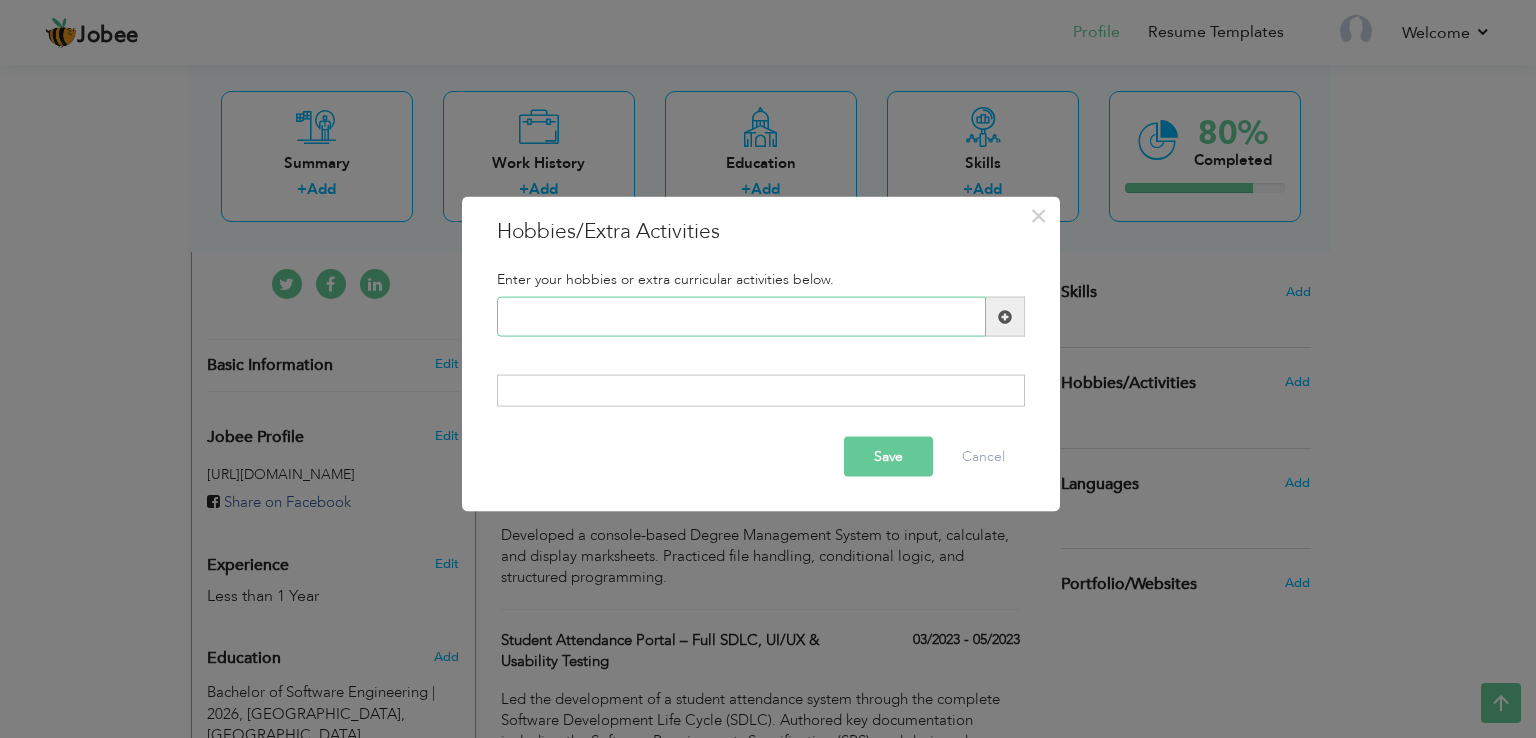 click at bounding box center (741, 317) 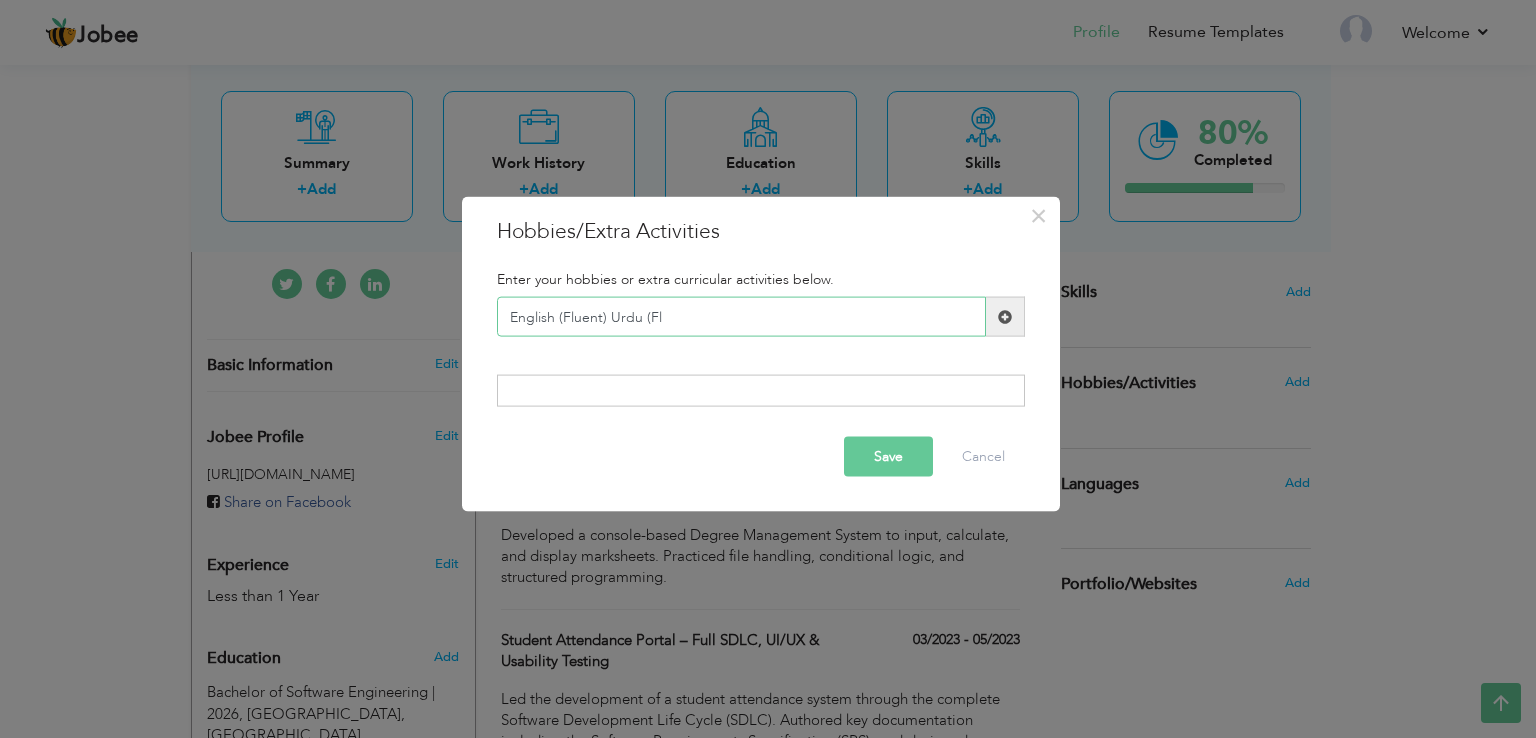 drag, startPoint x: 662, startPoint y: 313, endPoint x: 605, endPoint y: 317, distance: 57.14018 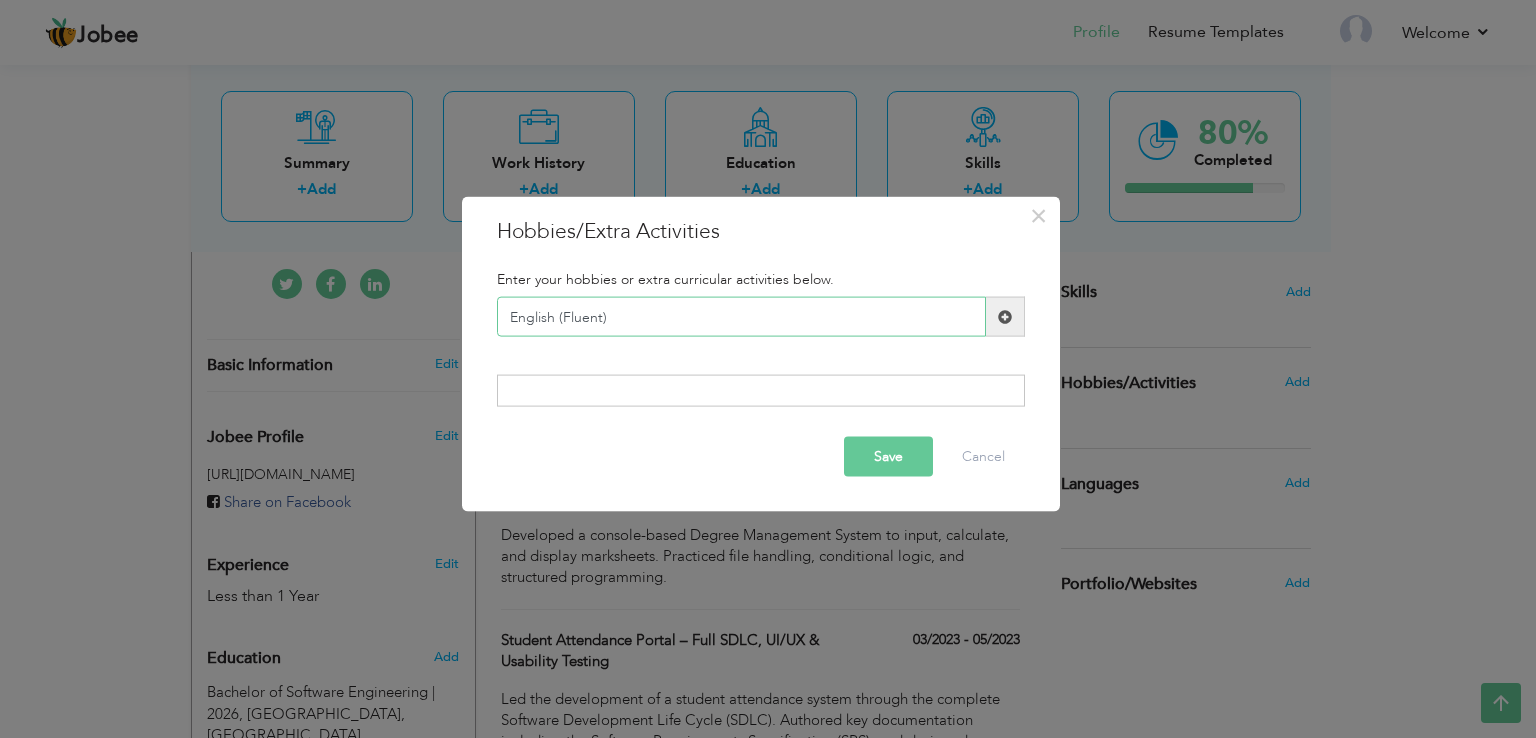 type on "English (Fluent)" 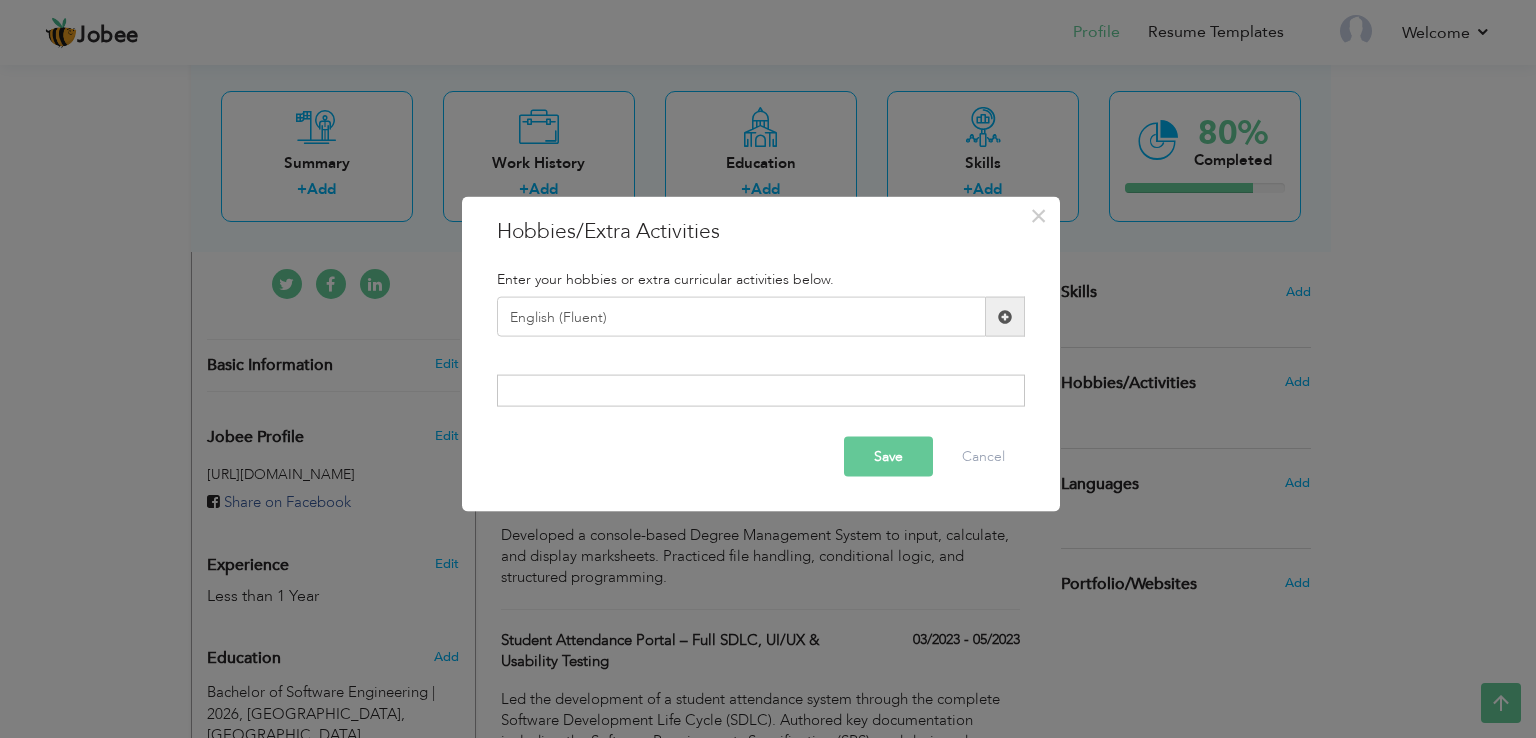 click on "Save" at bounding box center [888, 456] 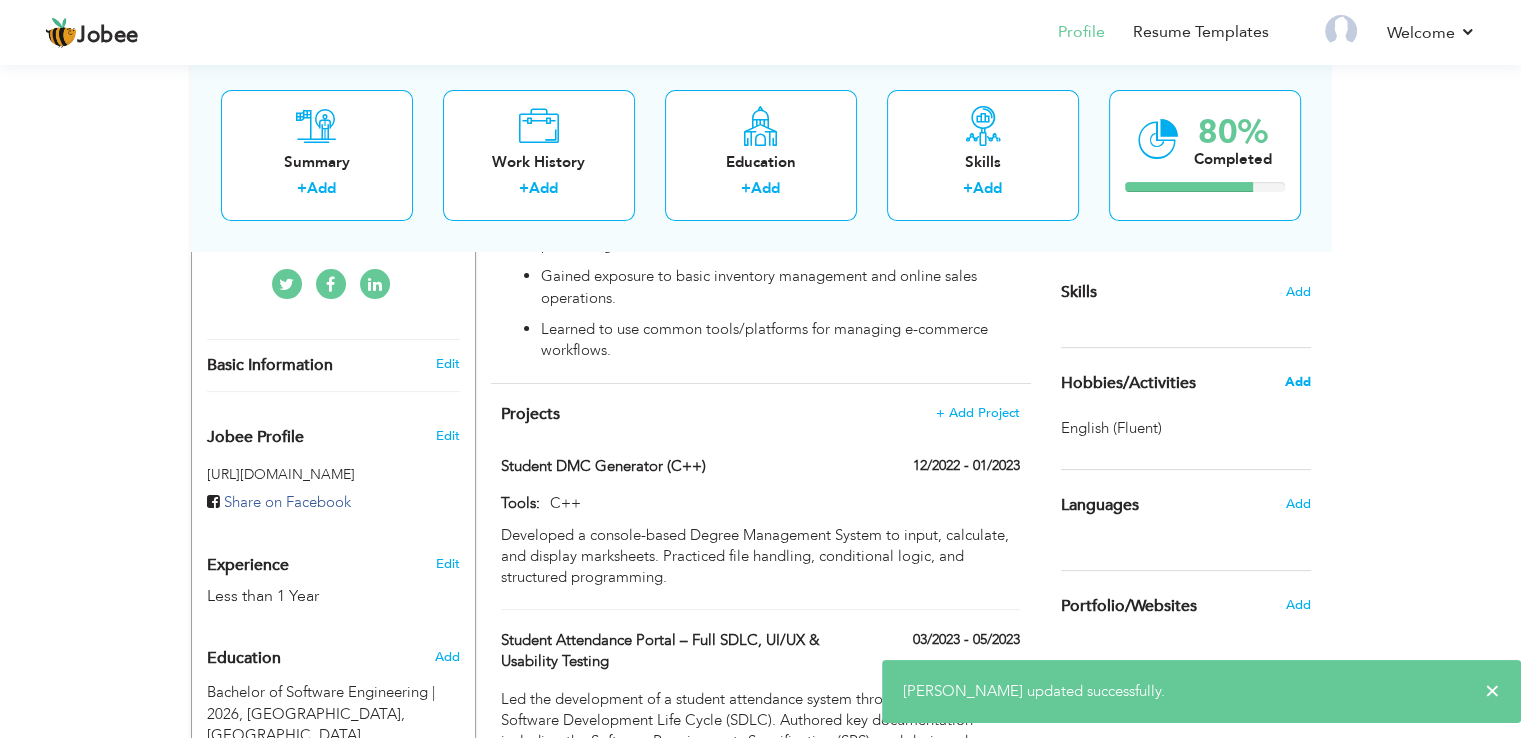 click on "Add" at bounding box center (1297, 382) 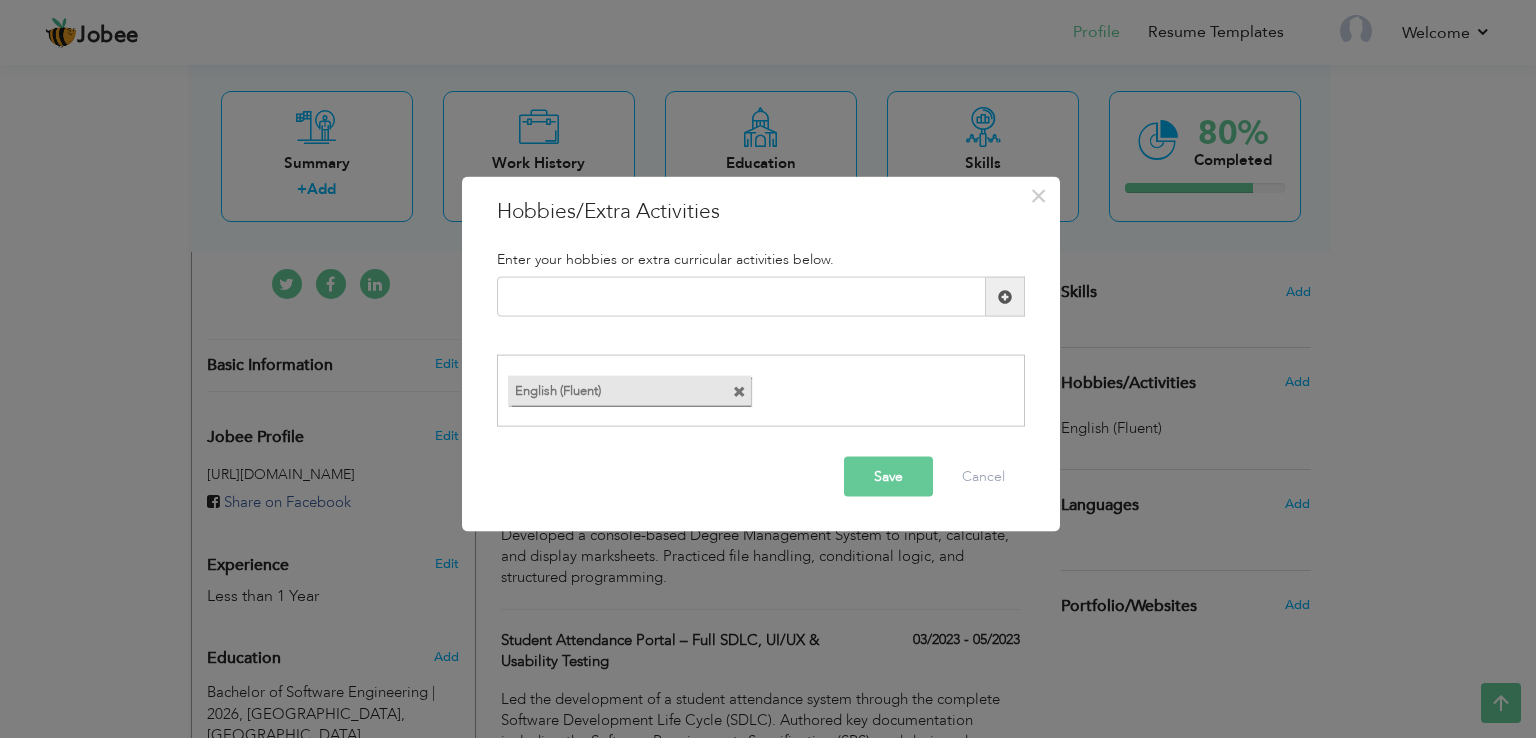 click at bounding box center [742, 385] 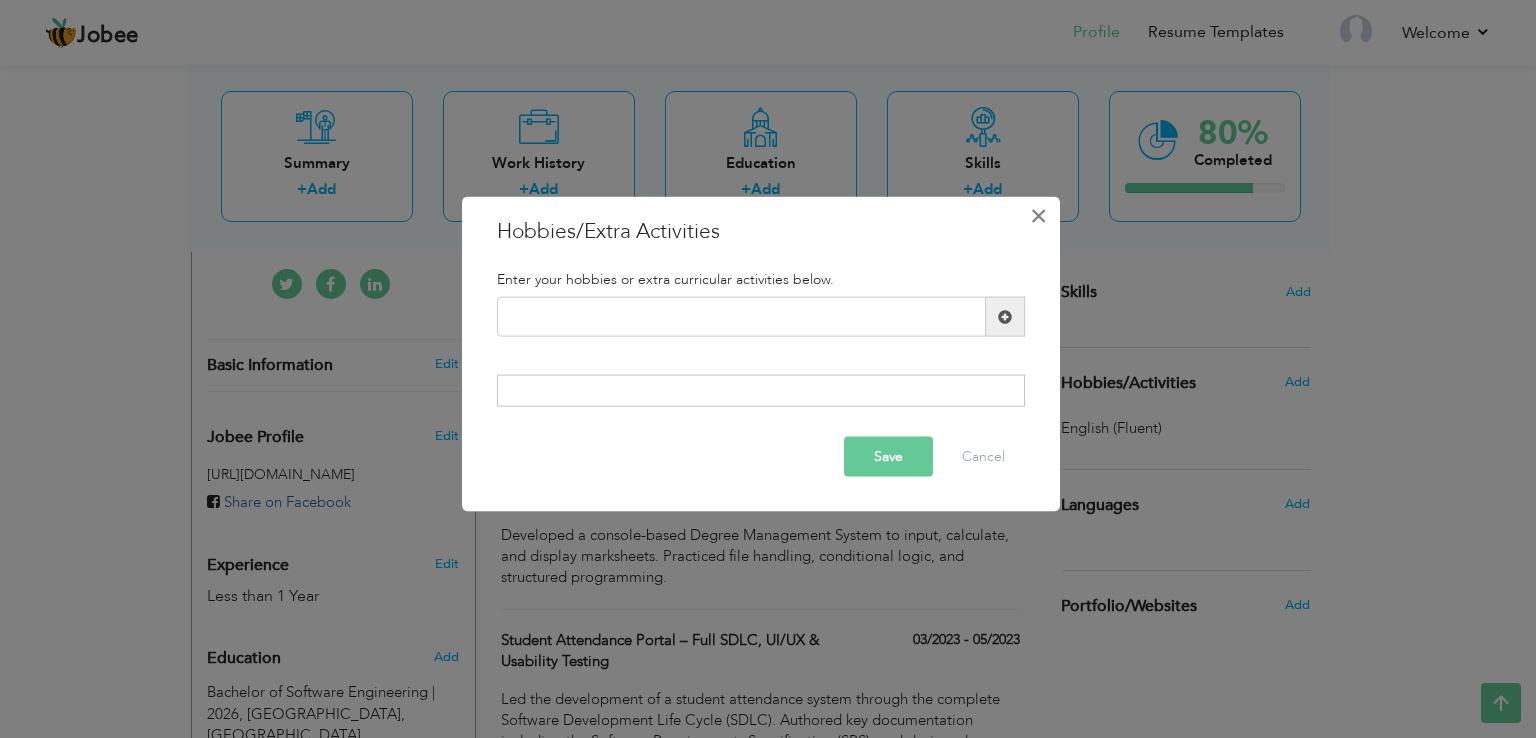 click on "×" at bounding box center (1038, 216) 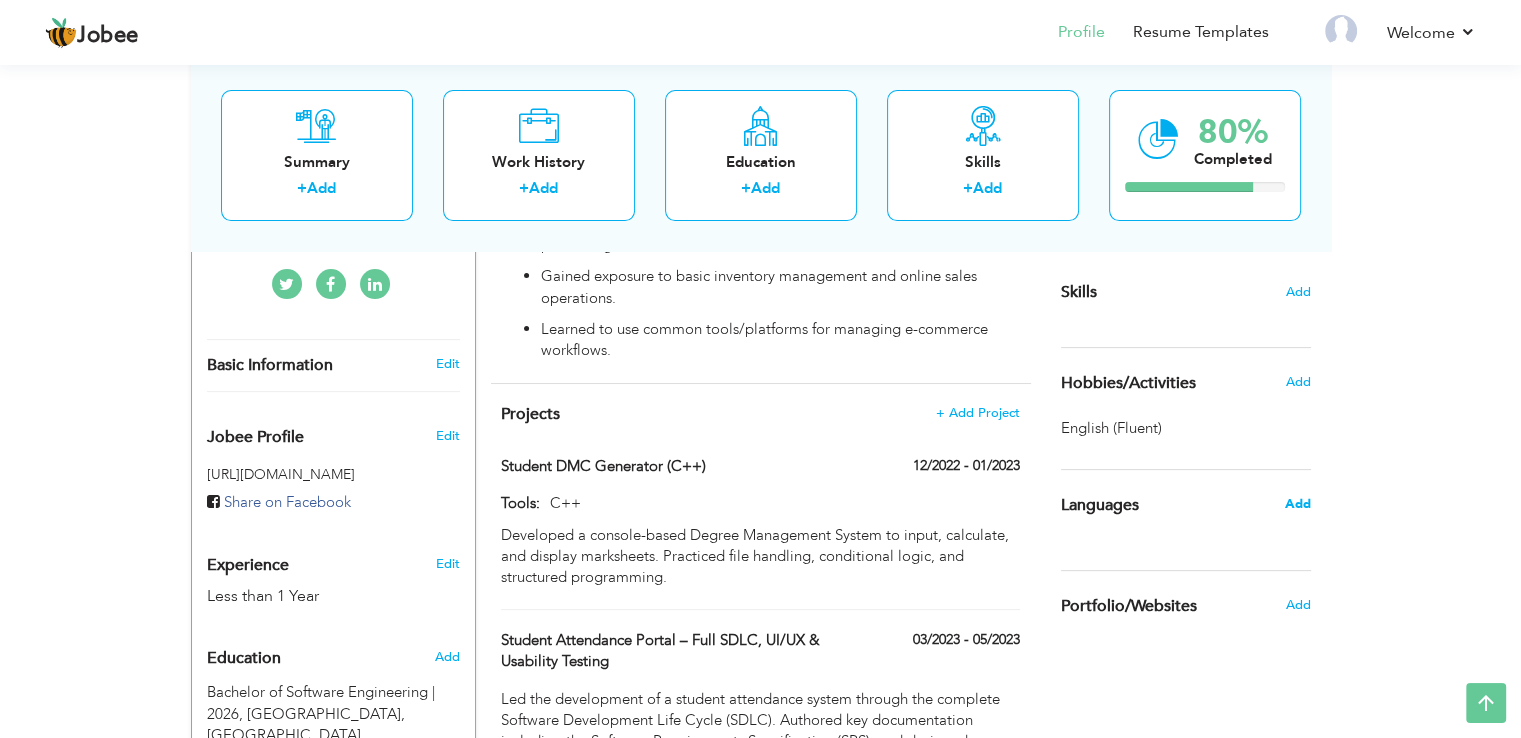 click on "Add" at bounding box center (1297, 504) 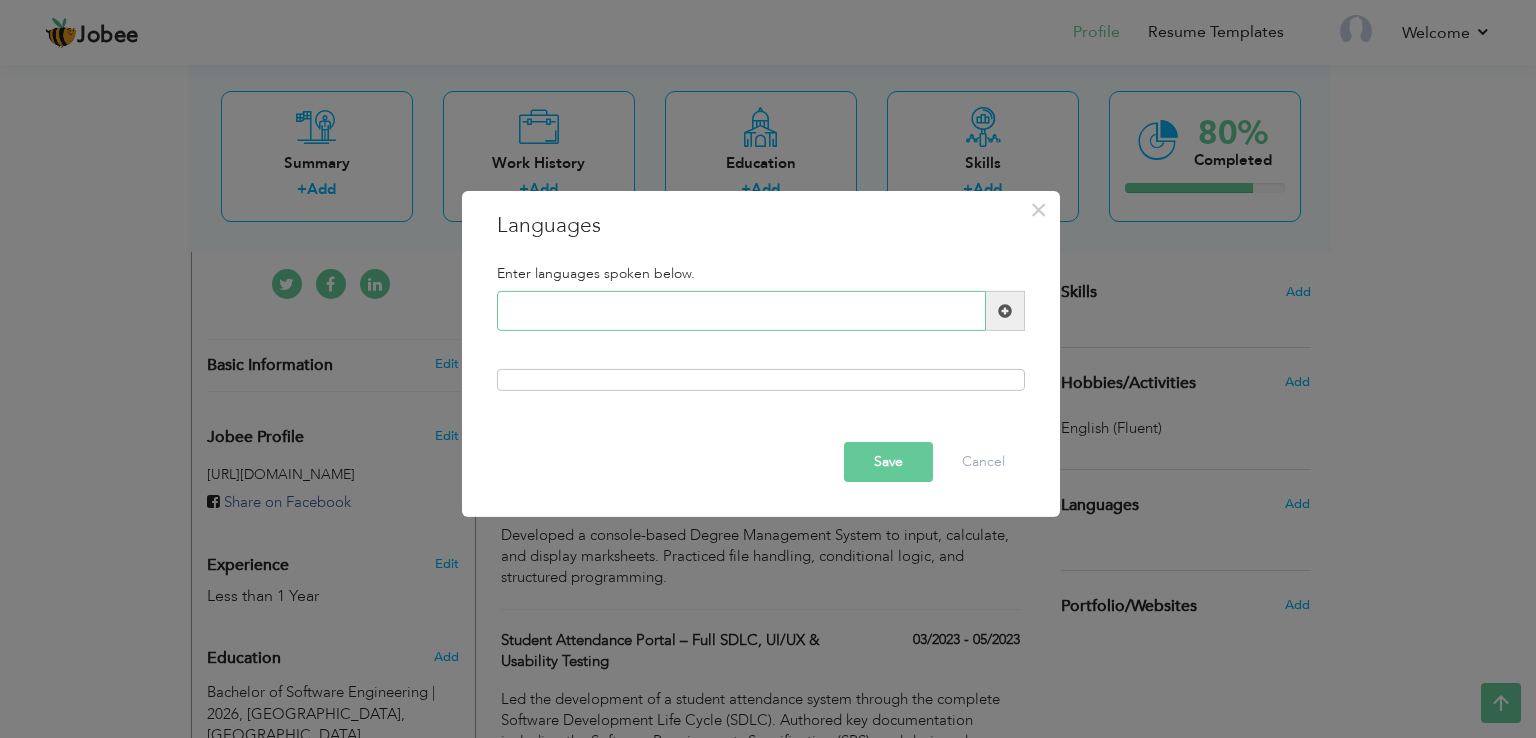 click at bounding box center (741, 311) 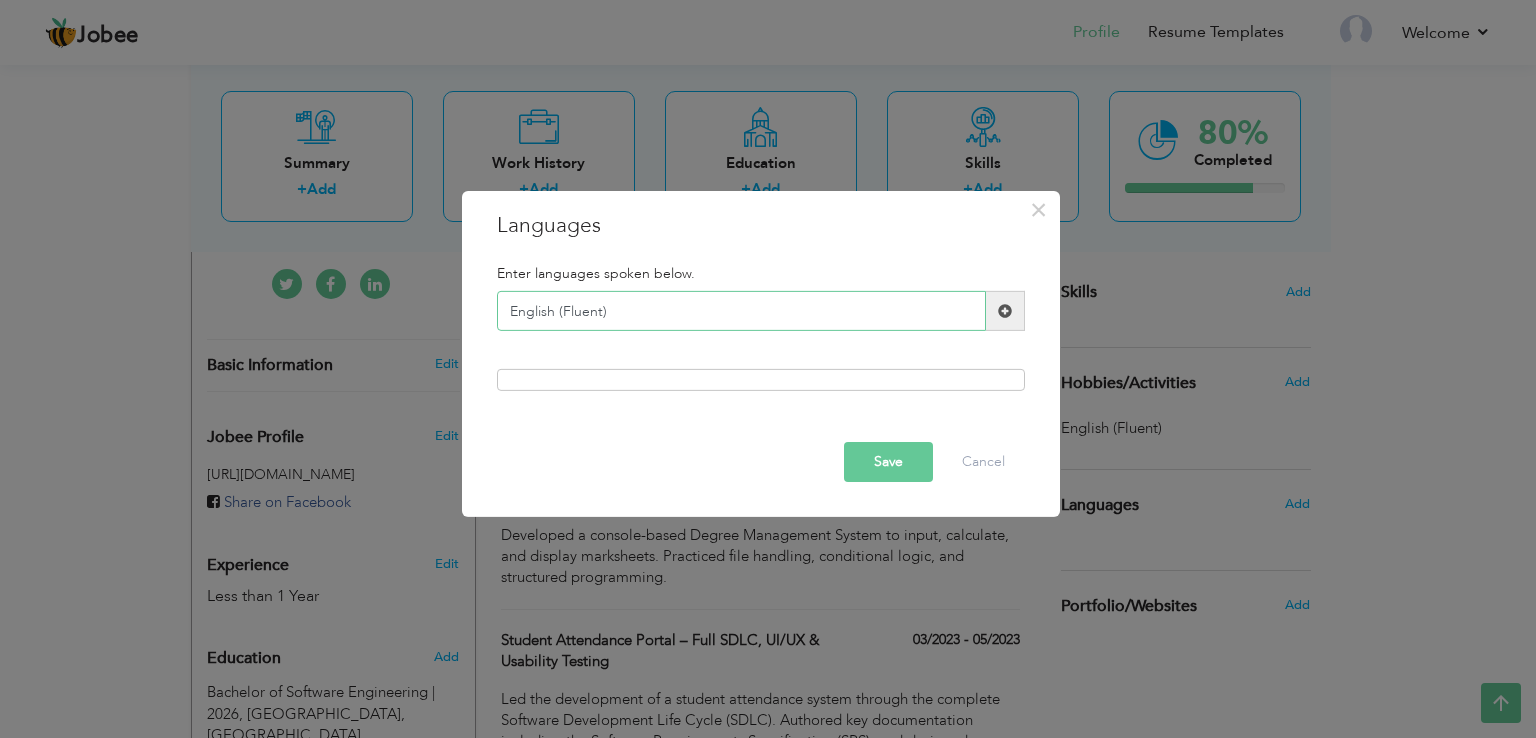 type on "English (Fluent)" 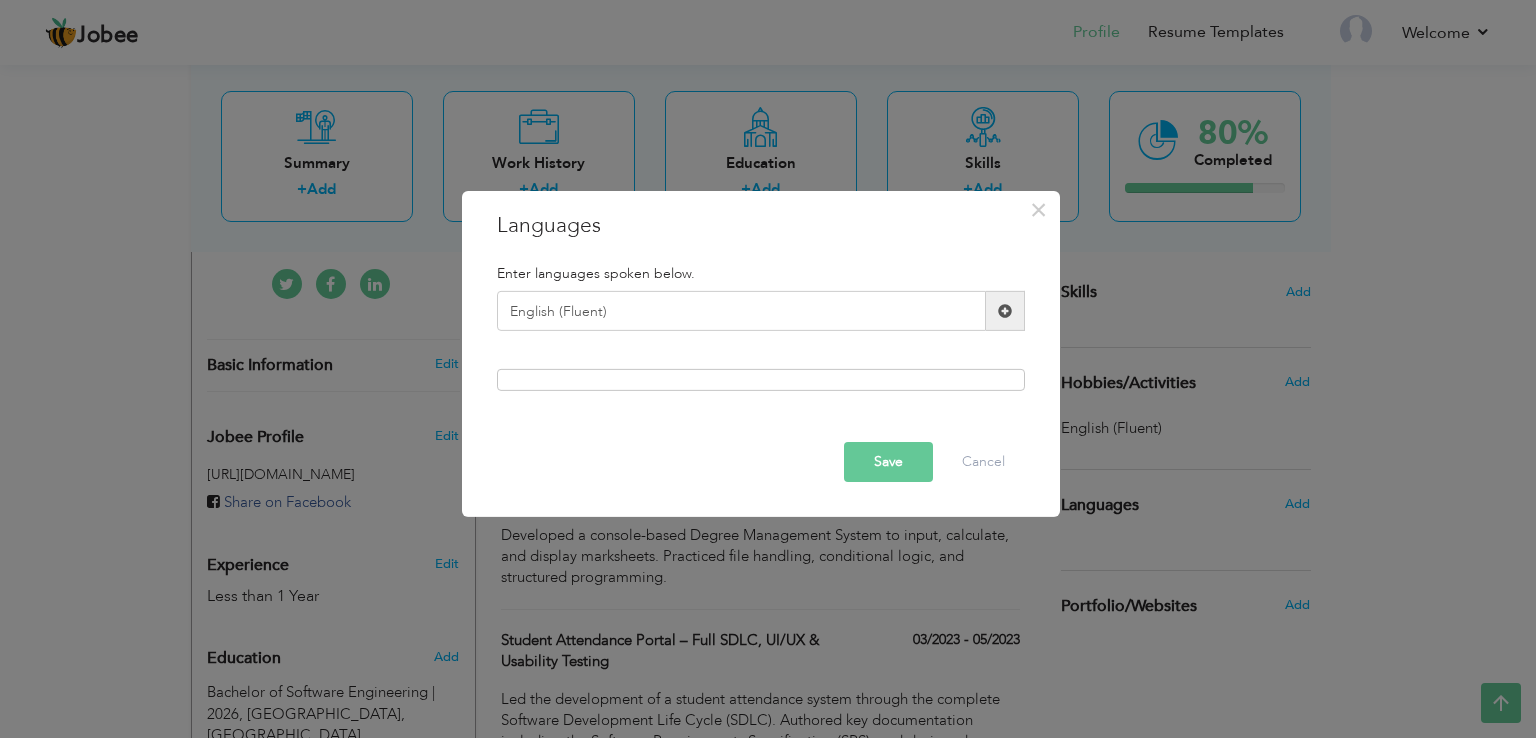 click on "Save" at bounding box center [888, 462] 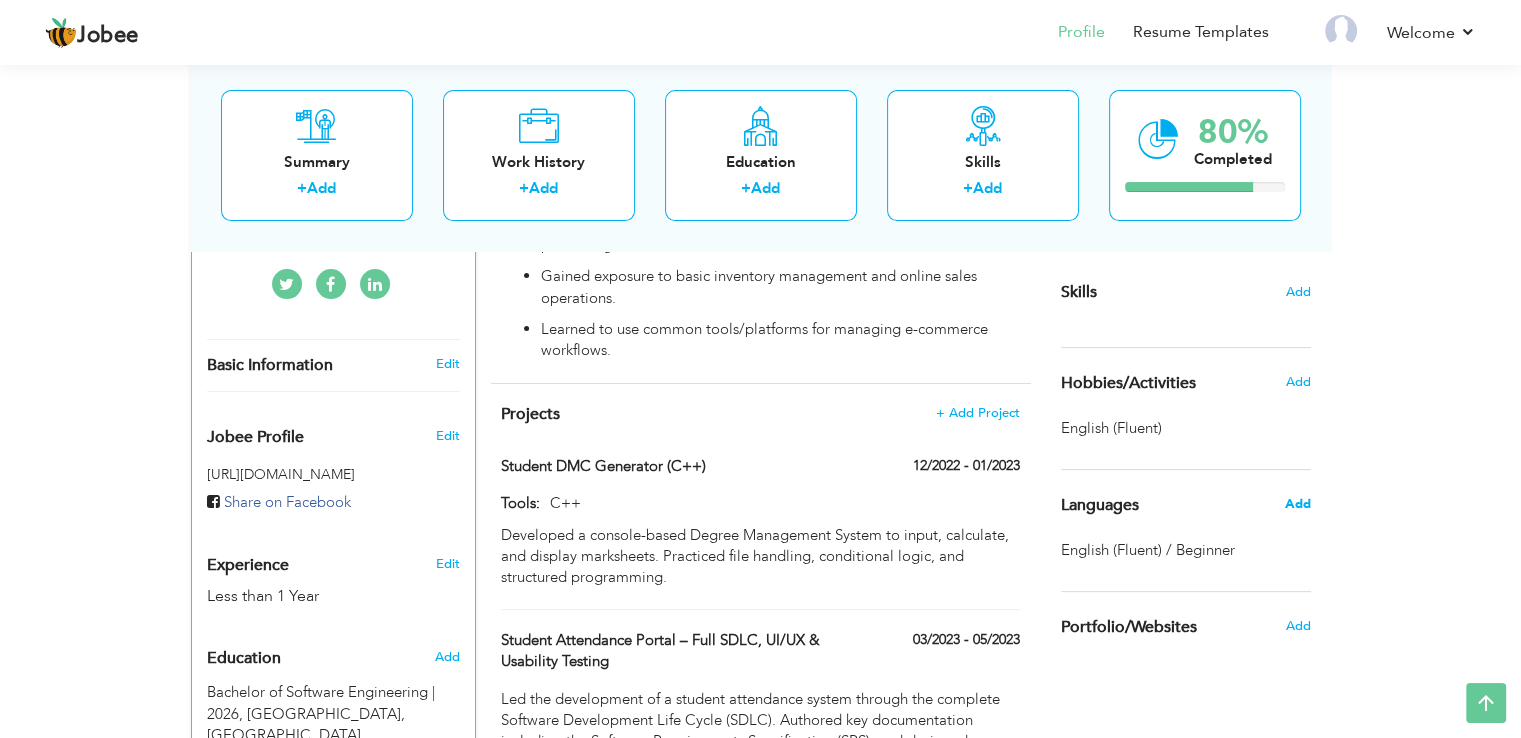 click on "Add" at bounding box center [1297, 504] 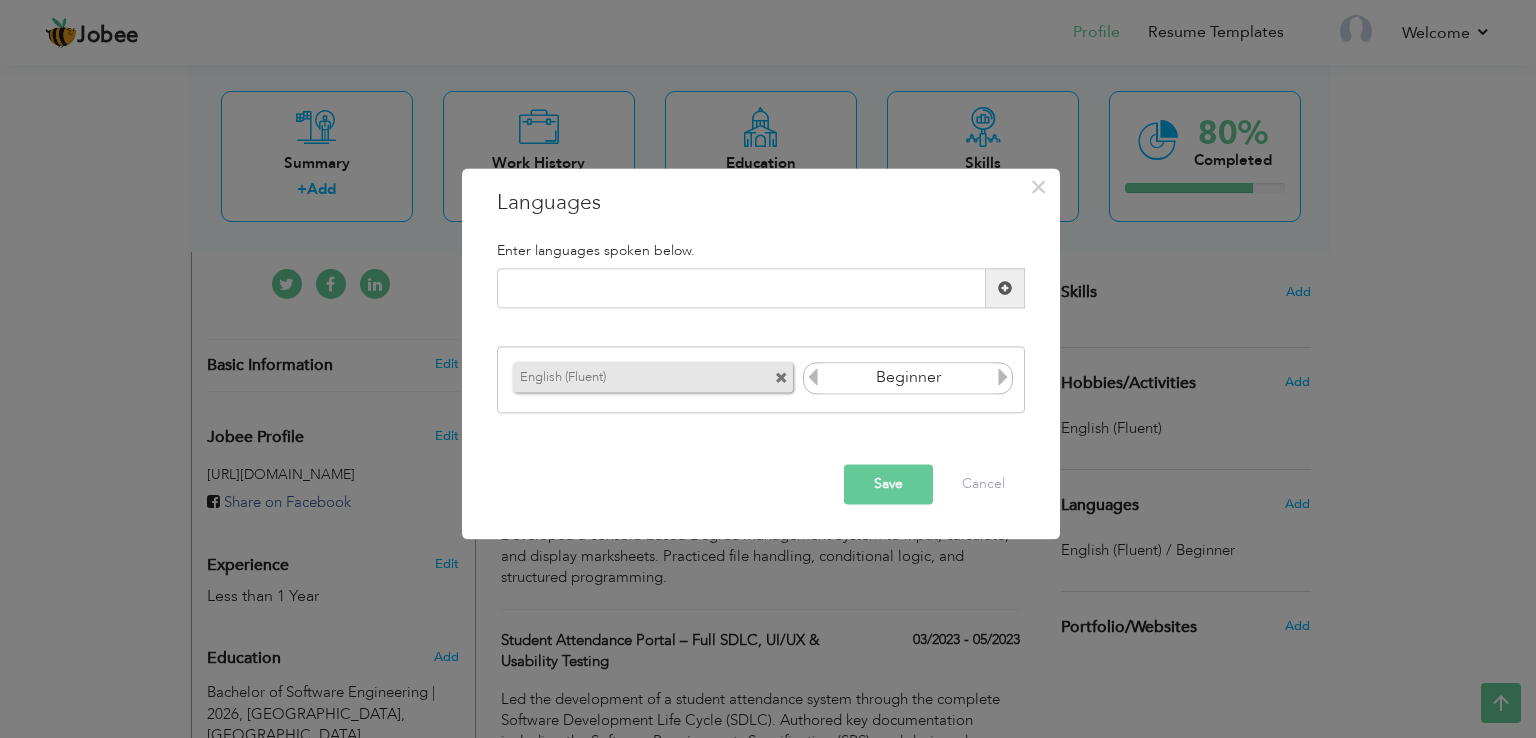 click at bounding box center (1003, 377) 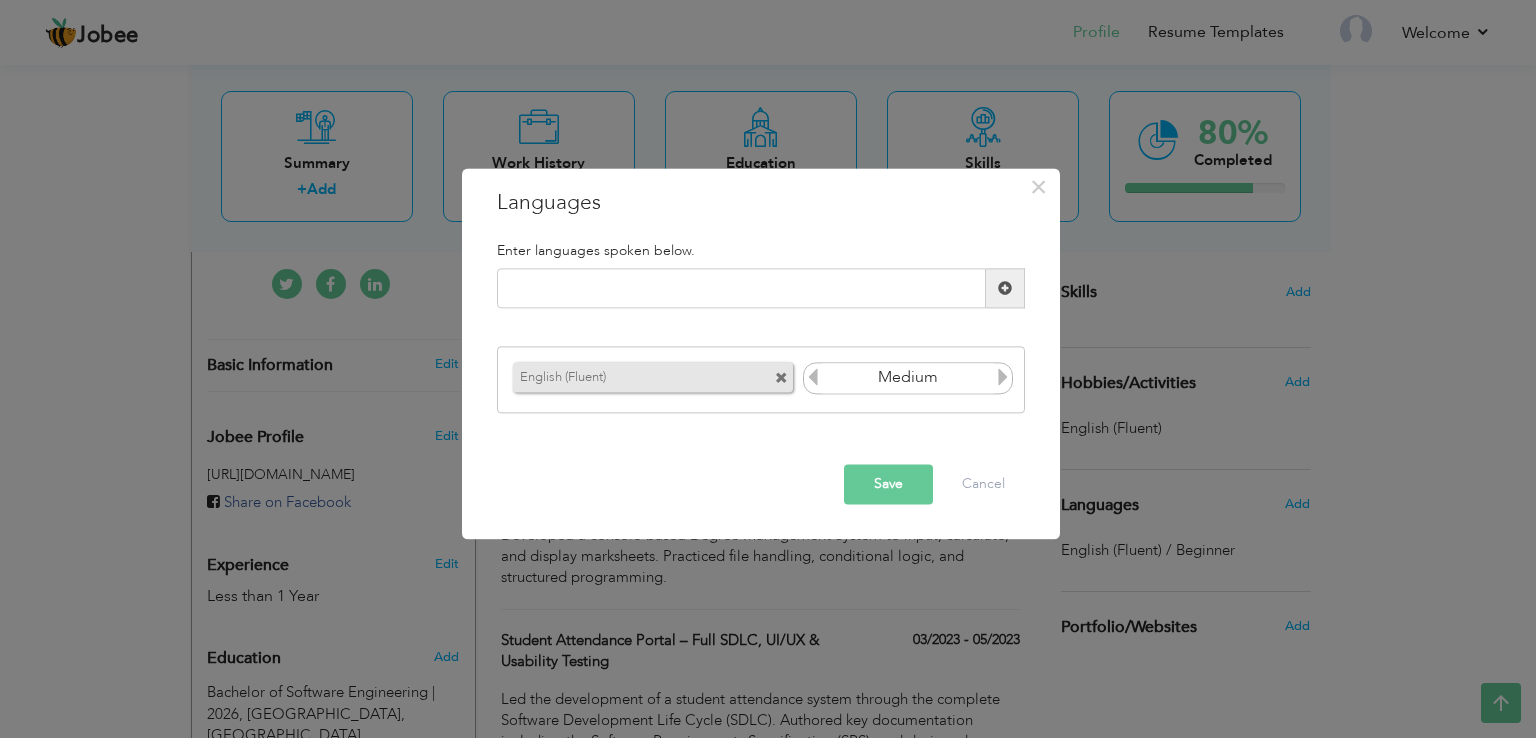 click at bounding box center [1003, 377] 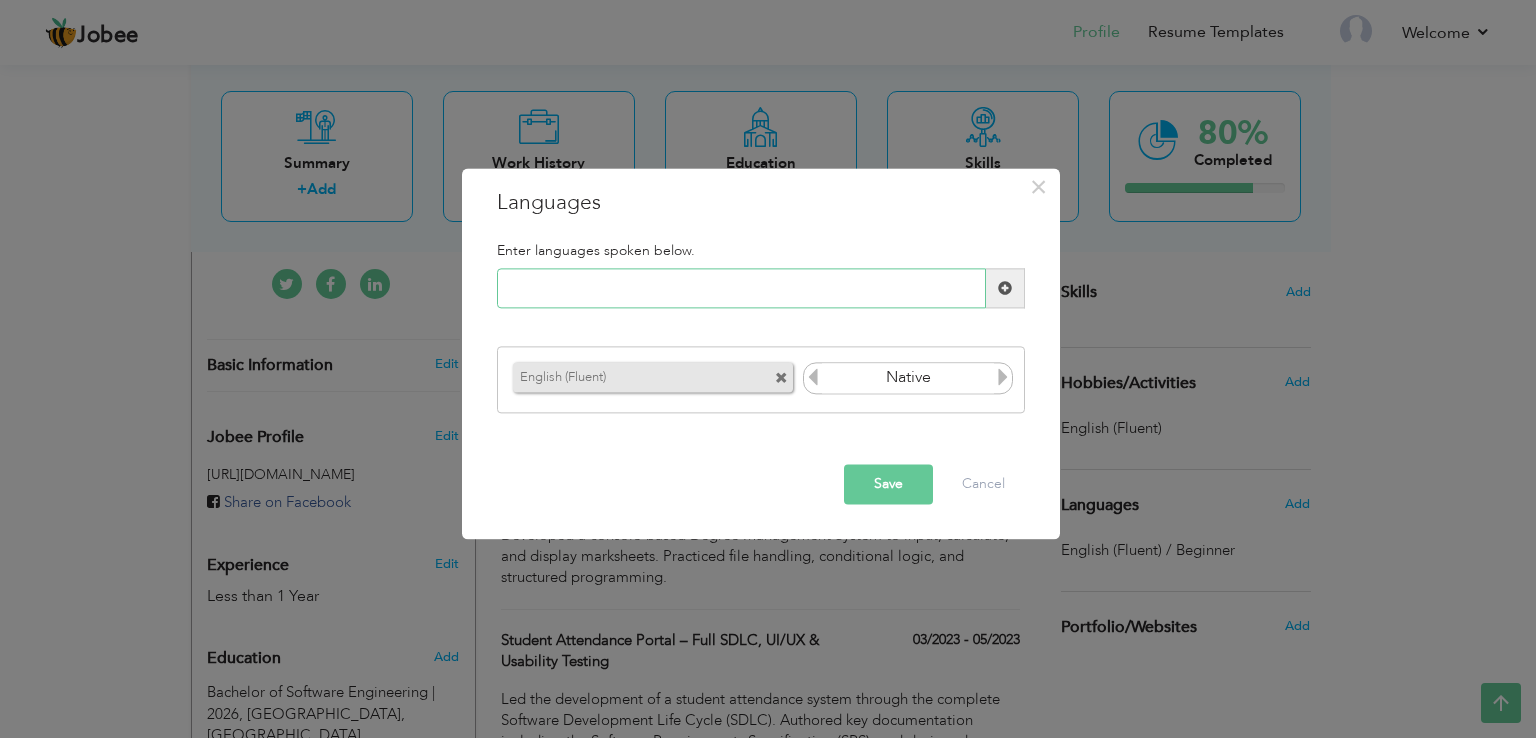 click at bounding box center [741, 289] 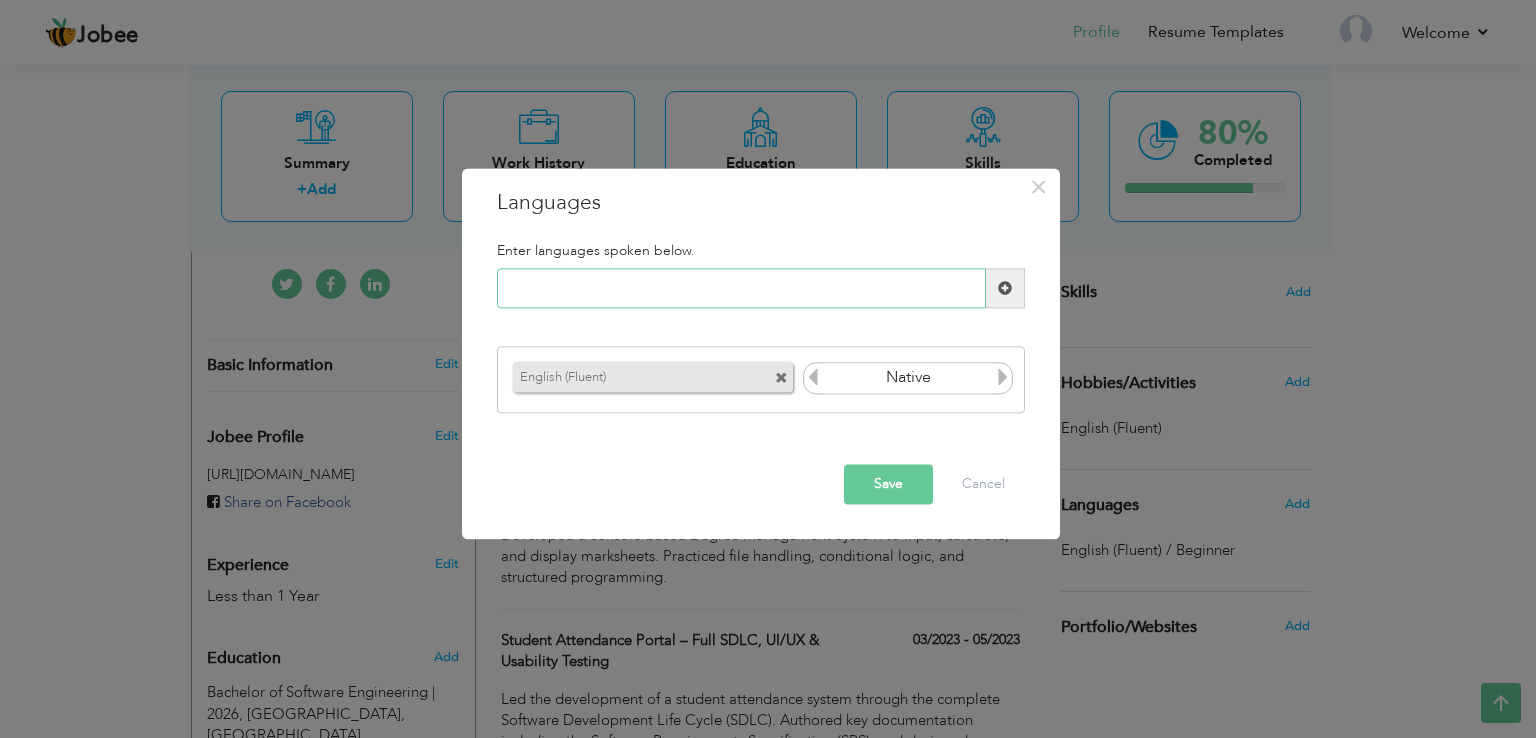 type on "u" 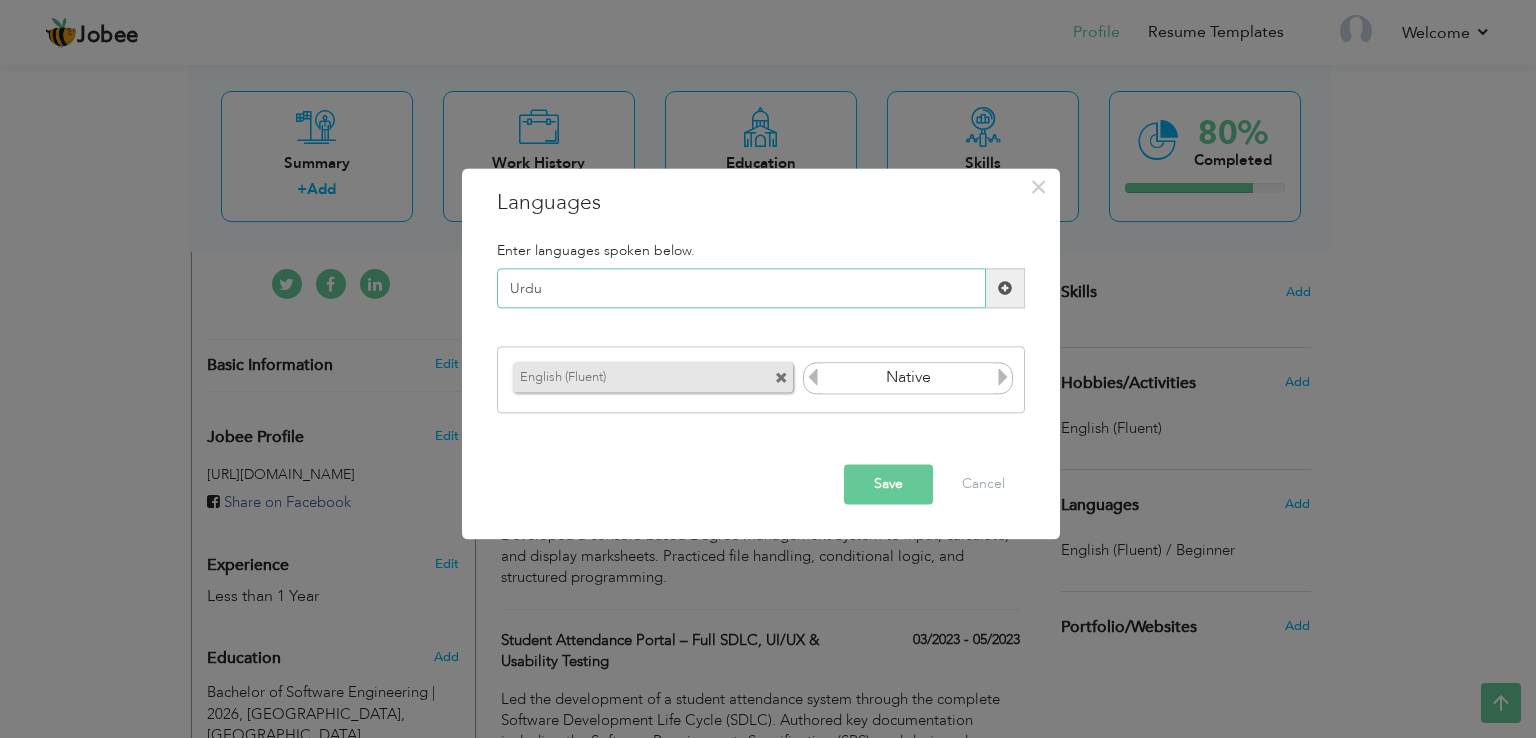 type on "Urdu" 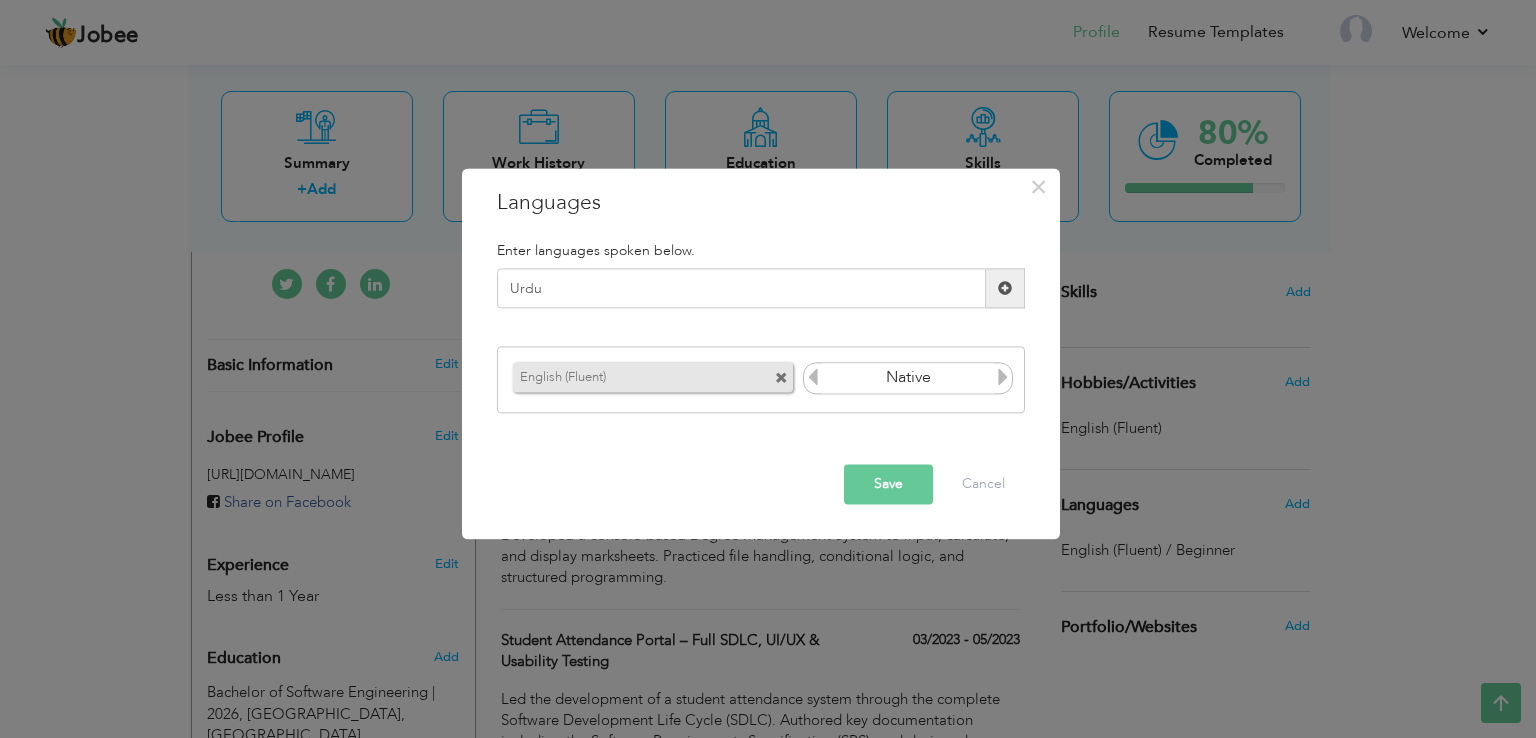 click at bounding box center (813, 377) 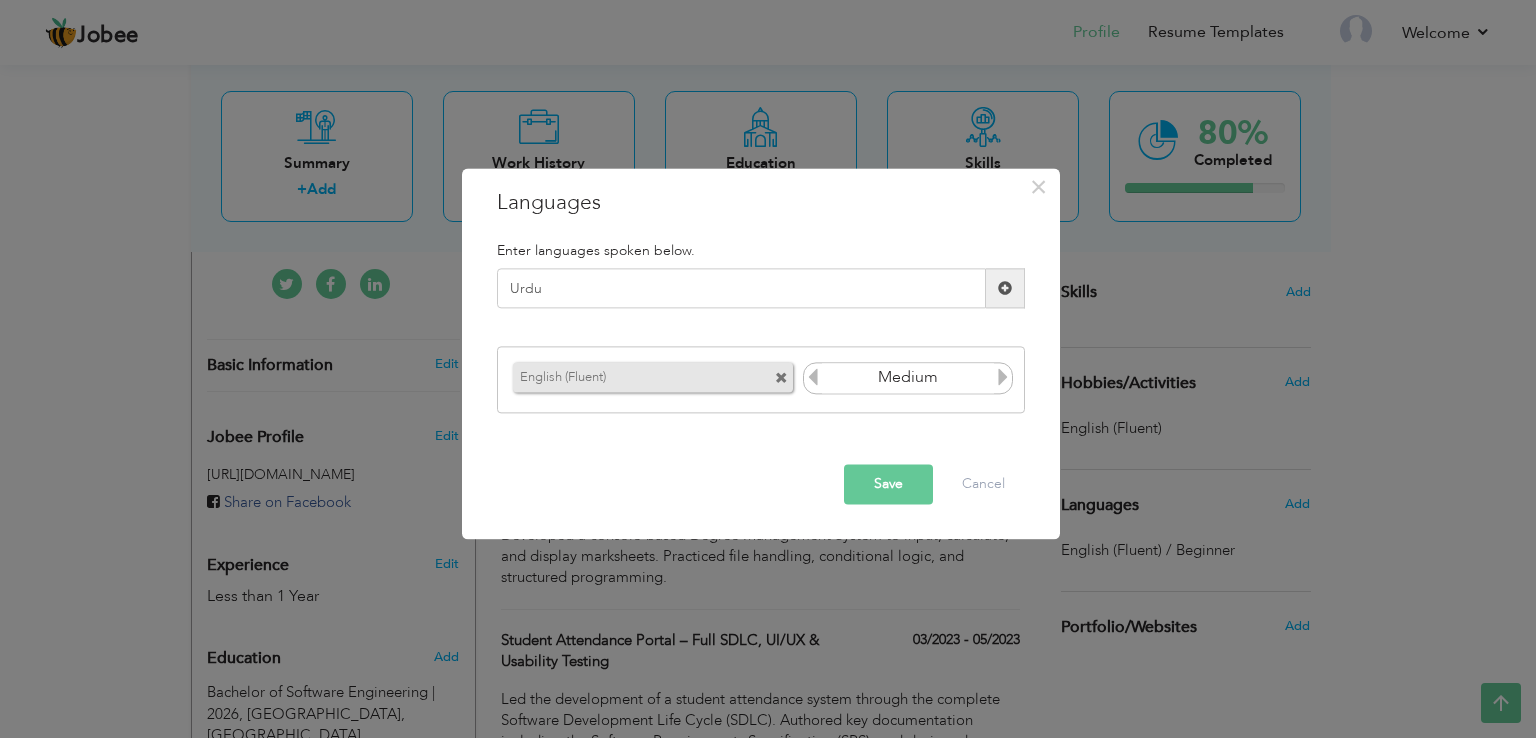 click on "Save" at bounding box center [888, 485] 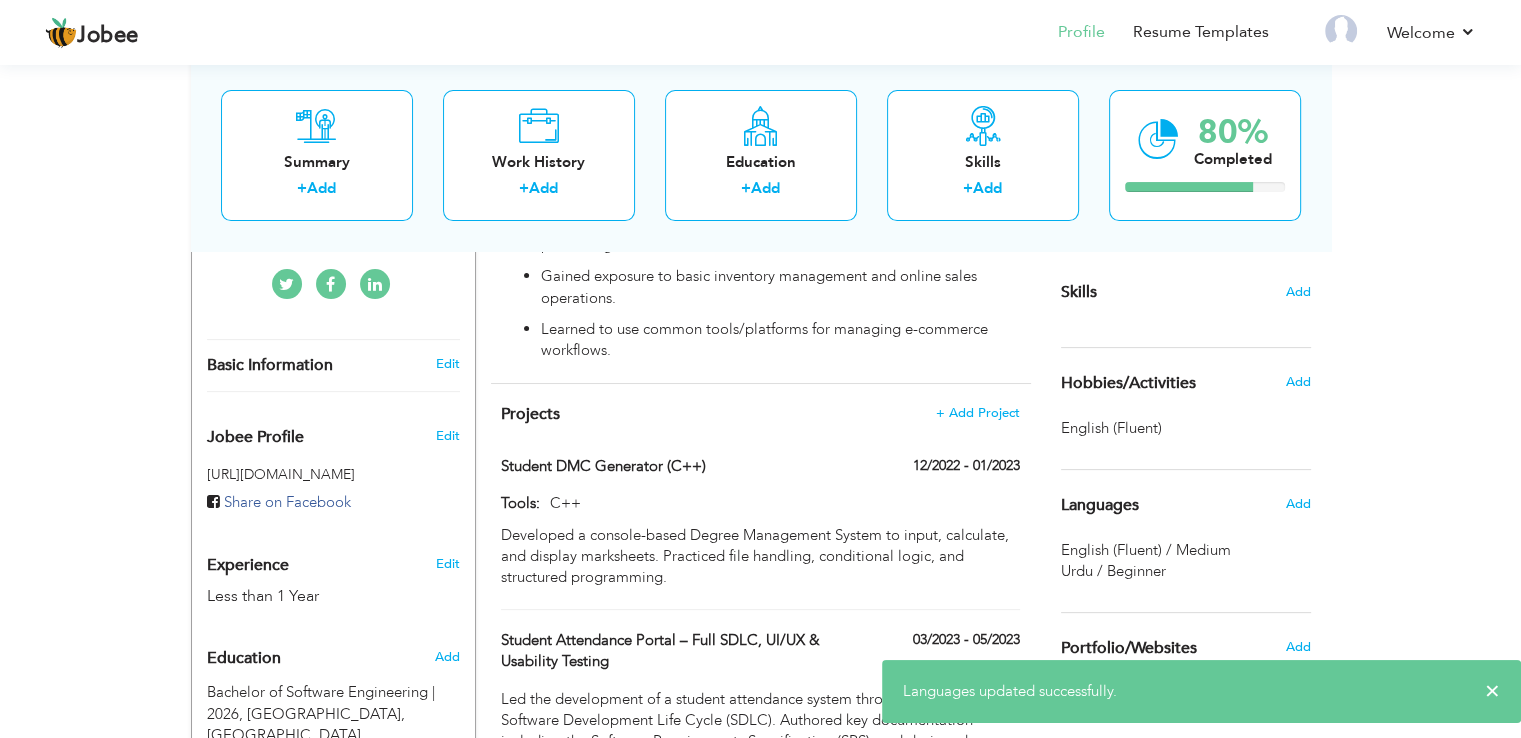 click on "Add" at bounding box center [1297, 504] 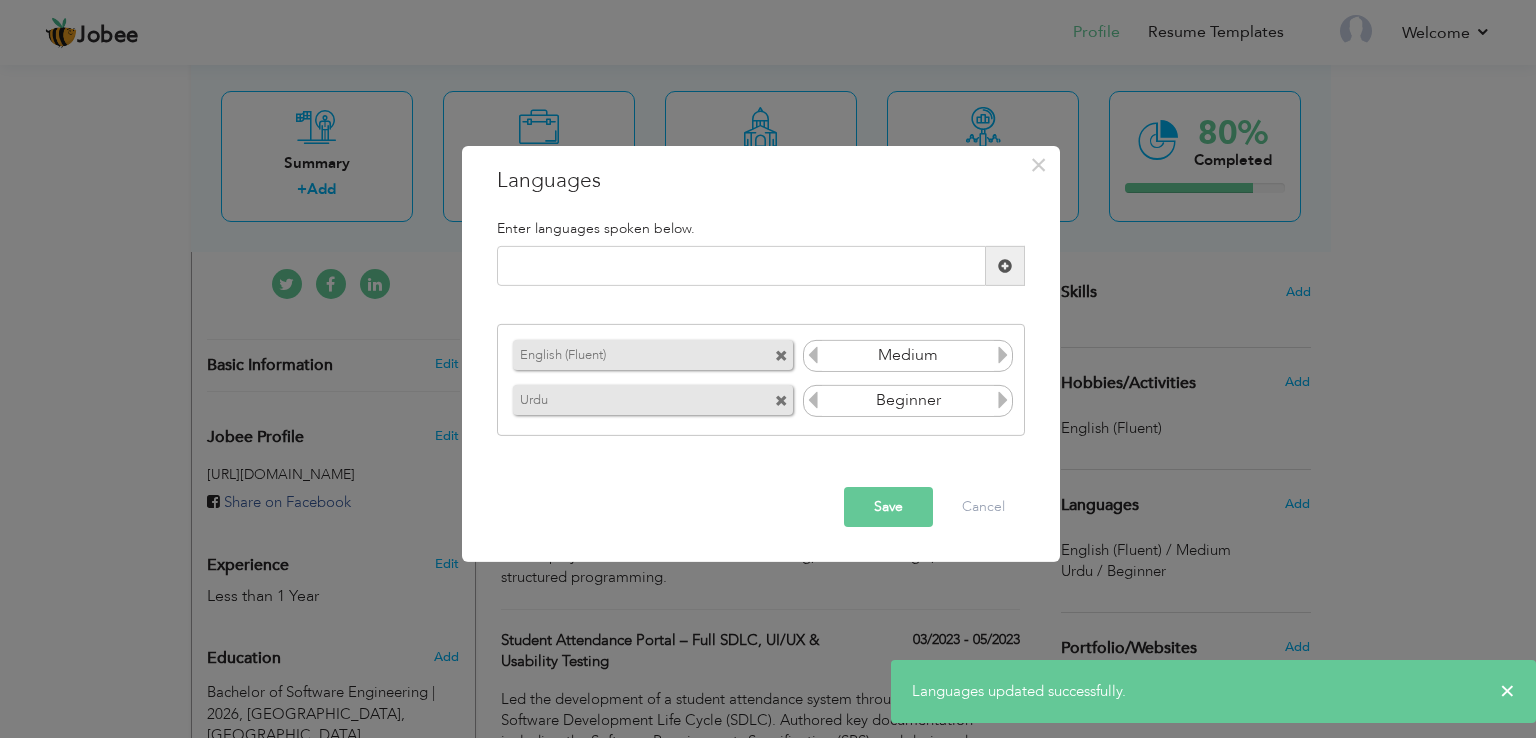 click at bounding box center [1003, 355] 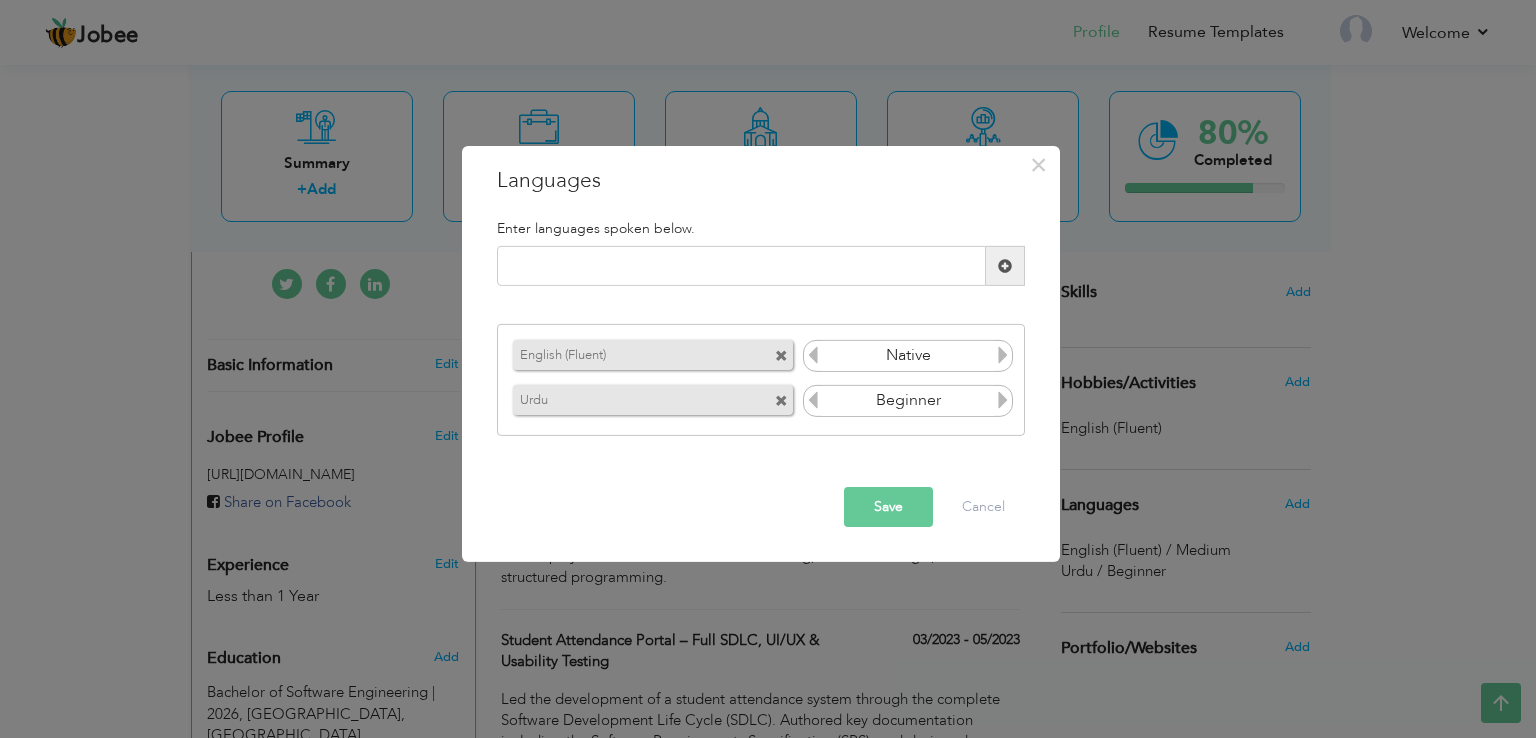 click at bounding box center [1003, 355] 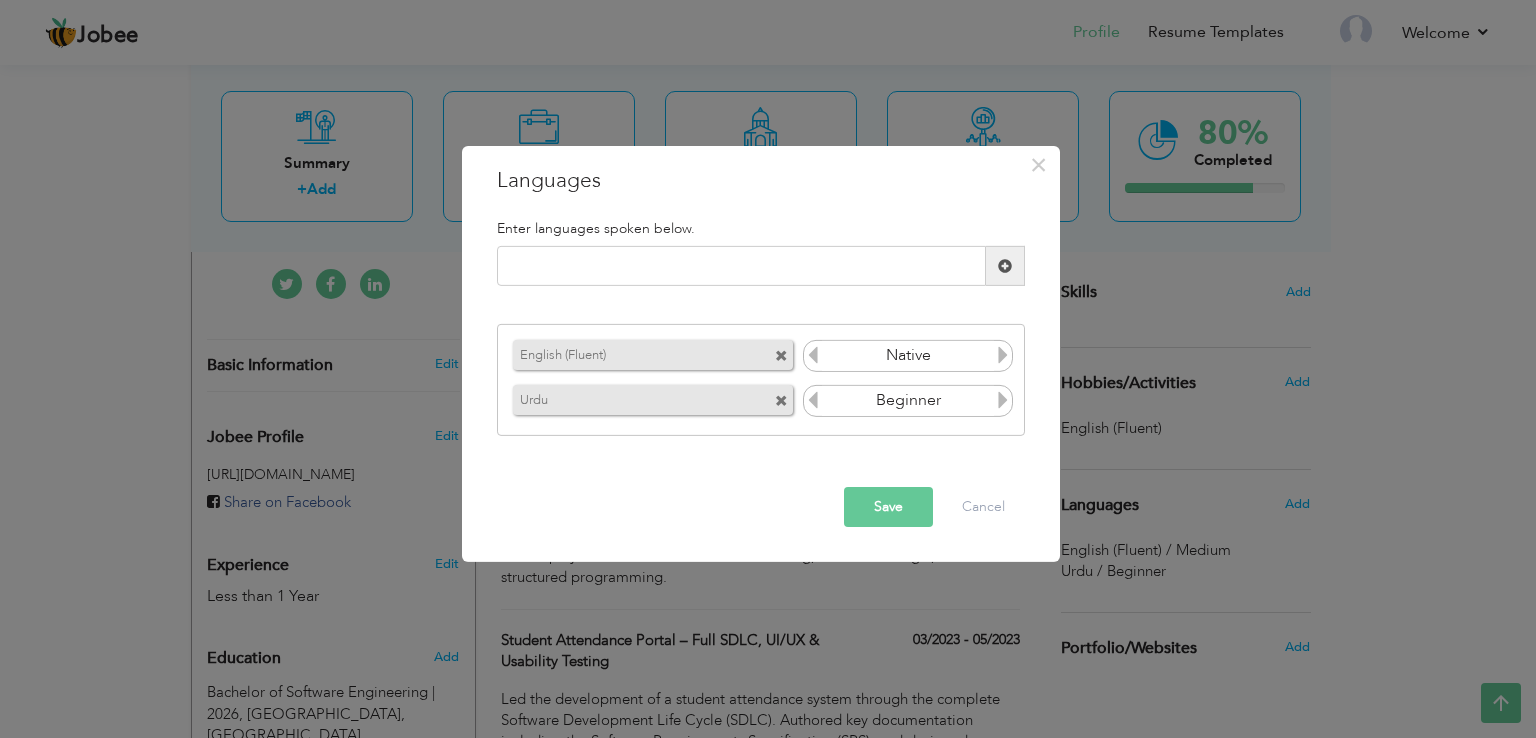 click on "Save" at bounding box center (888, 507) 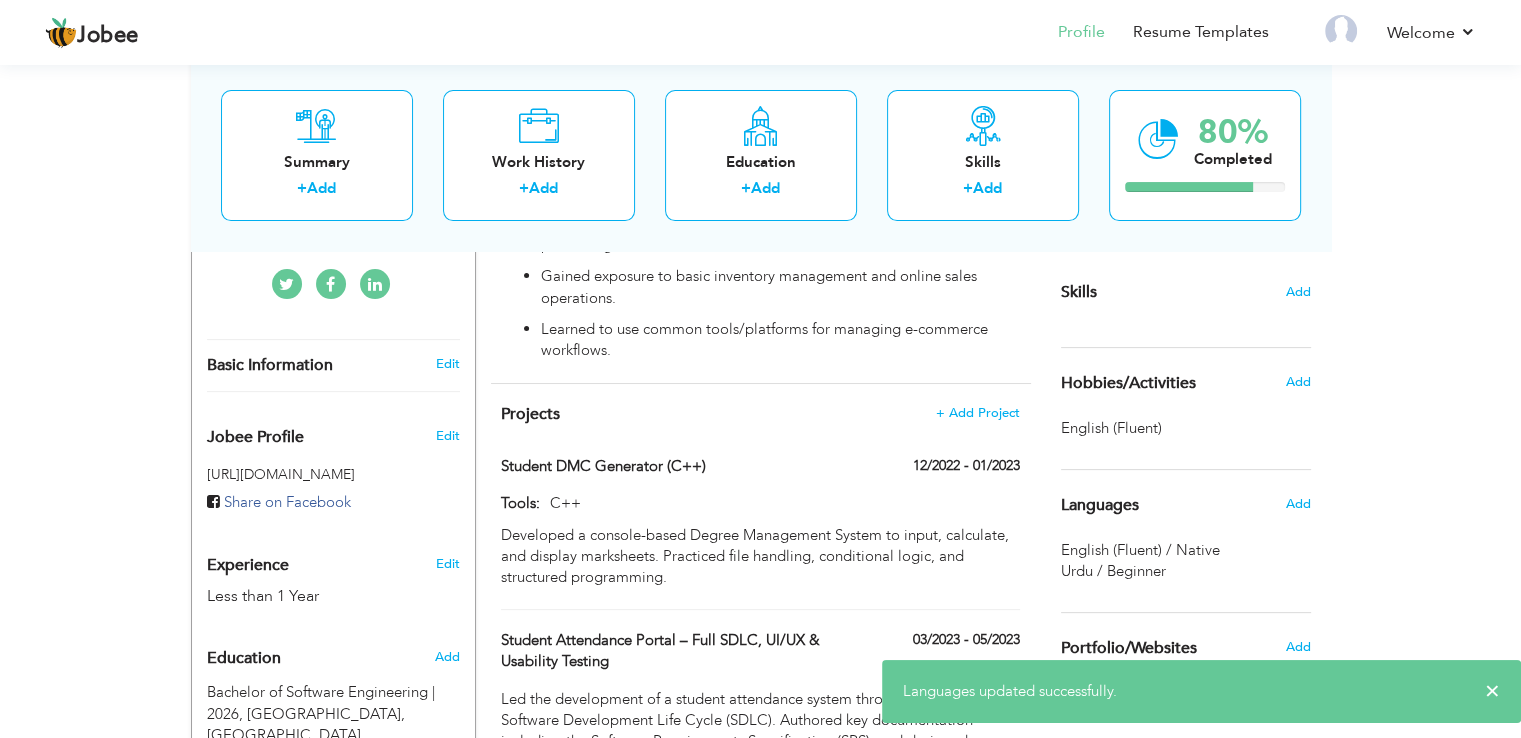 click on "English (Fluent) / Native" at bounding box center (1140, 550) 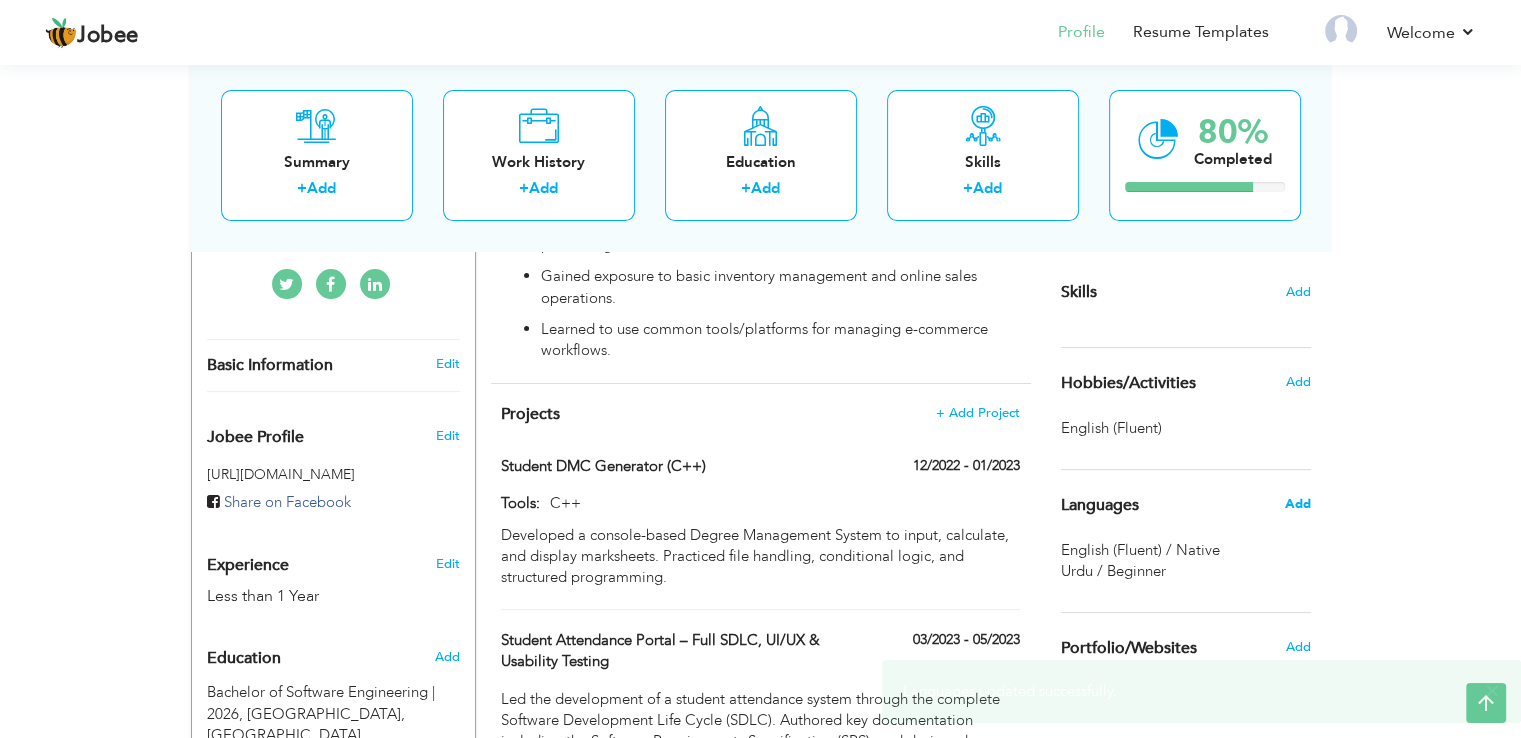 click on "Add" at bounding box center [1297, 504] 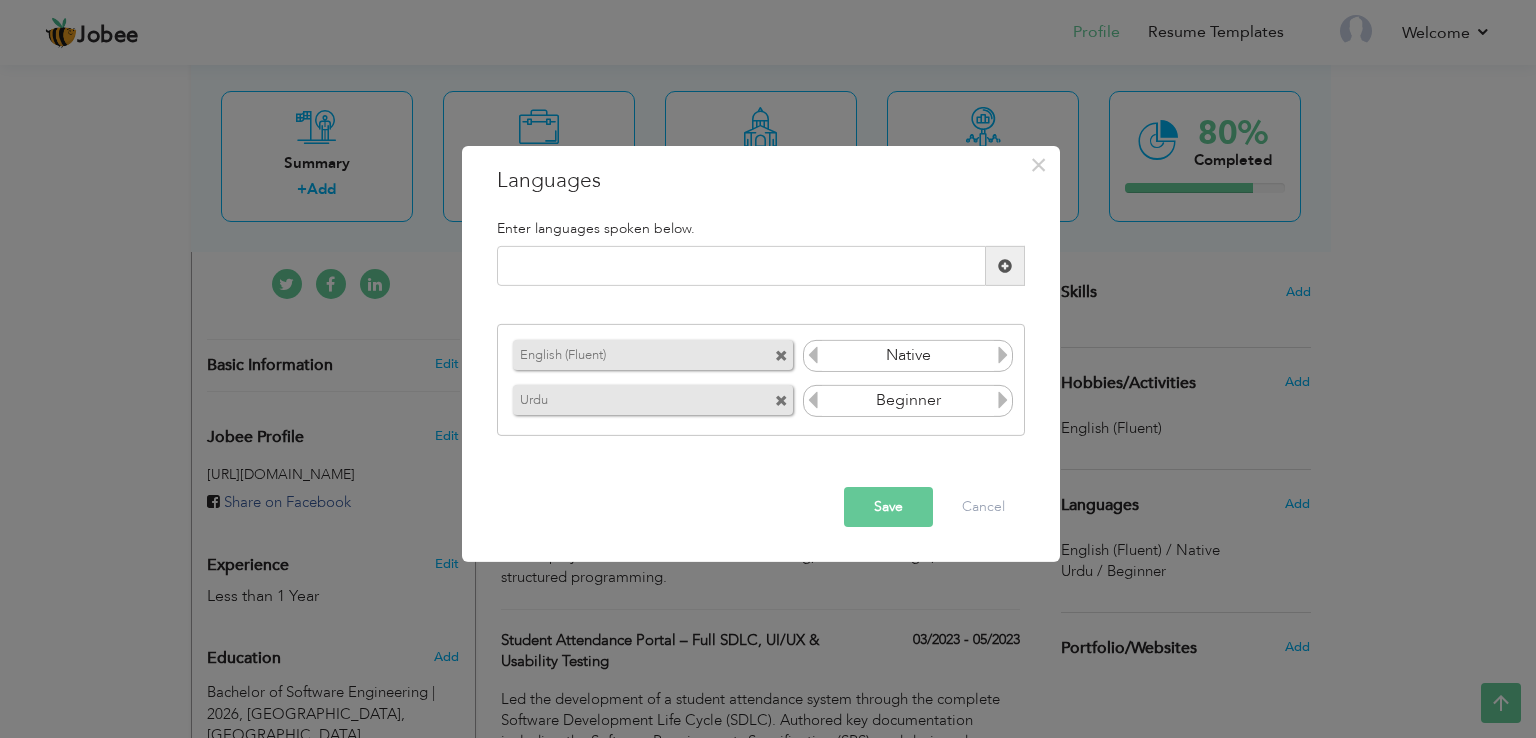 click on "English (Fluent)" at bounding box center [625, 352] 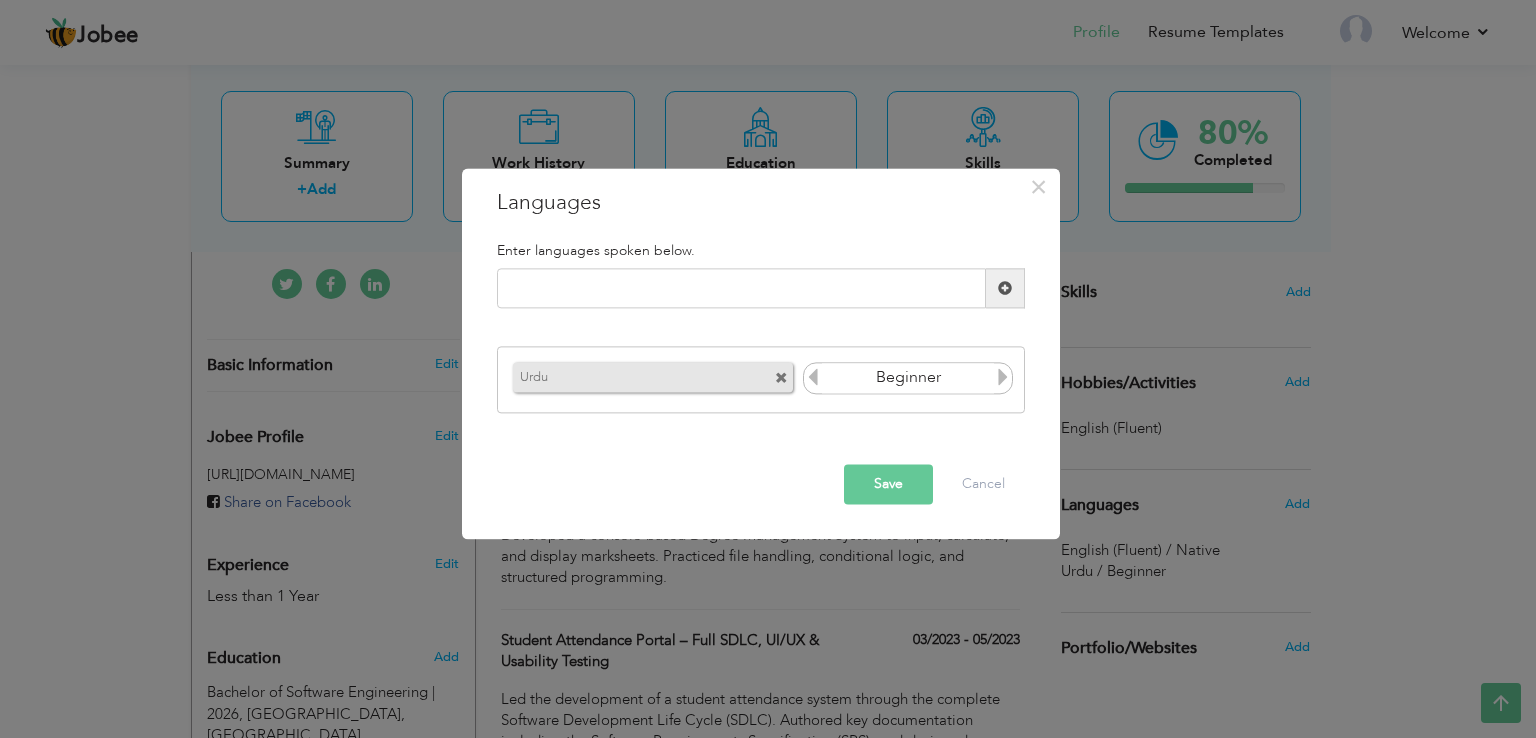 click at bounding box center (1003, 377) 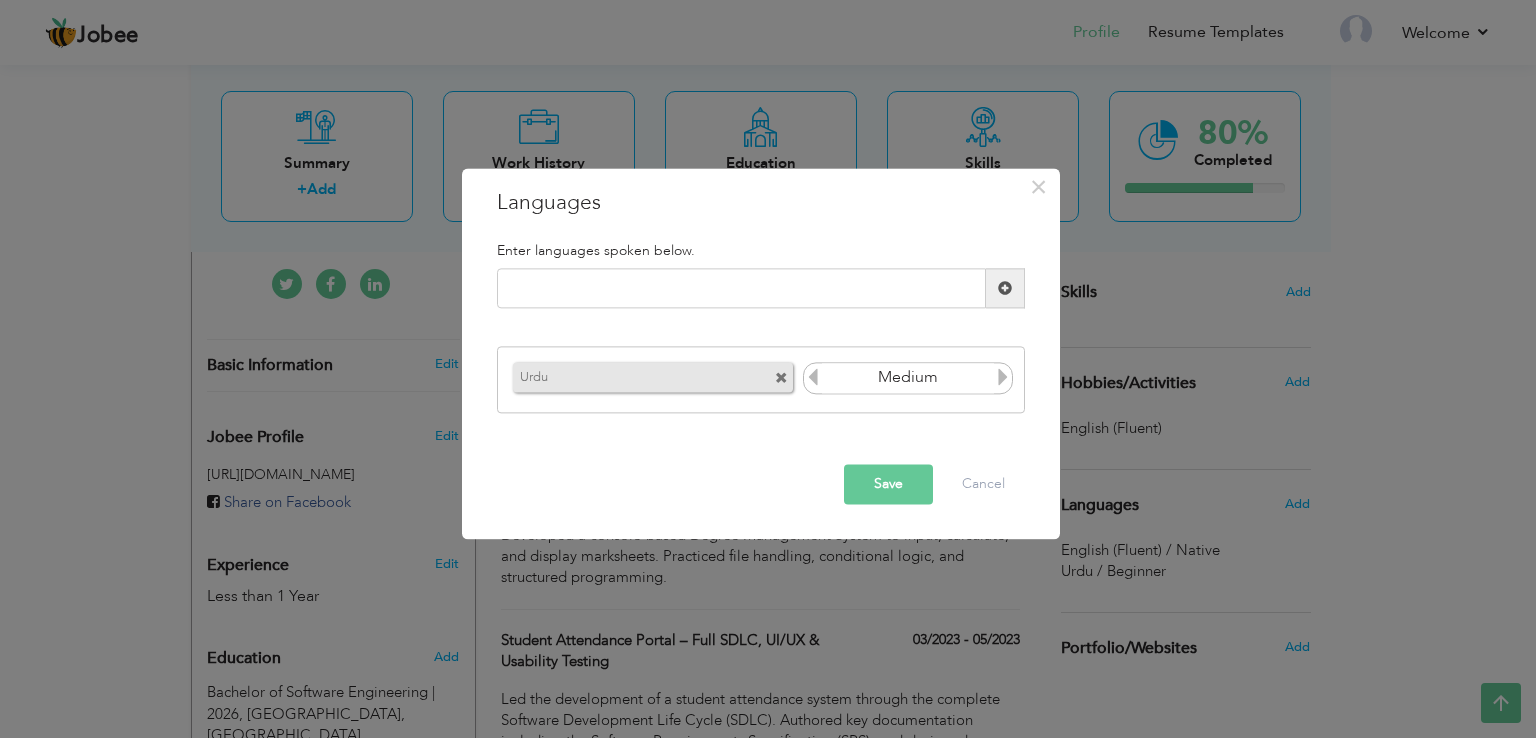 click at bounding box center [1003, 377] 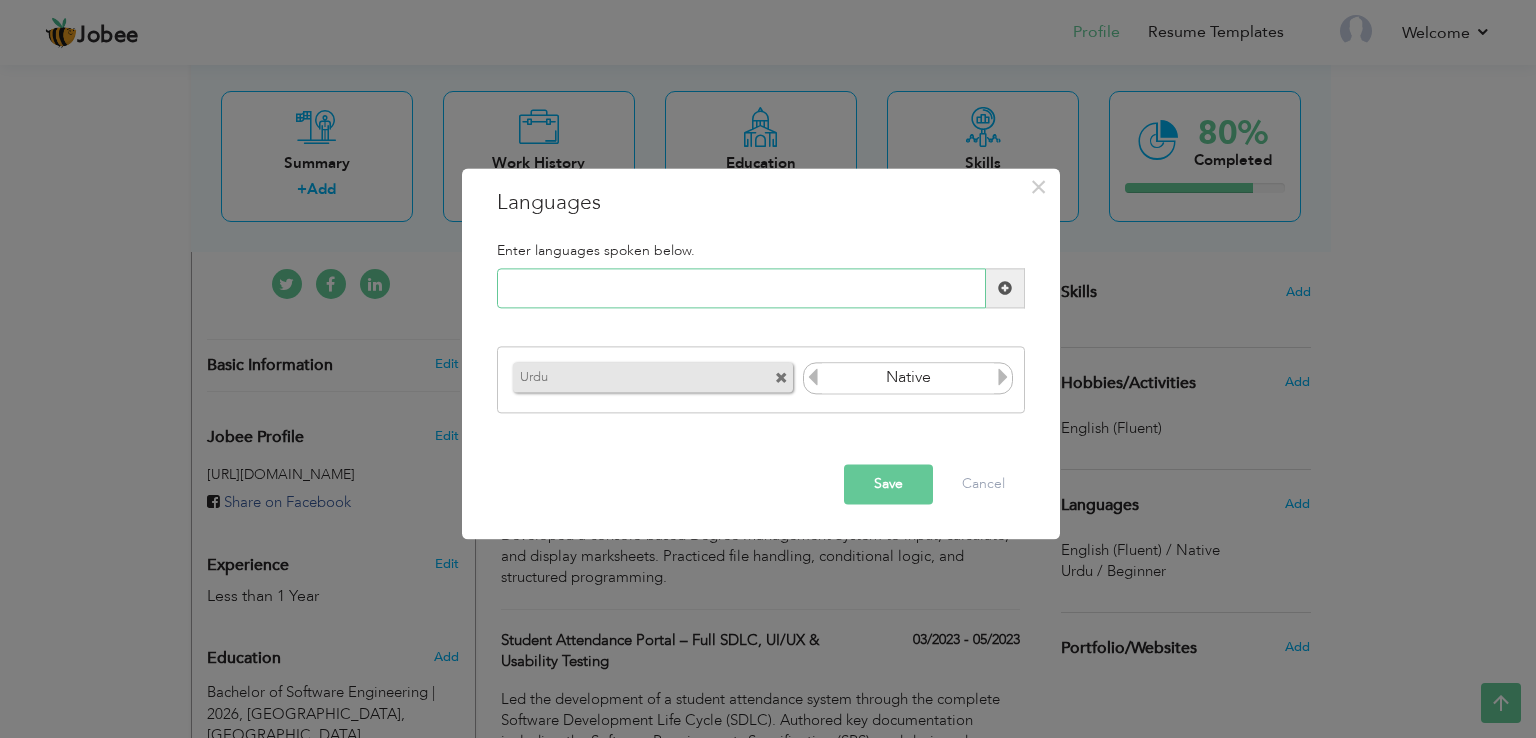click at bounding box center [741, 289] 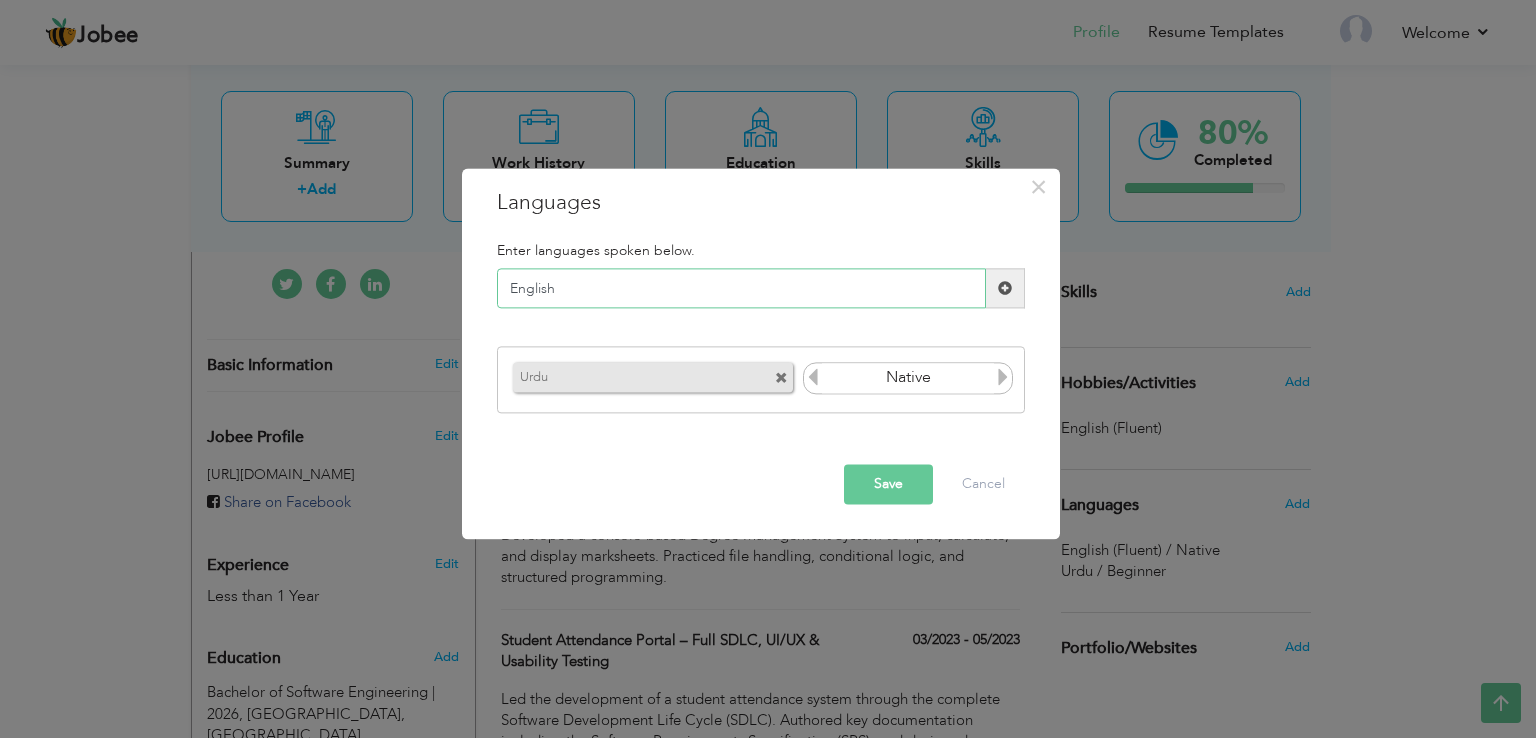 type on "English" 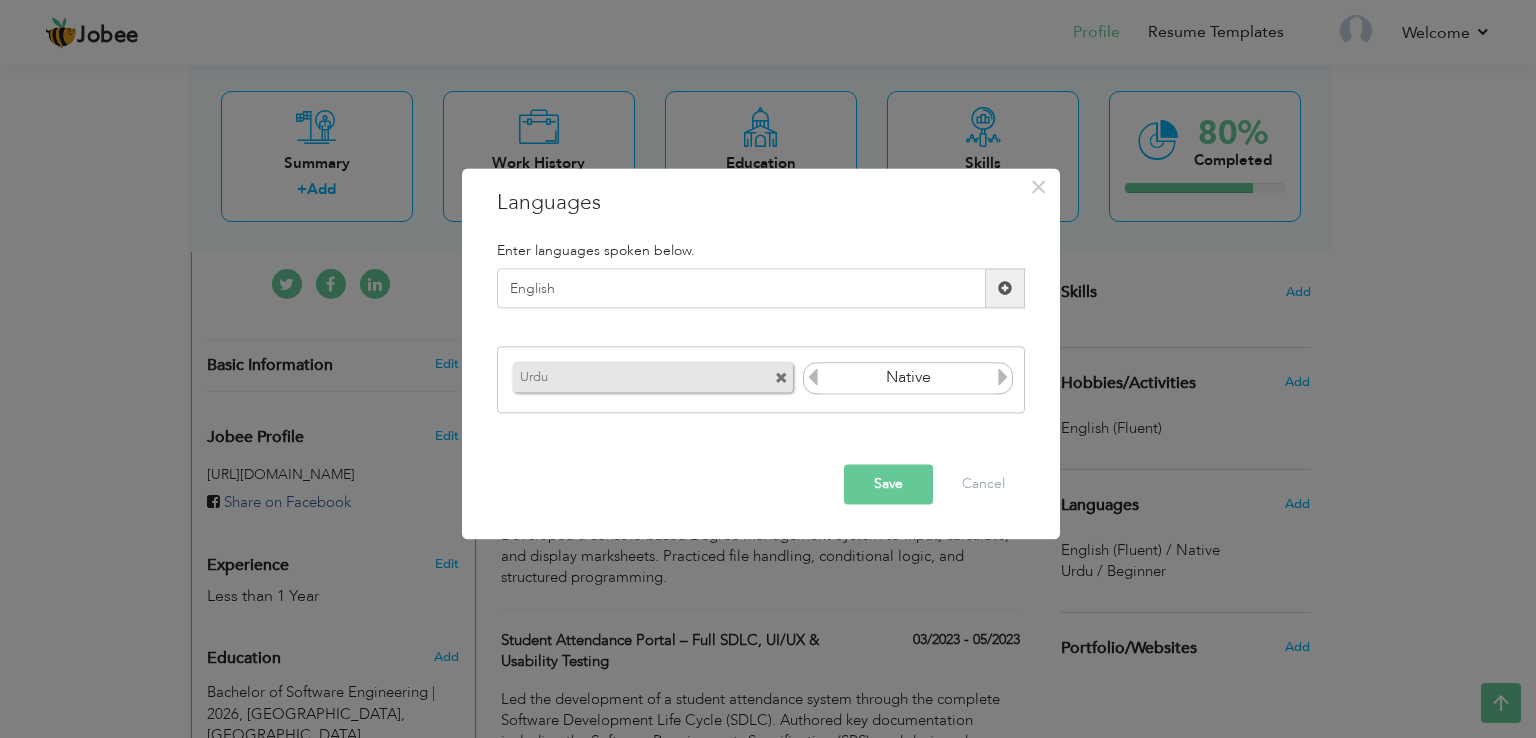 click on "Save" at bounding box center (888, 485) 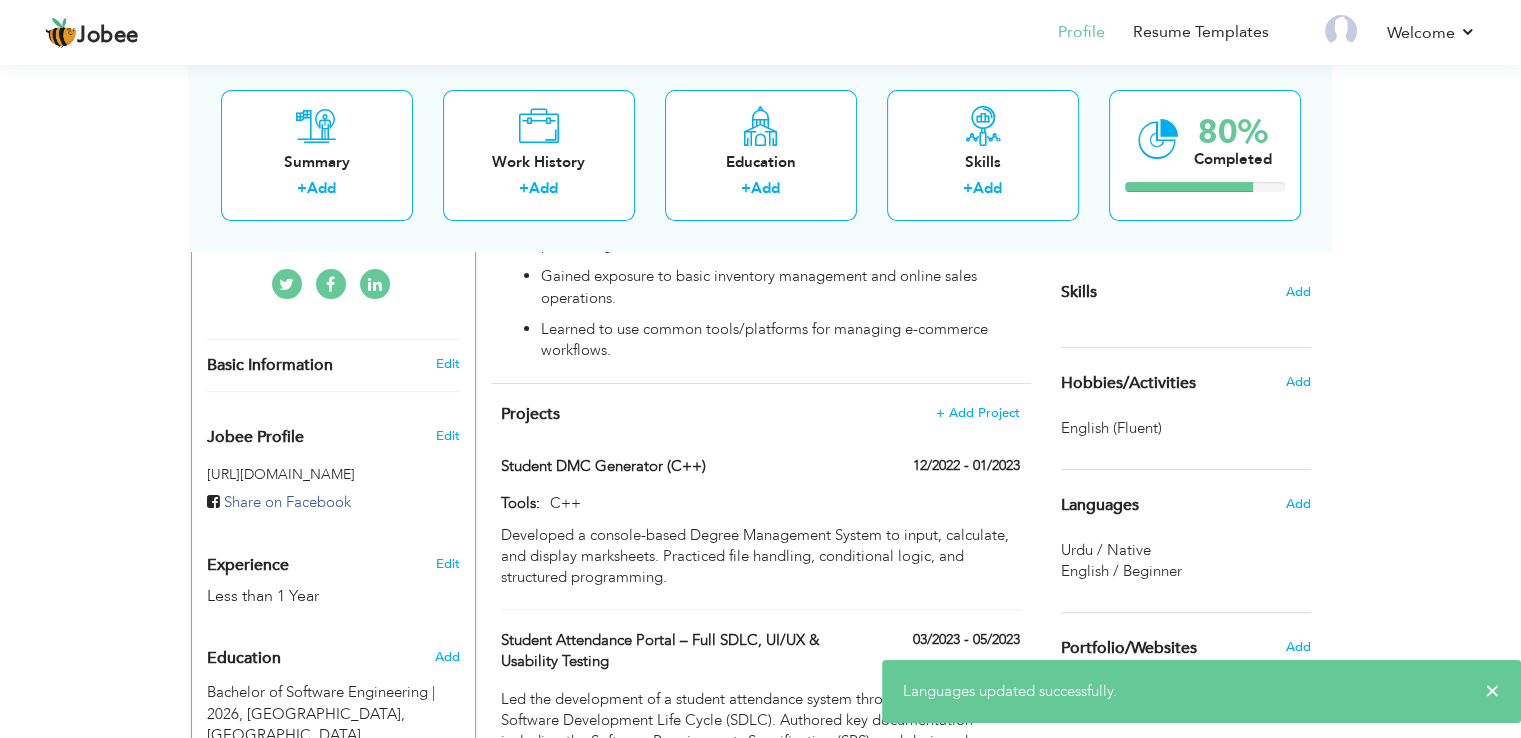 click on "Languages" at bounding box center (1162, 505) 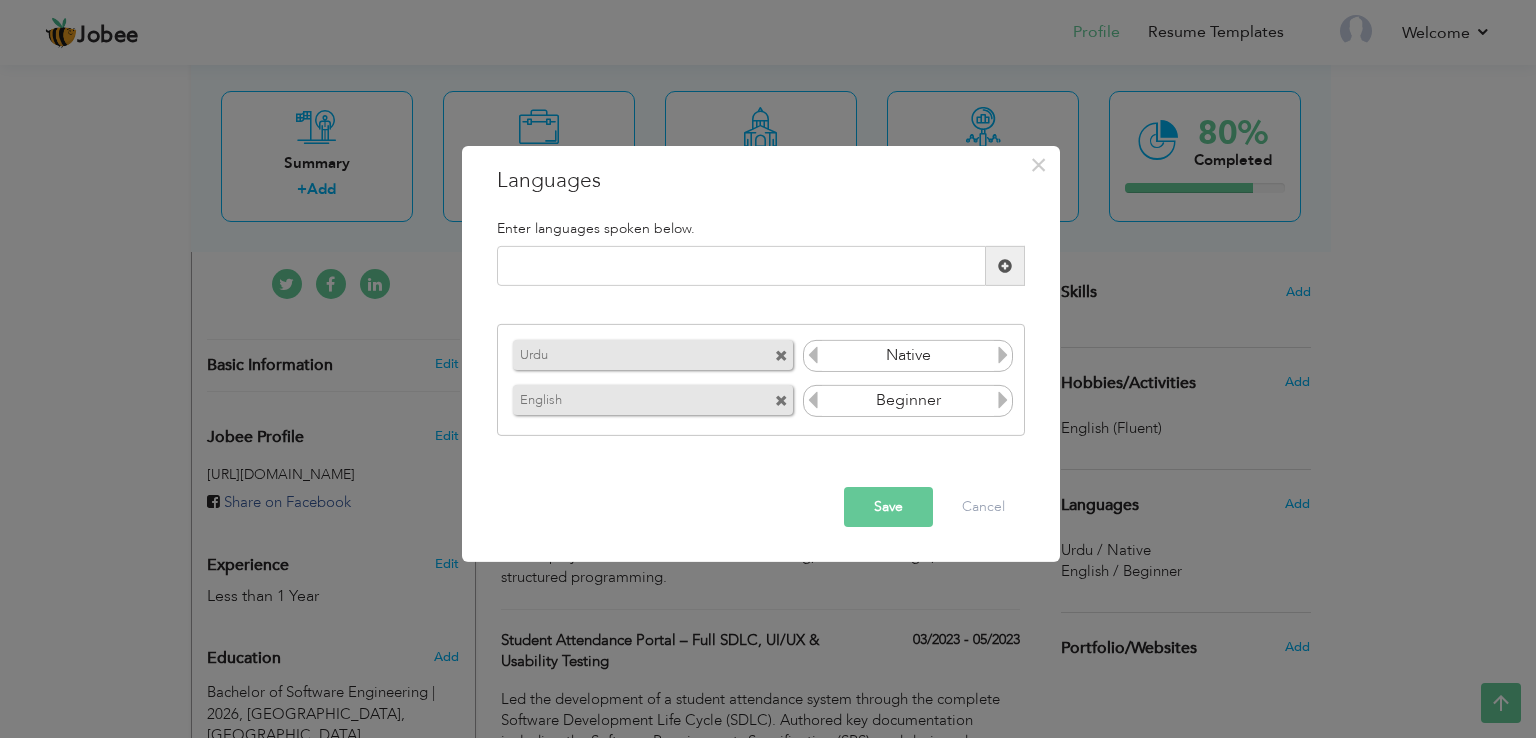click at bounding box center [1003, 400] 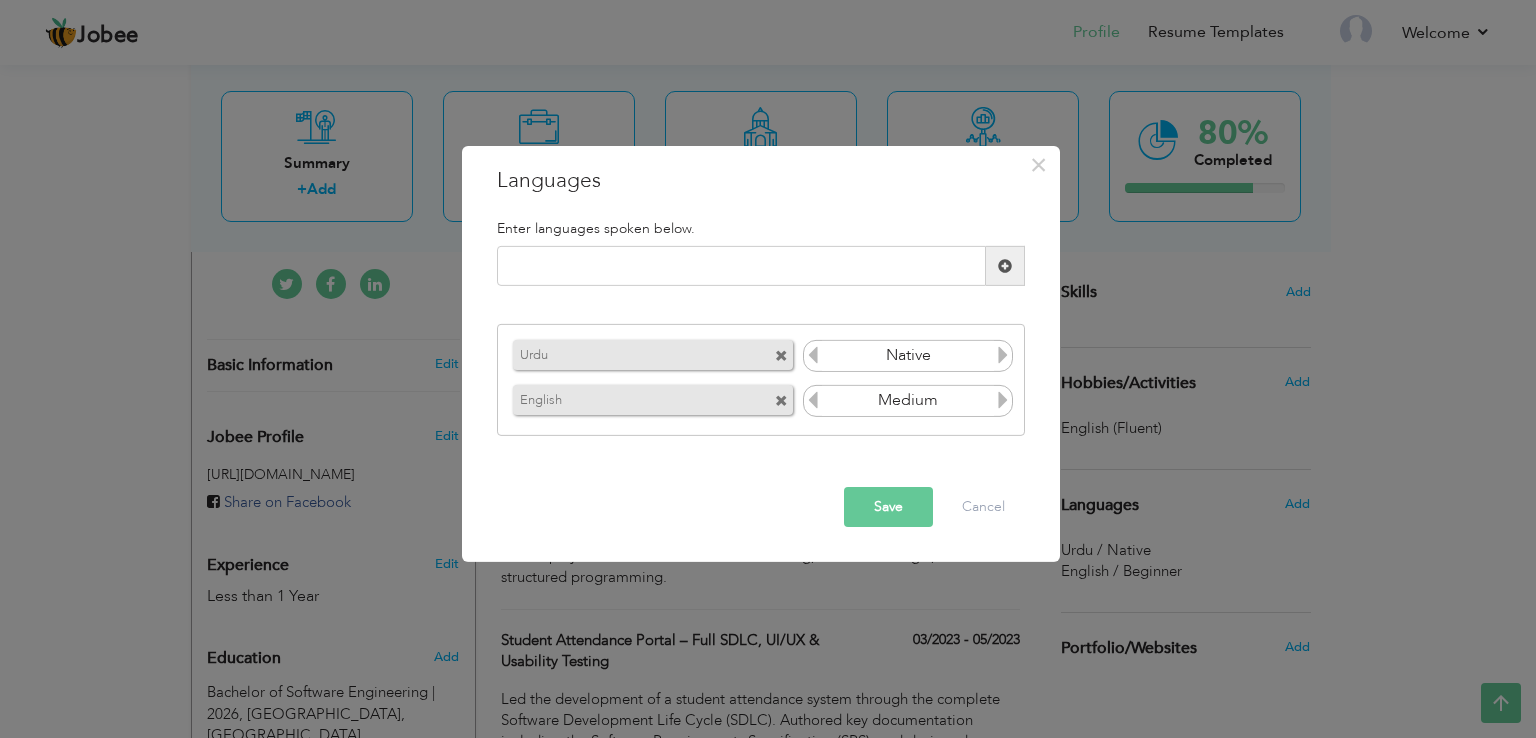 click on "Save" at bounding box center [888, 507] 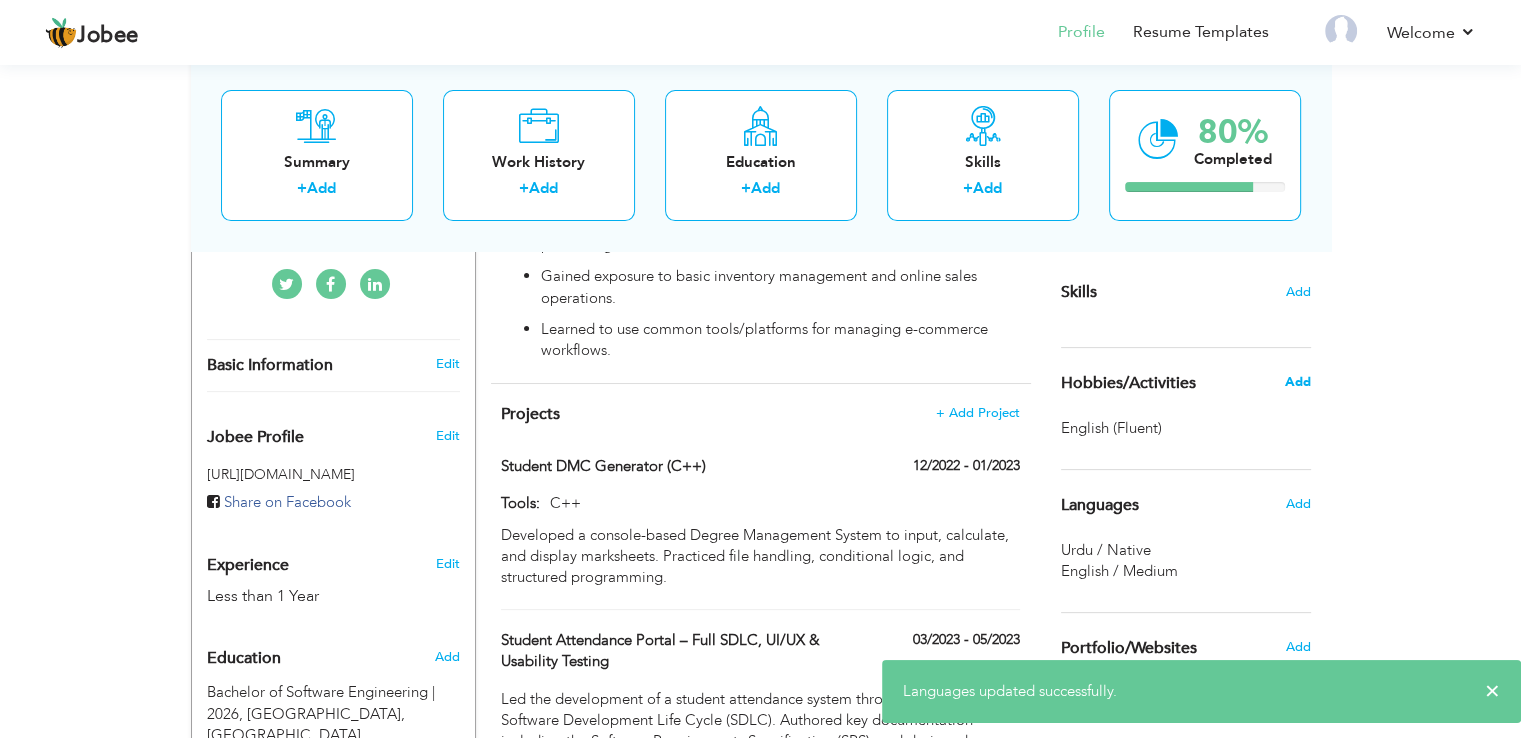 click on "Add" at bounding box center [1297, 382] 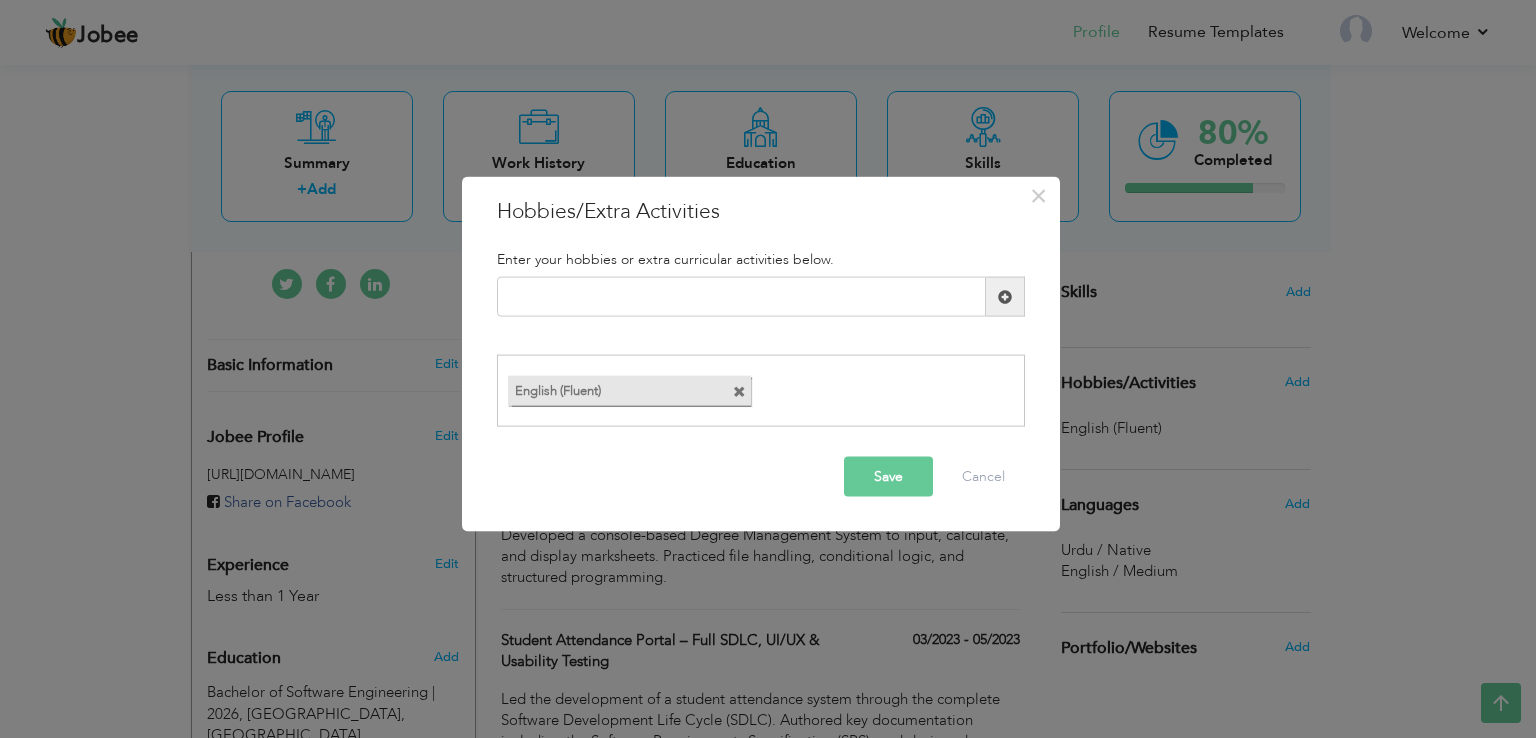 click at bounding box center (739, 391) 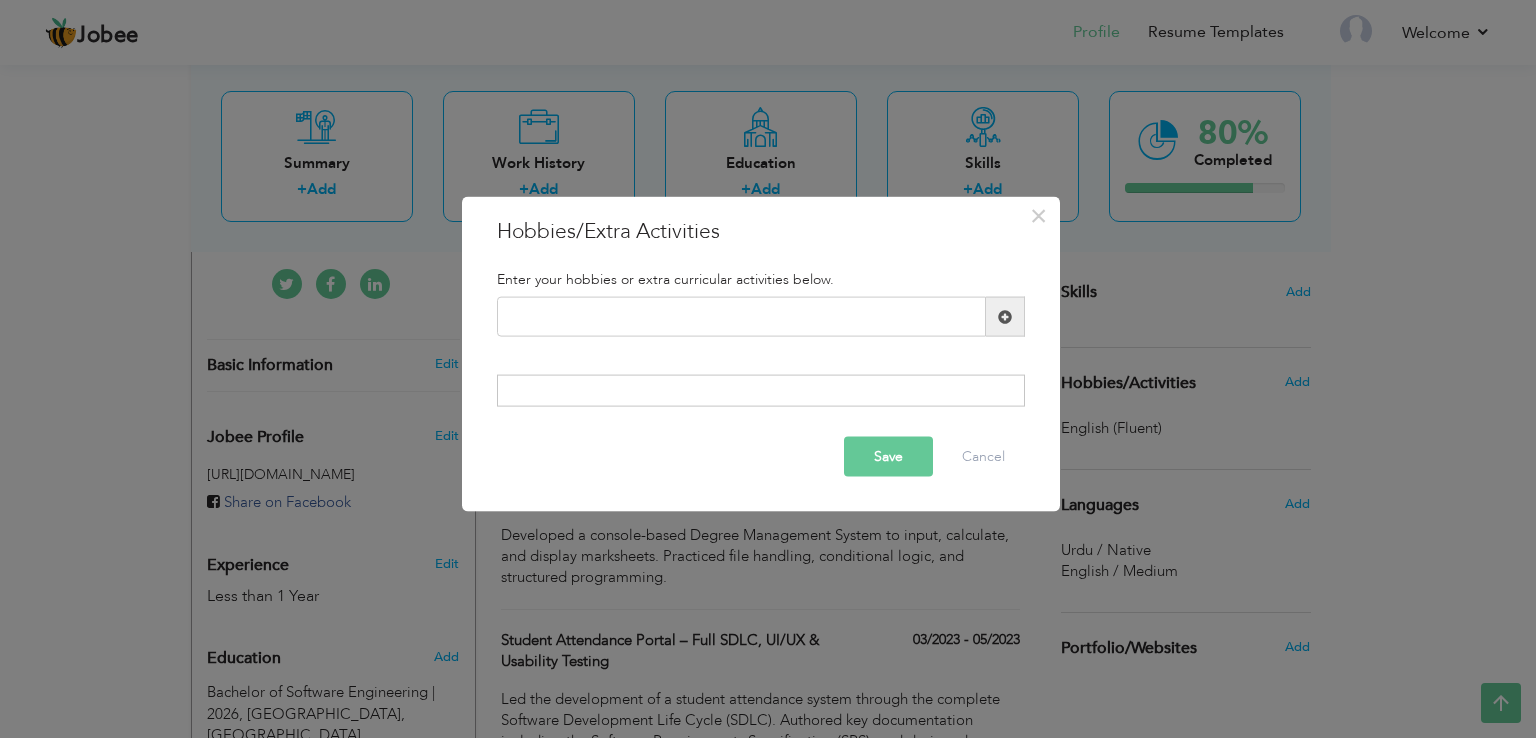 click on "×
Hobbies/Extra Activities
Enter your hobbies or extra curricular activities below.
Duplicate entry Save" at bounding box center (768, 369) 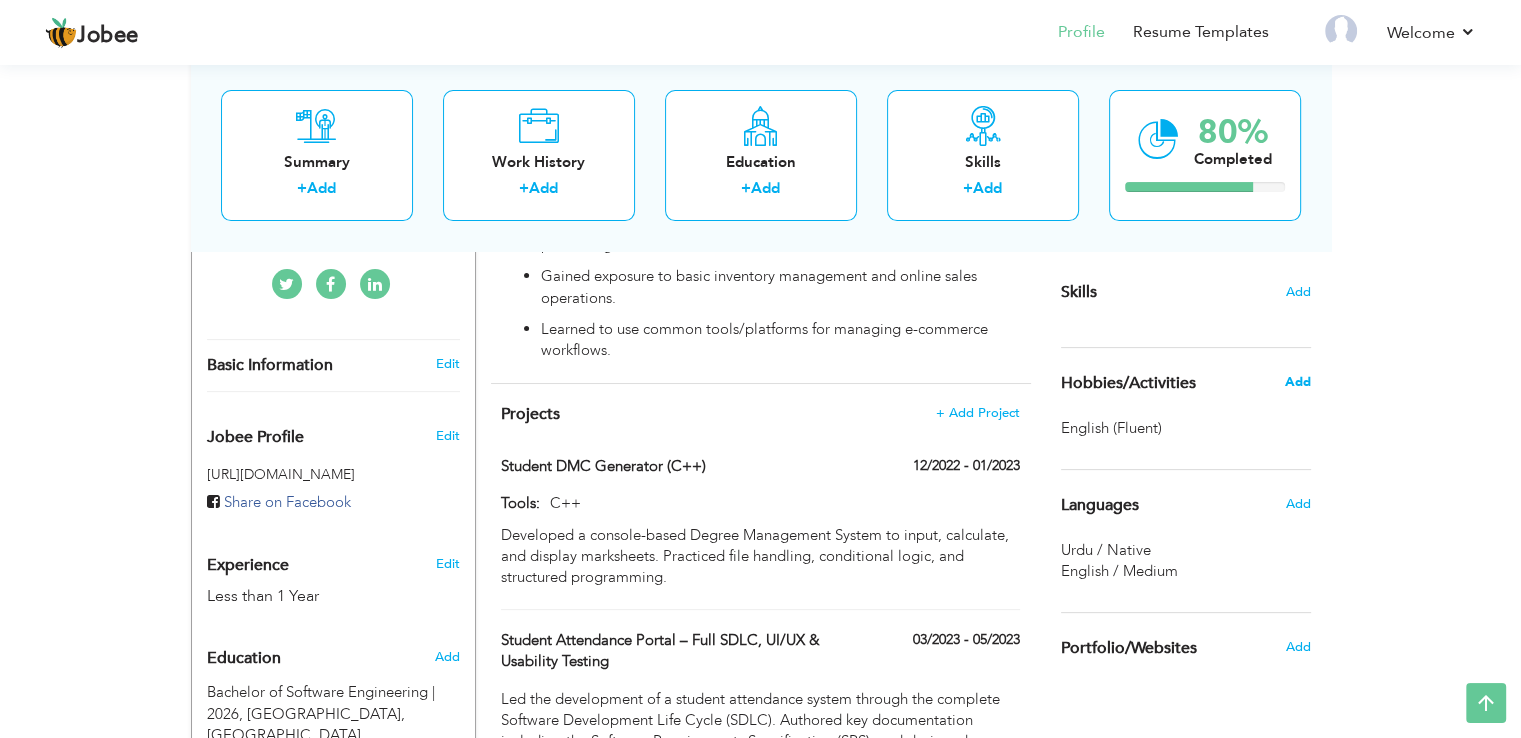 click on "Add" at bounding box center [1297, 382] 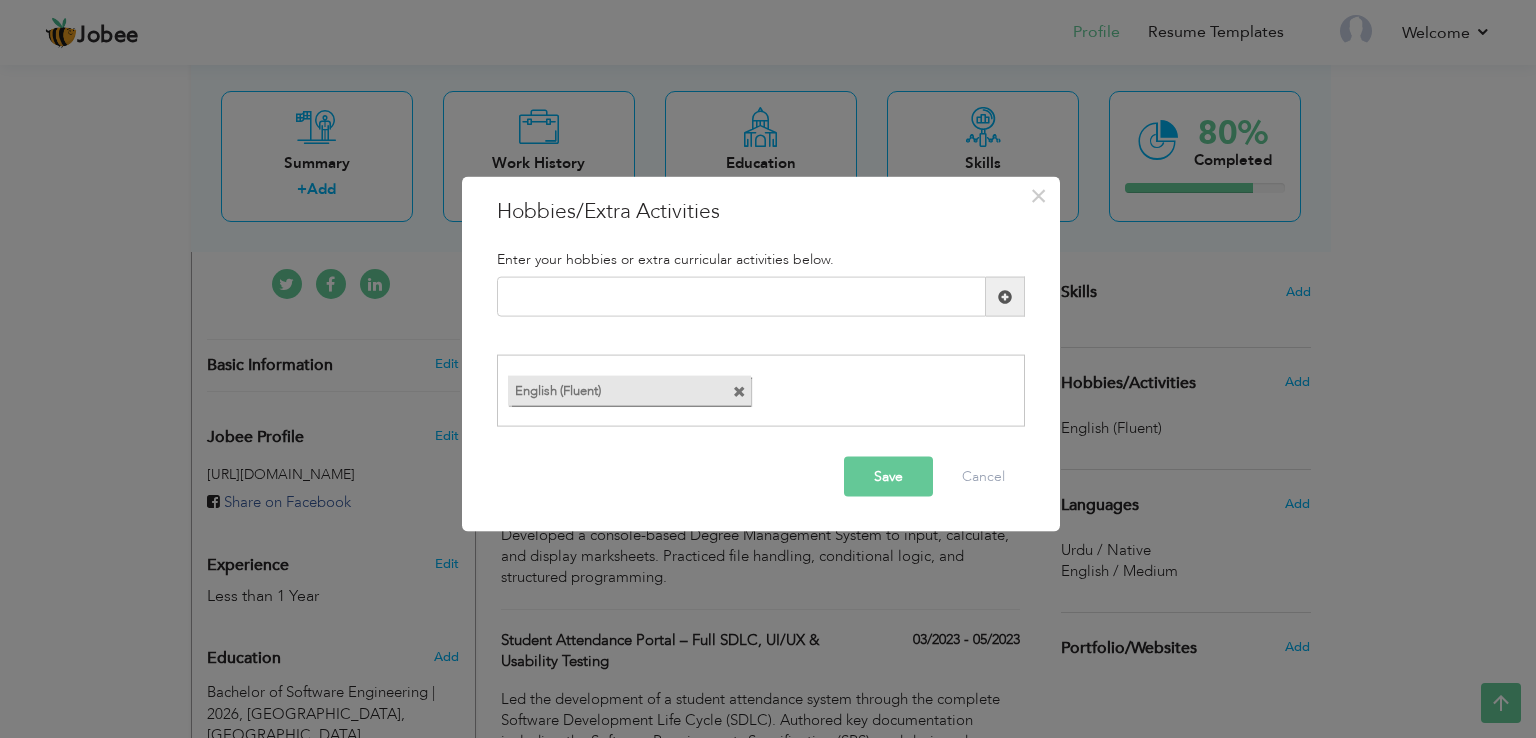 click at bounding box center (739, 391) 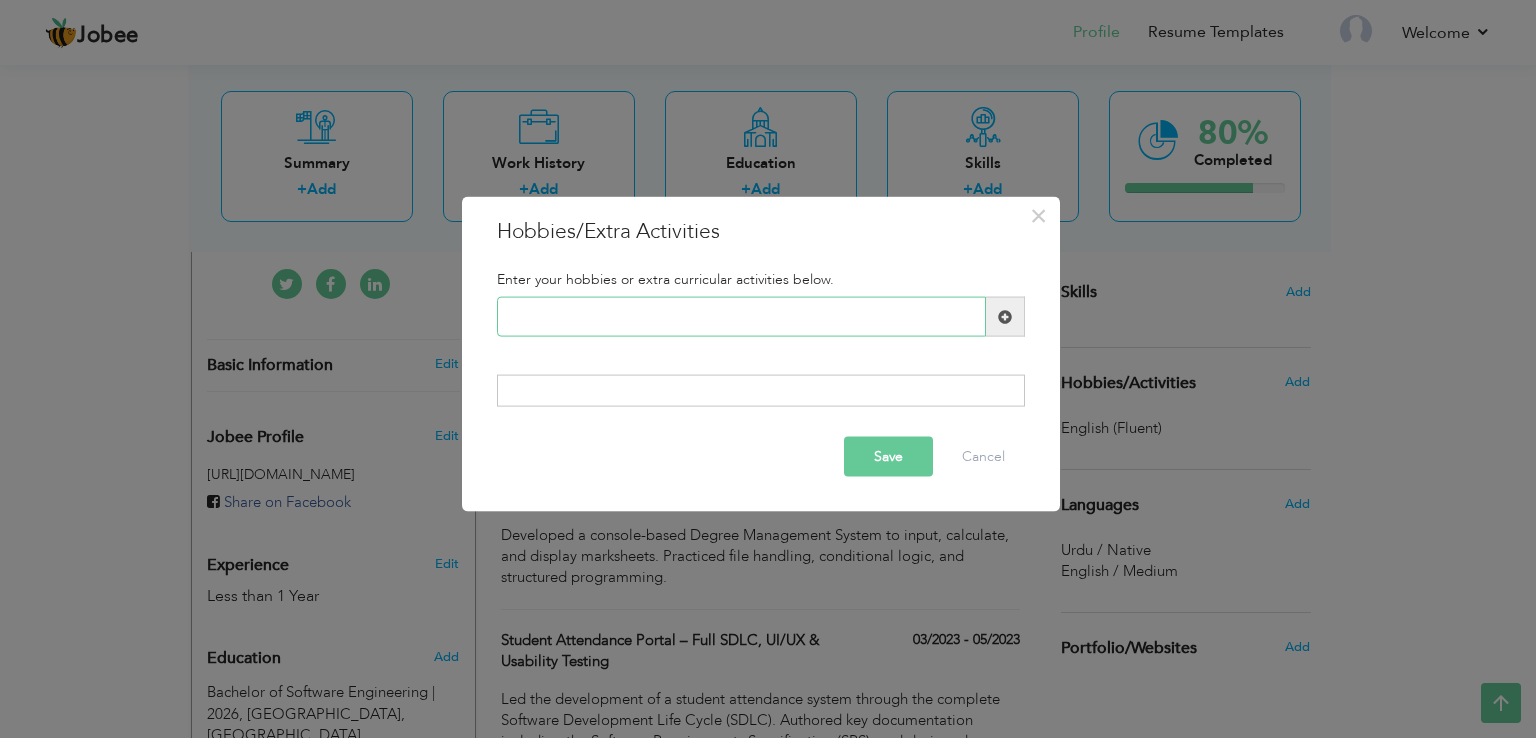 click at bounding box center (741, 317) 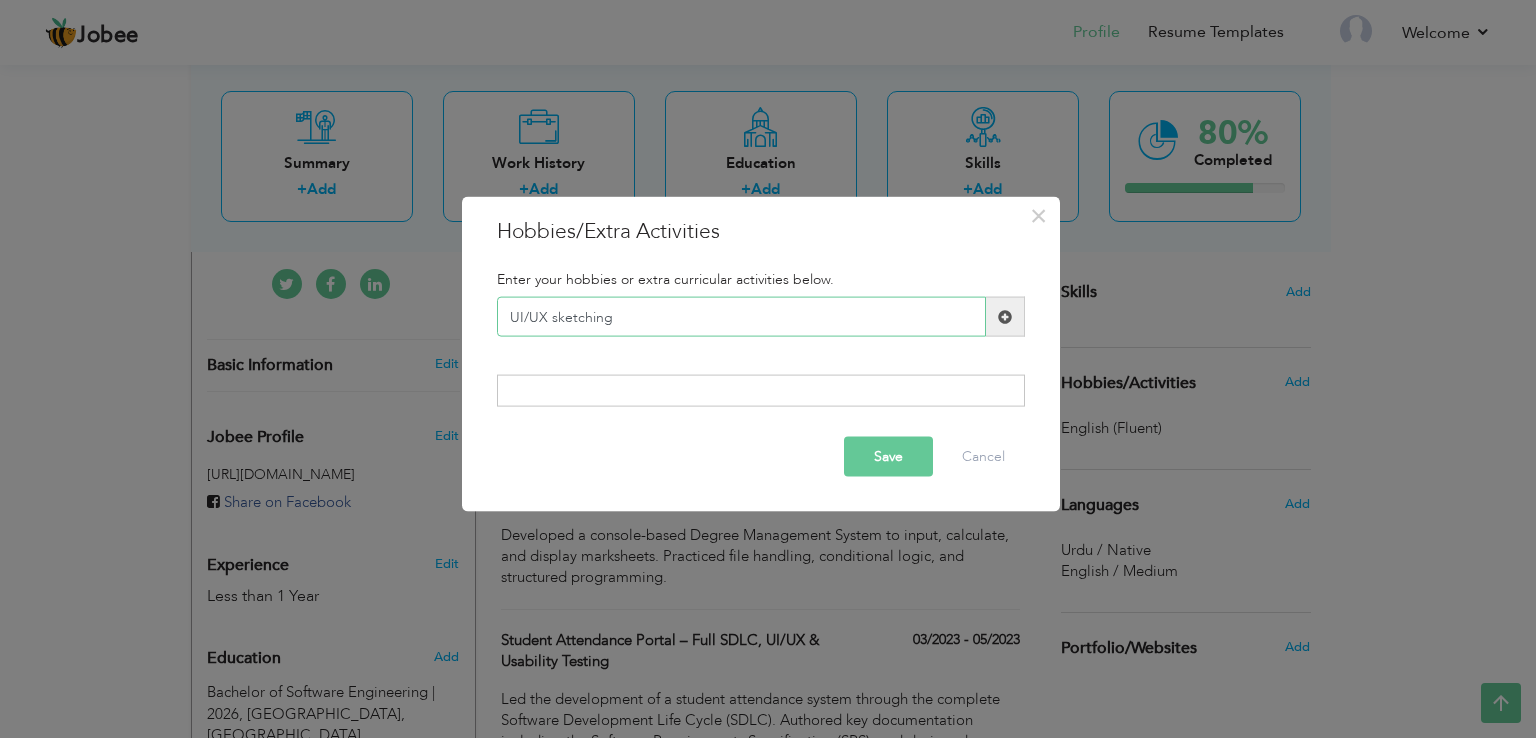 type on "UI/UX sketching" 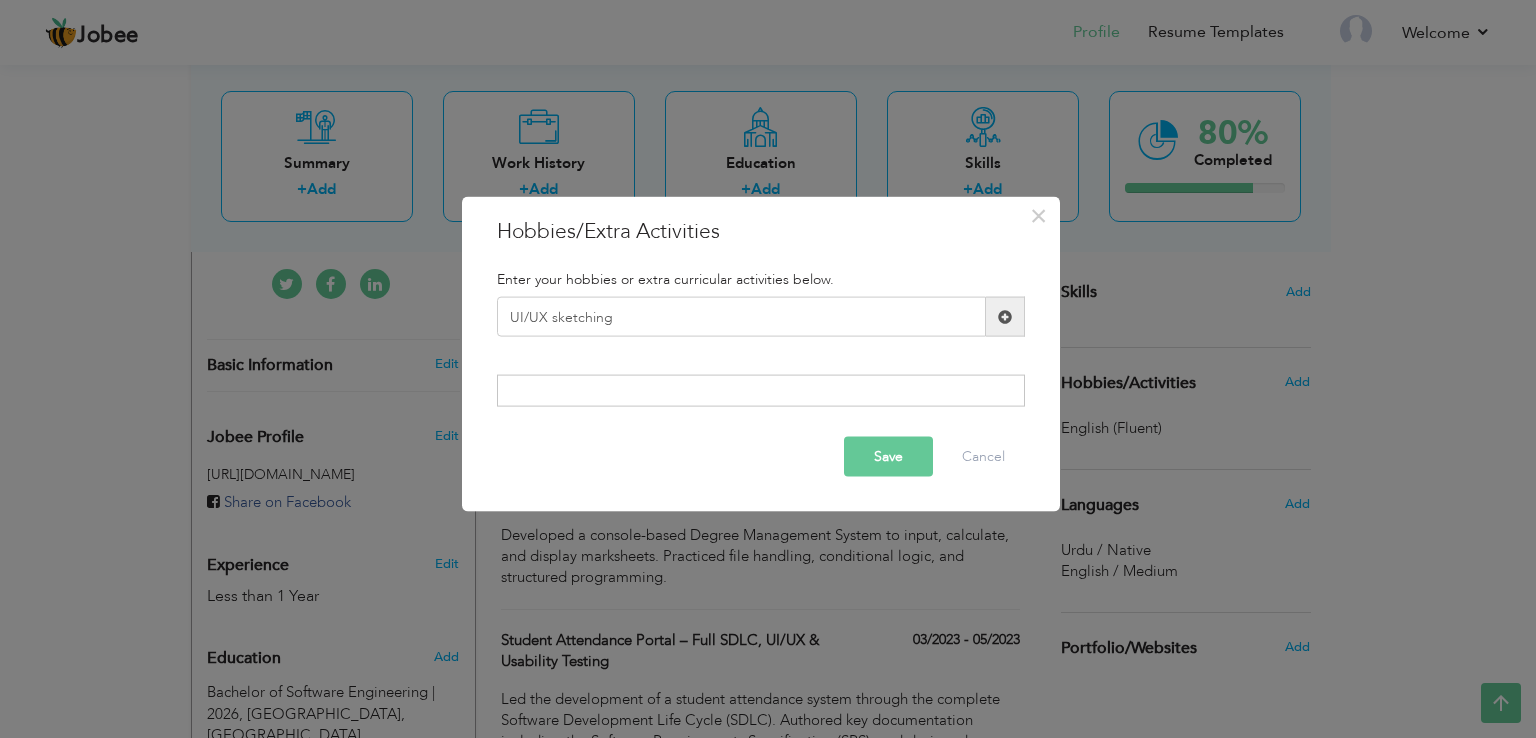 click at bounding box center (1005, 316) 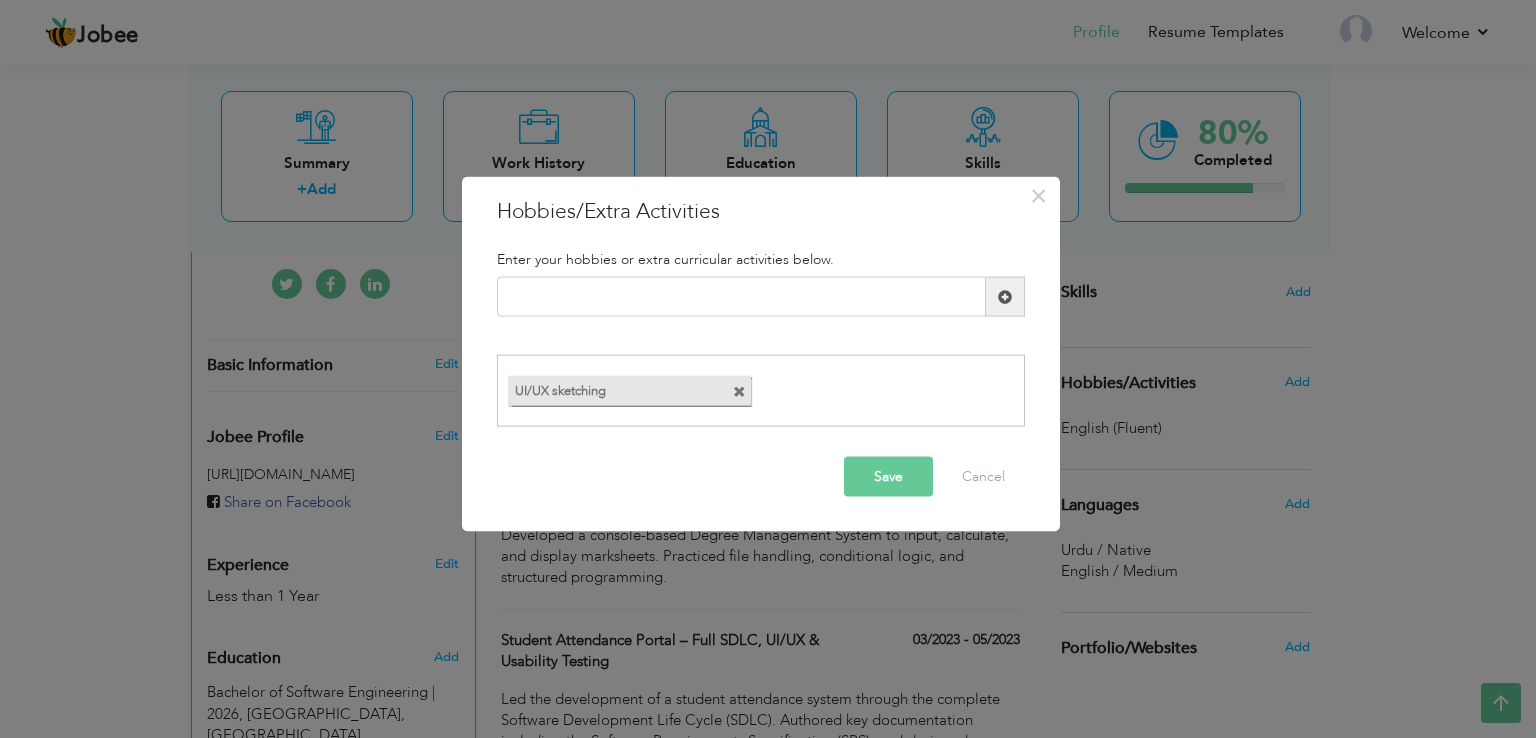click on "×
Hobbies/Extra Activities
Enter your hobbies or extra curricular activities below.
Duplicate entry Save" at bounding box center [768, 369] 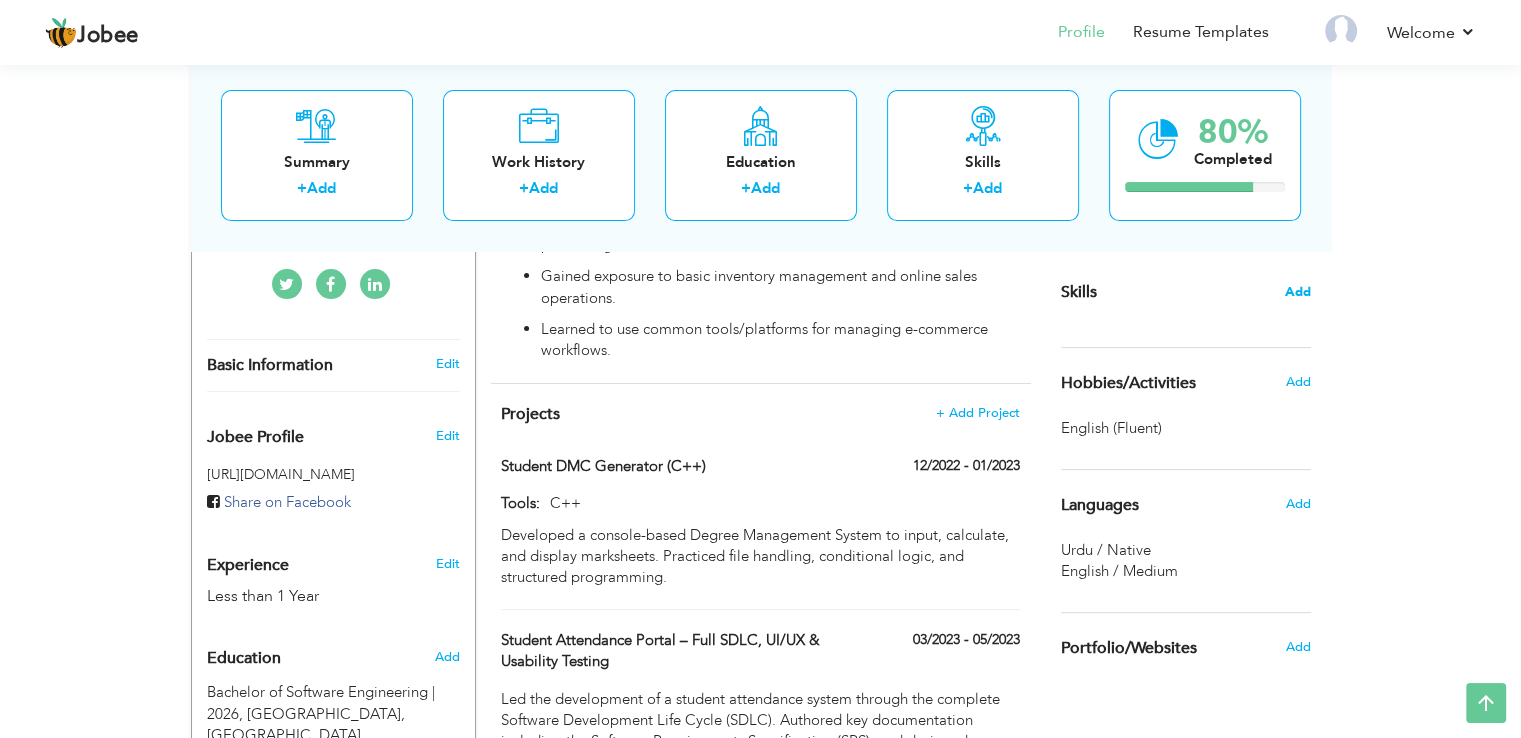 click on "Add" at bounding box center (1298, 292) 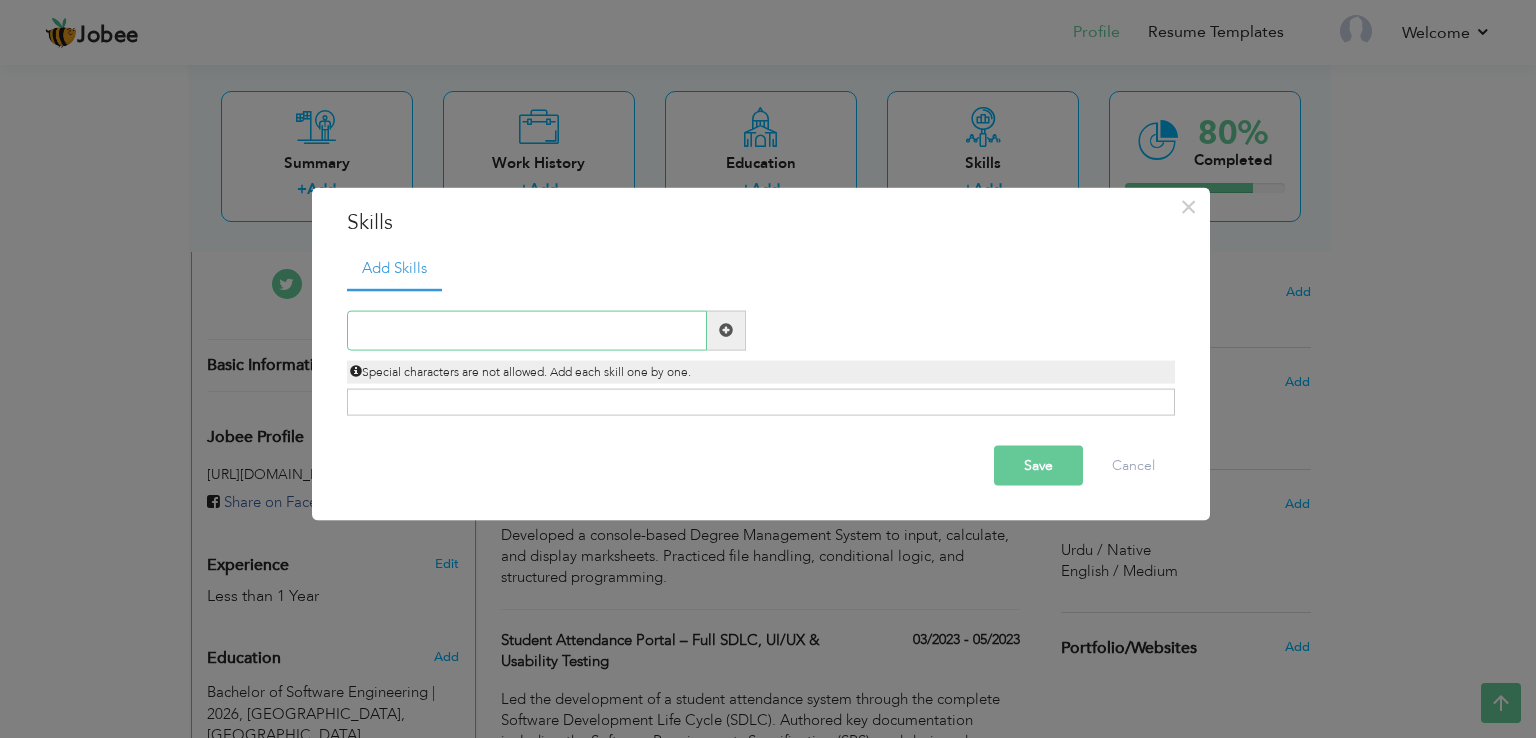 click at bounding box center [527, 330] 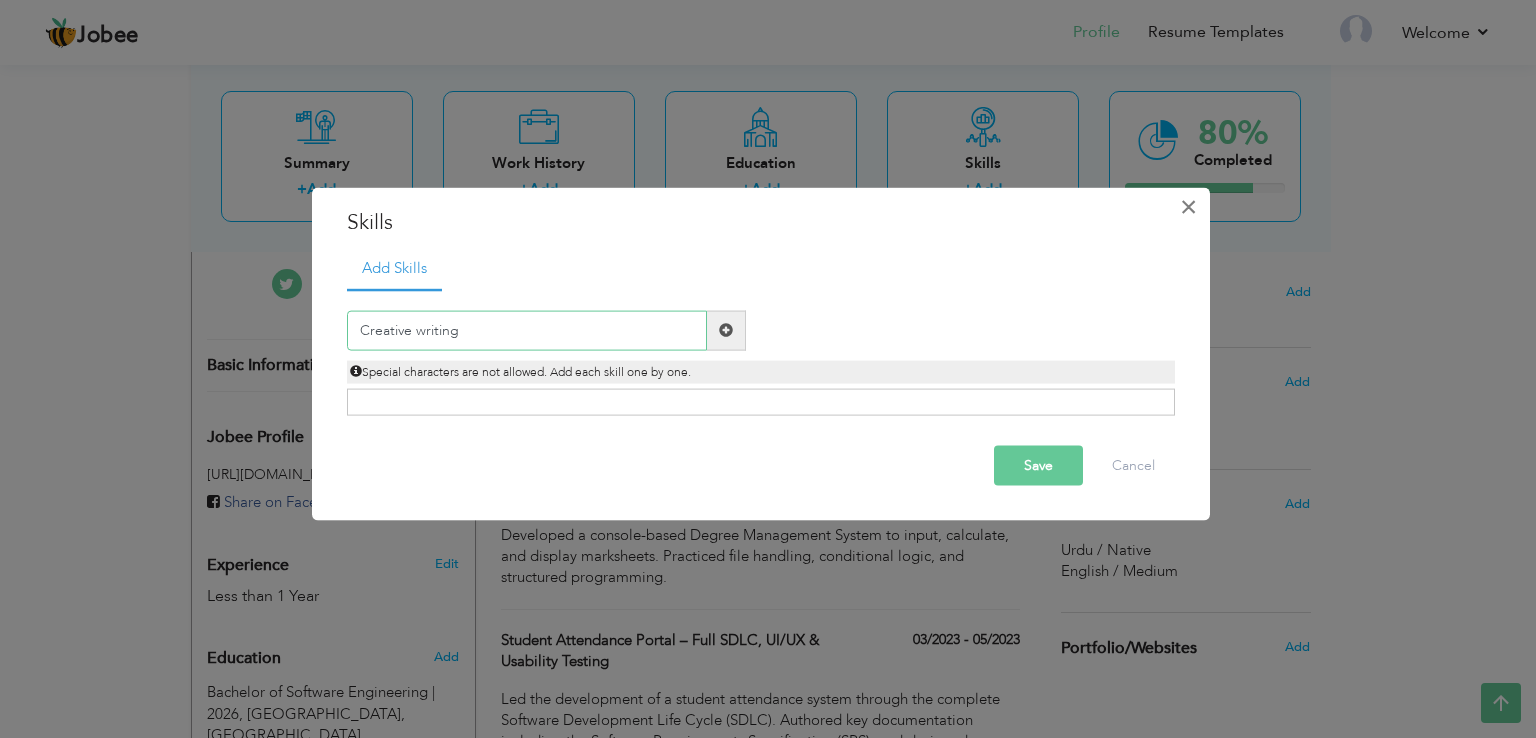 type on "Creative writing" 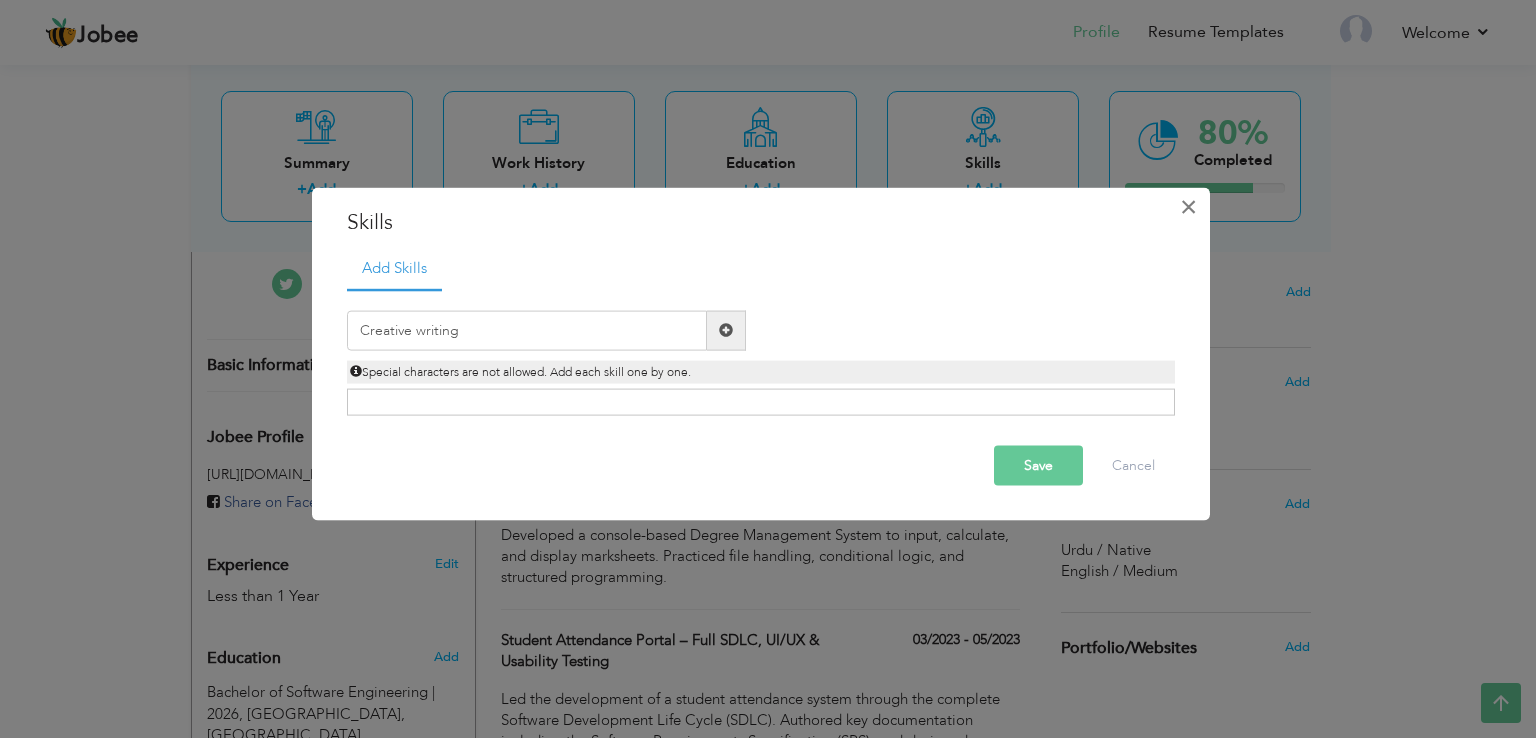 click on "×" at bounding box center (1188, 207) 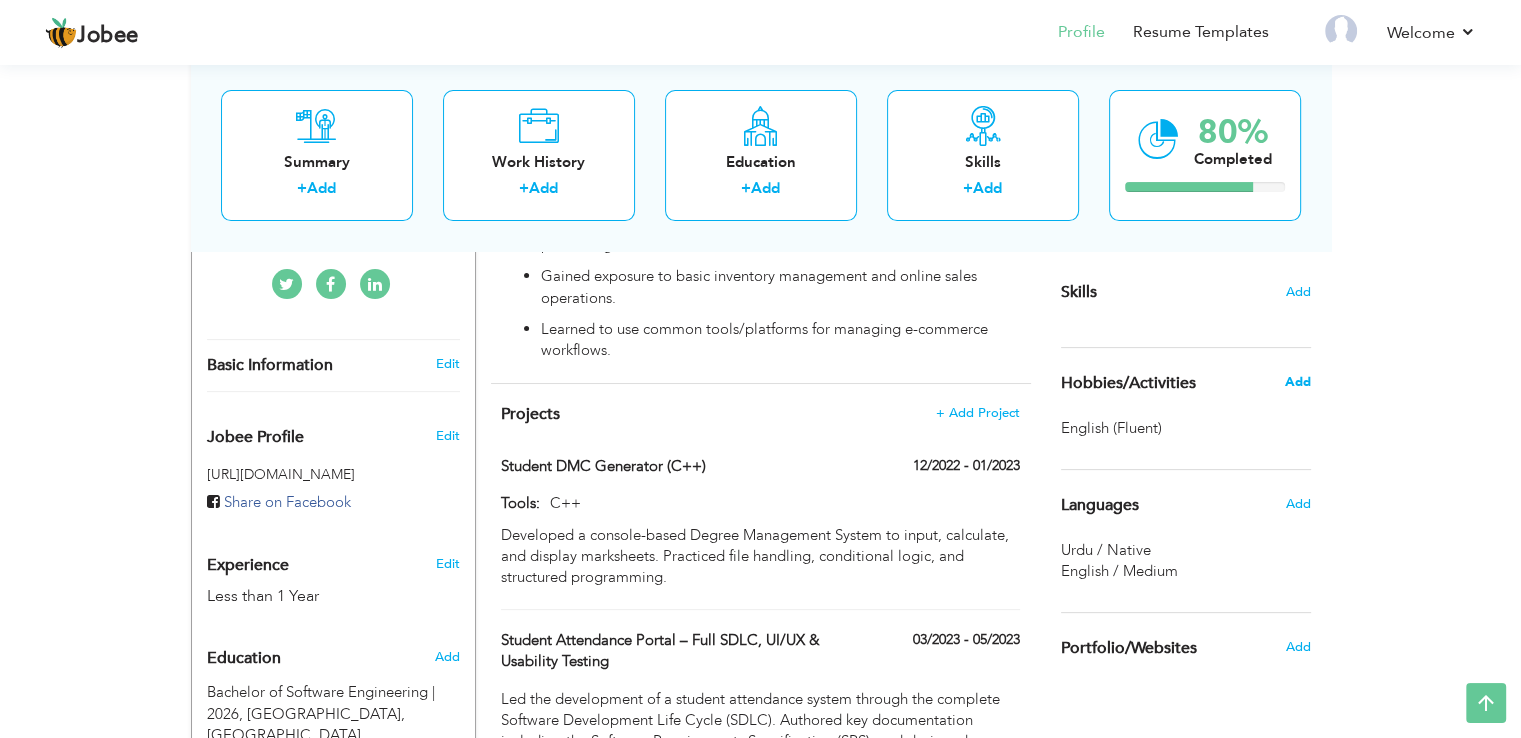 click on "Add" at bounding box center (1297, 382) 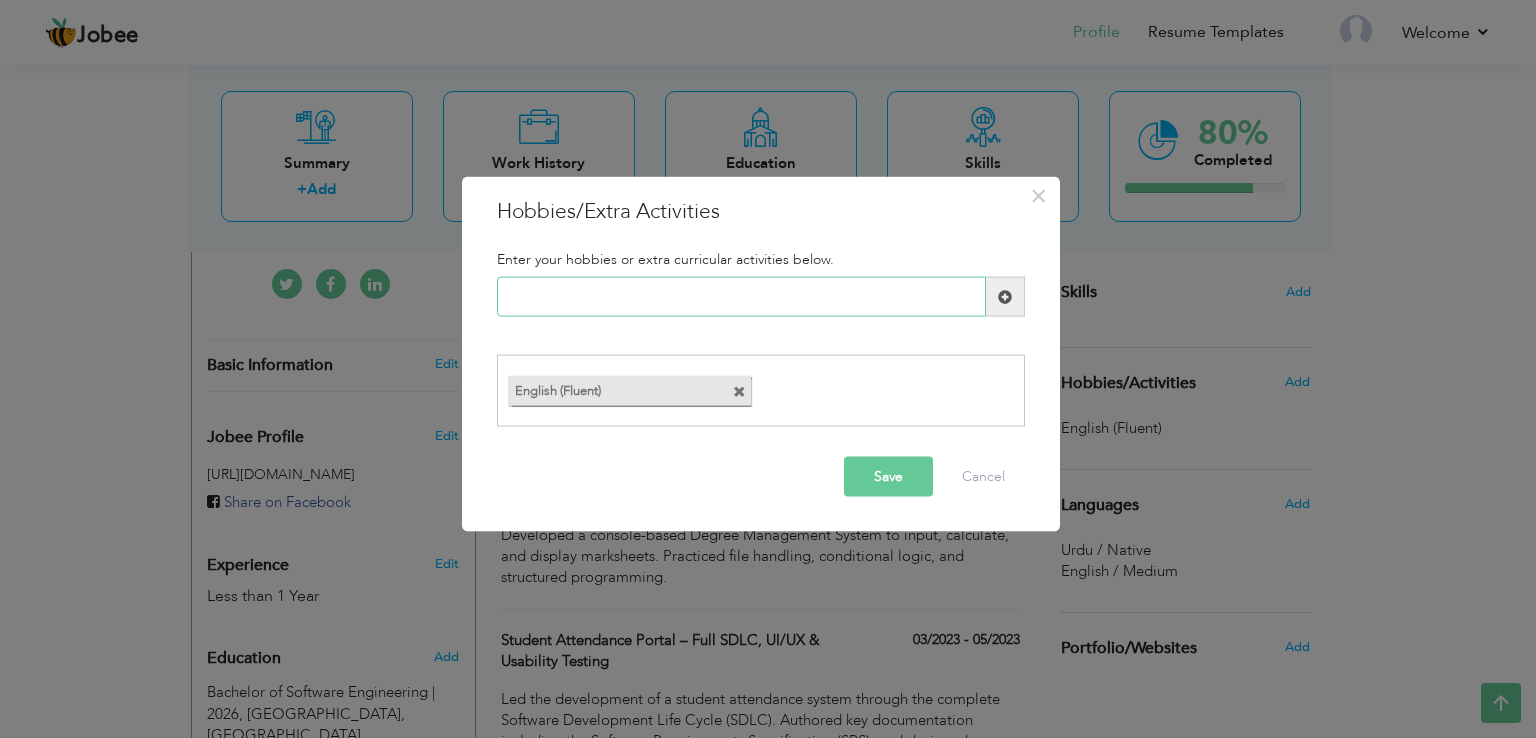 click at bounding box center (741, 297) 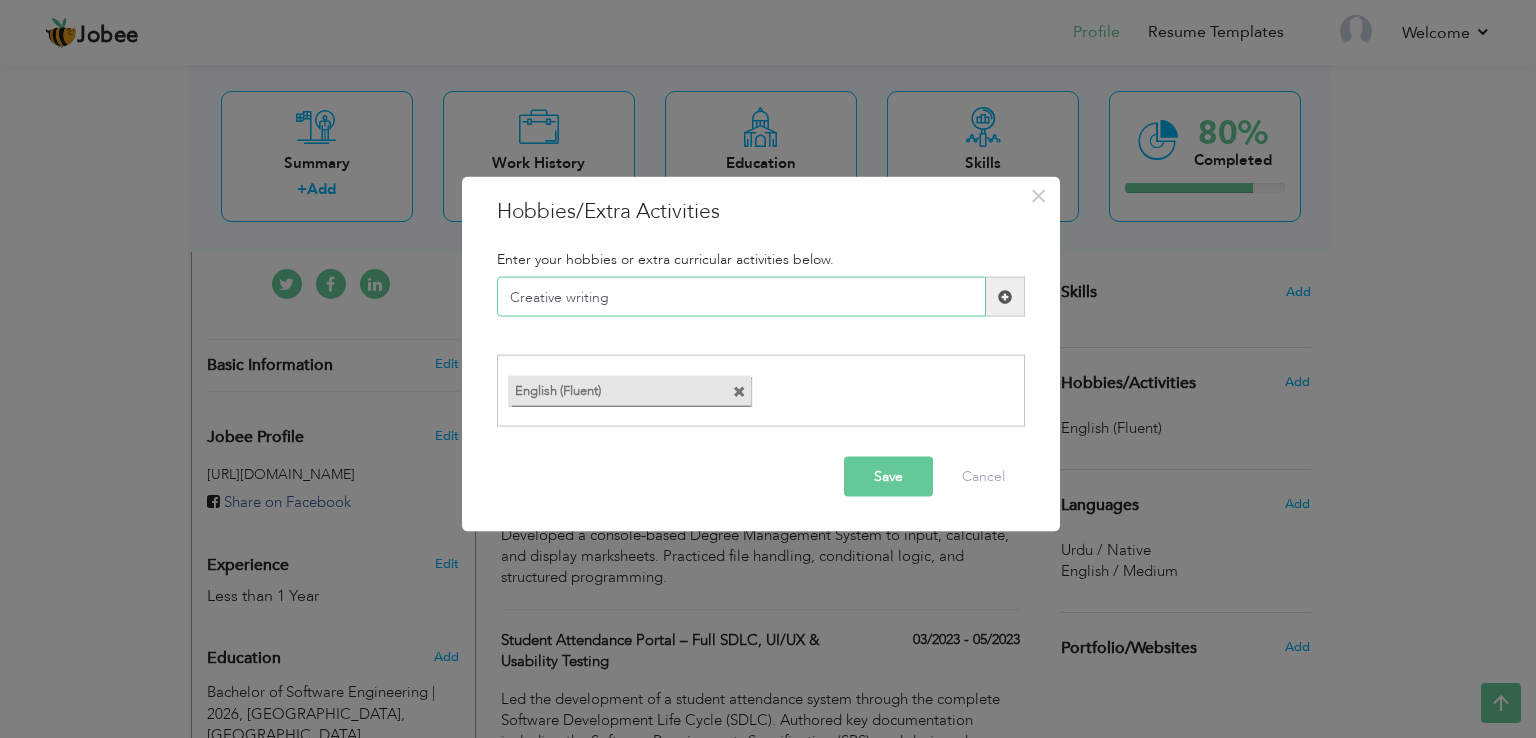 type on "Creative writing" 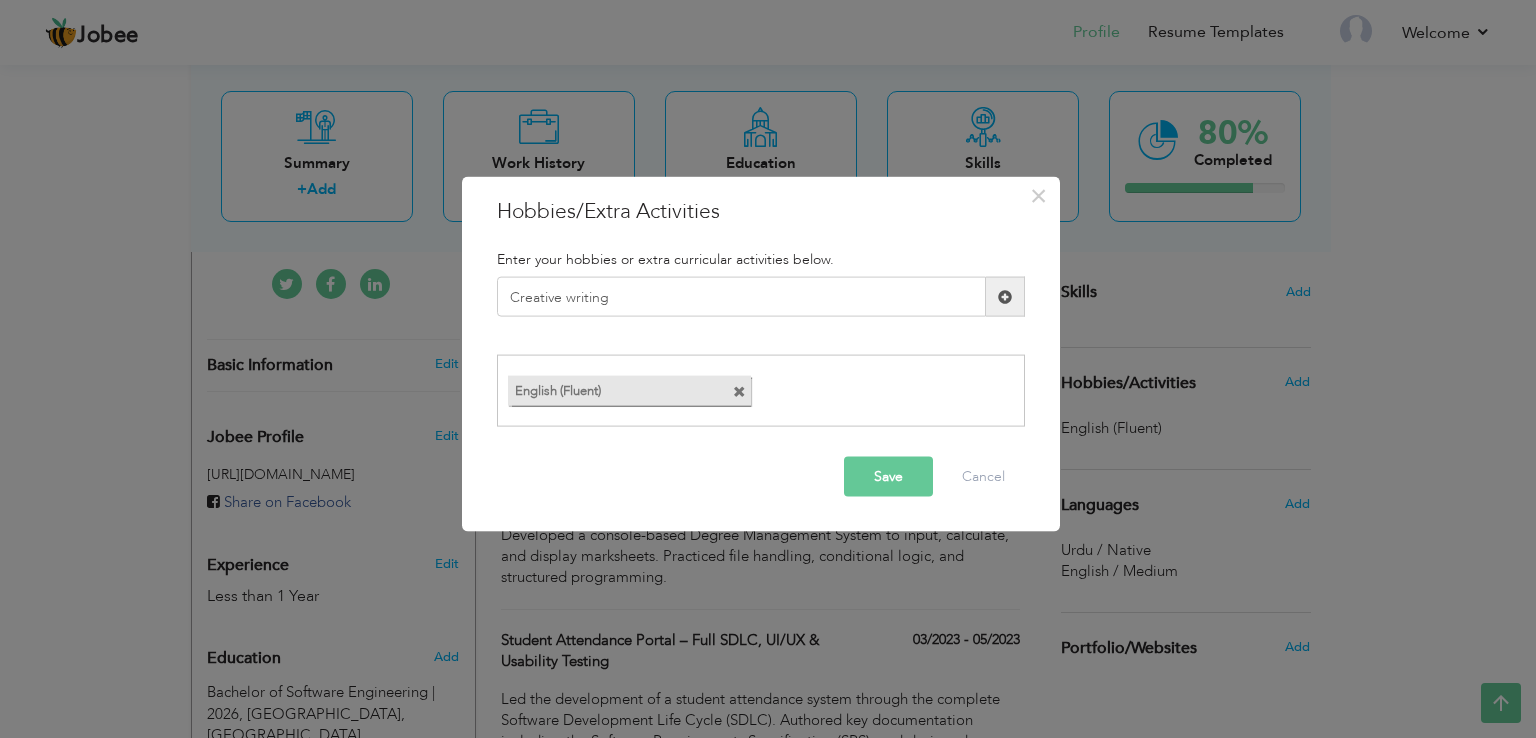 click on "English (Fluent)" at bounding box center (629, 390) 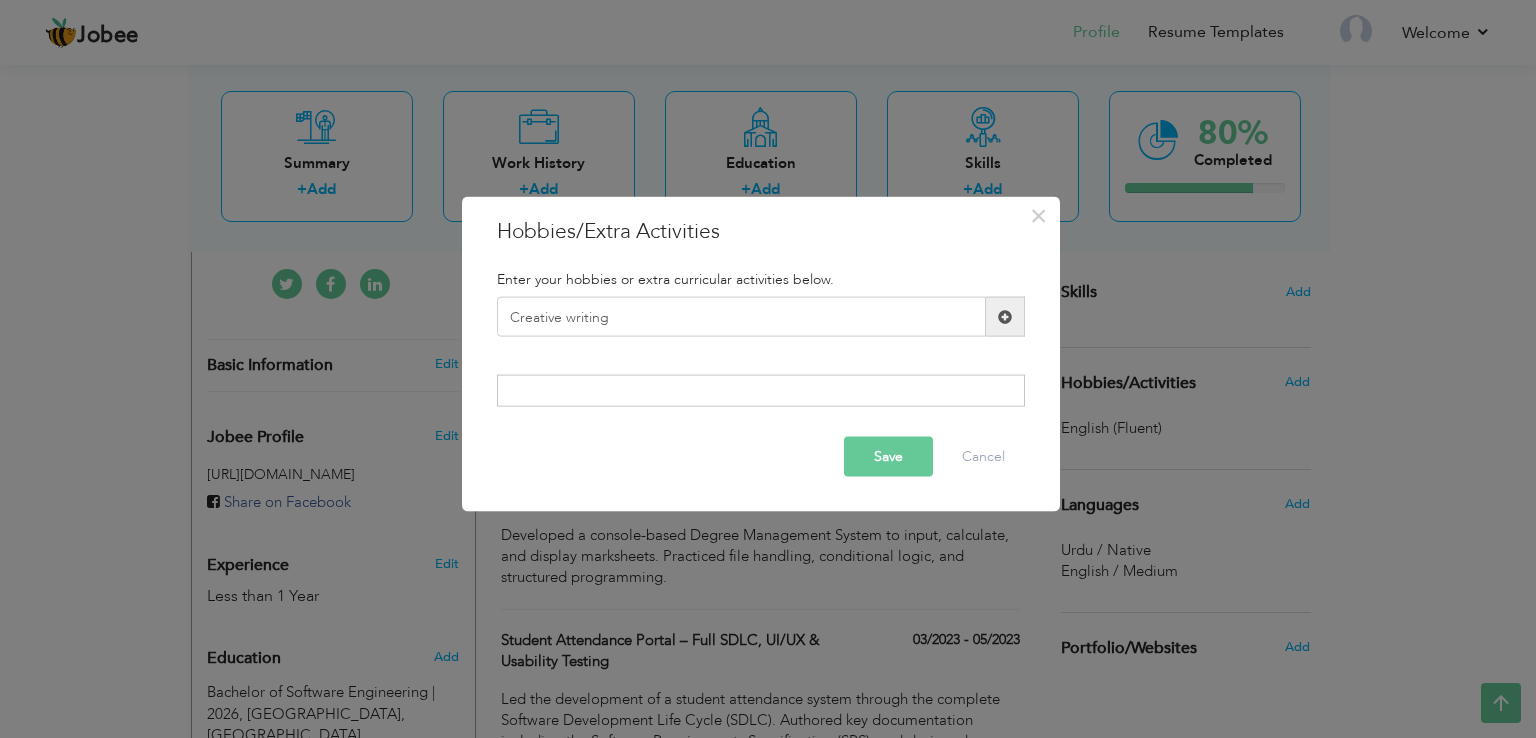 click on "Save" at bounding box center [888, 456] 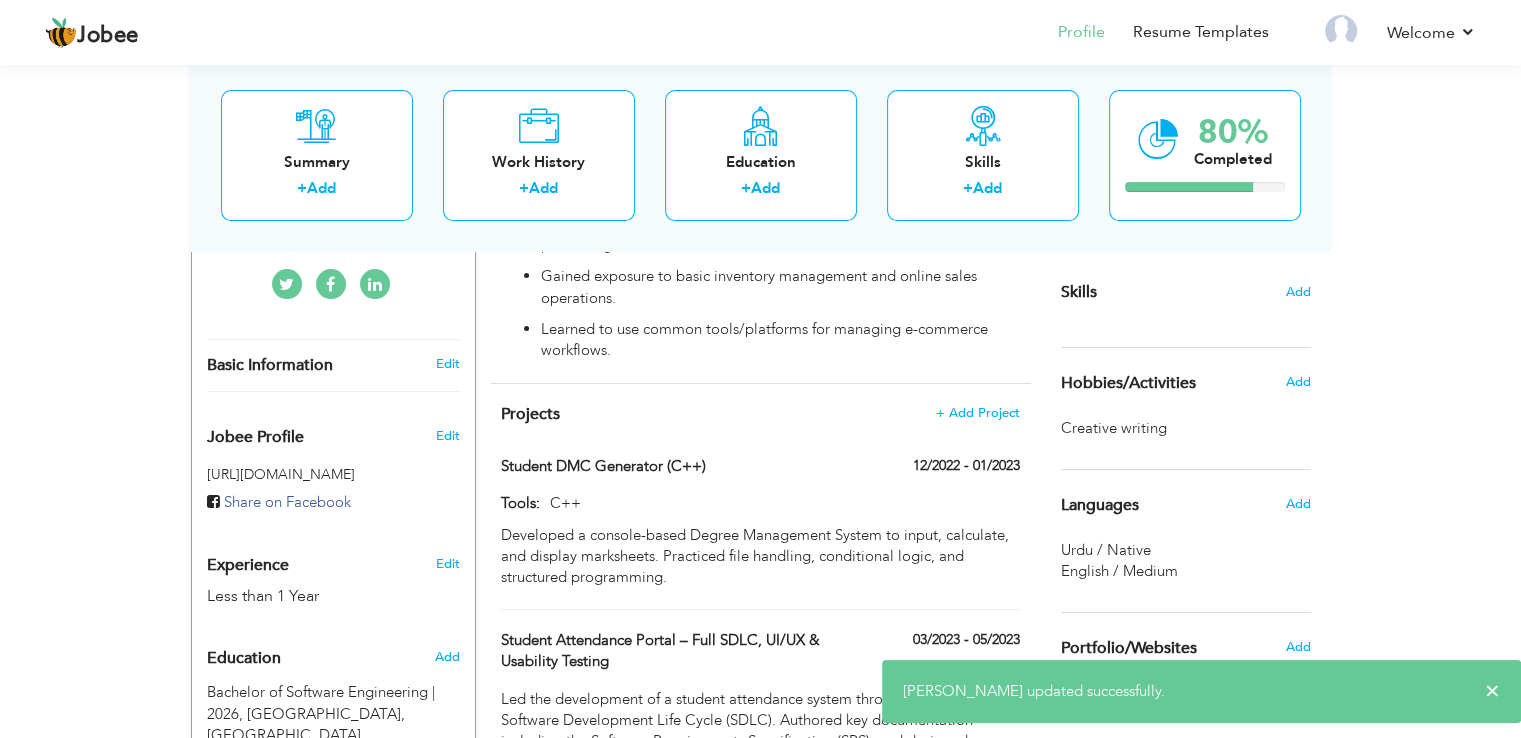 click on "Add" at bounding box center [1302, 382] 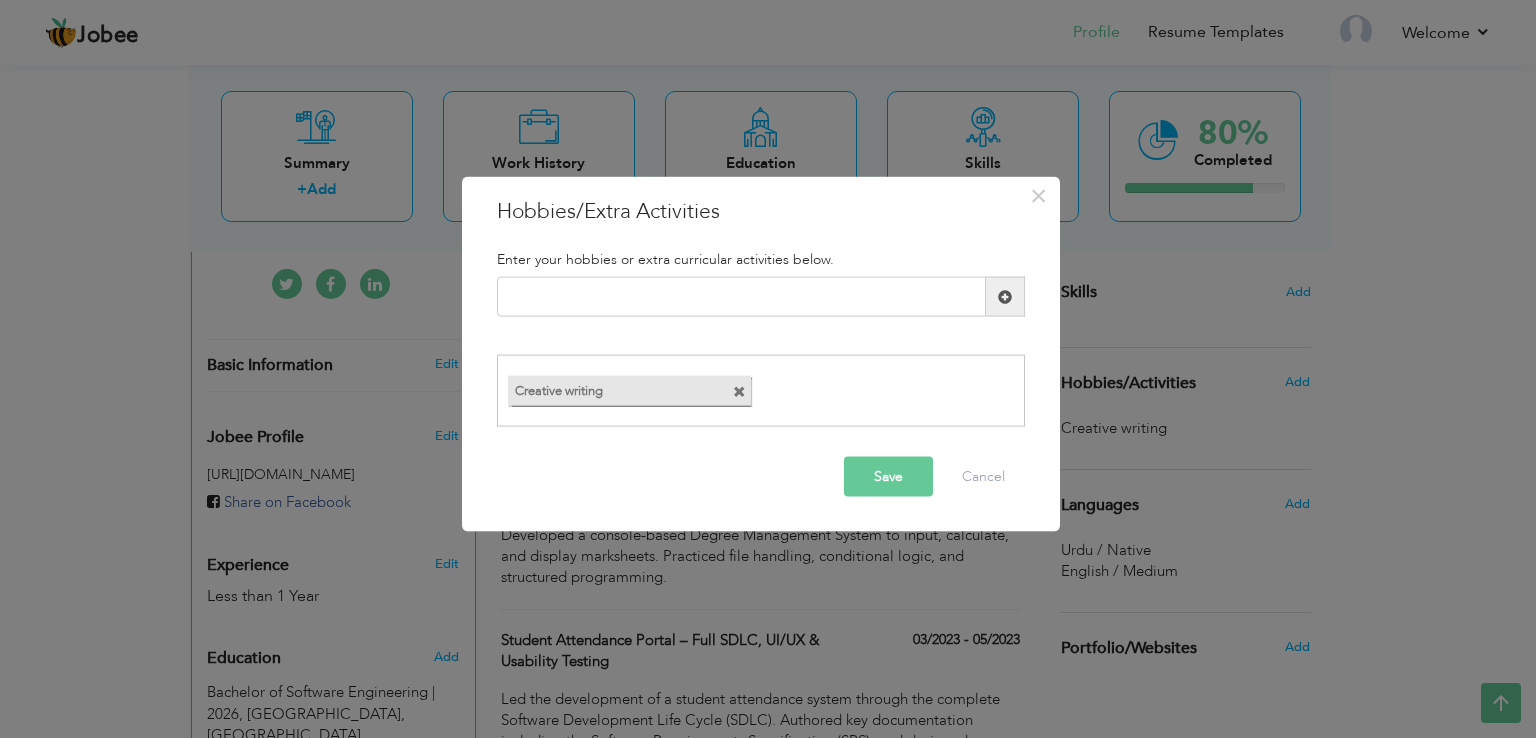 click on "×
Hobbies/Extra Activities
Enter your hobbies or extra curricular activities below.
Duplicate entry Save" at bounding box center [768, 369] 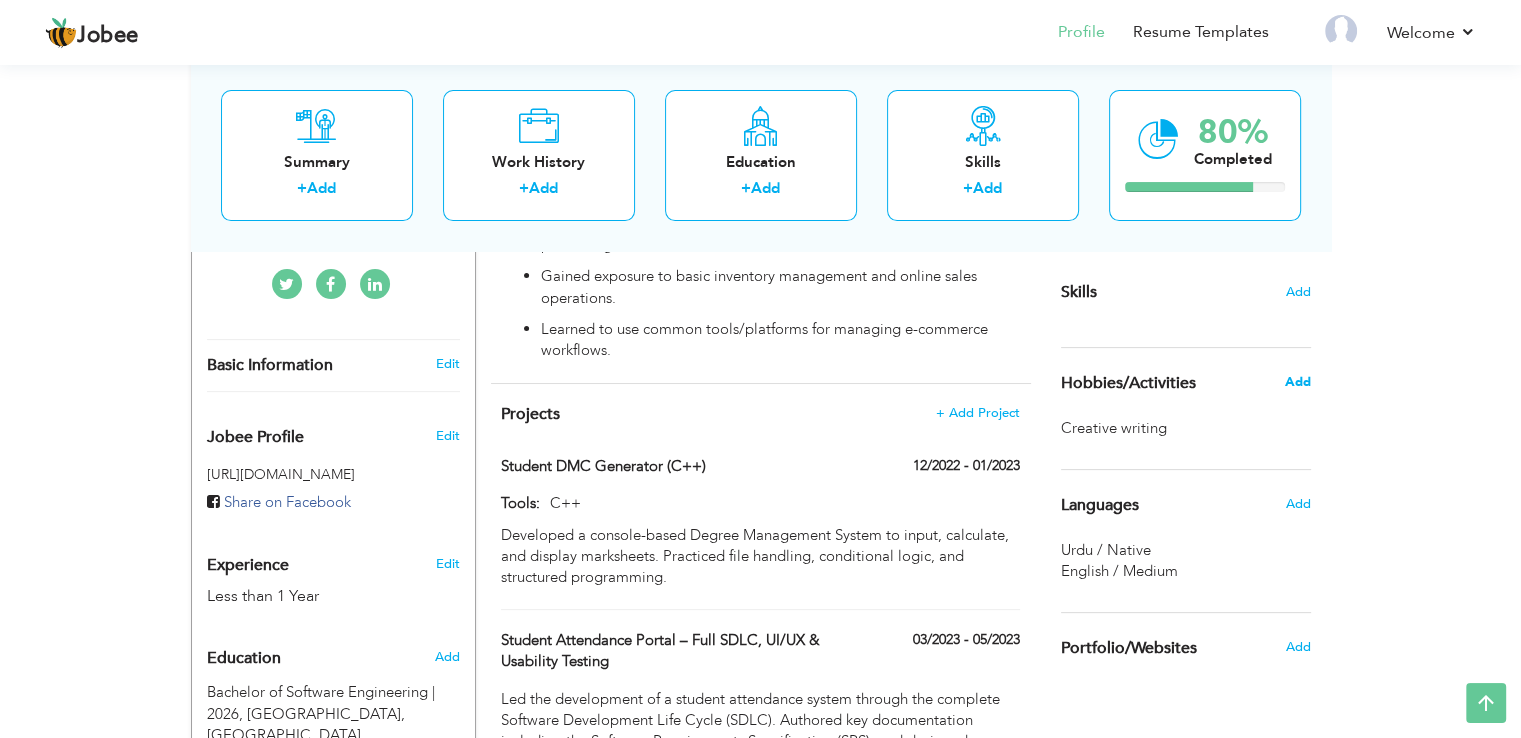 click on "Add" at bounding box center [1297, 382] 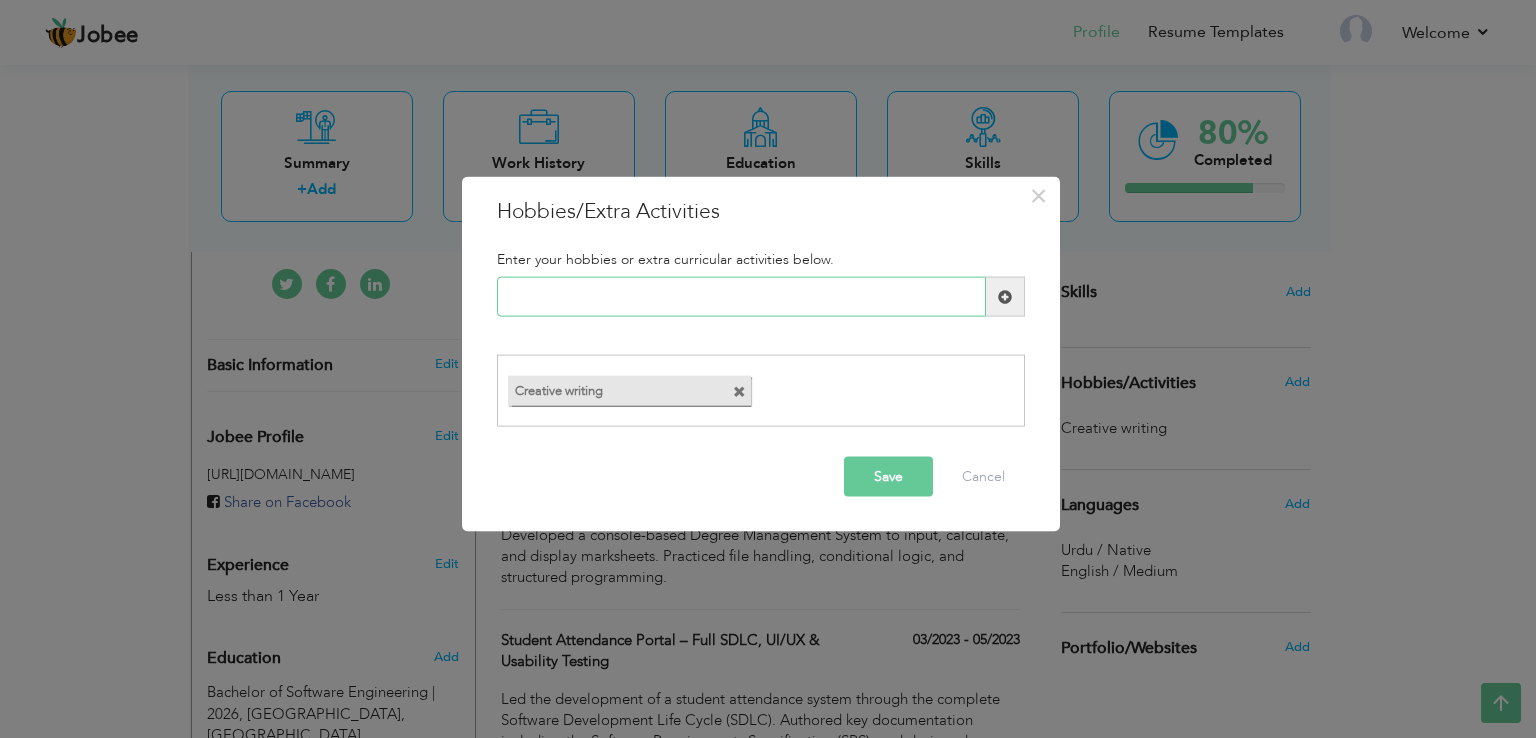 click at bounding box center (741, 297) 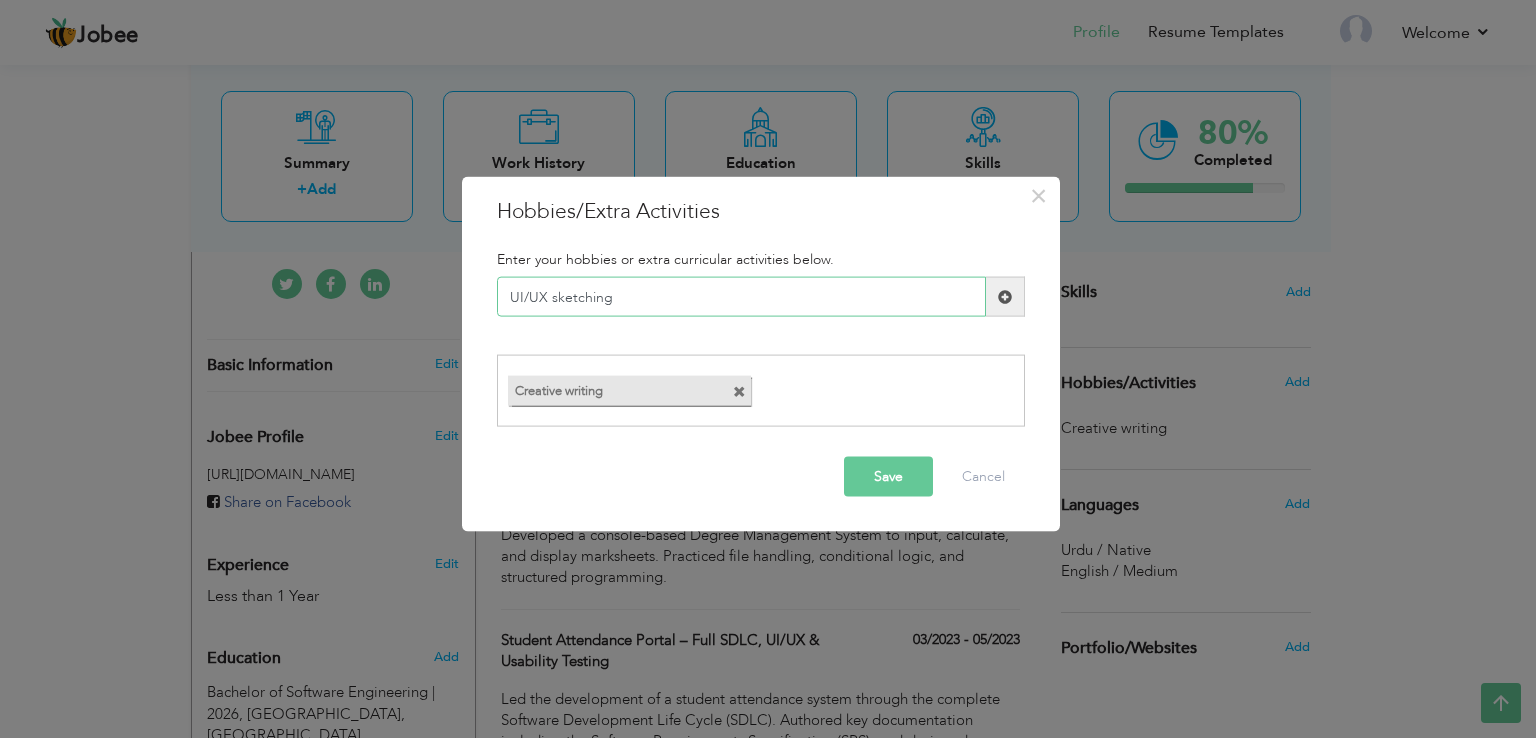 type on "UI/UX sketching" 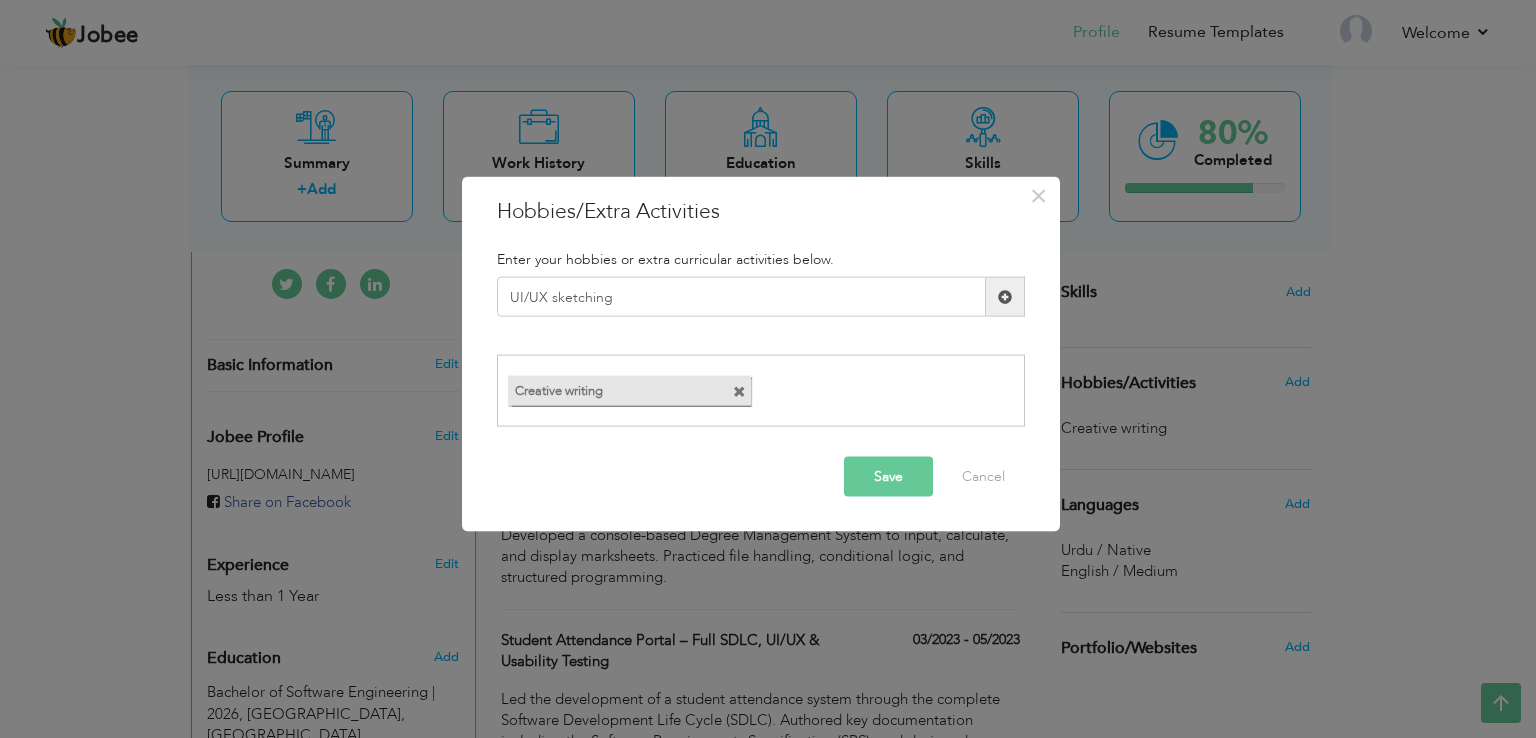 click on "Save" at bounding box center [888, 476] 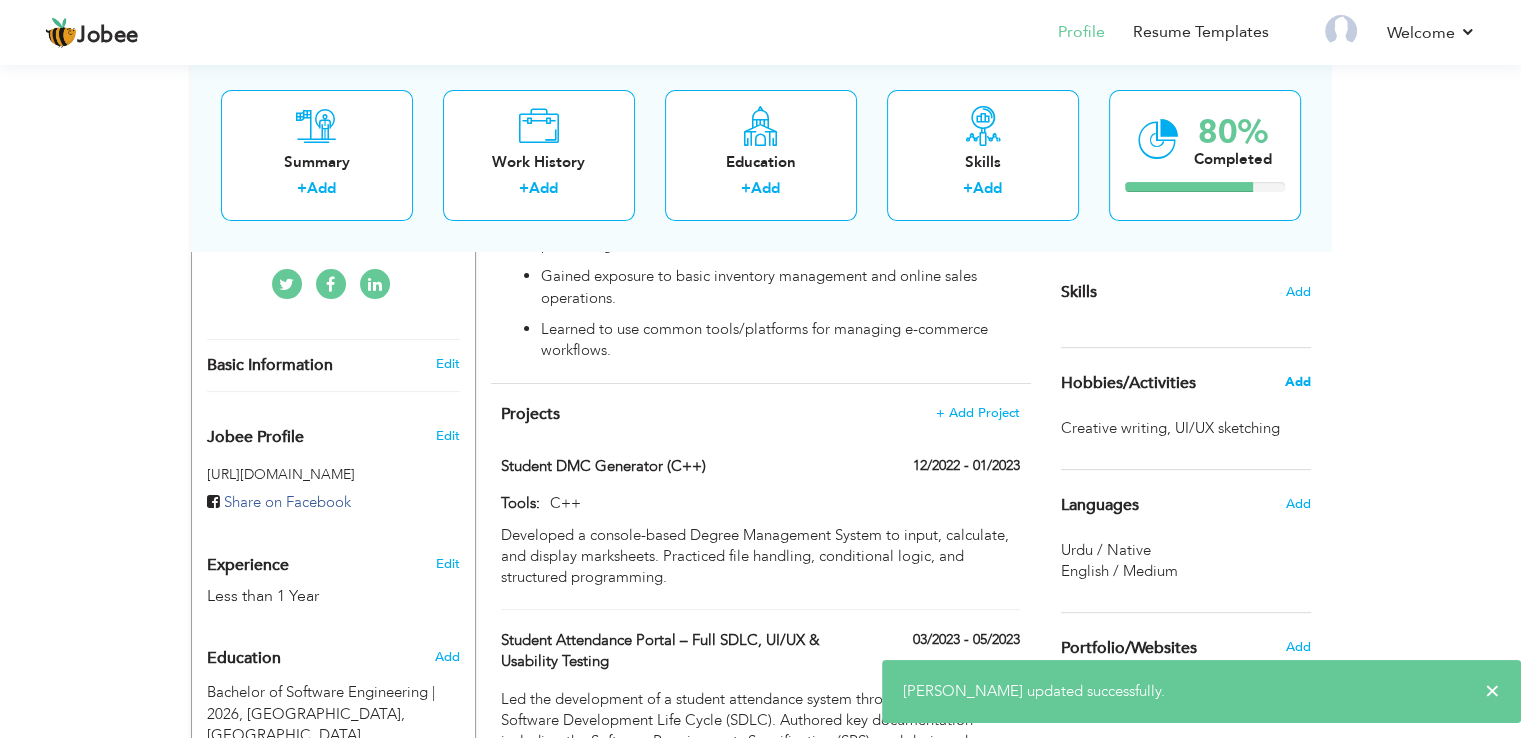 click on "Add" at bounding box center (1297, 382) 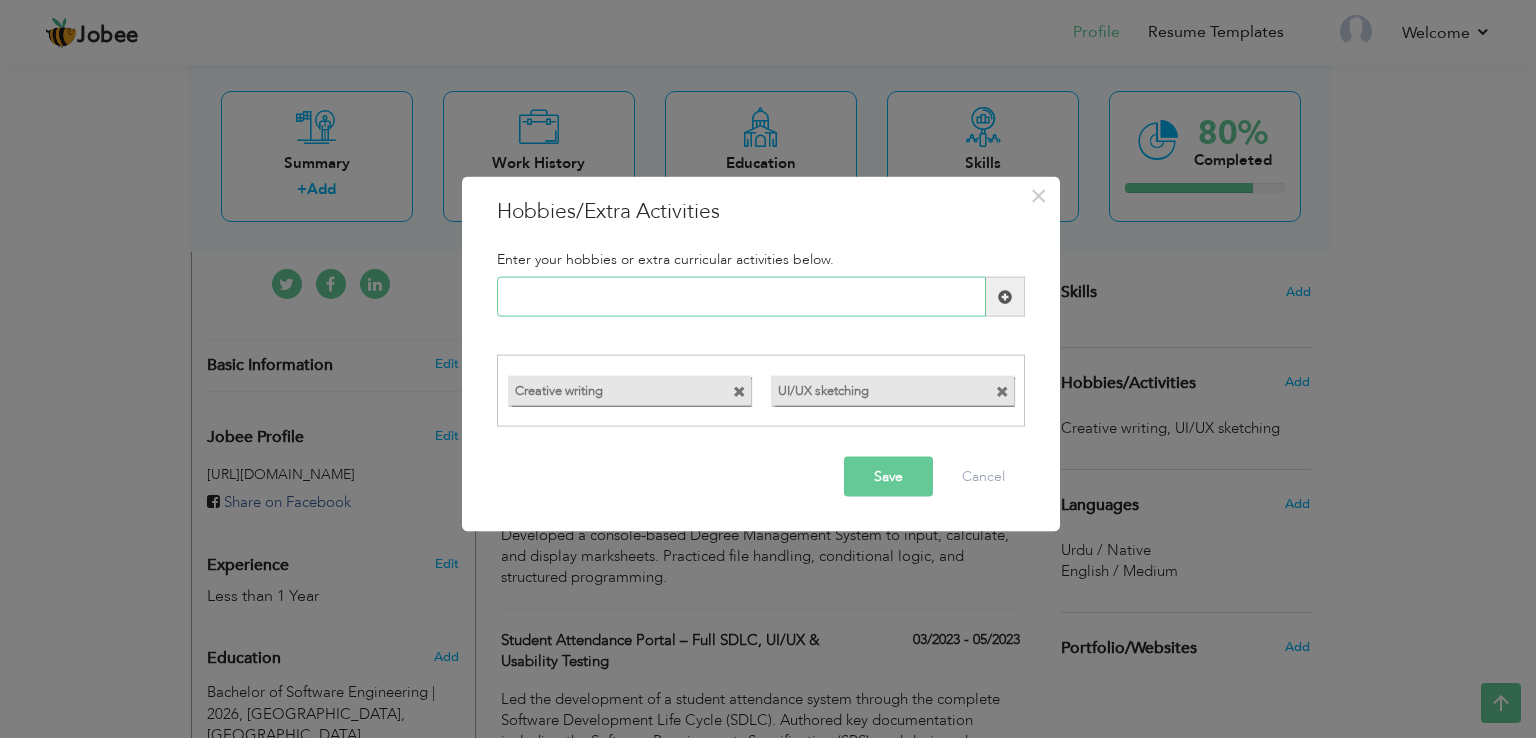 click at bounding box center [741, 297] 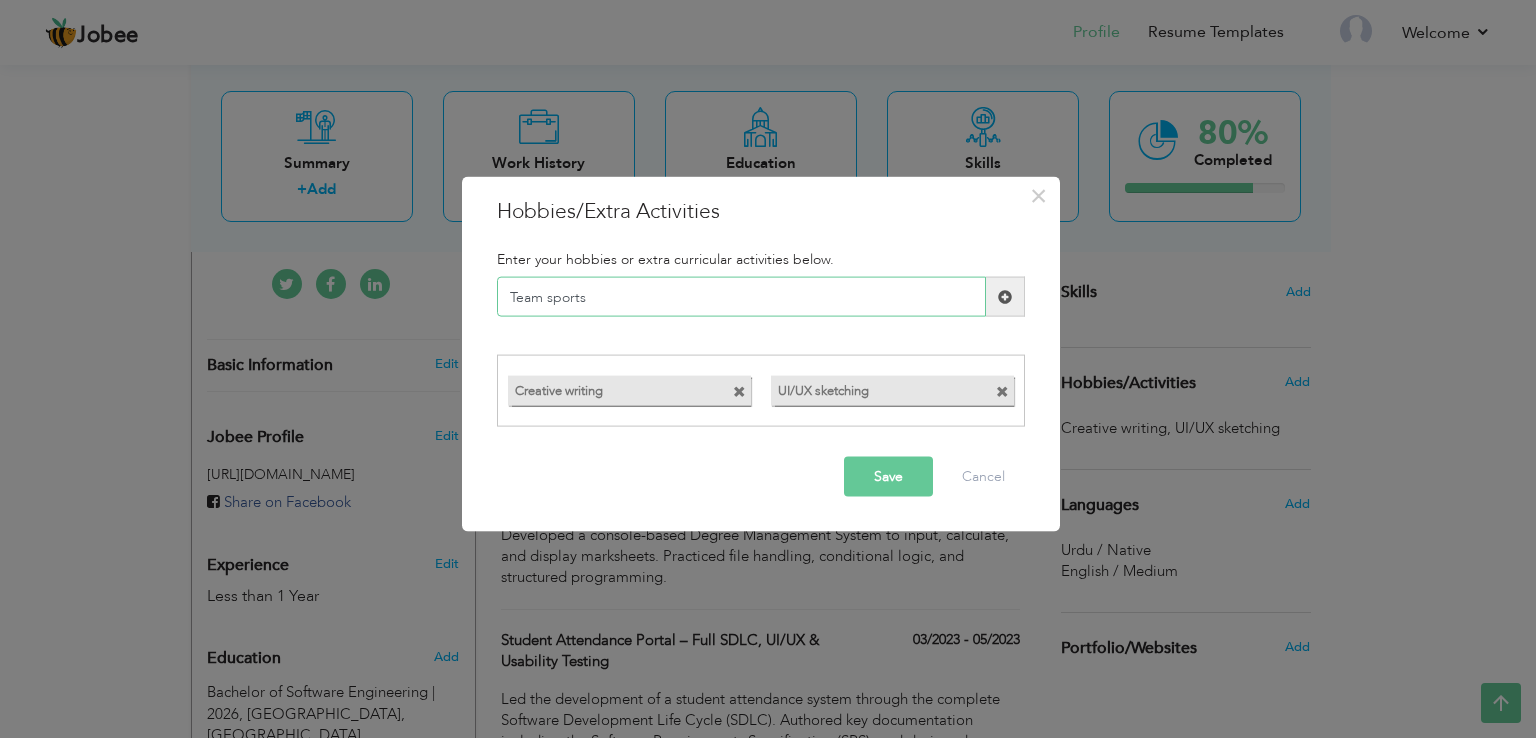 type on "Team sports" 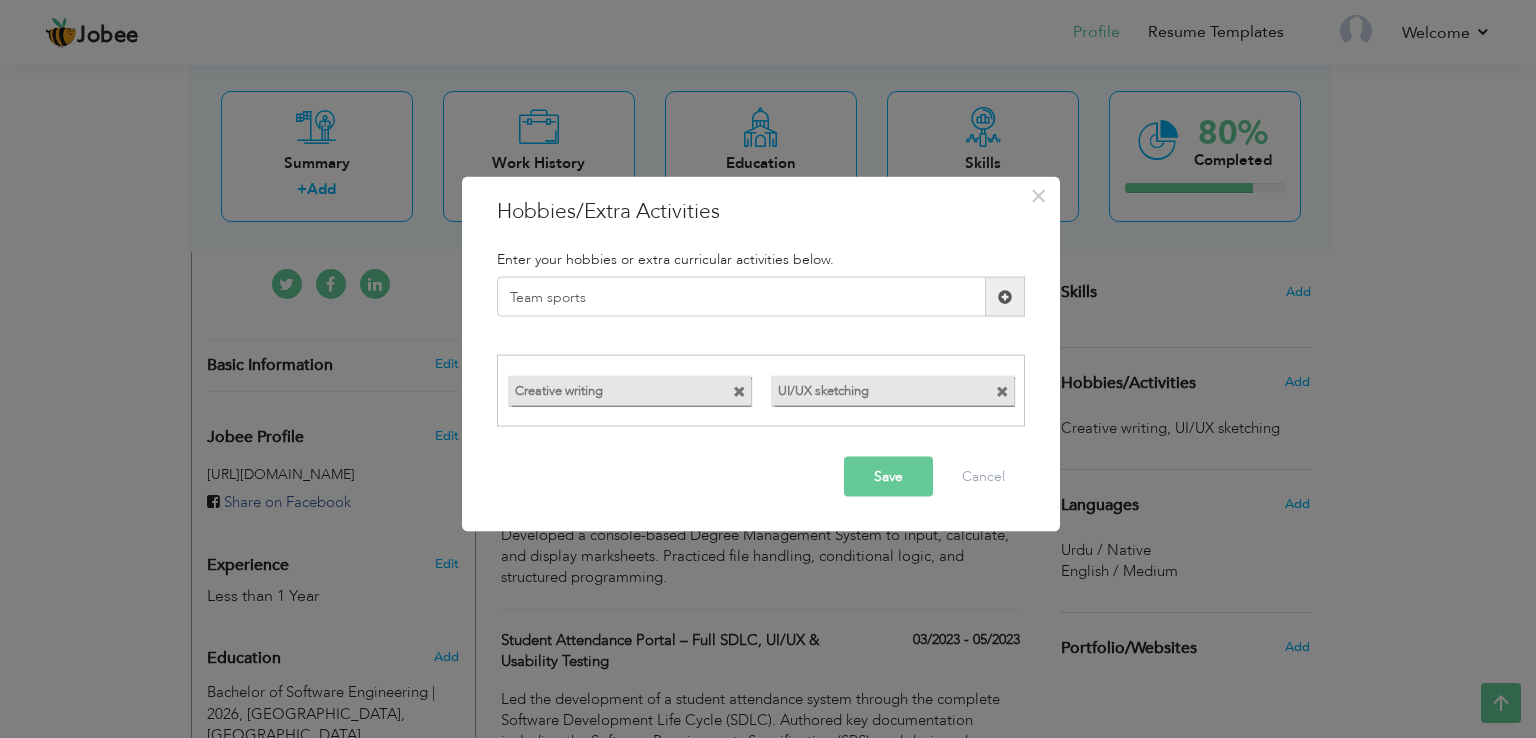 click on "Save" at bounding box center [888, 476] 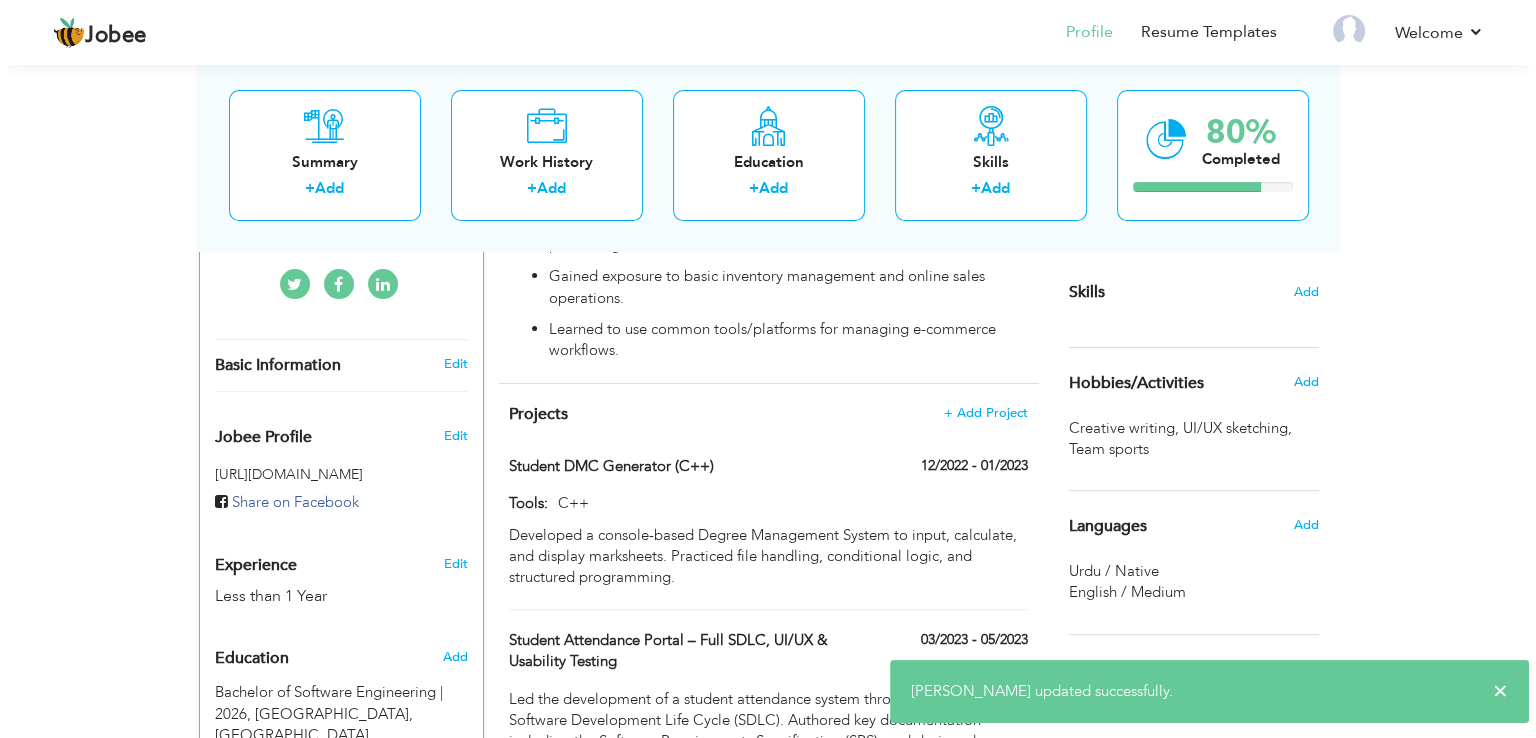 scroll, scrollTop: 331, scrollLeft: 0, axis: vertical 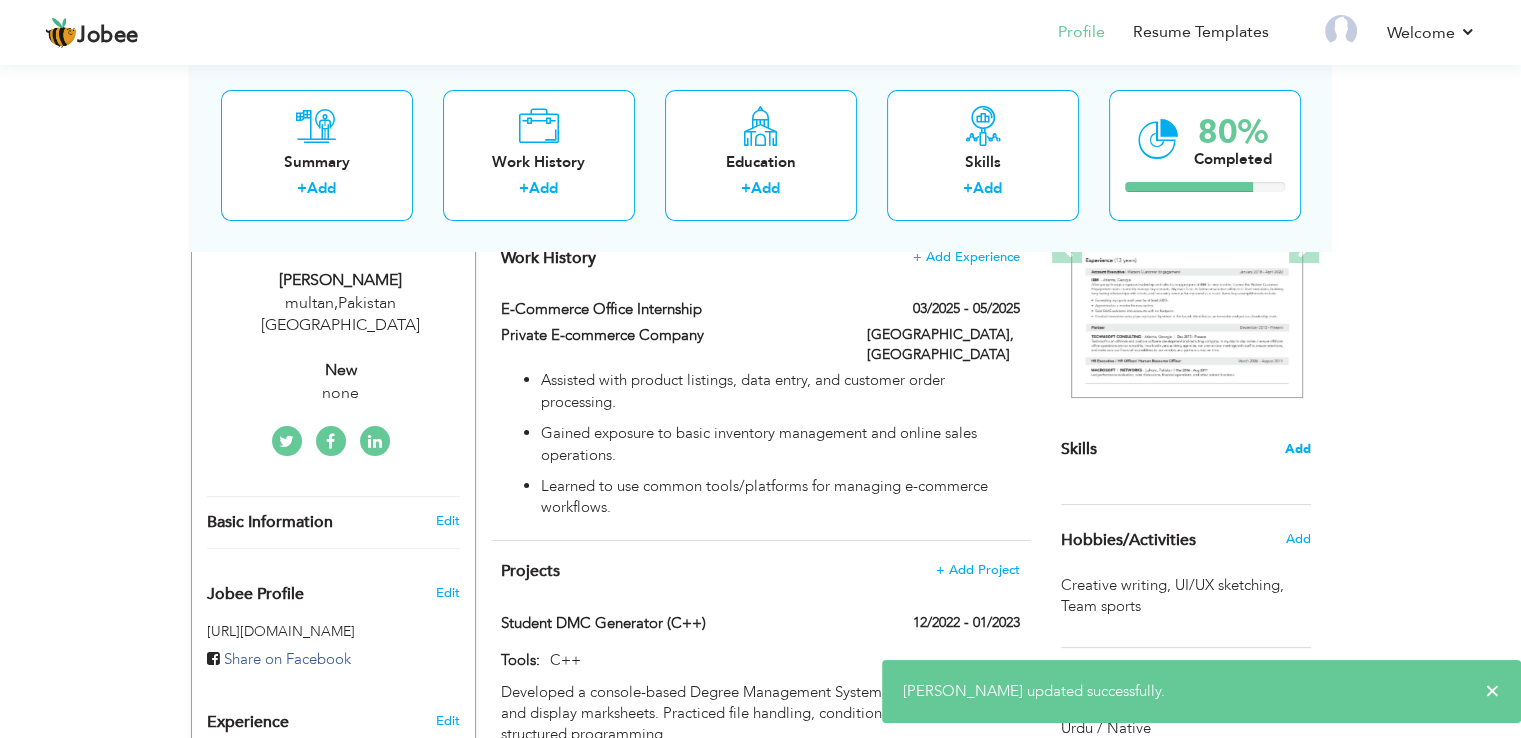 click on "Add" at bounding box center [1298, 449] 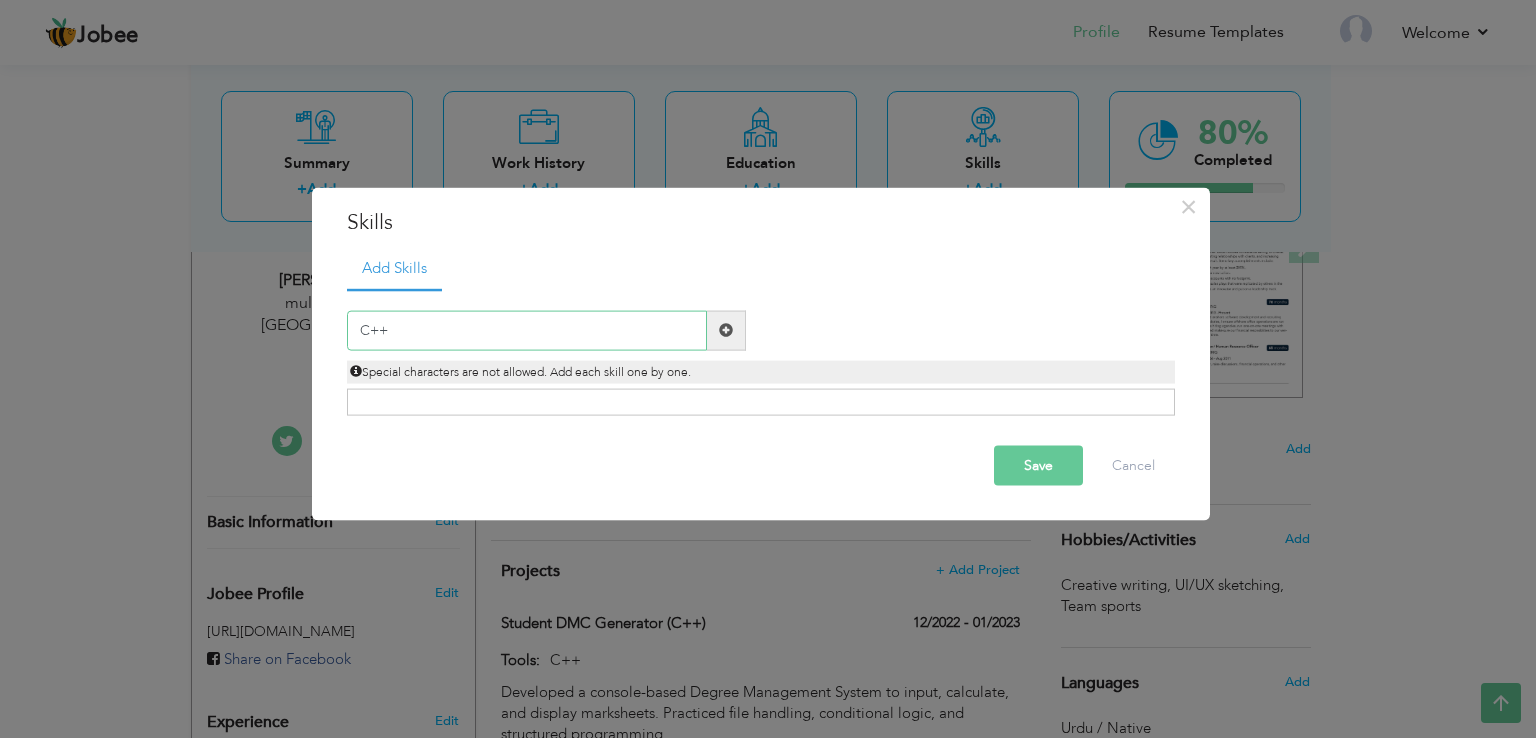 type on "C++" 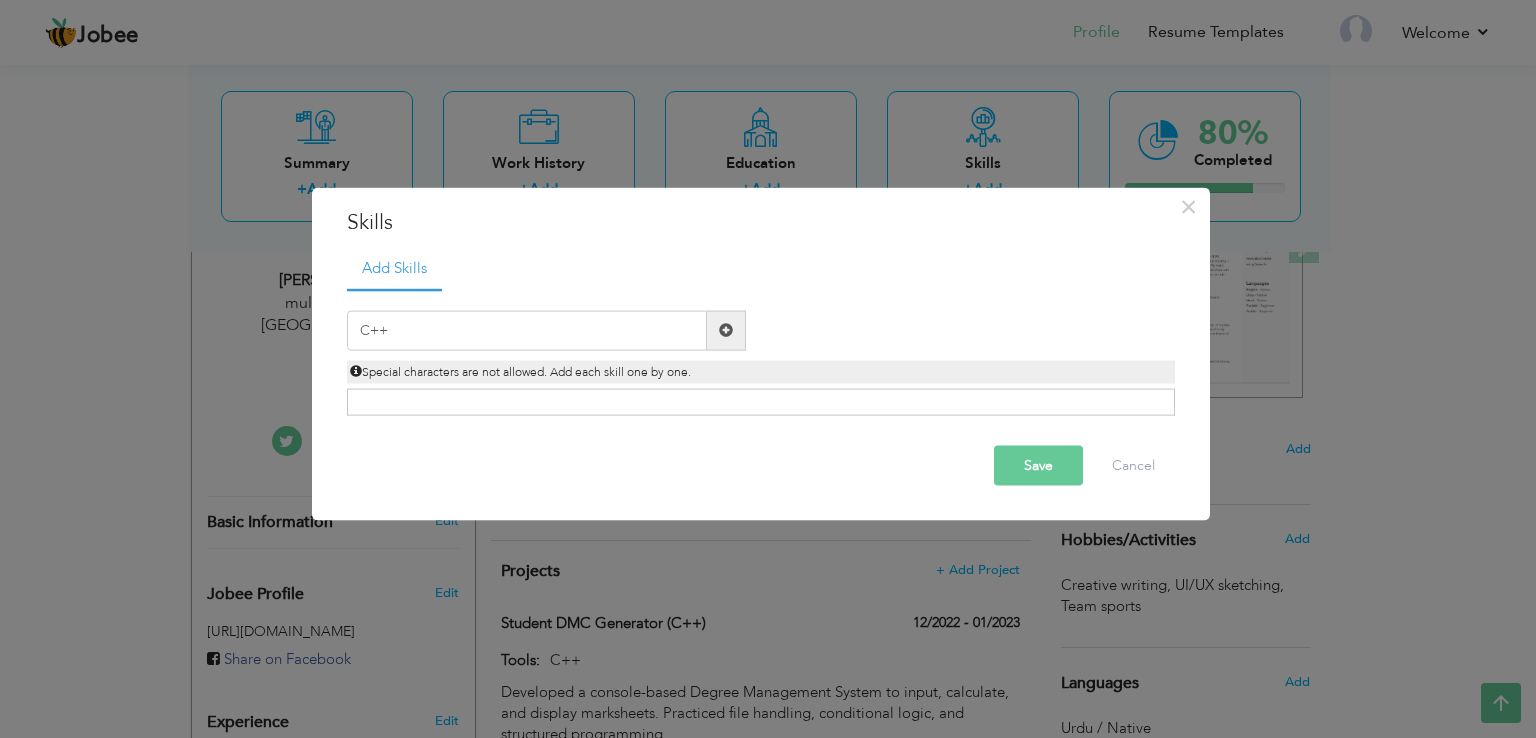 click on "Save" at bounding box center (1038, 465) 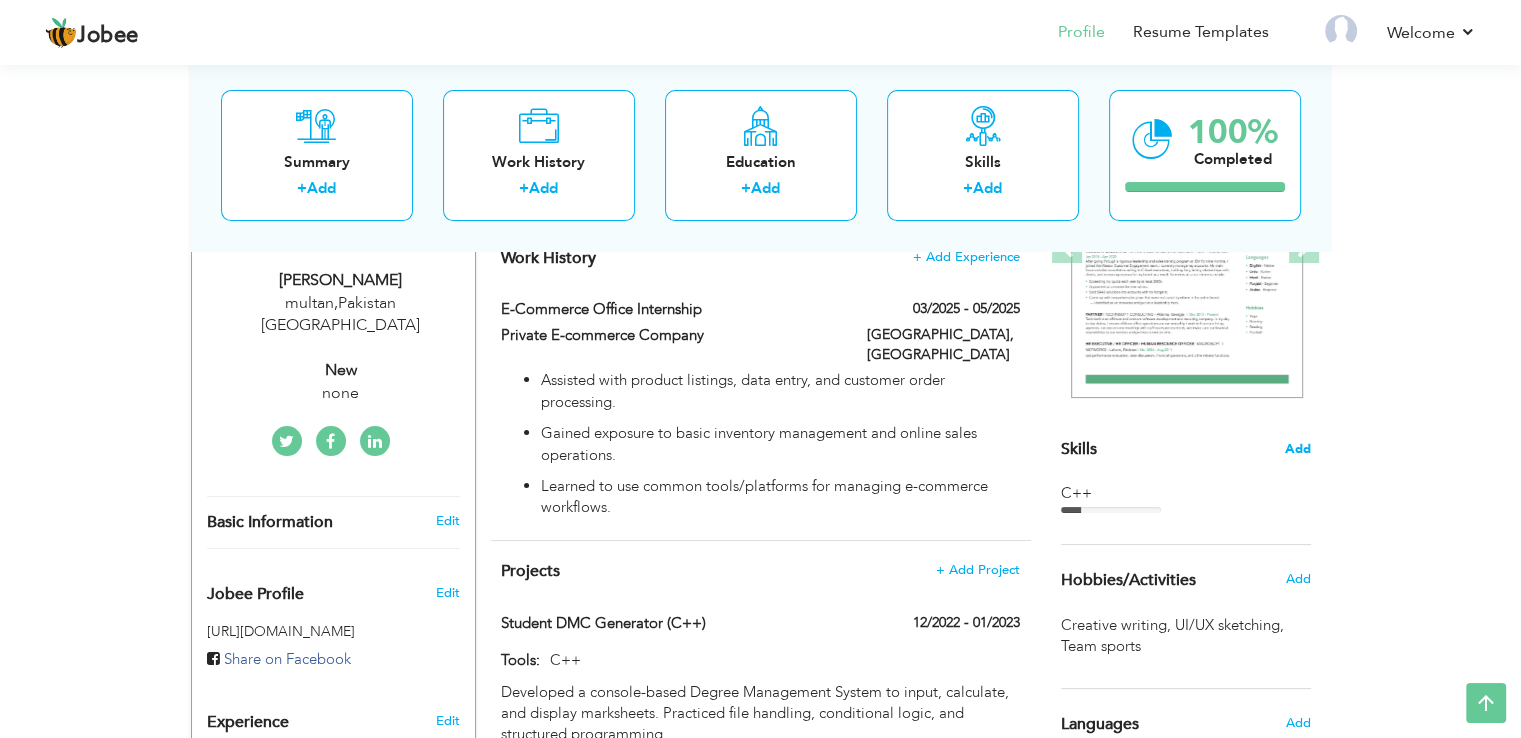 click on "Add" at bounding box center [1298, 449] 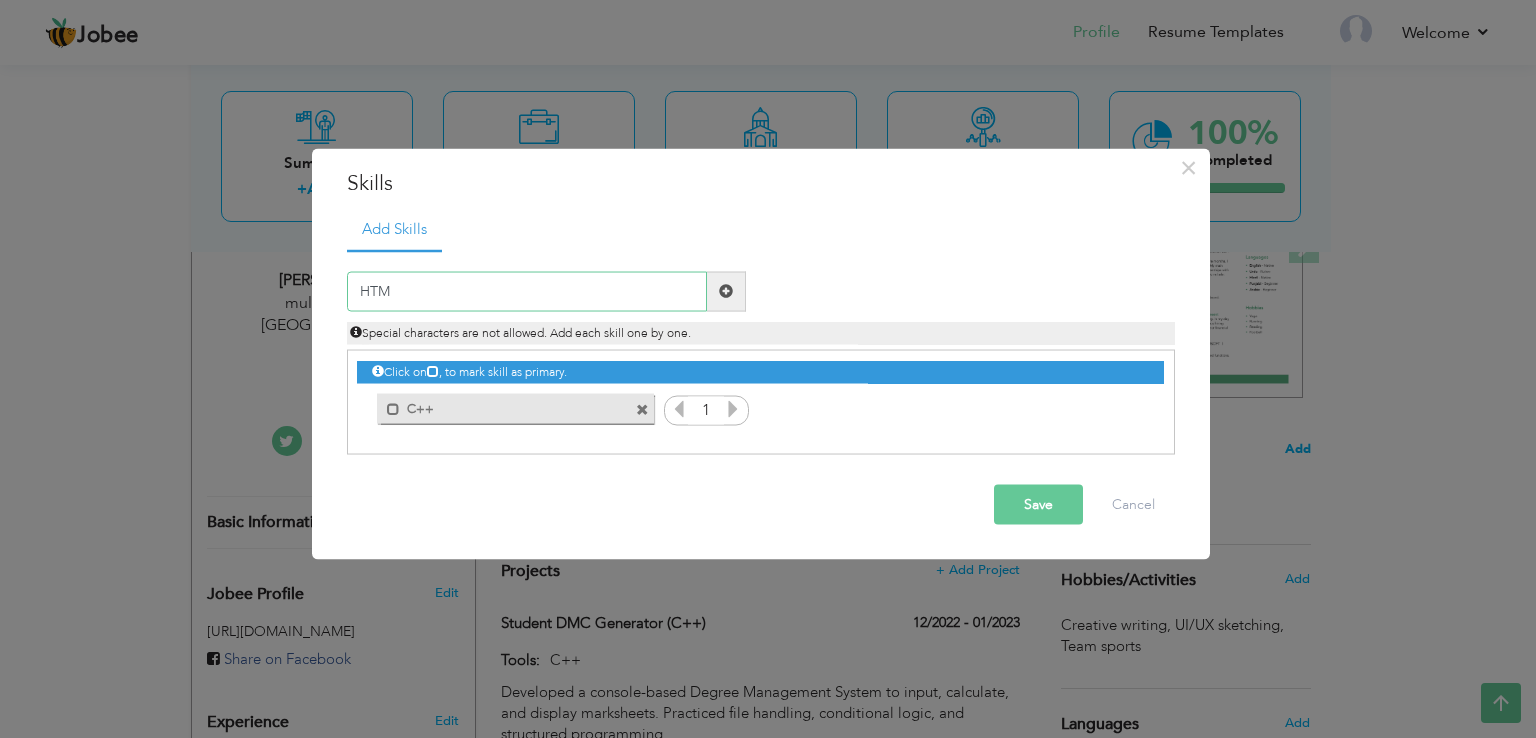 type on "HTML" 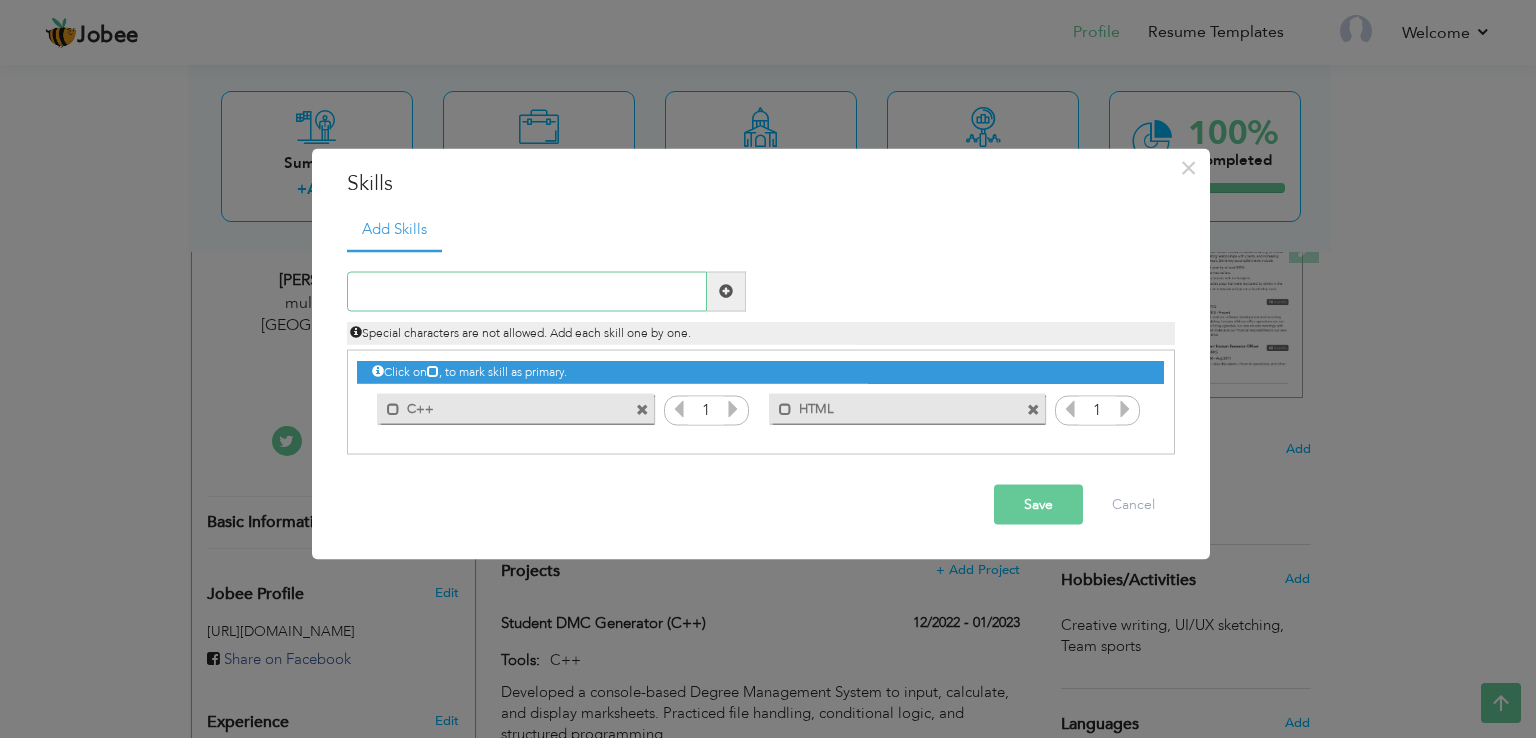 click at bounding box center (527, 291) 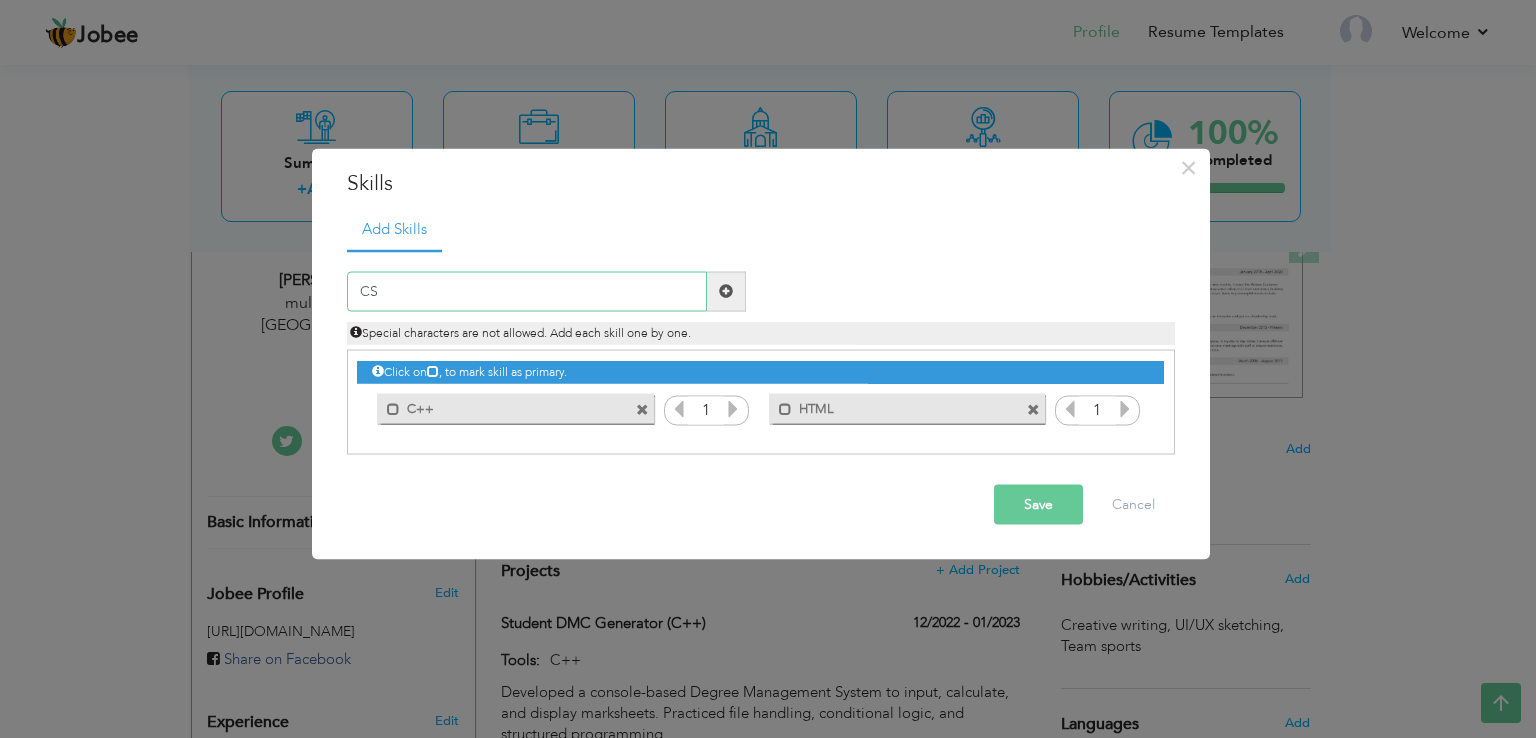 type on "CSS" 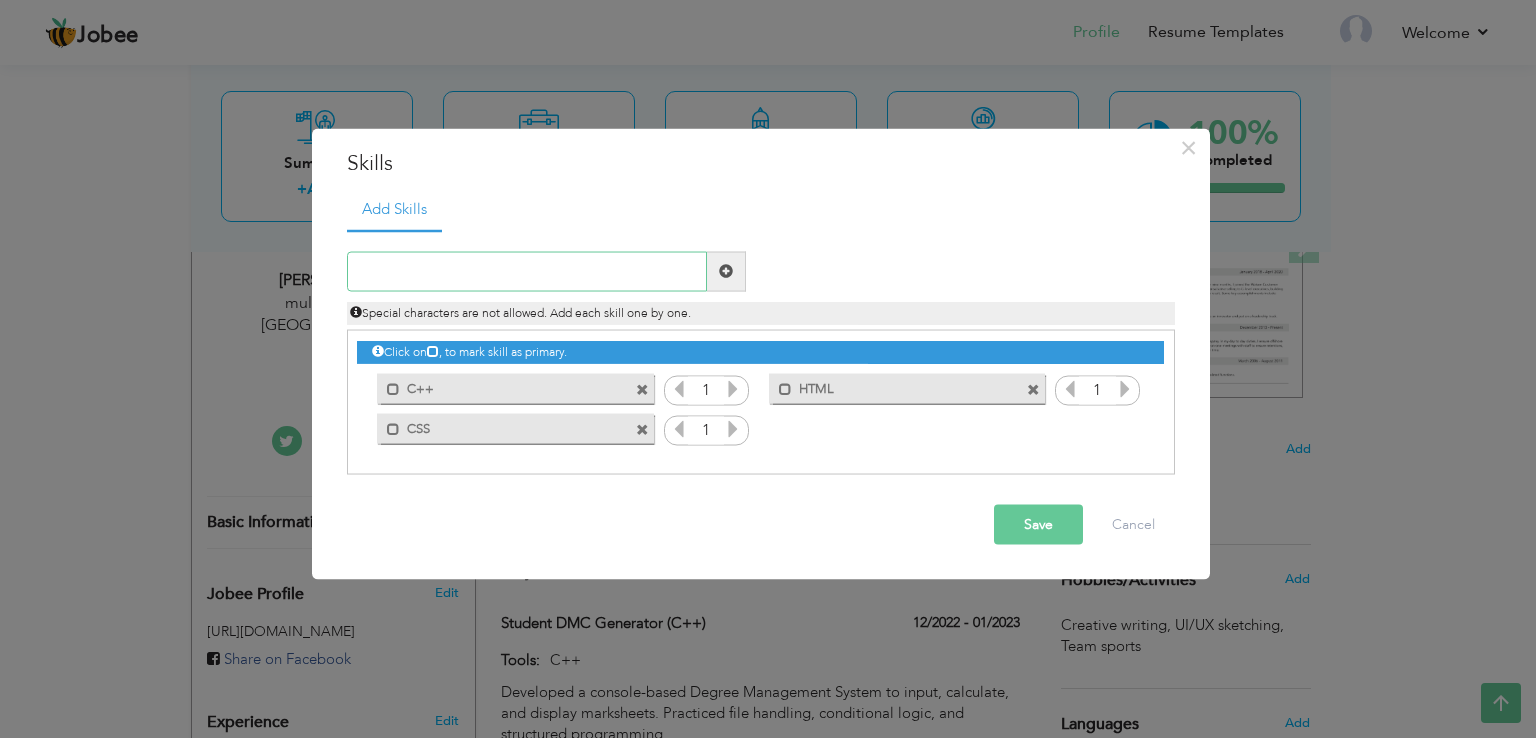 type on "C" 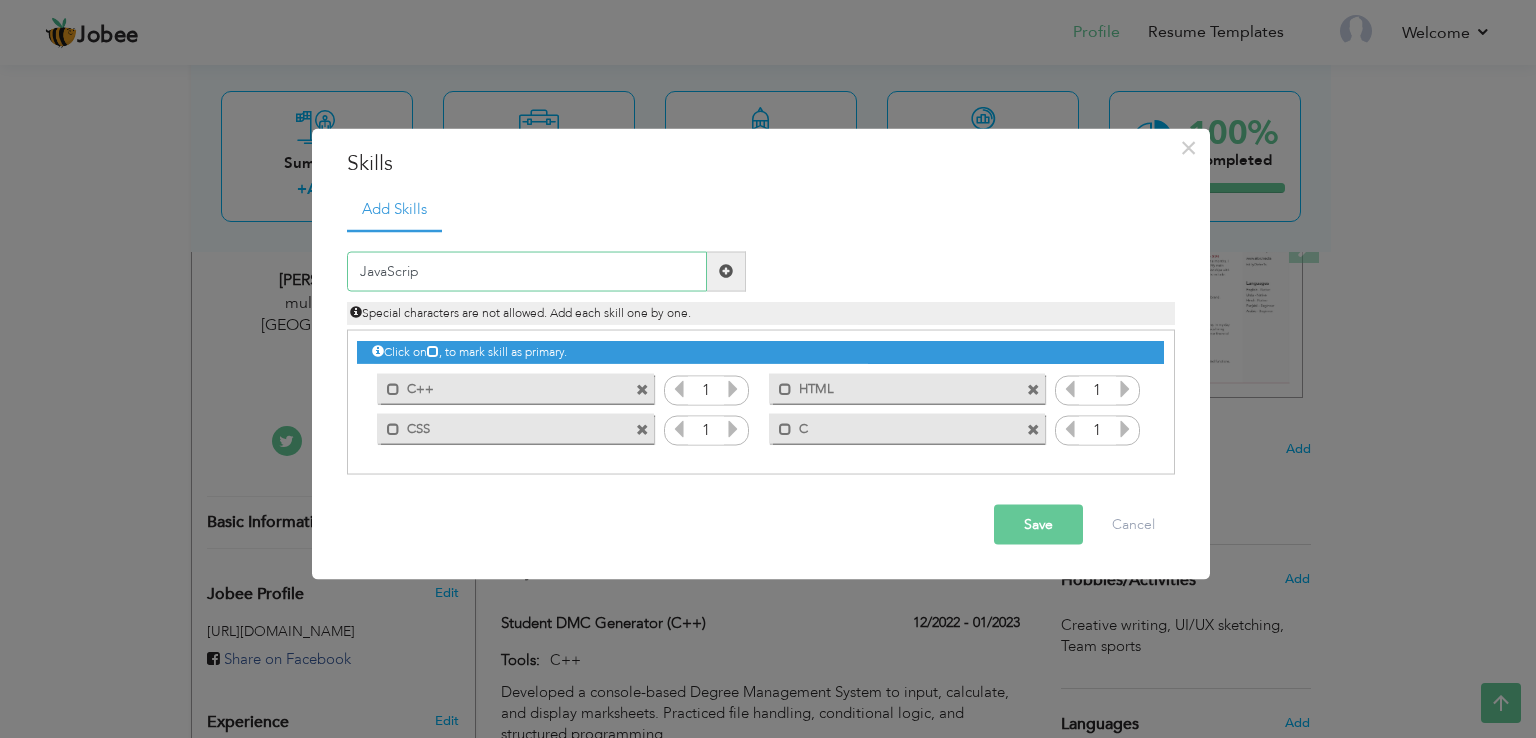type on "JavaScript" 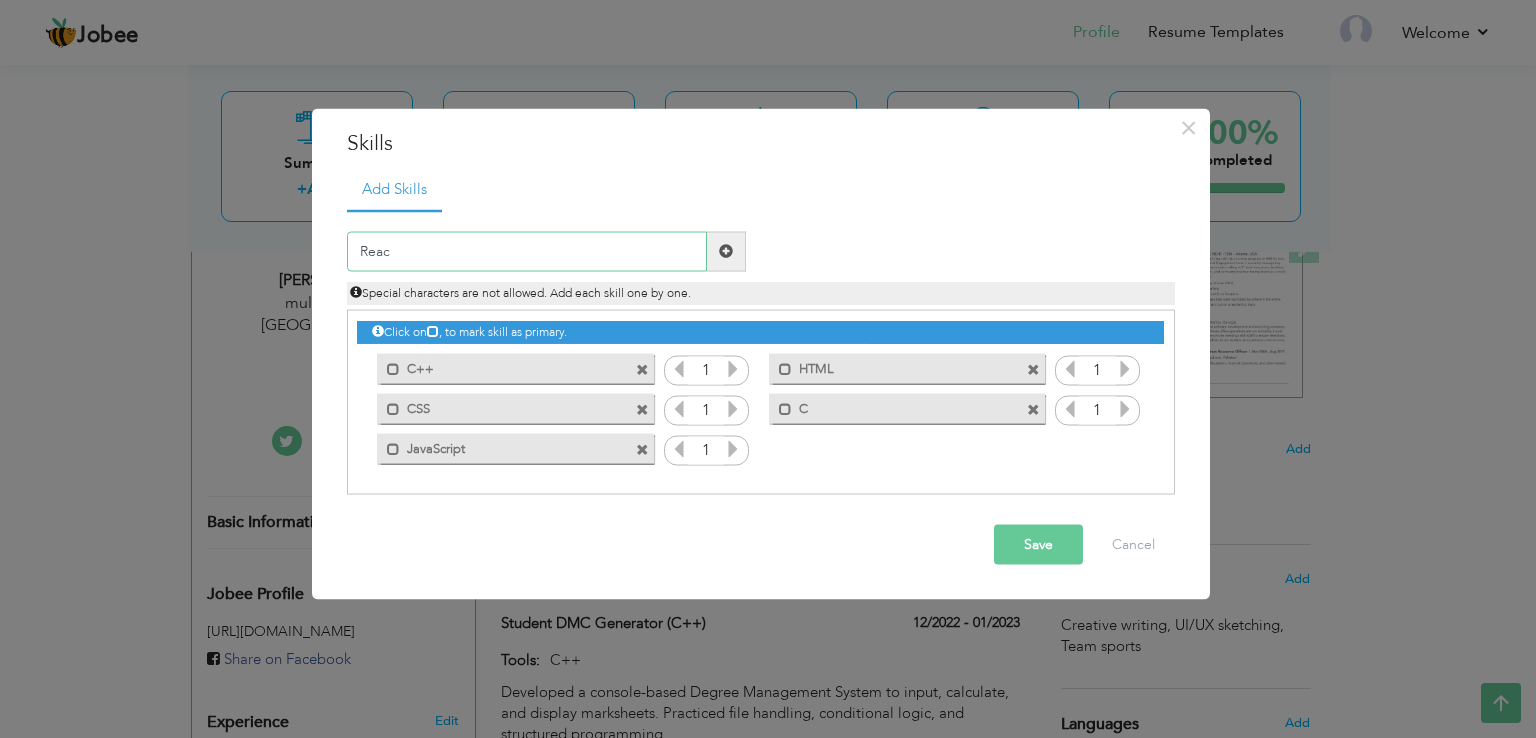 type on "React" 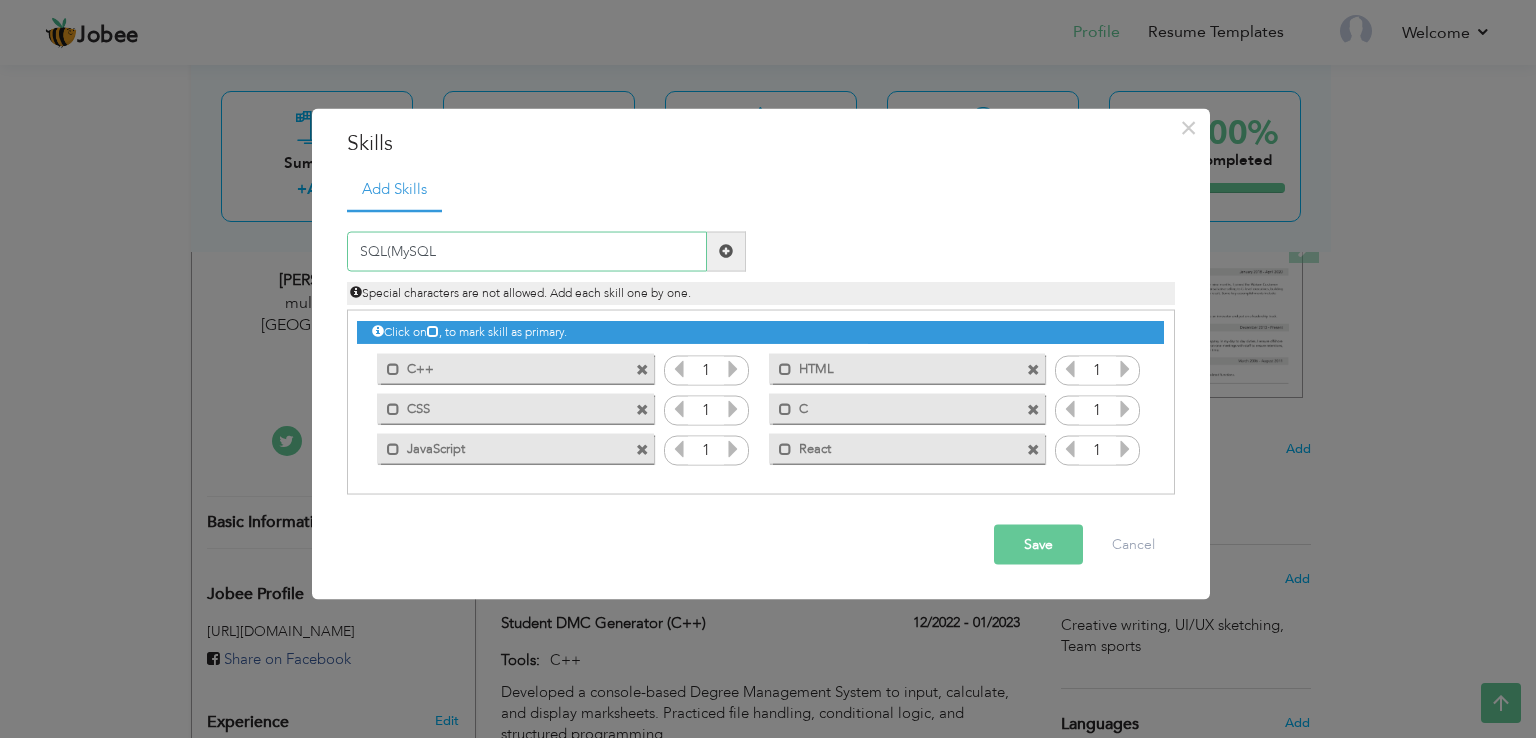 type on "SQL(MySQL)" 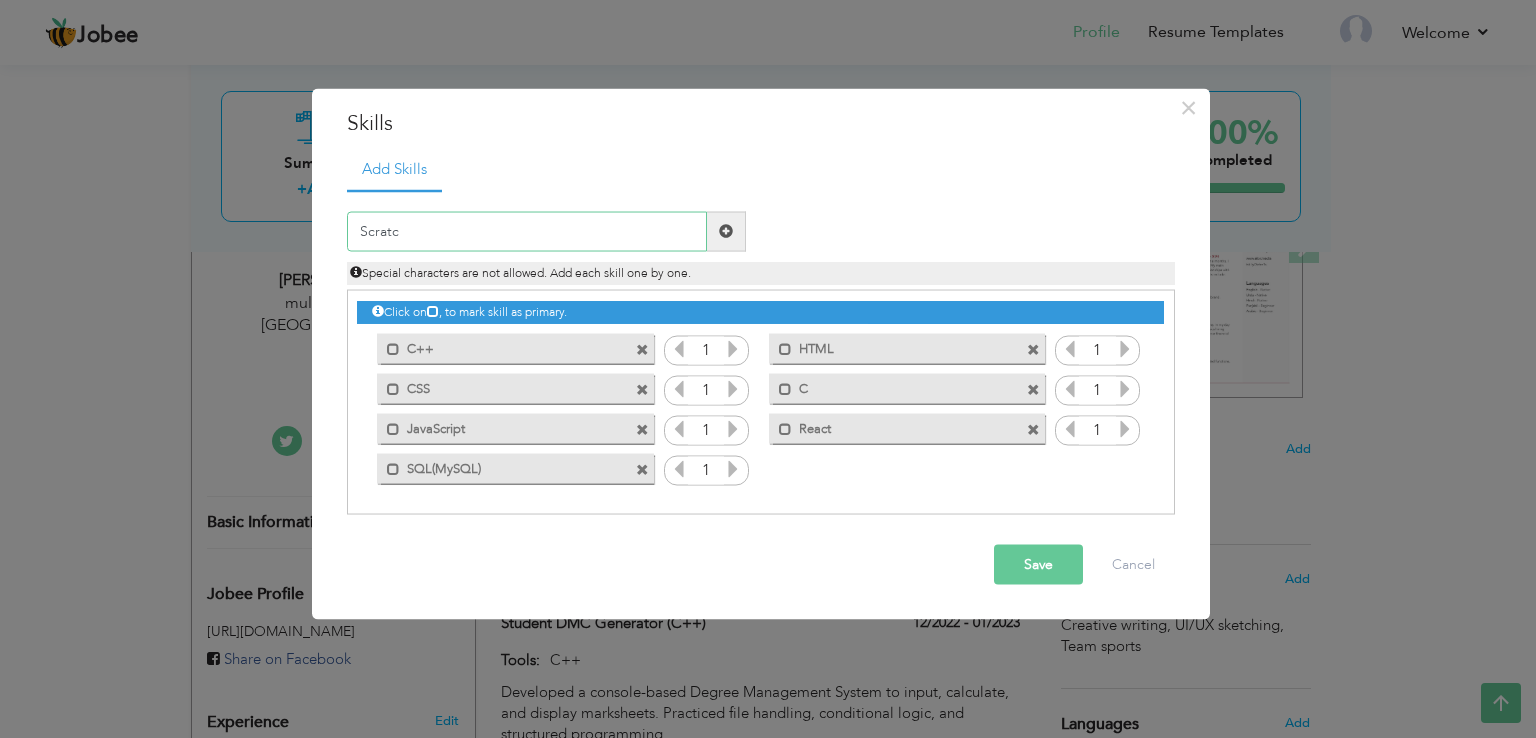 type on "Scratch" 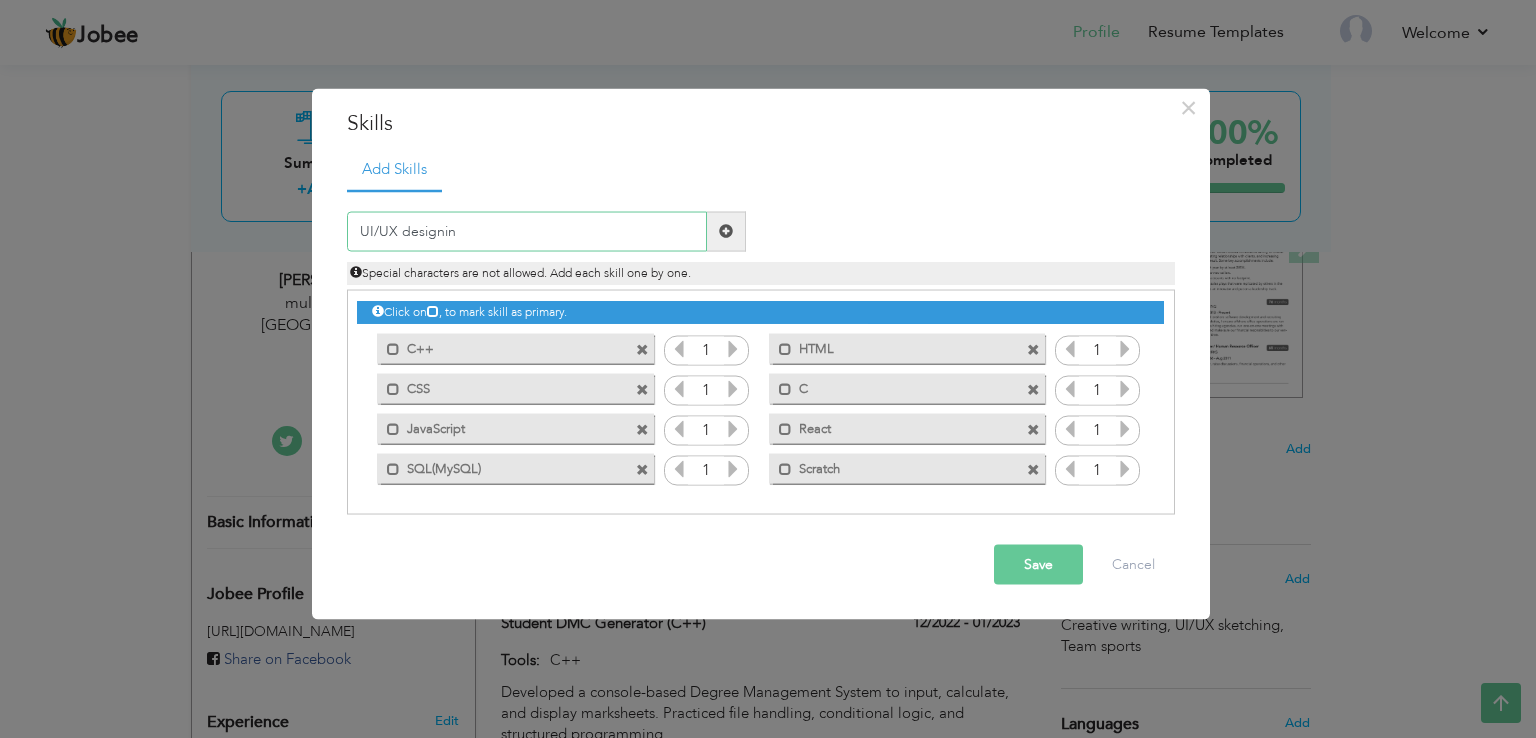 type on "UI/UX designing" 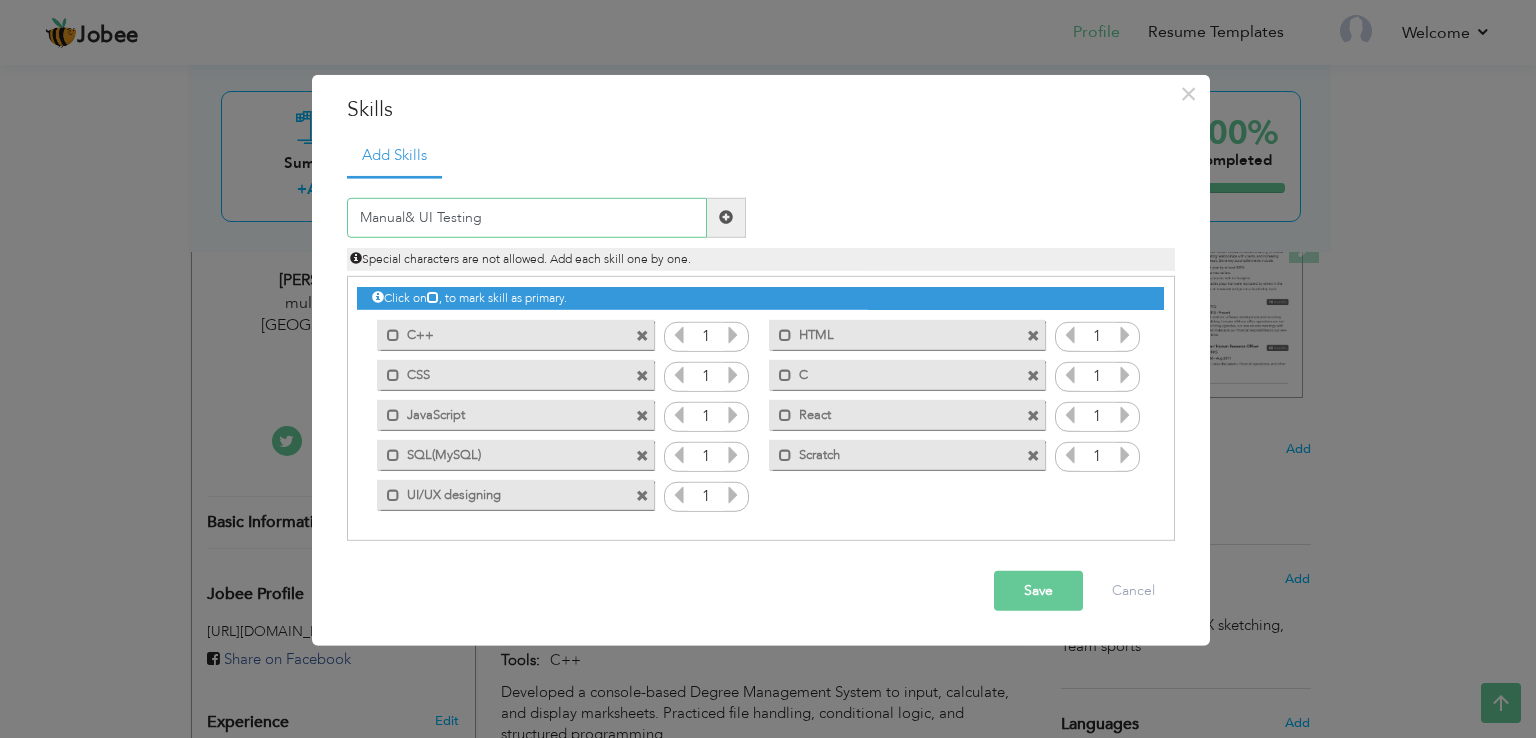 click on "Manual& UI Testing" at bounding box center [527, 218] 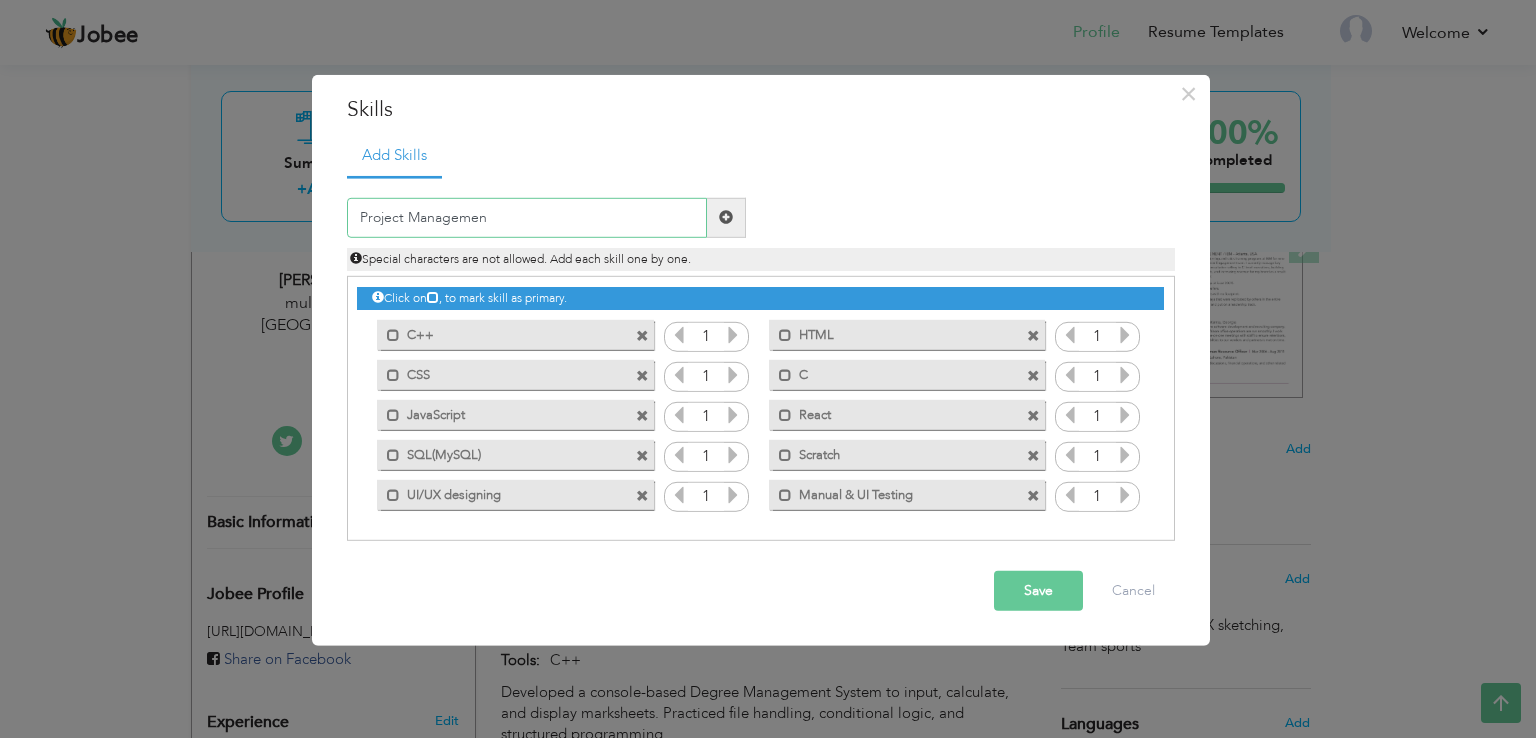 type on "Project Management" 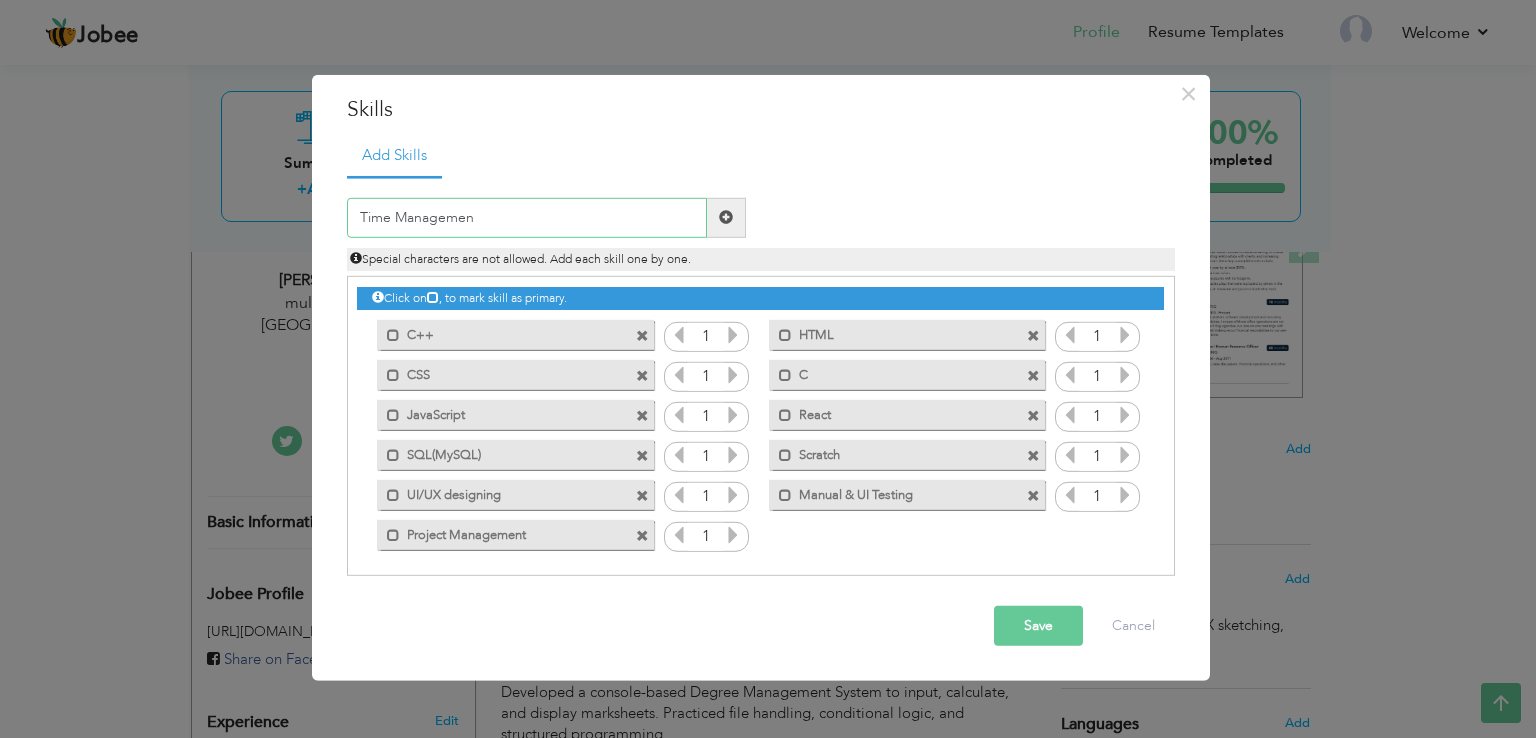 type on "Time Management" 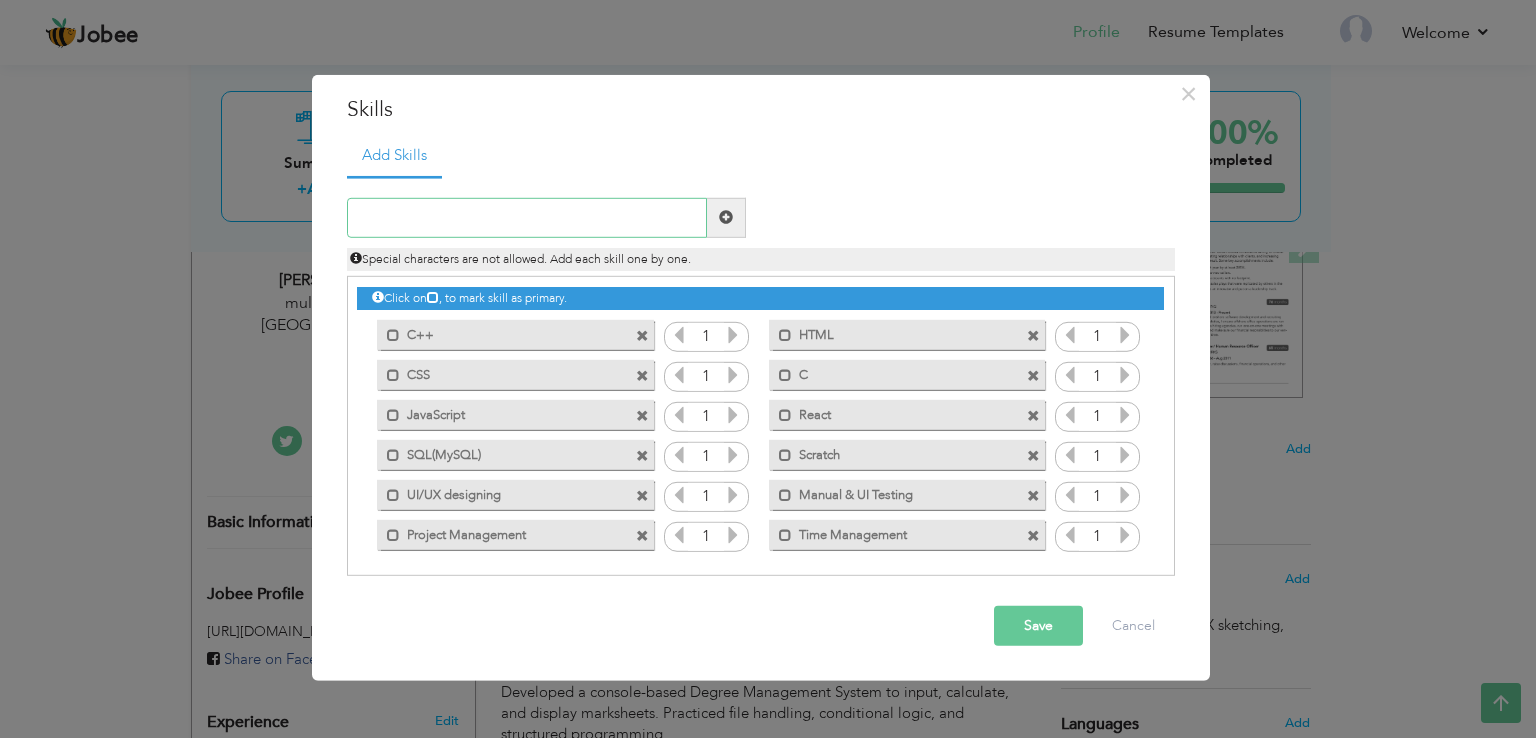 click at bounding box center (527, 218) 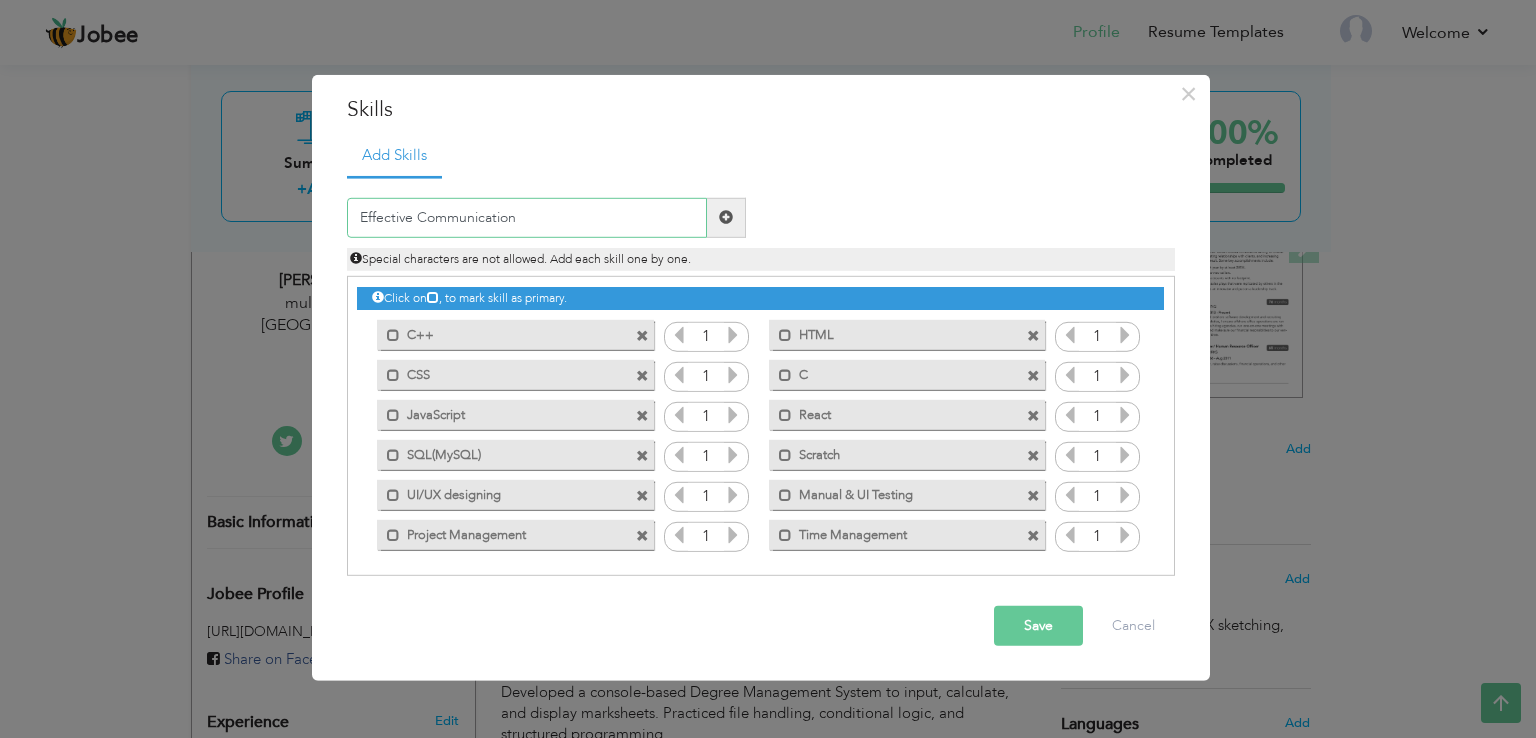 type 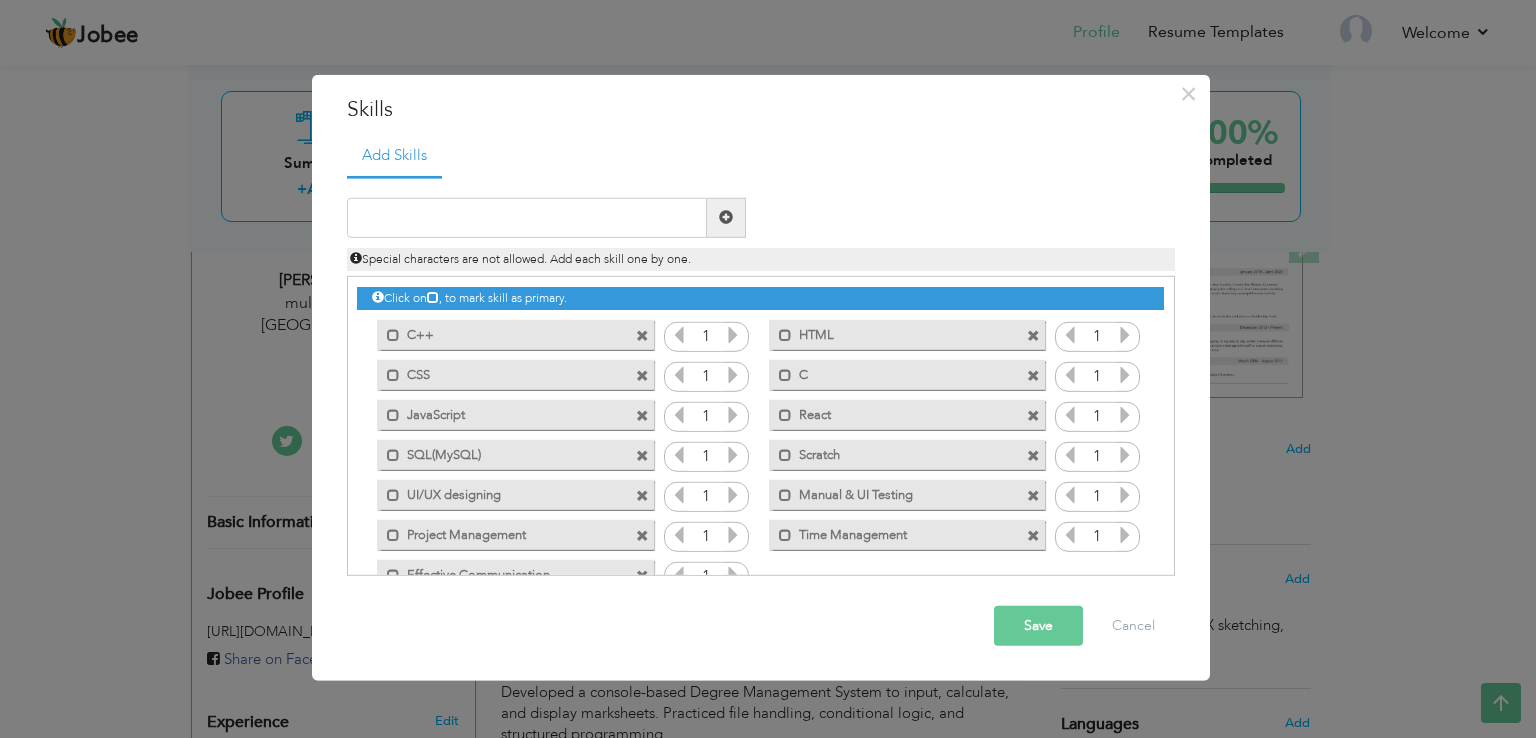 click at bounding box center (733, 335) 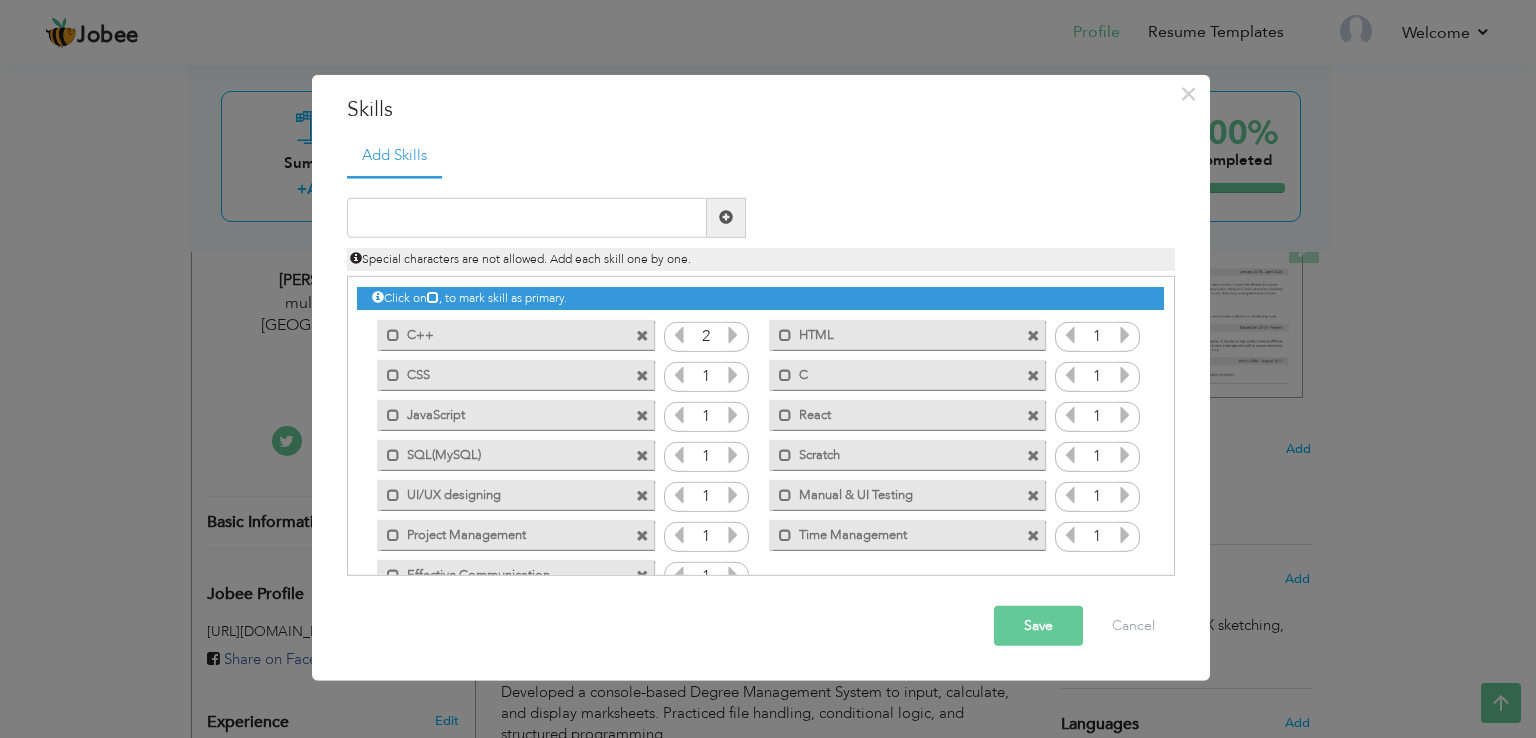 click at bounding box center [733, 335] 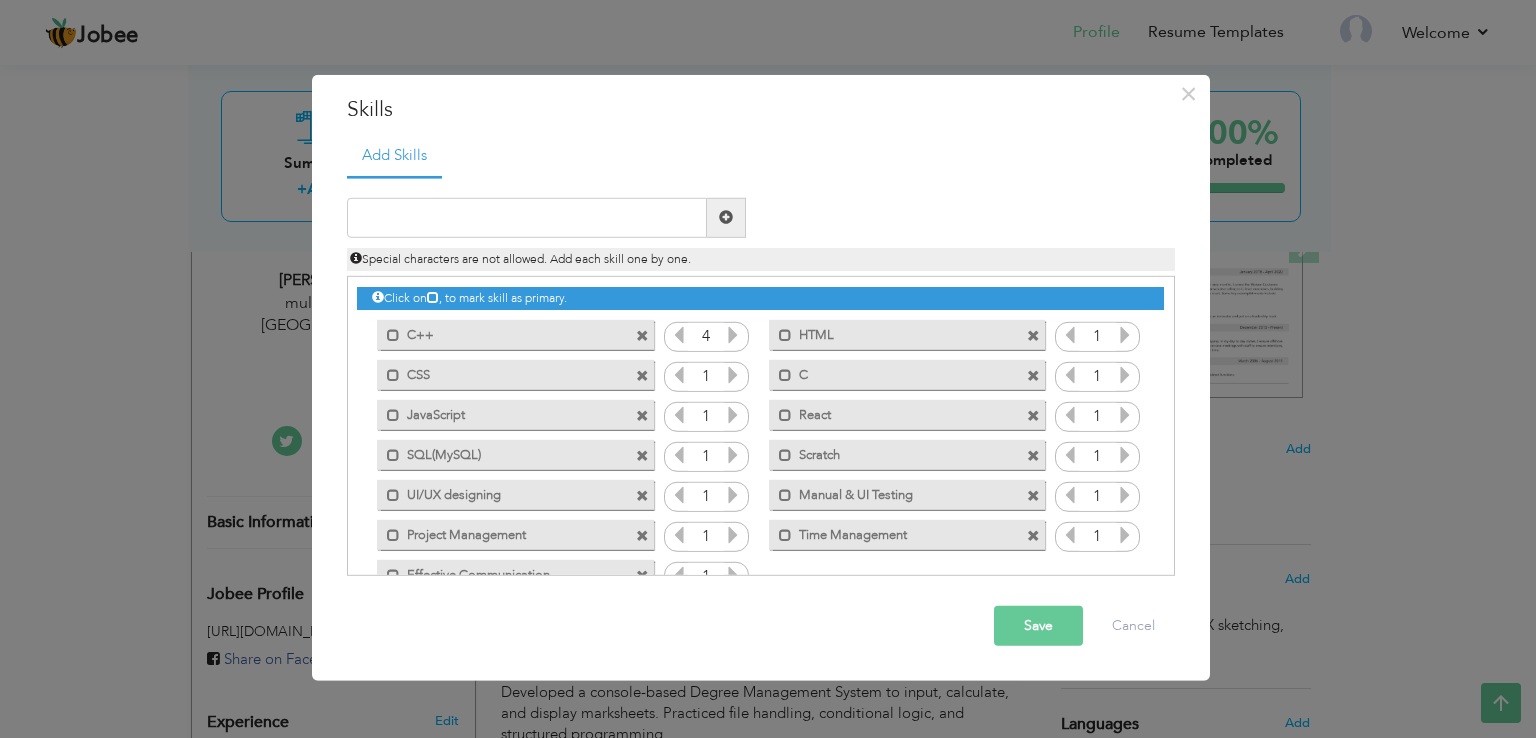click at bounding box center [733, 335] 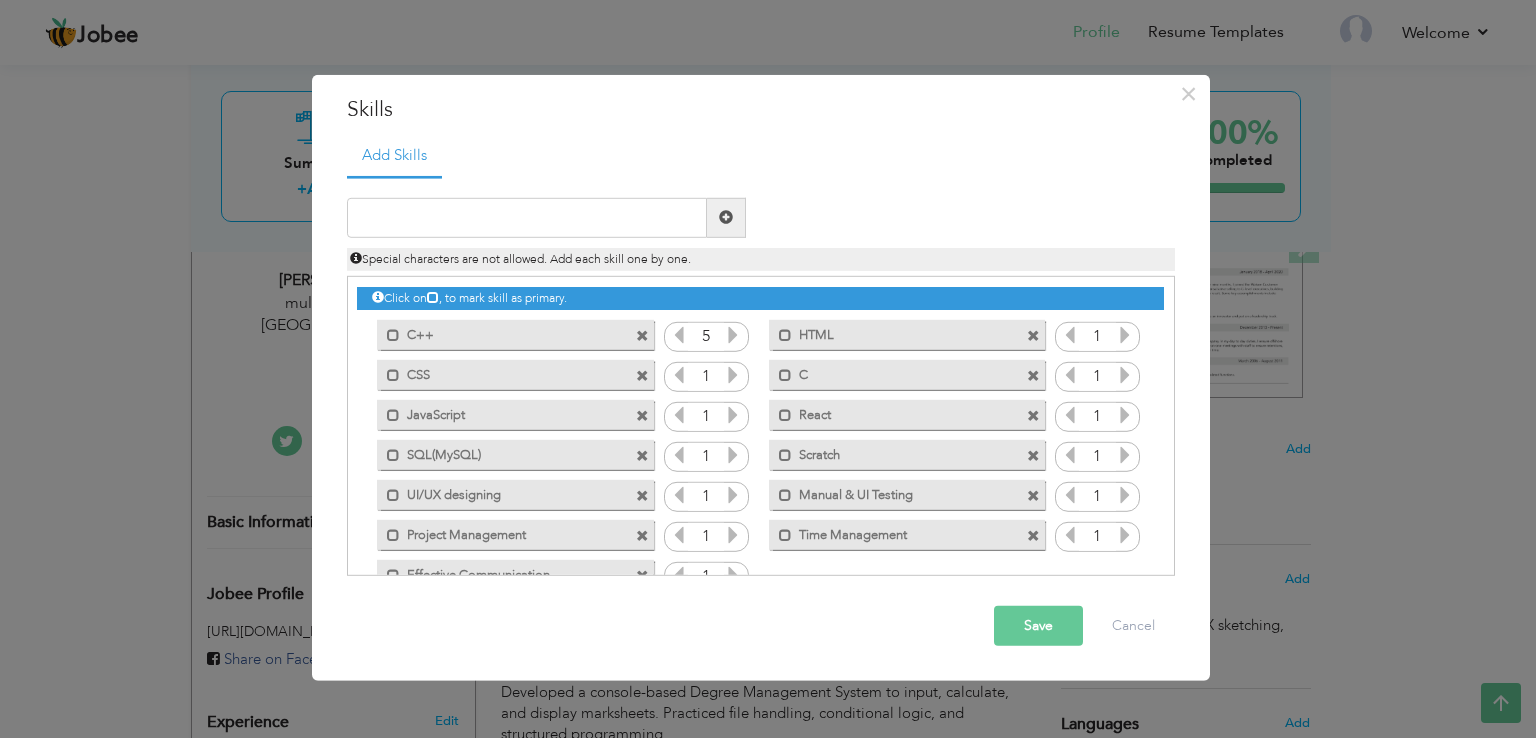 click on "1" at bounding box center (1097, 337) 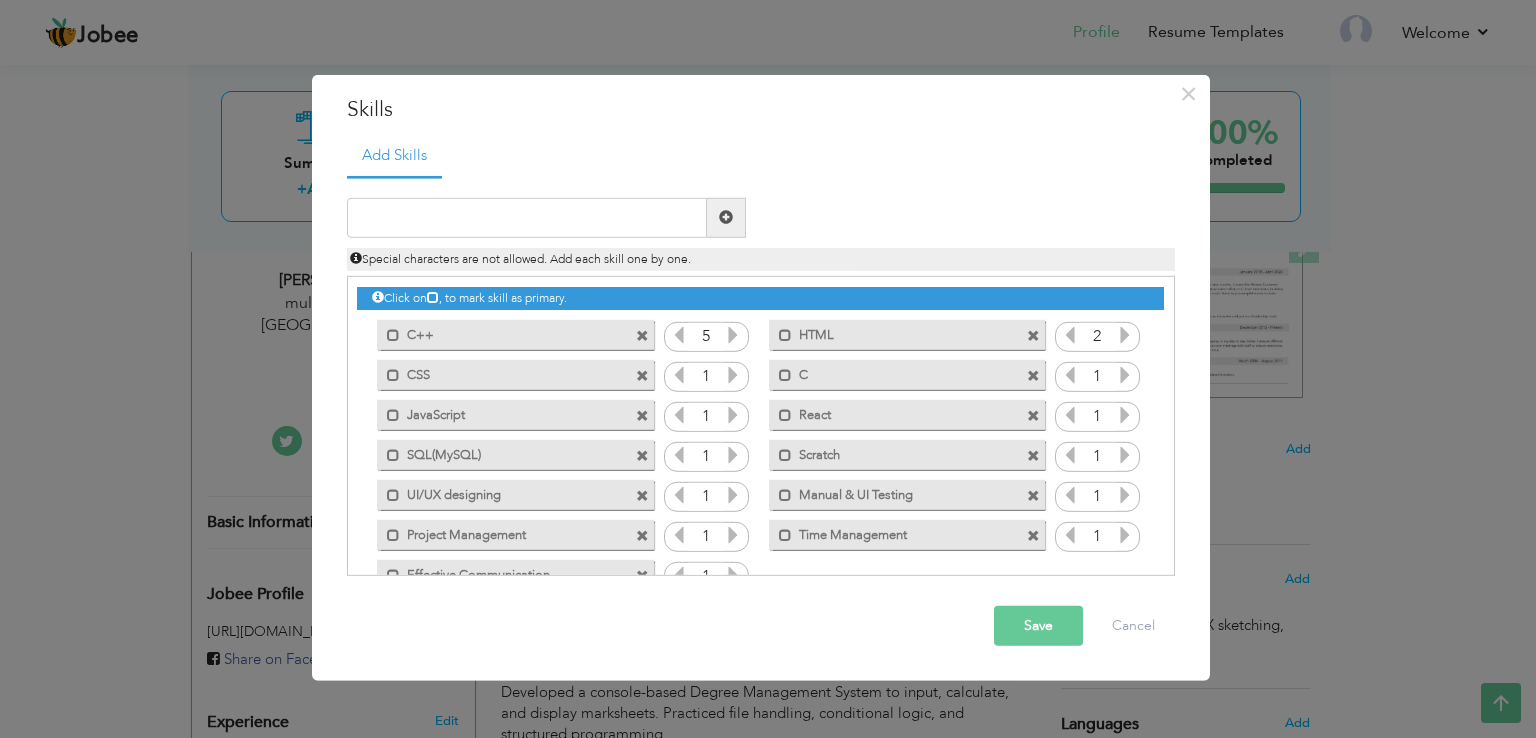 click at bounding box center [1125, 335] 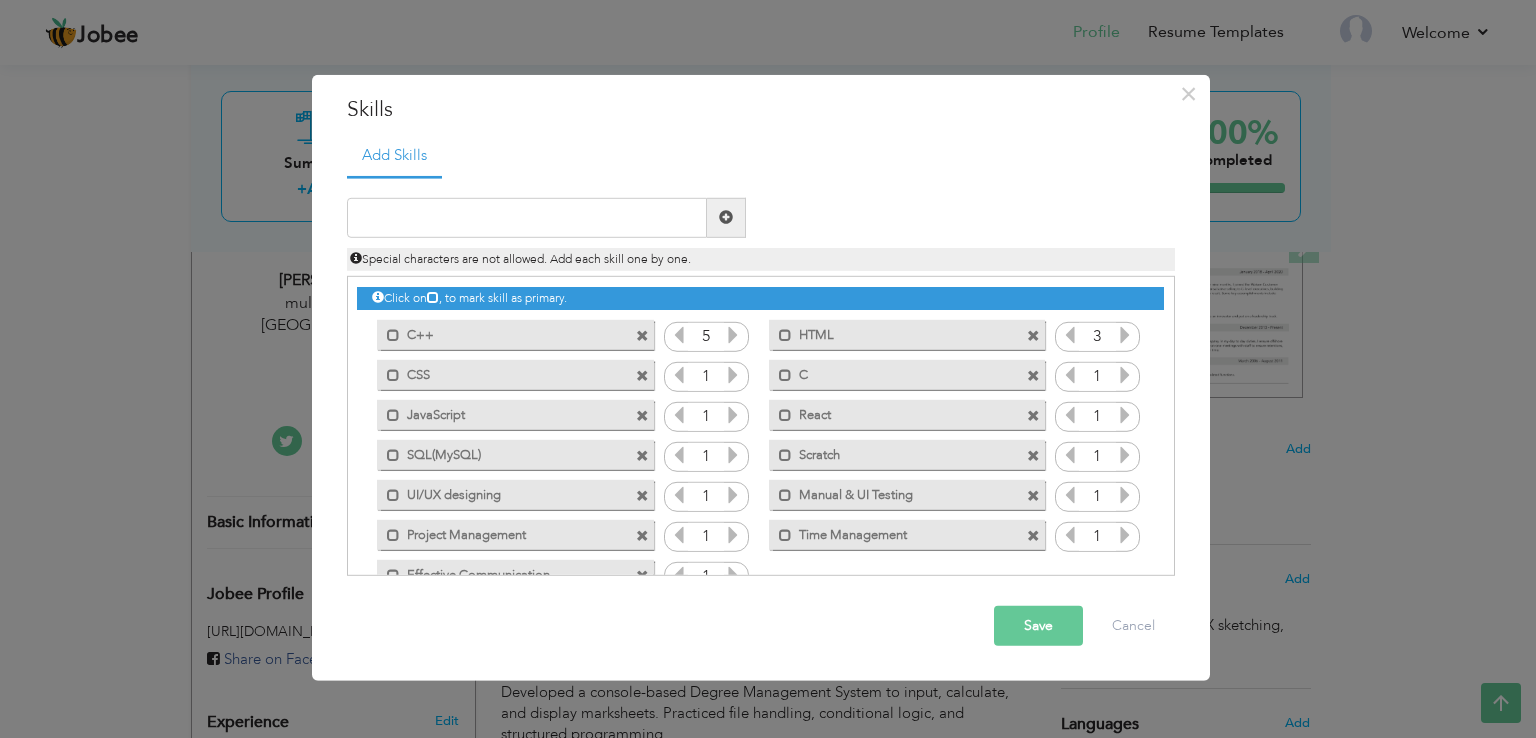 click at bounding box center (1125, 335) 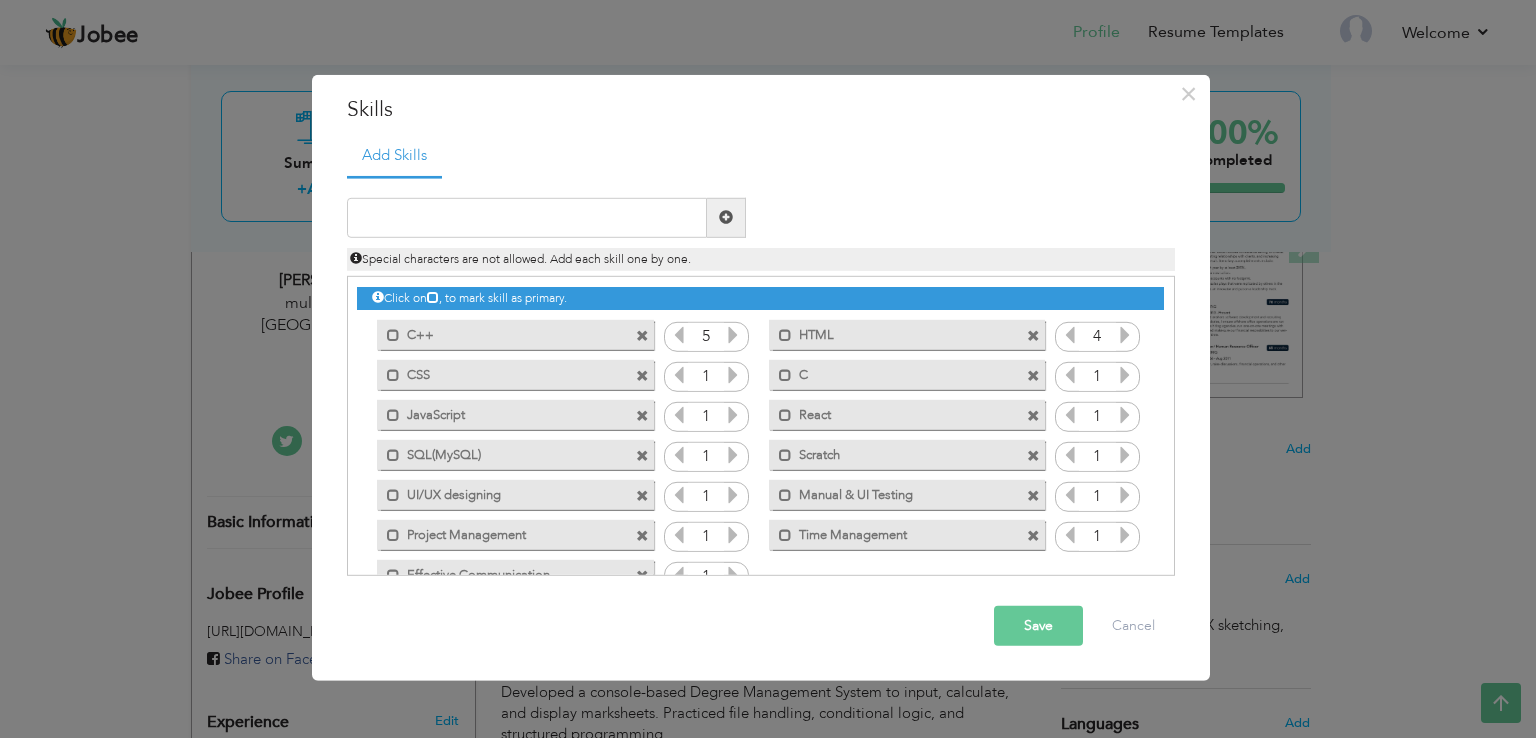 click at bounding box center [733, 375] 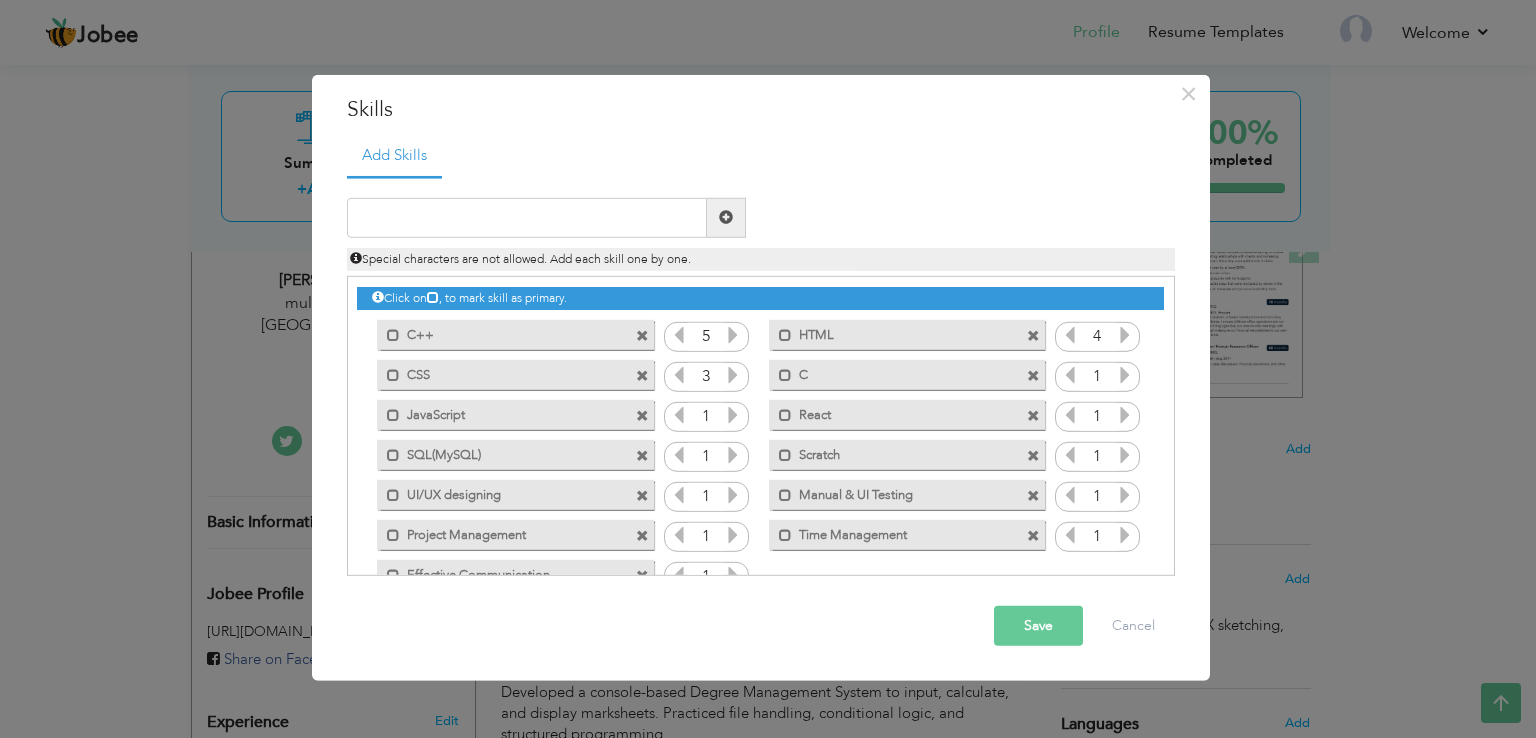 click at bounding box center (733, 375) 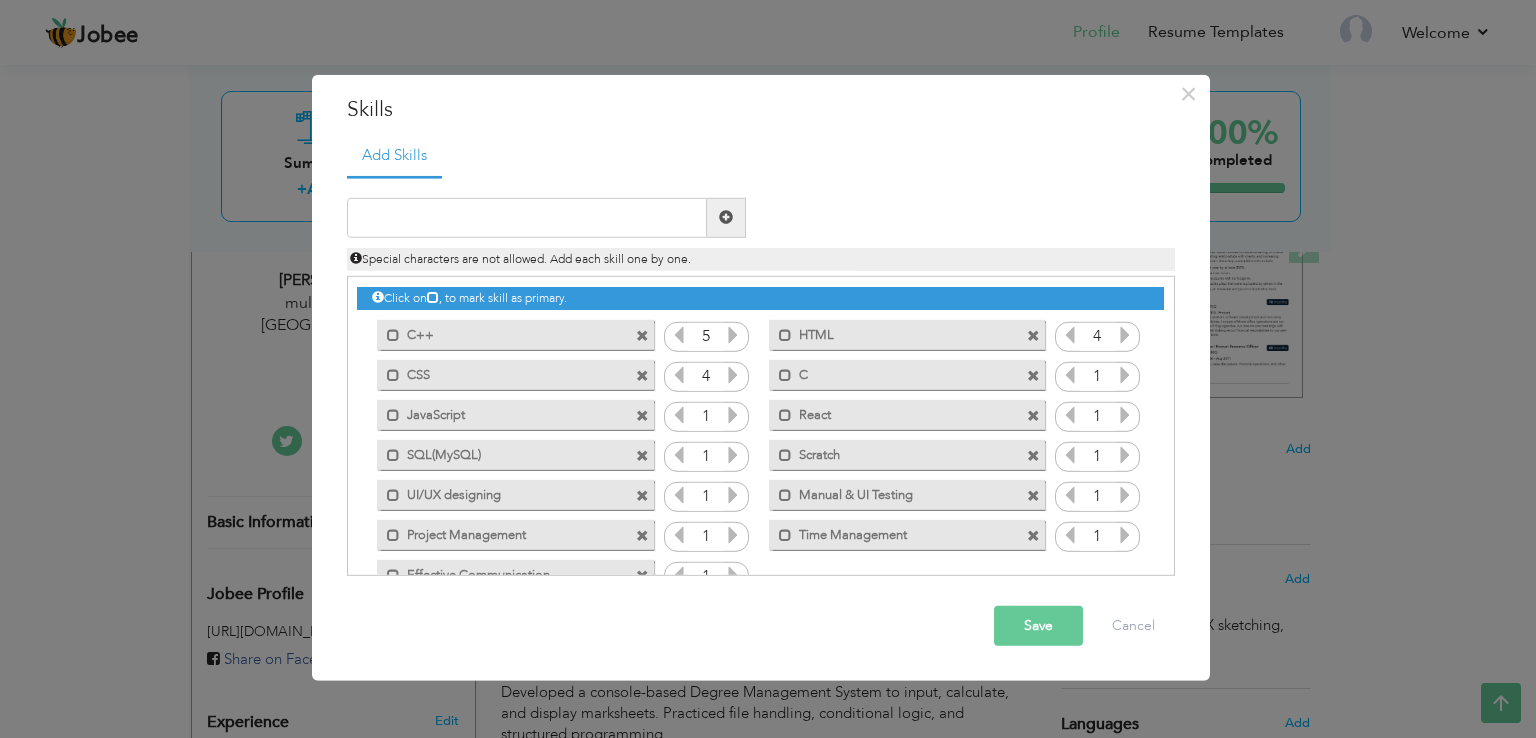 click at bounding box center [1125, 375] 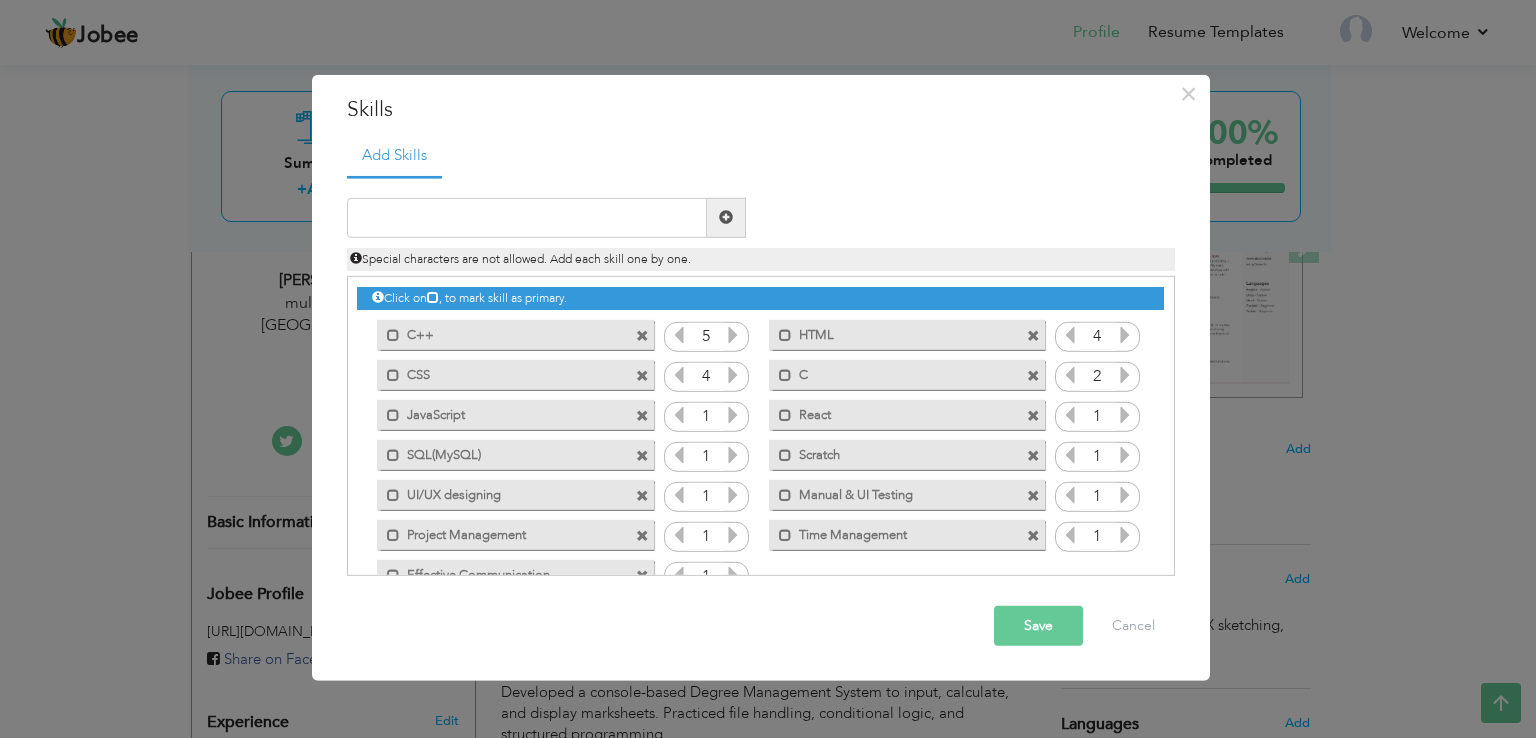 click at bounding box center [733, 415] 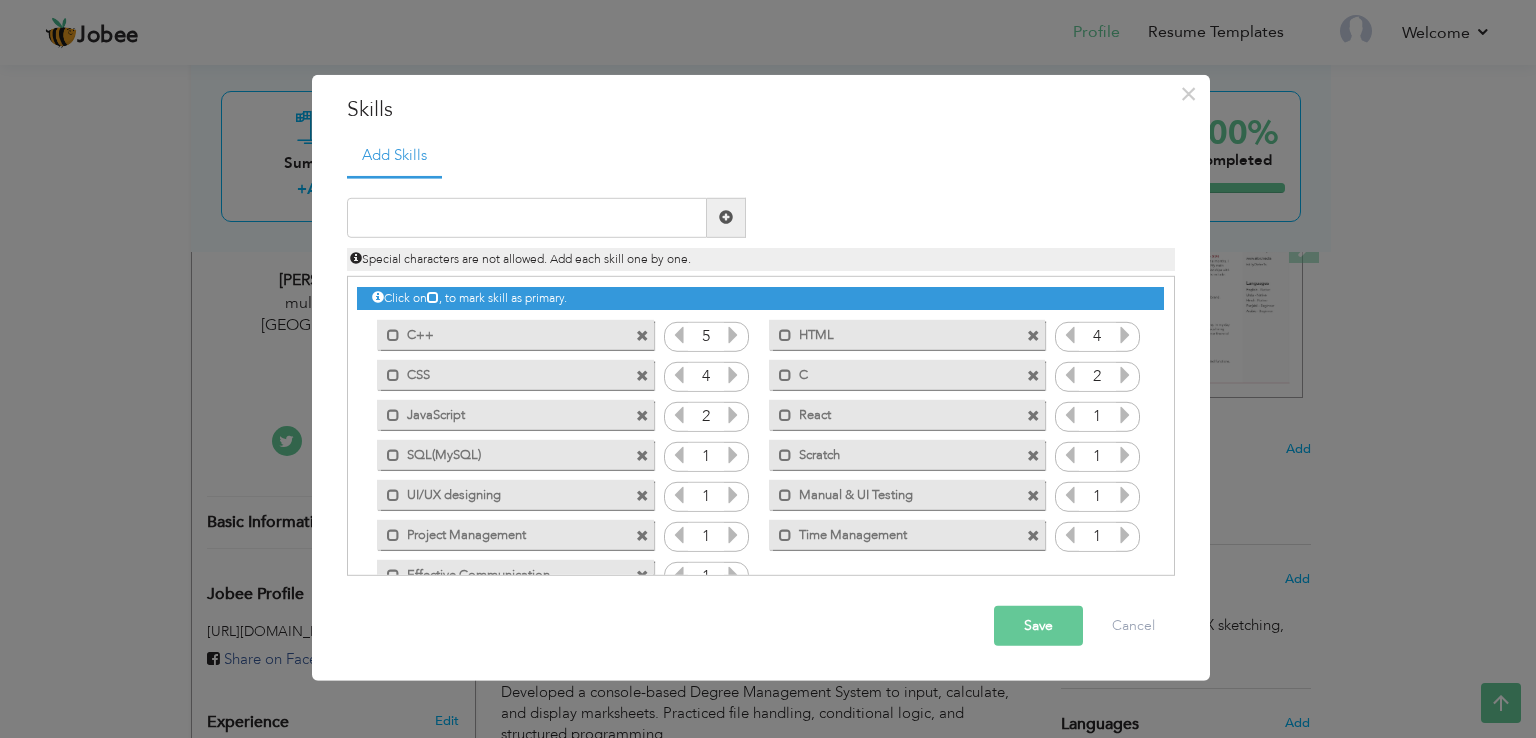 click at bounding box center (1125, 418) 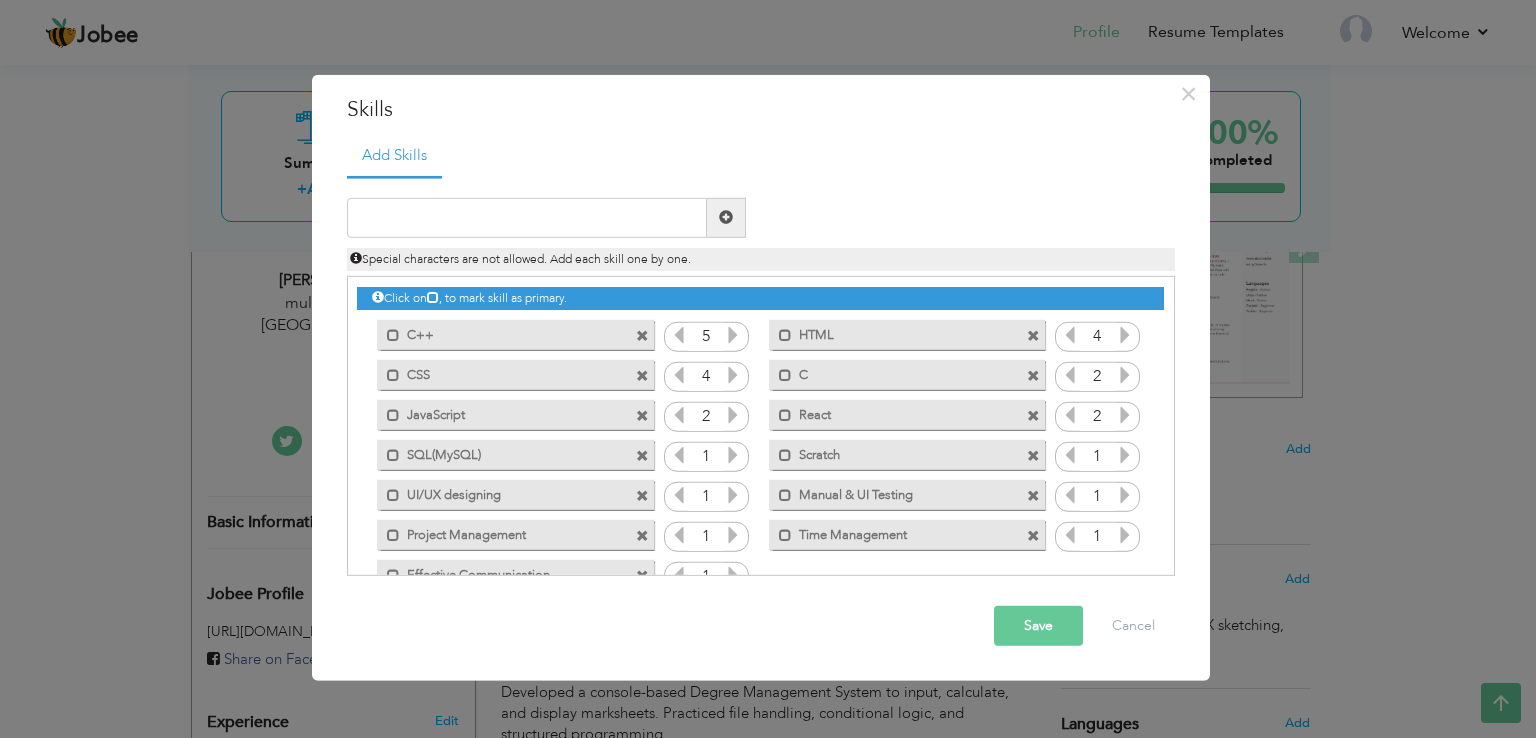 click at bounding box center [733, 455] 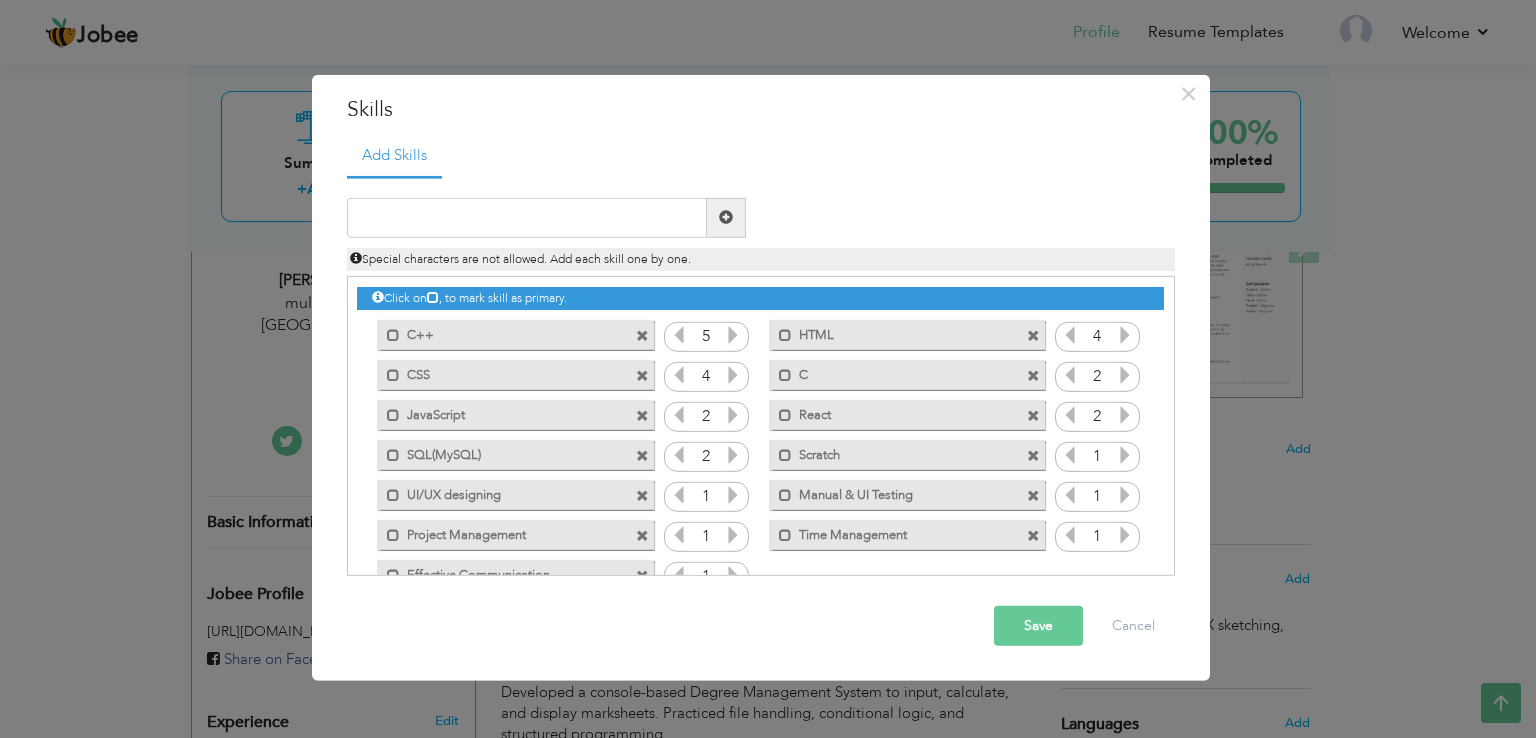 click at bounding box center [733, 455] 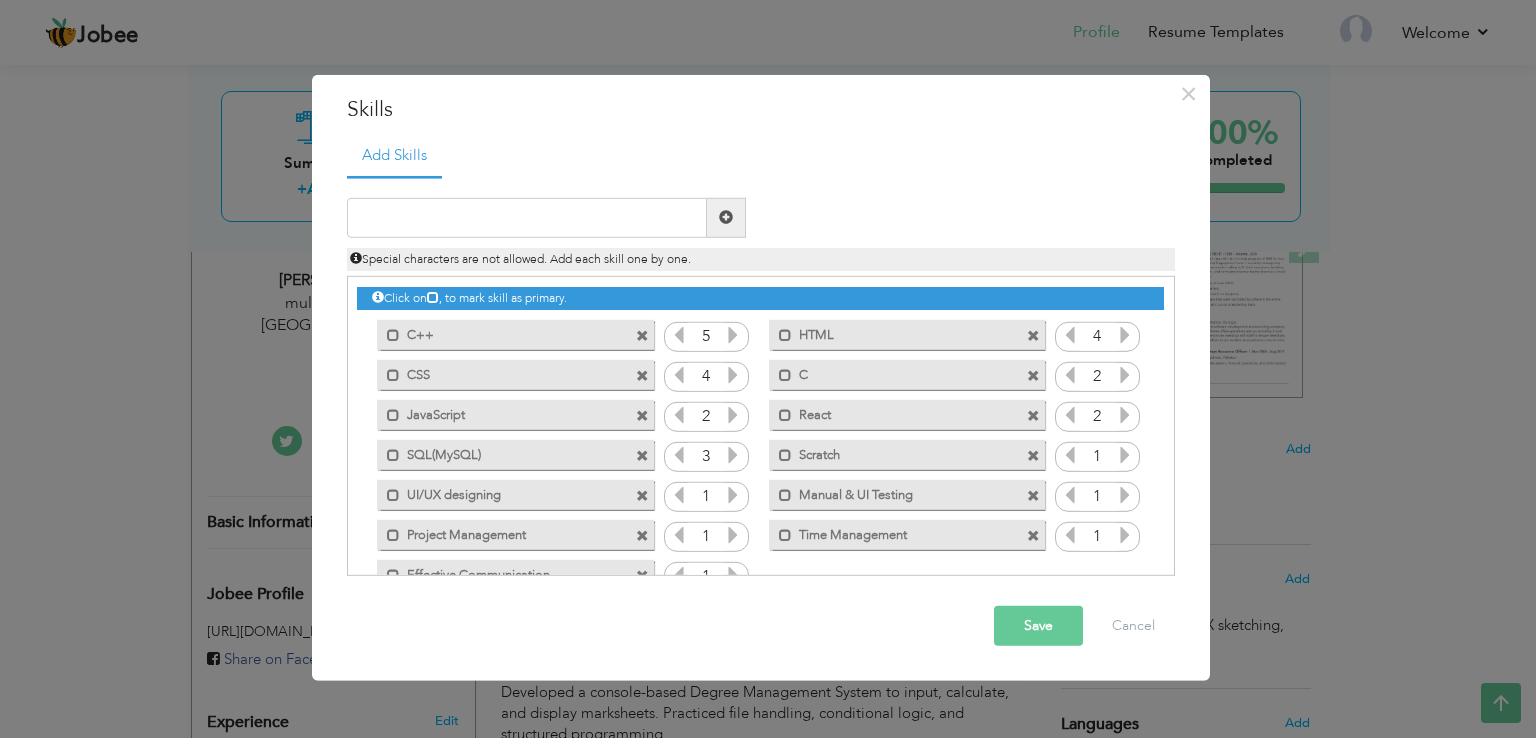 click at bounding box center [1125, 455] 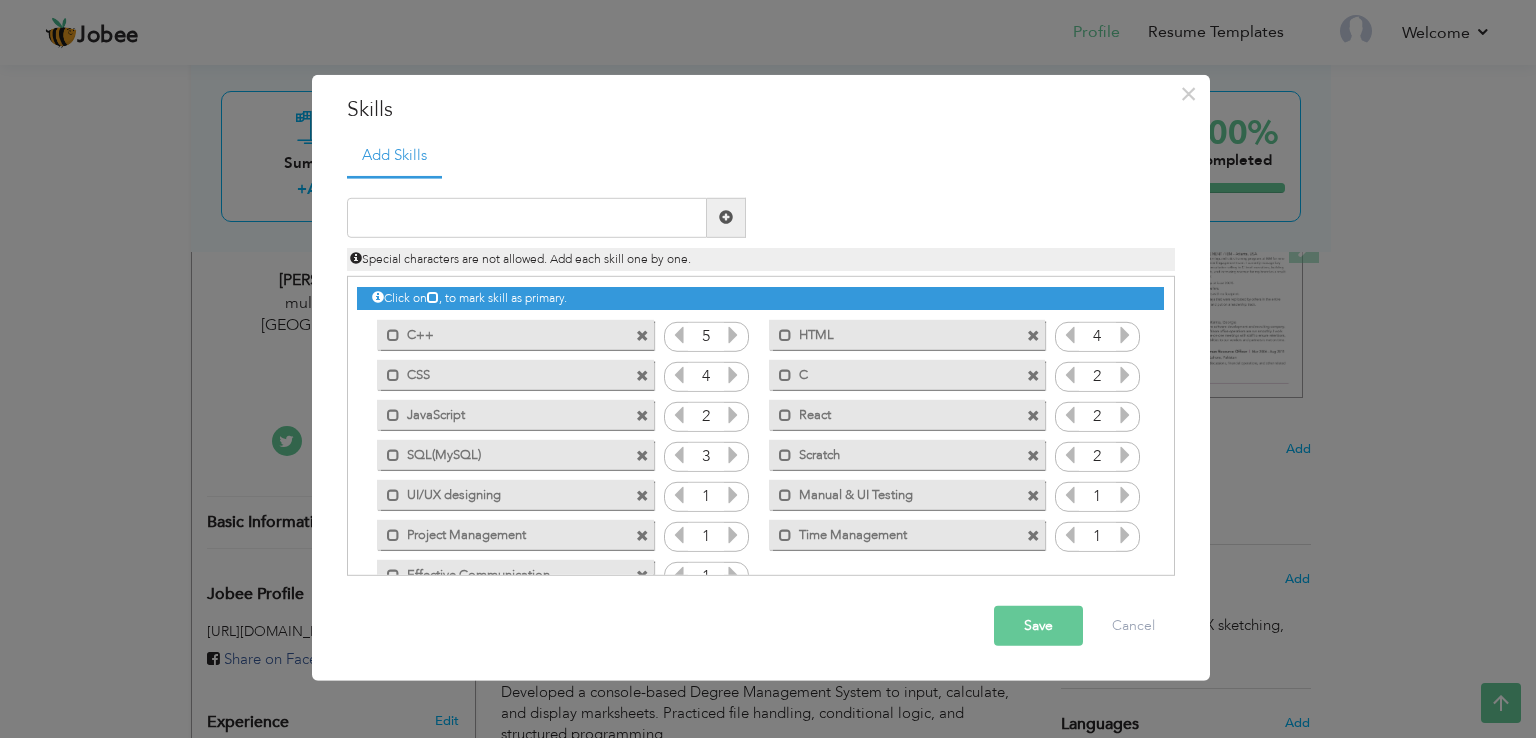click at bounding box center (733, 495) 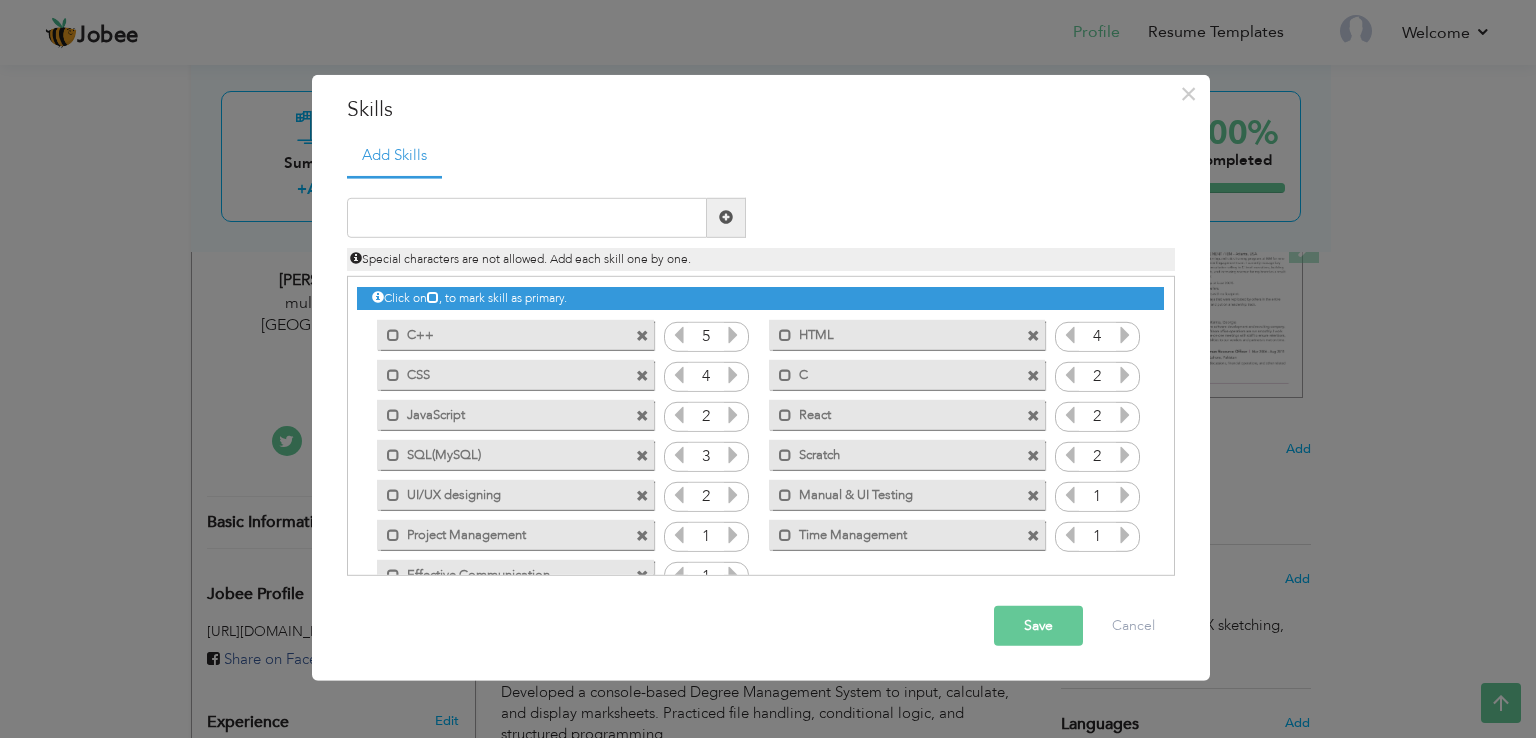 click at bounding box center (733, 495) 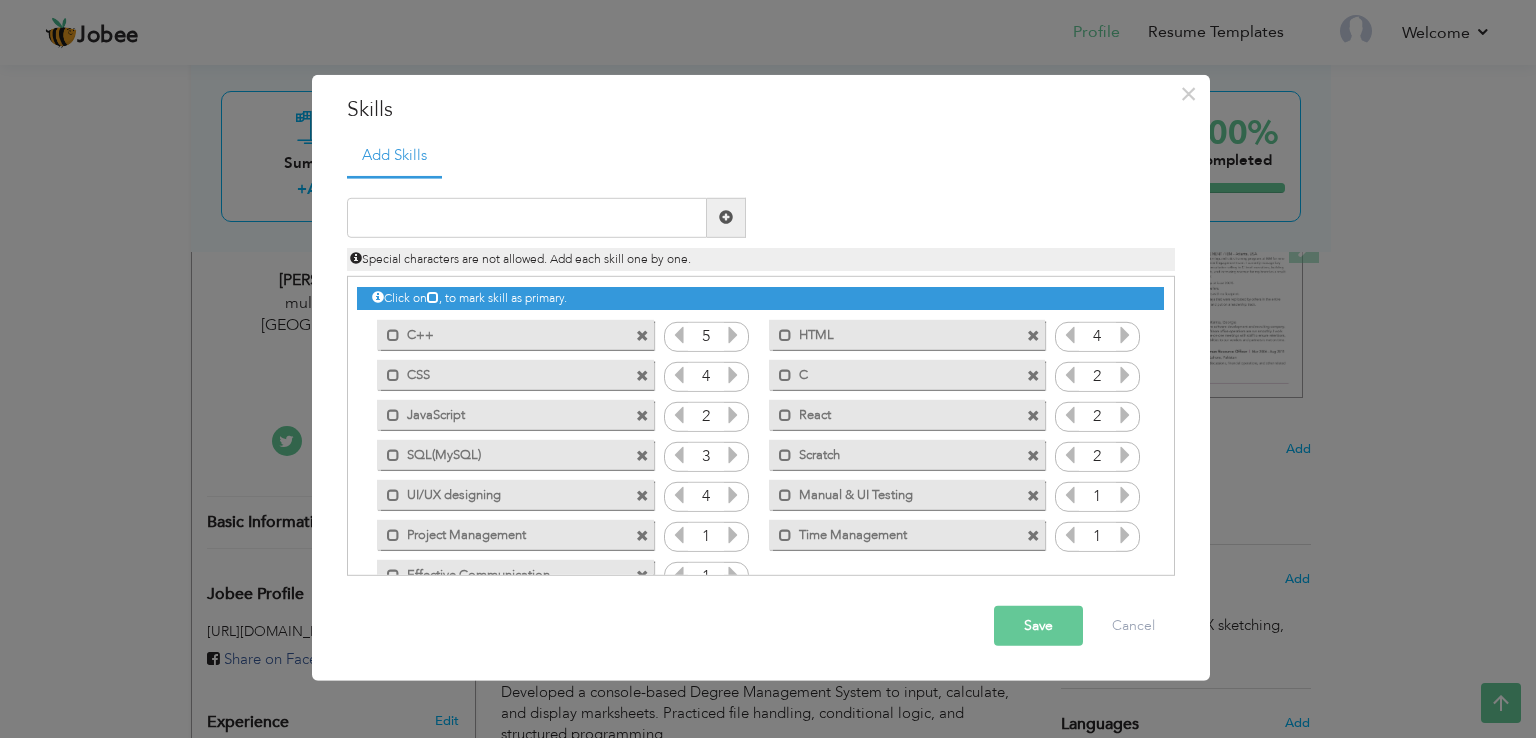 click at bounding box center [733, 495] 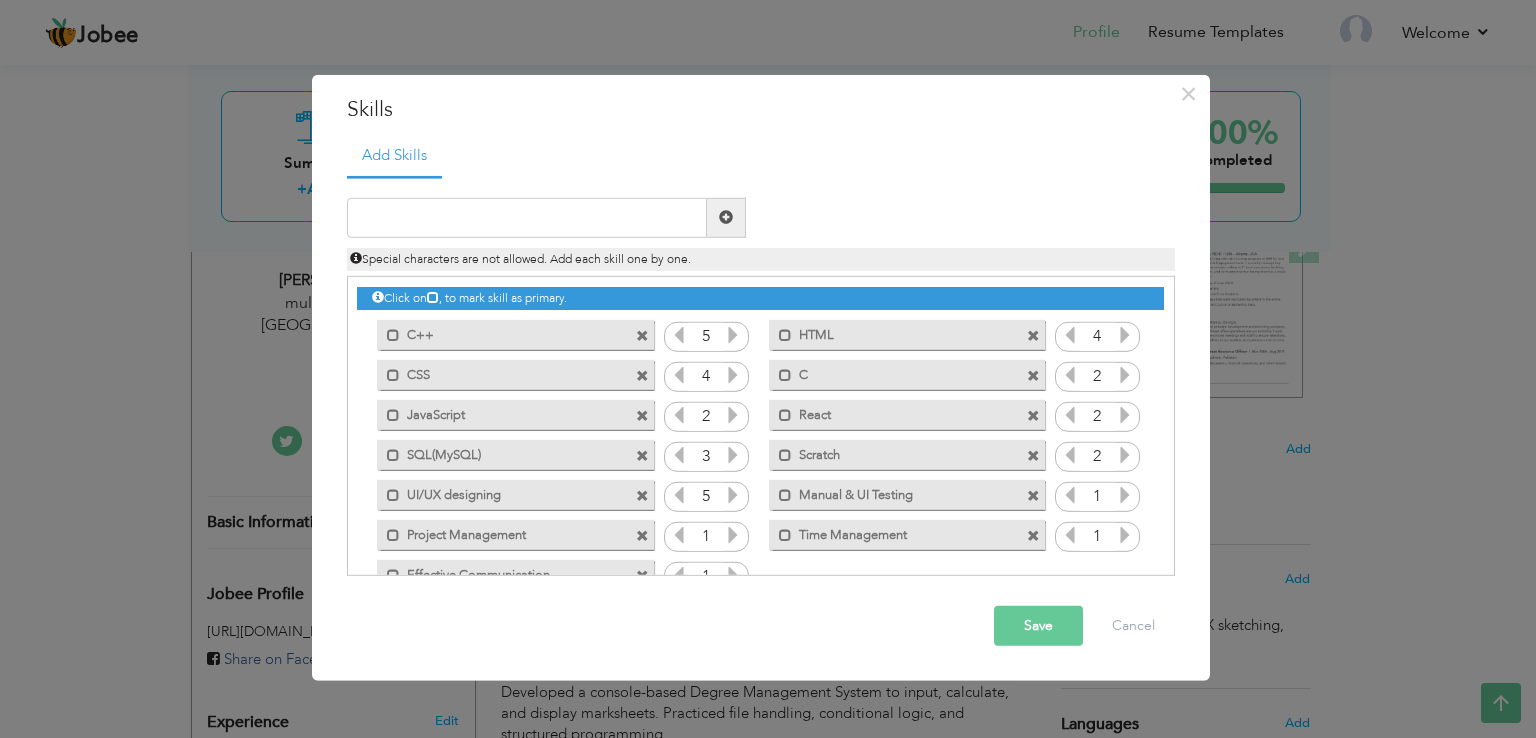 click at bounding box center [733, 495] 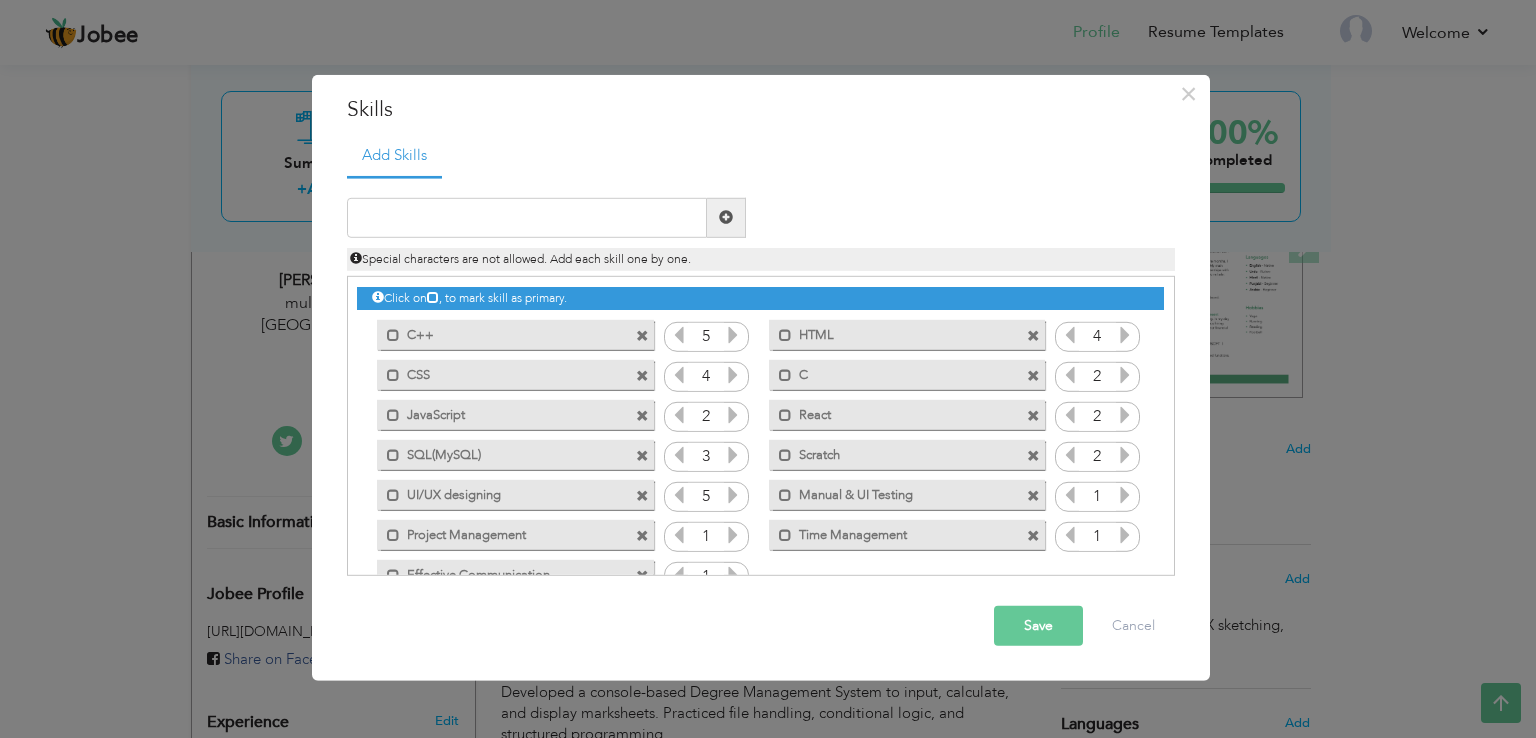 click at bounding box center (1125, 495) 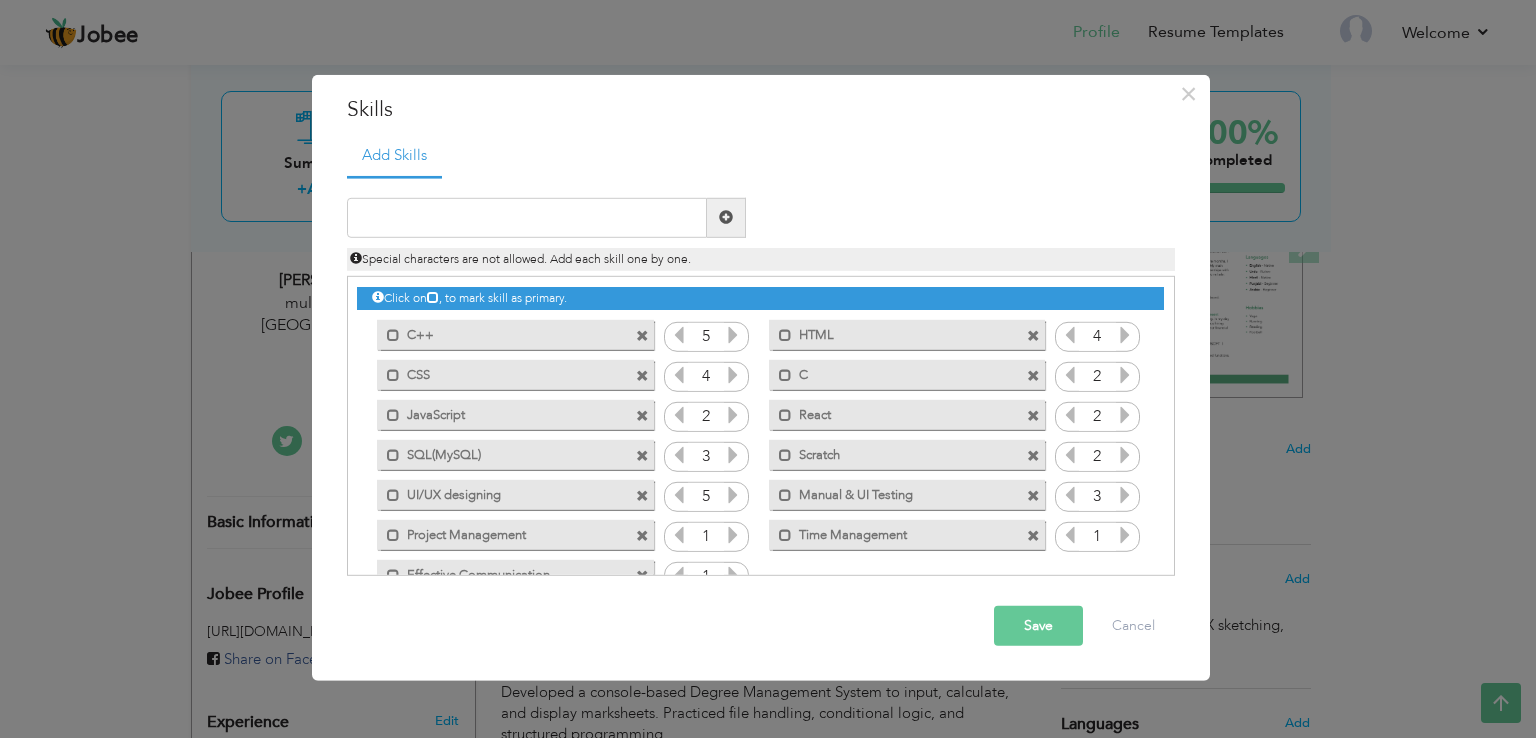 click at bounding box center (1125, 495) 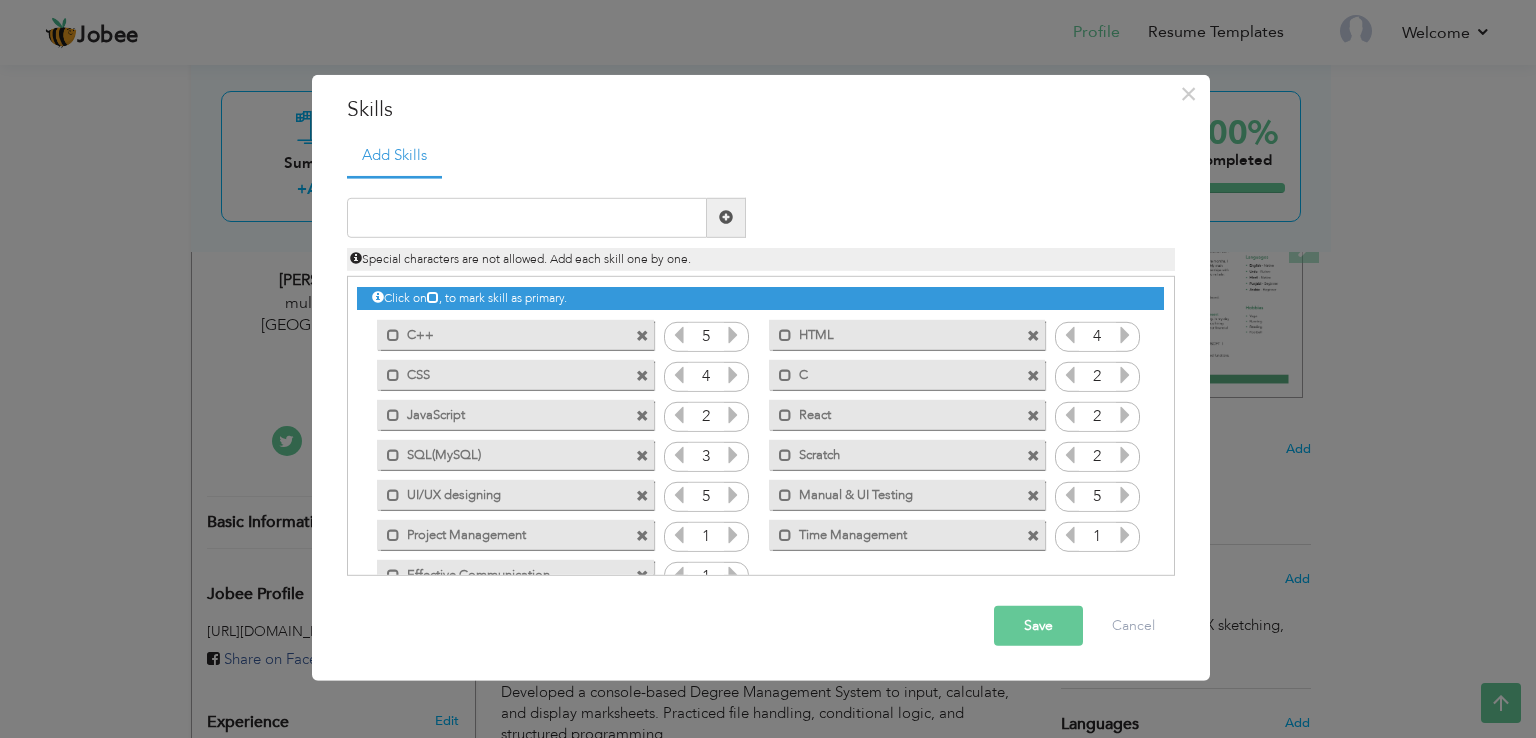 click at bounding box center (1125, 495) 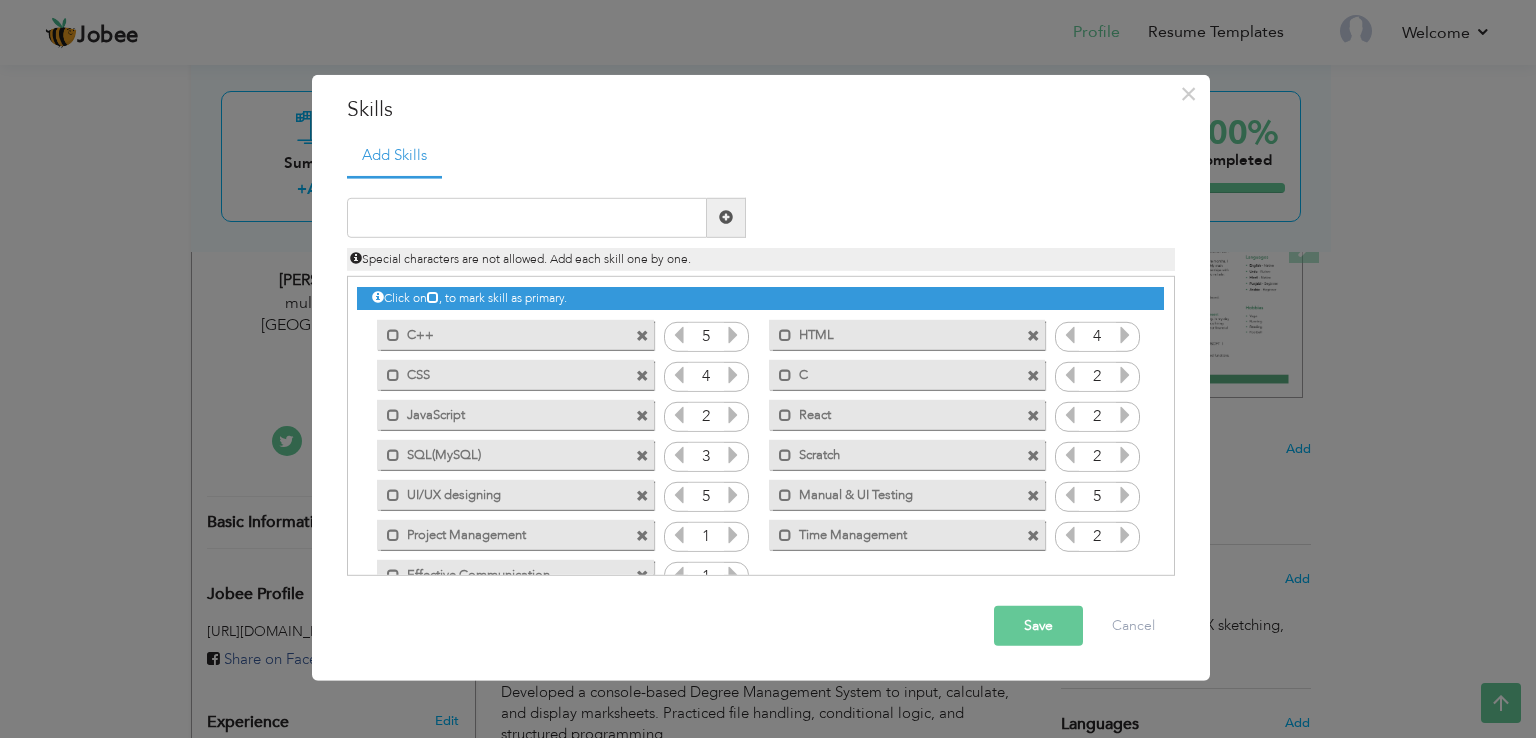 click at bounding box center [1125, 535] 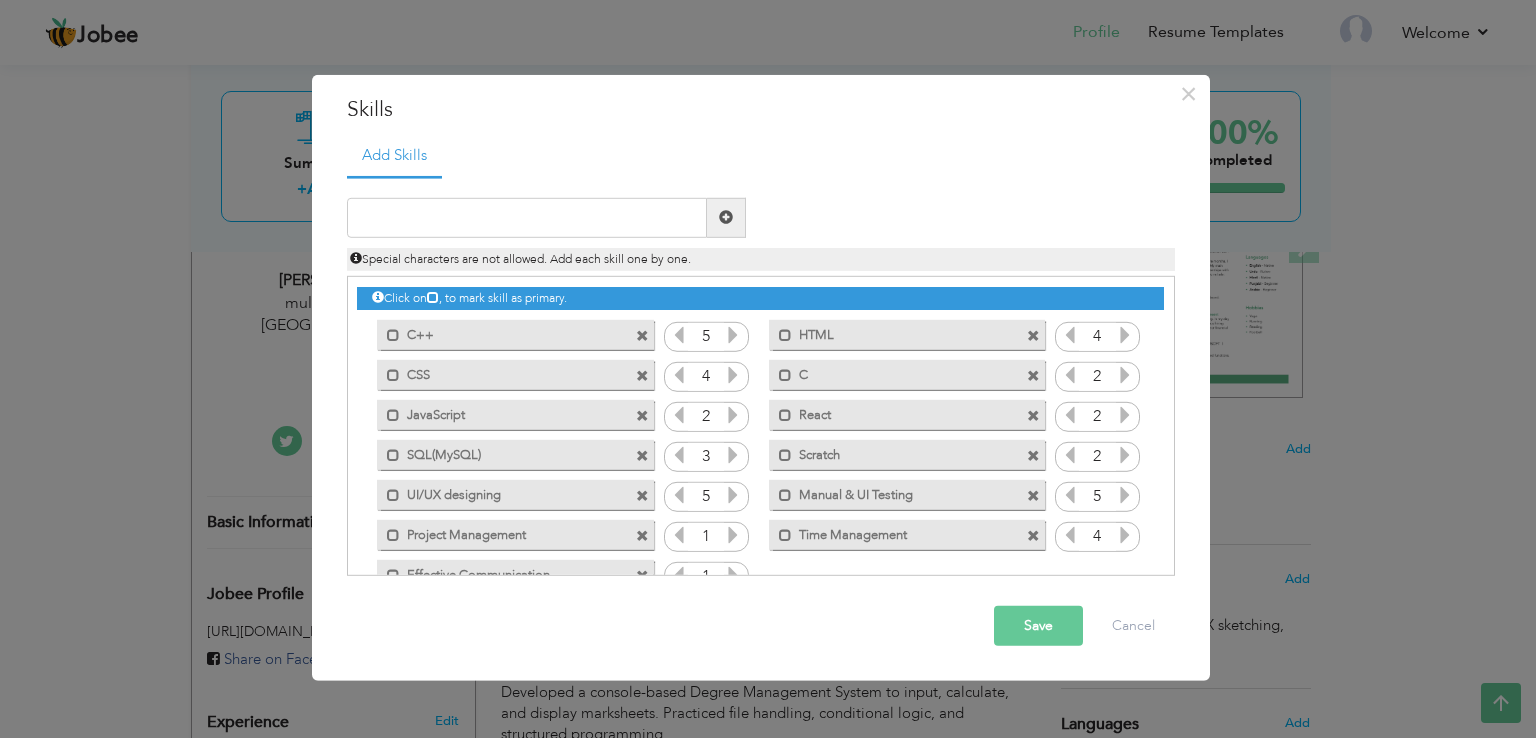 click at bounding box center (1125, 535) 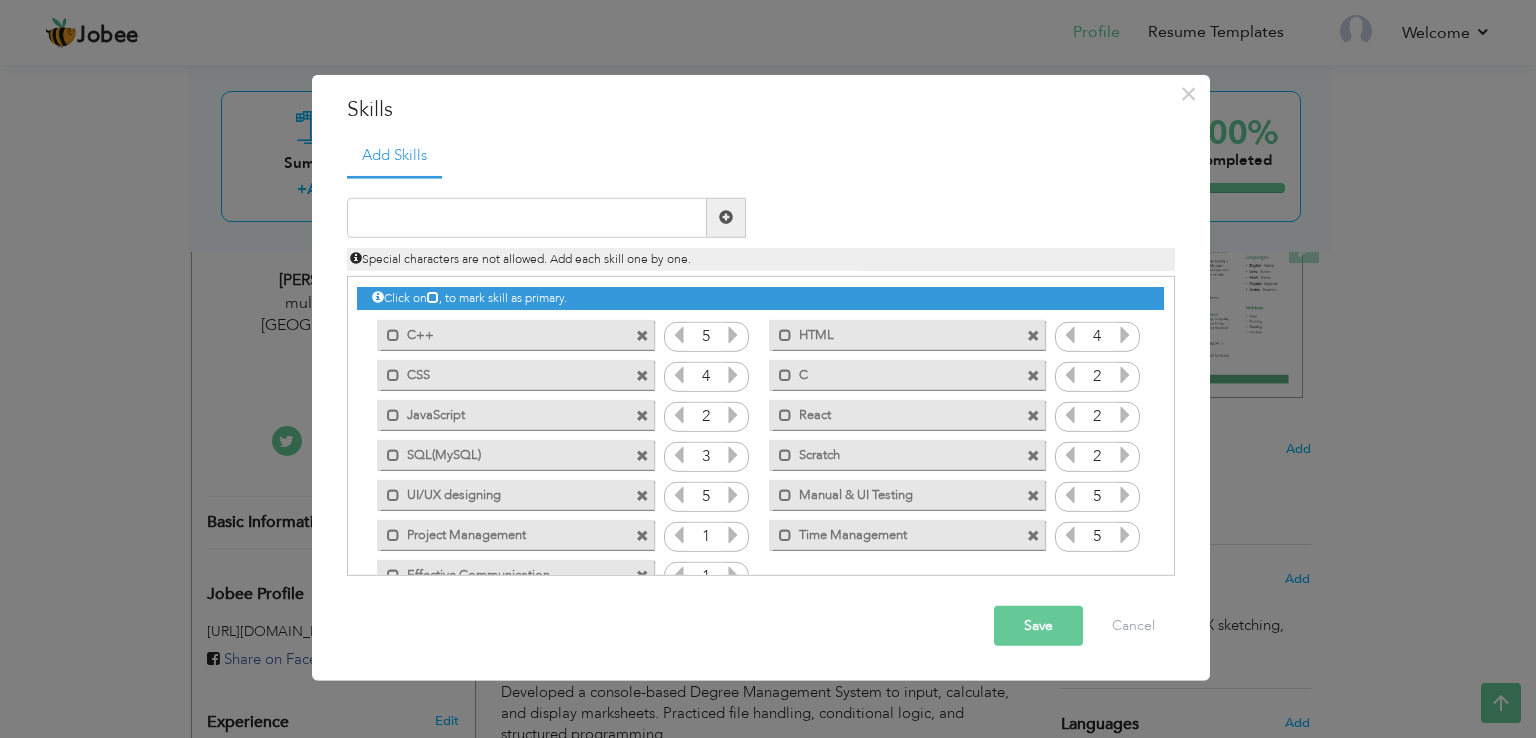 click at bounding box center (1125, 535) 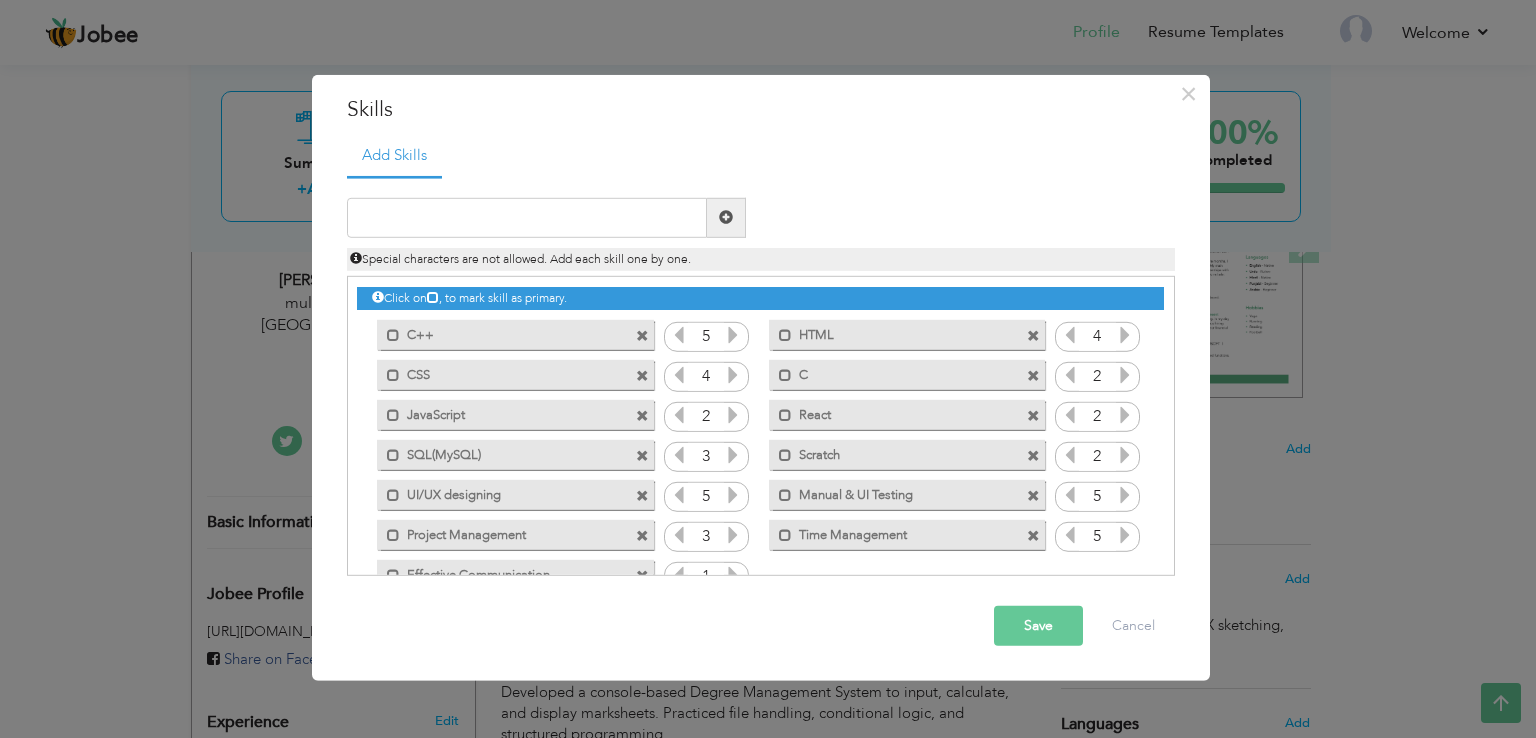 click at bounding box center (733, 535) 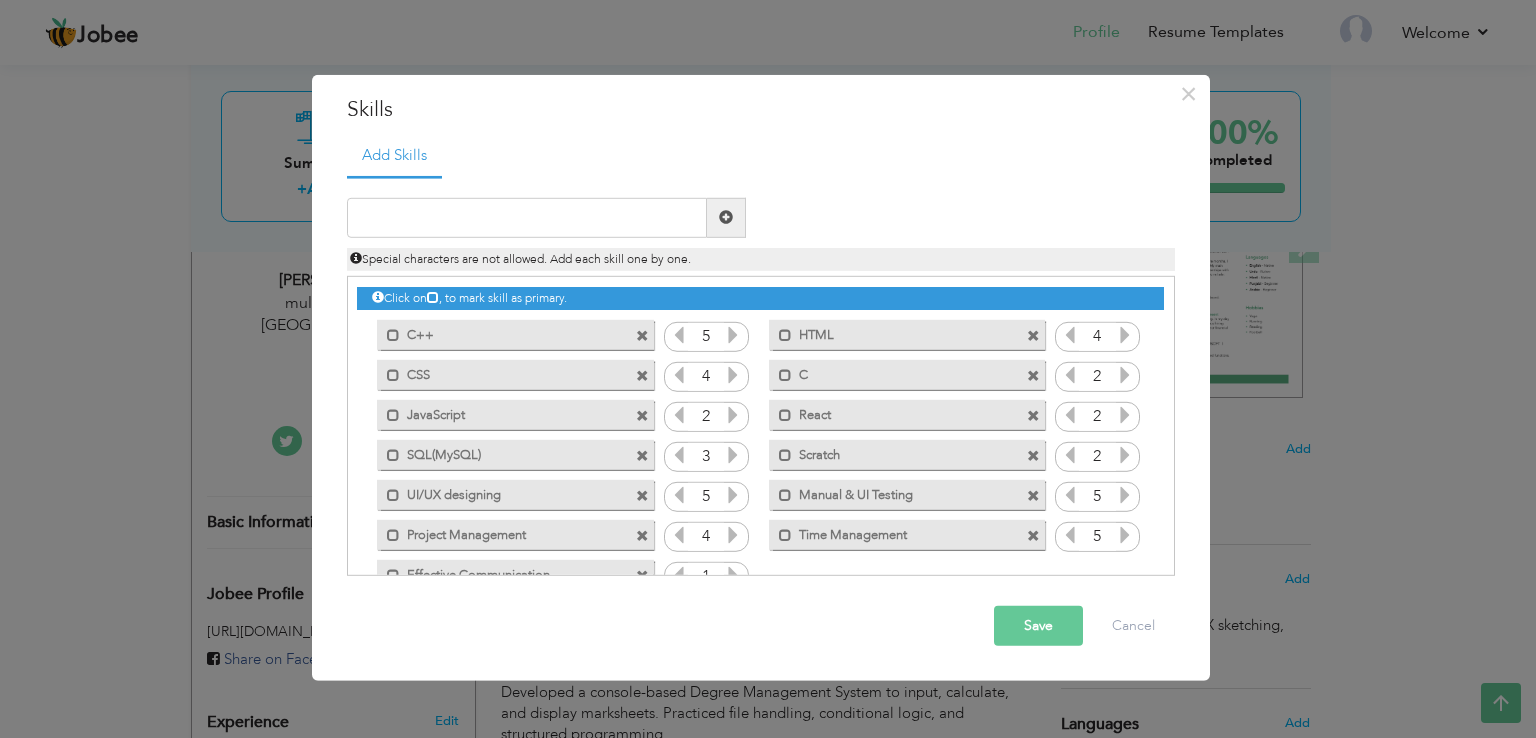 click at bounding box center [733, 535] 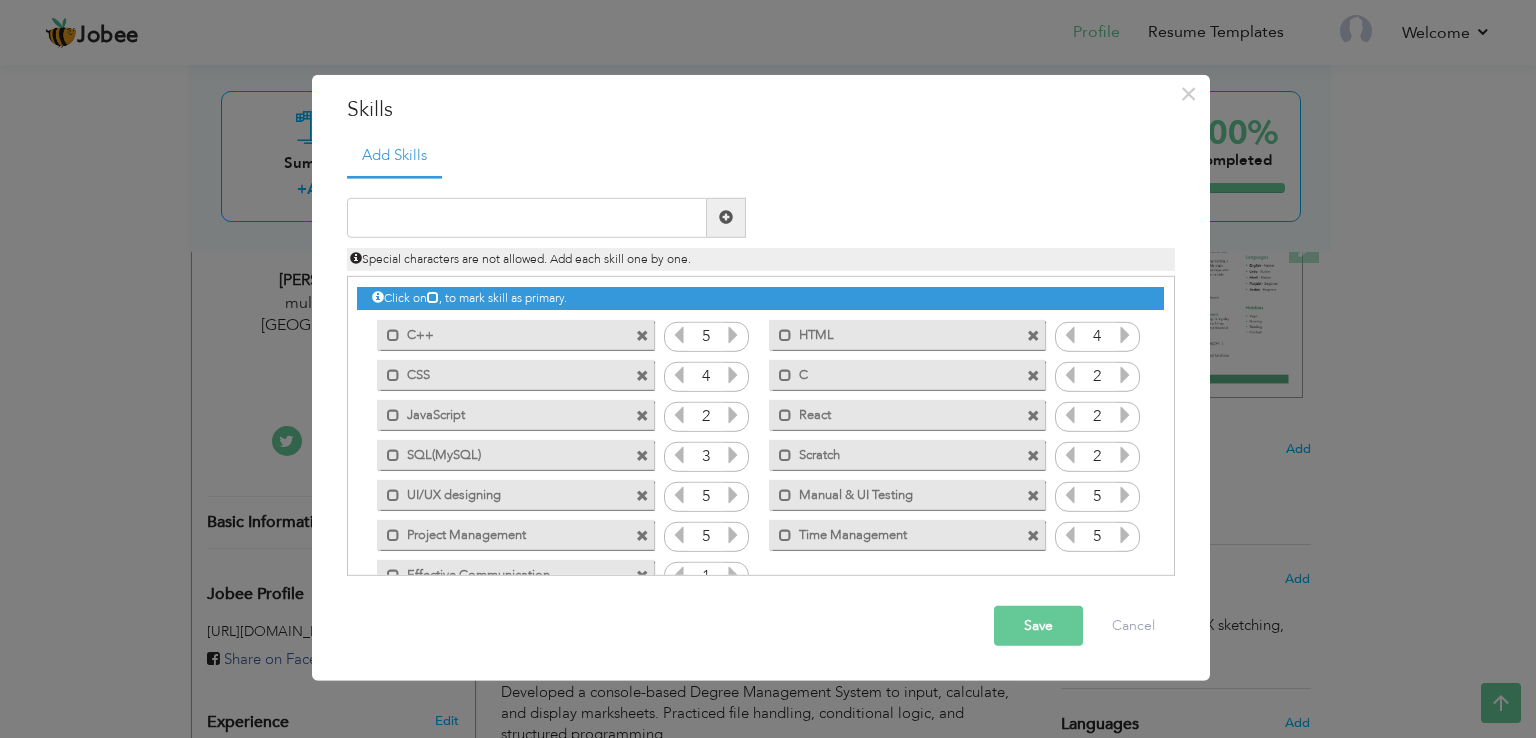 scroll, scrollTop: 44, scrollLeft: 0, axis: vertical 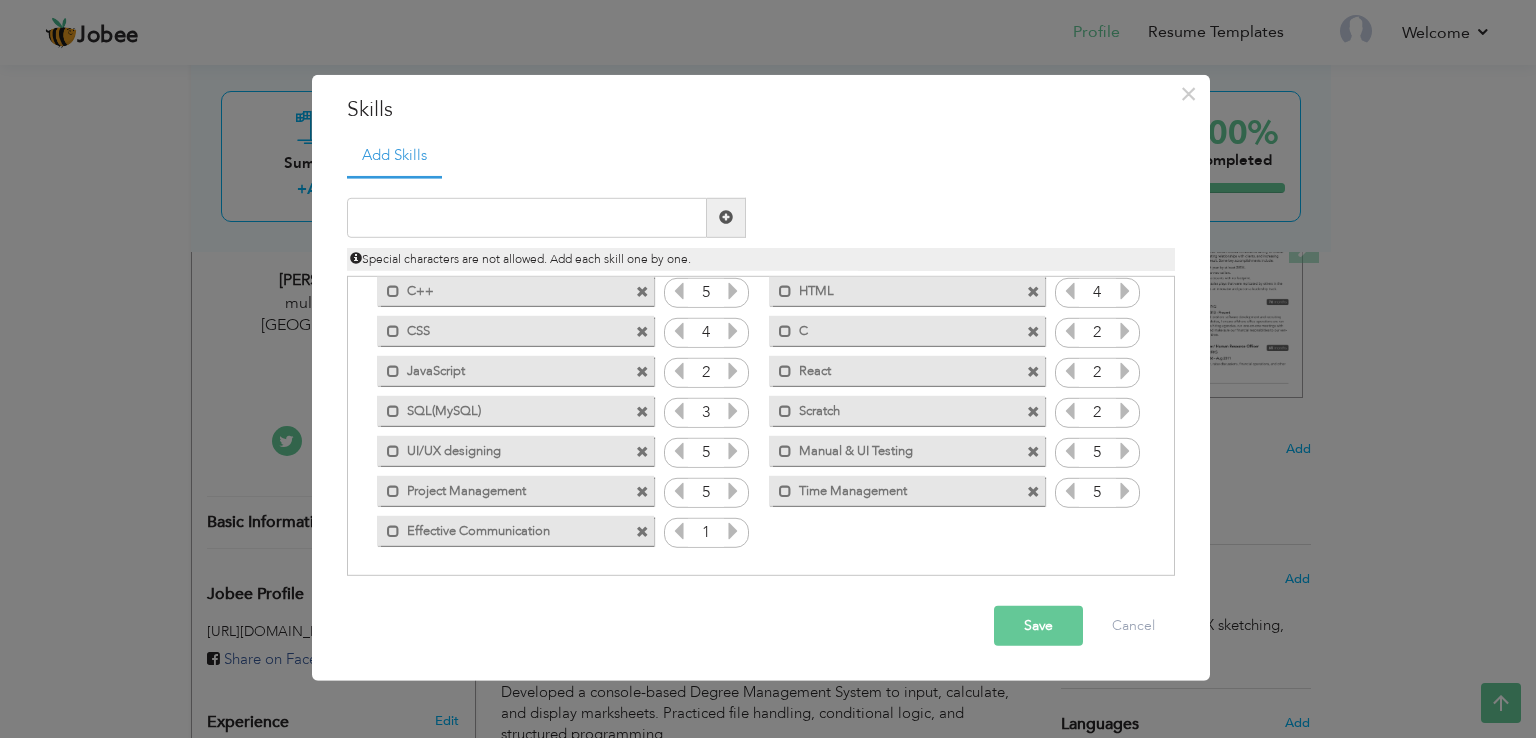 click at bounding box center [733, 531] 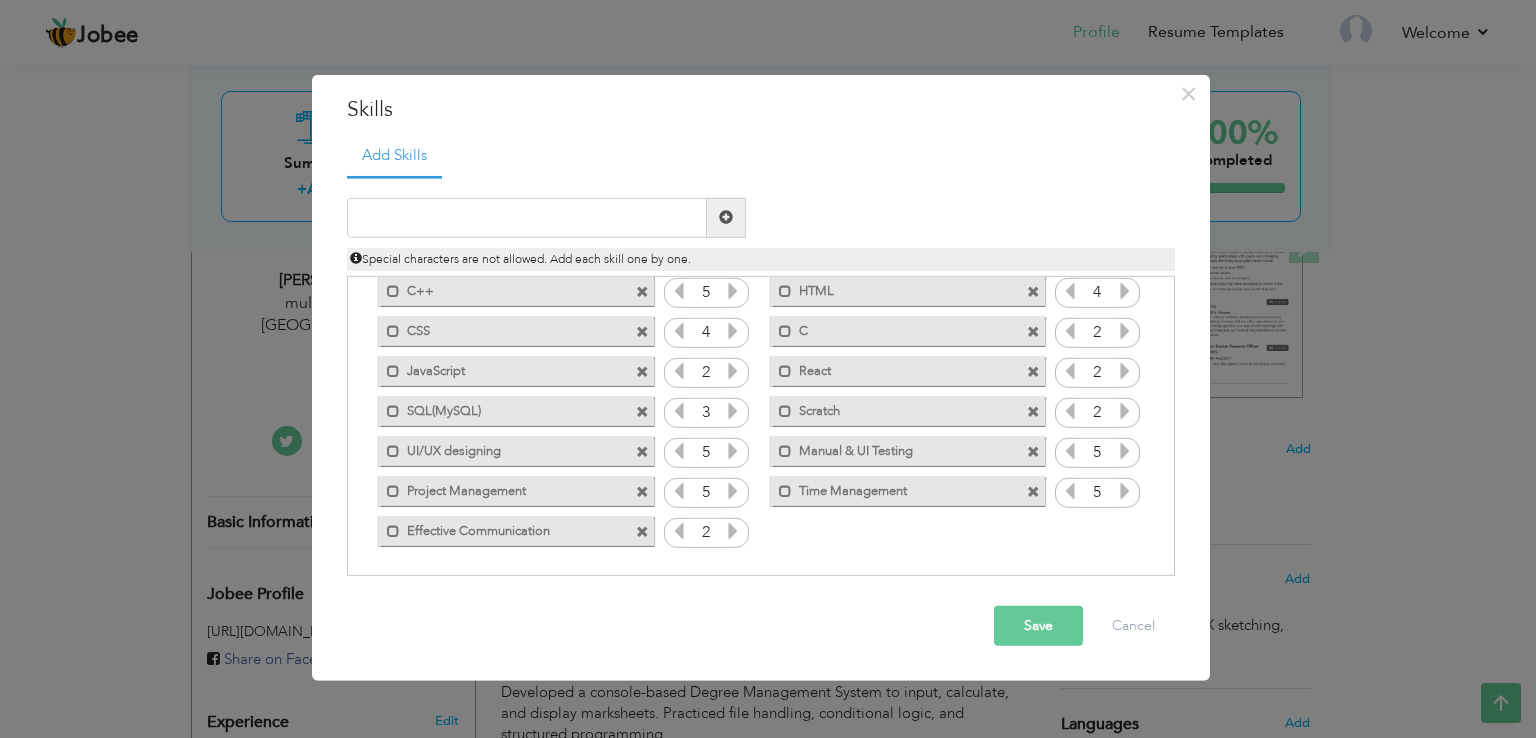 click at bounding box center (733, 531) 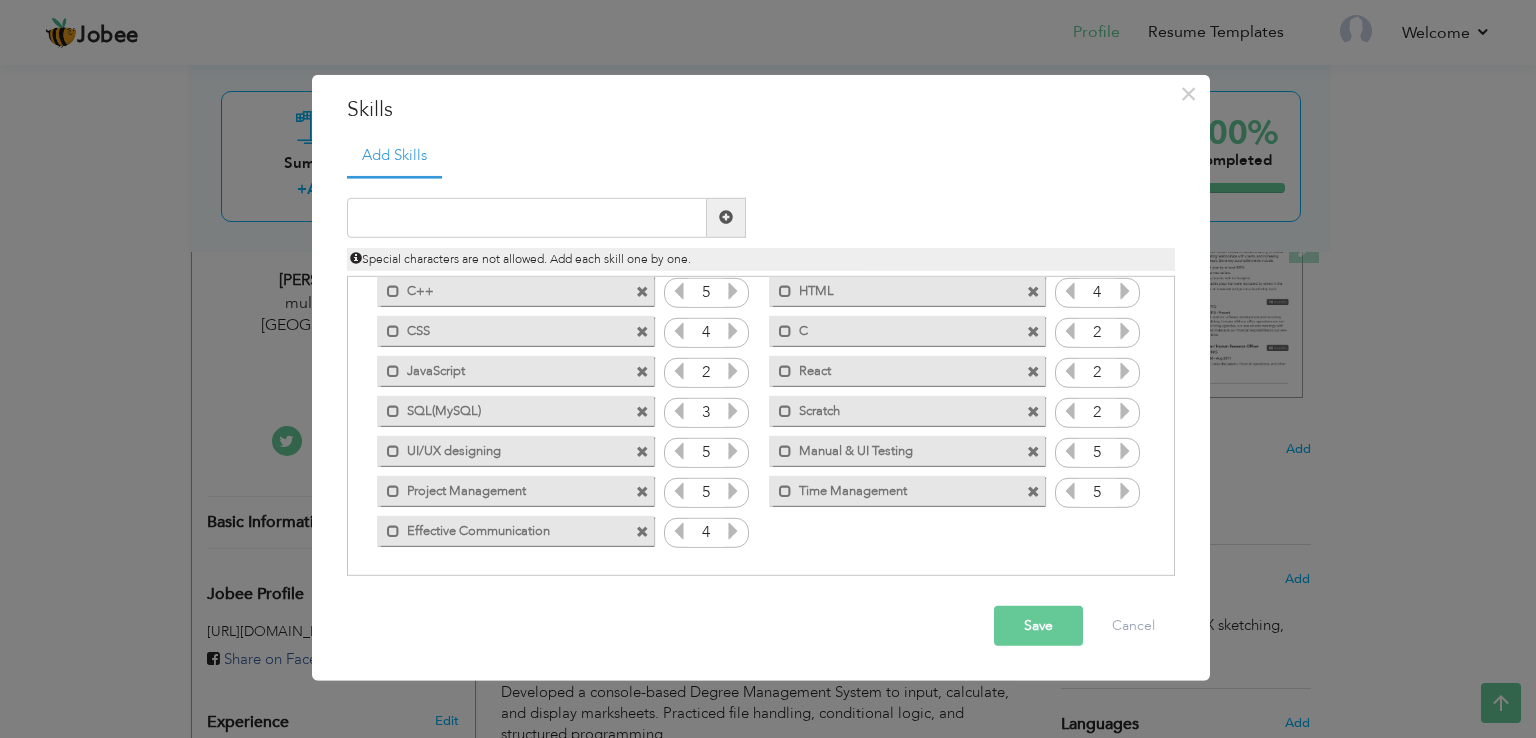 click at bounding box center (733, 531) 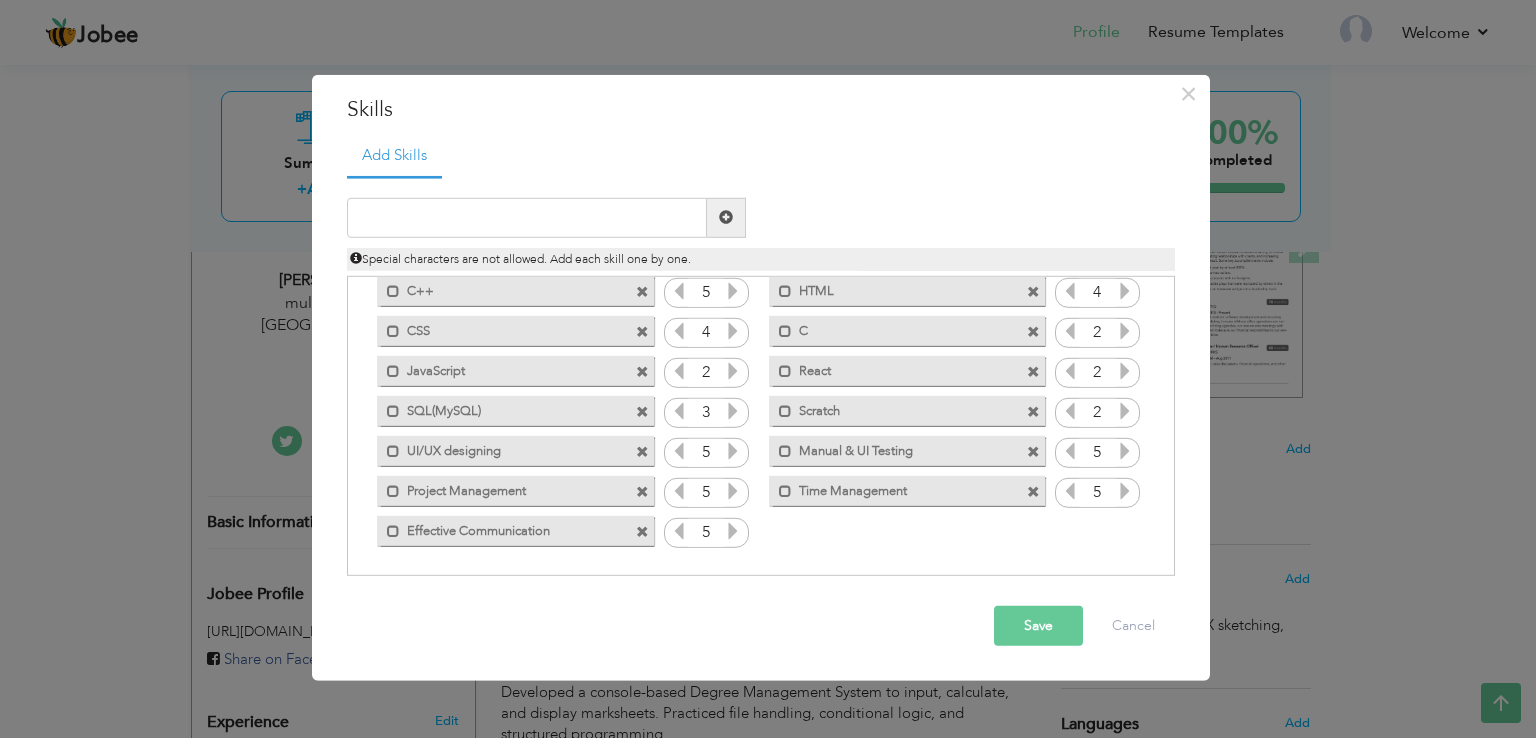 click at bounding box center (733, 531) 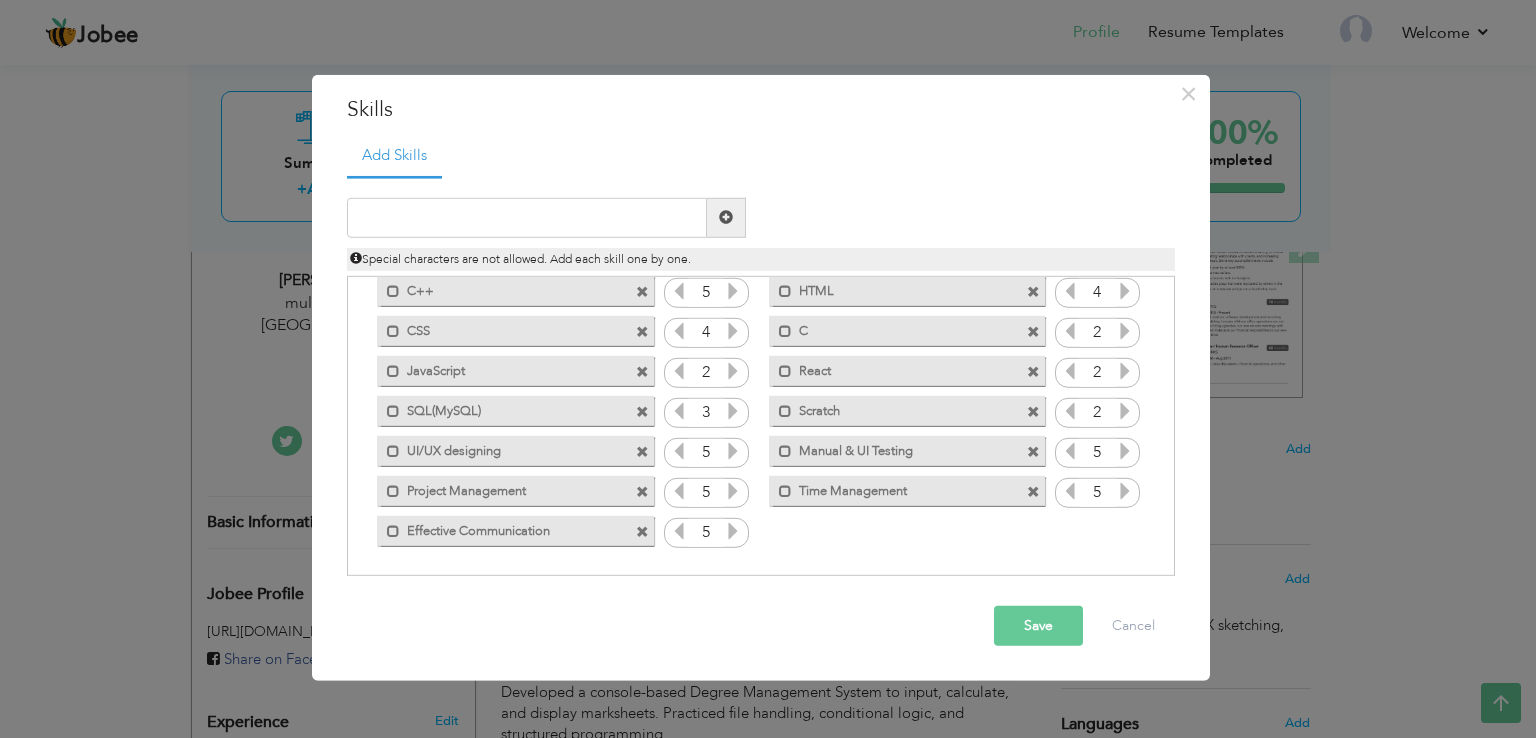click on "Save" at bounding box center [1038, 626] 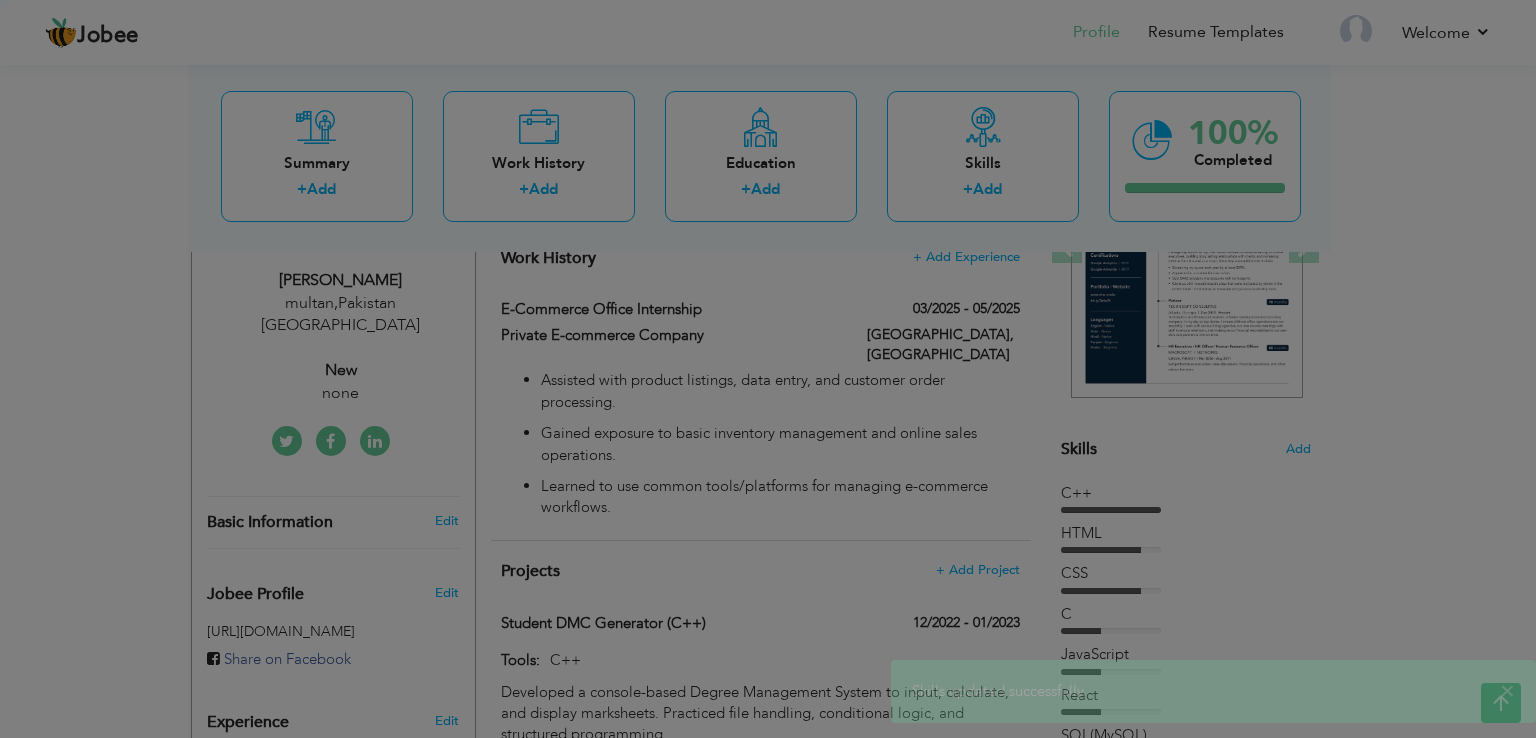 scroll, scrollTop: 0, scrollLeft: 0, axis: both 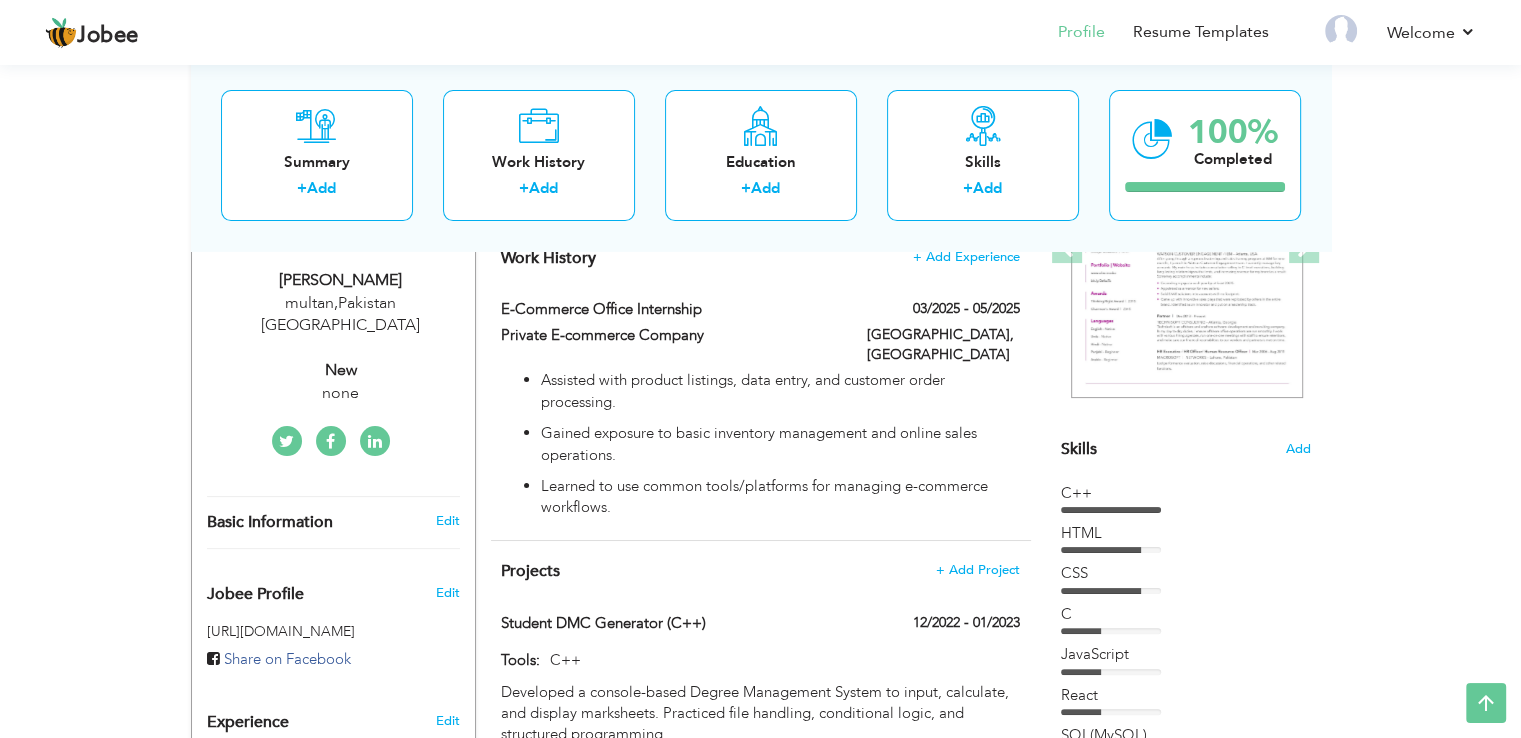 click on "new" at bounding box center [341, 370] 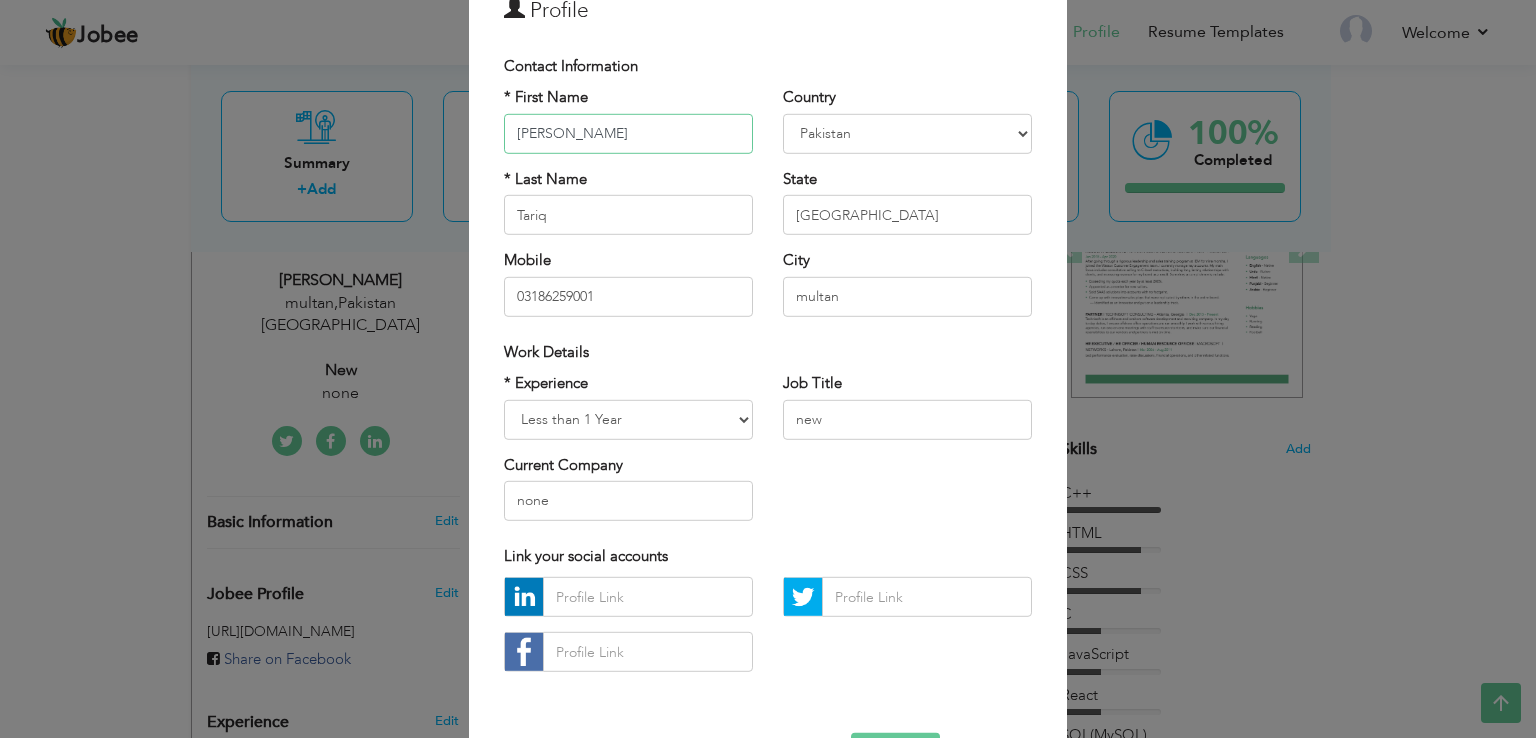 scroll, scrollTop: 143, scrollLeft: 0, axis: vertical 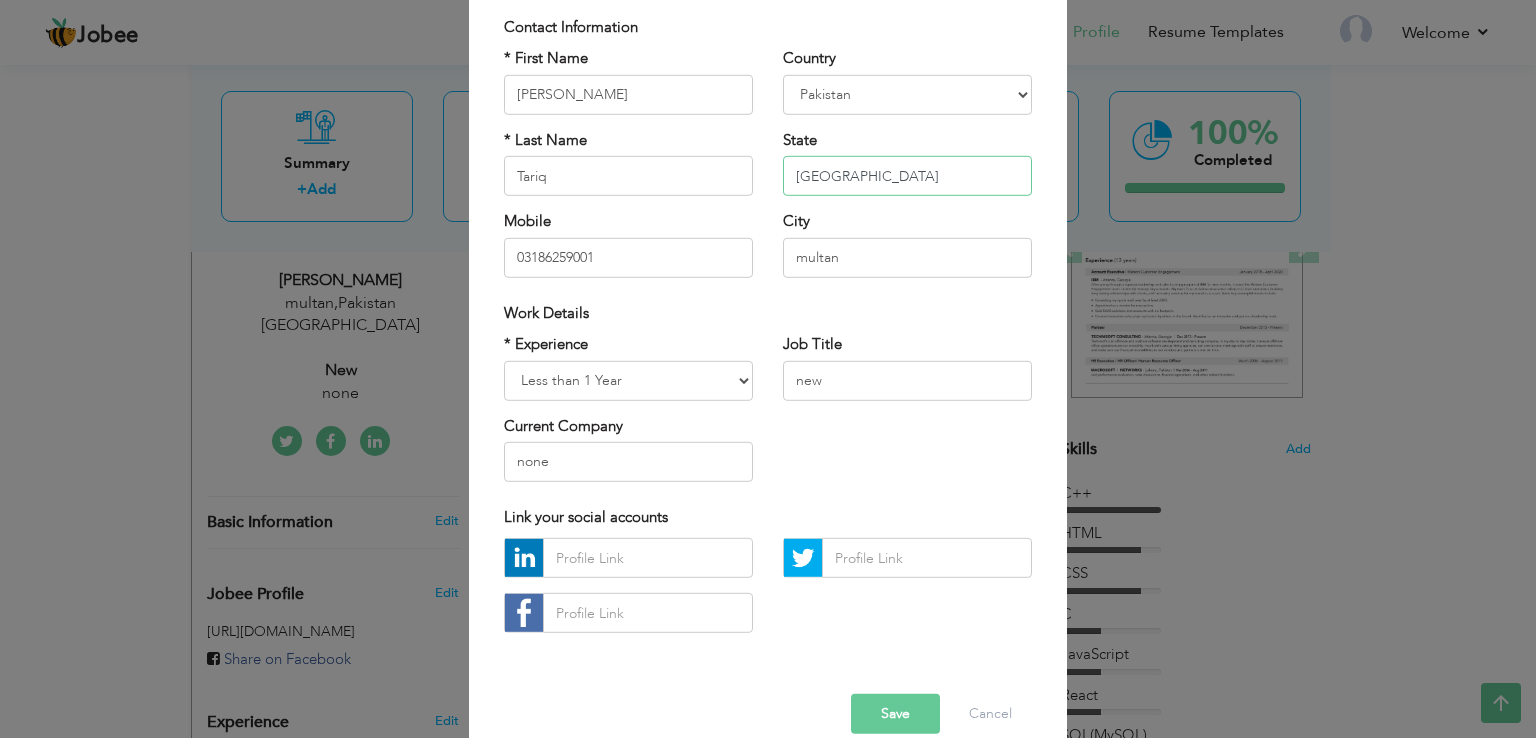 drag, startPoint x: 860, startPoint y: 181, endPoint x: 746, endPoint y: 182, distance: 114.00439 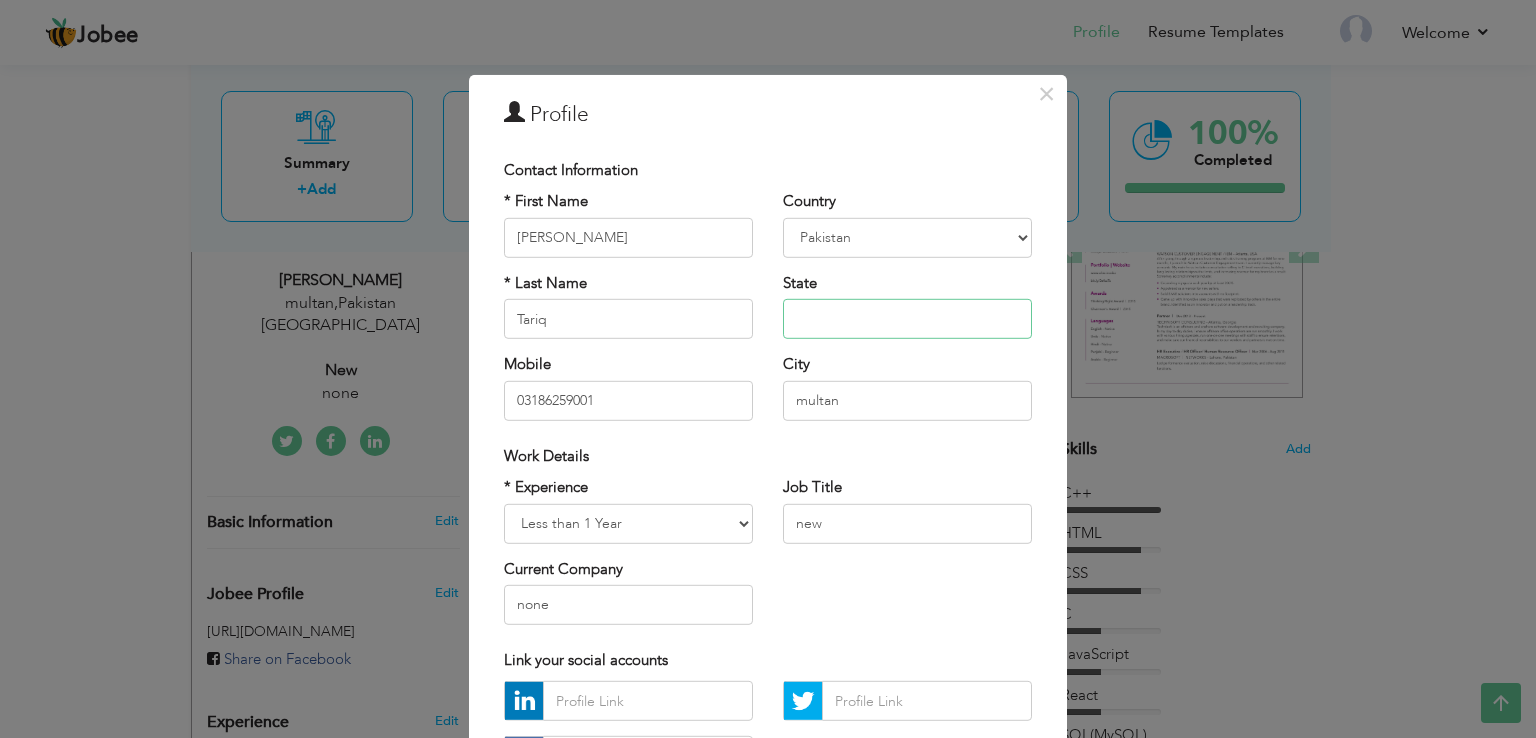 scroll, scrollTop: 174, scrollLeft: 0, axis: vertical 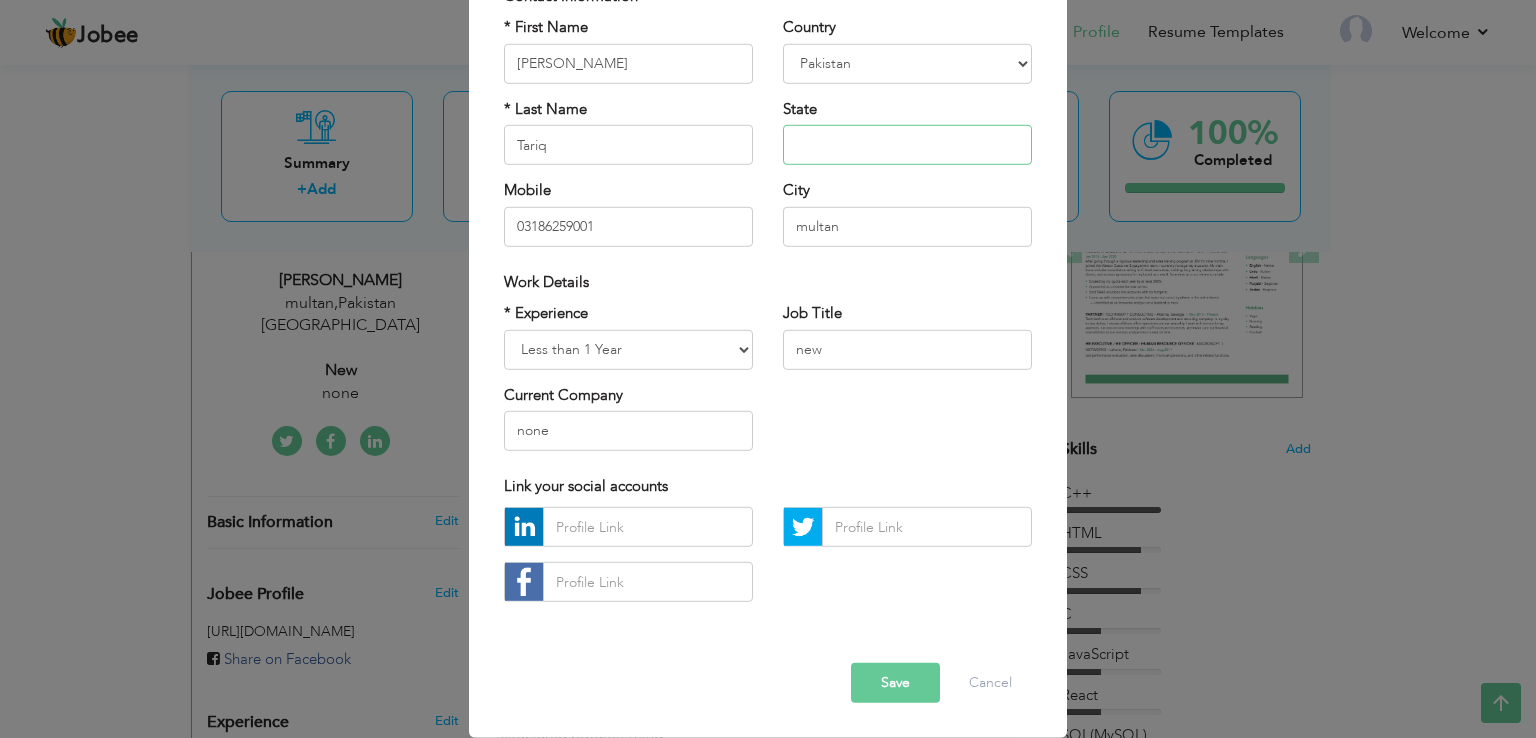 type 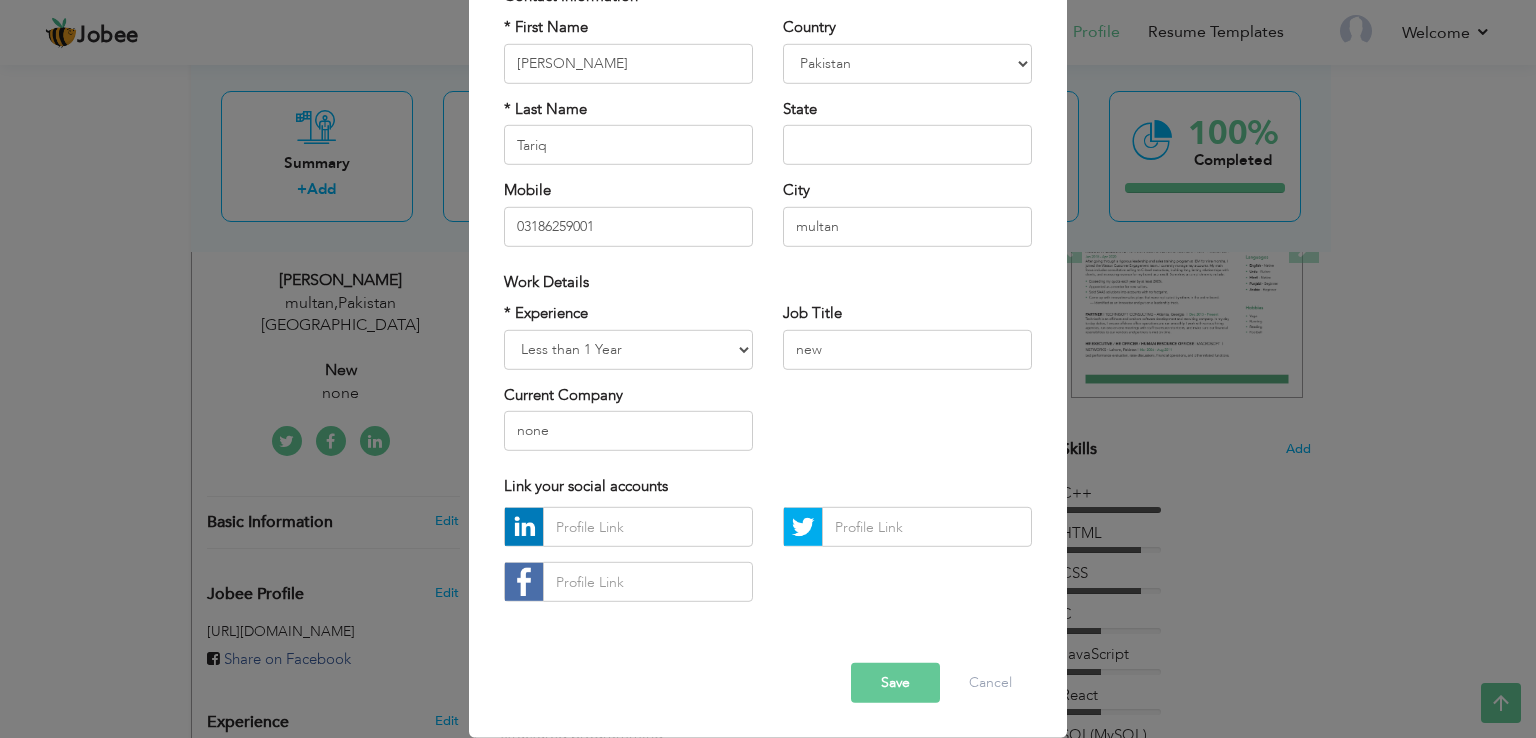 click on "Save" at bounding box center [895, 683] 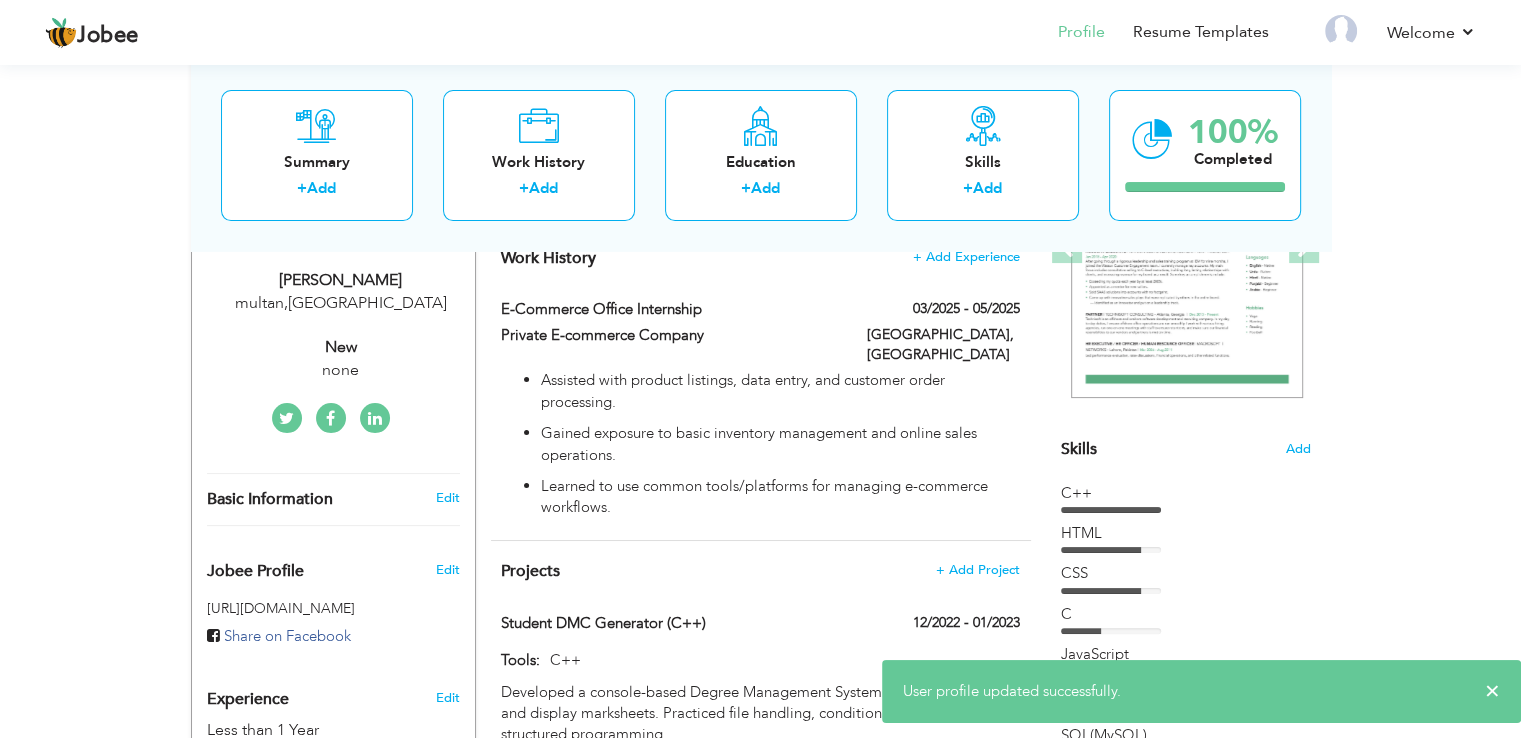 click on "[PERSON_NAME]" at bounding box center [341, 280] 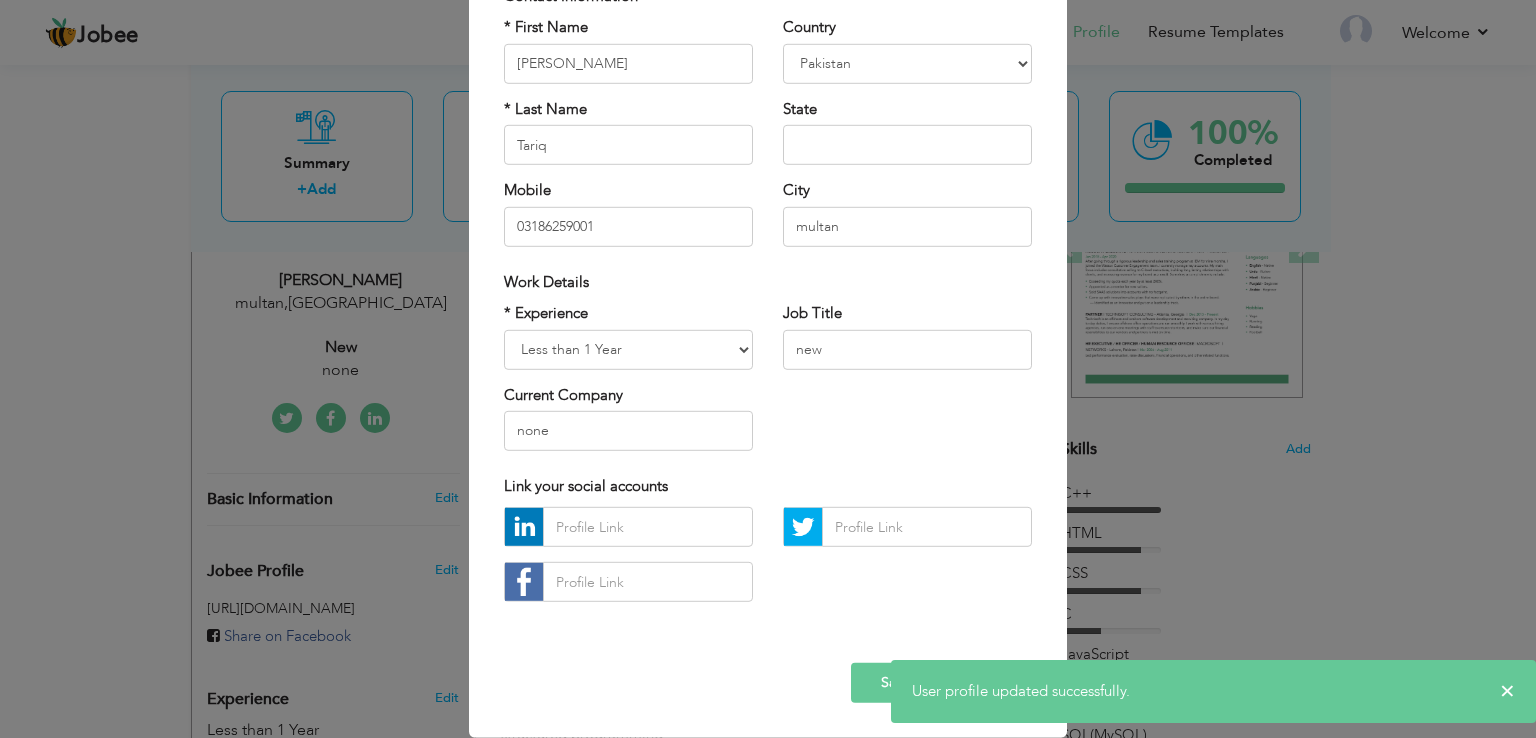 scroll, scrollTop: 0, scrollLeft: 0, axis: both 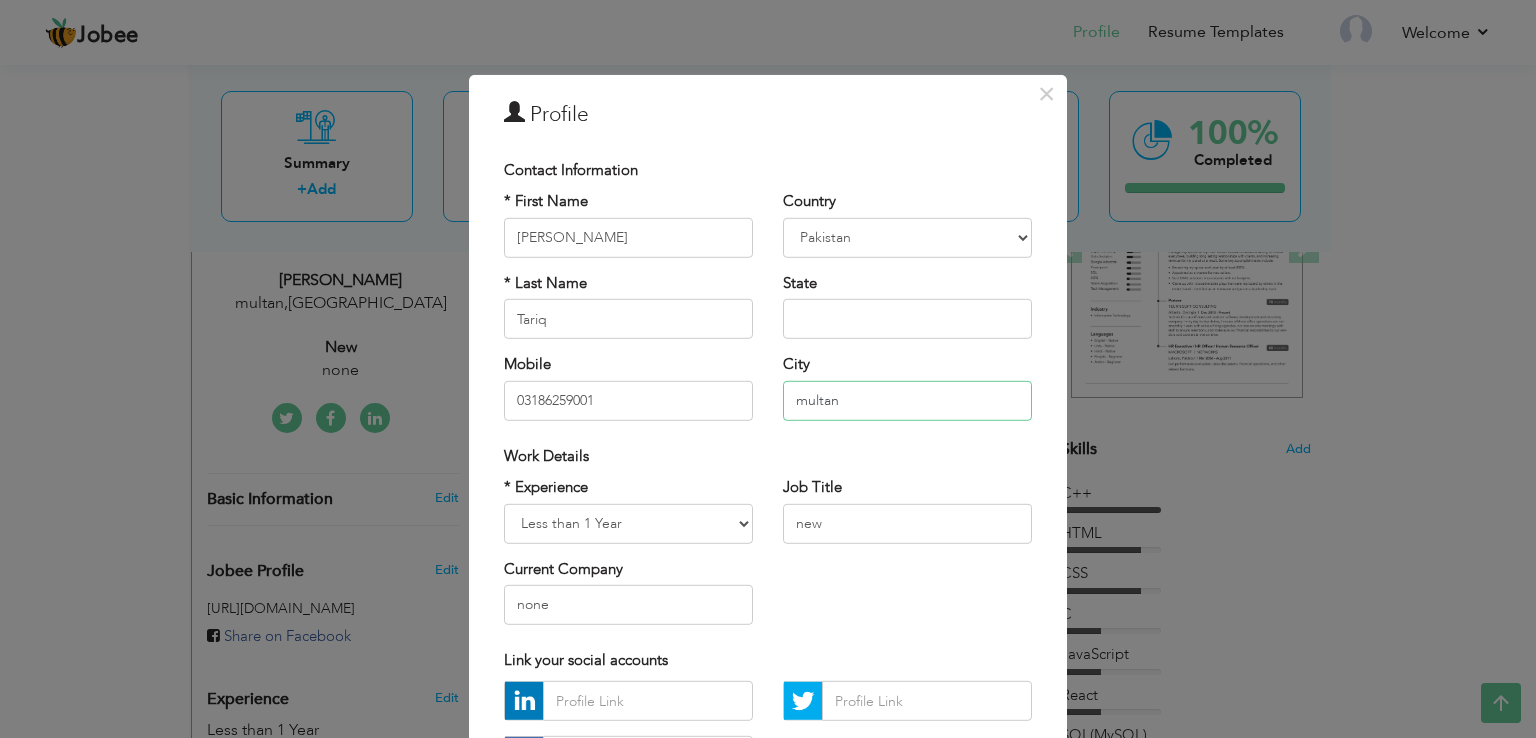 click on "multan" at bounding box center [907, 400] 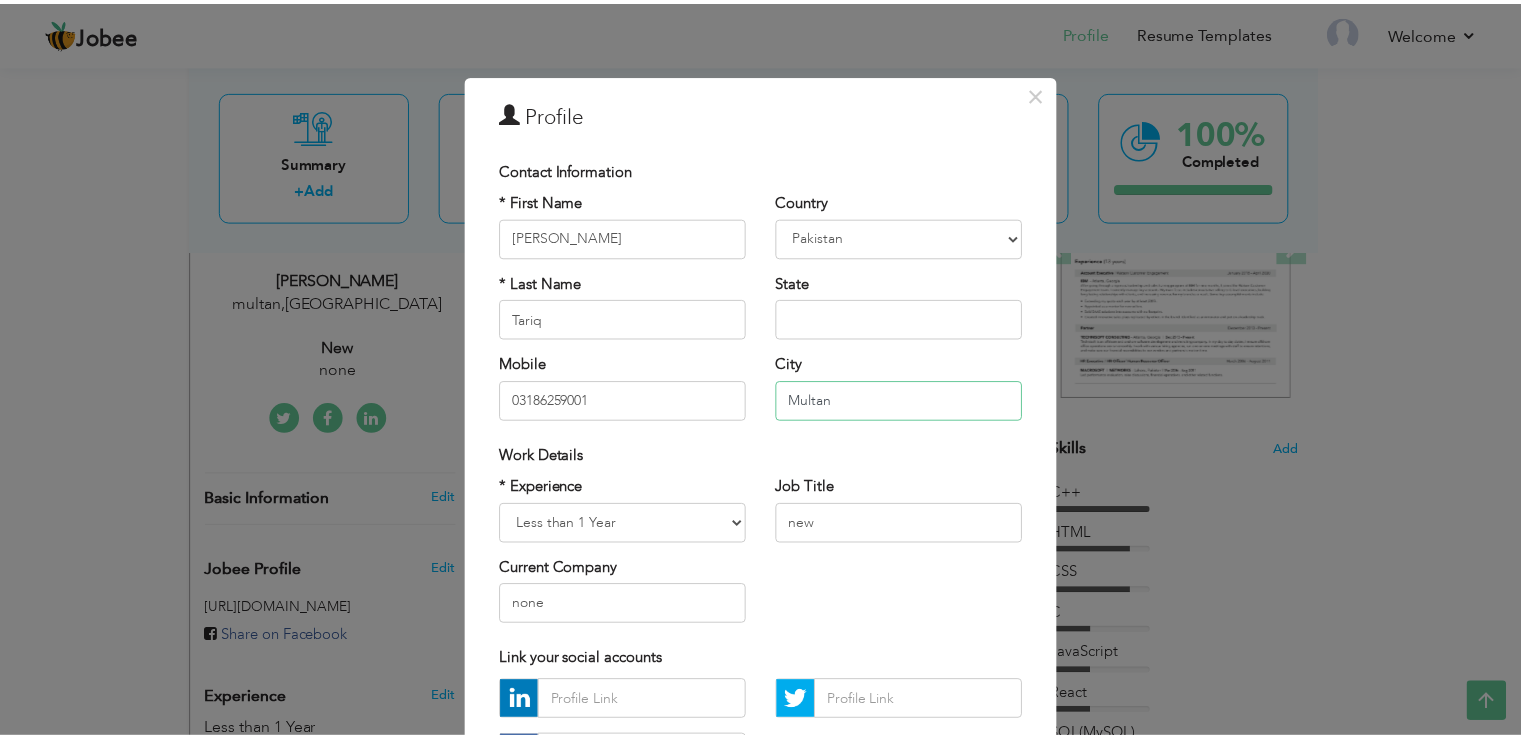 scroll, scrollTop: 174, scrollLeft: 0, axis: vertical 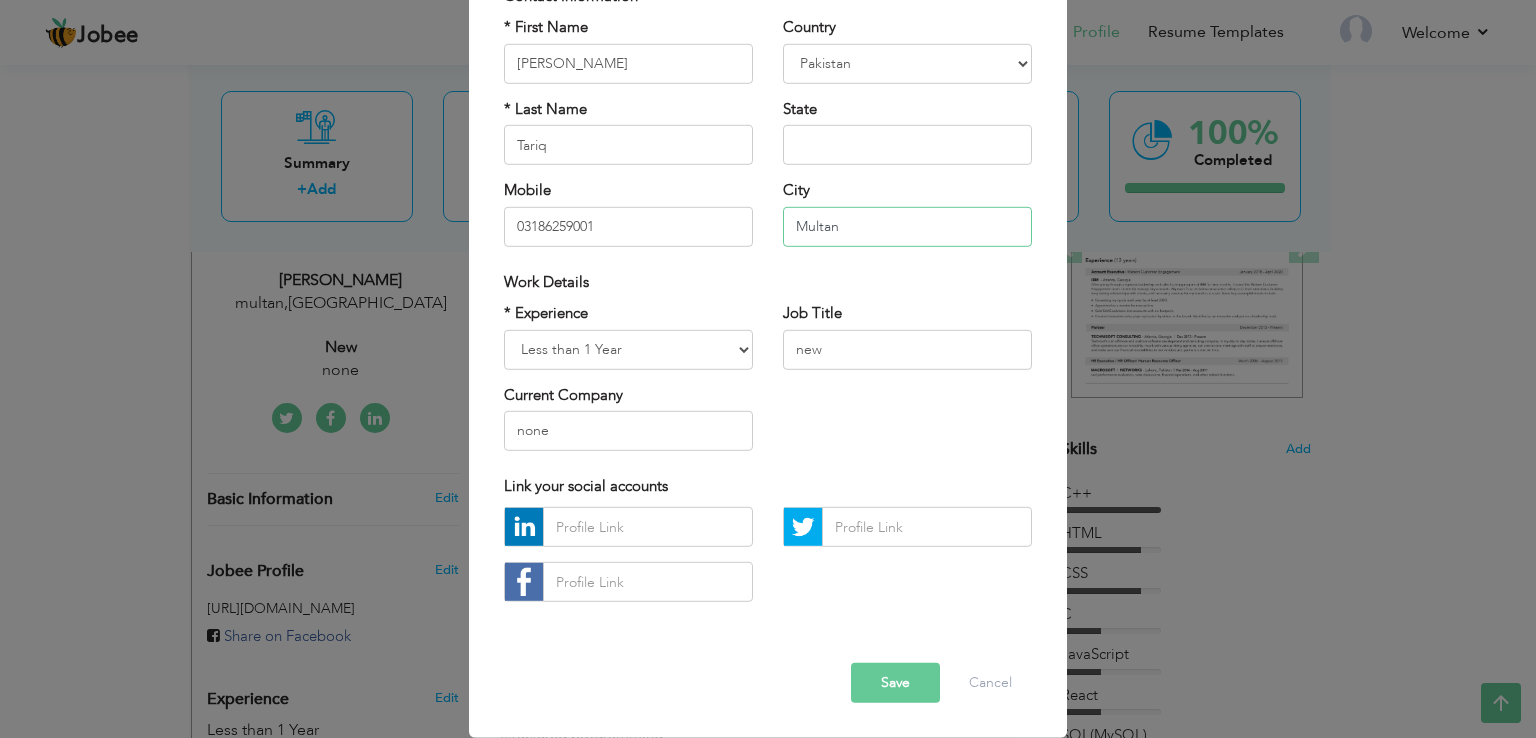 type on "Multan" 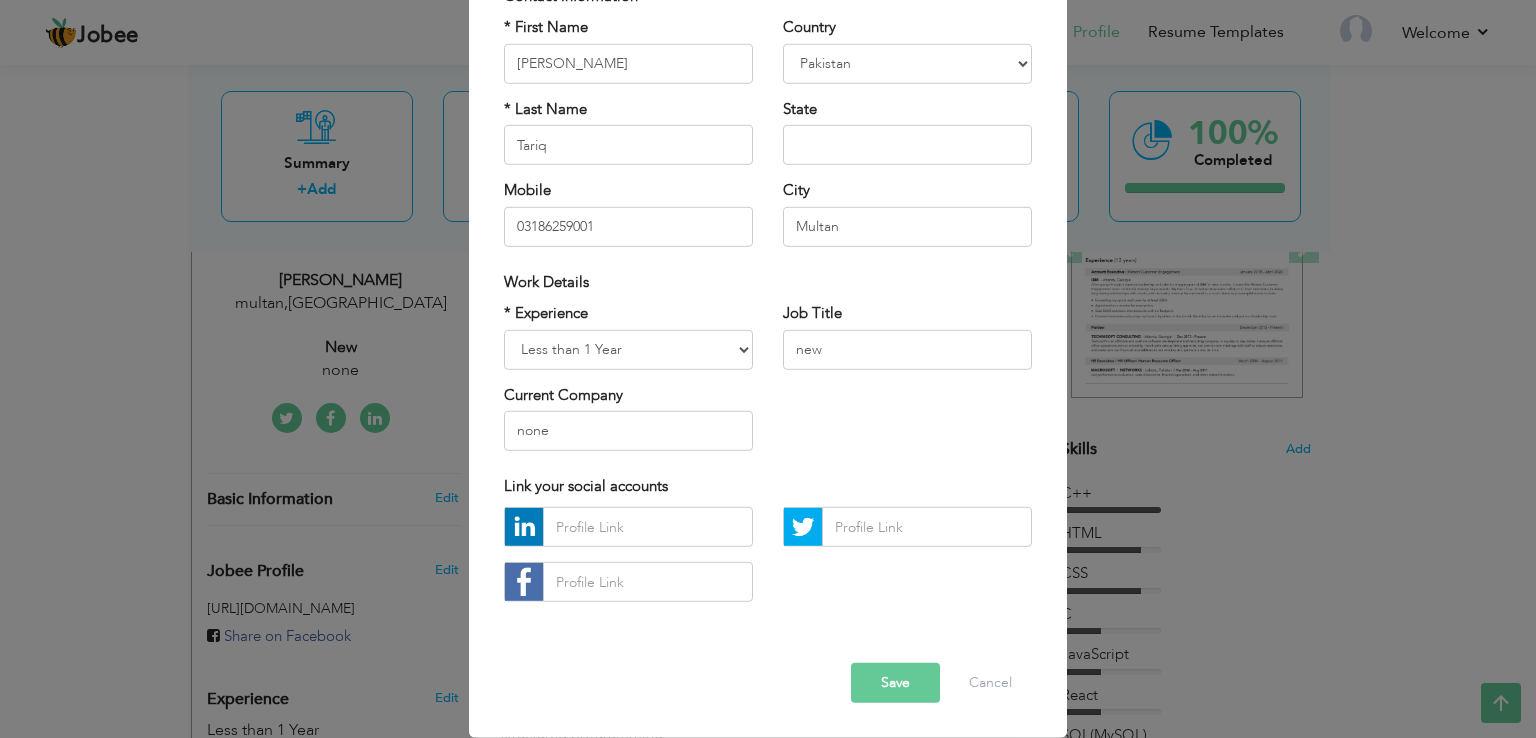 click on "Save" at bounding box center [895, 683] 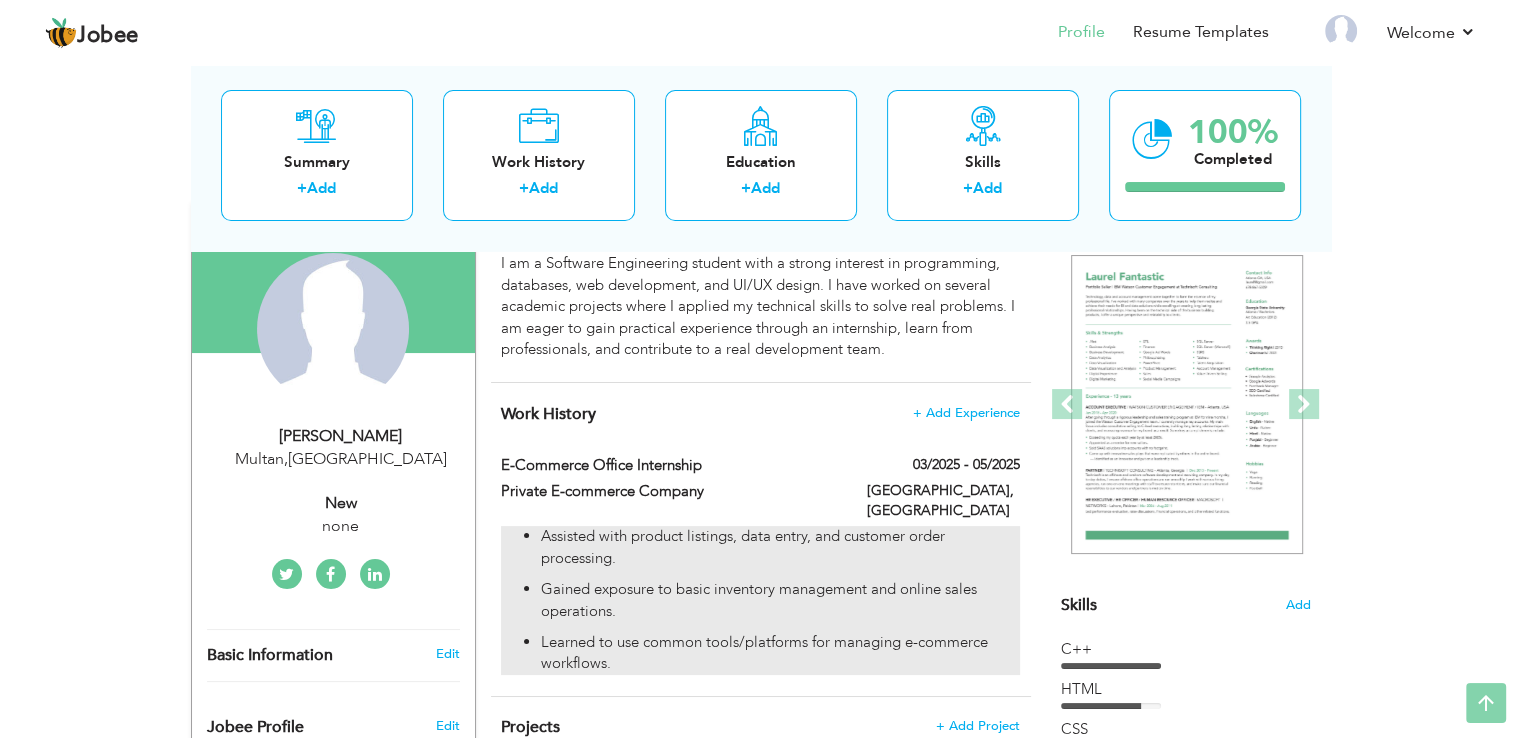 scroll, scrollTop: 0, scrollLeft: 0, axis: both 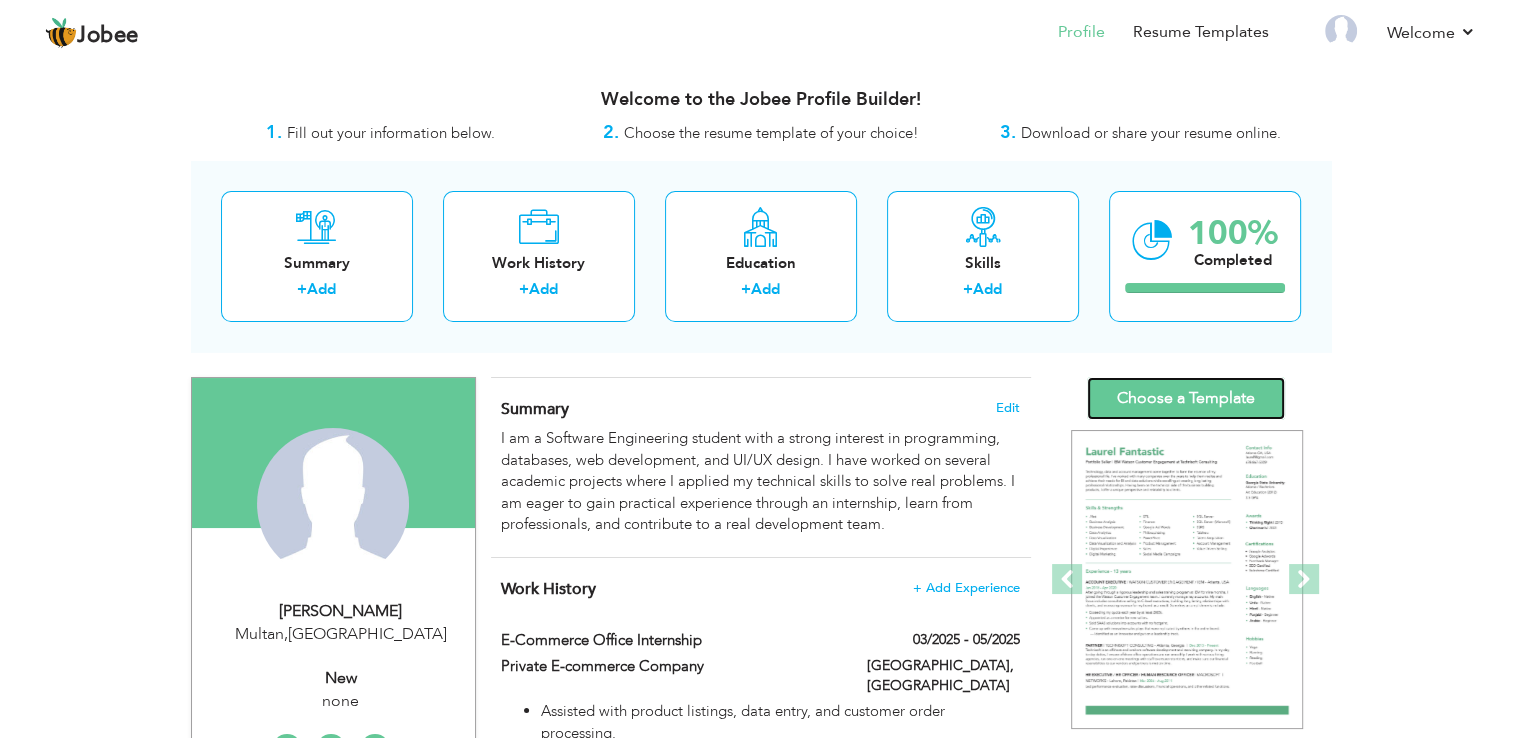click on "Choose a Template" at bounding box center [1186, 398] 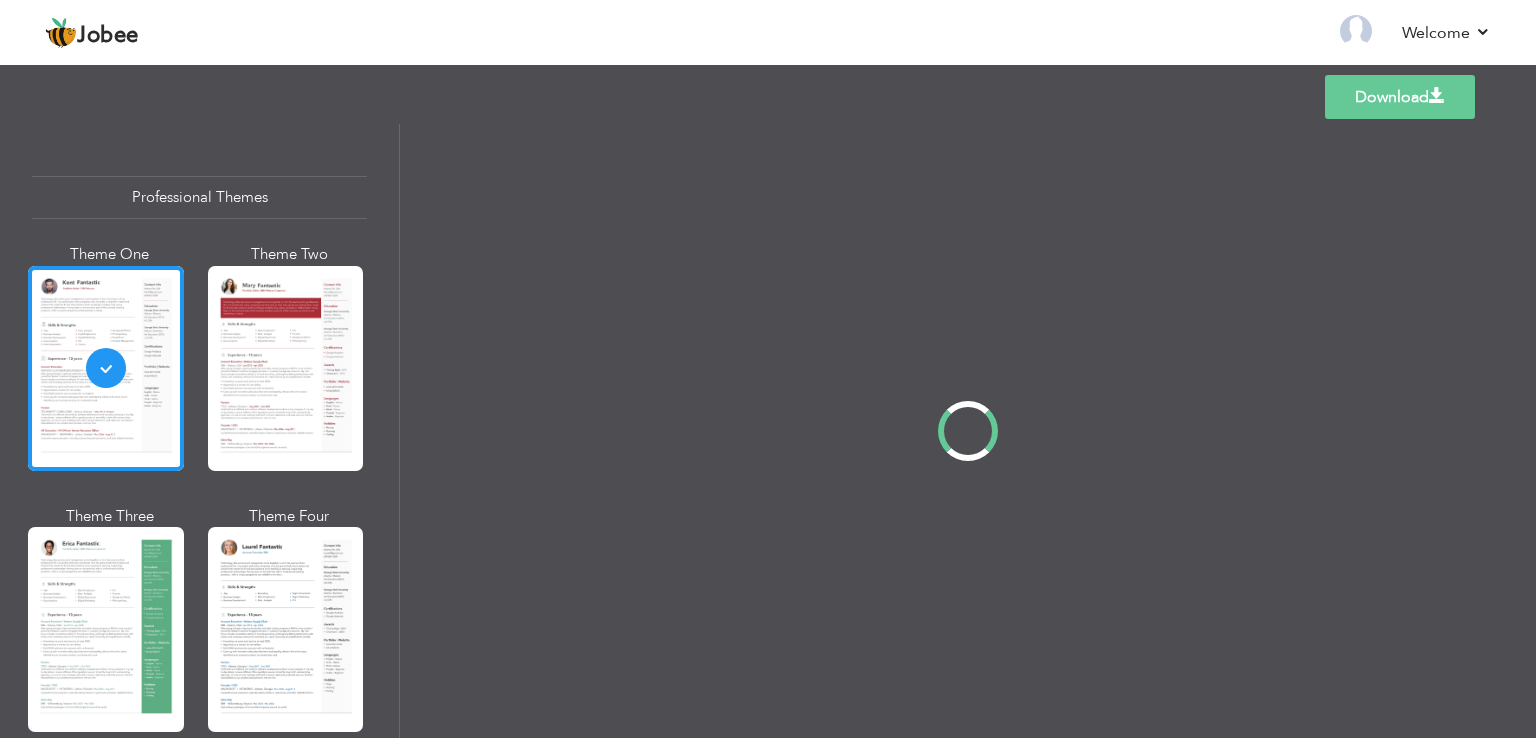 scroll, scrollTop: 0, scrollLeft: 0, axis: both 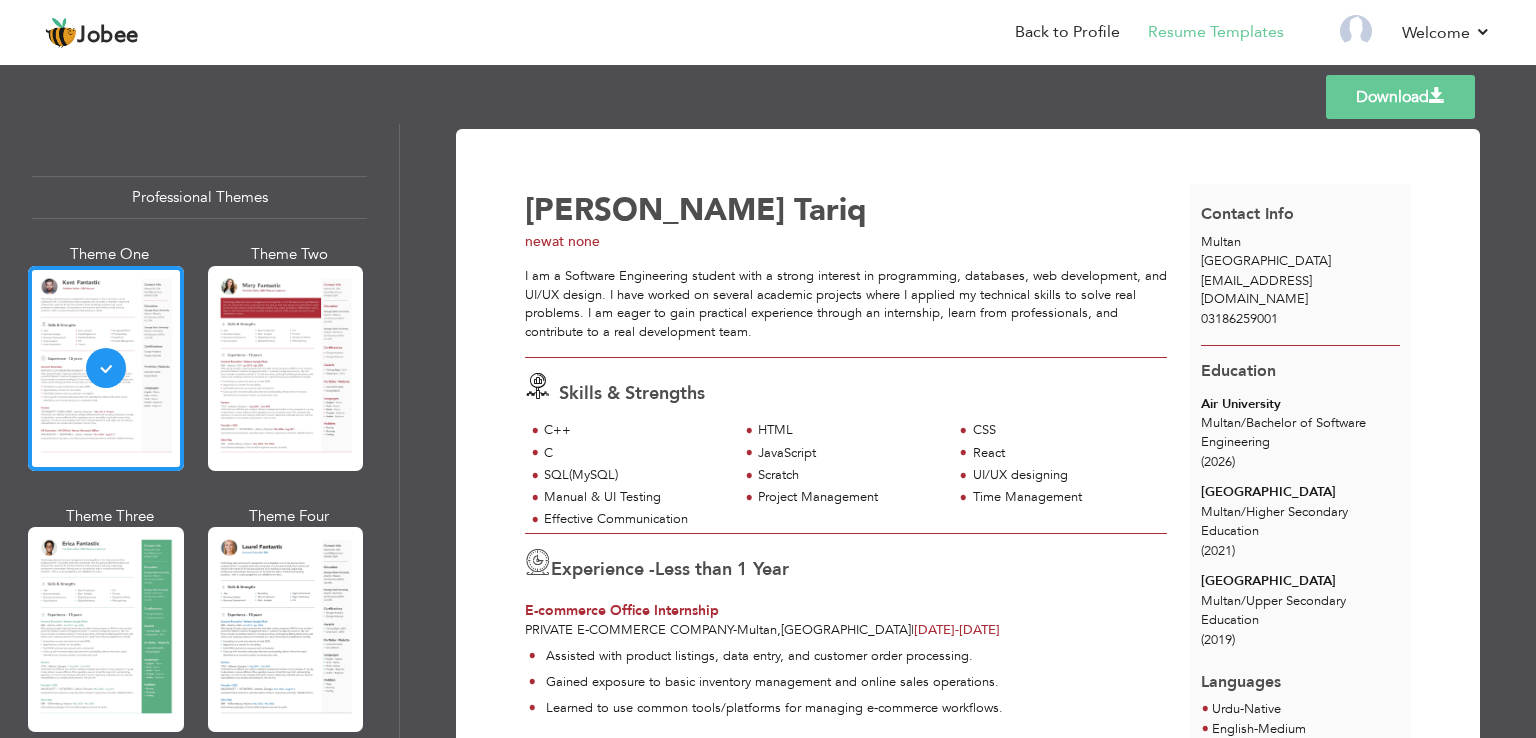 click on "Download" at bounding box center (1400, 97) 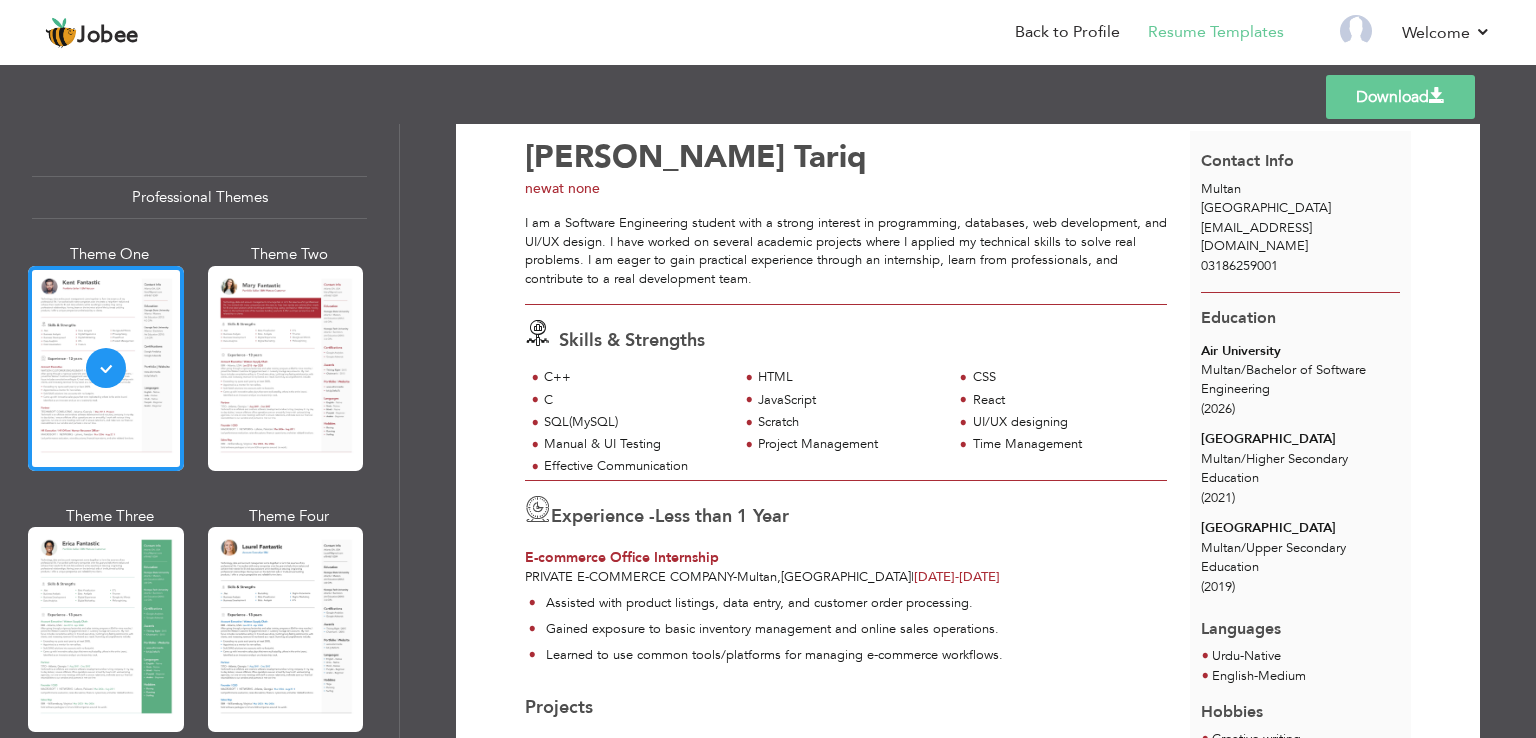 scroll, scrollTop: 0, scrollLeft: 0, axis: both 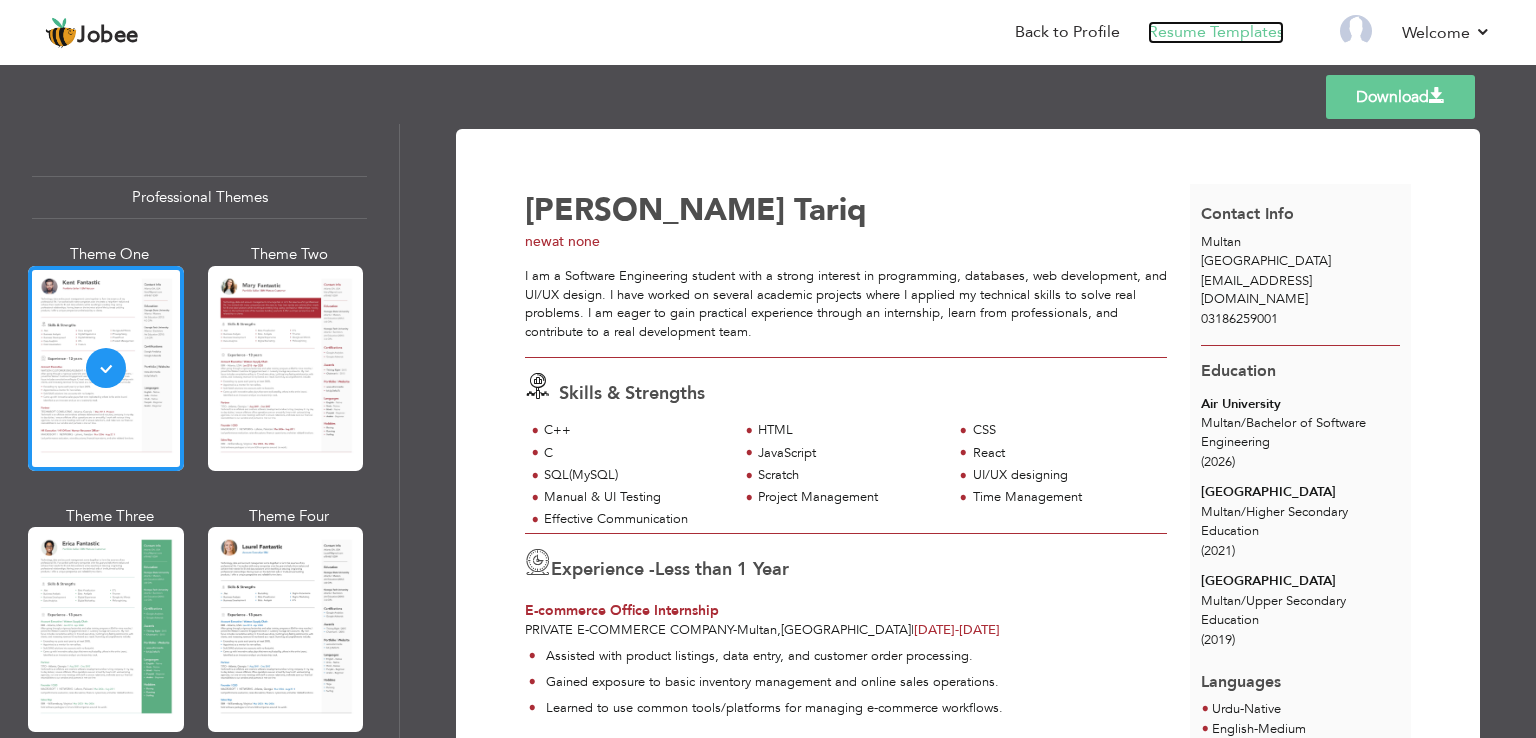 click on "Resume Templates" at bounding box center [1216, 32] 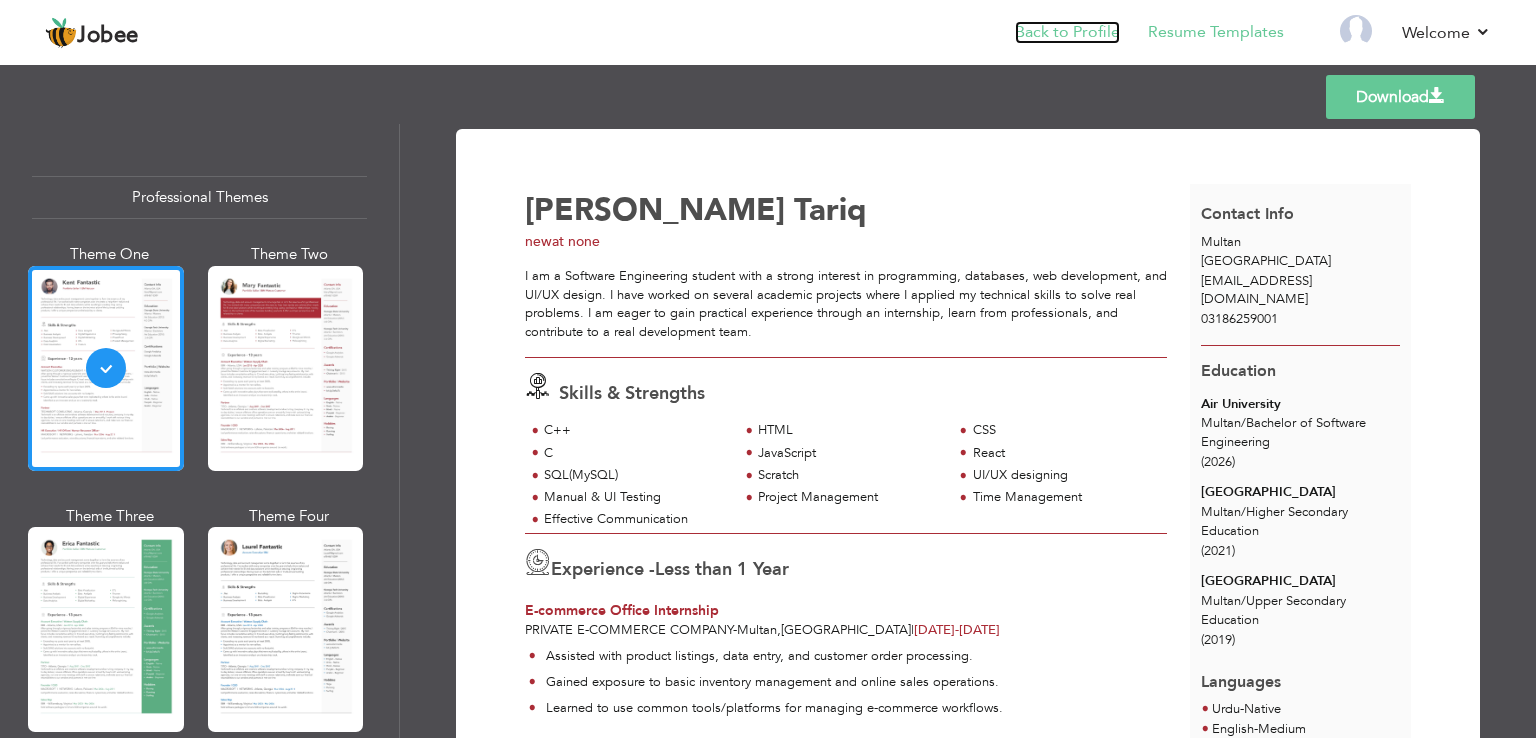 click on "Back to Profile" at bounding box center [1067, 32] 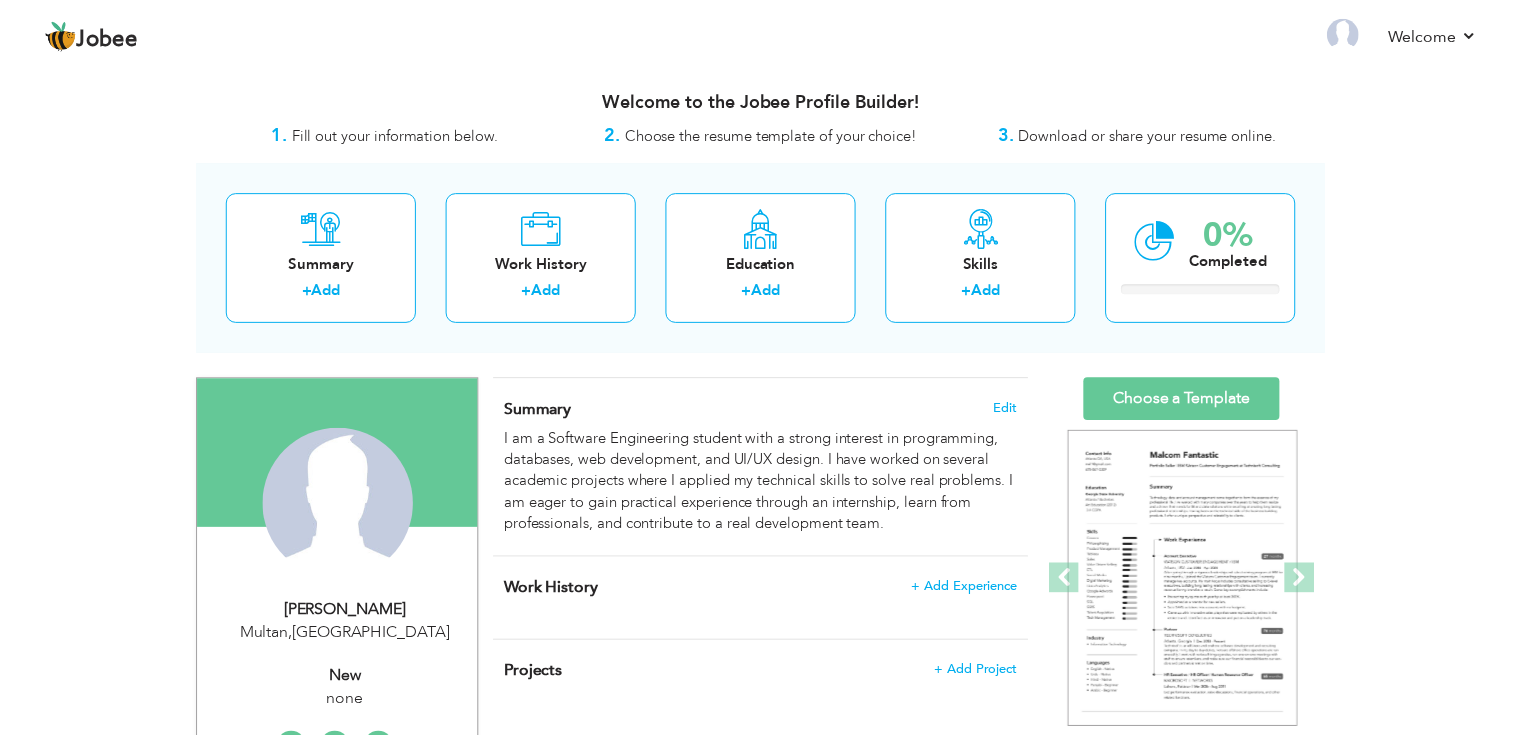 scroll, scrollTop: 0, scrollLeft: 0, axis: both 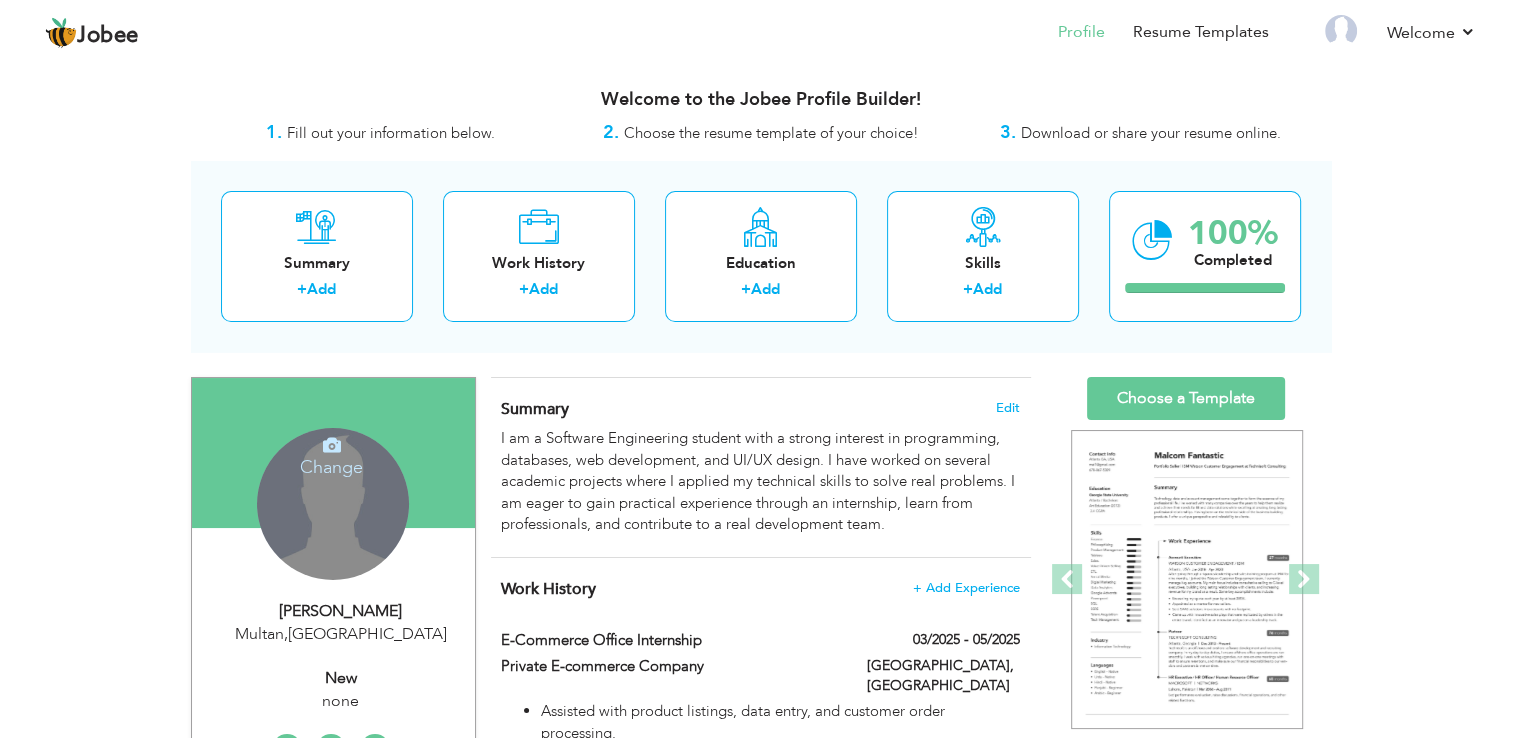 click on "new" at bounding box center [341, 678] 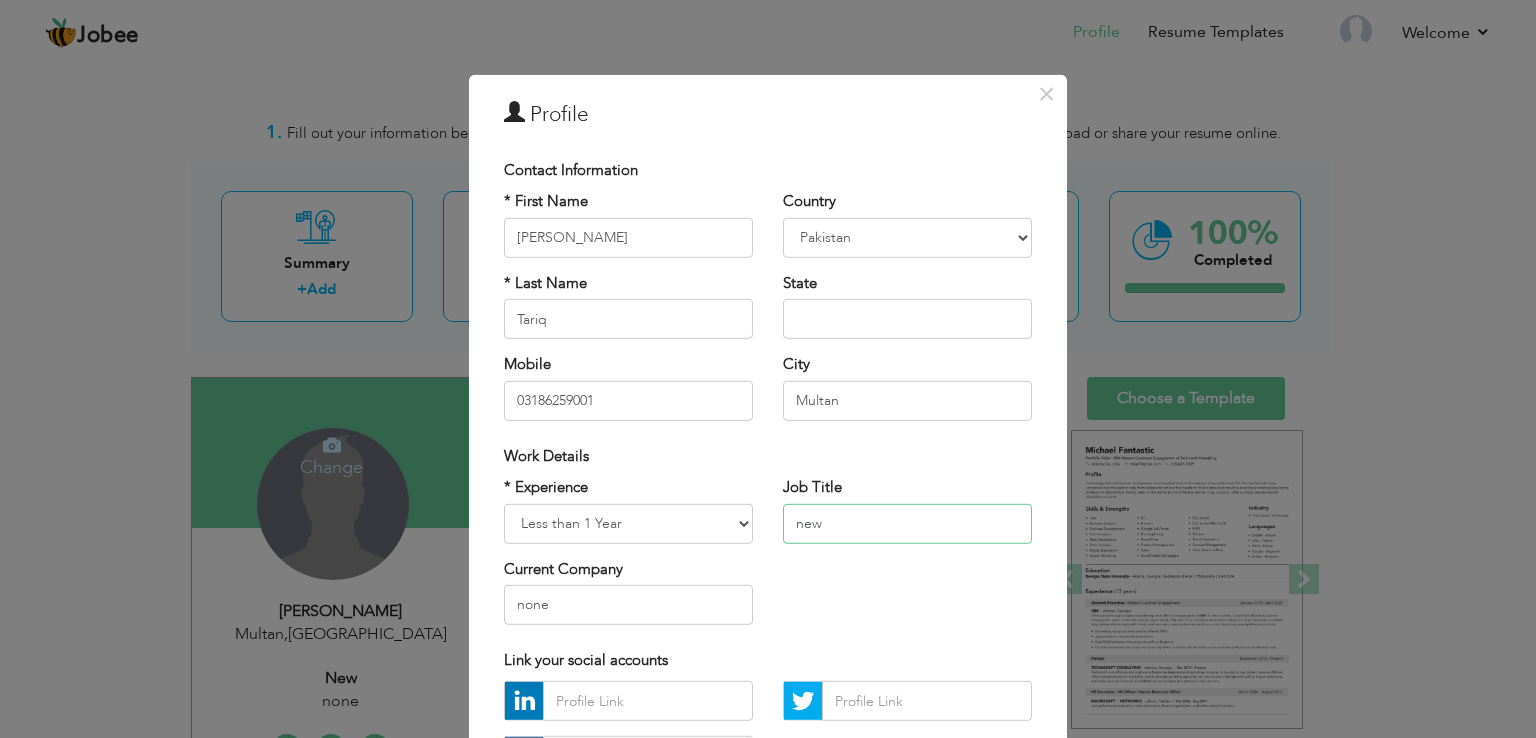 drag, startPoint x: 815, startPoint y: 522, endPoint x: 770, endPoint y: 525, distance: 45.099888 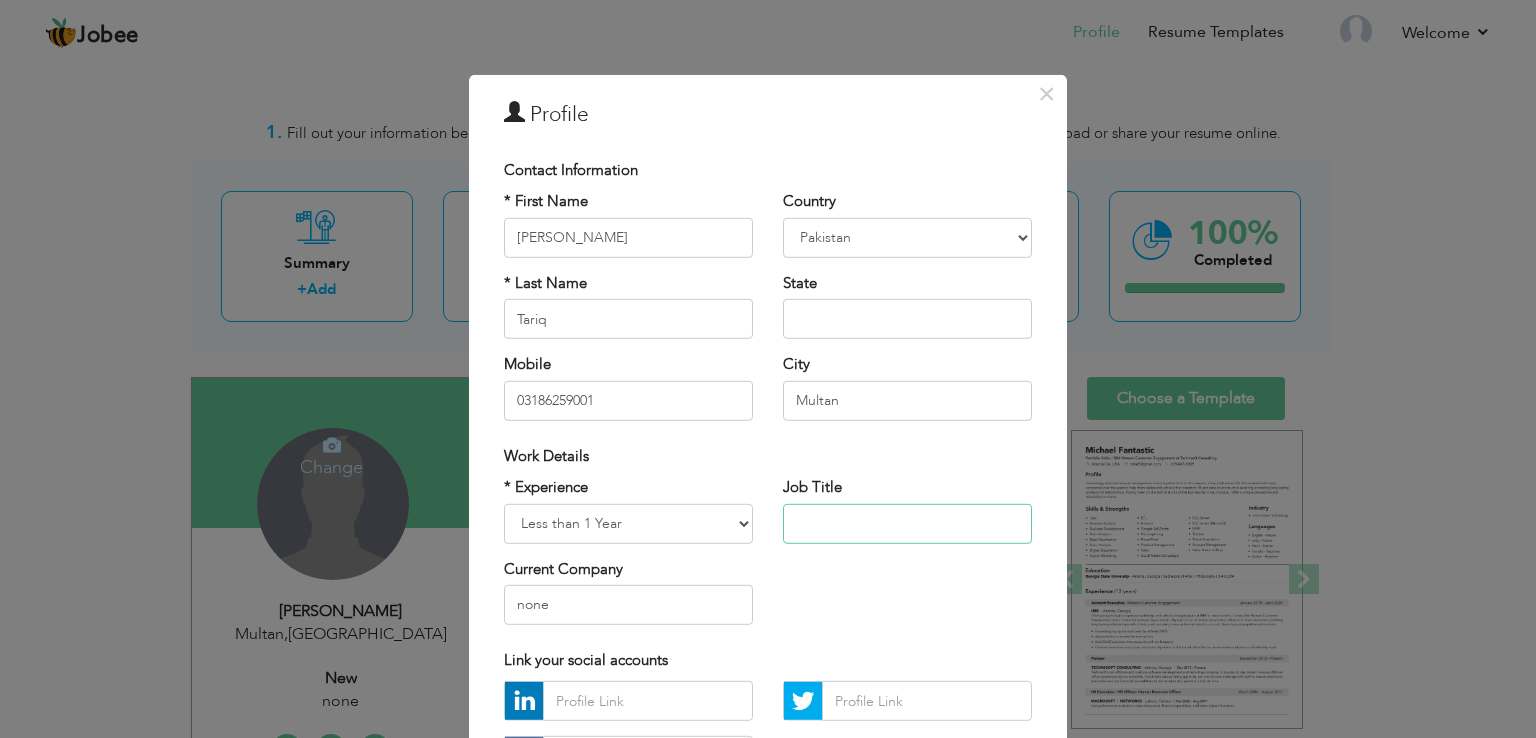 type 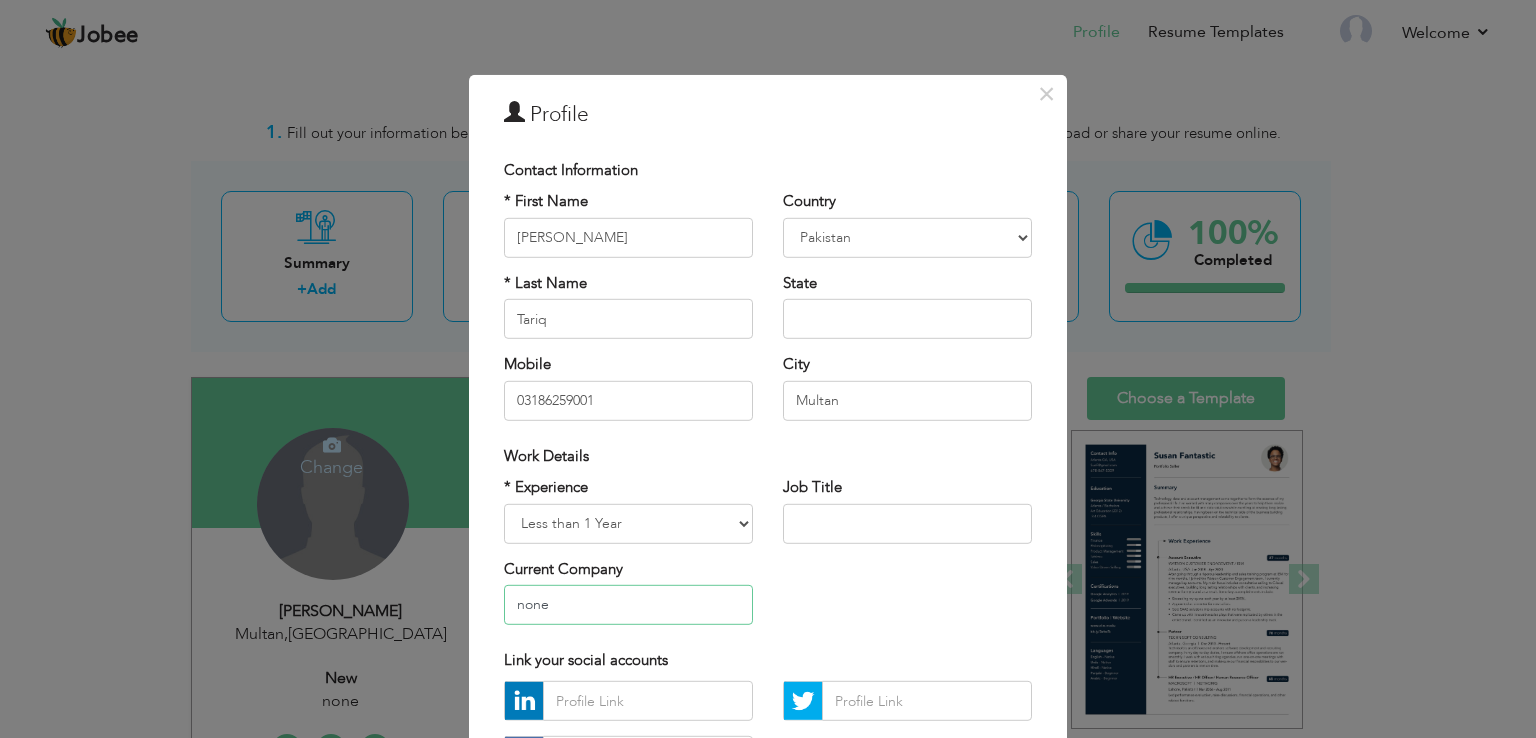 drag, startPoint x: 567, startPoint y: 617, endPoint x: 404, endPoint y: 618, distance: 163.00307 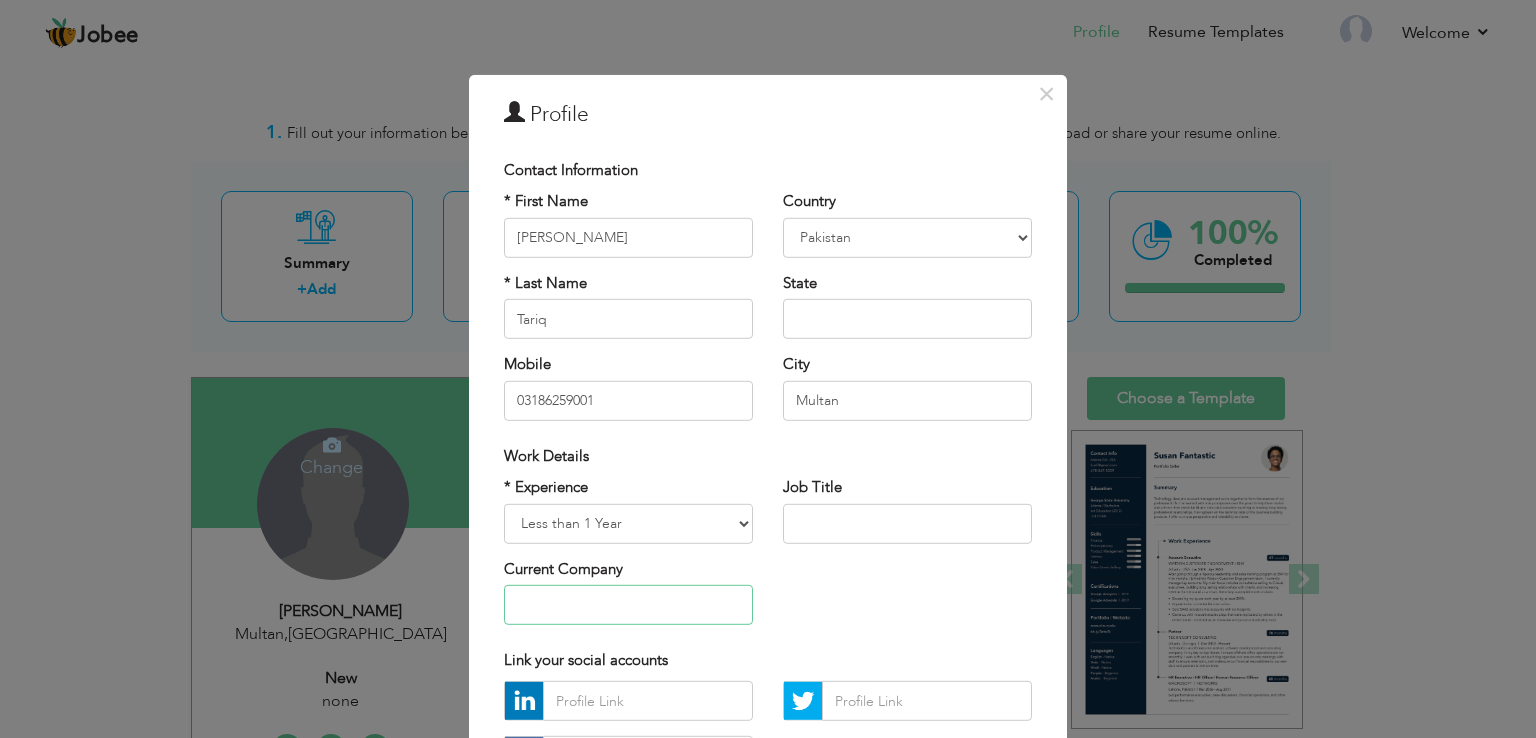 type 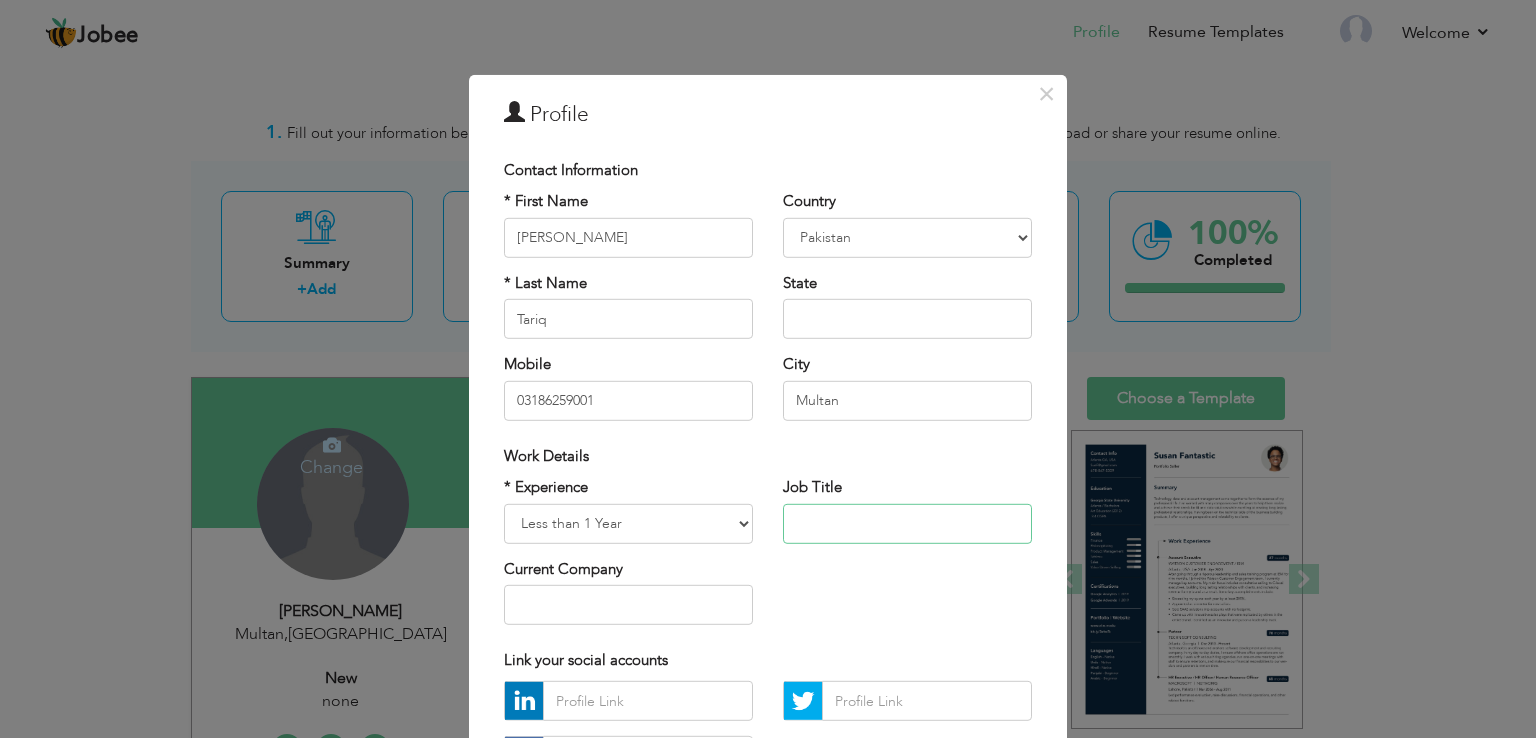 click at bounding box center (907, 523) 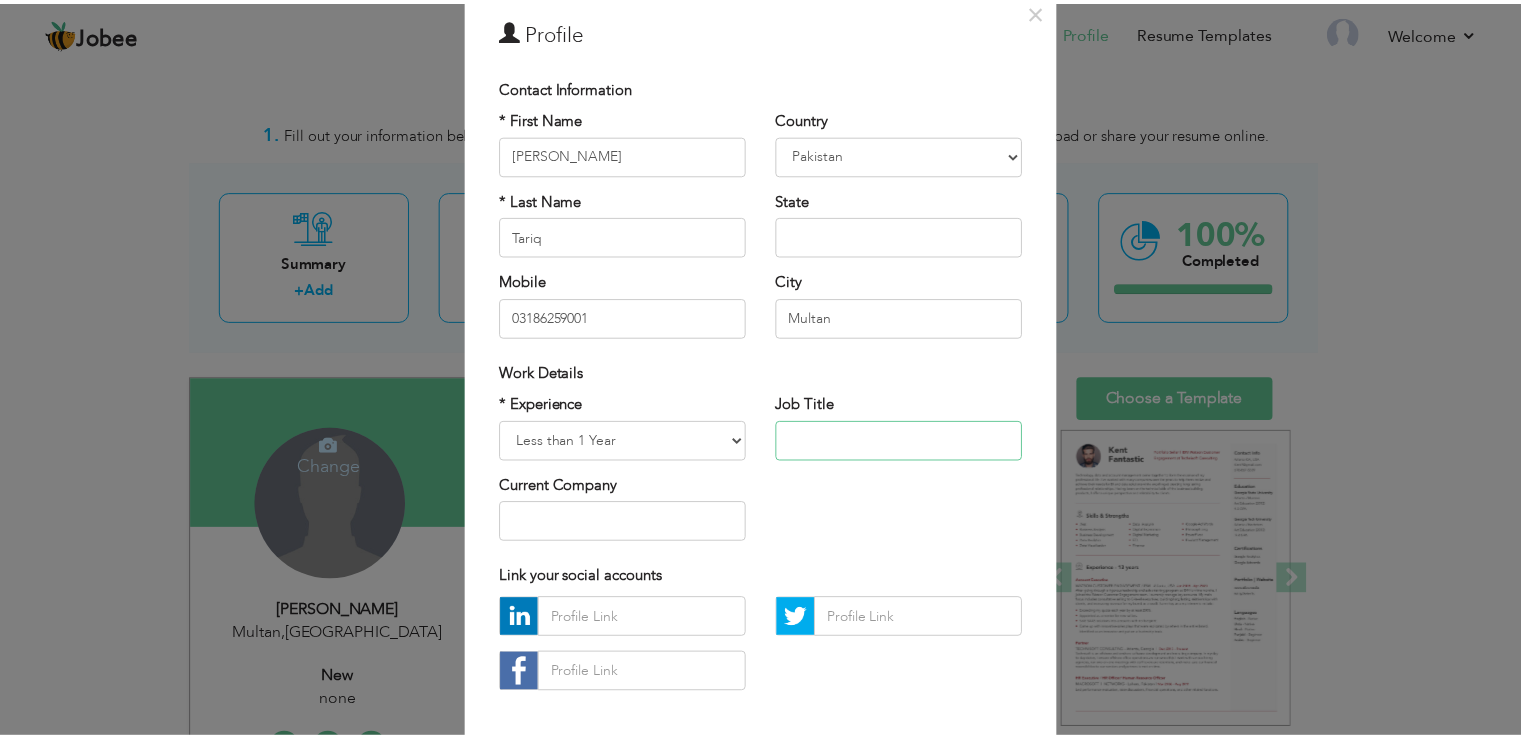 scroll, scrollTop: 174, scrollLeft: 0, axis: vertical 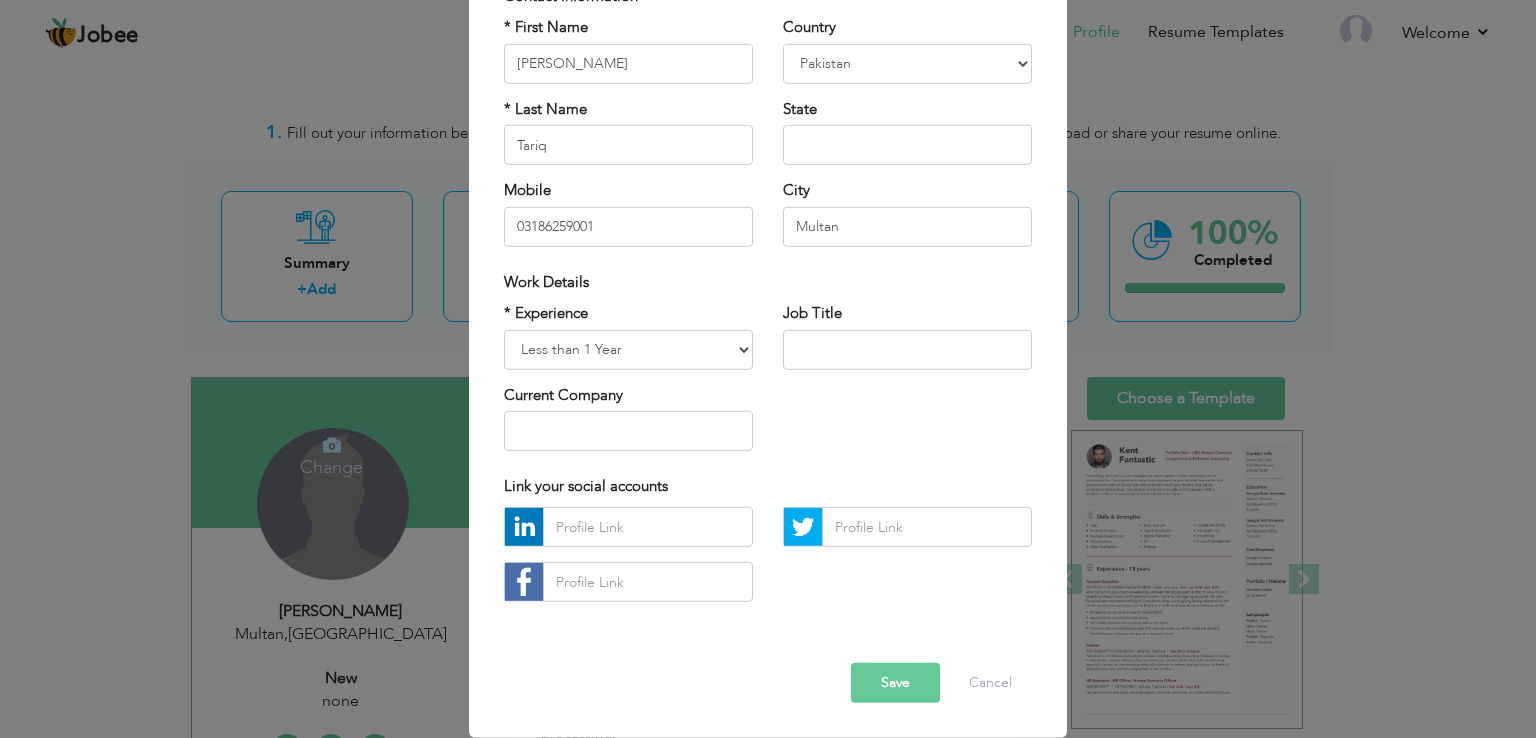click on "Save" at bounding box center [895, 683] 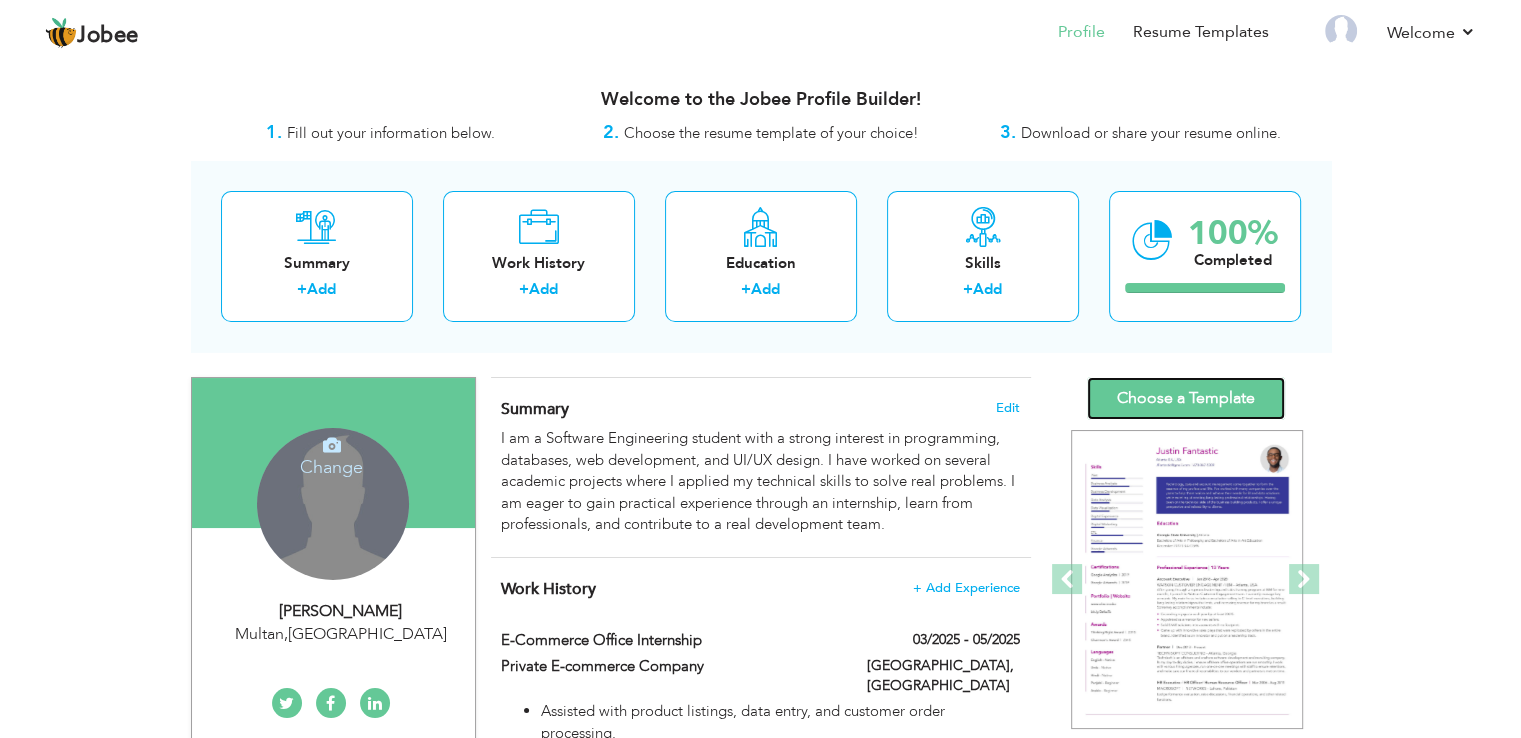 click on "Choose a Template" at bounding box center [1186, 398] 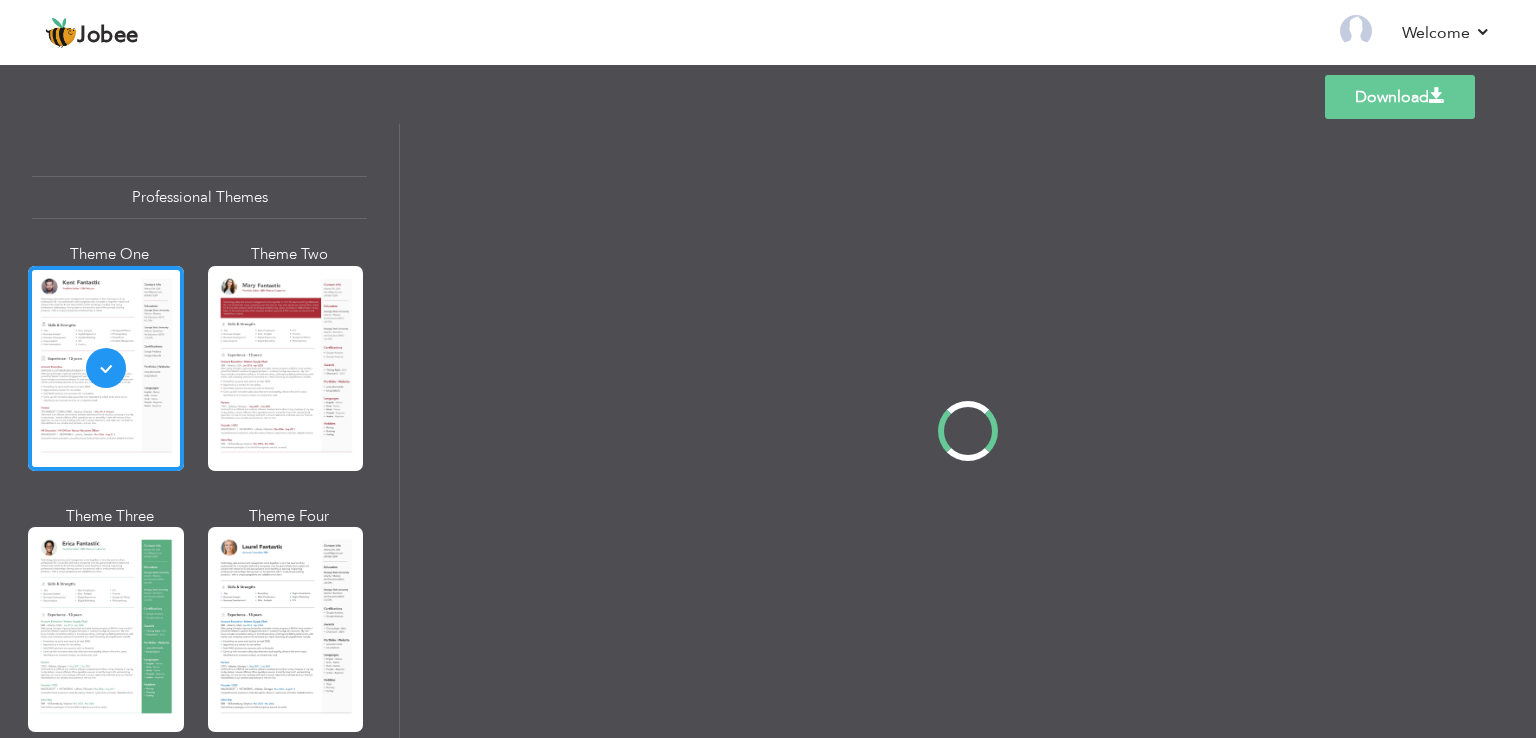 scroll, scrollTop: 0, scrollLeft: 0, axis: both 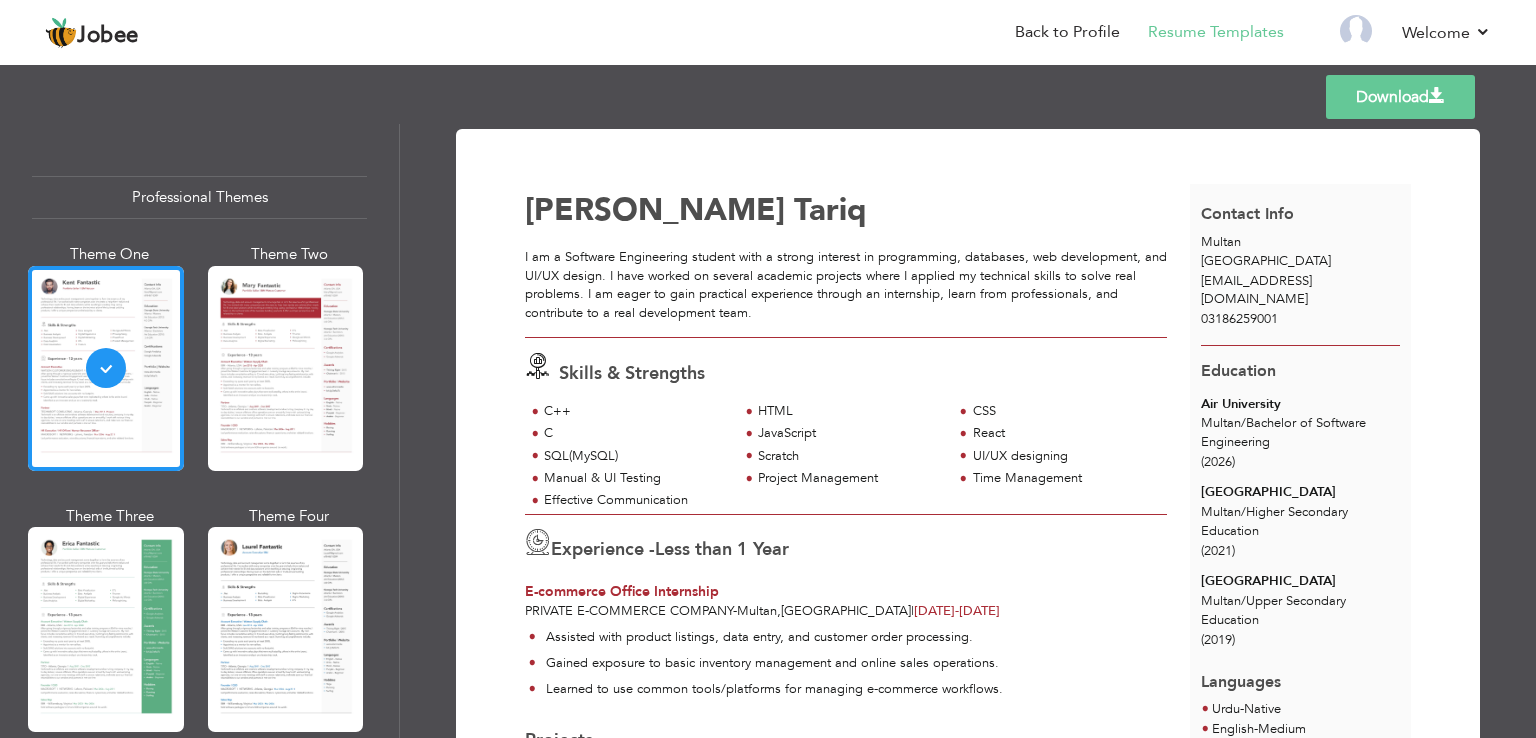 click on "Download" at bounding box center (1400, 97) 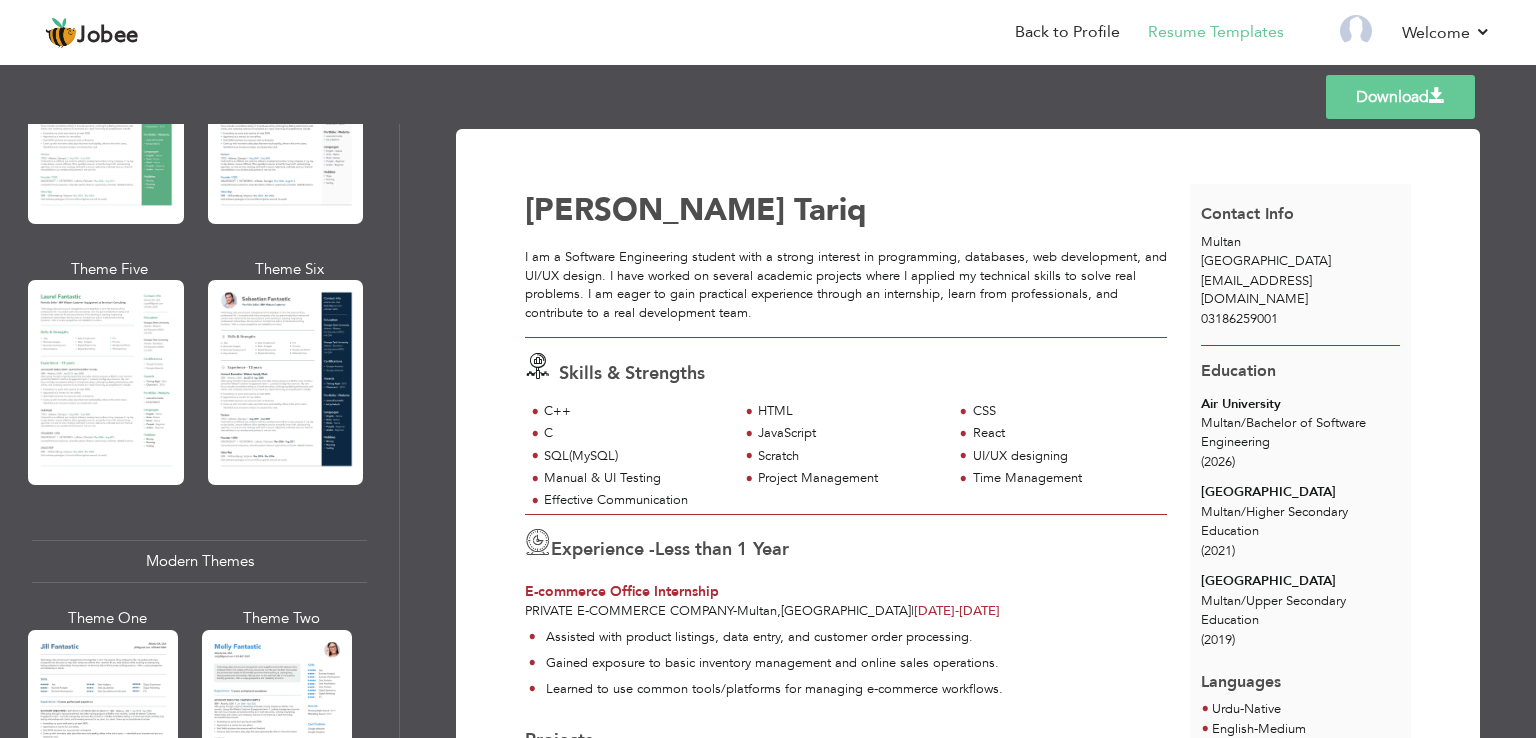 scroll, scrollTop: 512, scrollLeft: 0, axis: vertical 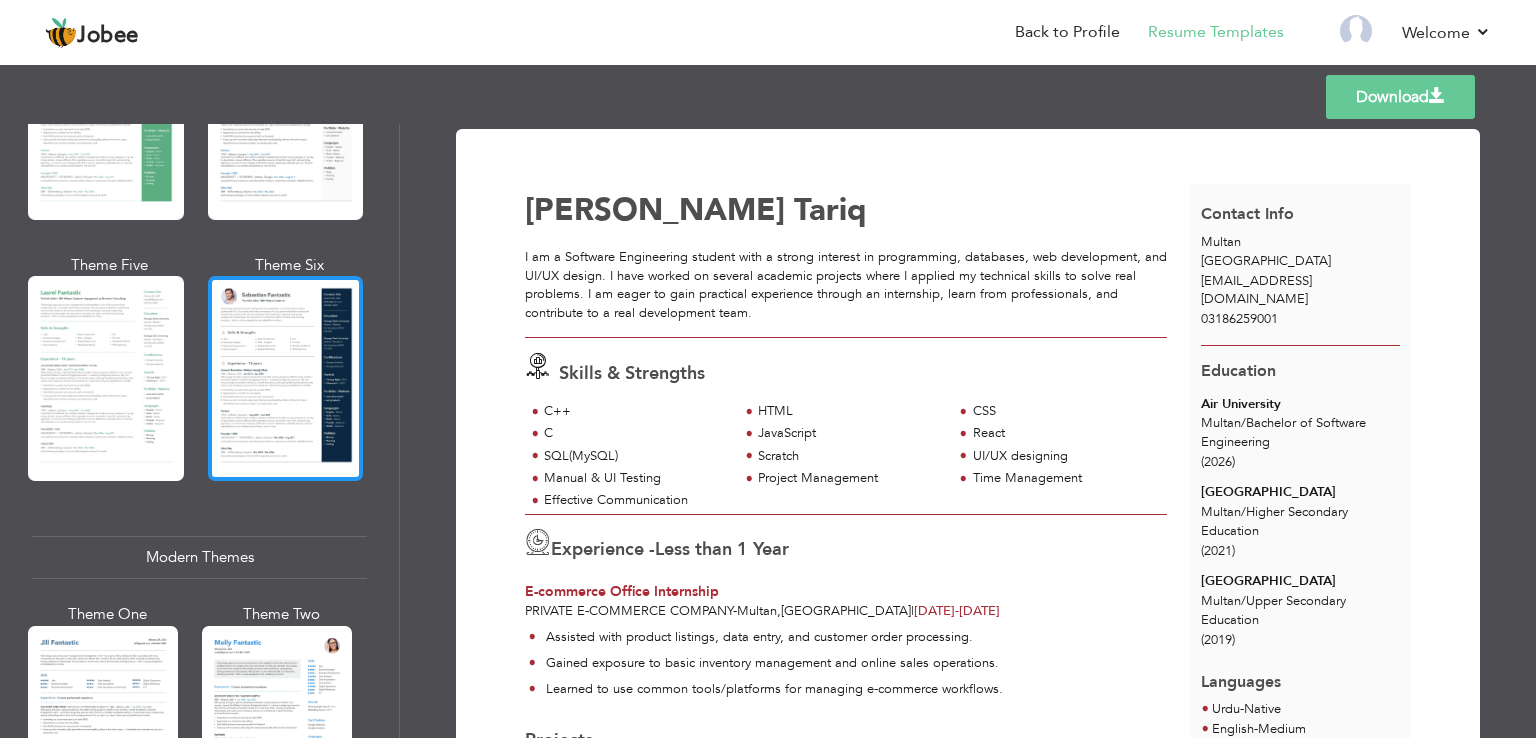 click at bounding box center [286, 378] 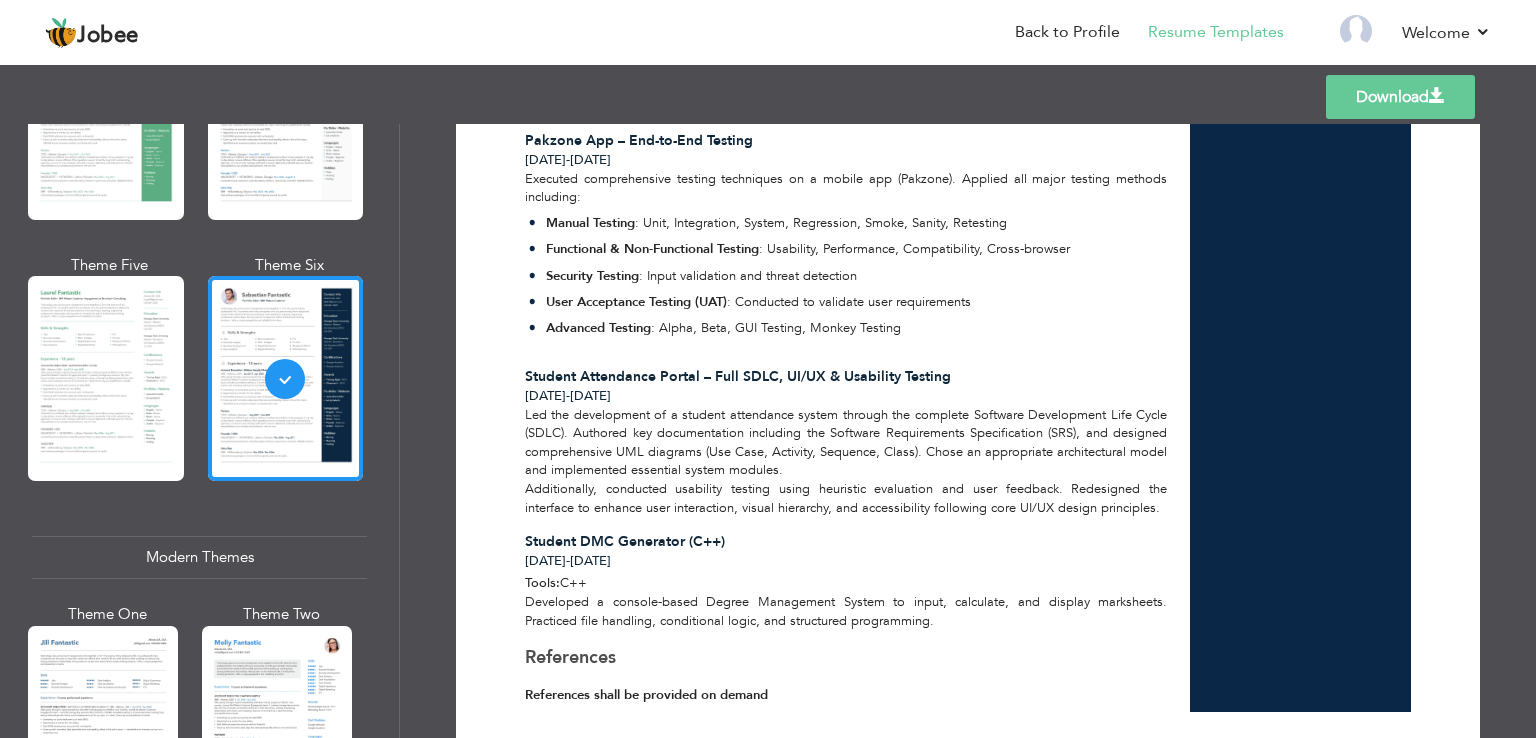 scroll, scrollTop: 1133, scrollLeft: 0, axis: vertical 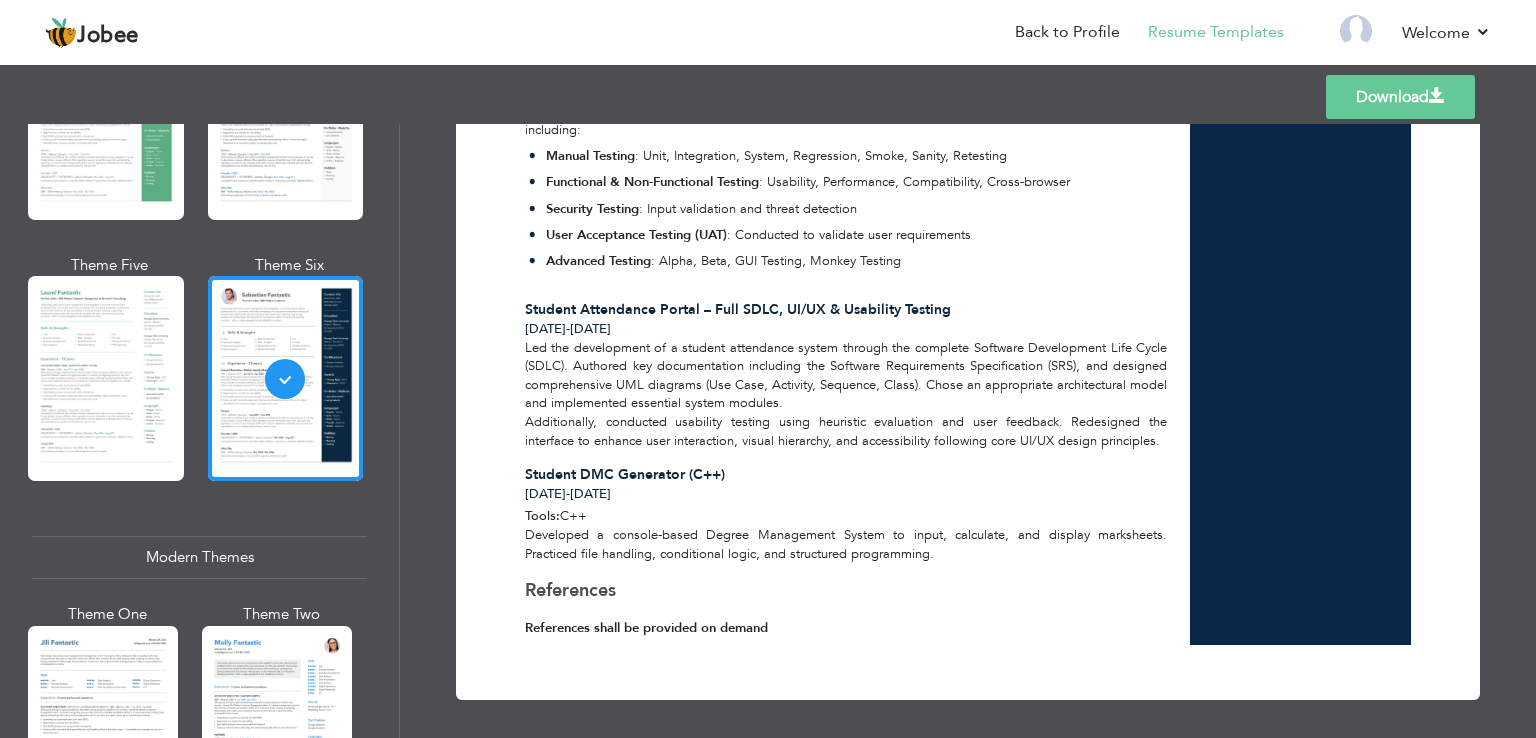 click at bounding box center (1437, 96) 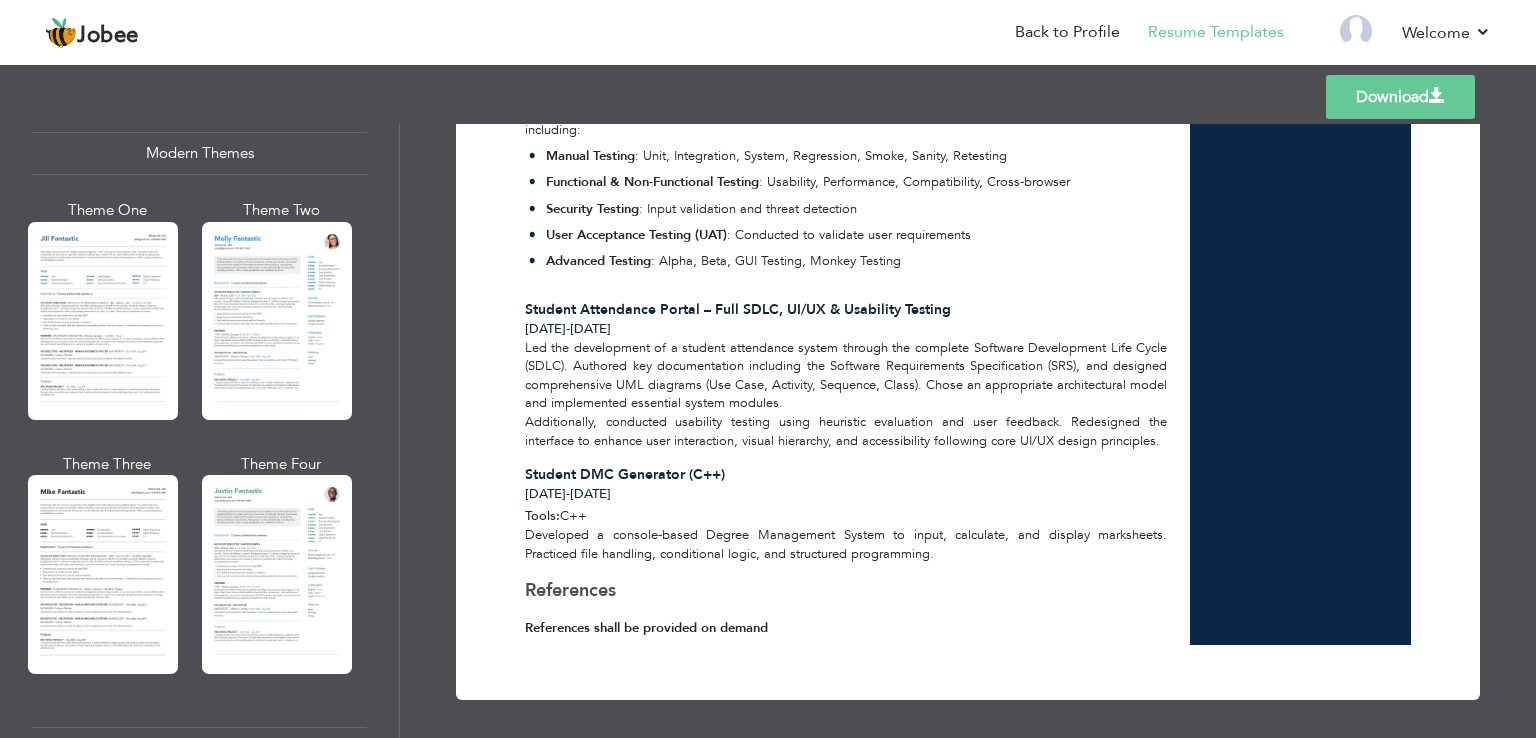 scroll, scrollTop: 918, scrollLeft: 0, axis: vertical 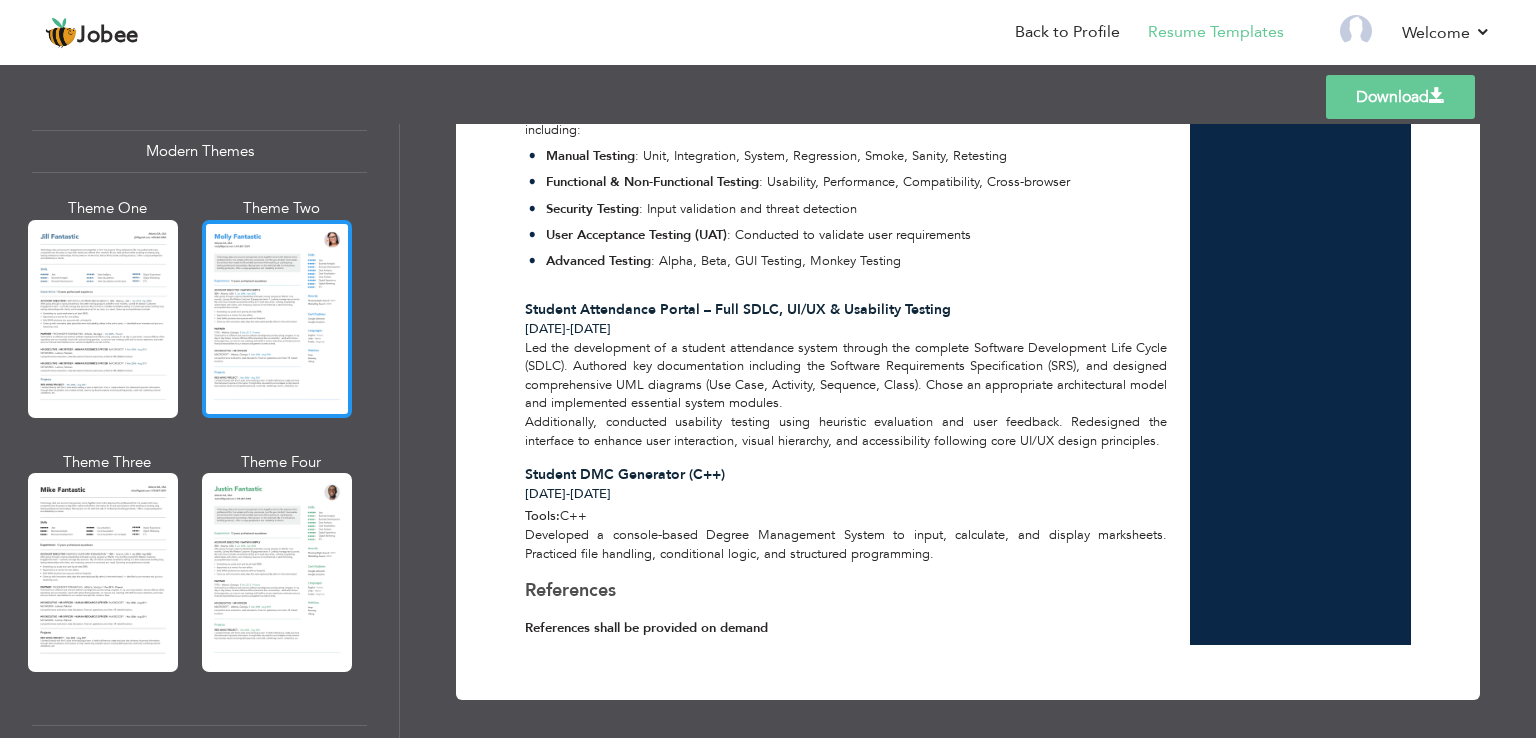 click at bounding box center (277, 319) 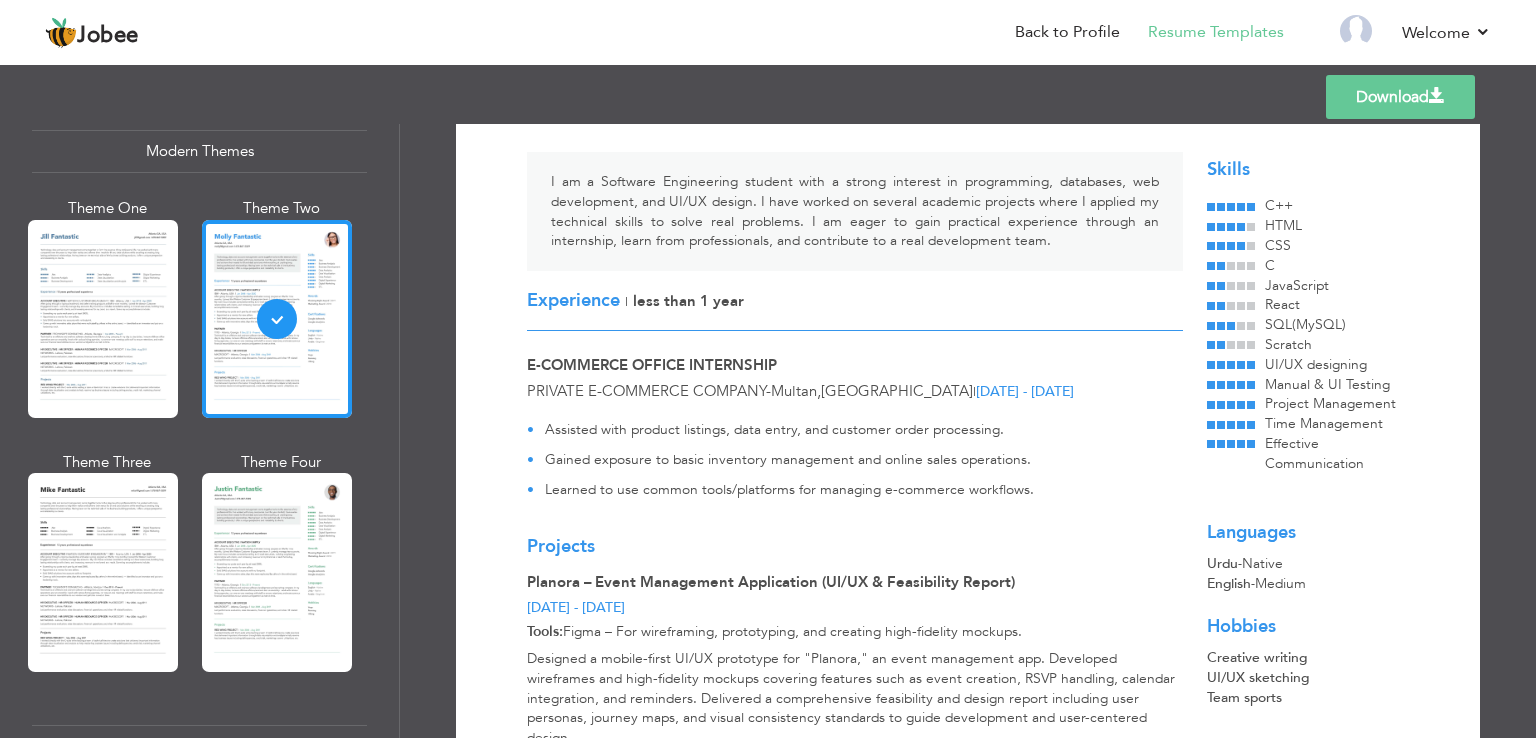 scroll, scrollTop: 163, scrollLeft: 0, axis: vertical 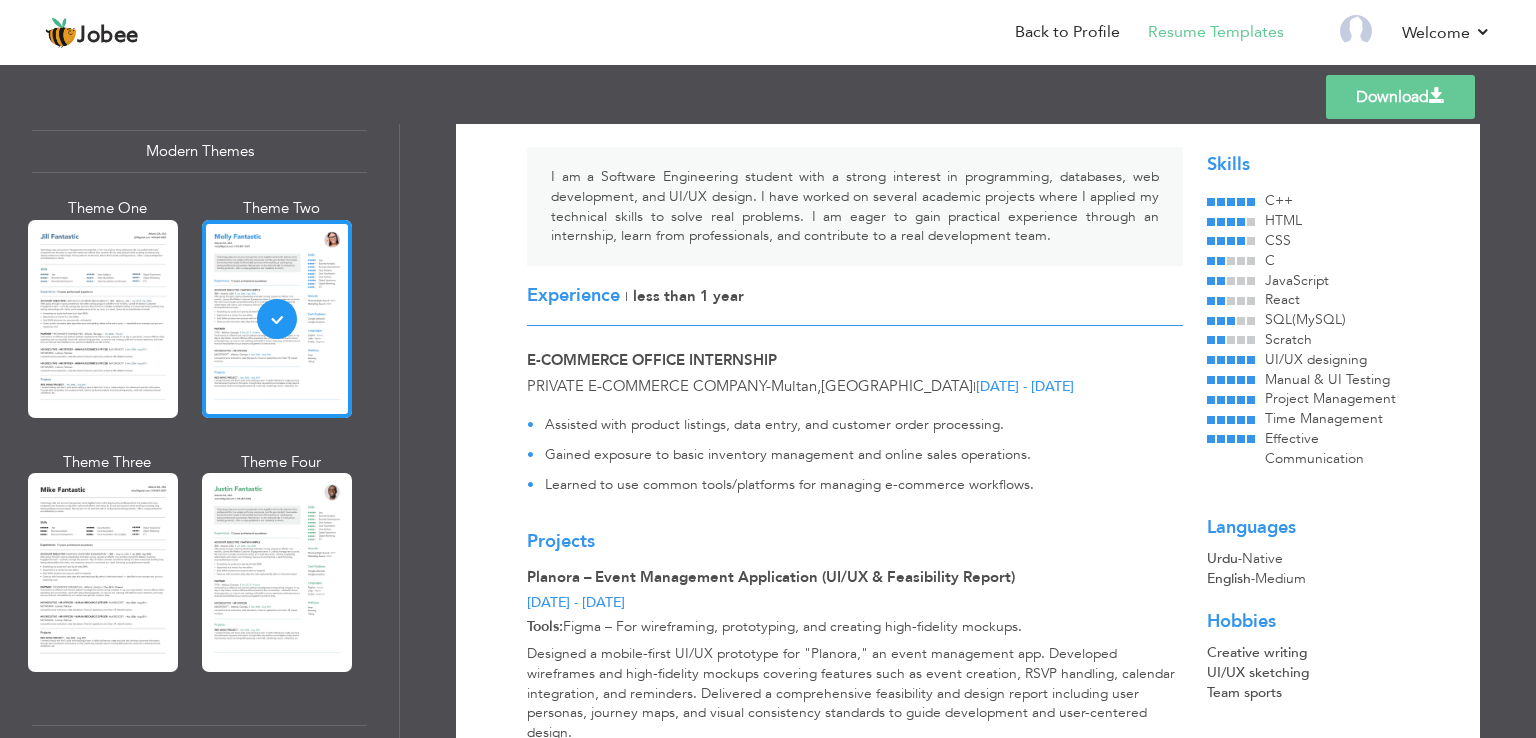 click on "Download" at bounding box center (1400, 97) 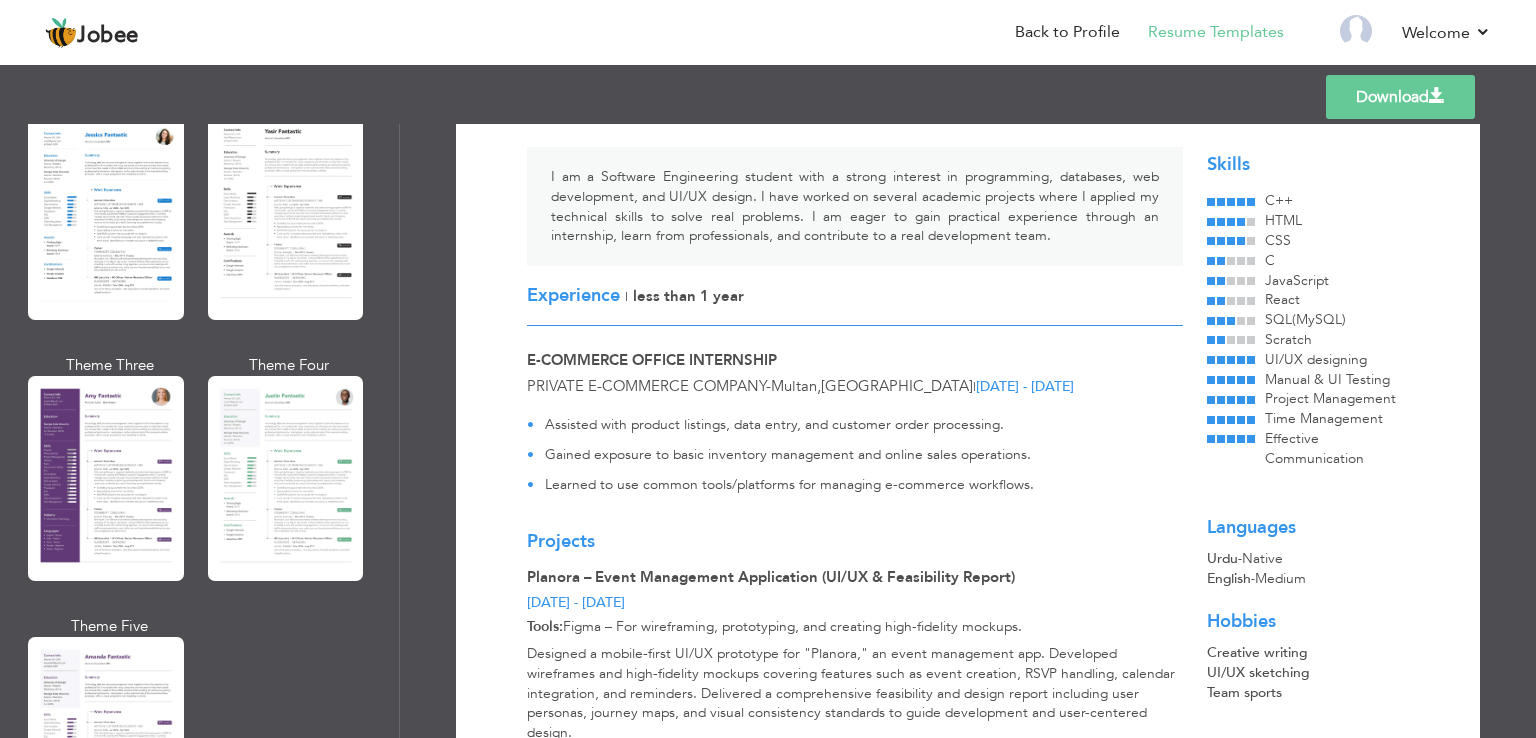 scroll, scrollTop: 1619, scrollLeft: 0, axis: vertical 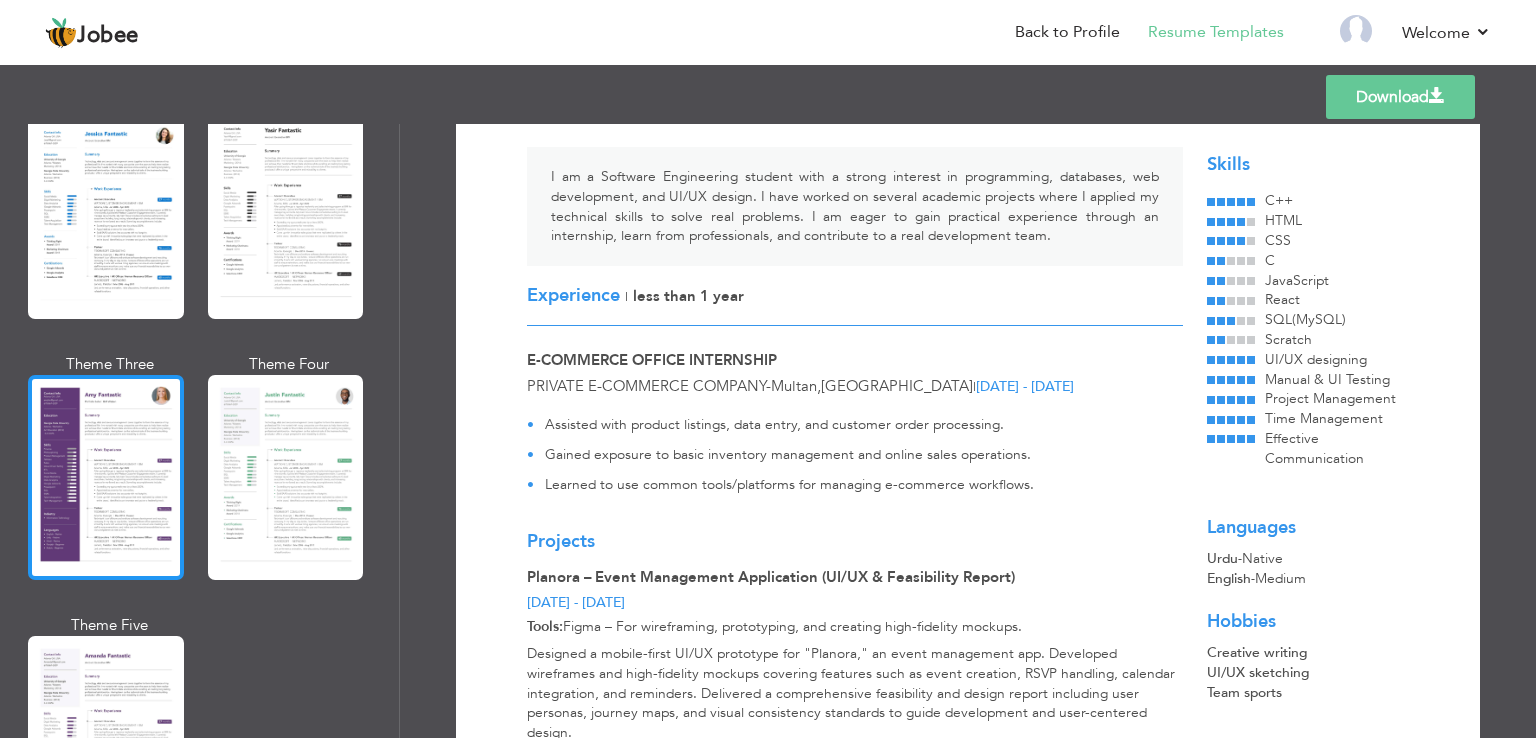 click at bounding box center [106, 477] 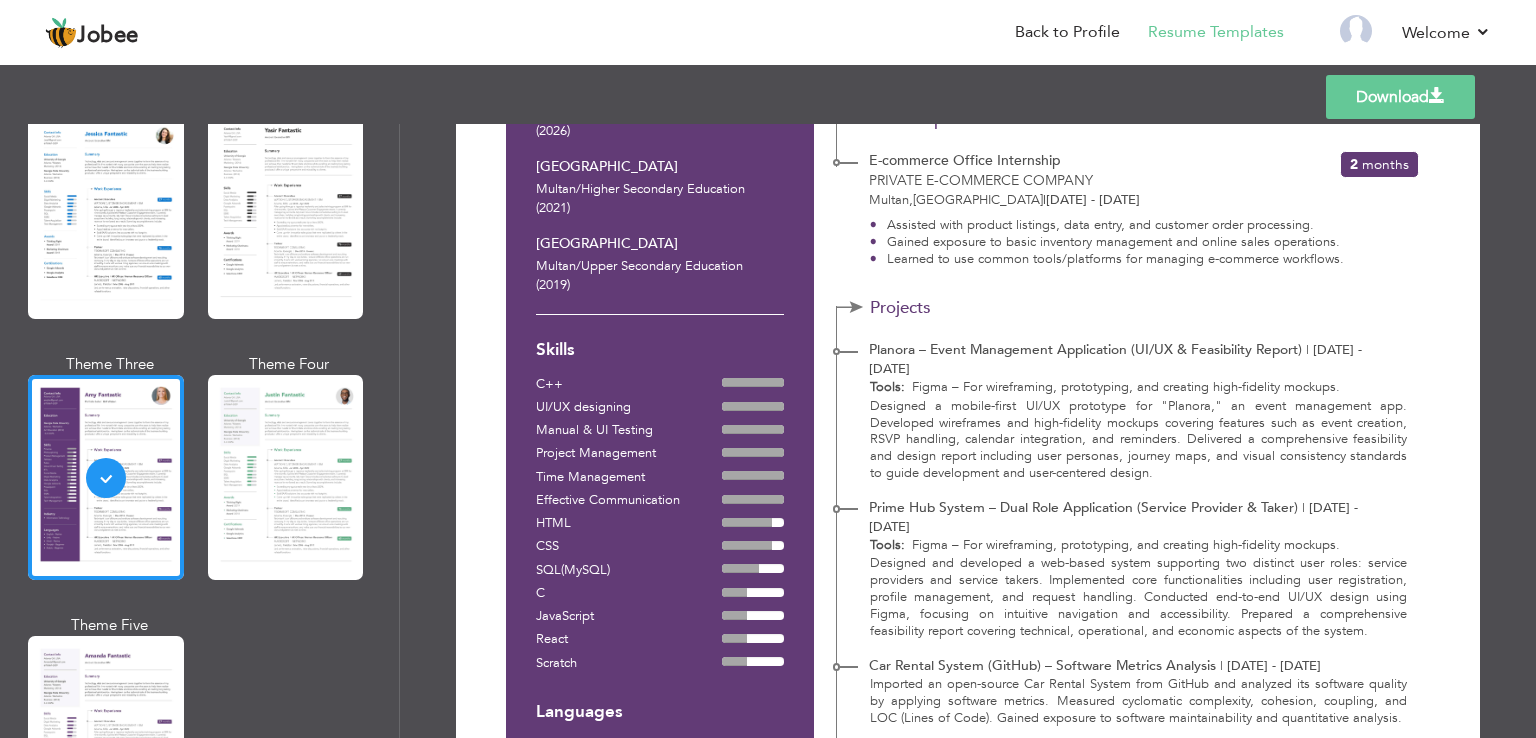scroll, scrollTop: 315, scrollLeft: 0, axis: vertical 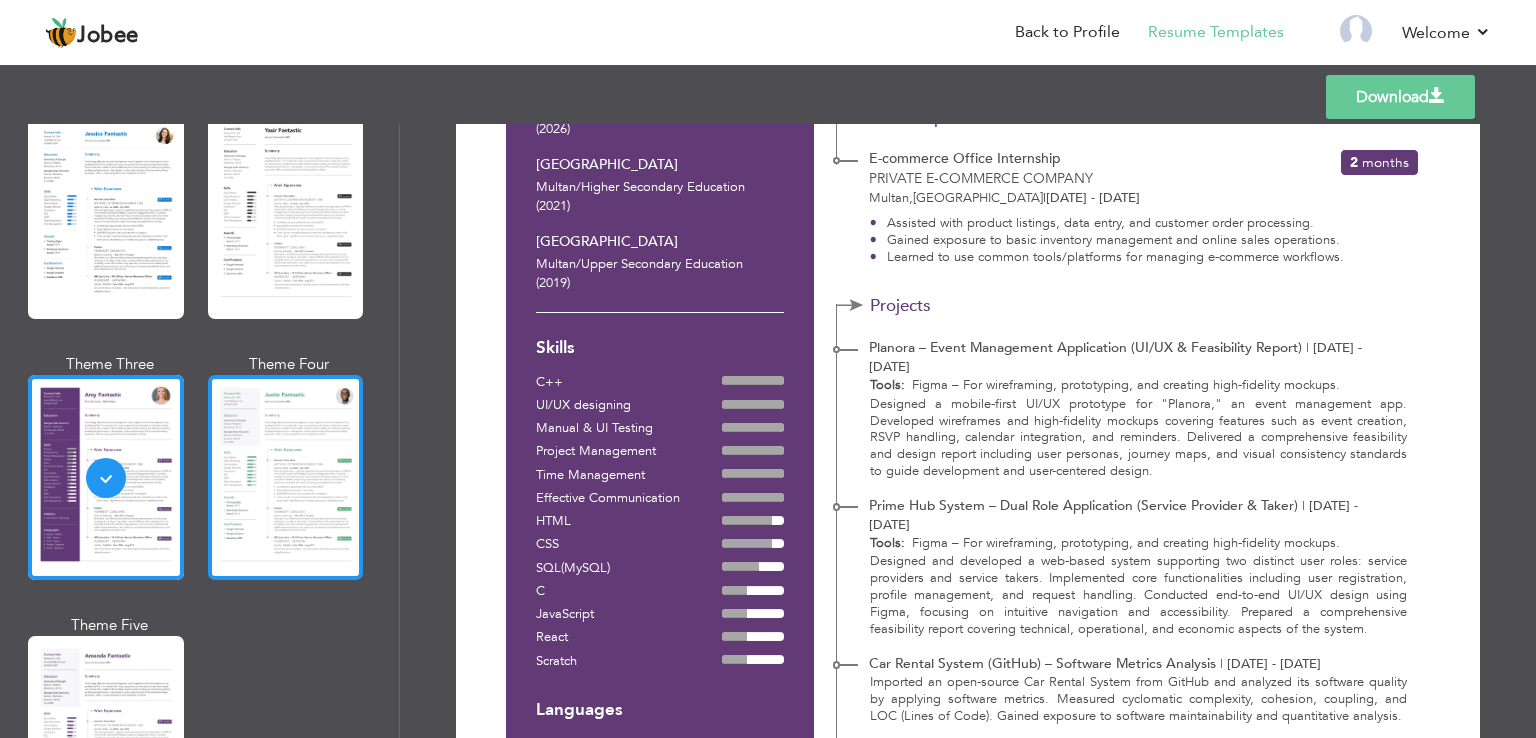 click at bounding box center [286, 477] 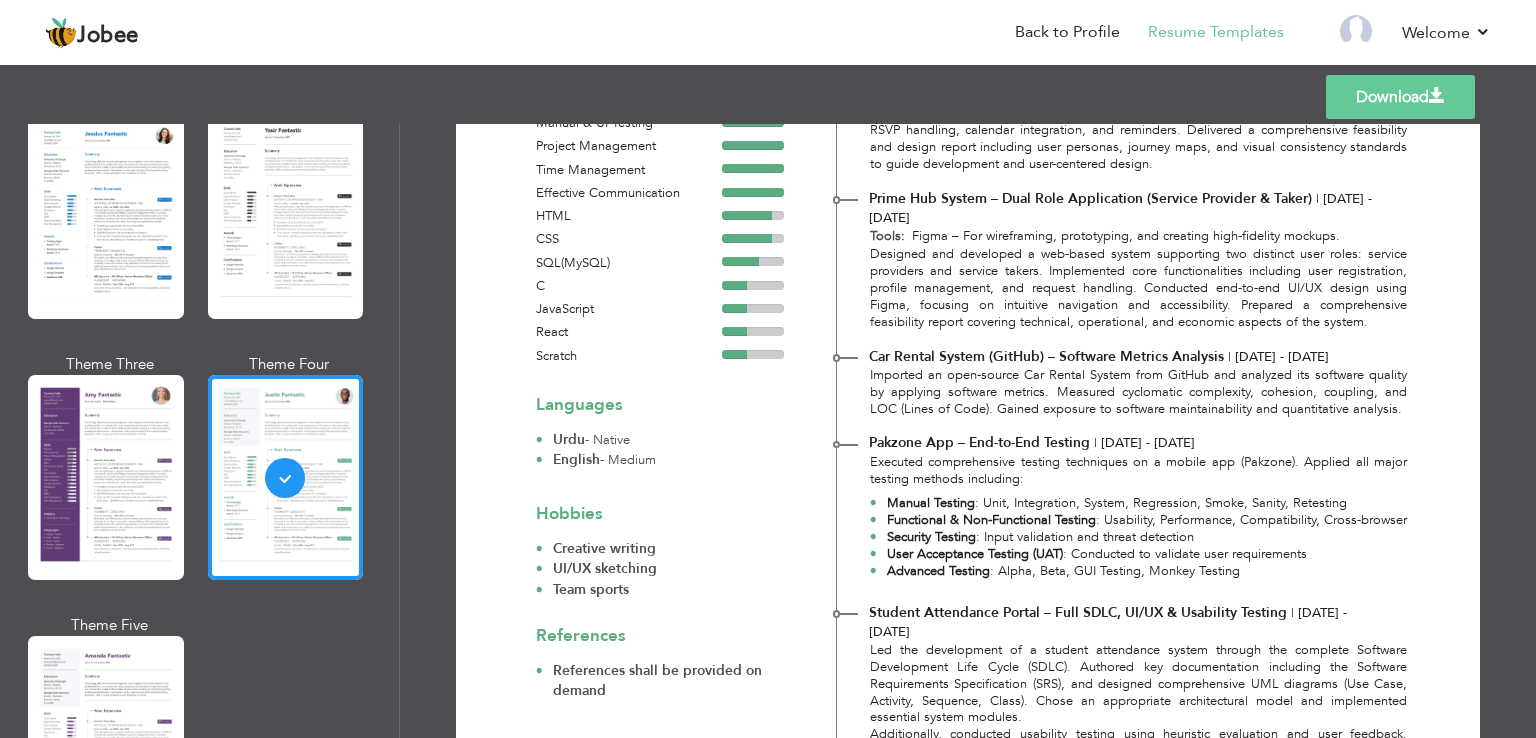 scroll, scrollTop: 643, scrollLeft: 0, axis: vertical 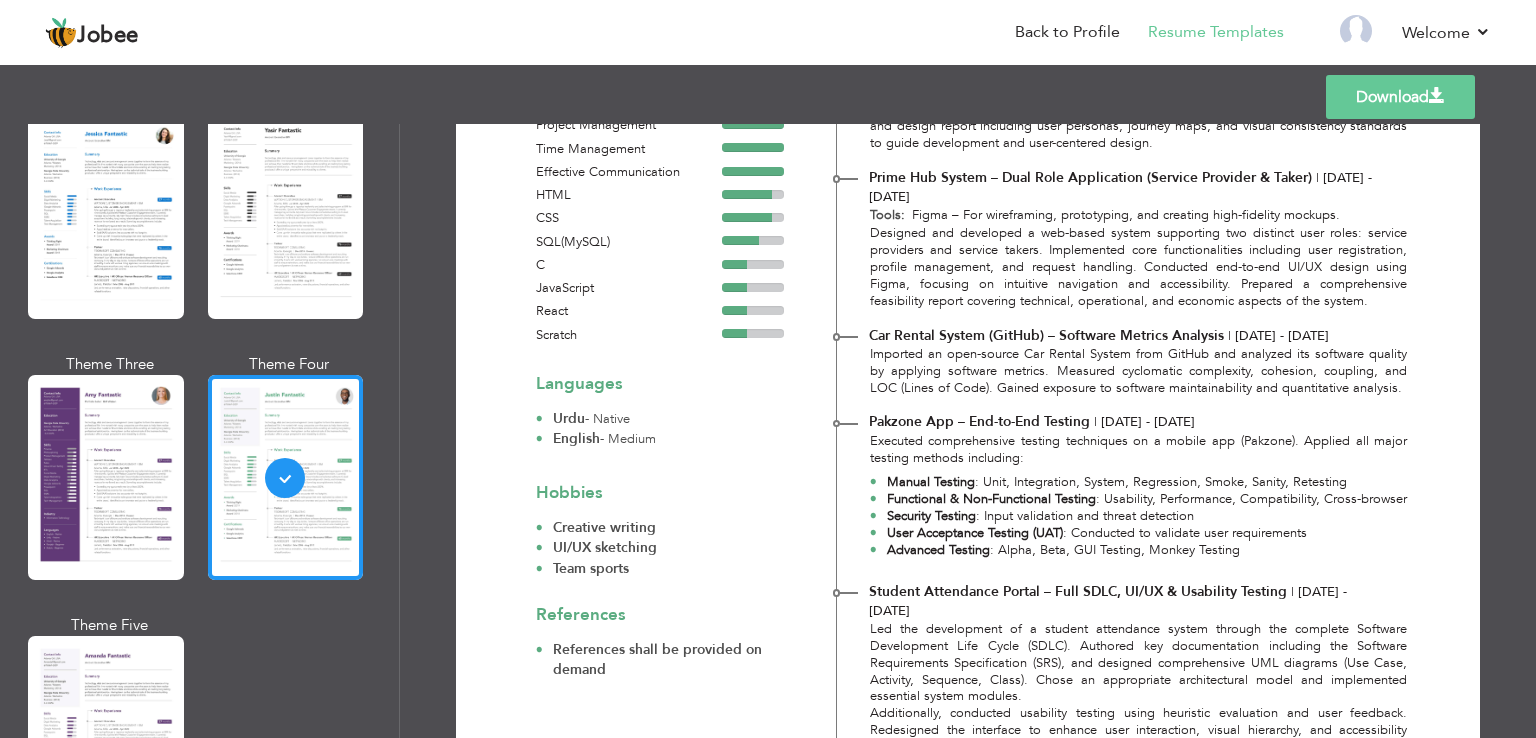 click on "Download" at bounding box center (1400, 97) 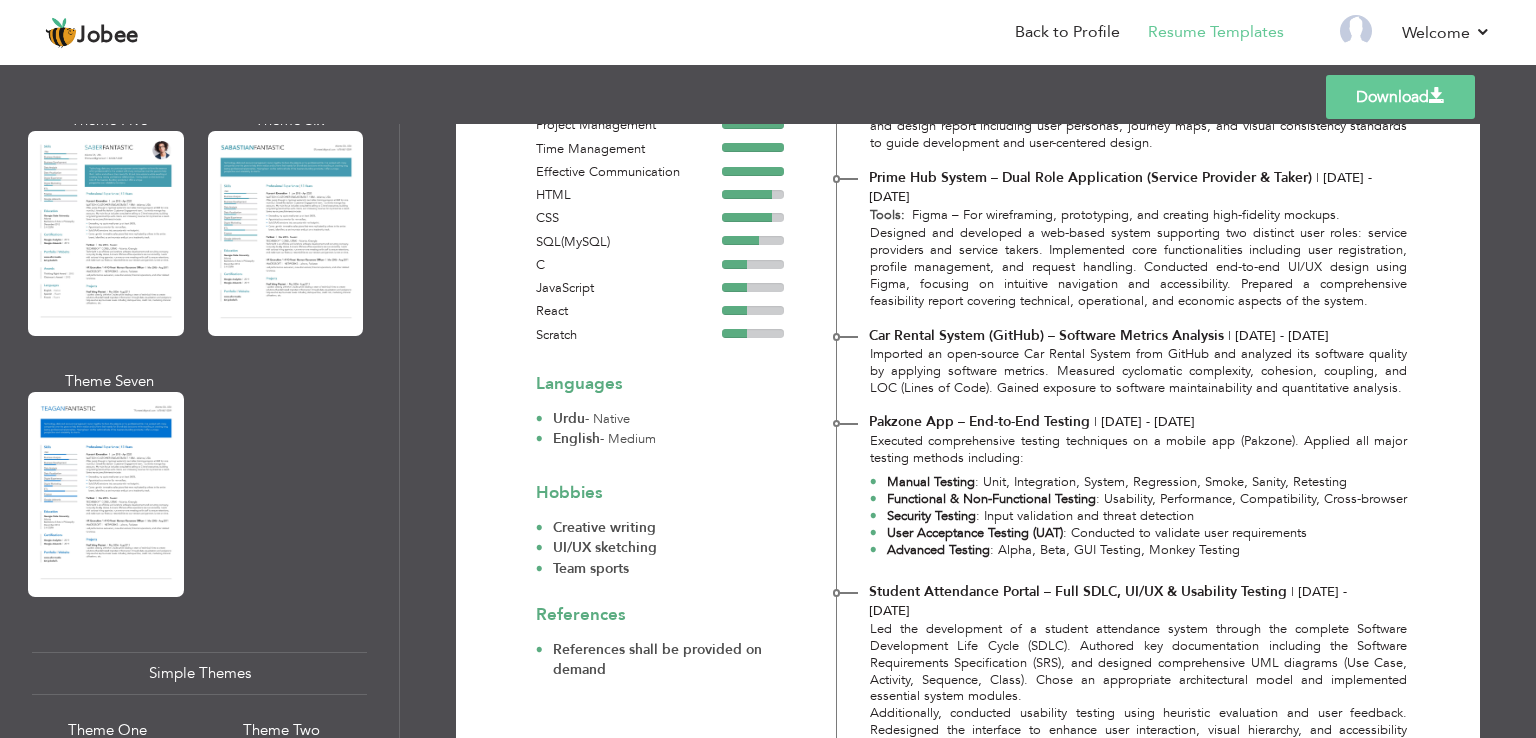 scroll, scrollTop: 2996, scrollLeft: 0, axis: vertical 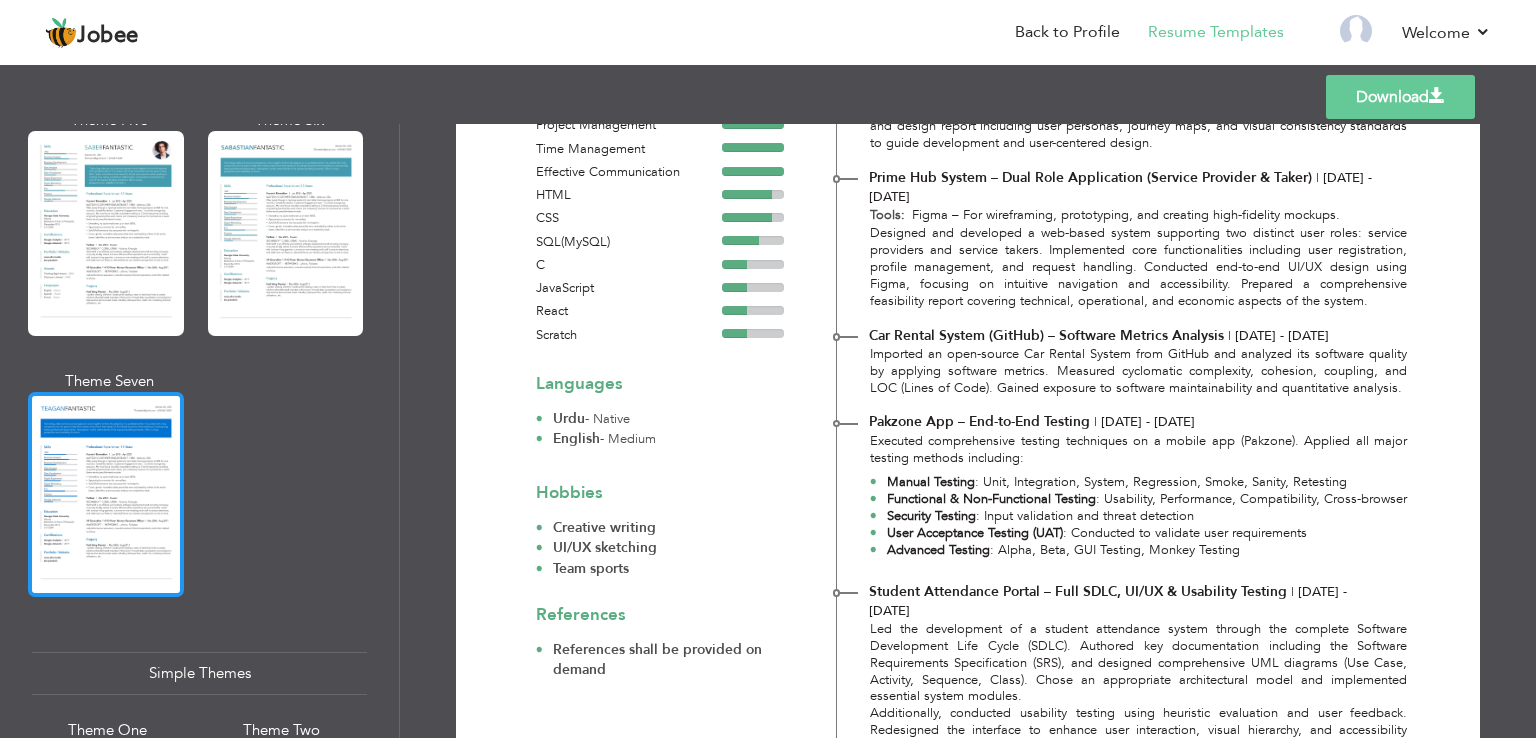 click at bounding box center [106, 494] 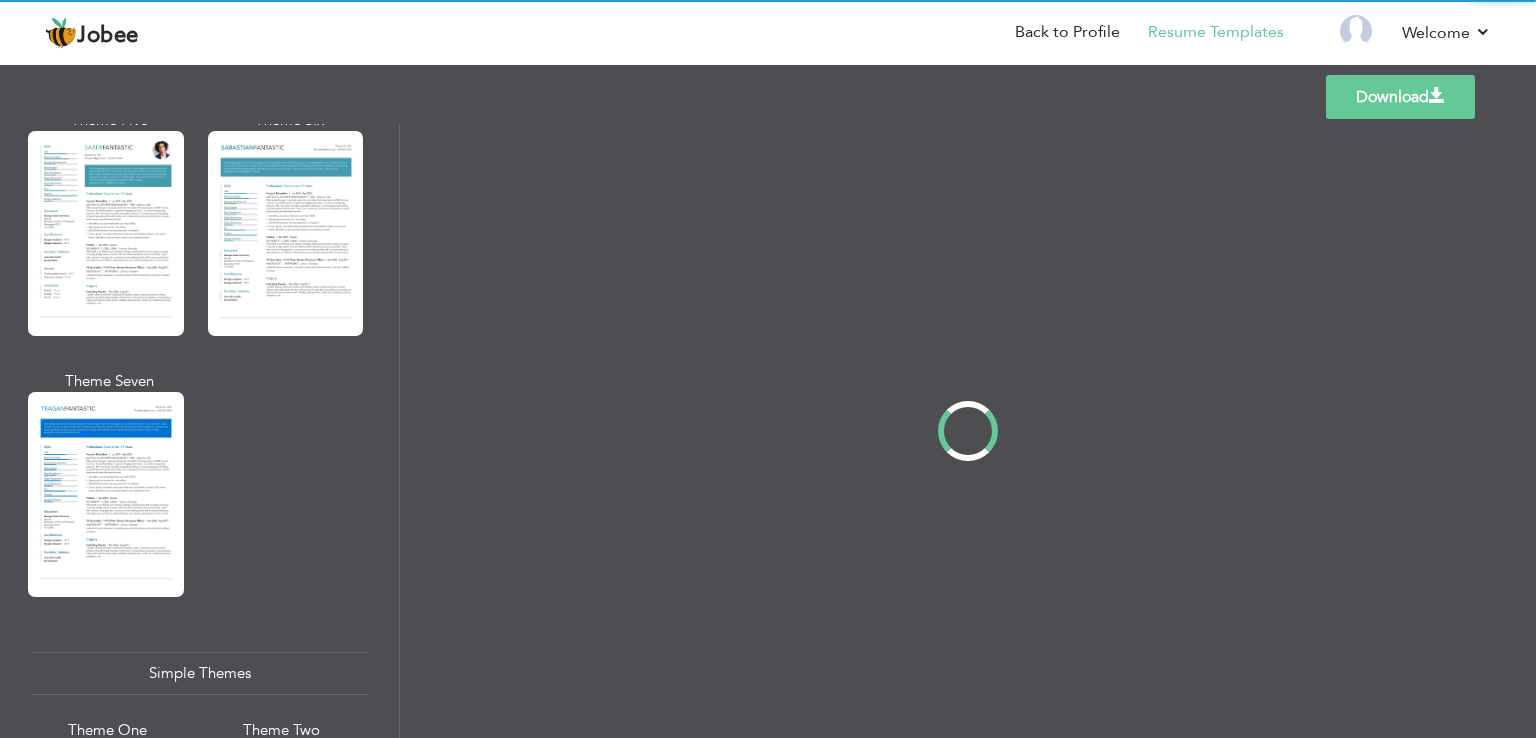 scroll, scrollTop: 0, scrollLeft: 0, axis: both 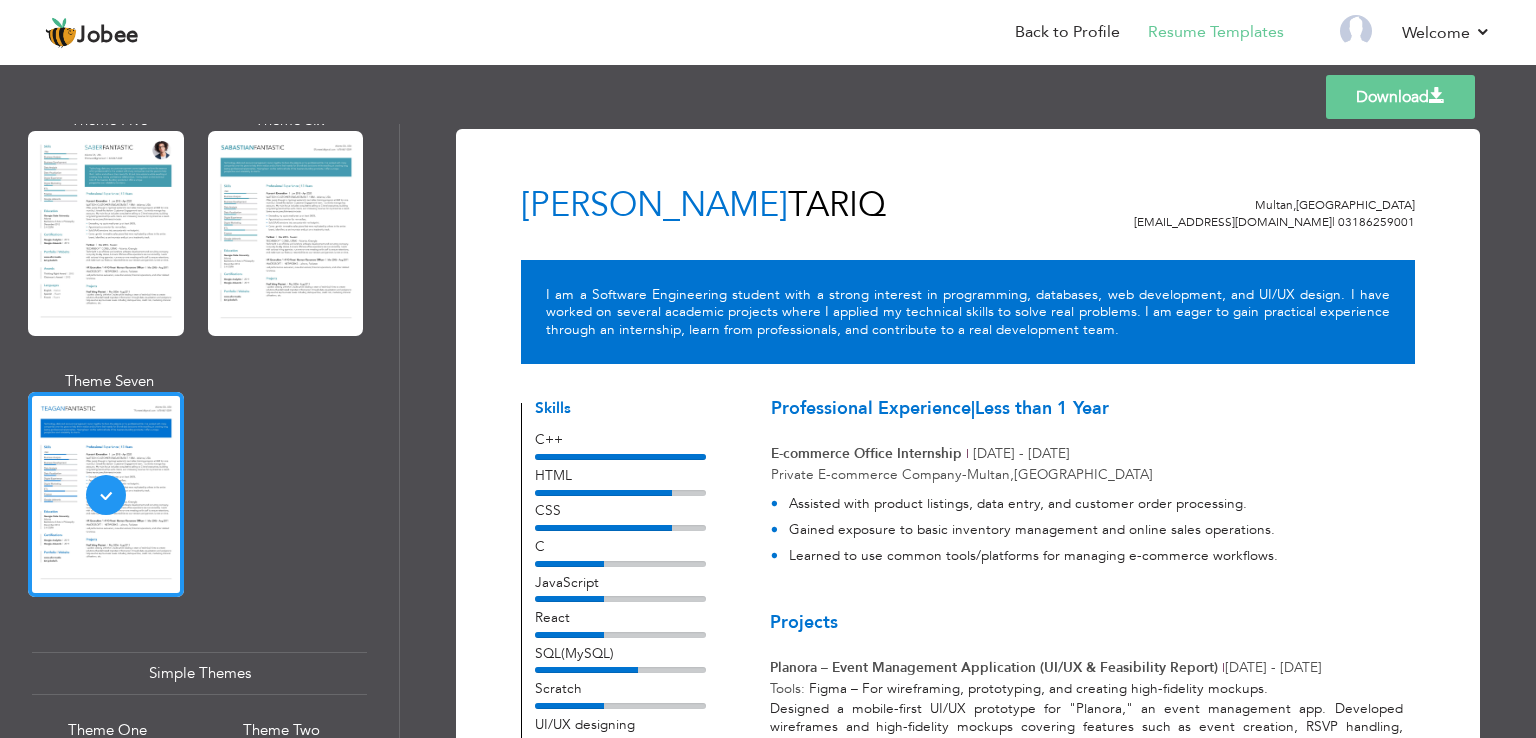 click on "Download" at bounding box center (1400, 97) 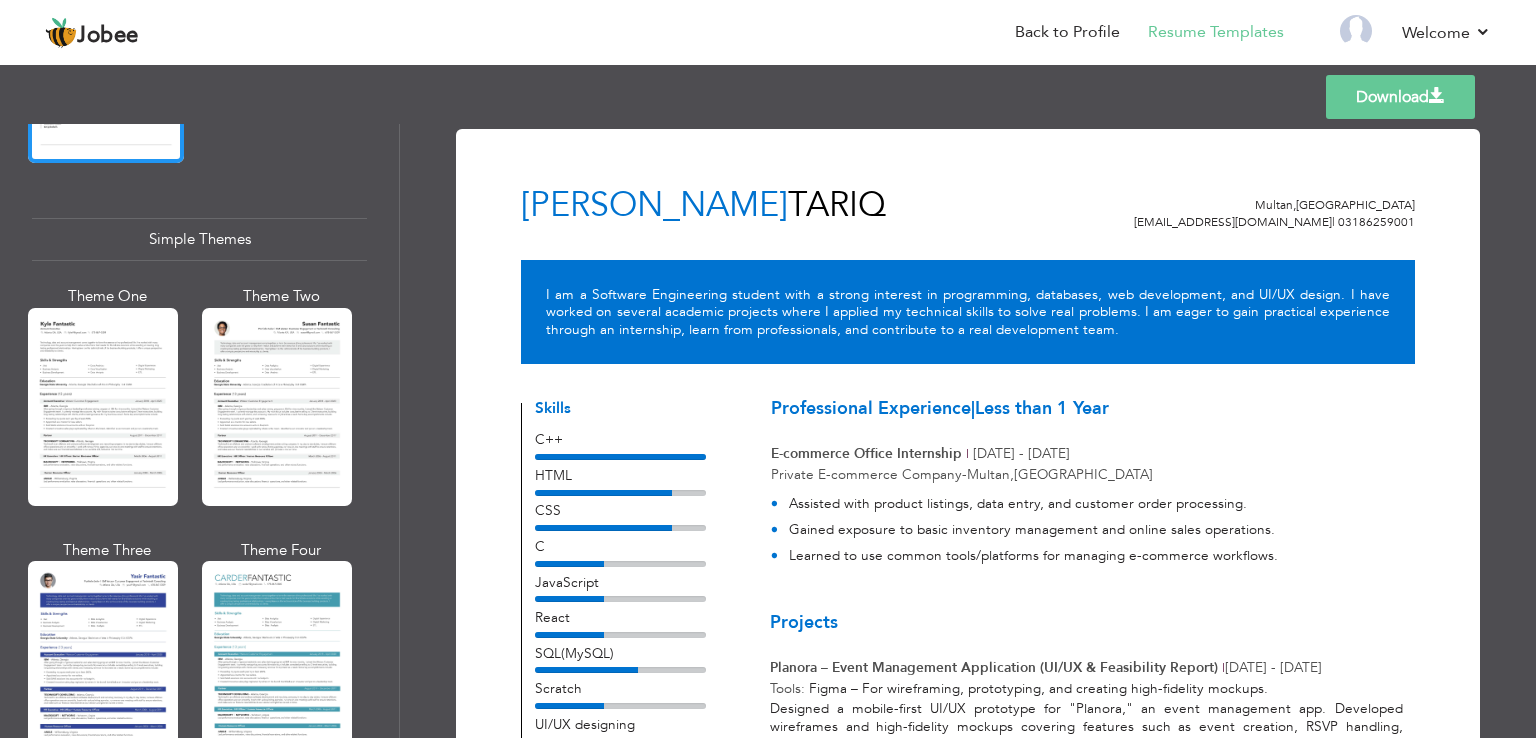 scroll, scrollTop: 3467, scrollLeft: 0, axis: vertical 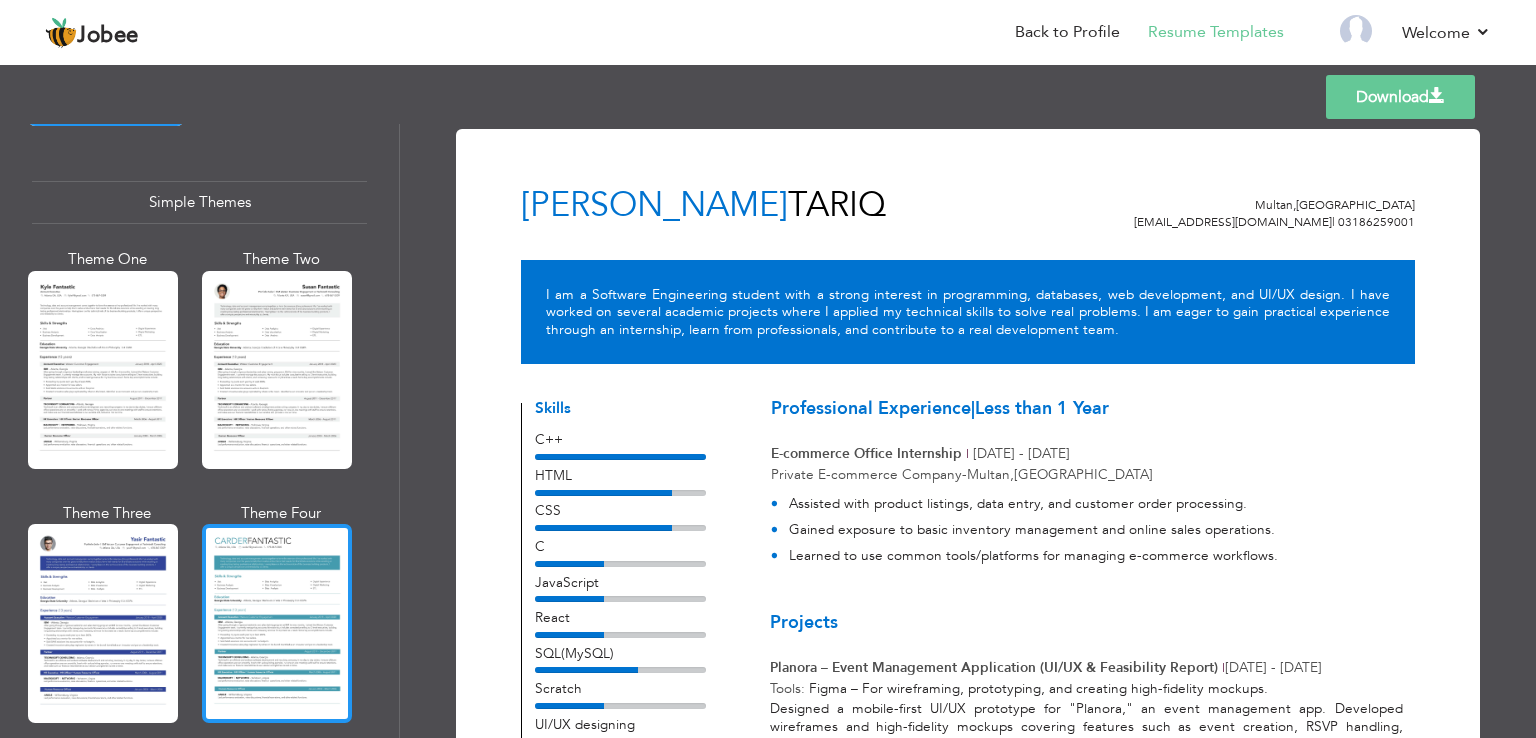 click at bounding box center [277, 623] 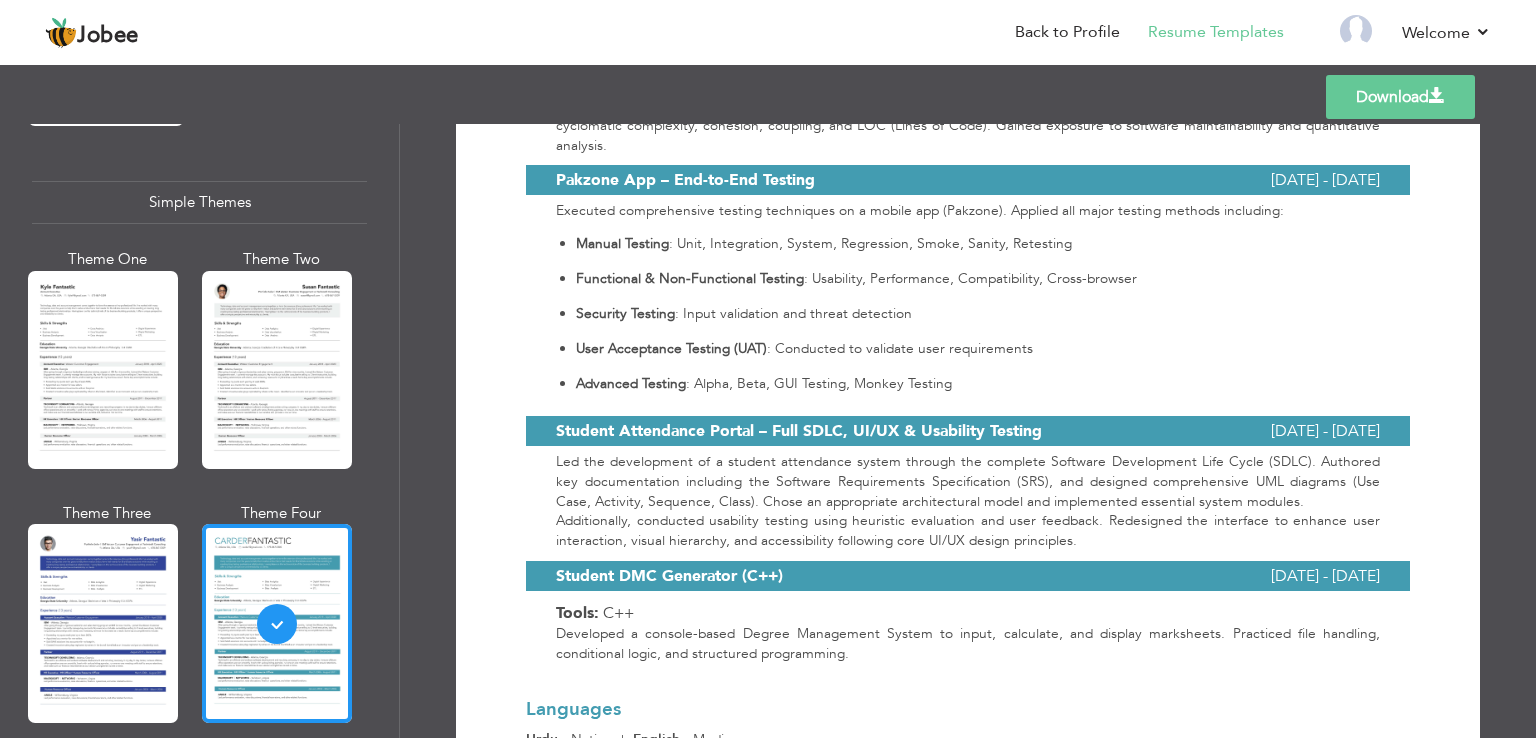 scroll, scrollTop: 1594, scrollLeft: 0, axis: vertical 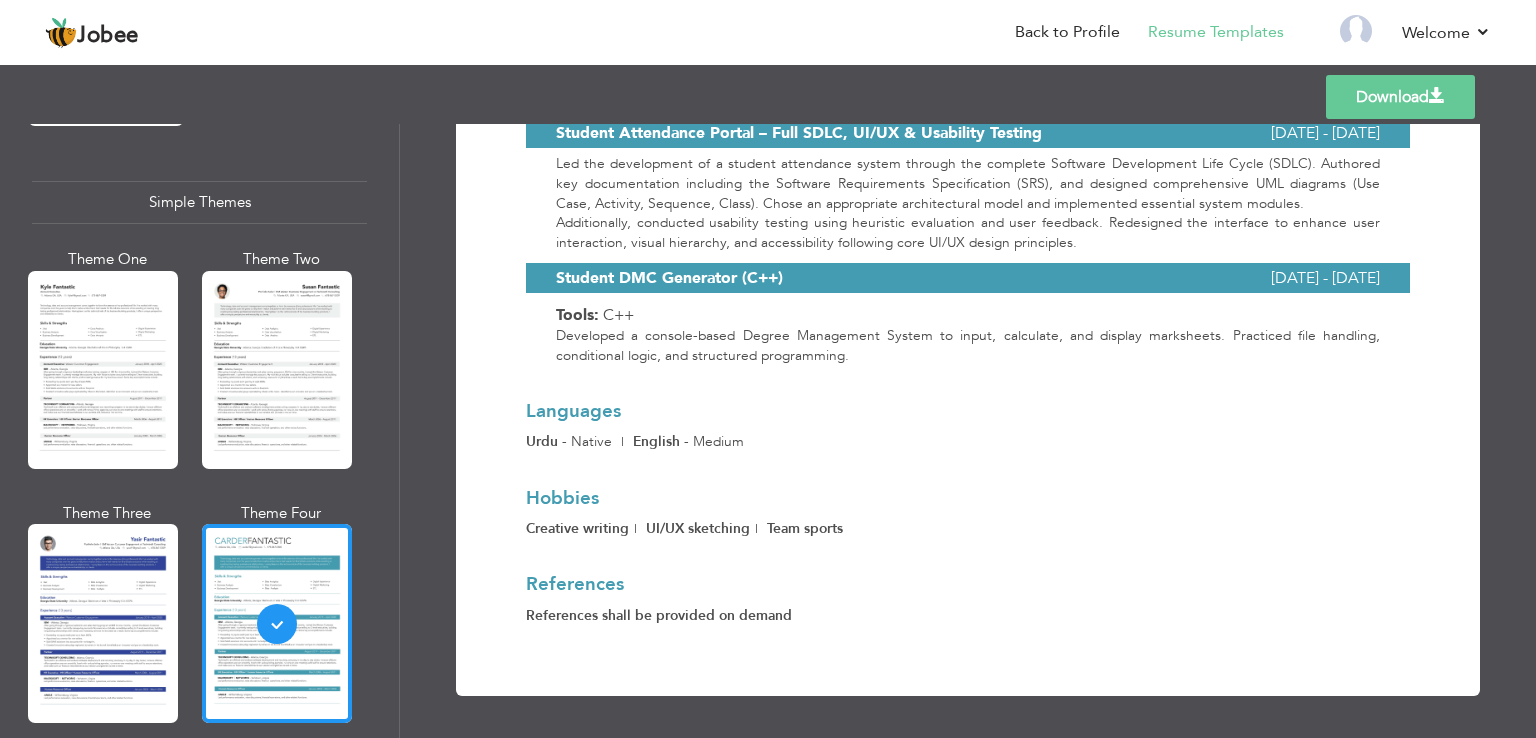 click on "Download" at bounding box center (1400, 97) 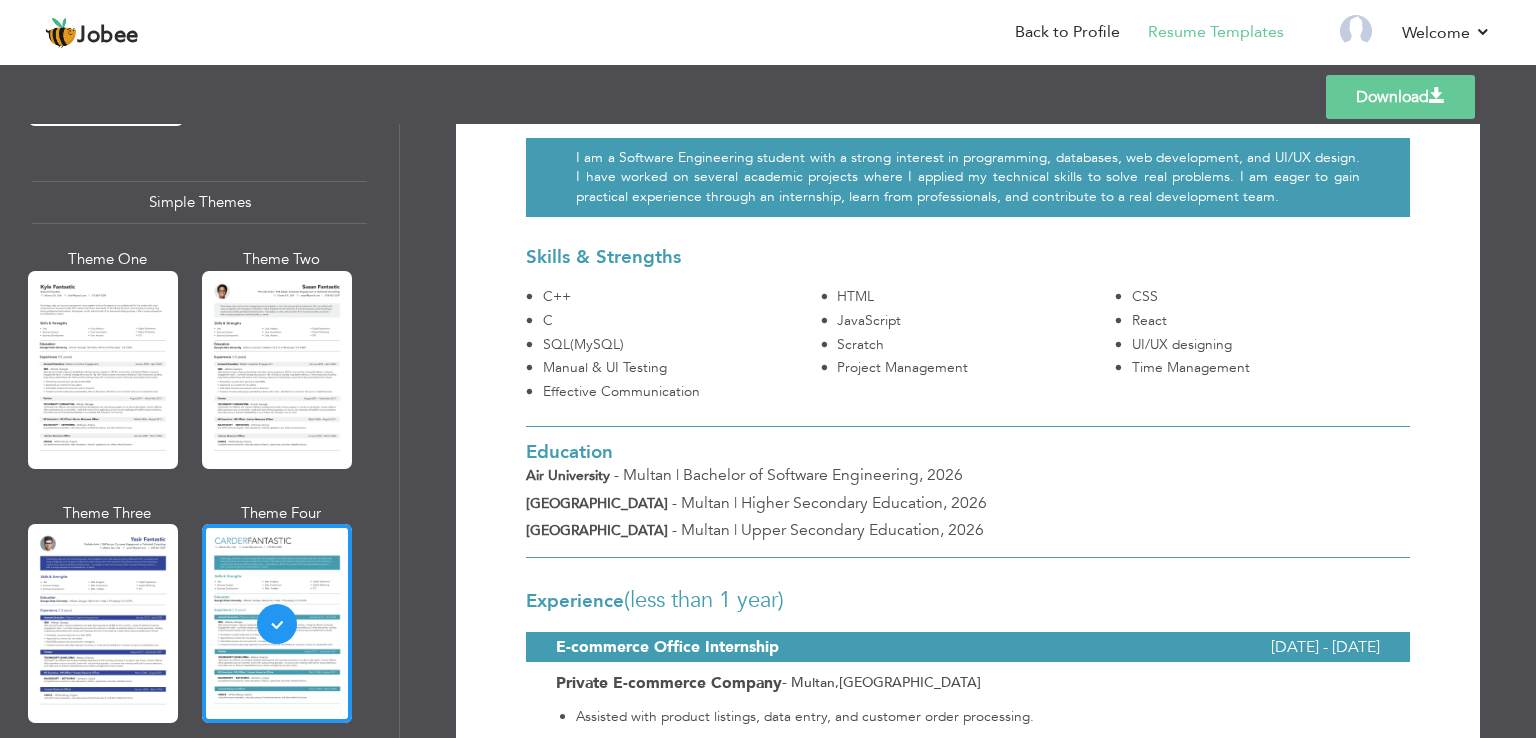 scroll, scrollTop: 0, scrollLeft: 0, axis: both 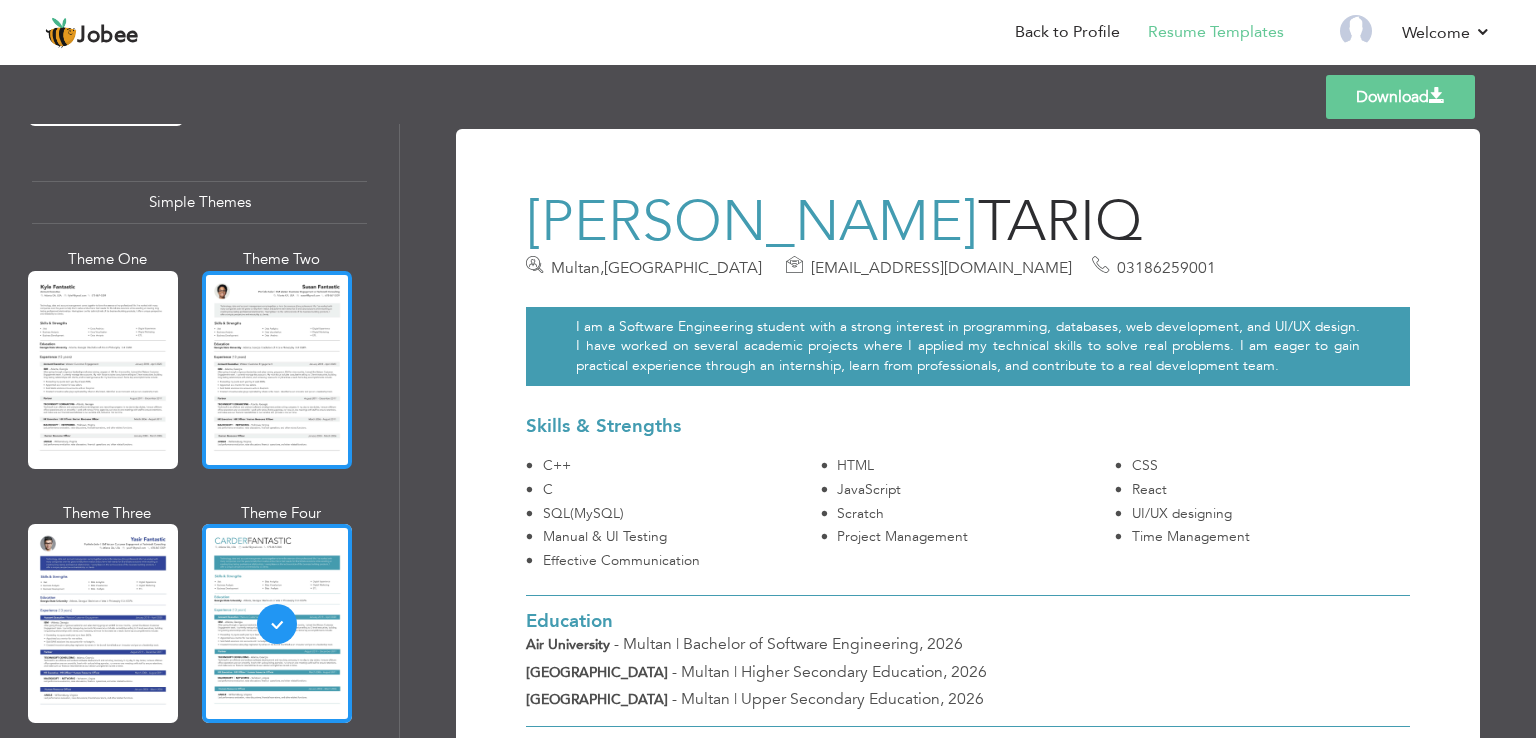 click at bounding box center (277, 370) 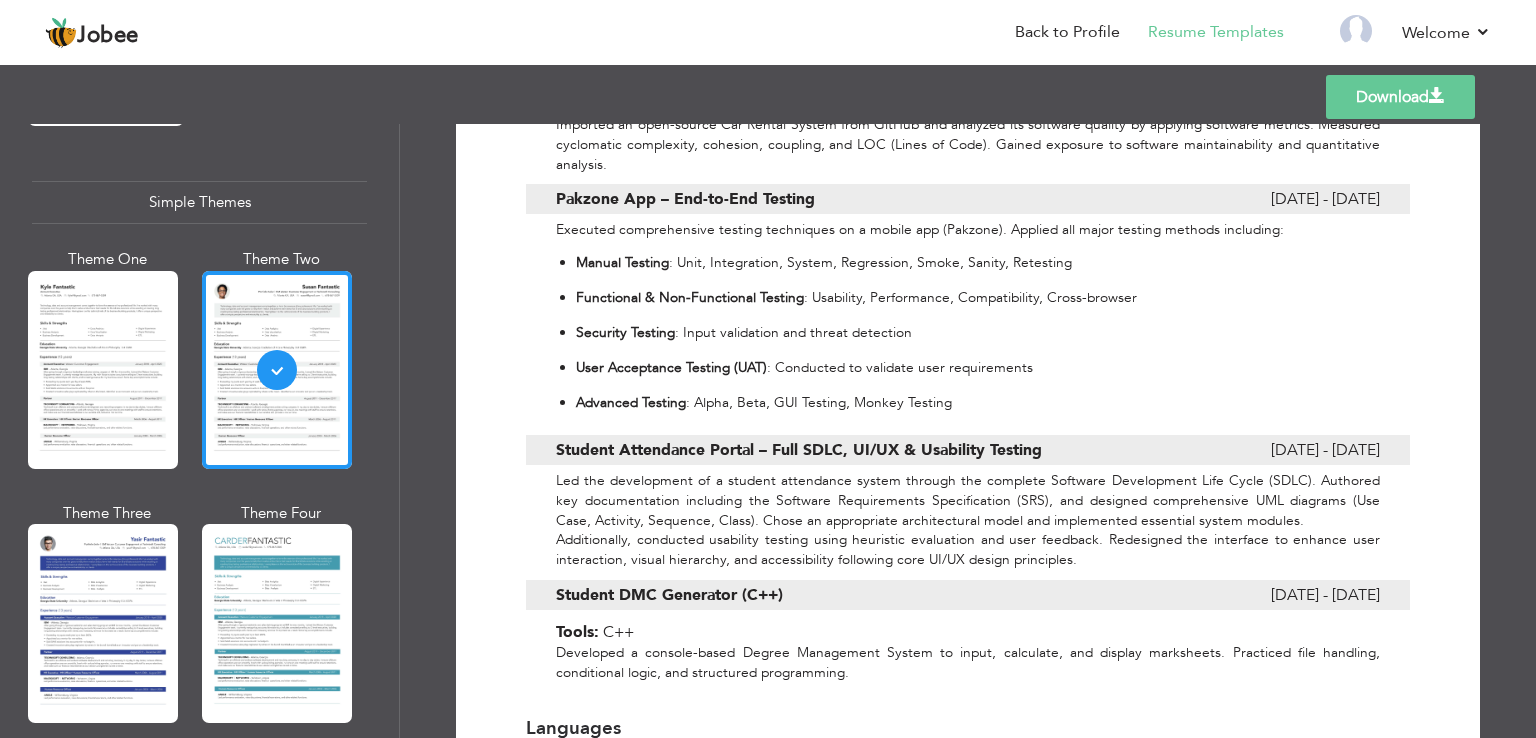 scroll, scrollTop: 1257, scrollLeft: 0, axis: vertical 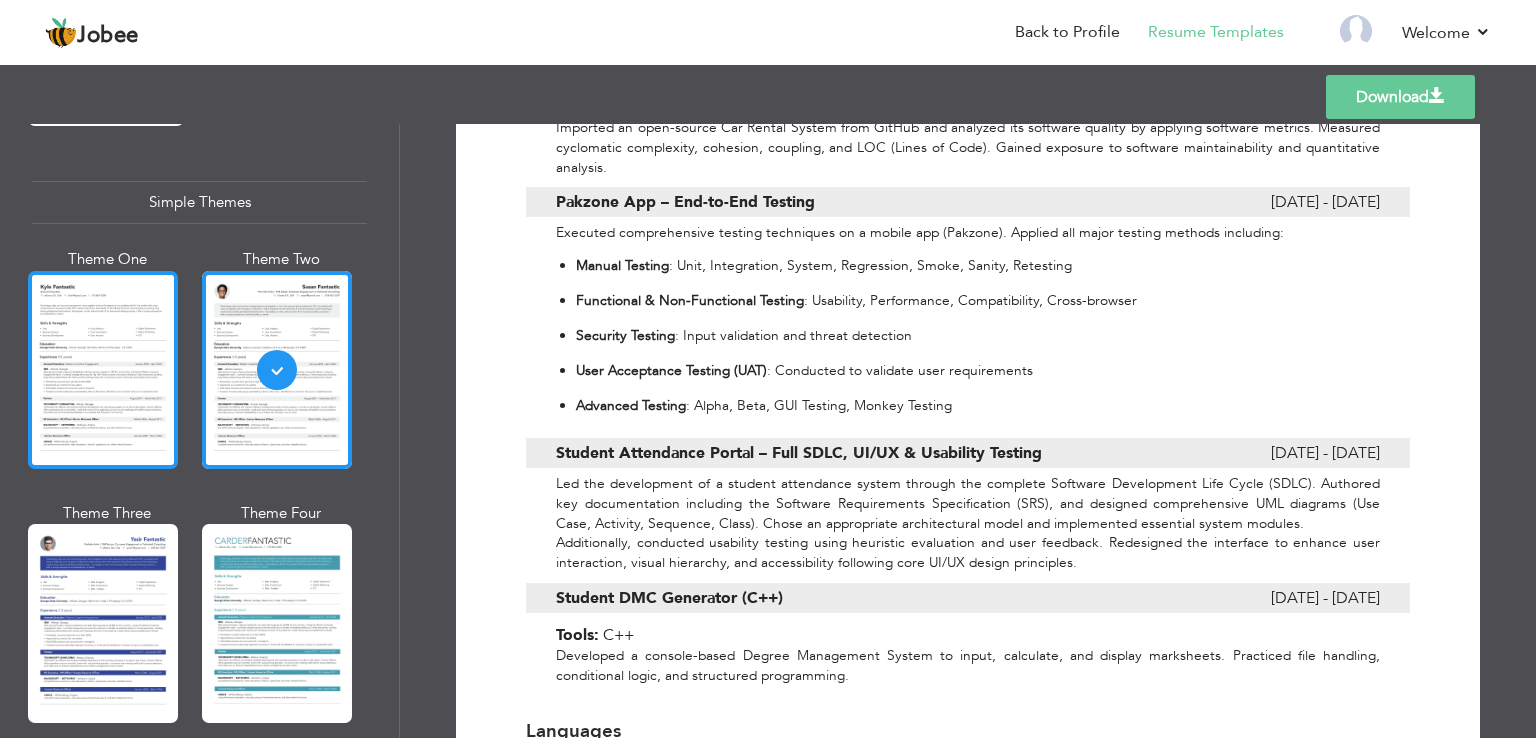 click at bounding box center [103, 370] 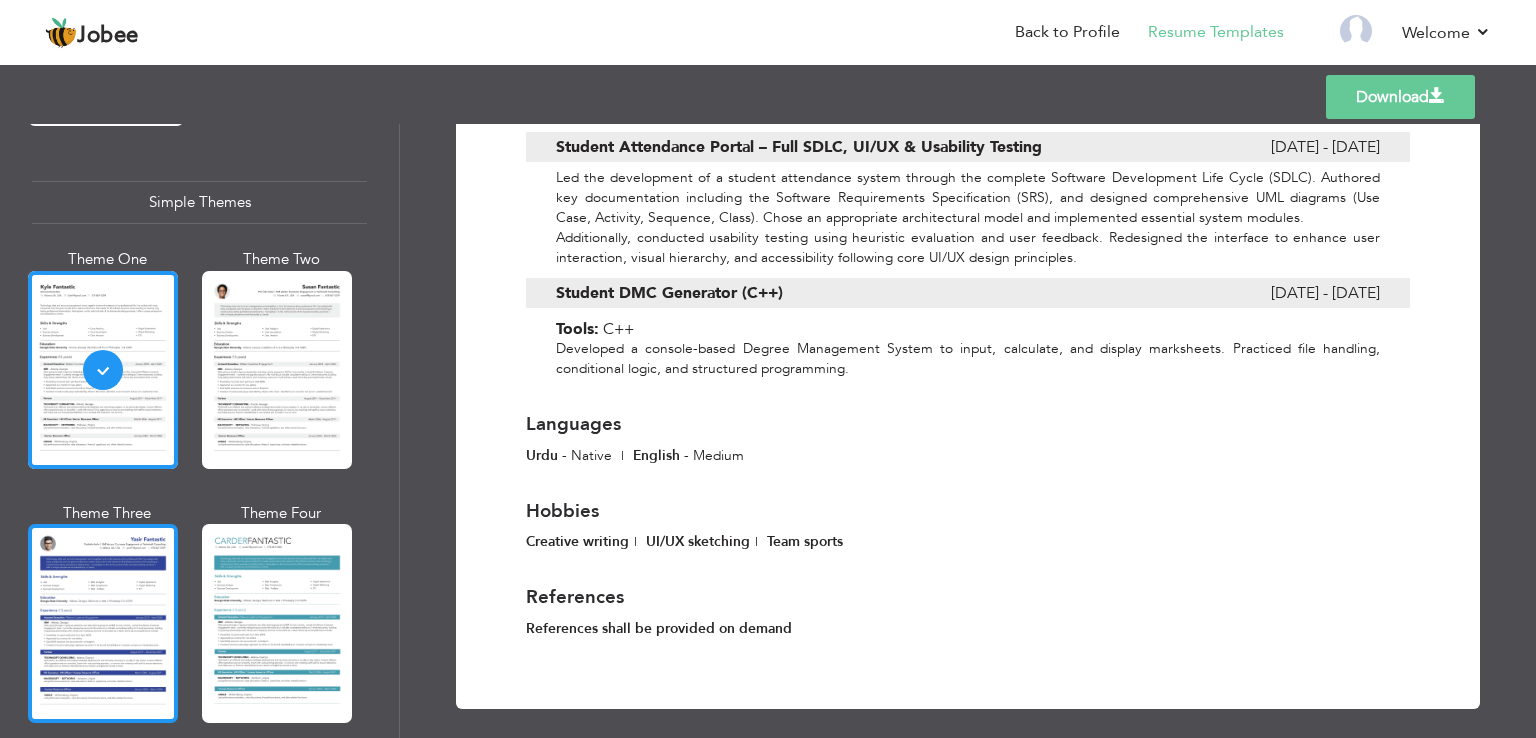 scroll, scrollTop: 1564, scrollLeft: 0, axis: vertical 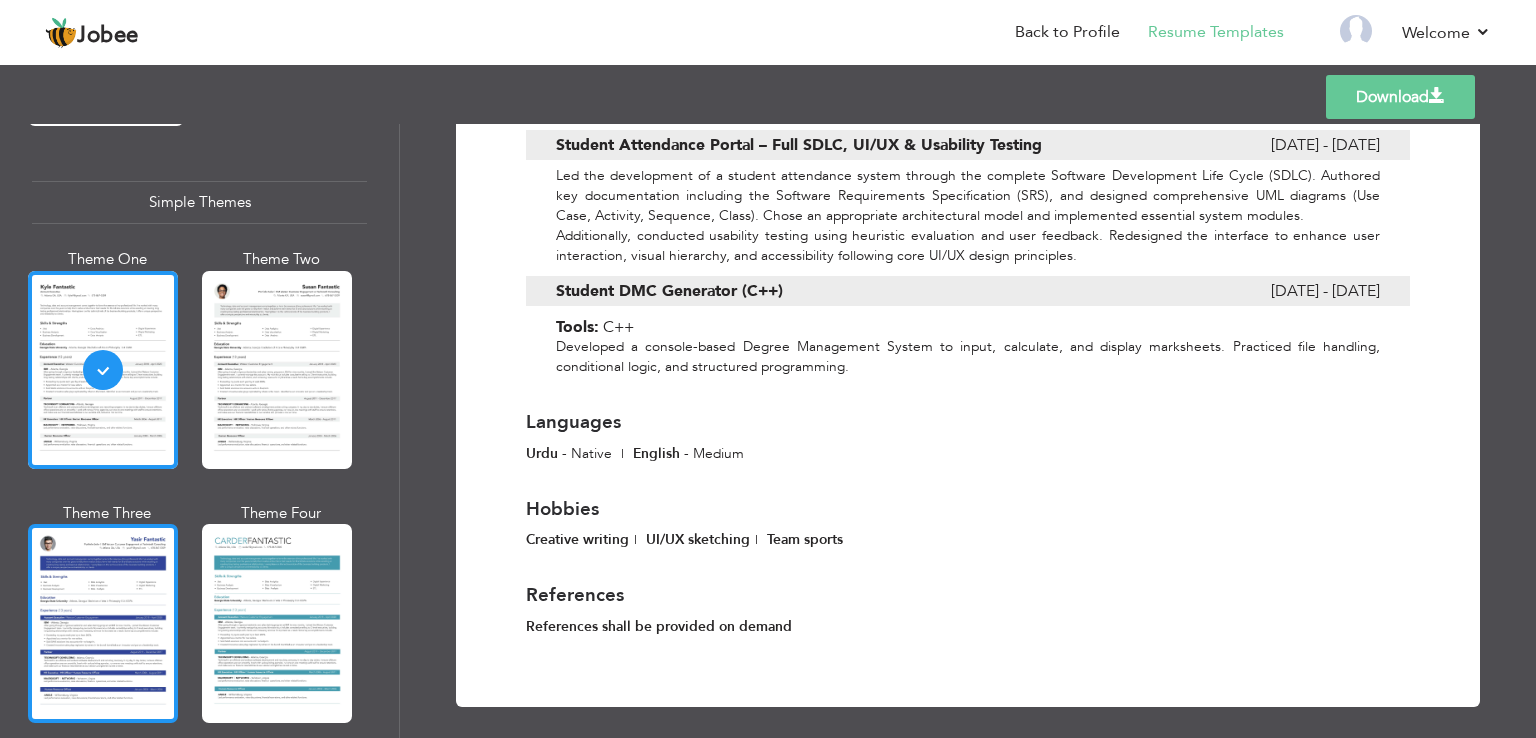 click at bounding box center (103, 623) 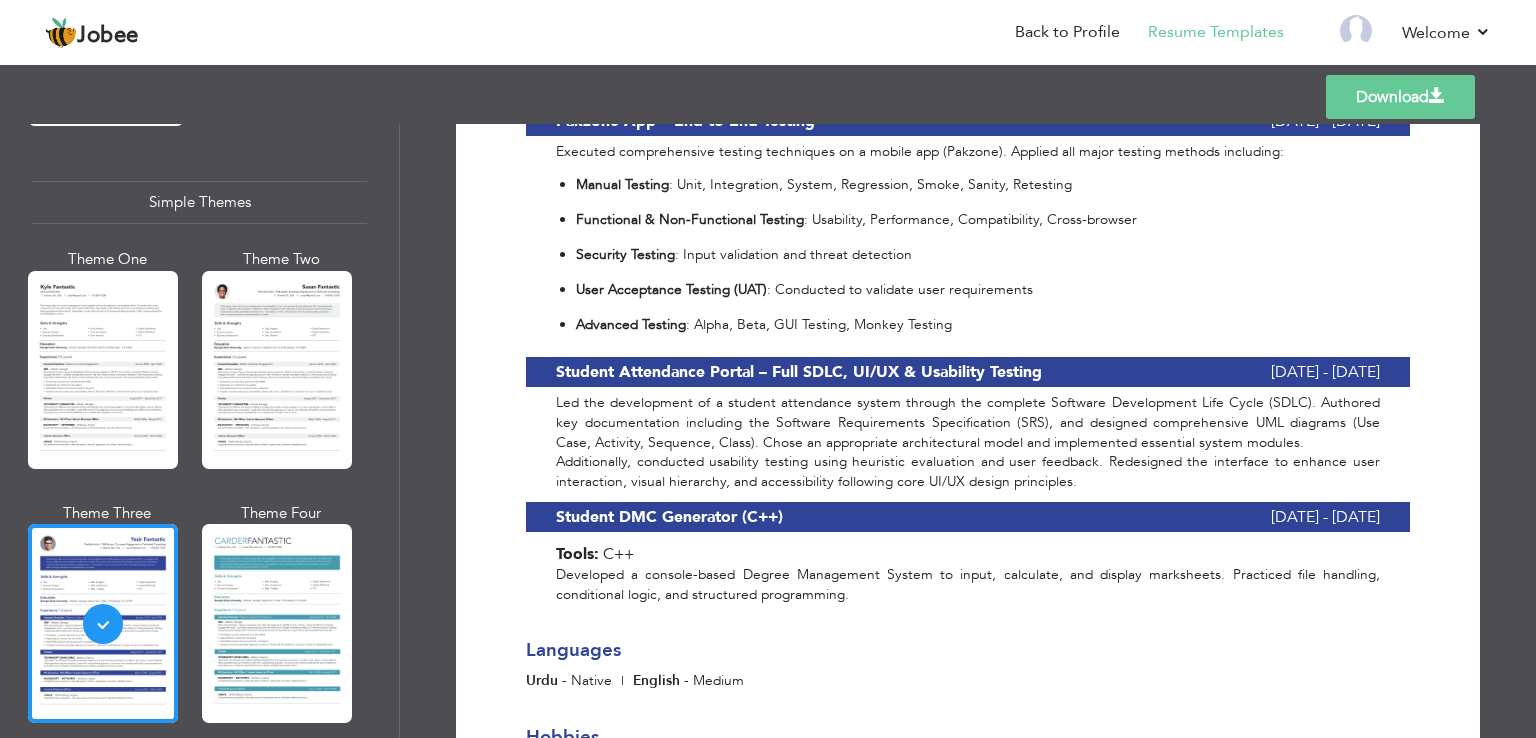 scroll, scrollTop: 1342, scrollLeft: 0, axis: vertical 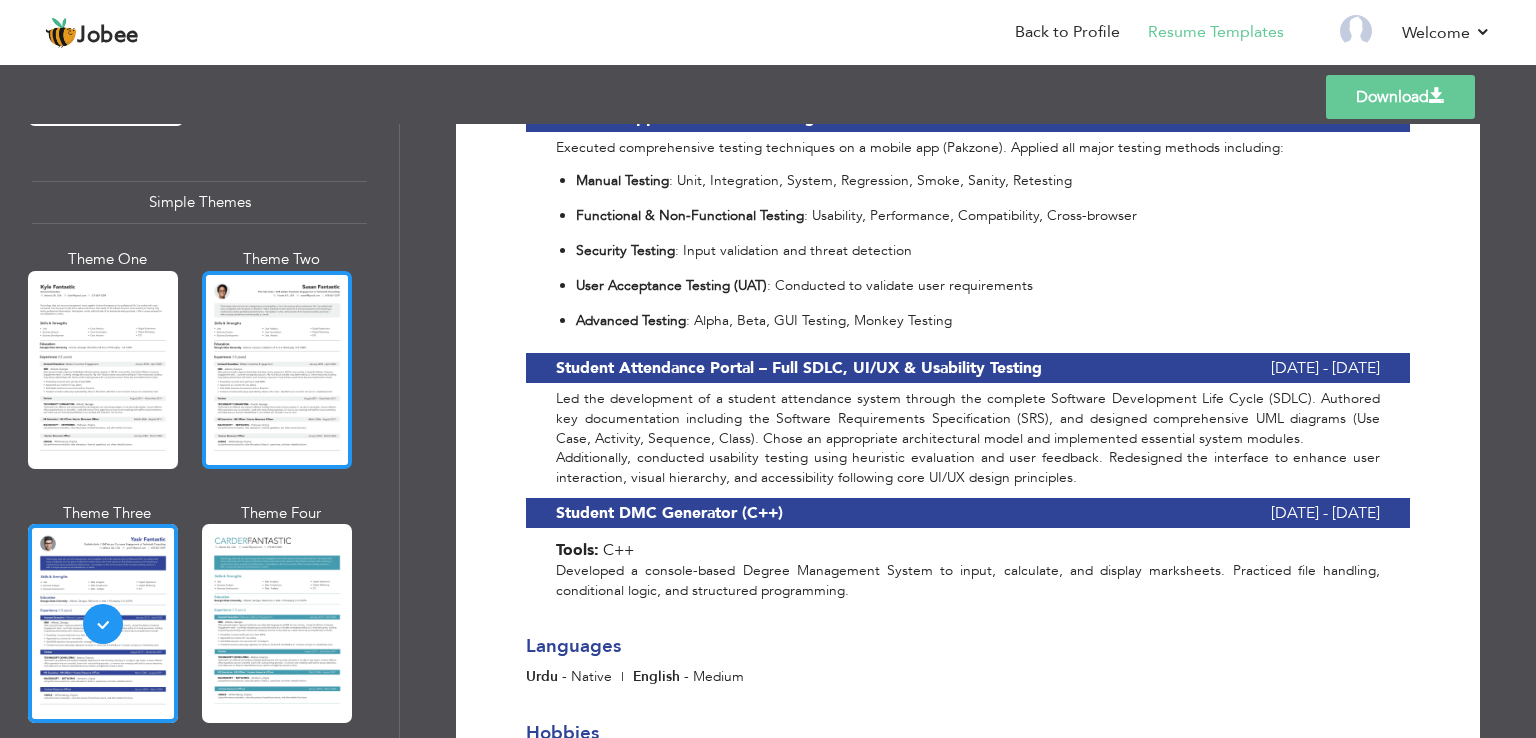 click at bounding box center [277, 370] 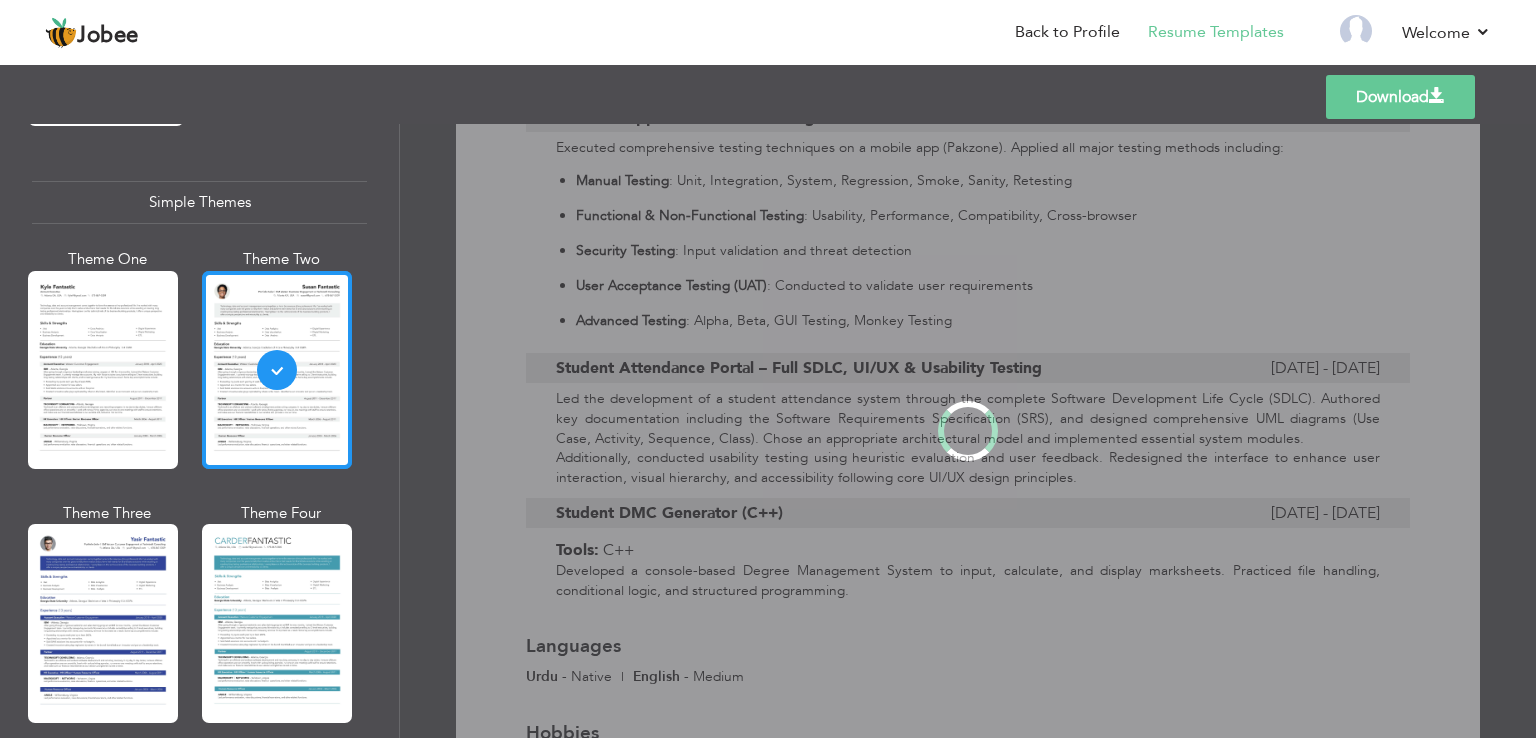 scroll, scrollTop: 0, scrollLeft: 0, axis: both 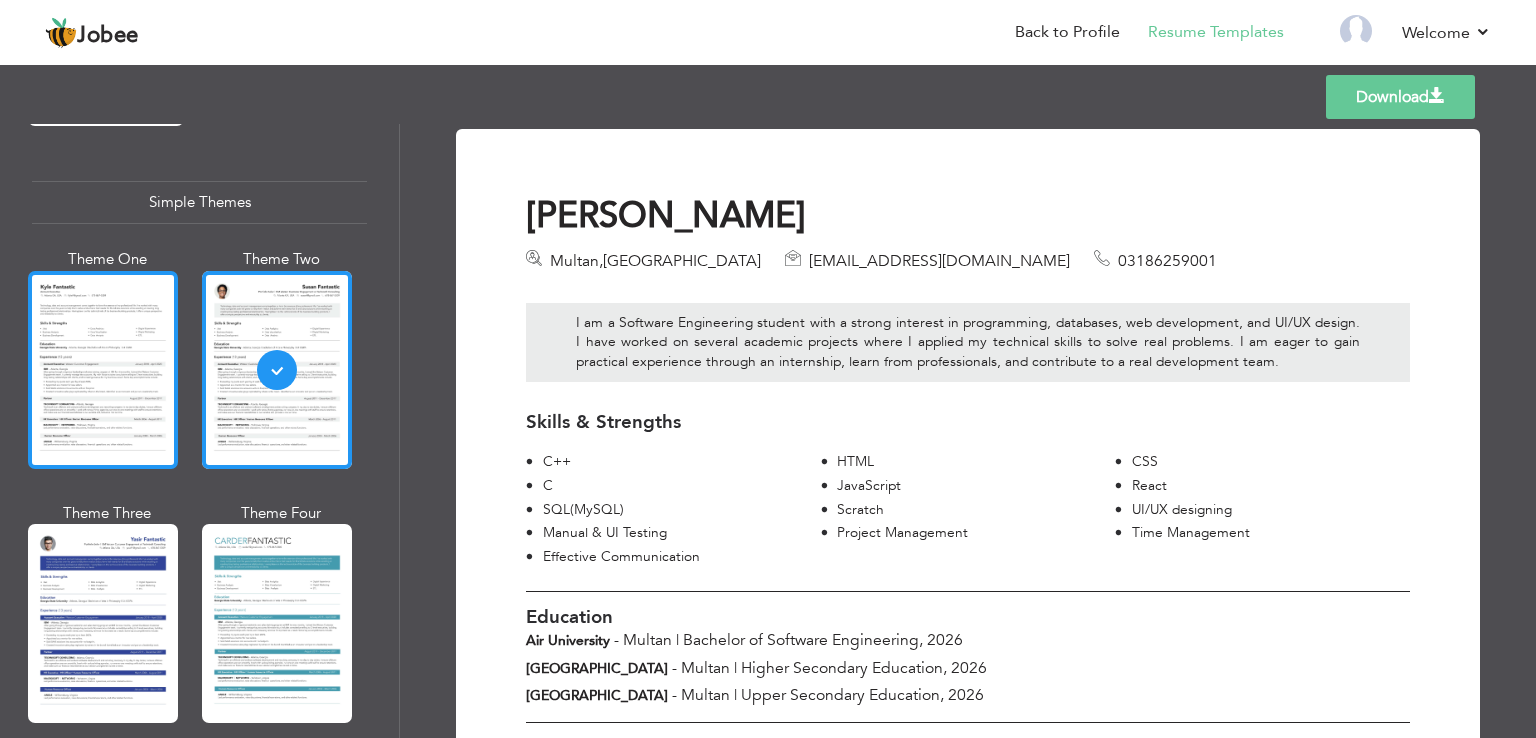 click at bounding box center (103, 370) 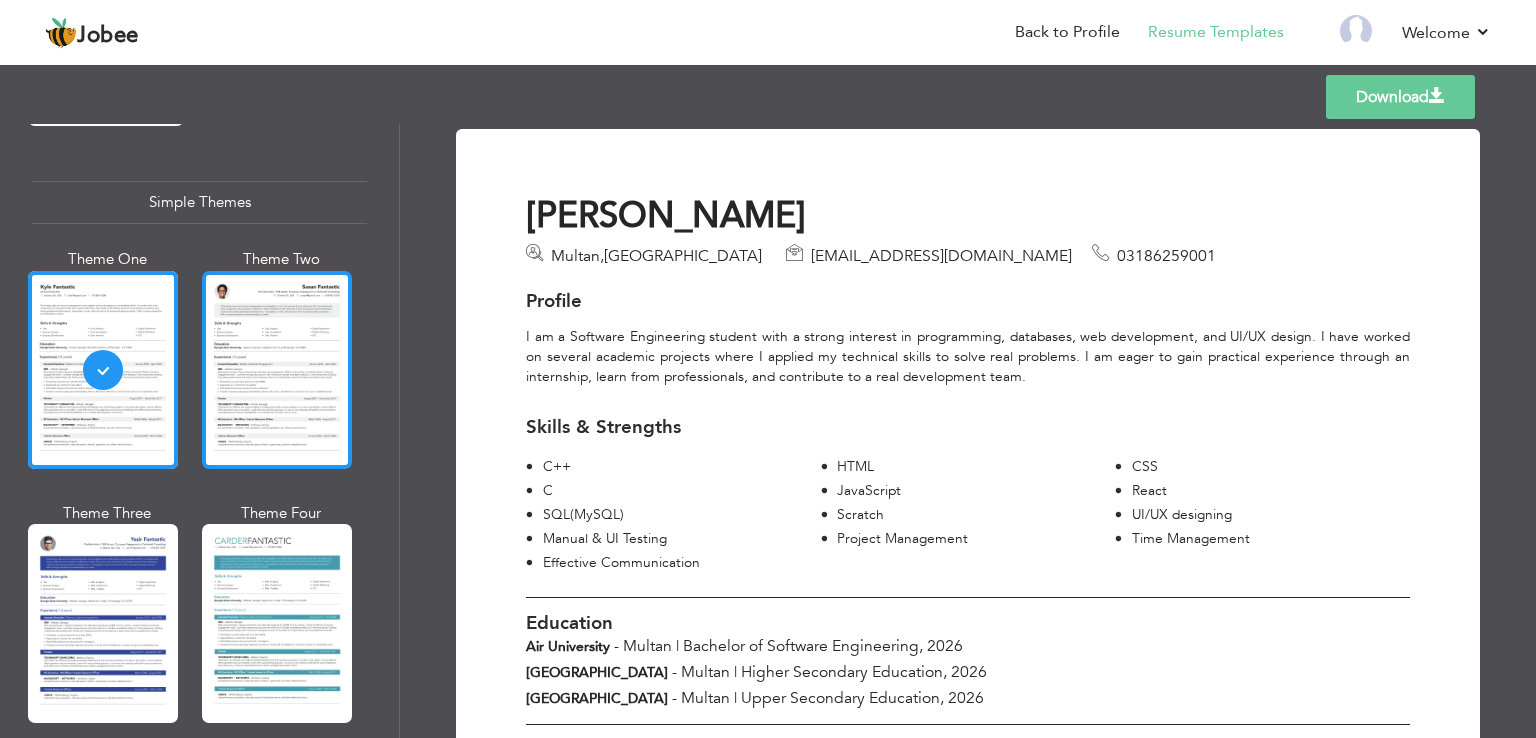 click at bounding box center [277, 370] 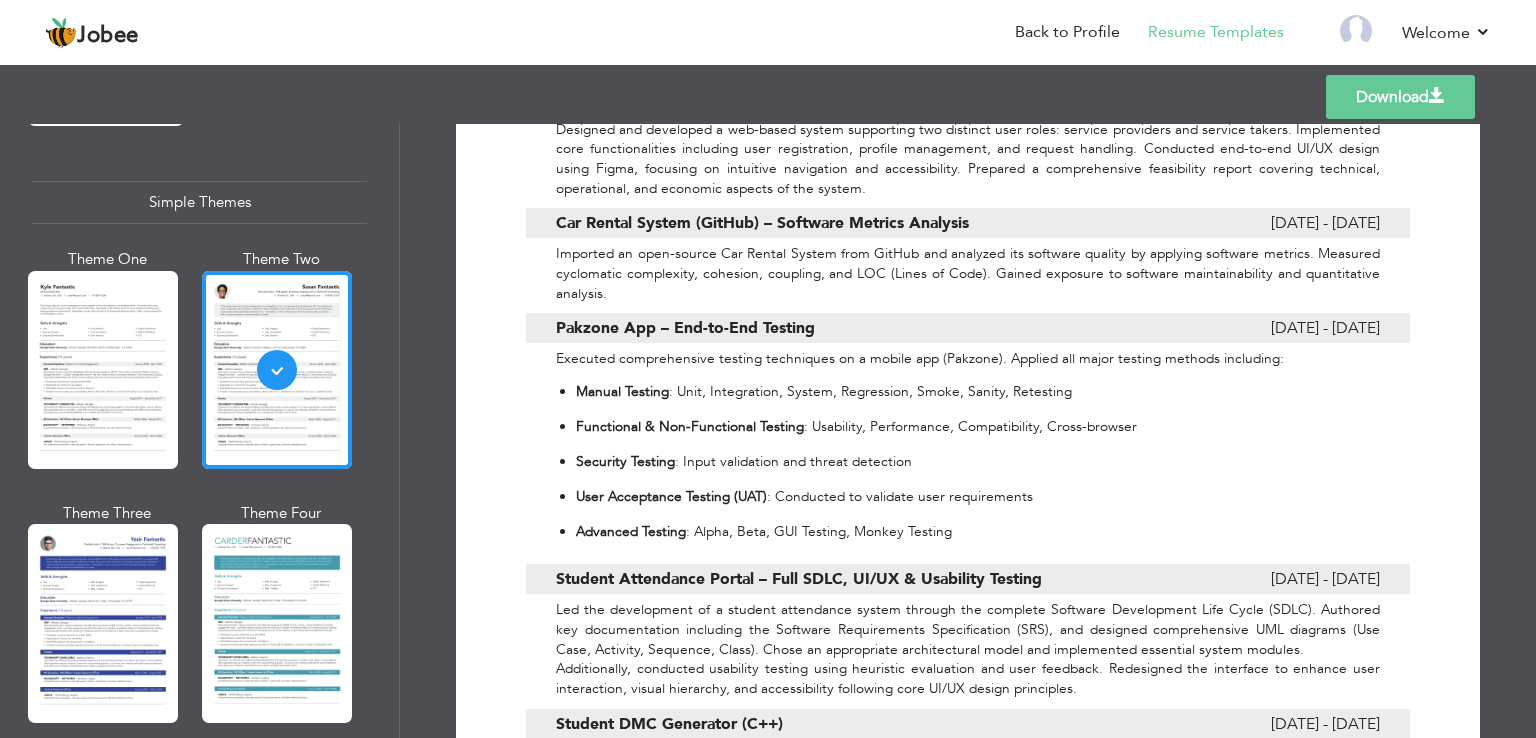 scroll, scrollTop: 1581, scrollLeft: 0, axis: vertical 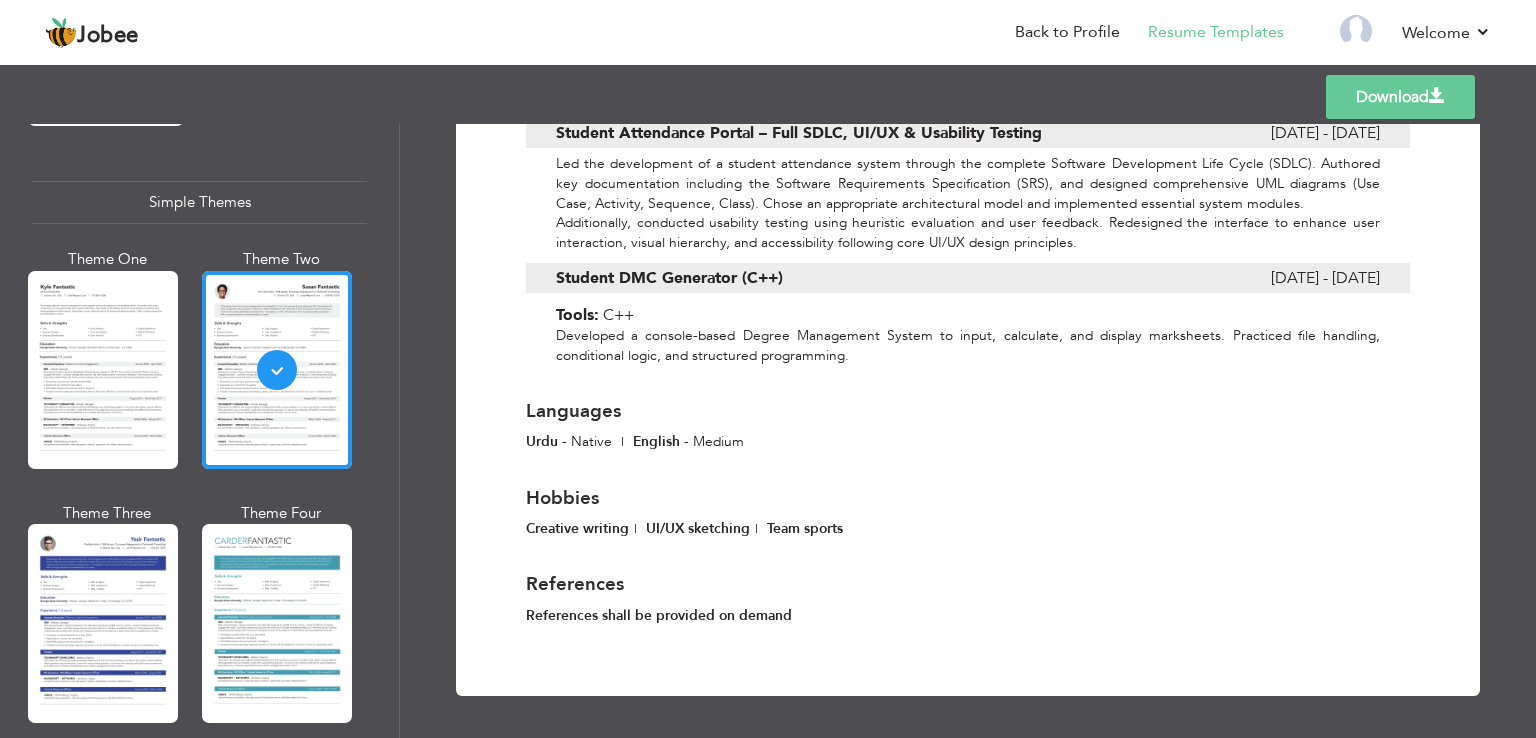click on "Download" at bounding box center (1400, 97) 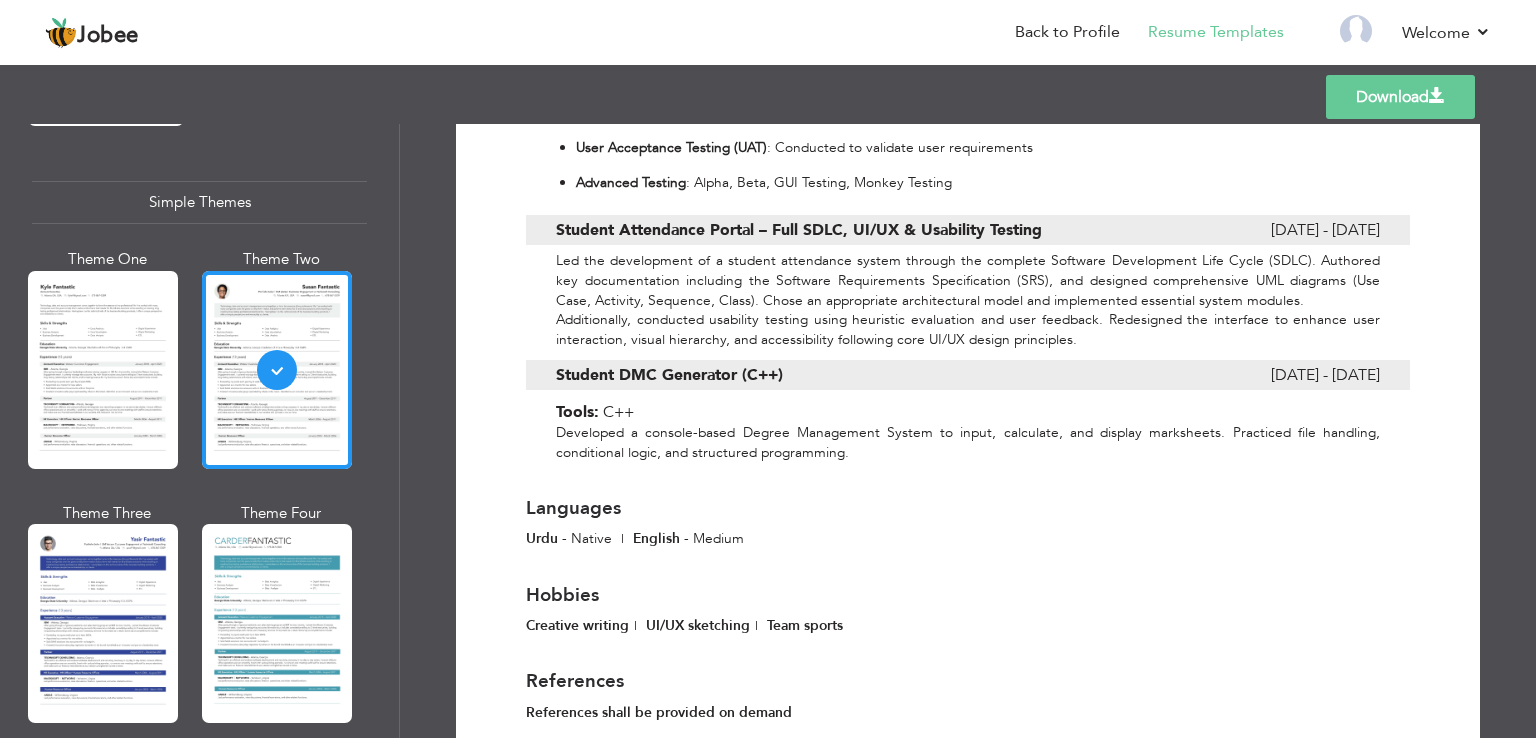 scroll, scrollTop: 1512, scrollLeft: 0, axis: vertical 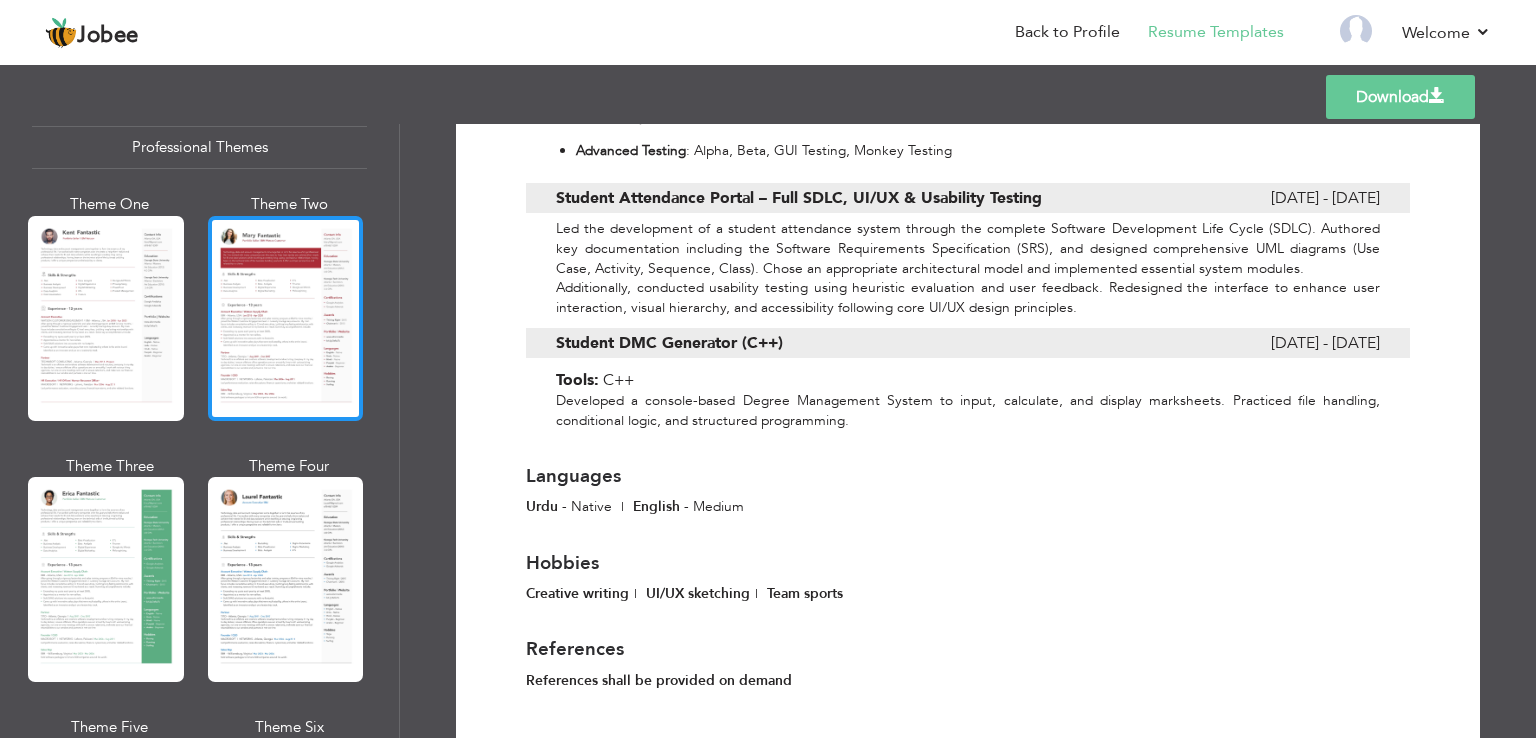 click at bounding box center [286, 318] 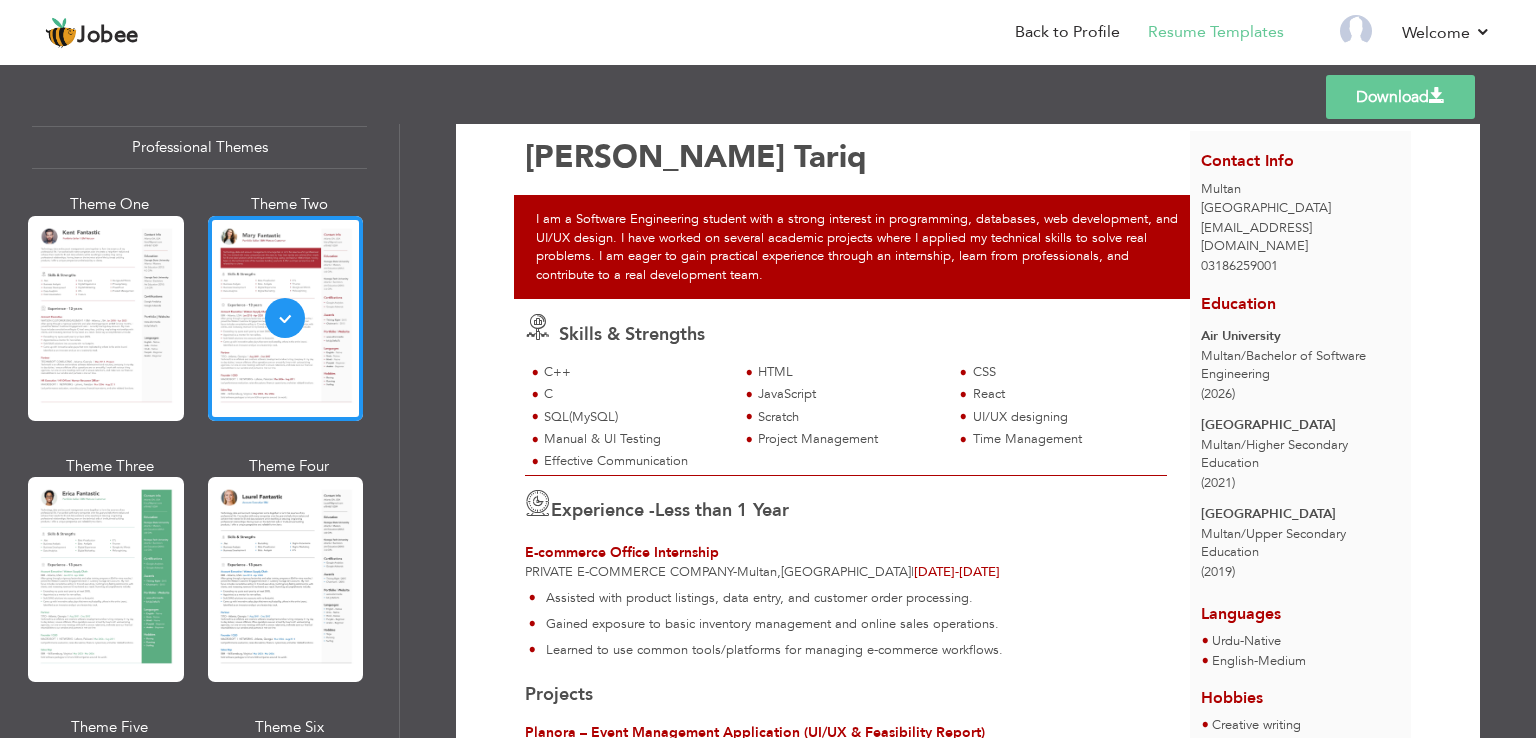 scroll, scrollTop: 0, scrollLeft: 0, axis: both 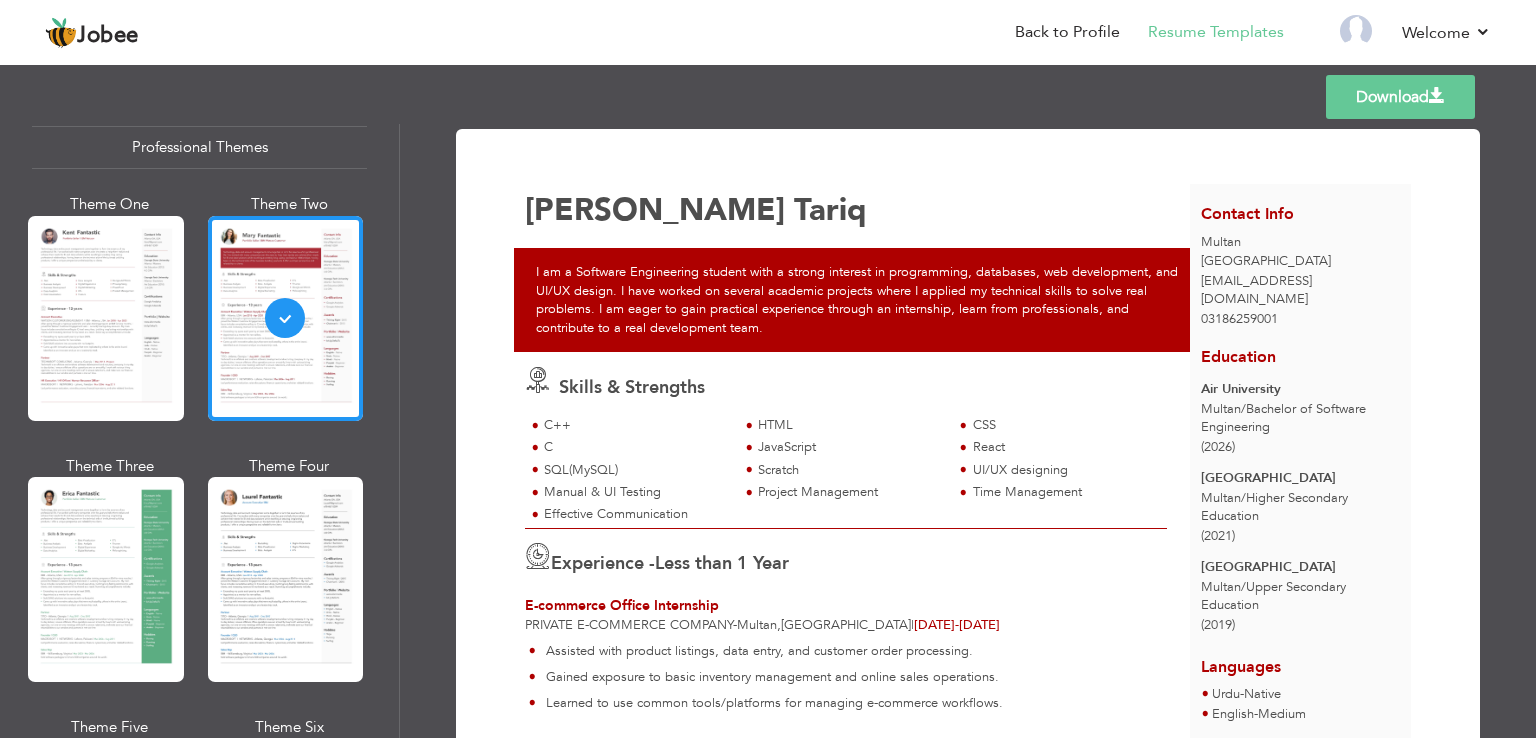 click on "Download" at bounding box center (1400, 97) 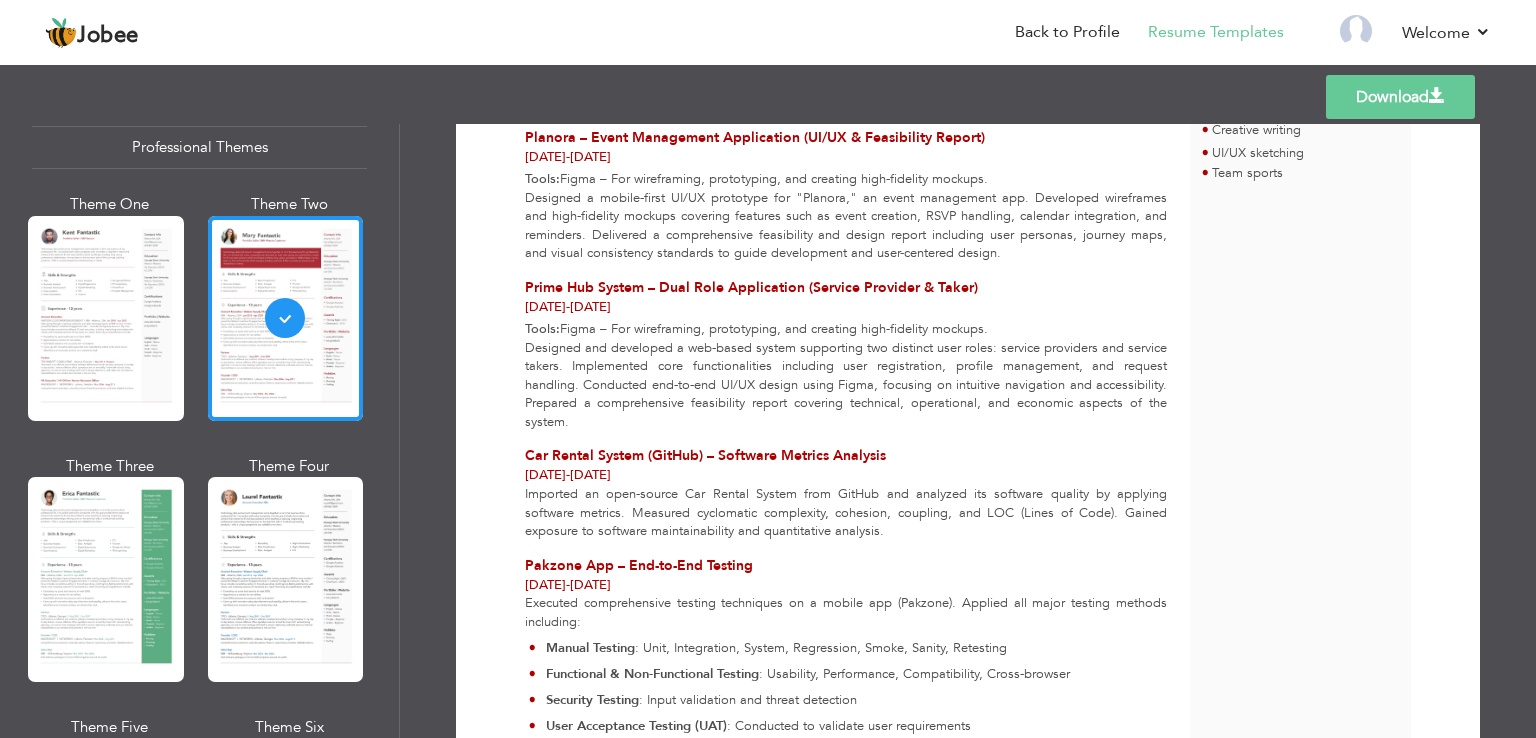 scroll, scrollTop: 648, scrollLeft: 0, axis: vertical 